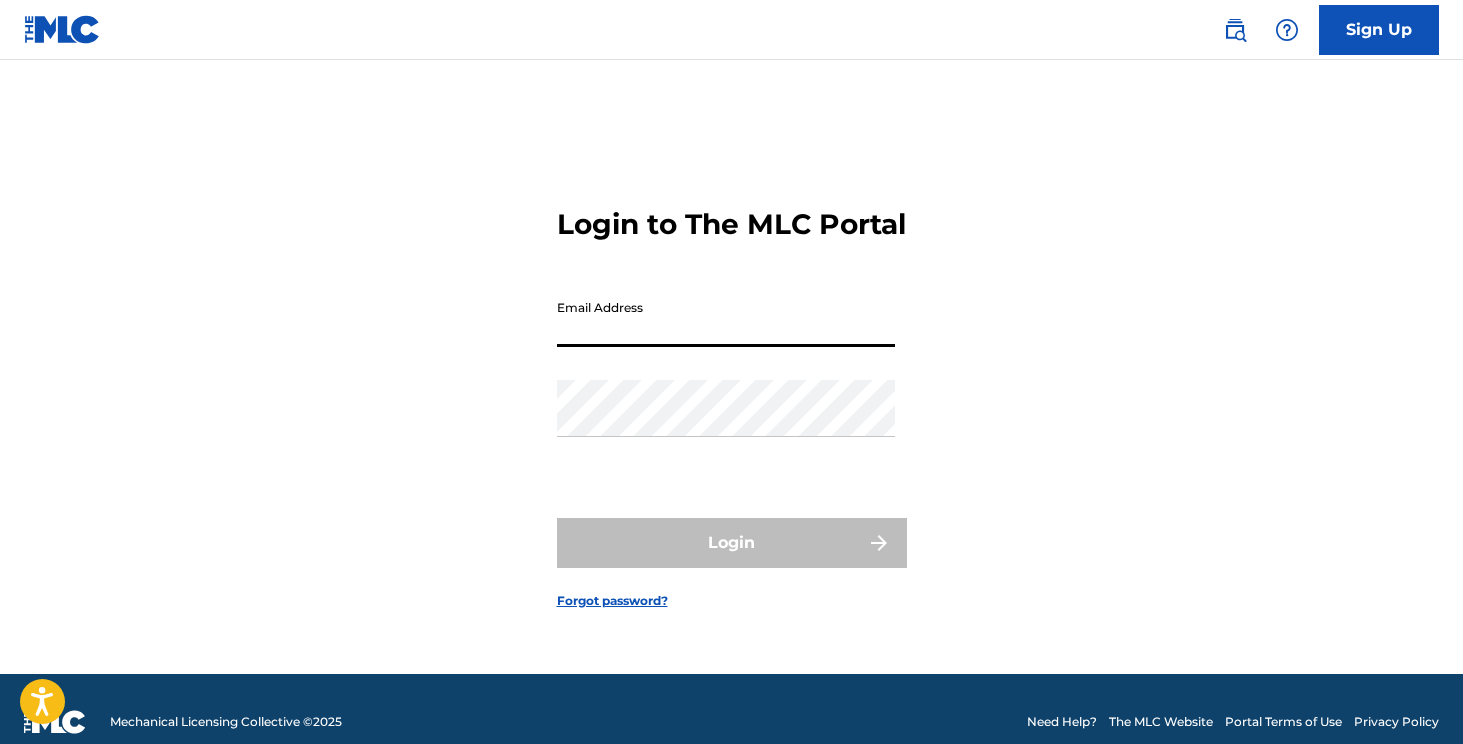 scroll, scrollTop: 0, scrollLeft: 0, axis: both 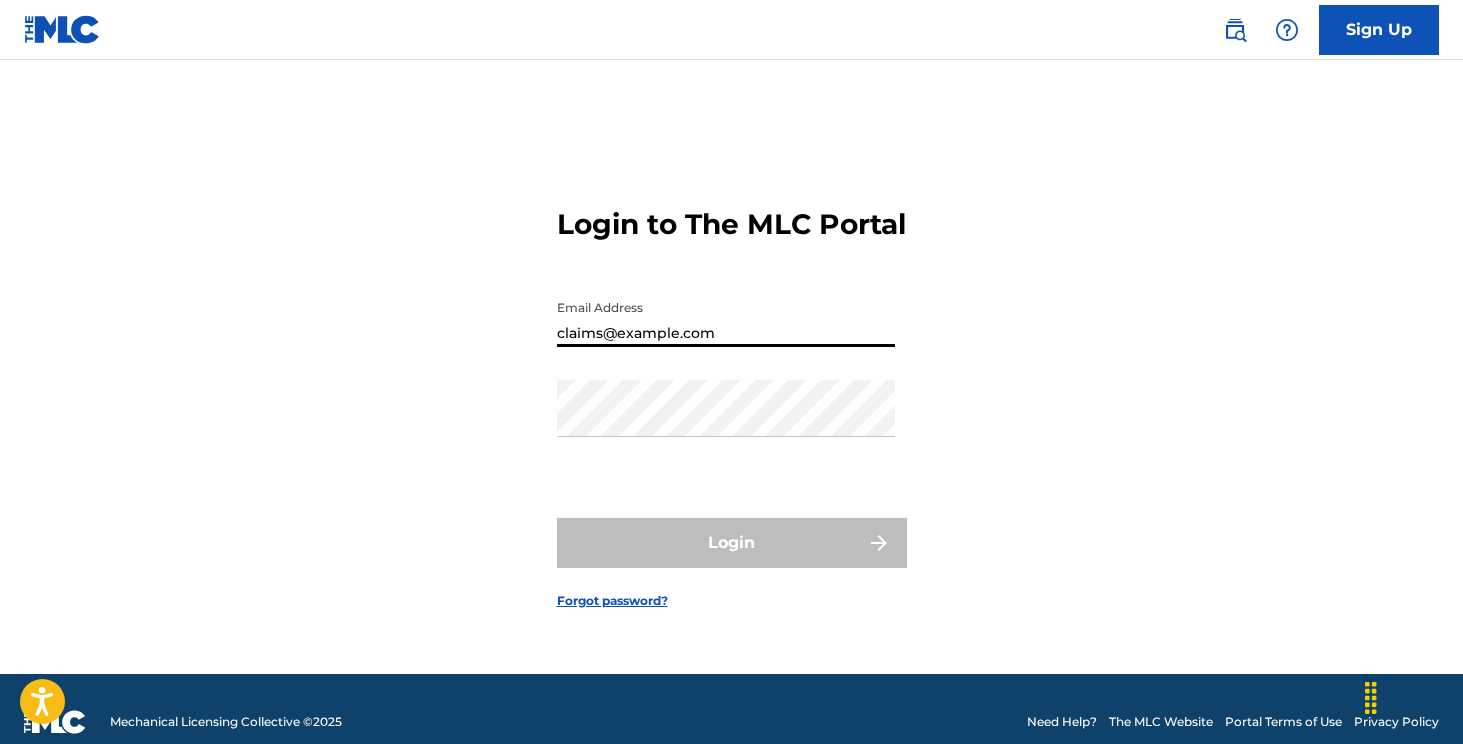 type on "claims@example.com" 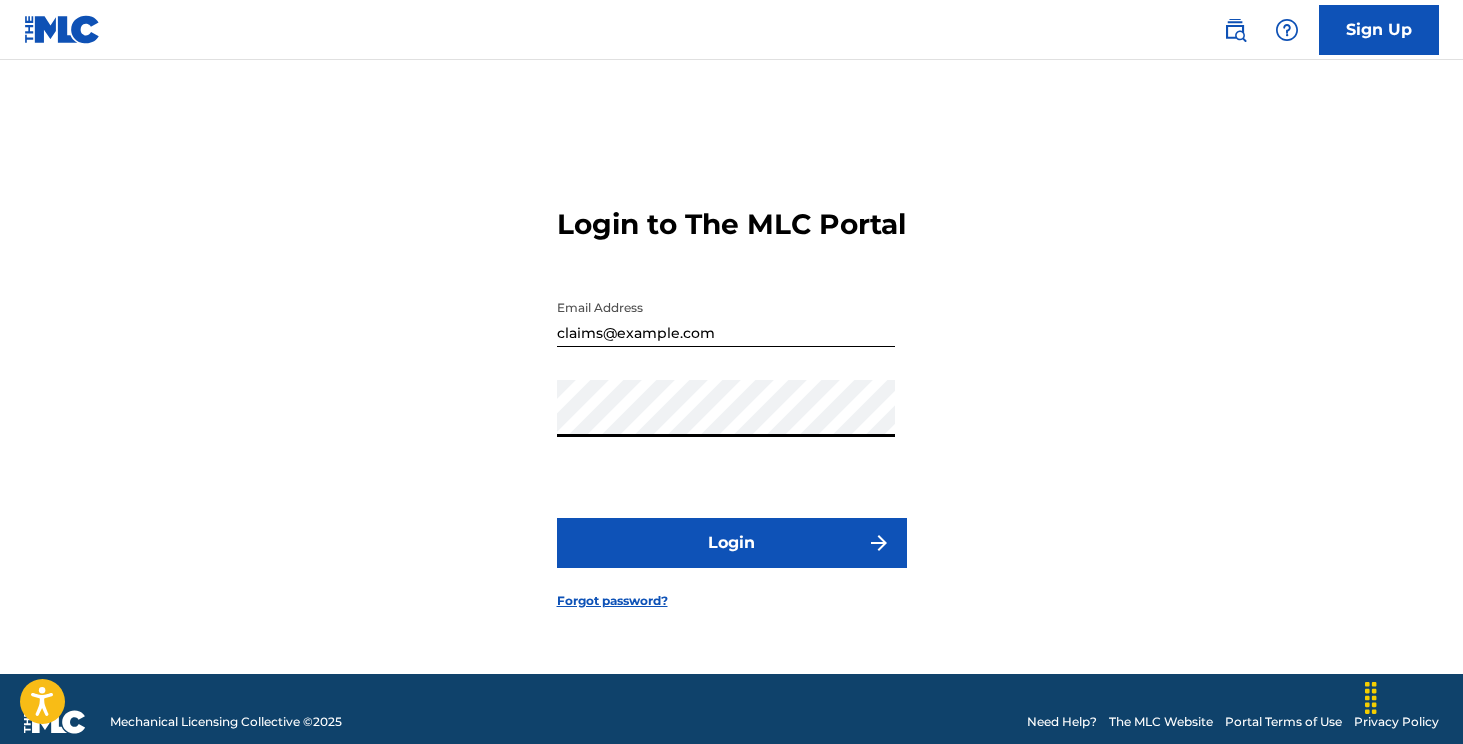 click on "Login" at bounding box center [732, 543] 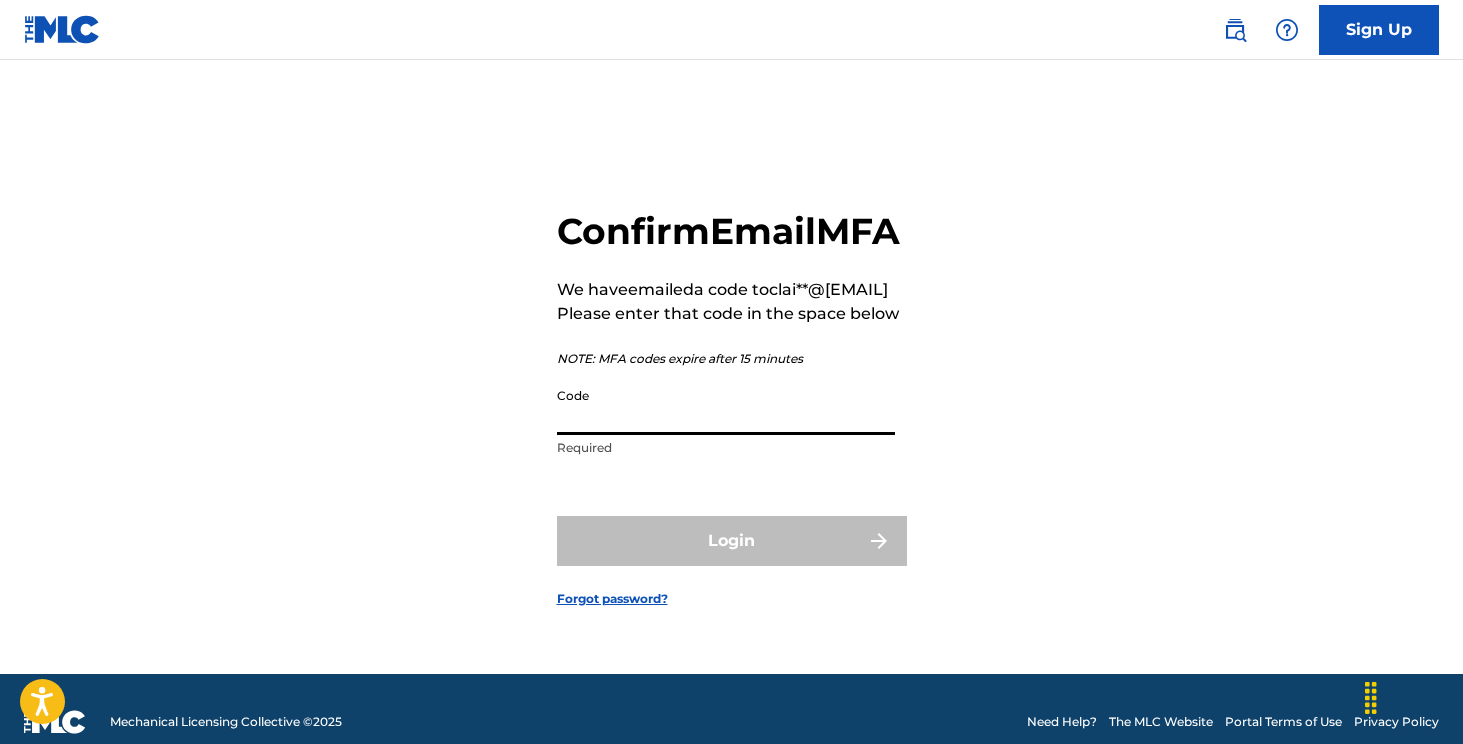click on "Code" at bounding box center [726, 406] 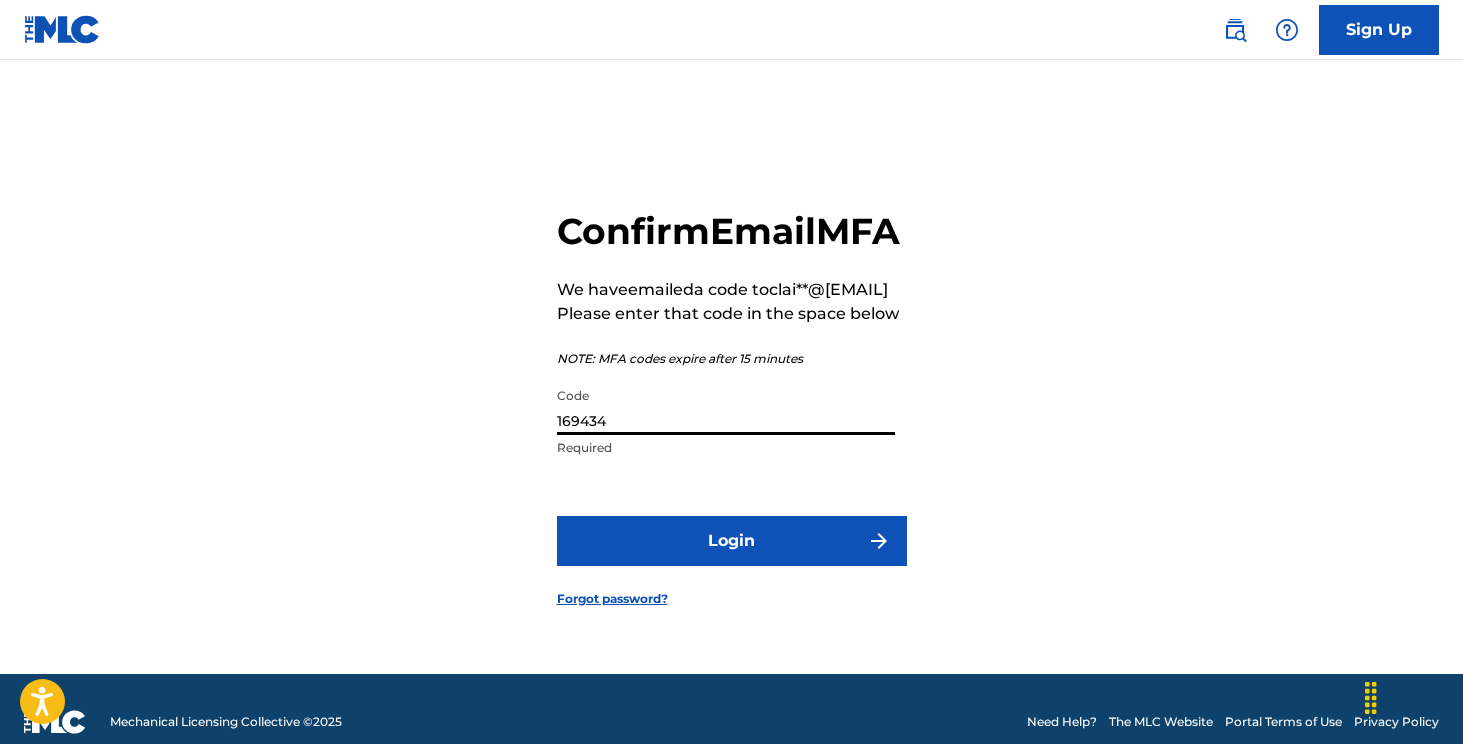 type on "169434" 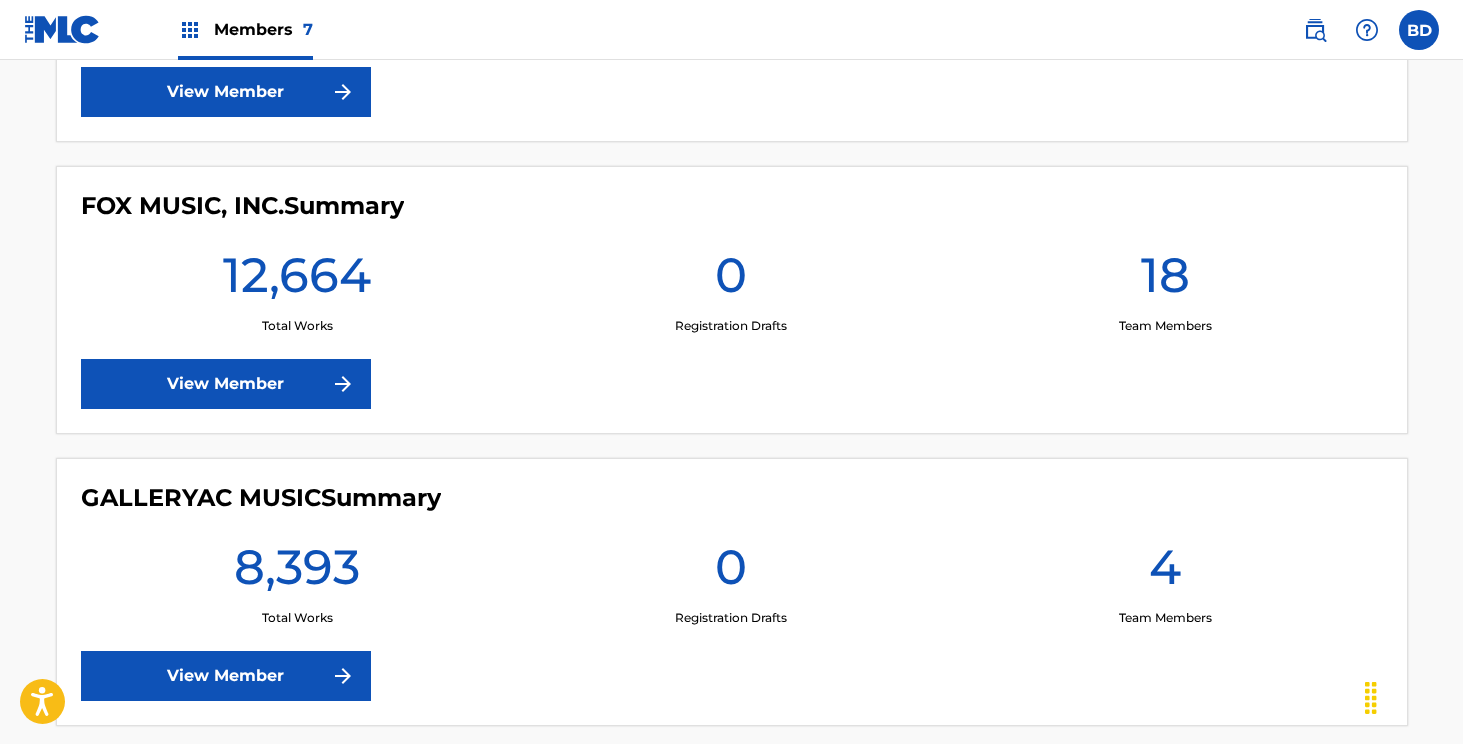 scroll, scrollTop: 773, scrollLeft: 0, axis: vertical 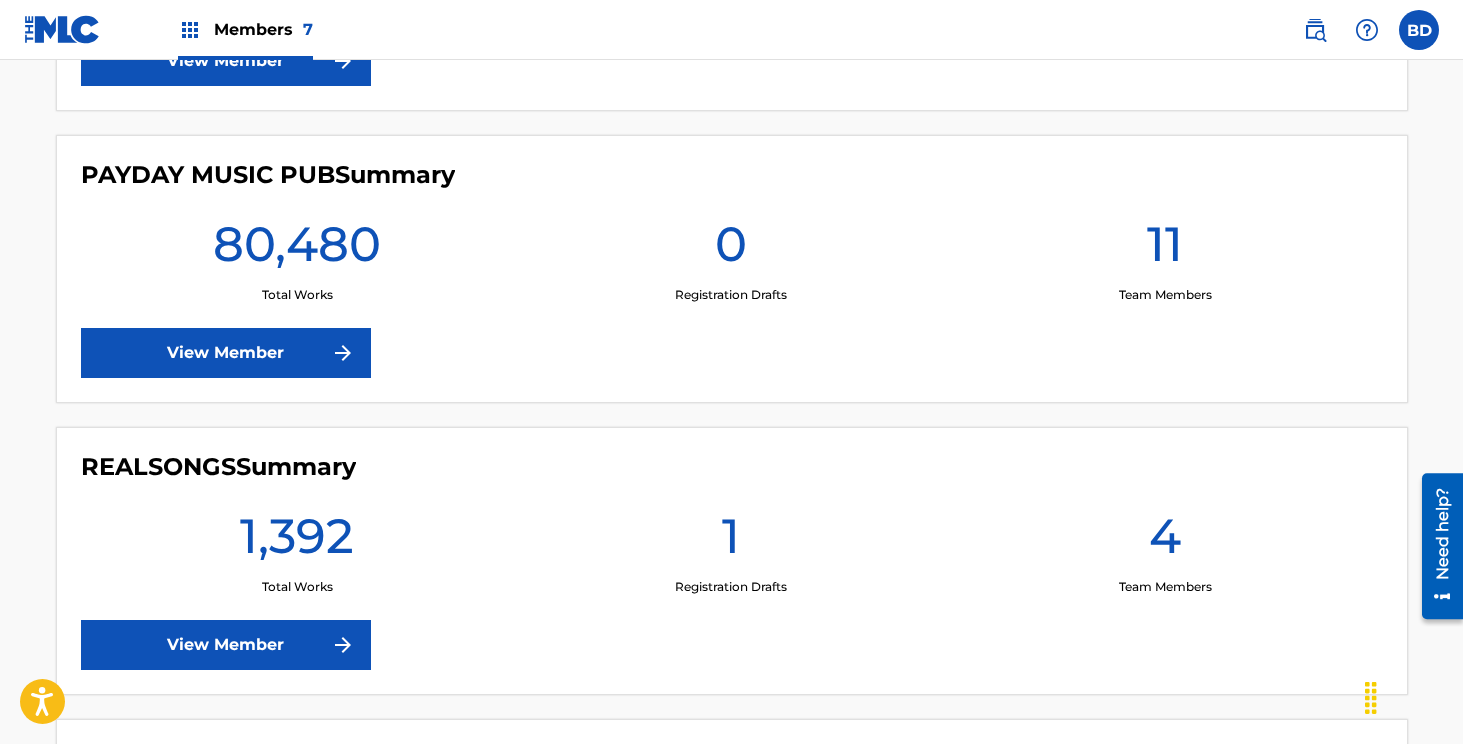 click on "View Member" at bounding box center (226, 353) 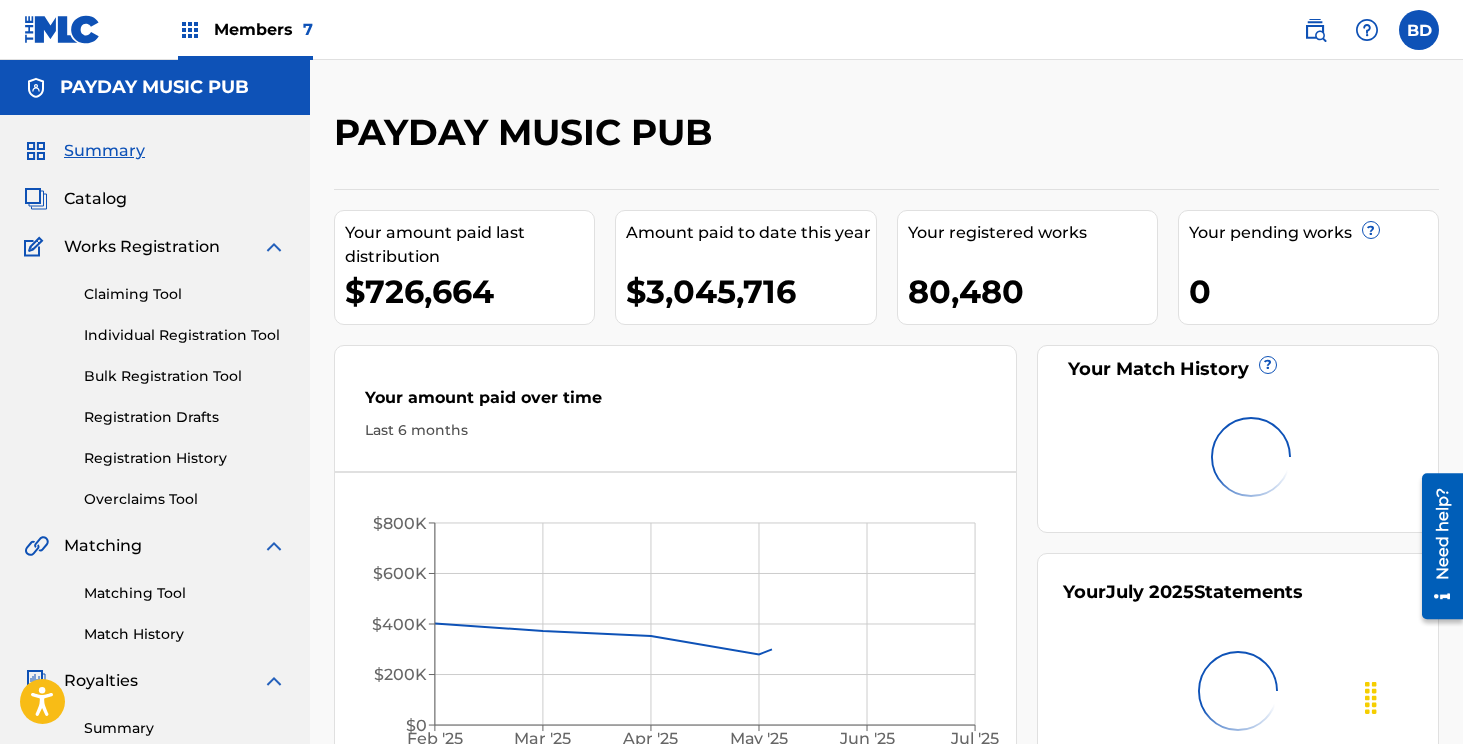 click at bounding box center [274, 247] 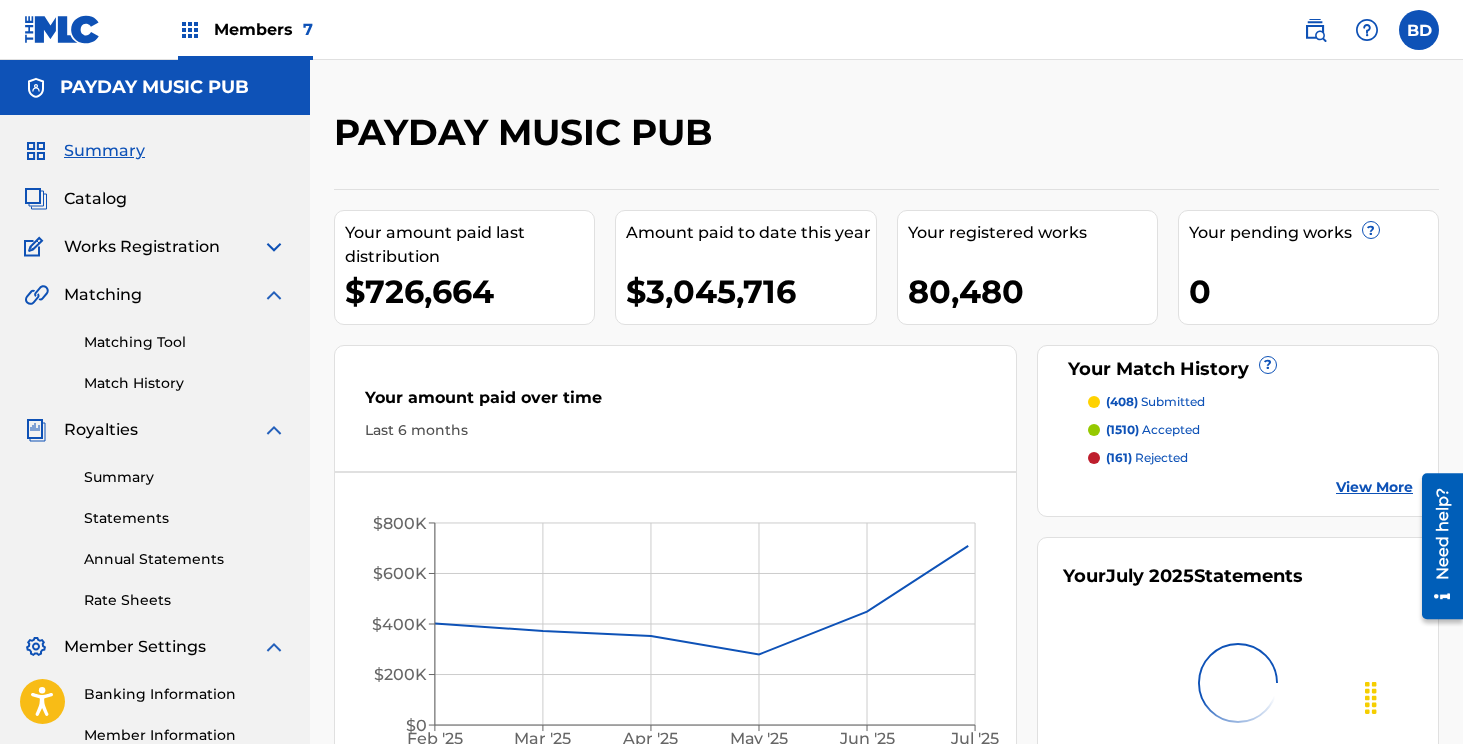 click at bounding box center [274, 430] 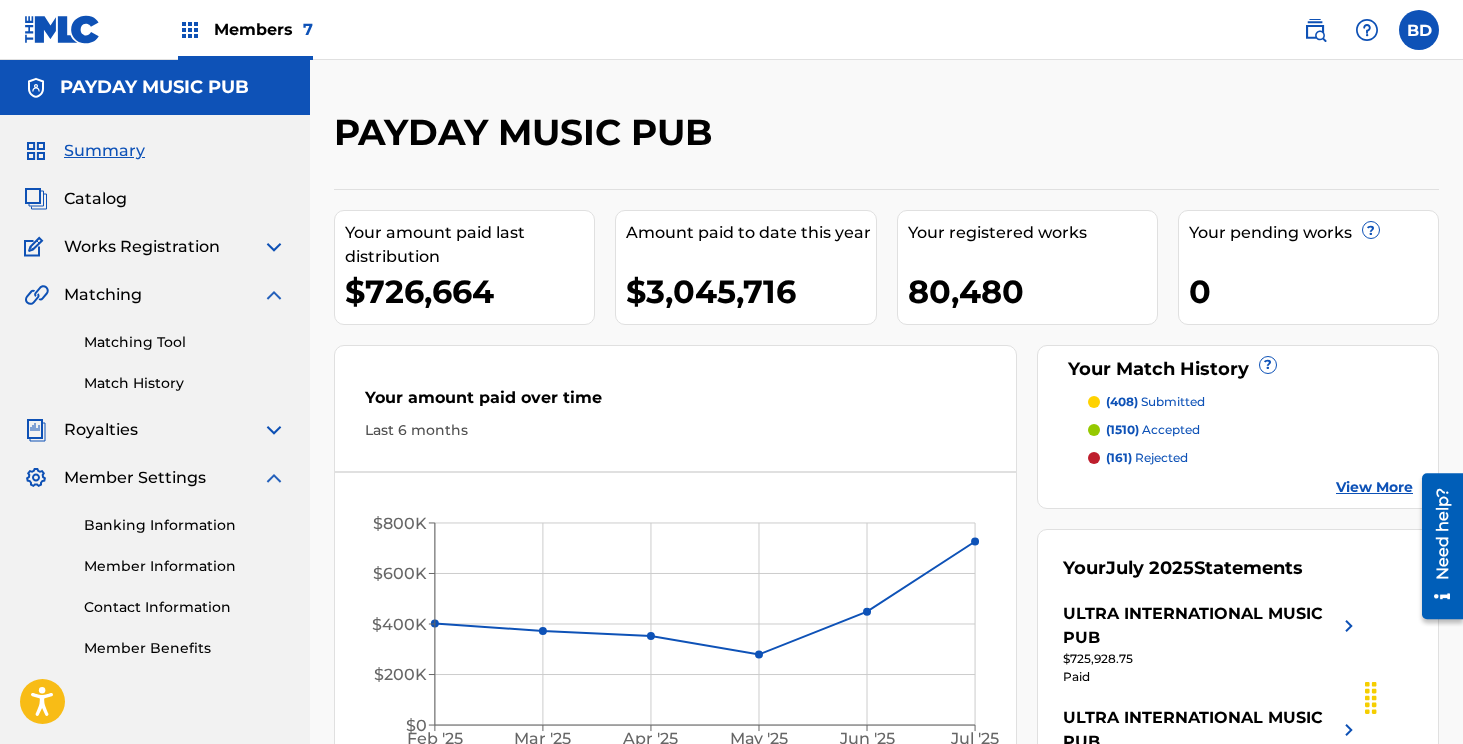click at bounding box center (274, 478) 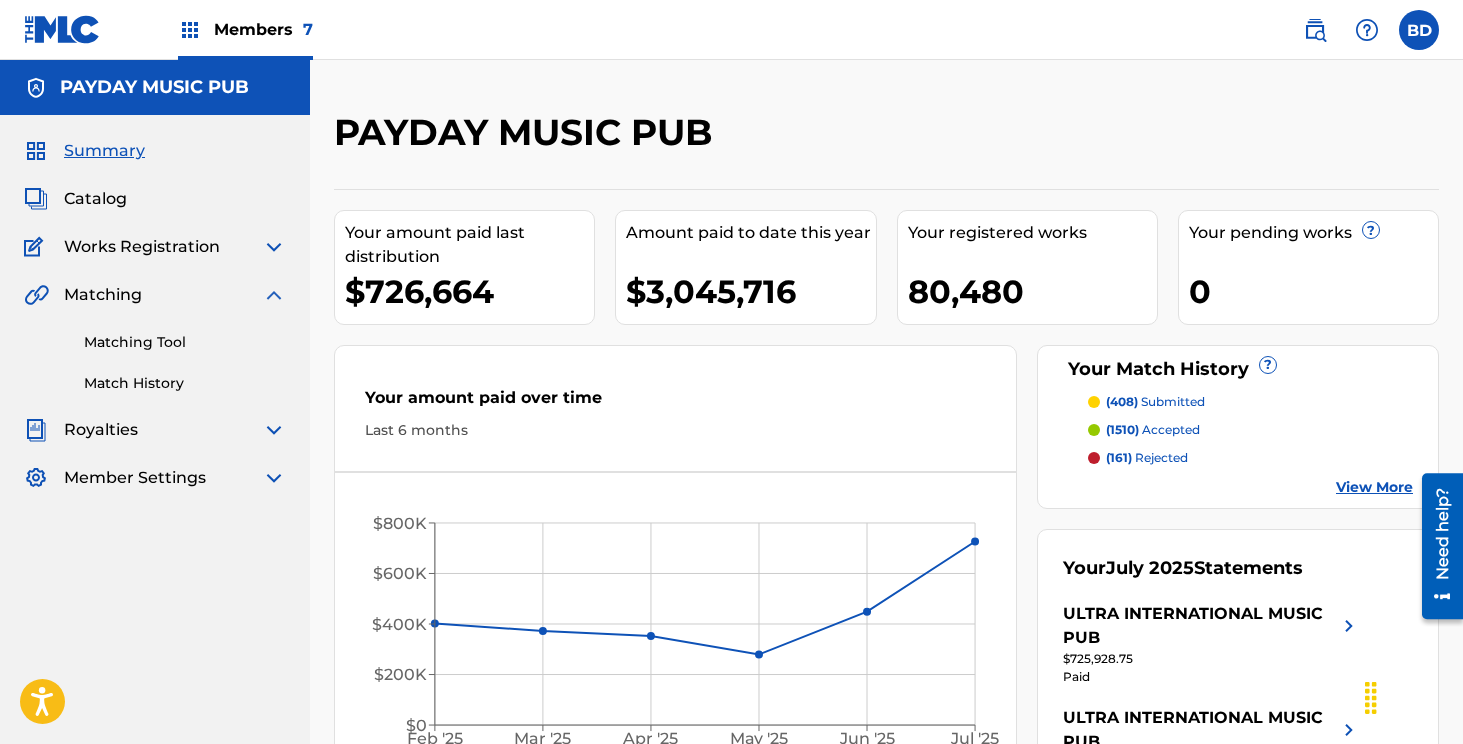 click on "Royalties" at bounding box center [155, 430] 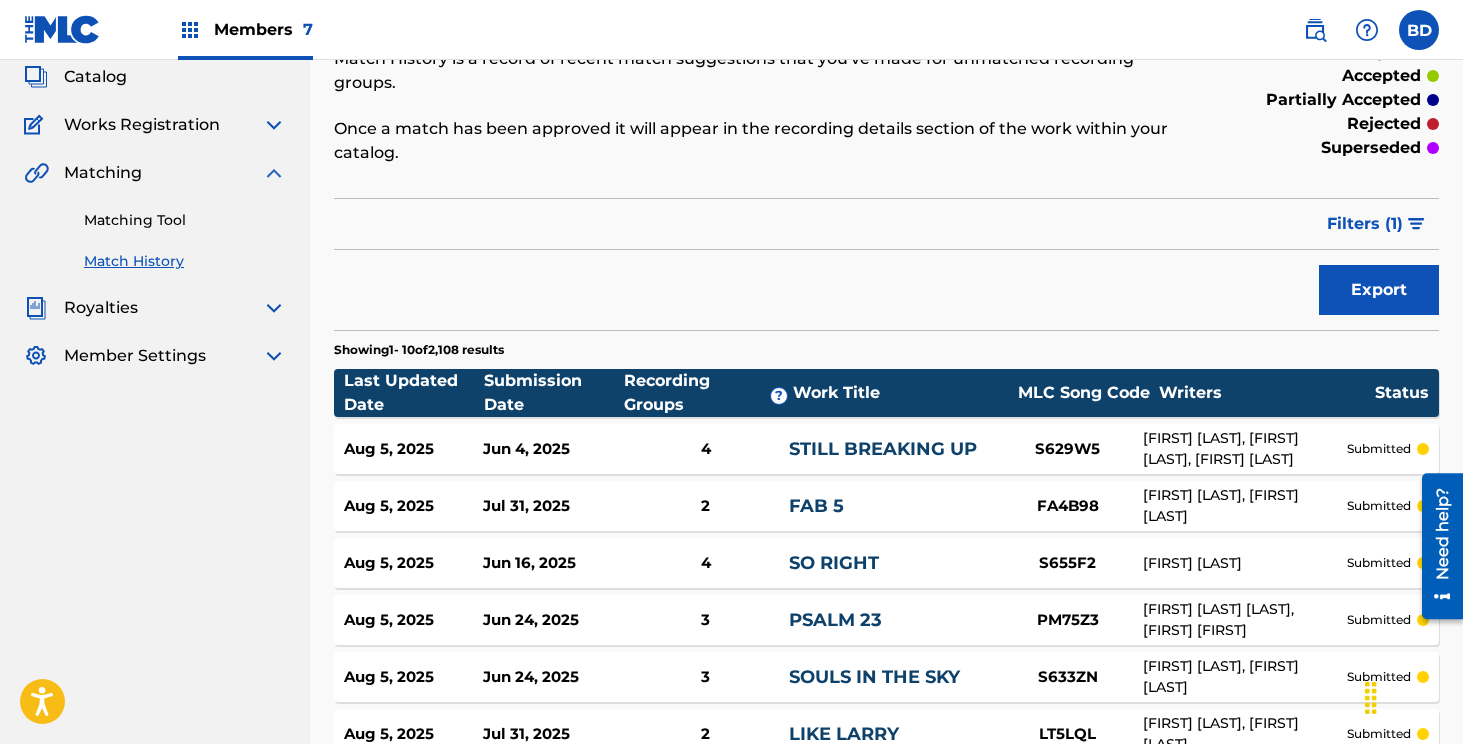 scroll, scrollTop: 0, scrollLeft: 0, axis: both 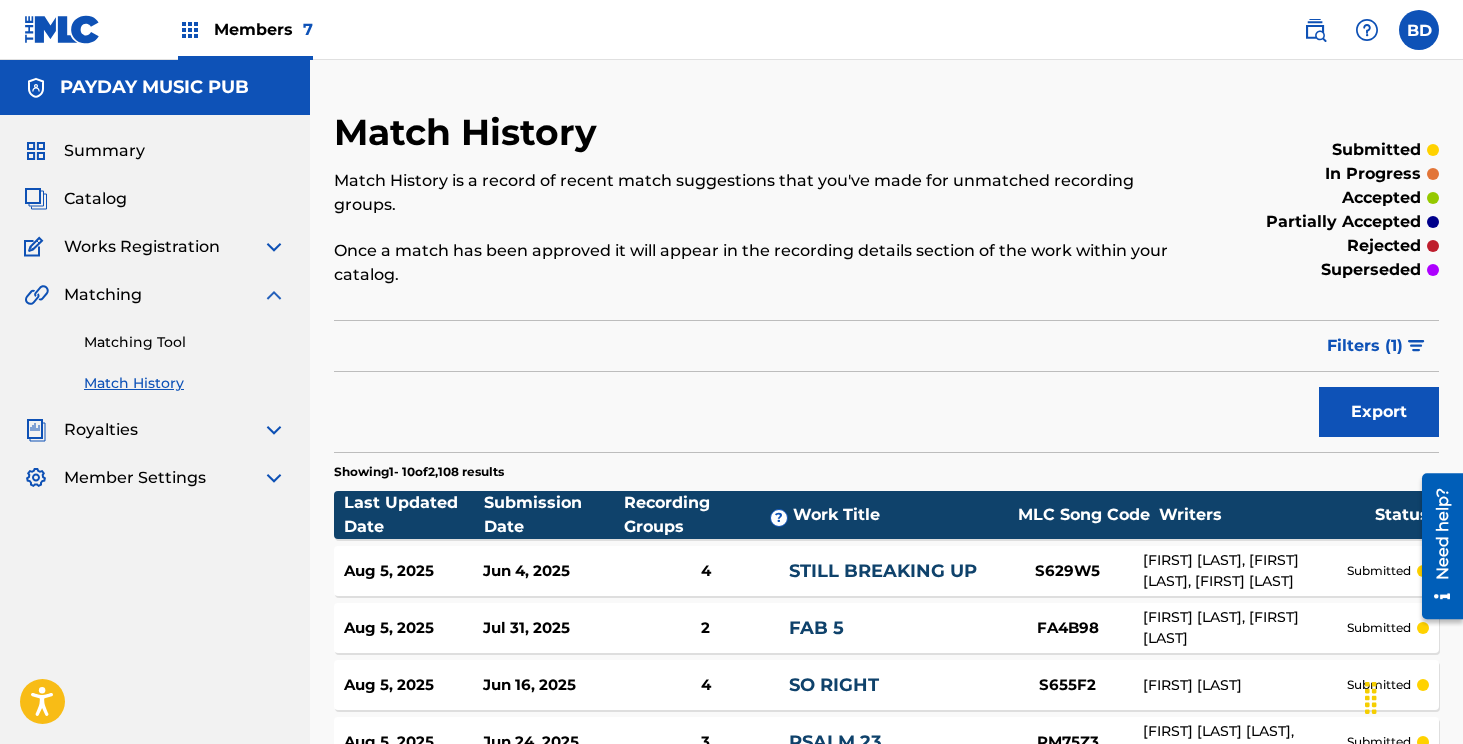 click on "Filters ( 1 )" at bounding box center [1377, 346] 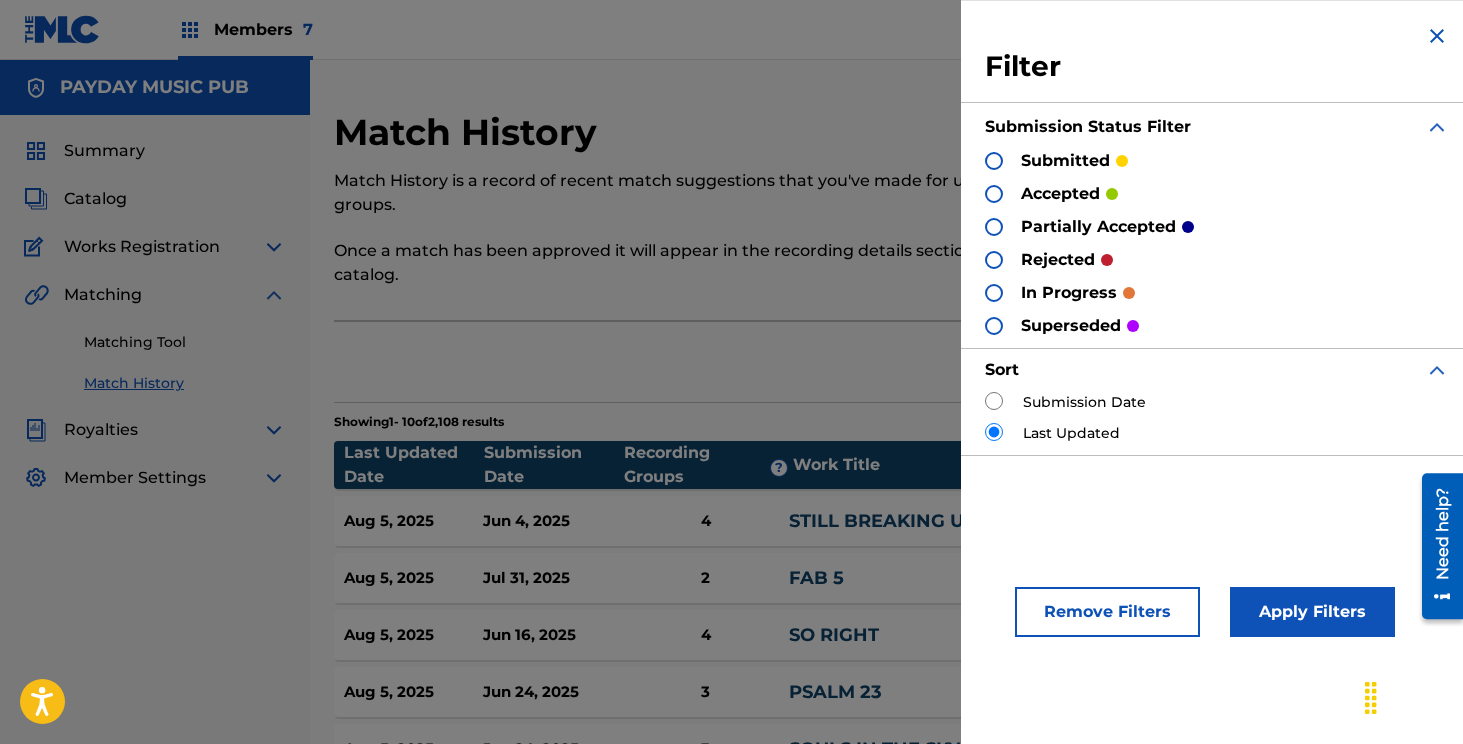 click at bounding box center [994, 401] 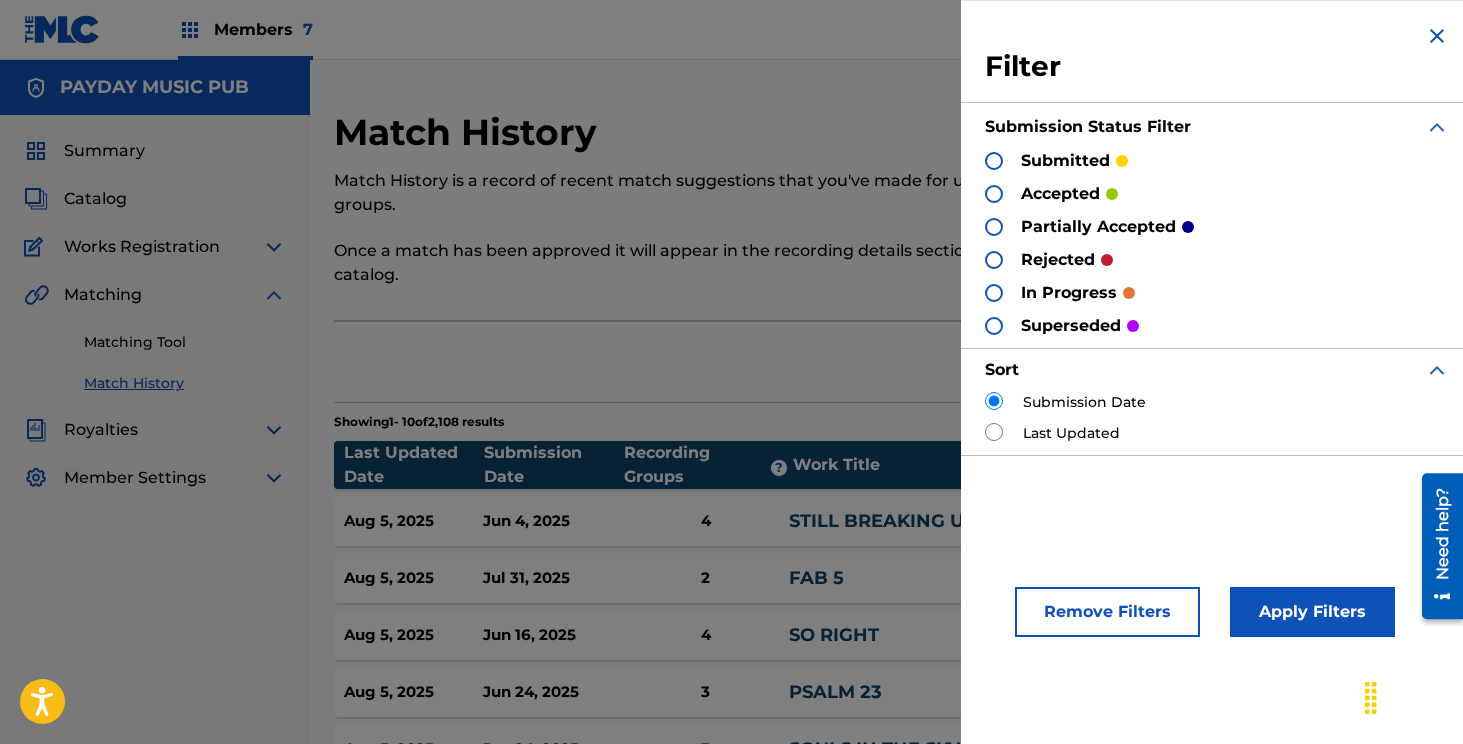 click on "Apply Filters" at bounding box center (1312, 612) 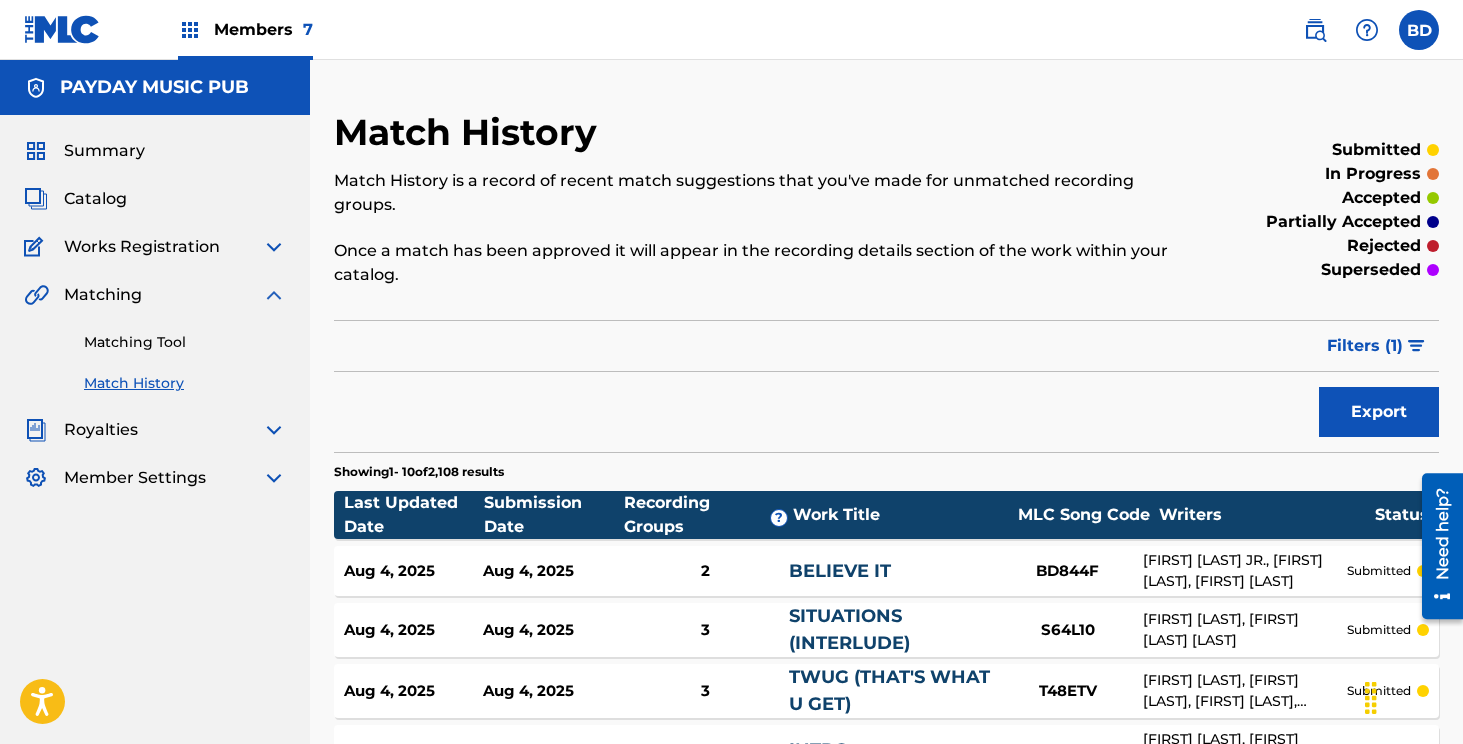 click on "Matching Tool" at bounding box center (185, 342) 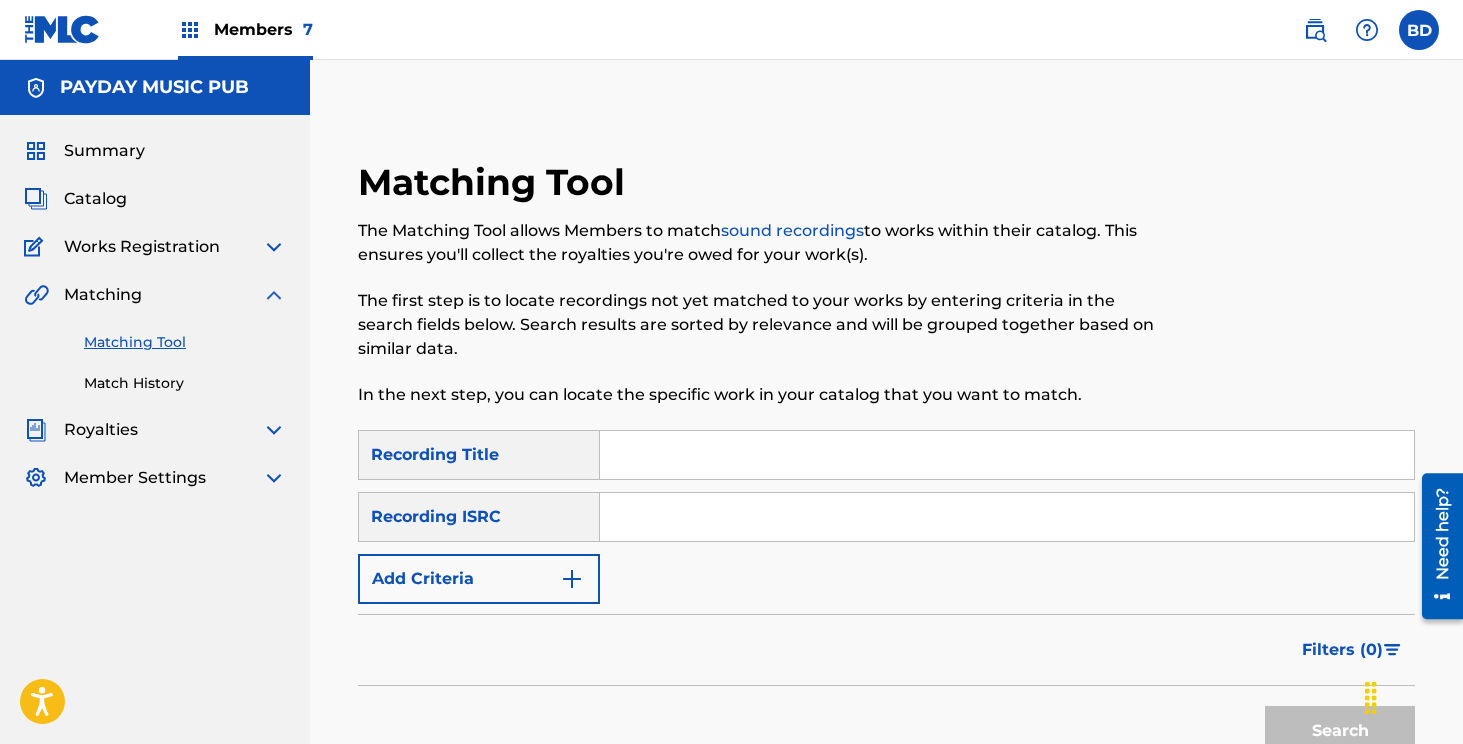 click at bounding box center [1007, 517] 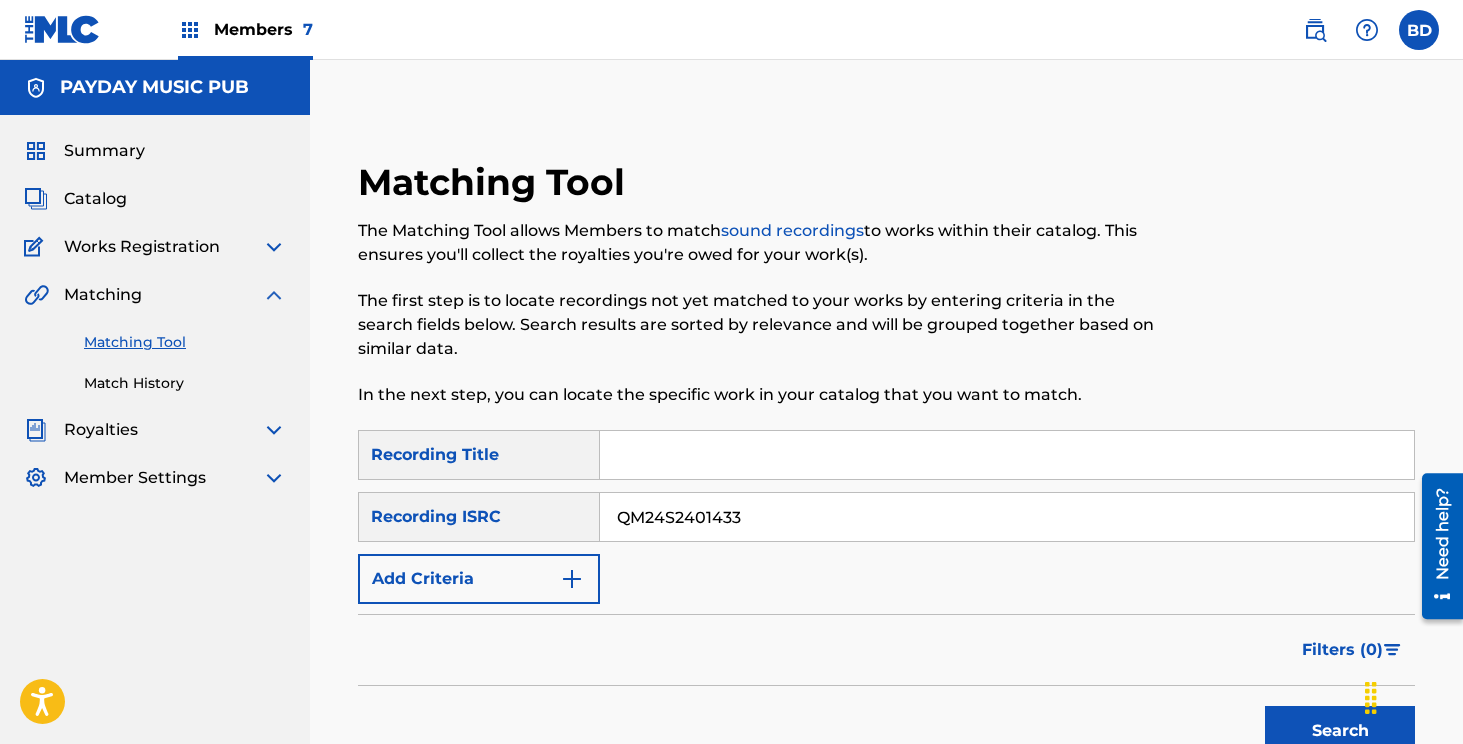 type on "QM24S2401433" 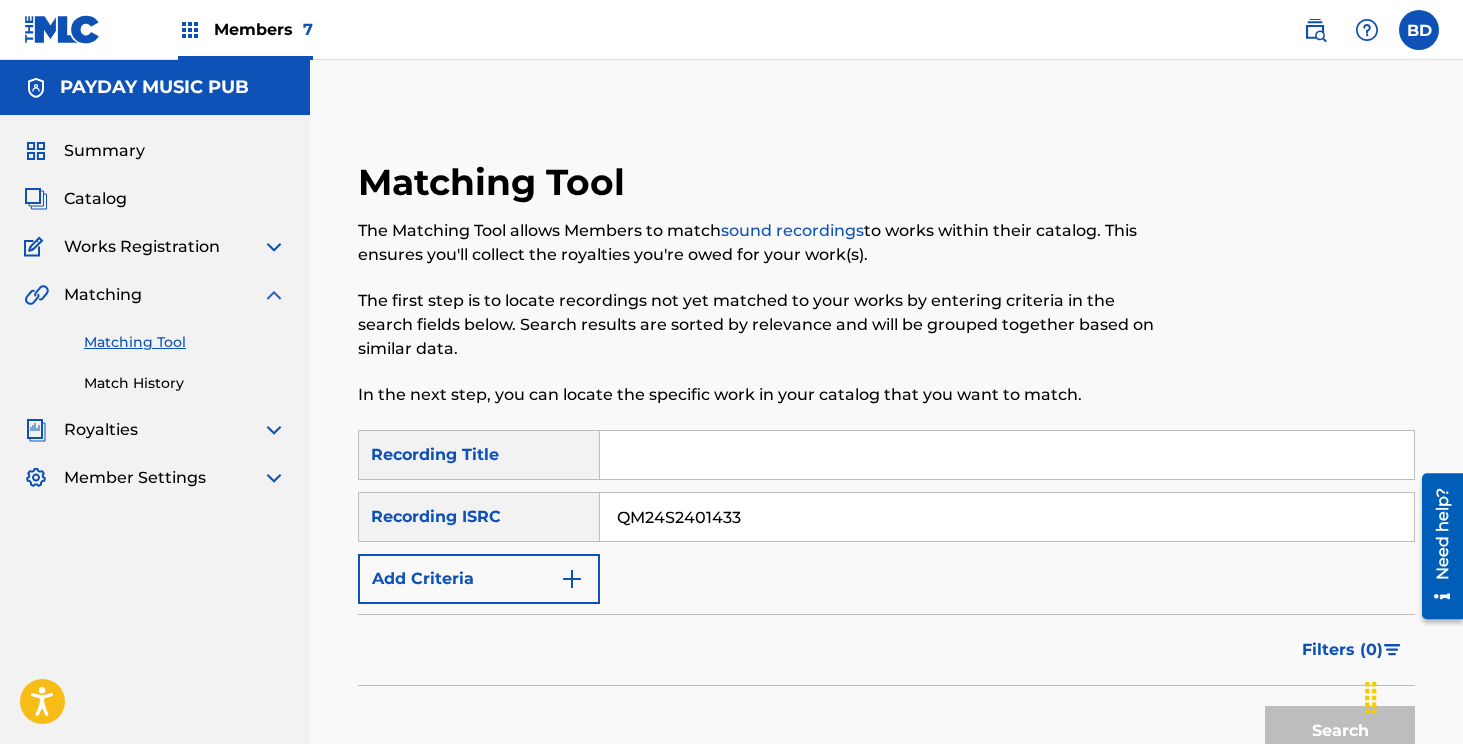 scroll, scrollTop: 436, scrollLeft: 0, axis: vertical 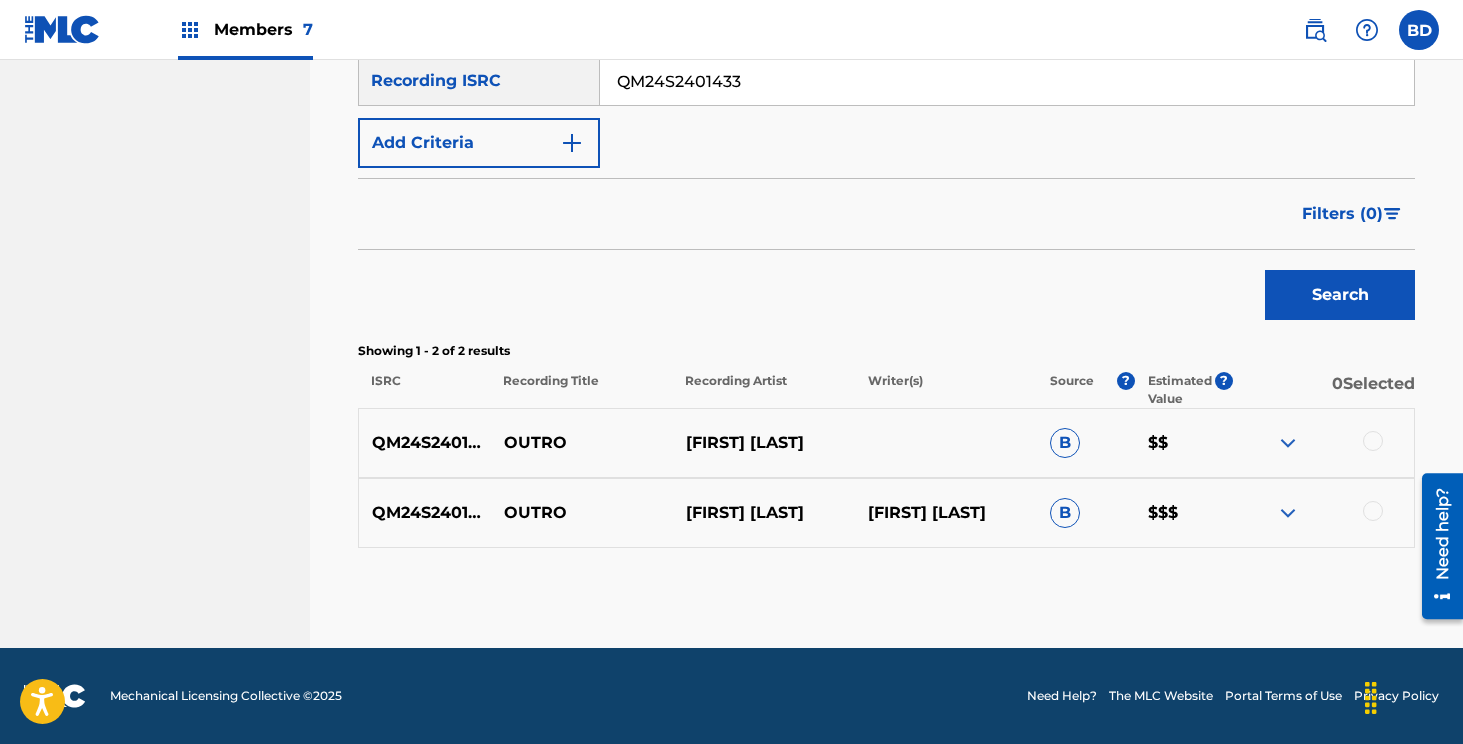 click at bounding box center [1288, 513] 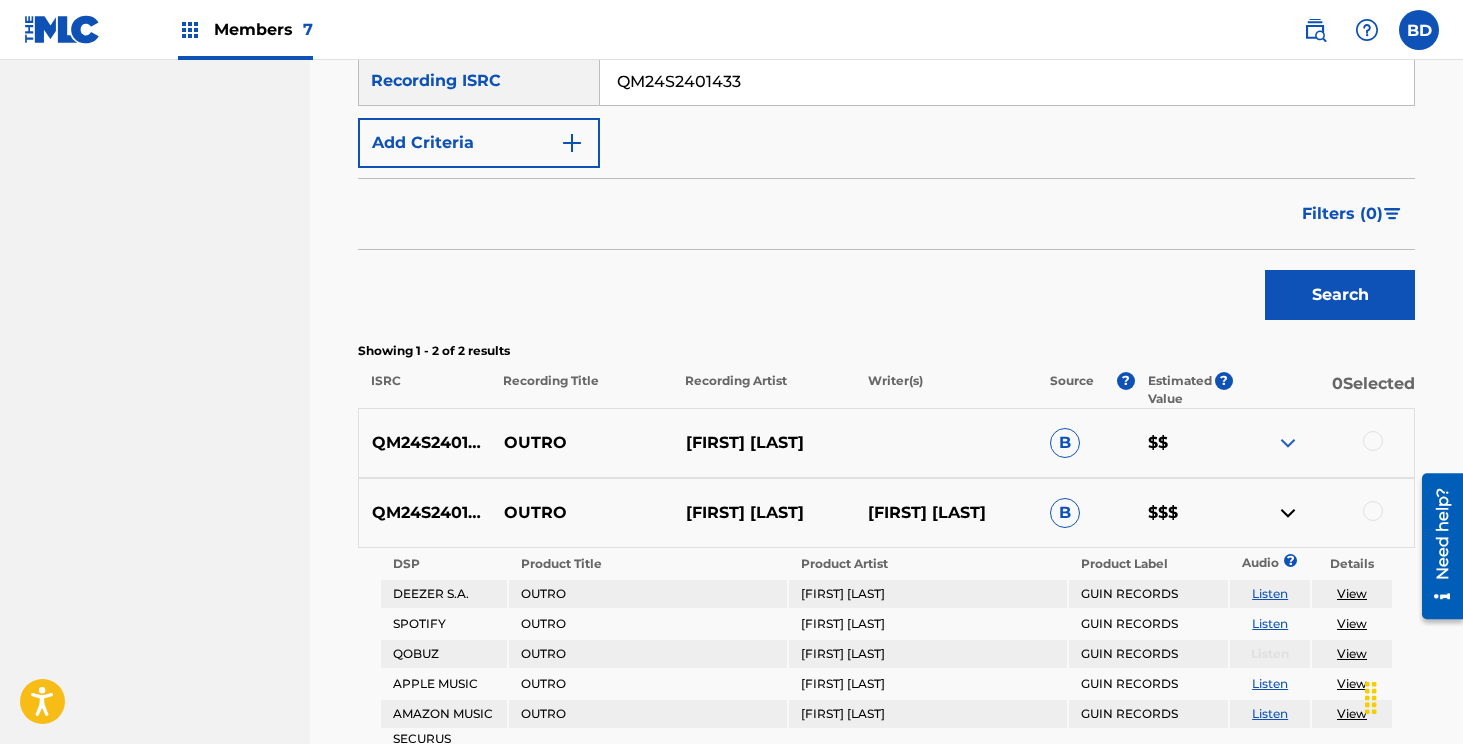 click at bounding box center [1288, 443] 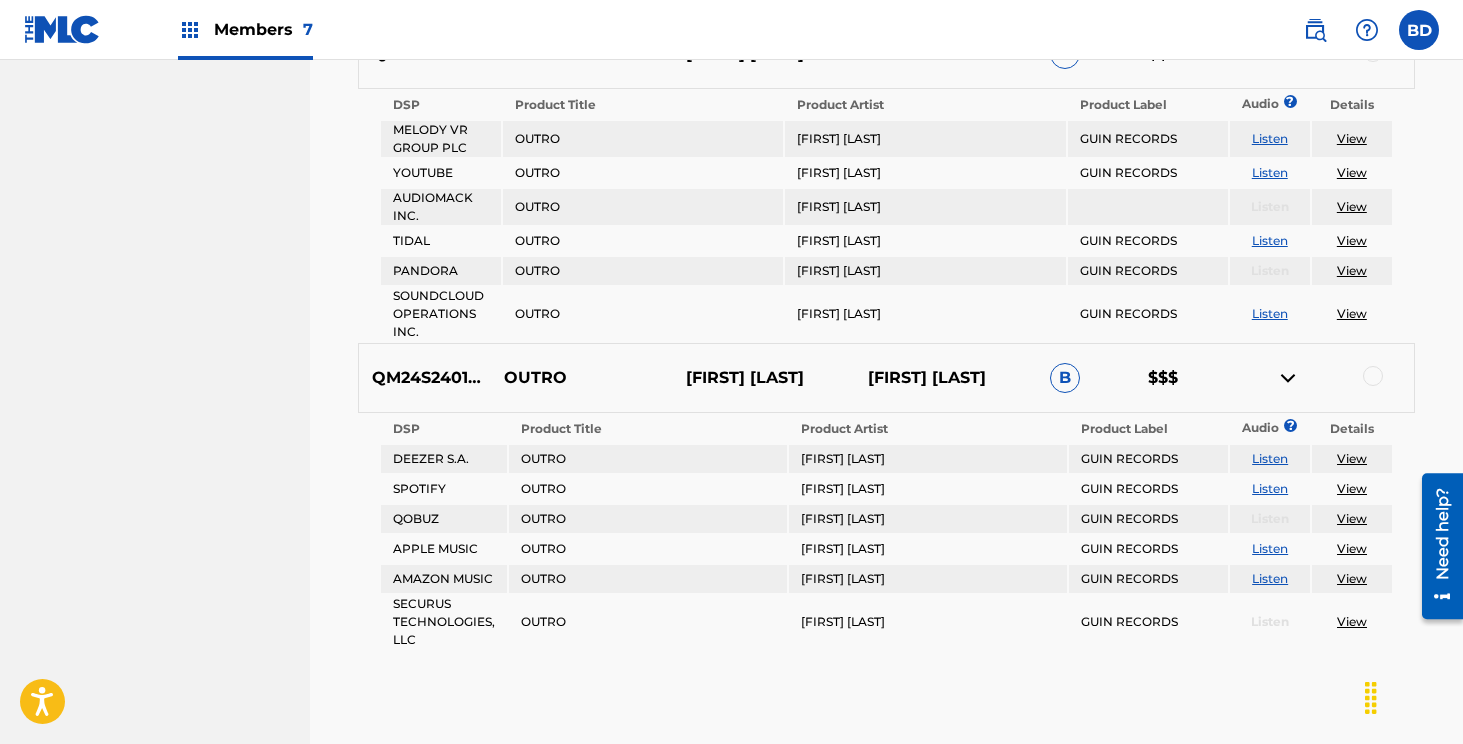 scroll, scrollTop: 743, scrollLeft: 0, axis: vertical 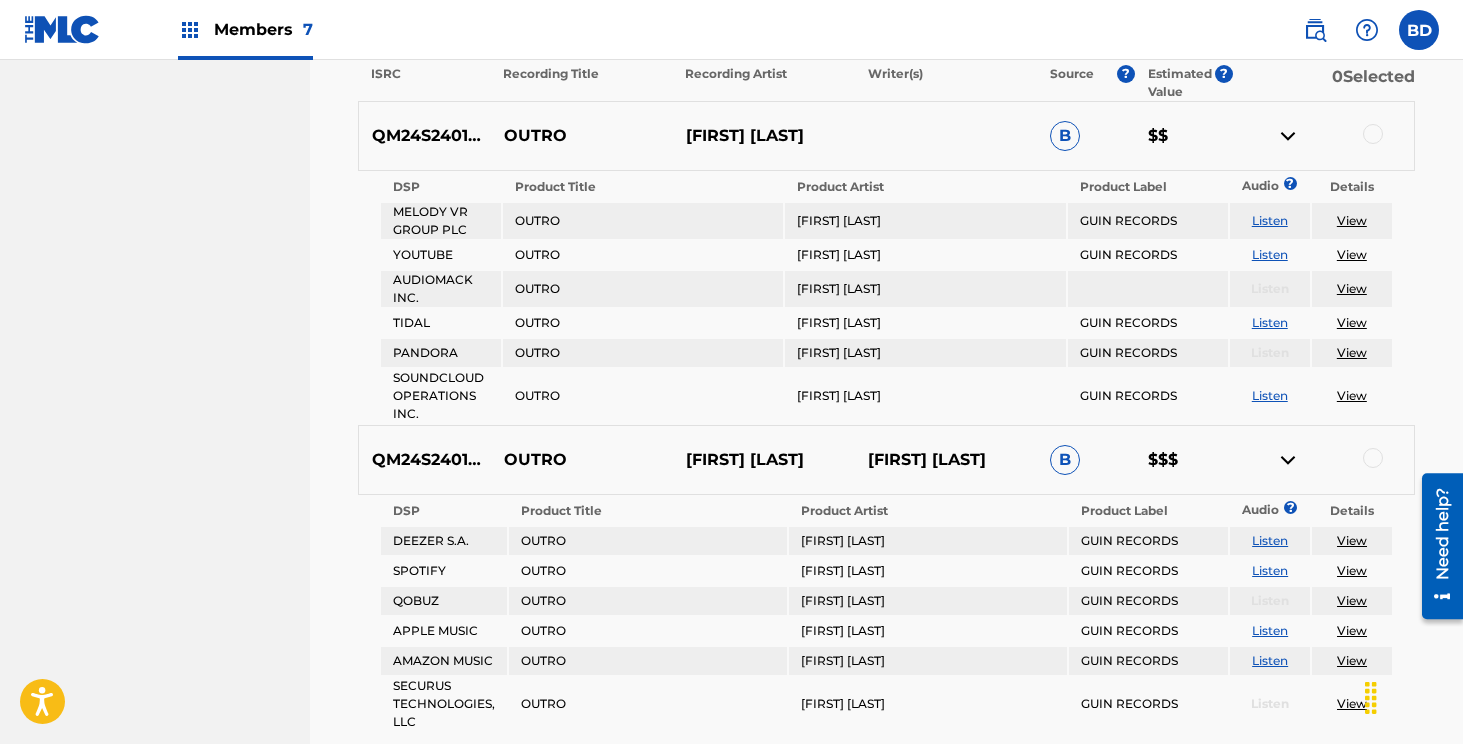 click on "OUTRO" at bounding box center [581, 136] 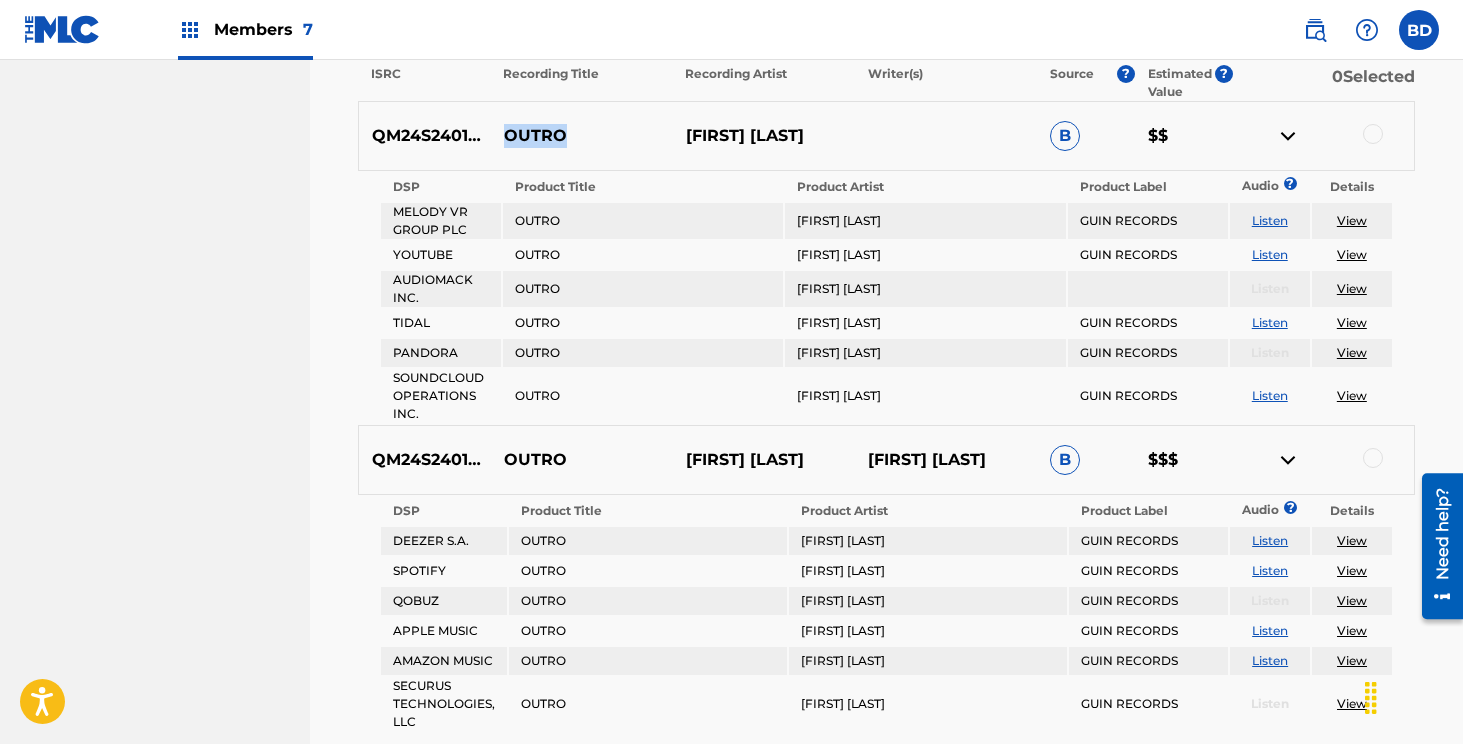 click on "OUTRO" at bounding box center (581, 136) 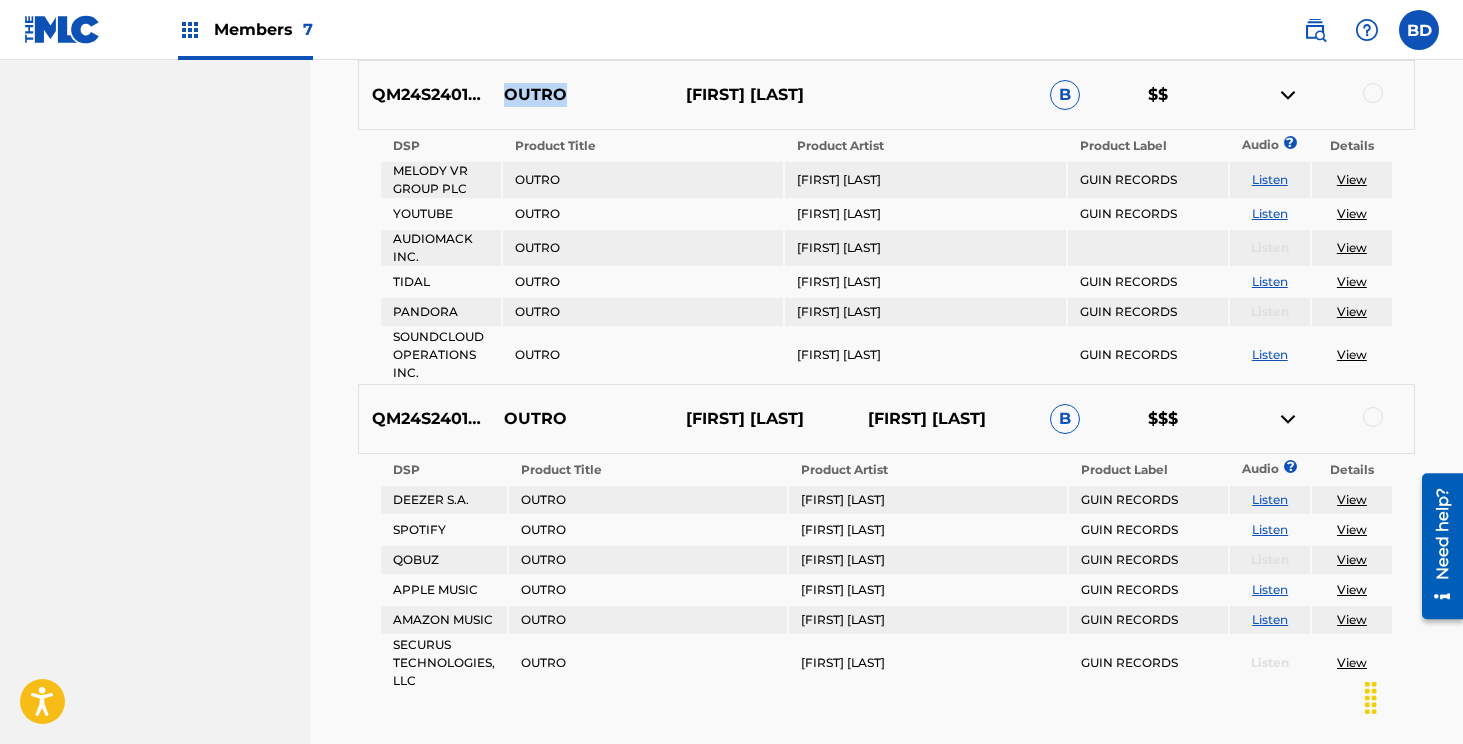 scroll, scrollTop: 782, scrollLeft: 0, axis: vertical 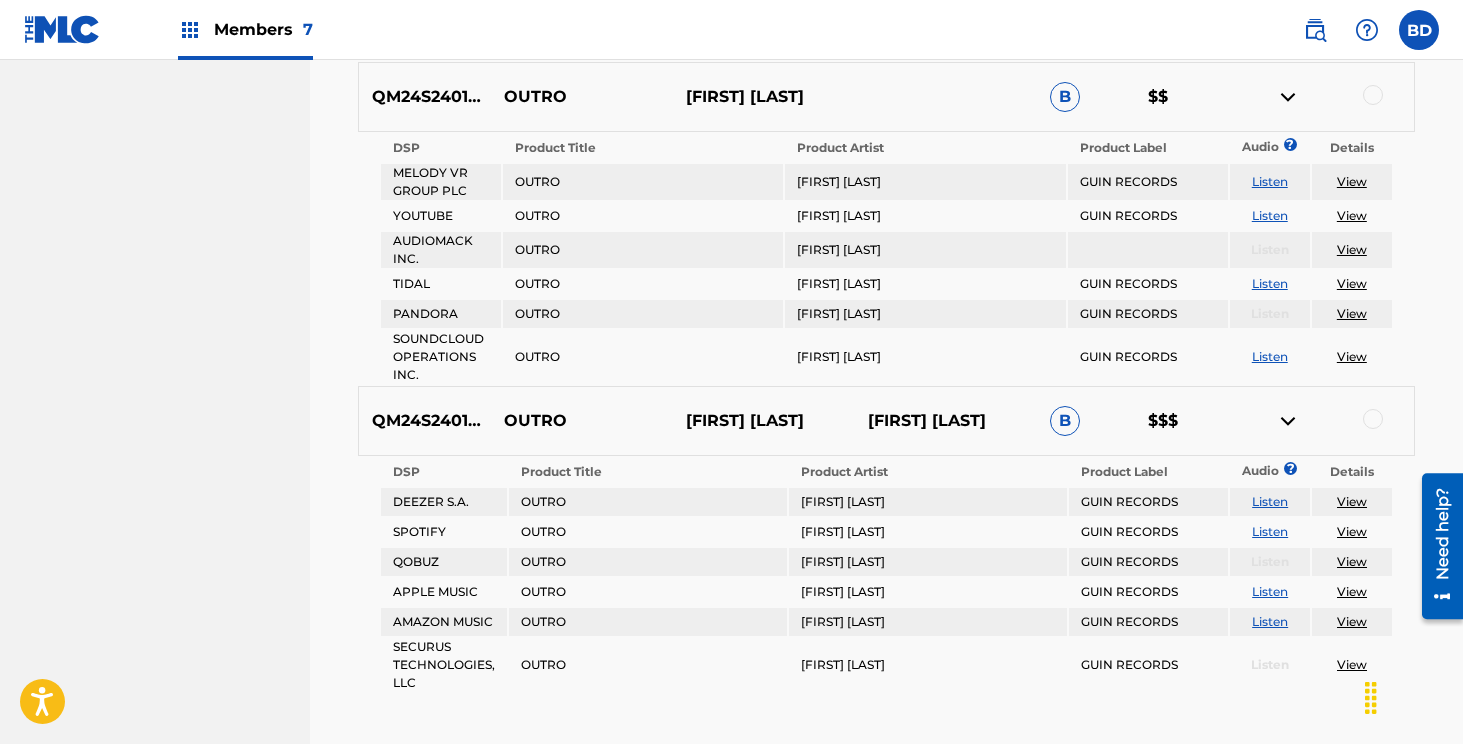click at bounding box center [1373, 95] 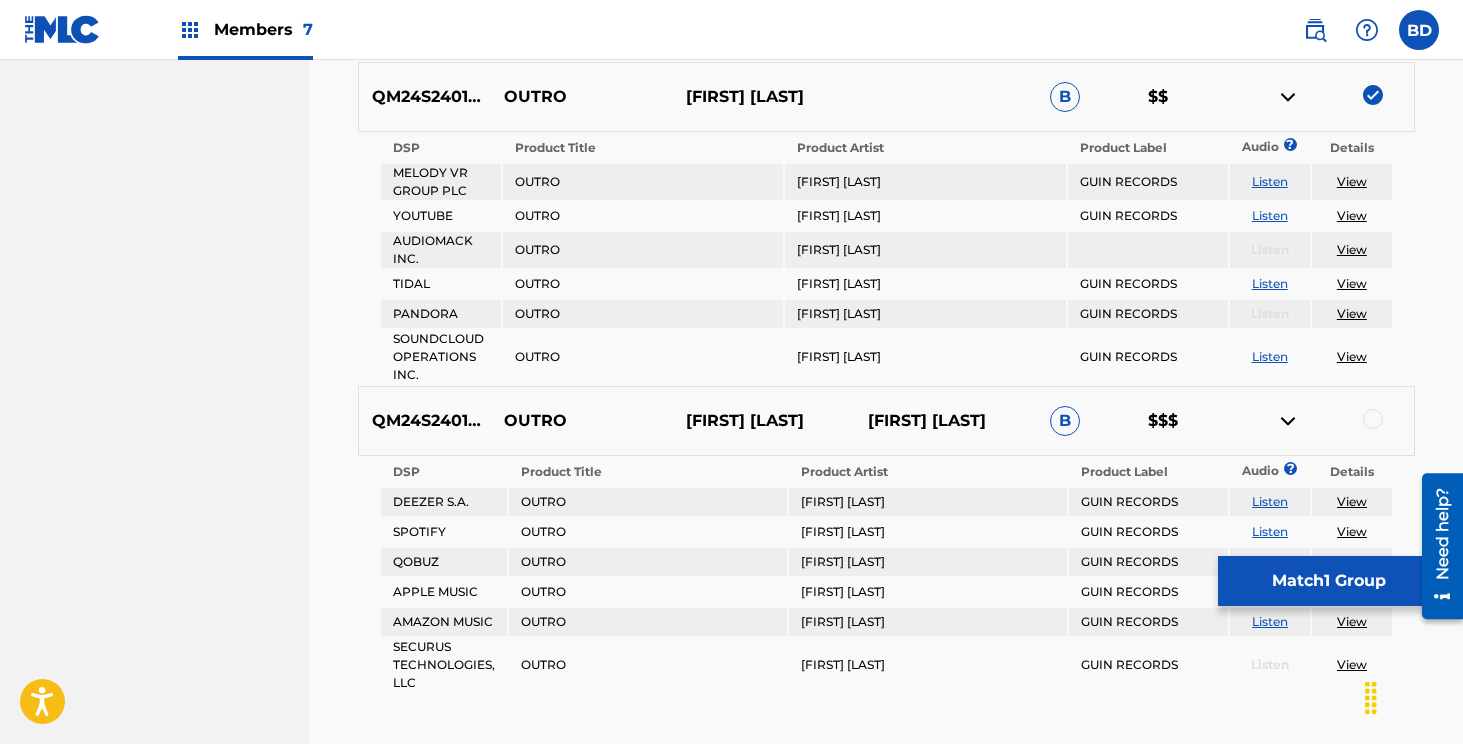 click at bounding box center [1373, 95] 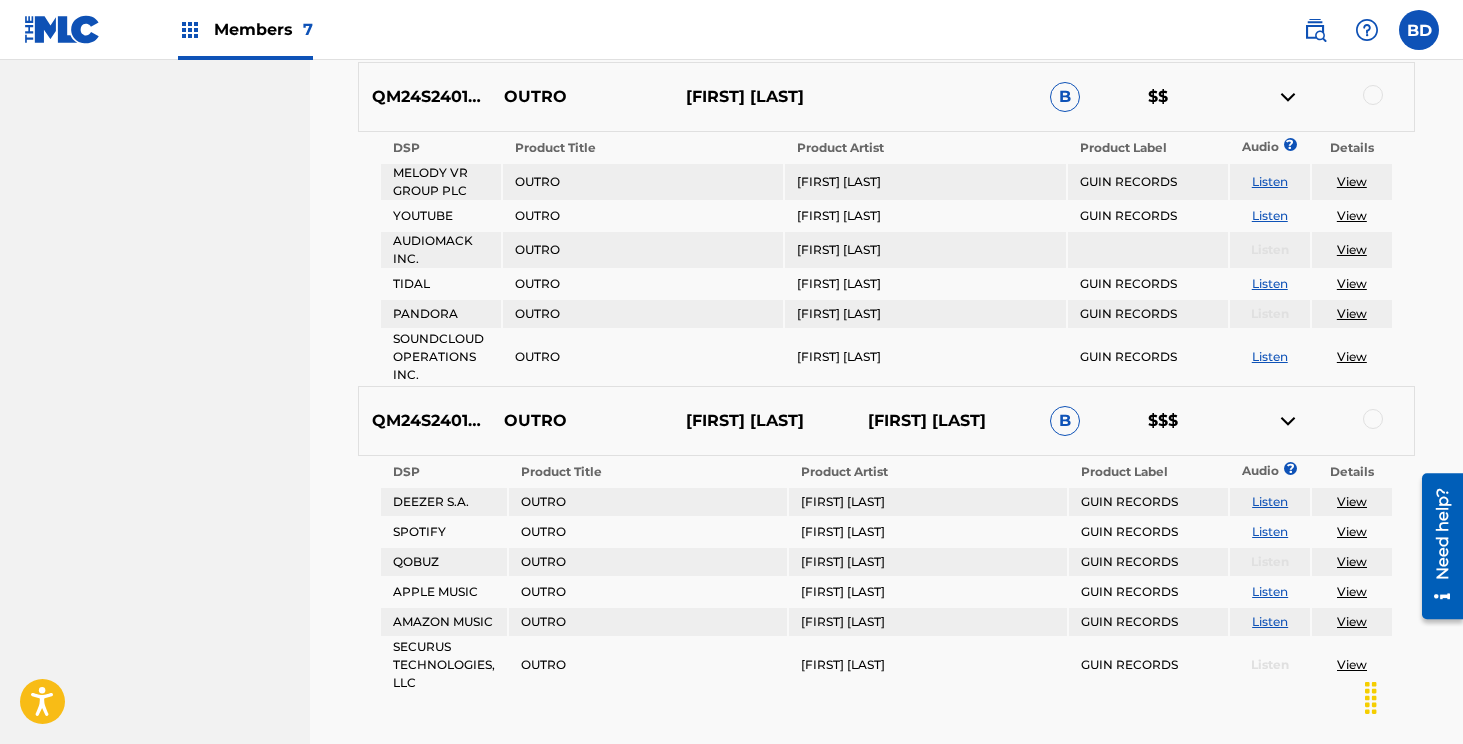 click at bounding box center [1323, 97] 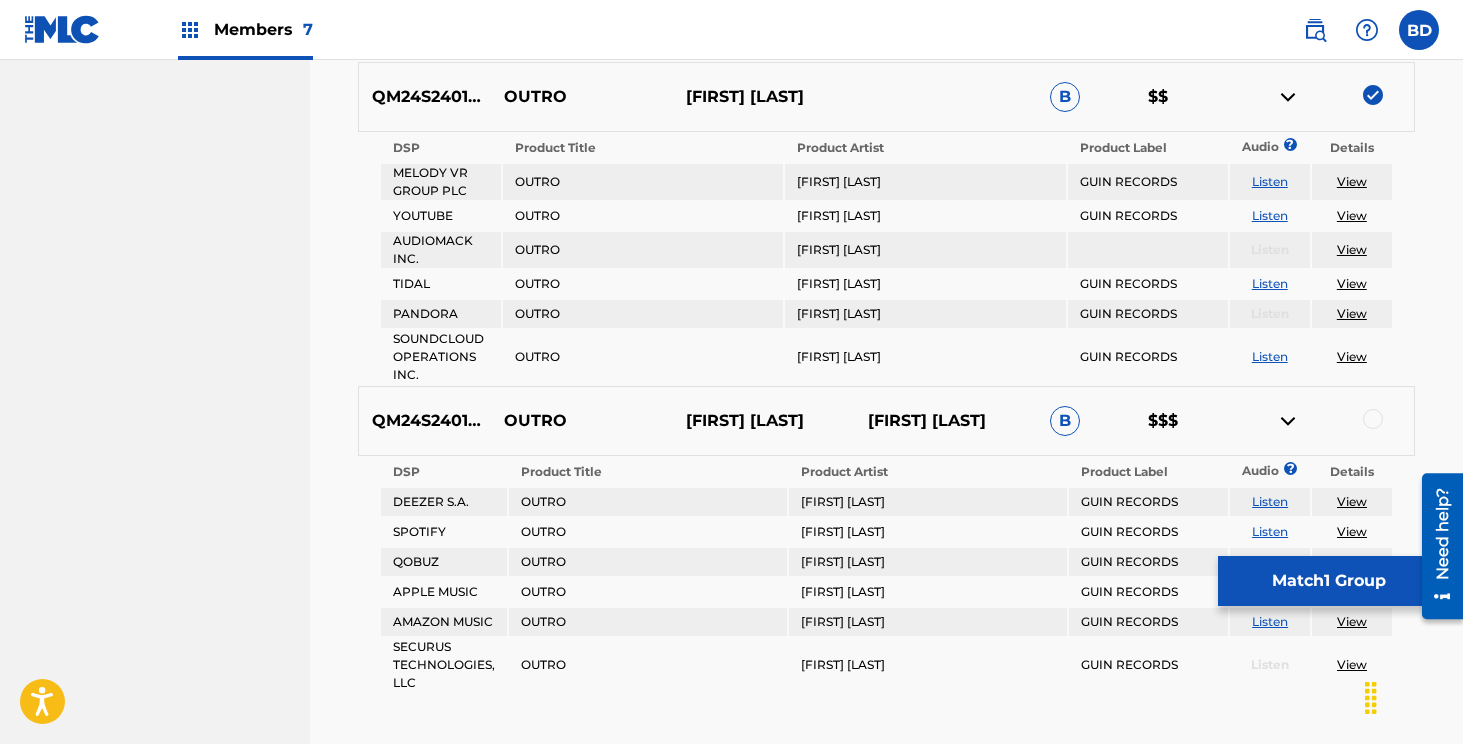 click at bounding box center (1288, 97) 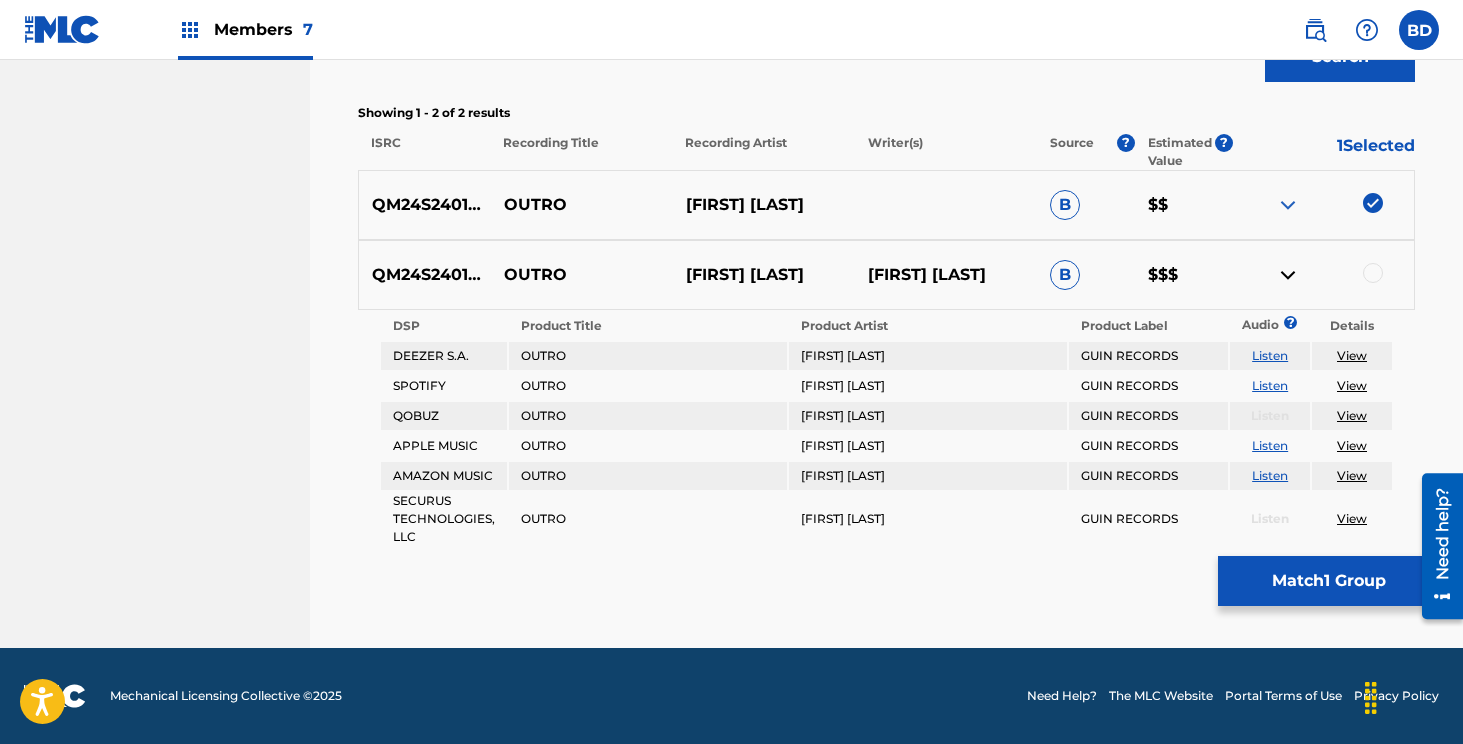 click at bounding box center (1323, 275) 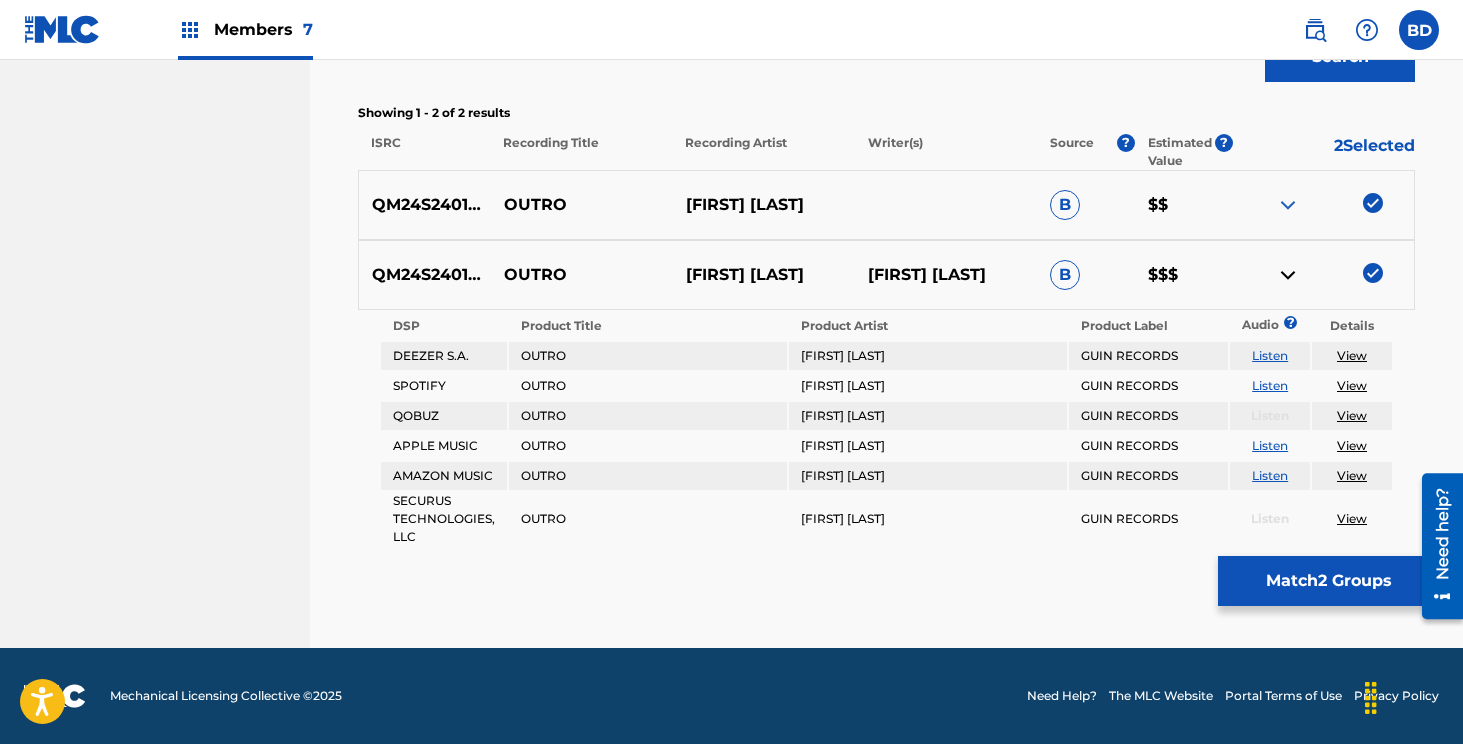 click on "Match  2 Groups" at bounding box center [1328, 581] 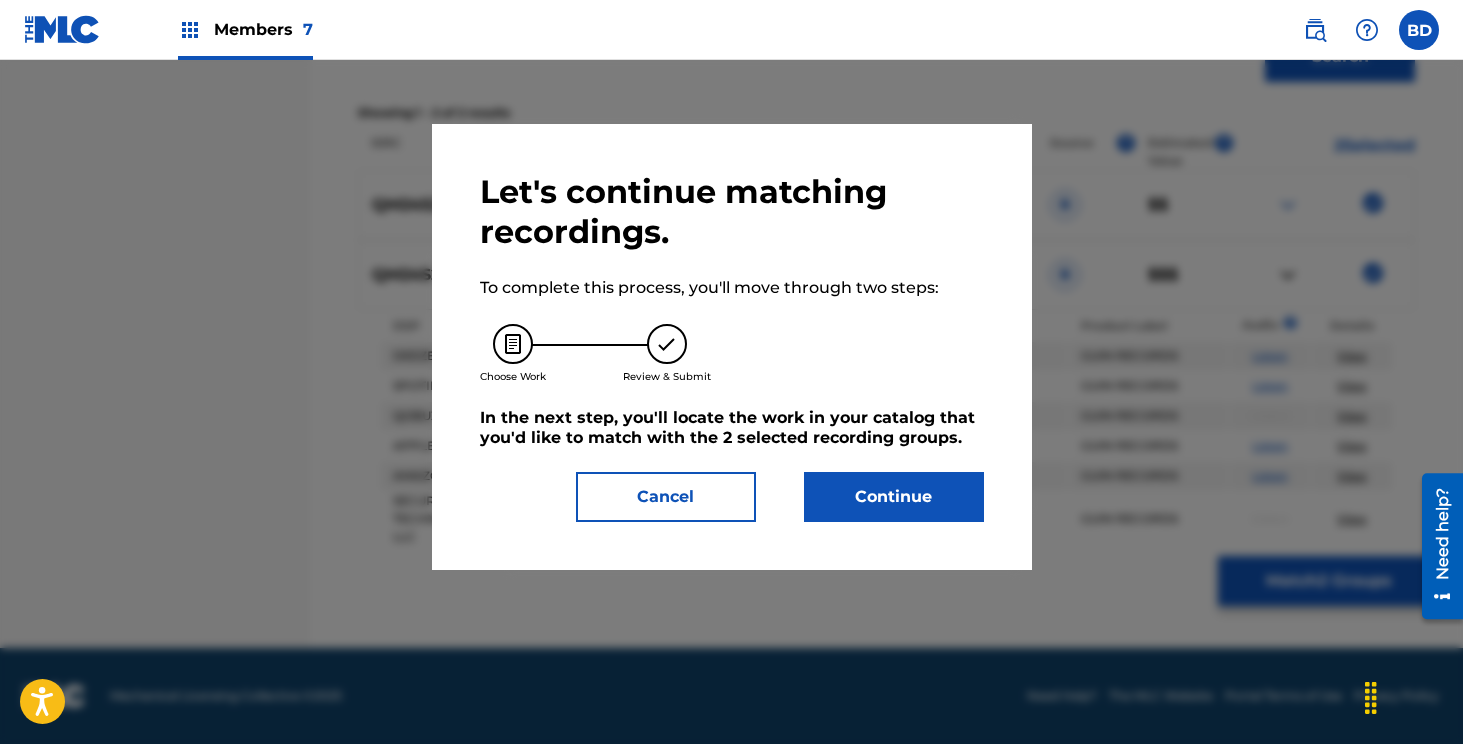 click on "Continue" at bounding box center (894, 497) 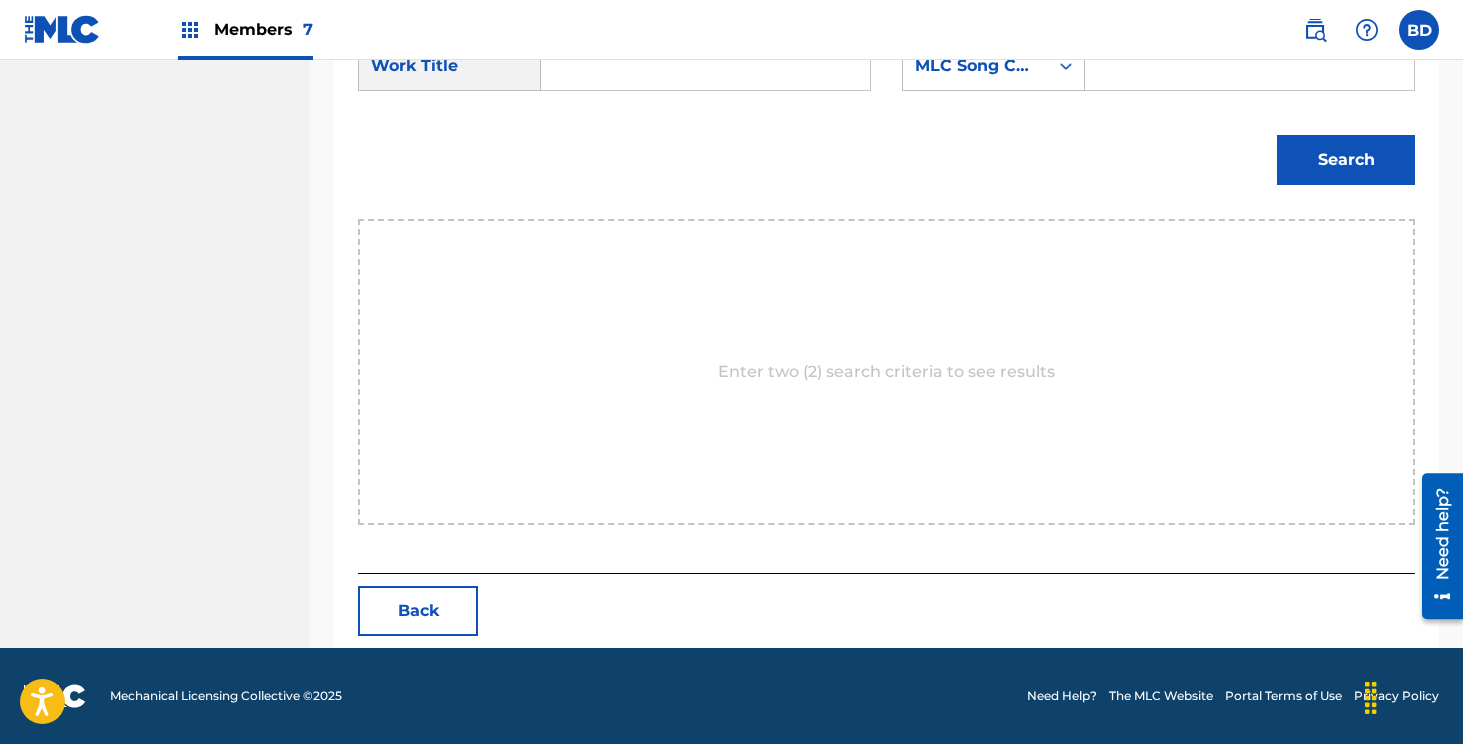 scroll, scrollTop: 588, scrollLeft: 0, axis: vertical 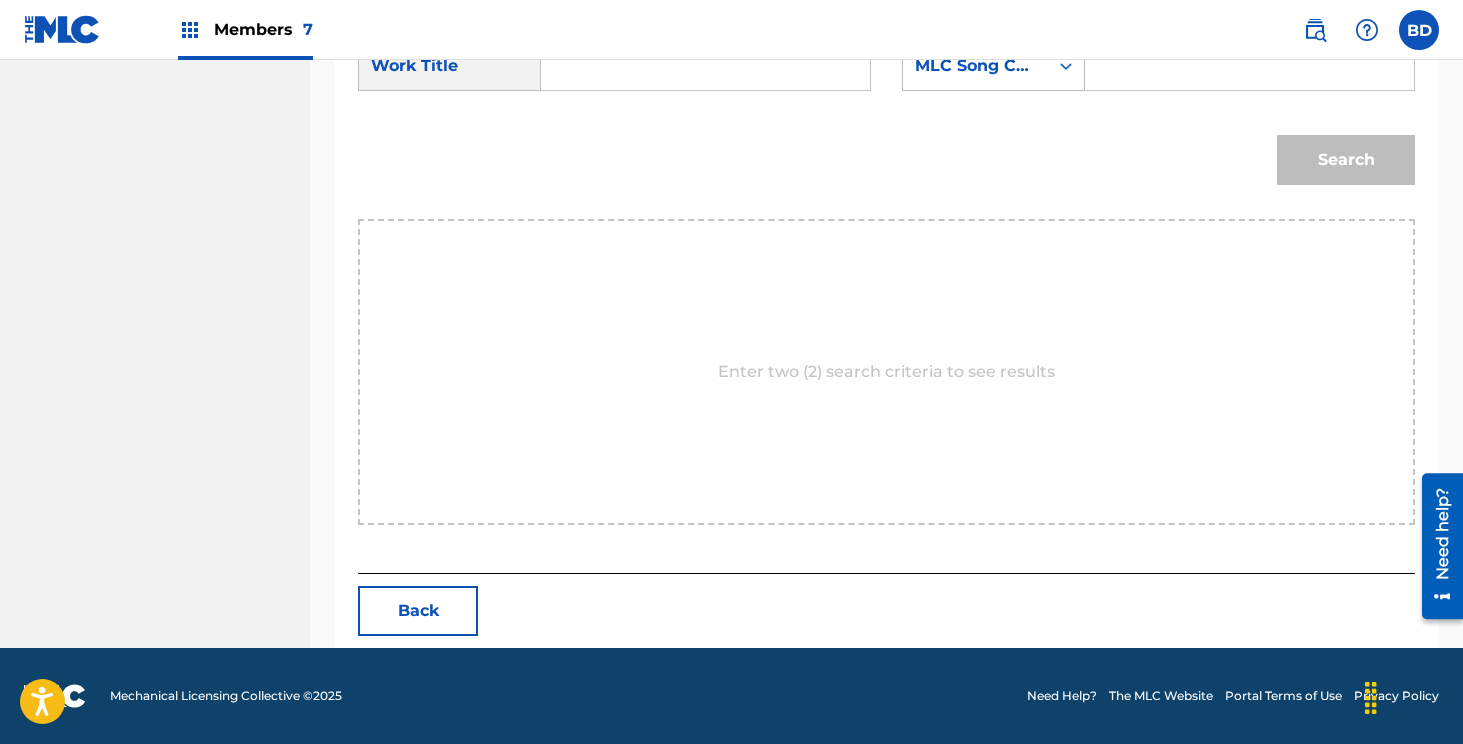 click on "Members    7 BD BD Brian   Durant claims@sx-works.com Profile Log out" at bounding box center [731, 30] 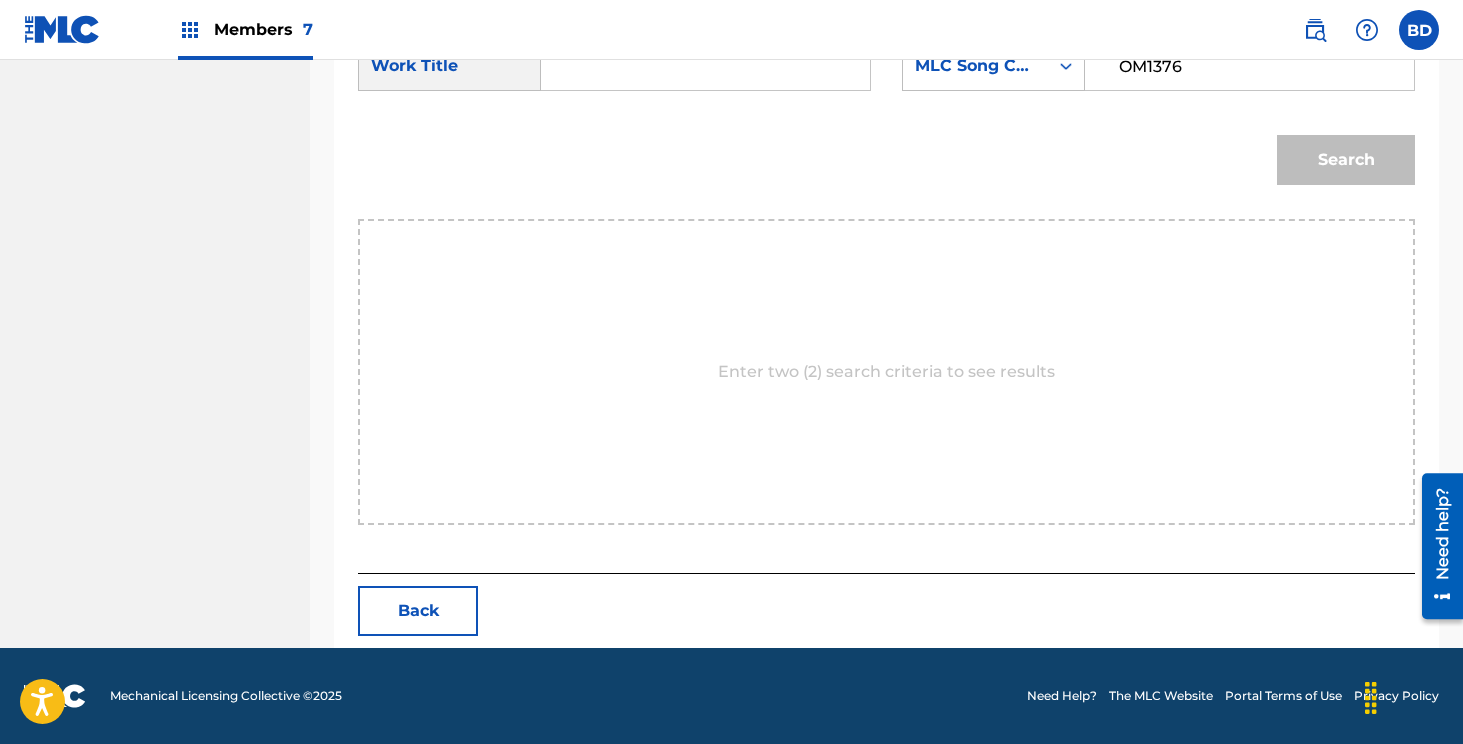 type on "OM1376" 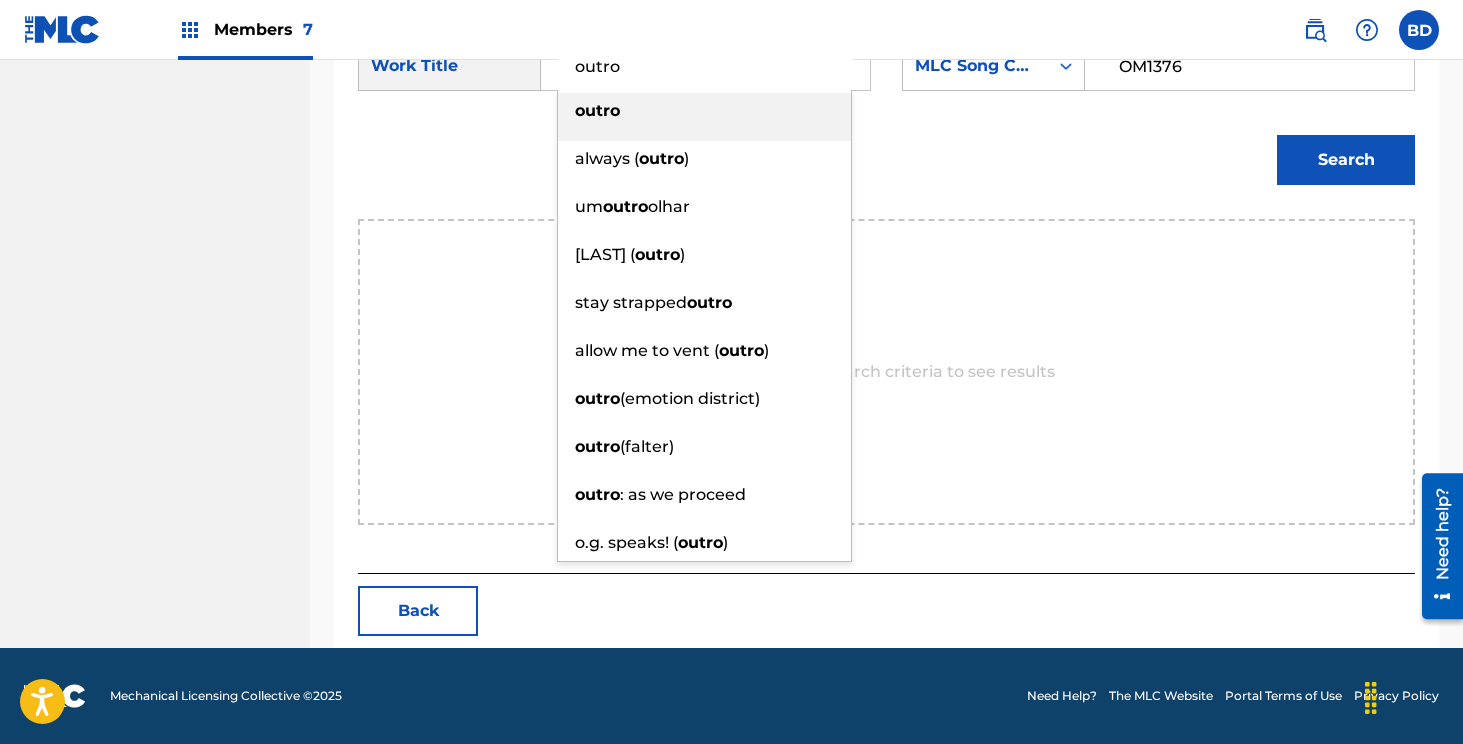 type on "outro" 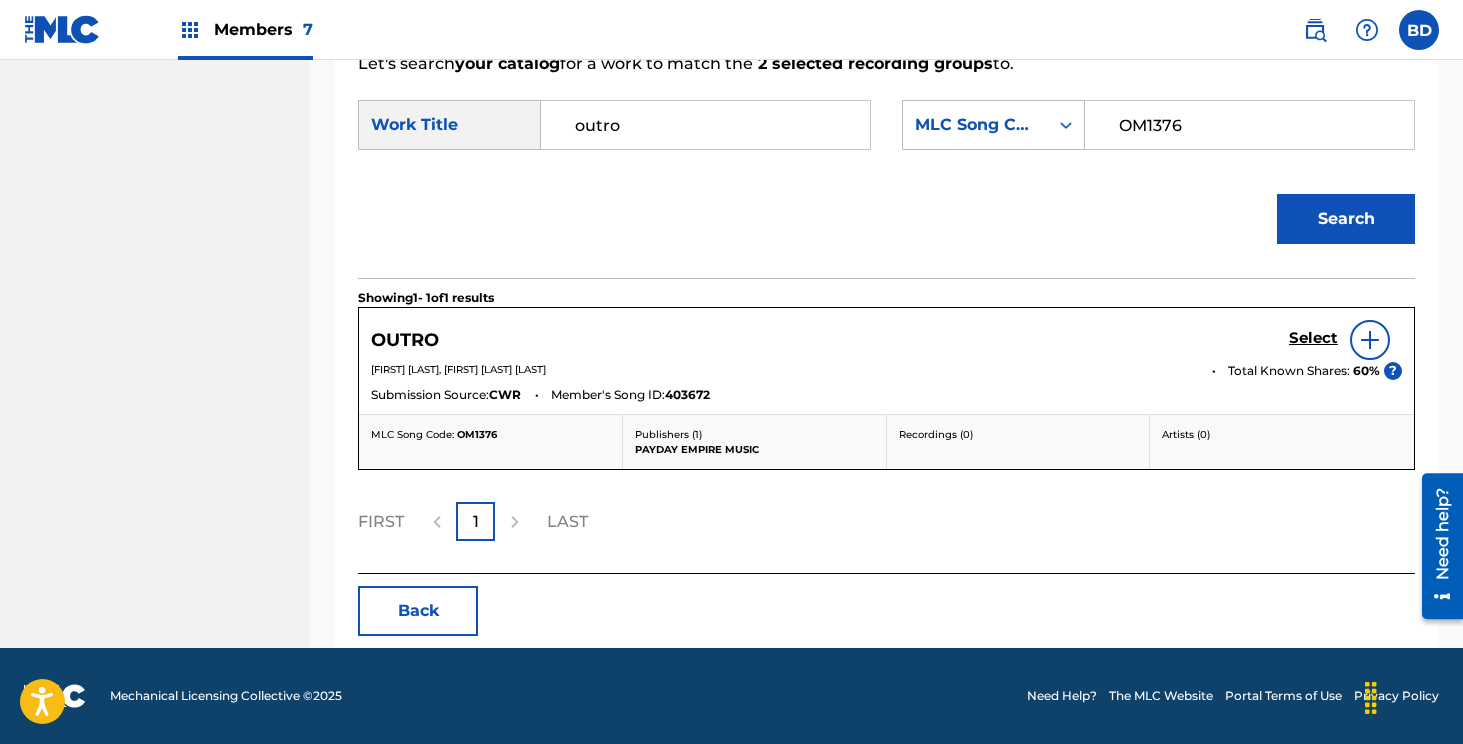 scroll, scrollTop: 428, scrollLeft: 0, axis: vertical 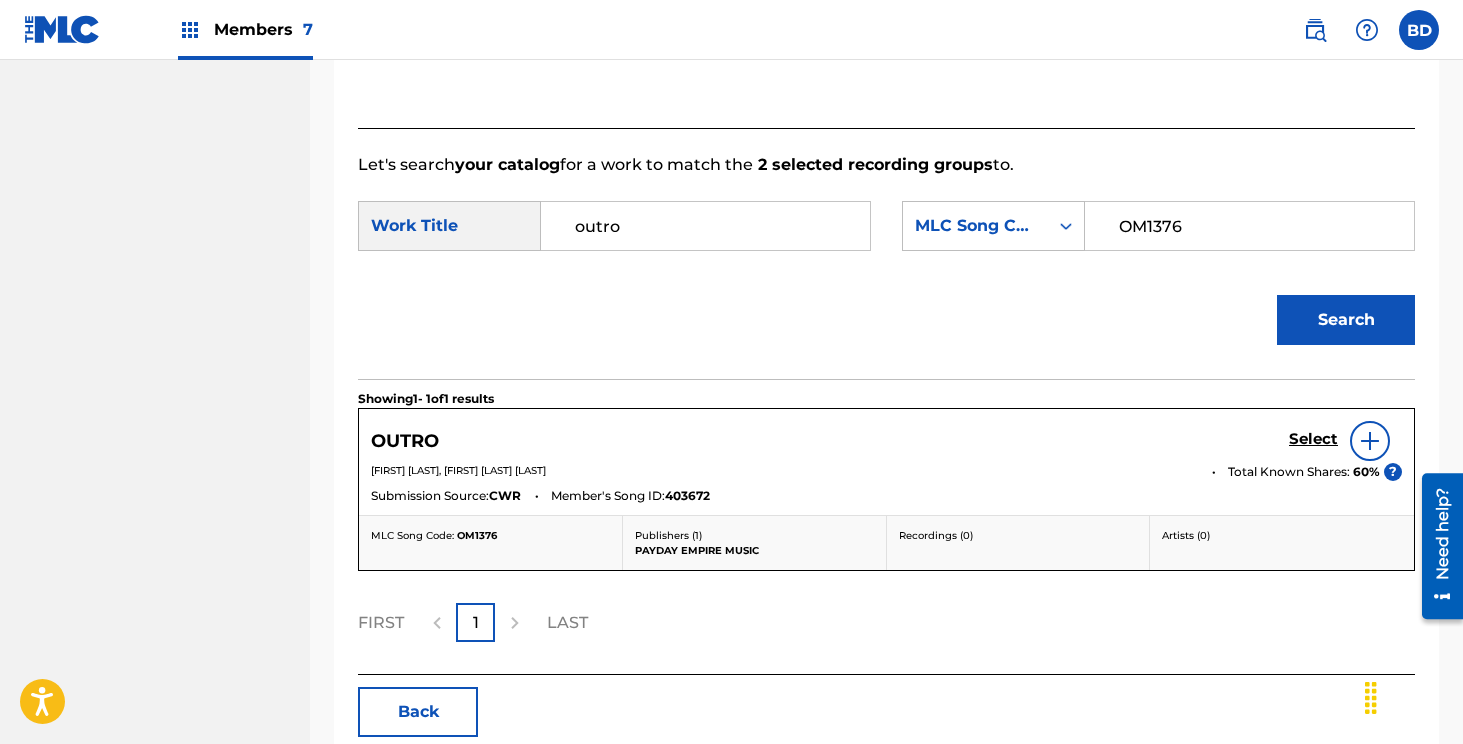 click on "Select" at bounding box center [1313, 439] 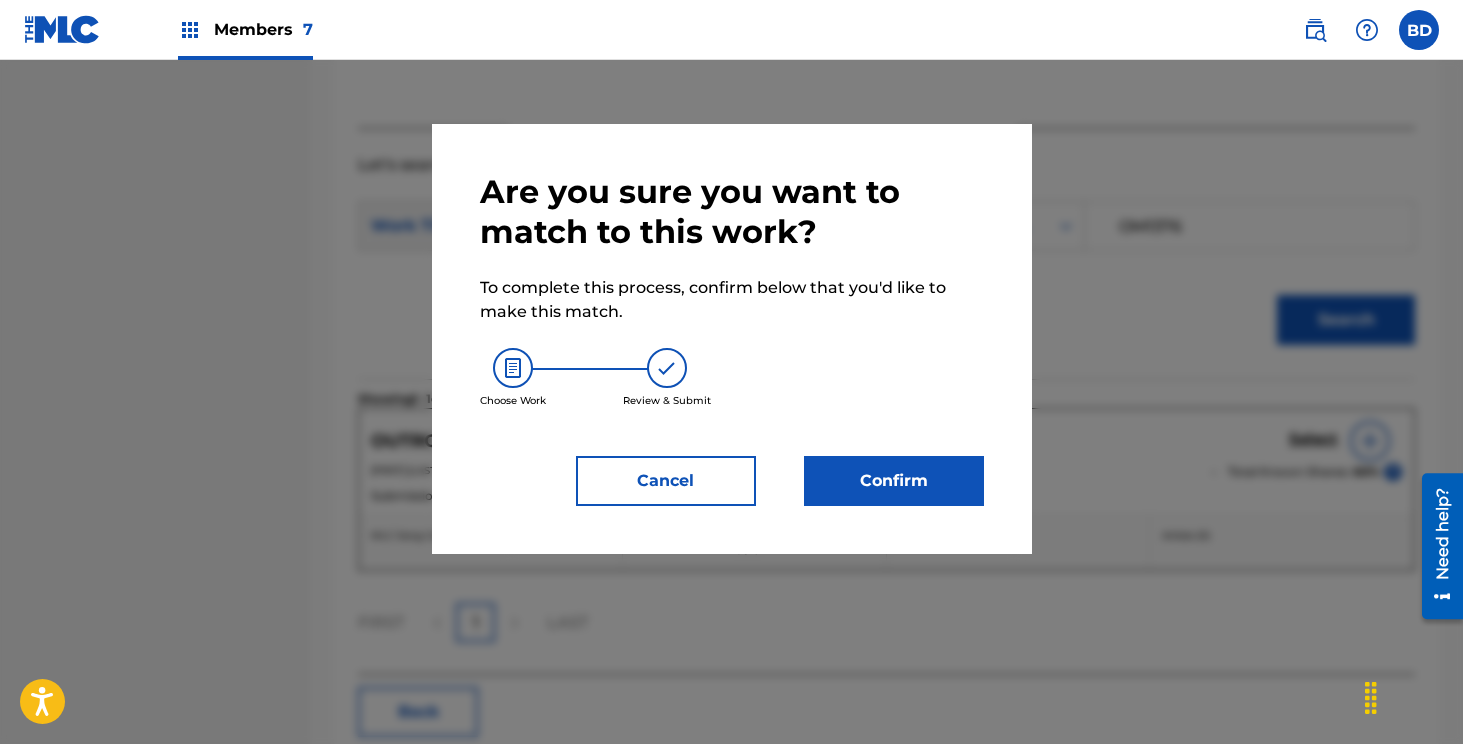 click on "Confirm" at bounding box center (894, 481) 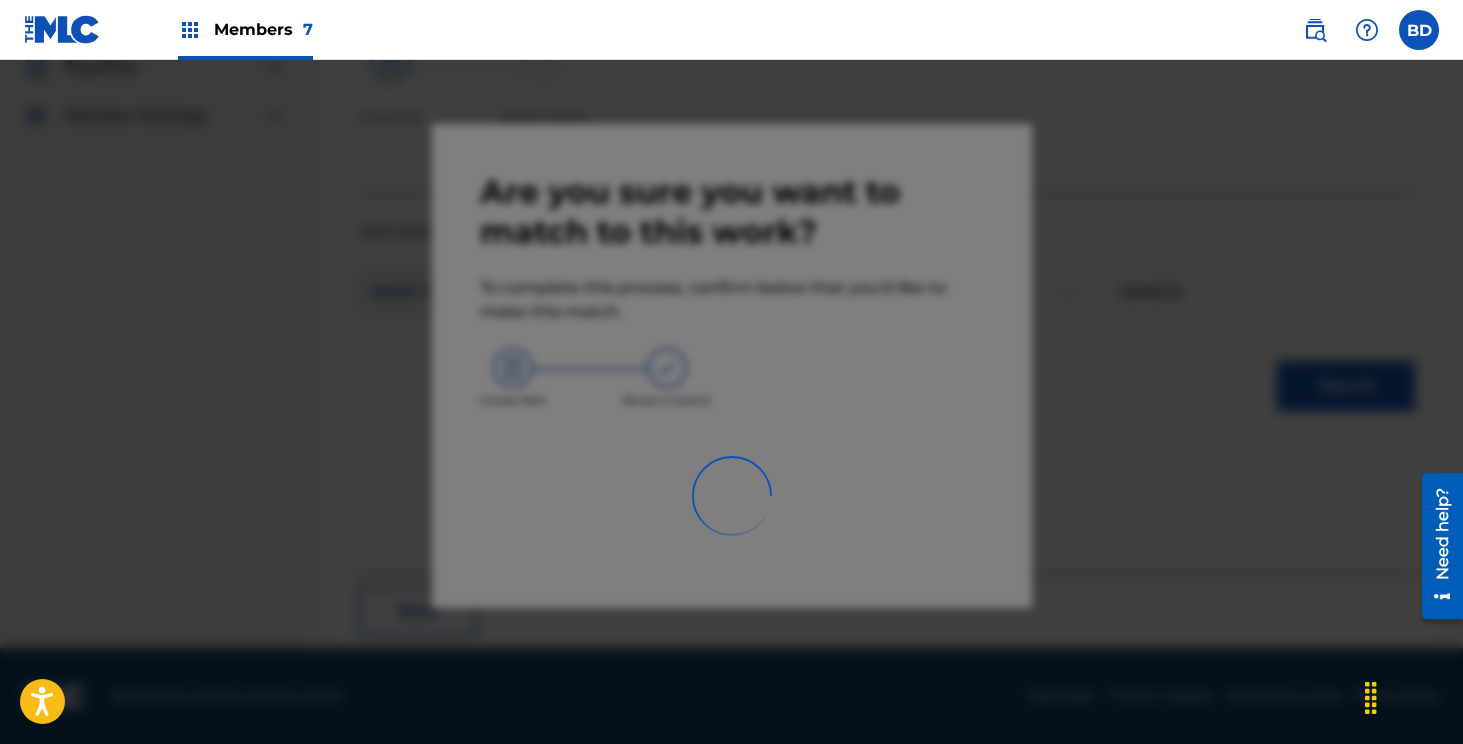 scroll, scrollTop: 92, scrollLeft: 0, axis: vertical 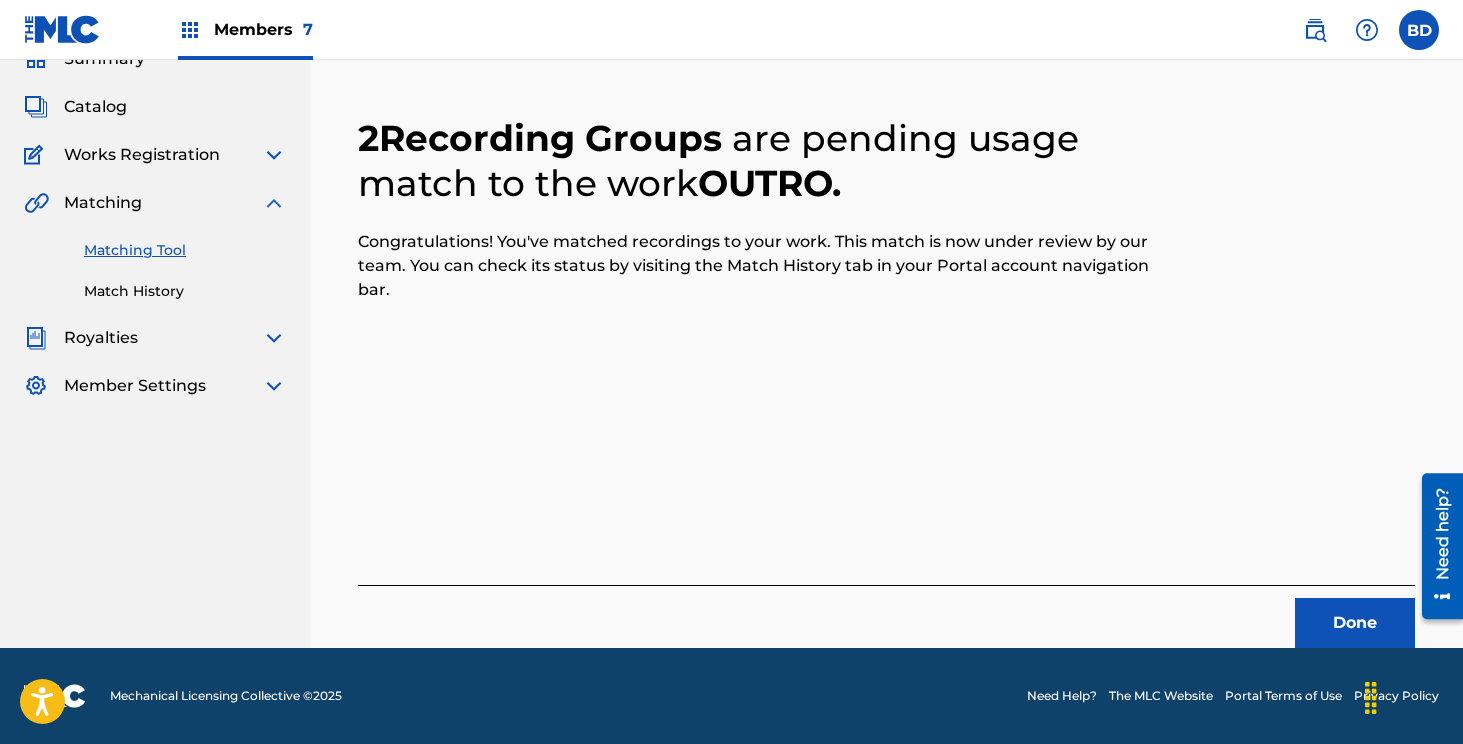 click on "Match History" at bounding box center (185, 291) 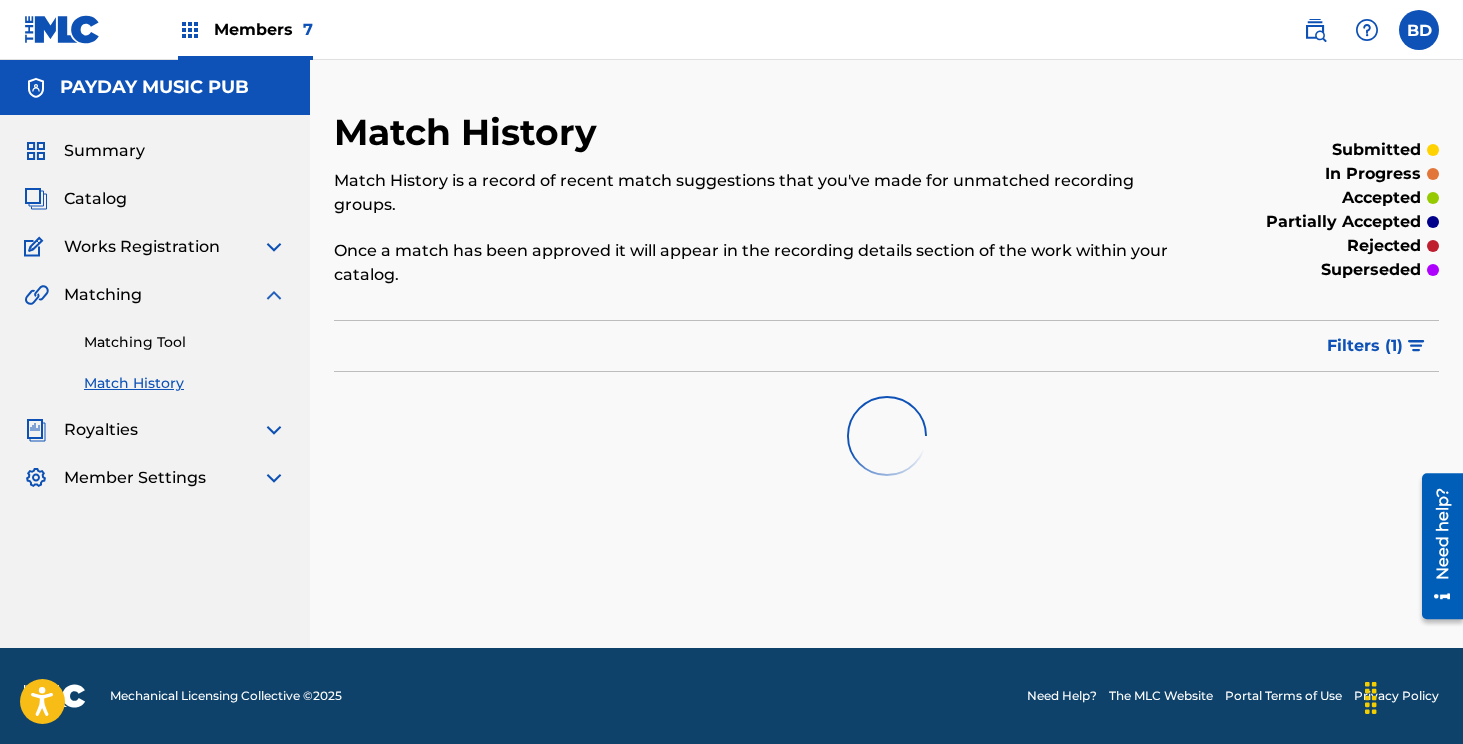 scroll, scrollTop: 0, scrollLeft: 0, axis: both 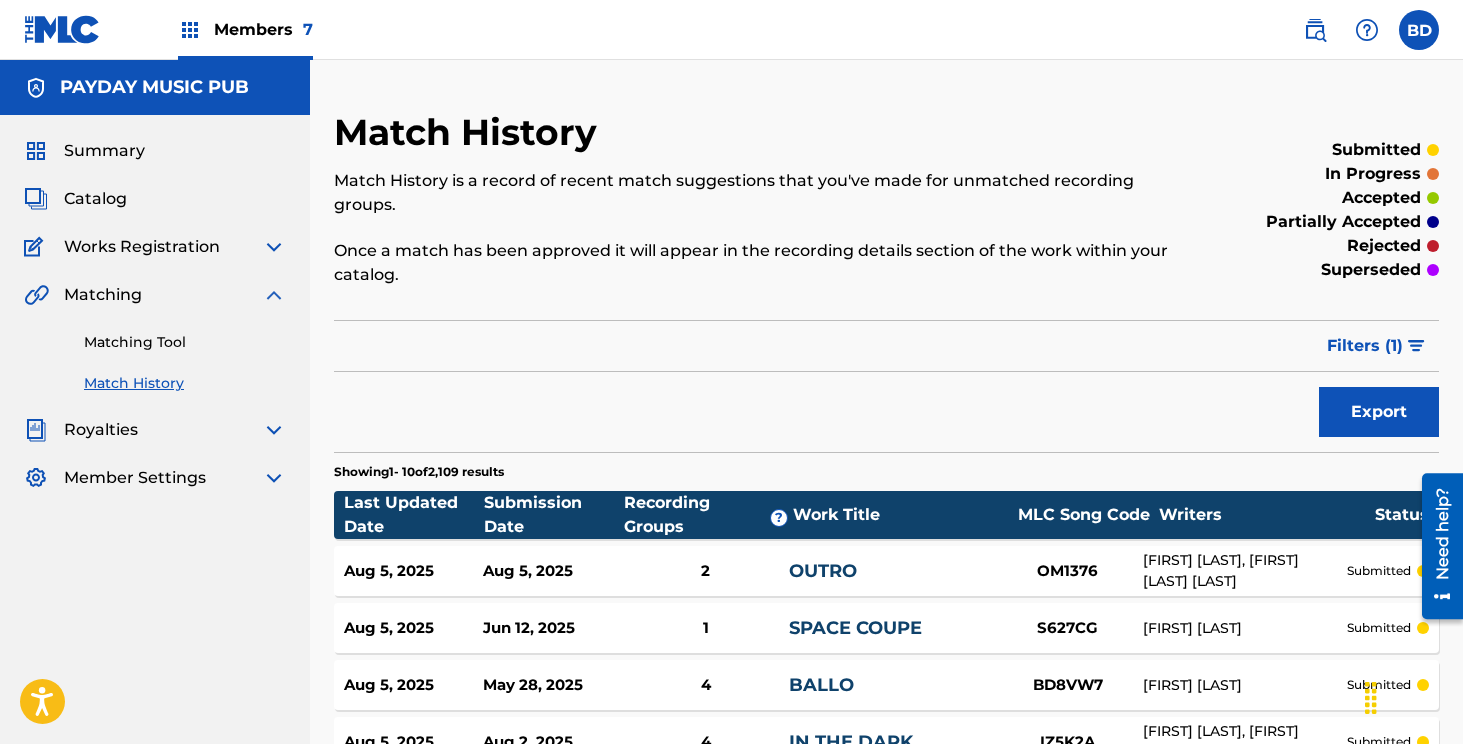 click on "OUTRO" at bounding box center (823, 571) 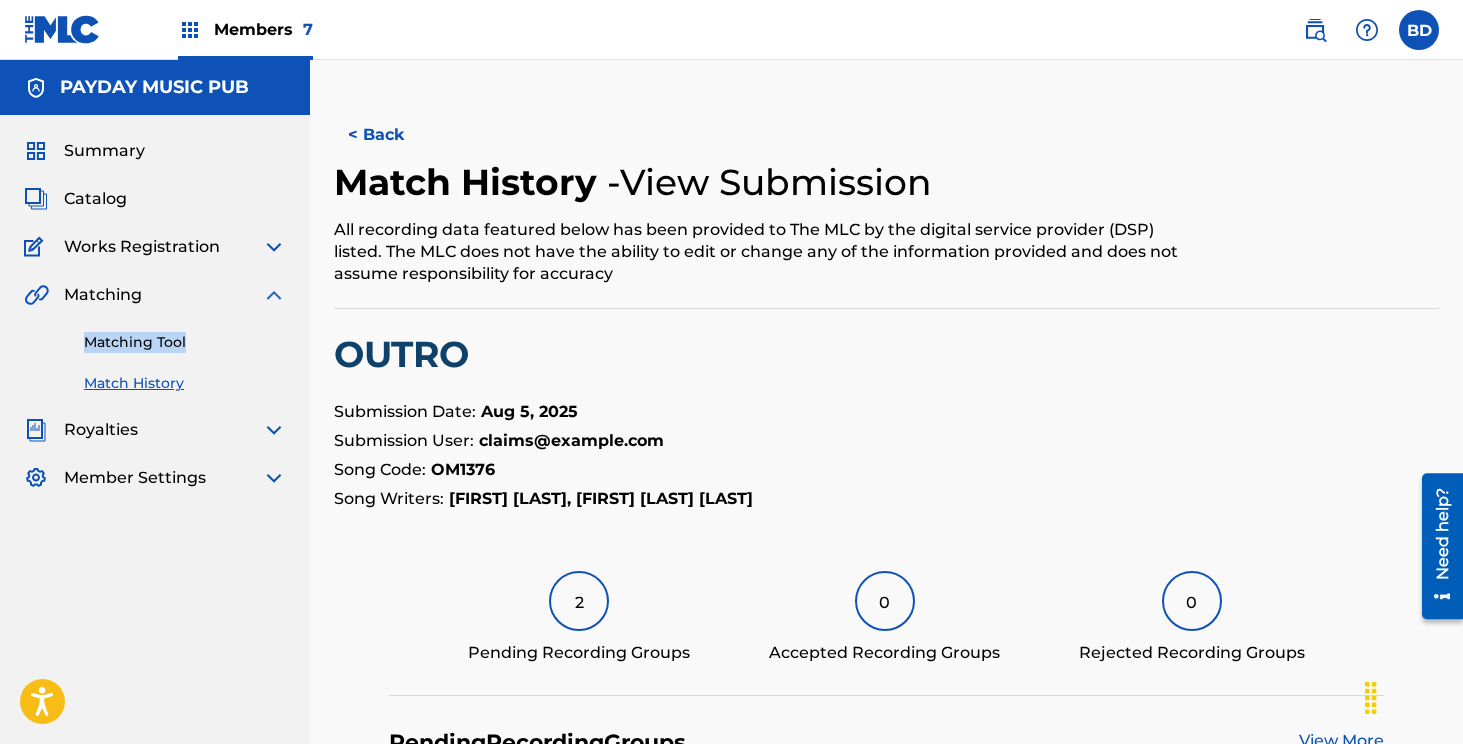 click on "Matching Tool Match History" at bounding box center [155, 350] 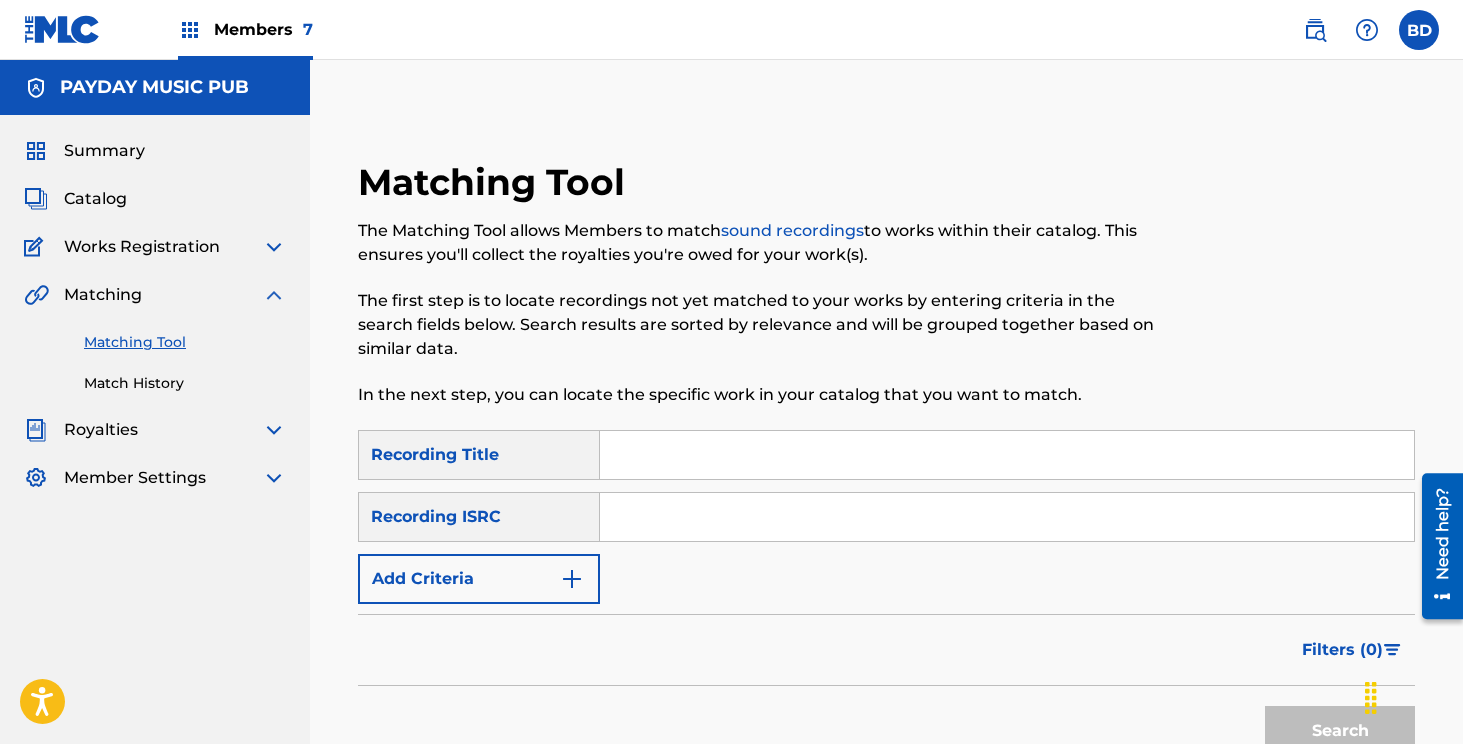click at bounding box center [1007, 517] 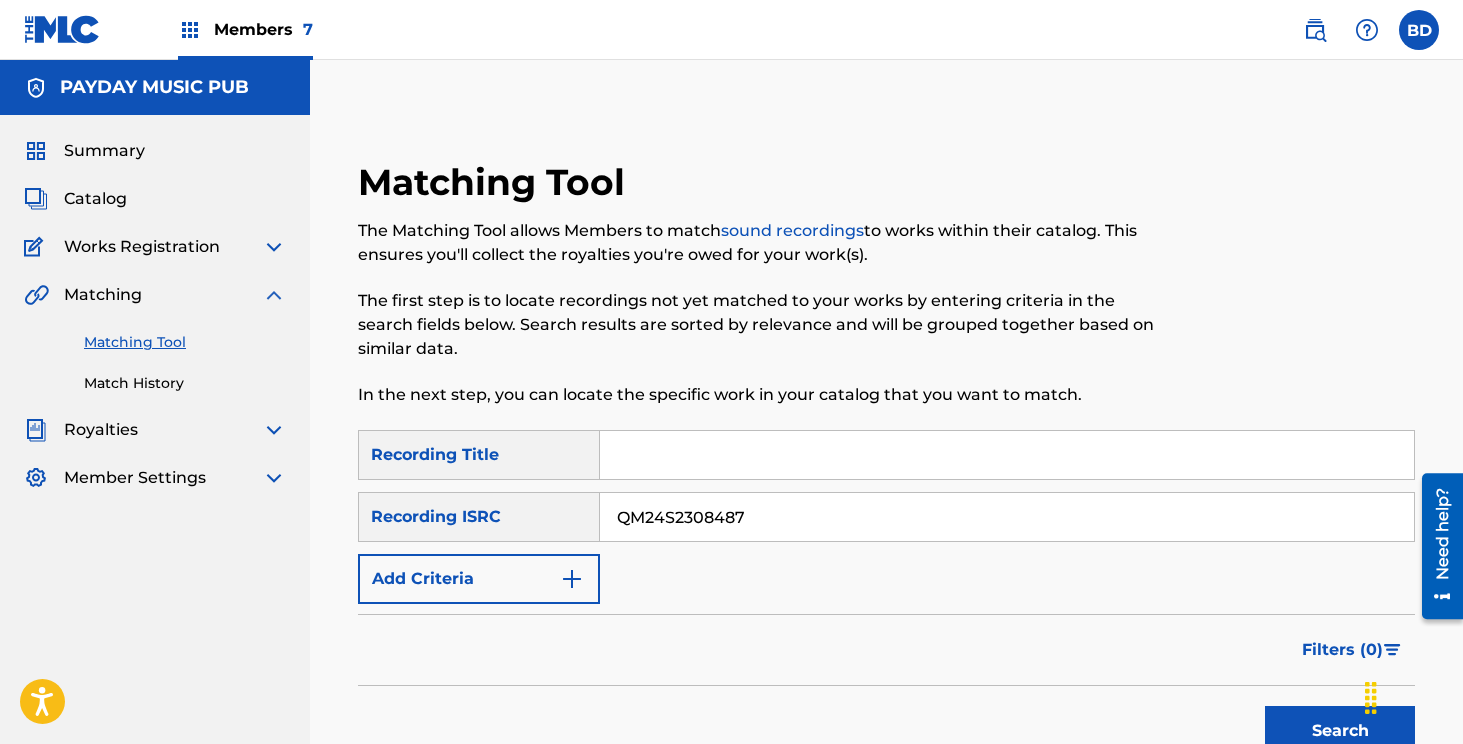 type on "QM24S2308487" 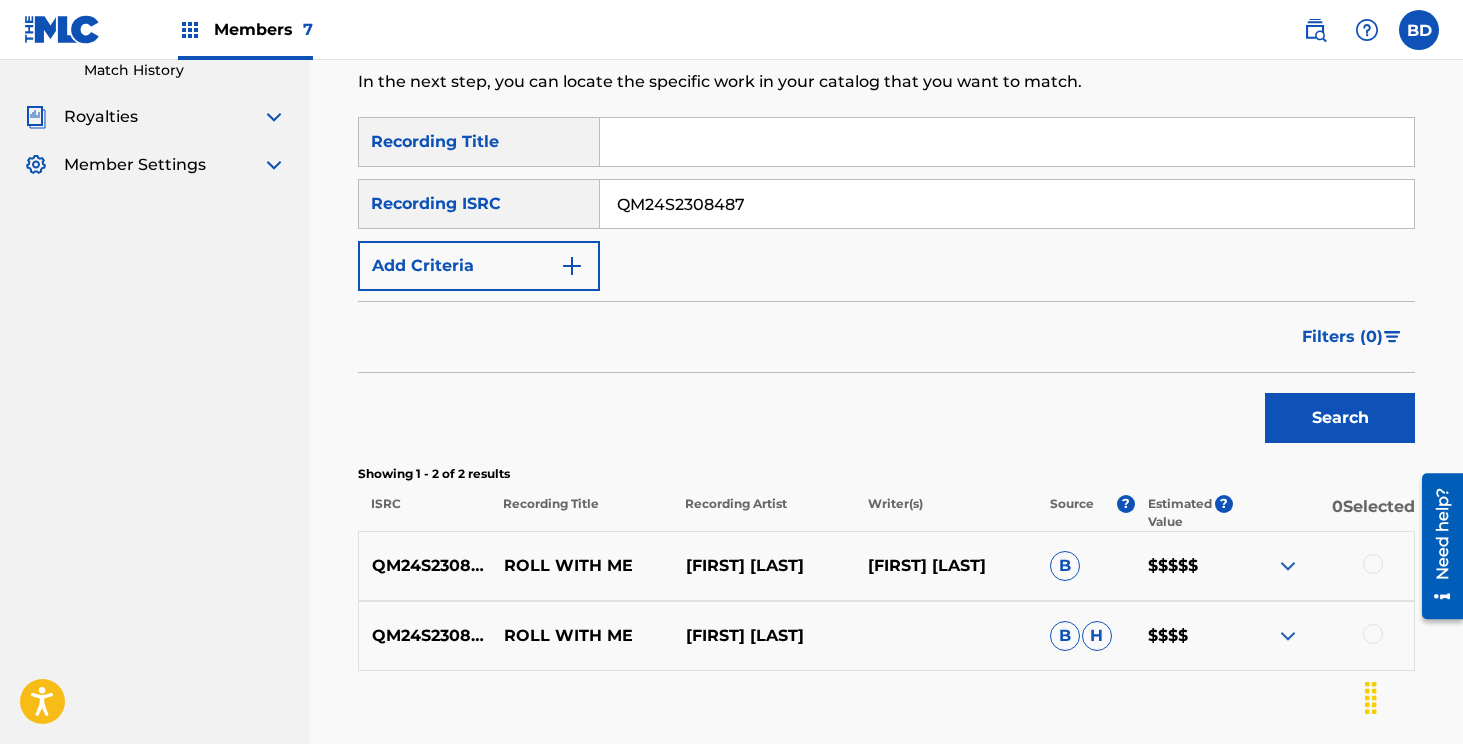 scroll, scrollTop: 436, scrollLeft: 0, axis: vertical 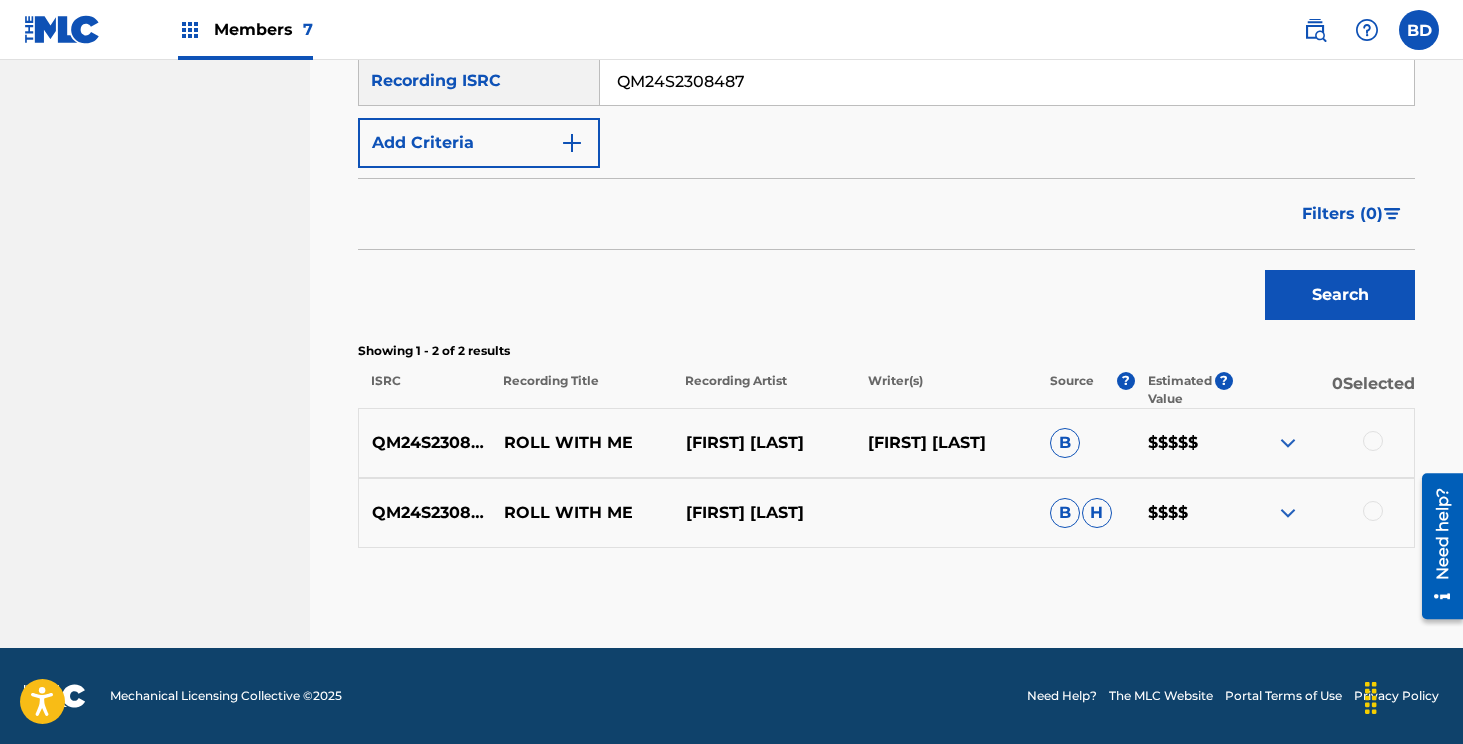 click at bounding box center [1288, 513] 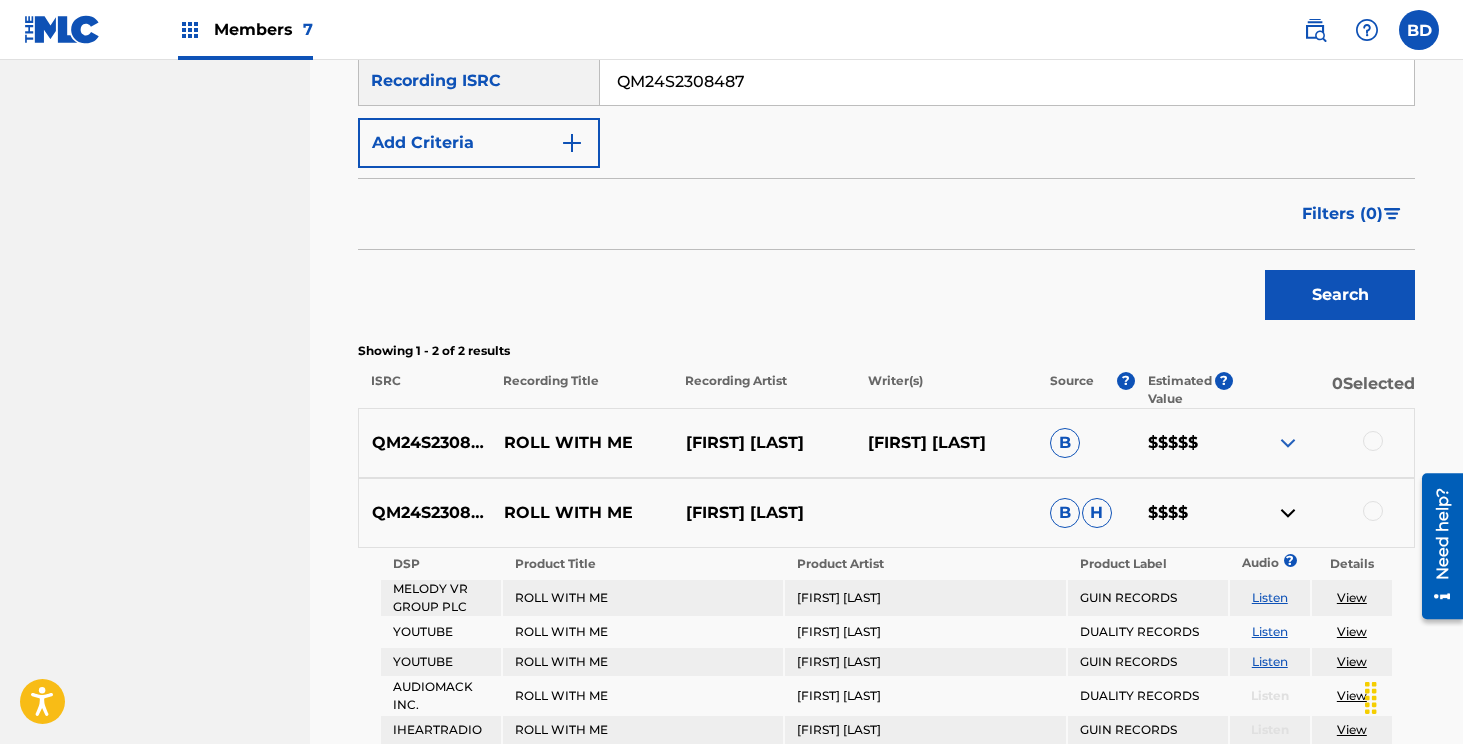 click at bounding box center [1288, 443] 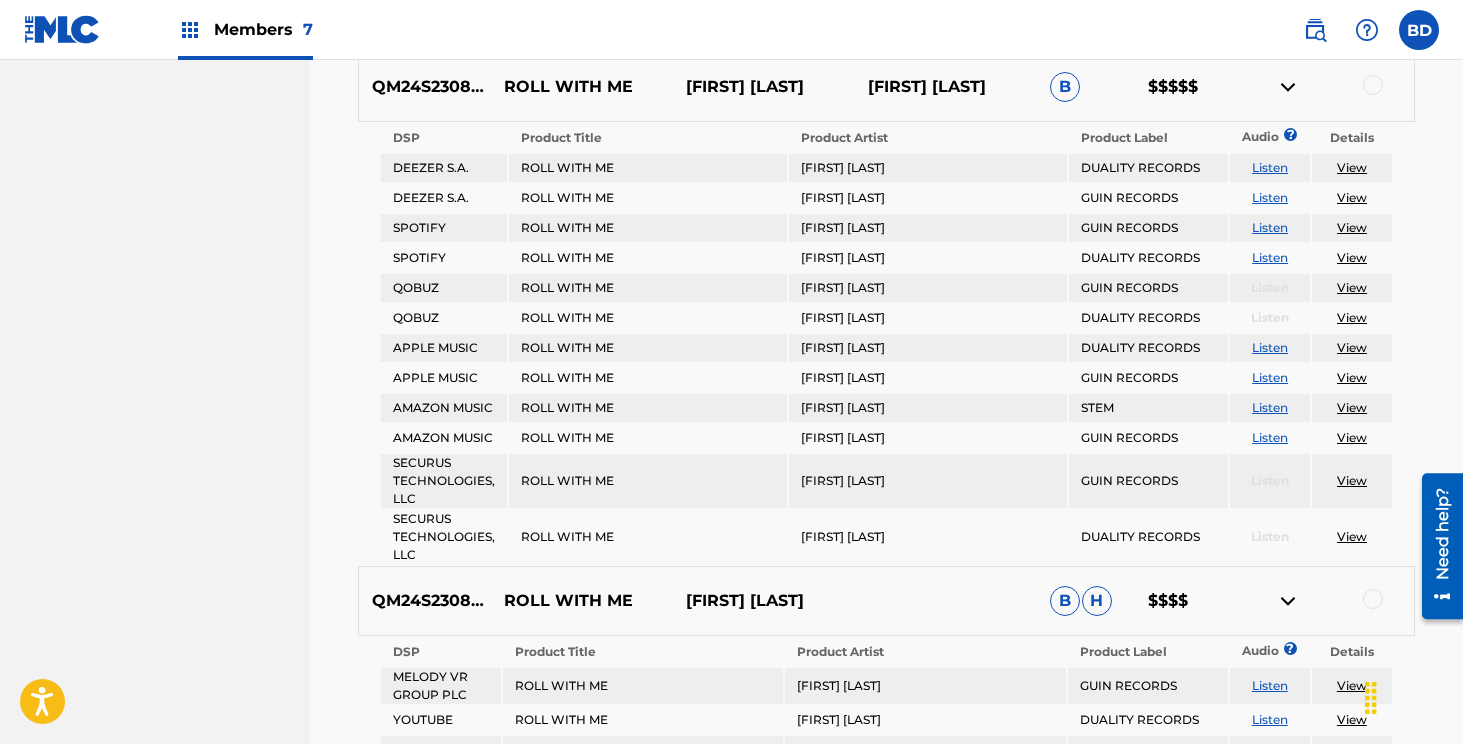 scroll, scrollTop: 748, scrollLeft: 0, axis: vertical 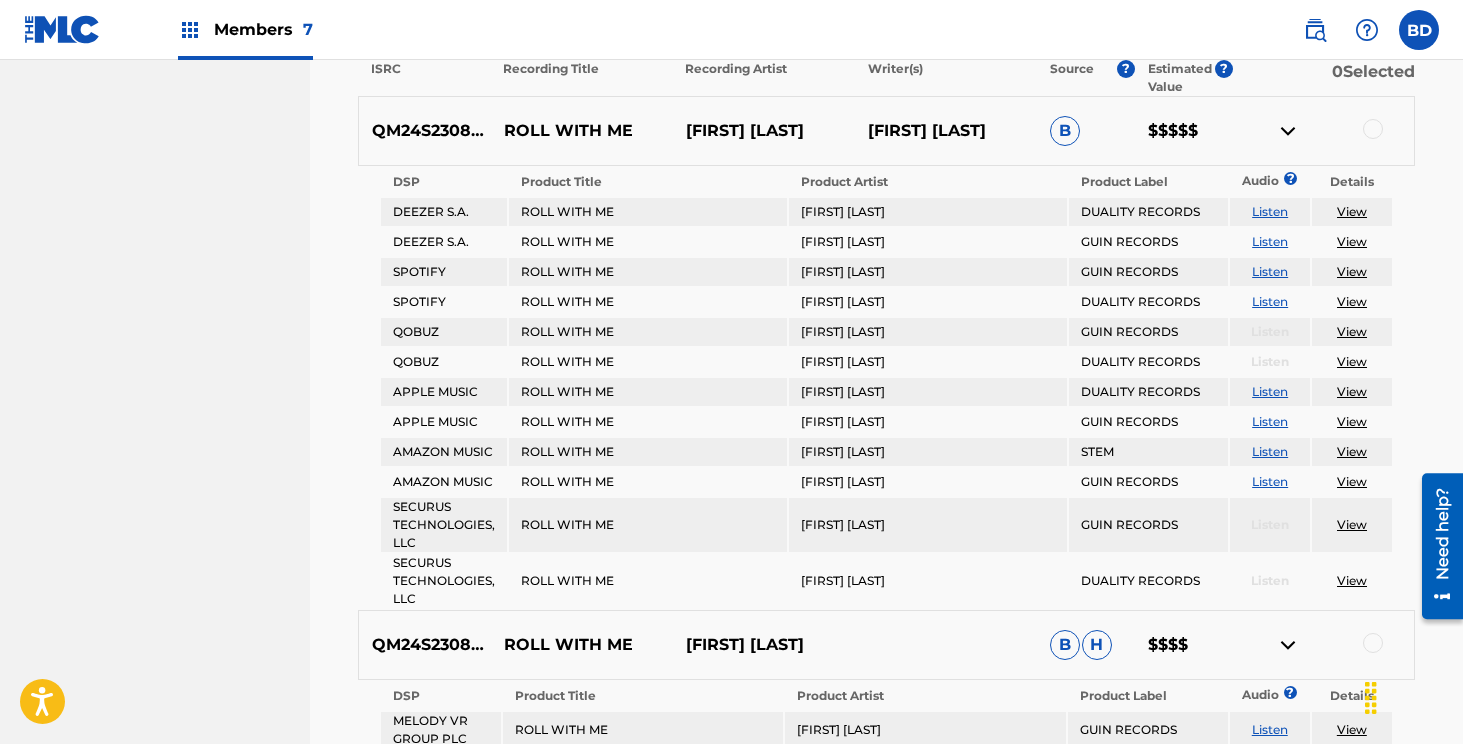 click on "ROLL WITH ME" at bounding box center (581, 131) 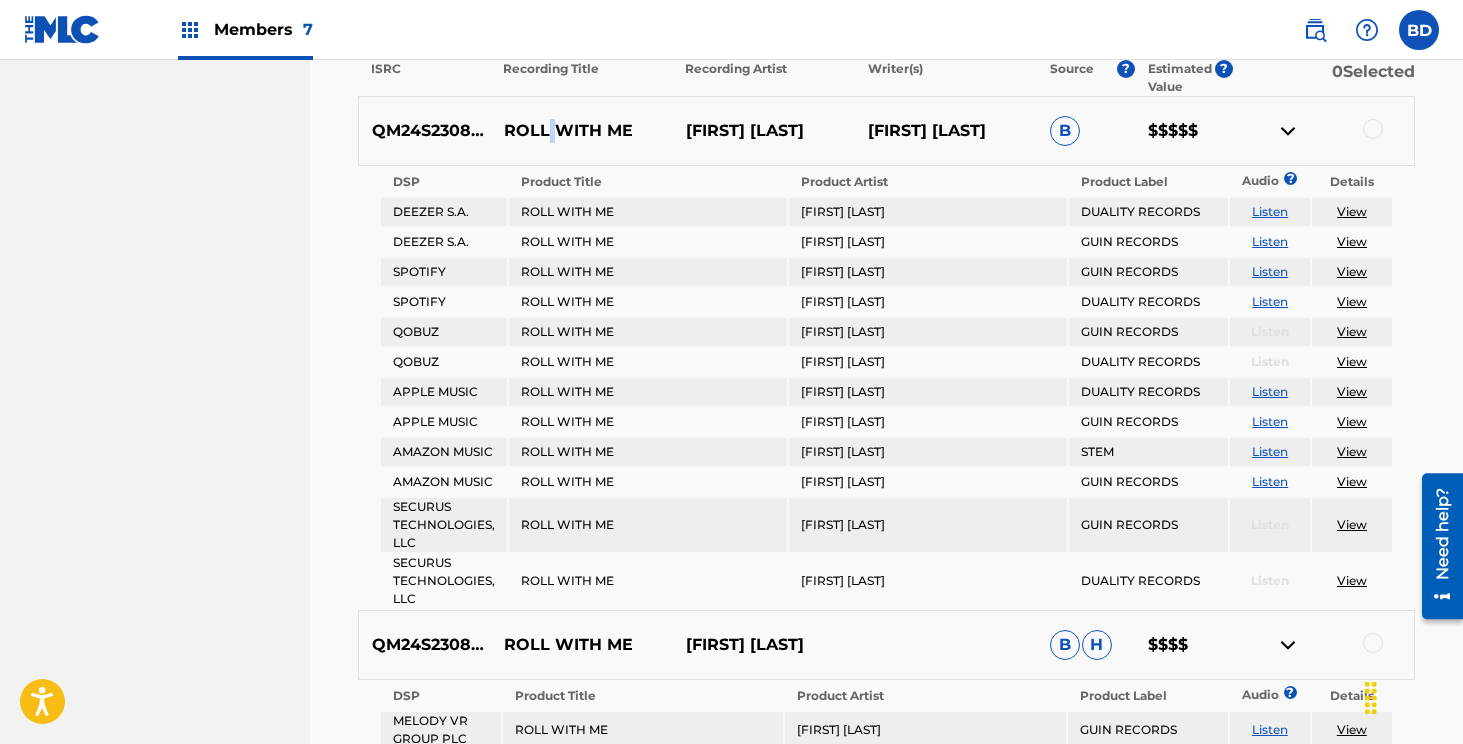click on "ROLL WITH ME" at bounding box center (581, 131) 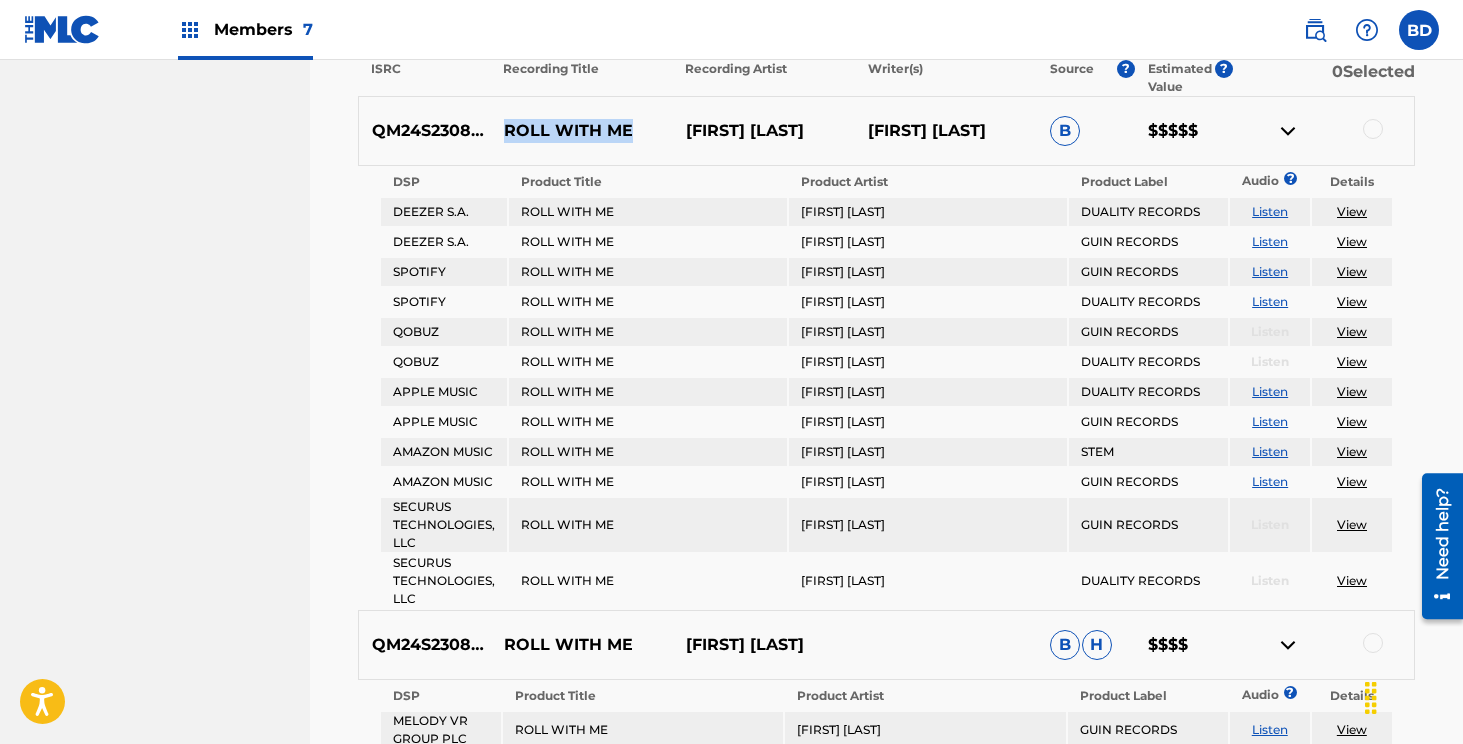 click on "ROLL WITH ME" at bounding box center [581, 131] 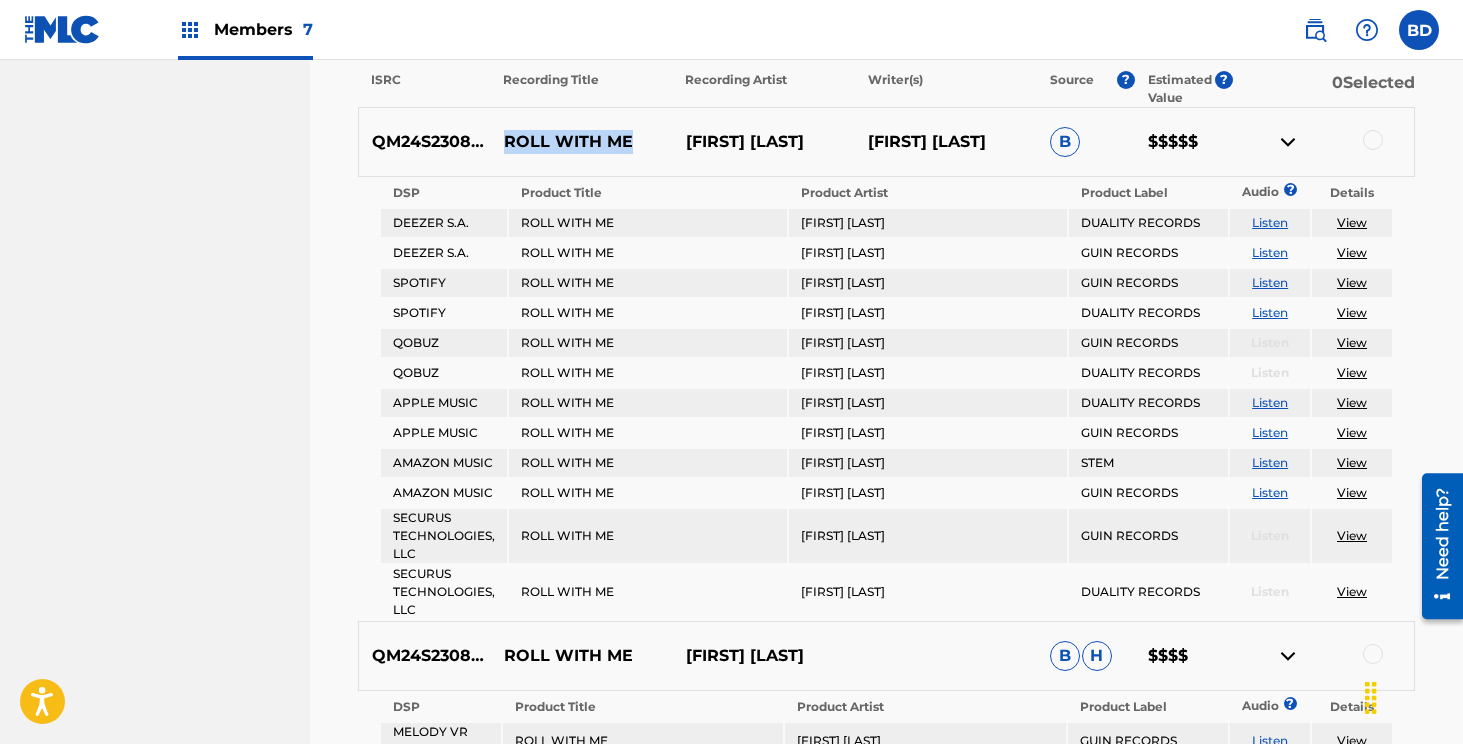 scroll, scrollTop: 730, scrollLeft: 0, axis: vertical 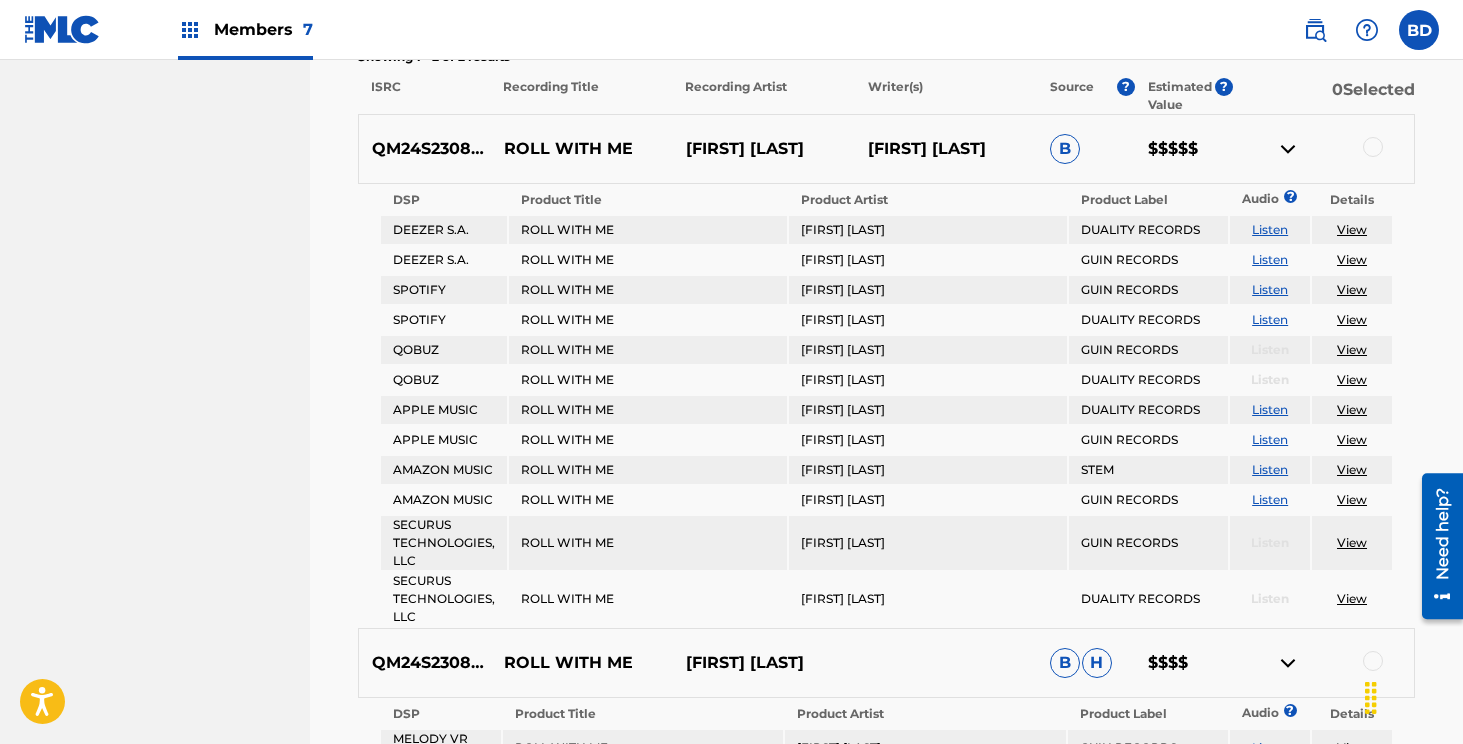 click at bounding box center (1373, 147) 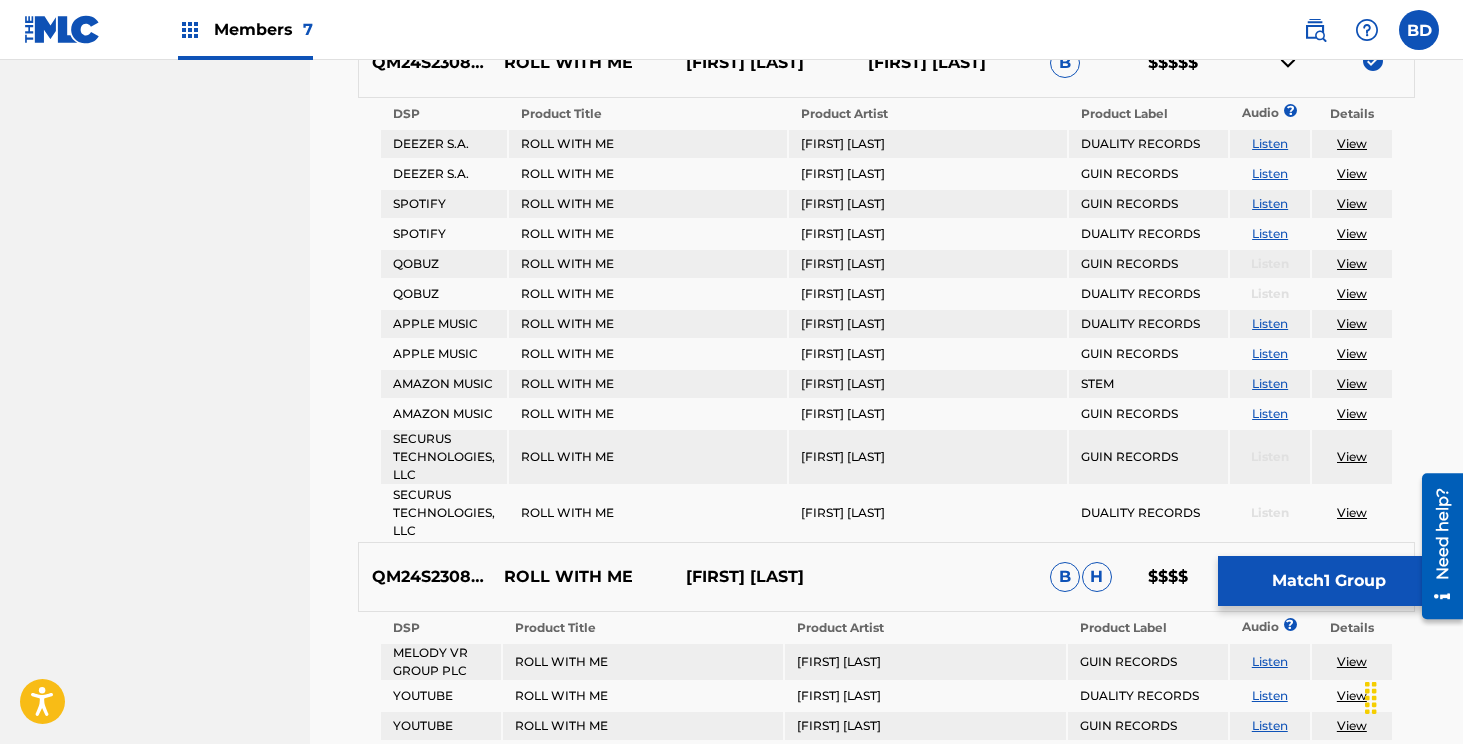 scroll, scrollTop: 812, scrollLeft: 0, axis: vertical 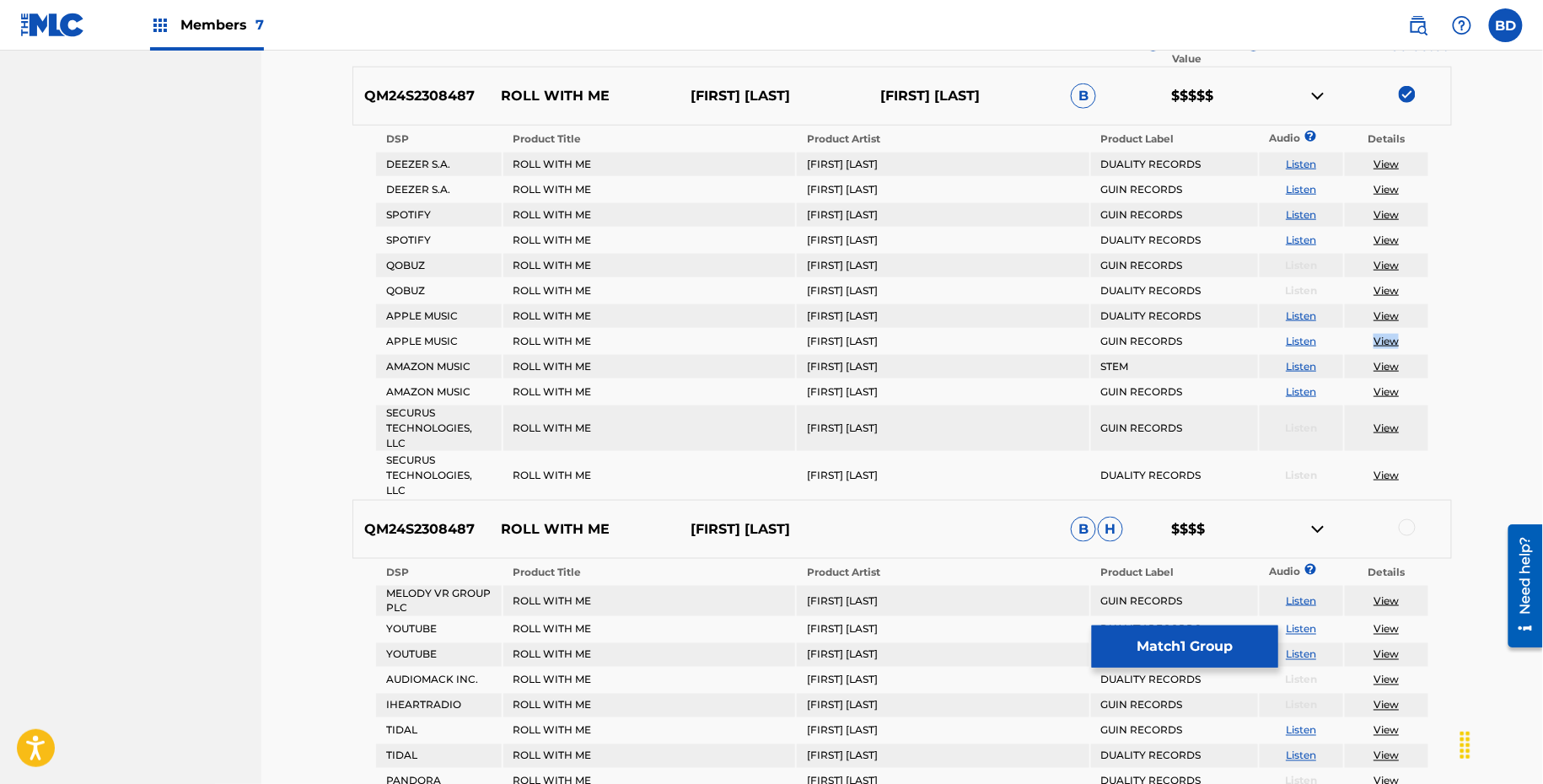 click at bounding box center (1318, 96) 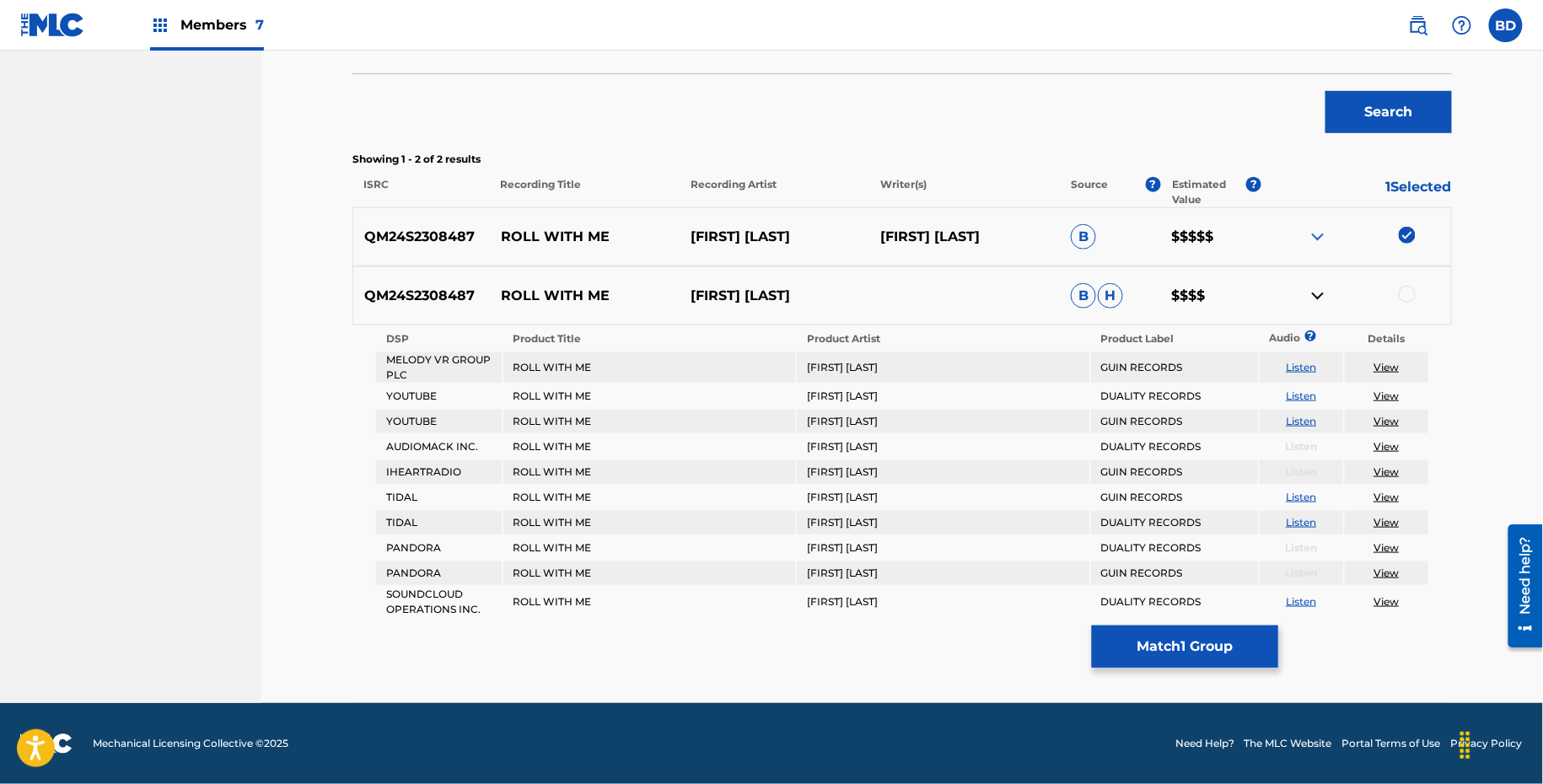 scroll, scrollTop: 481, scrollLeft: 0, axis: vertical 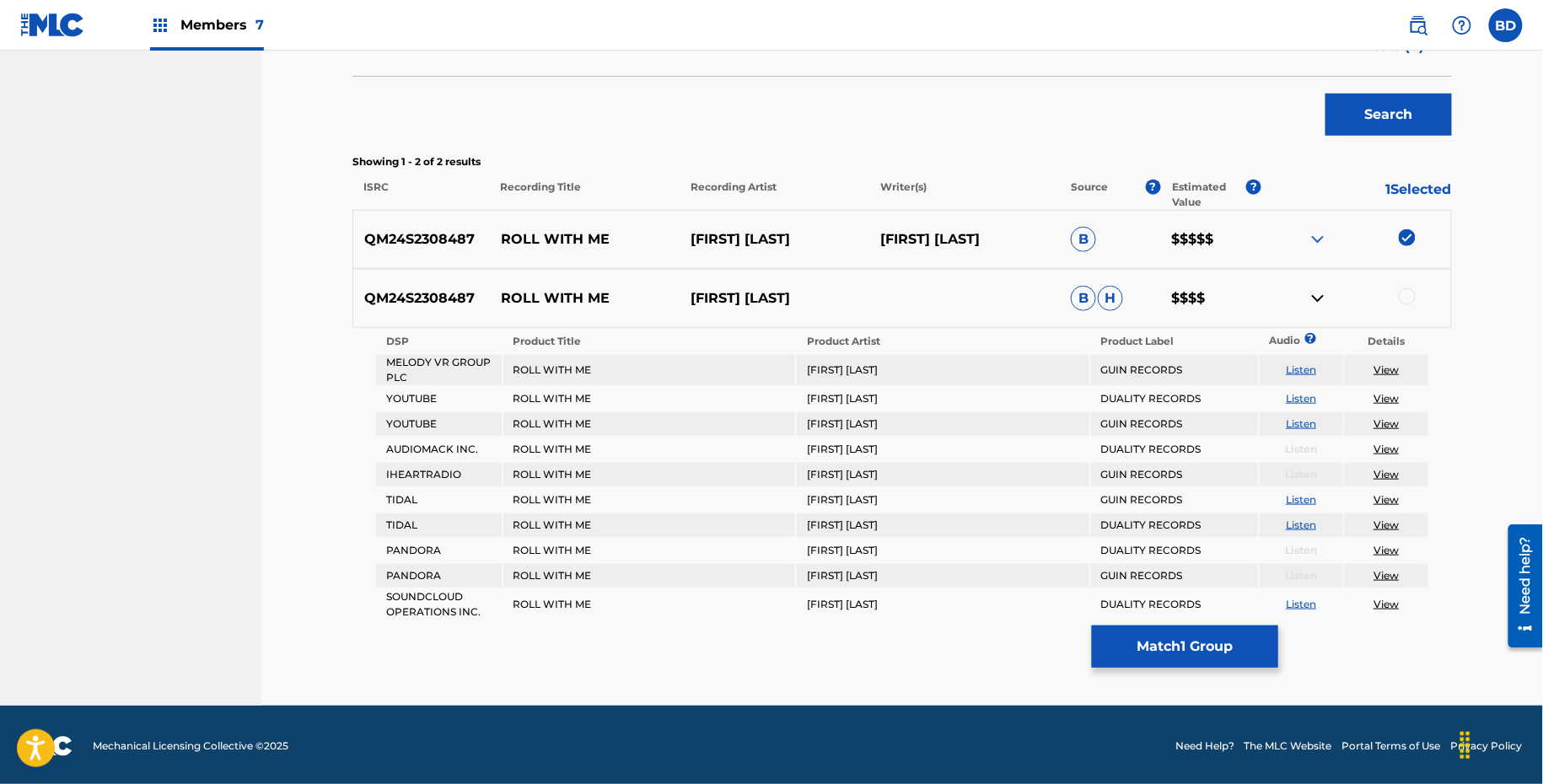 click on "QM24S2308487 ROLL WITH ME JEAN DEAUX B H $$$$" at bounding box center (902, 298) 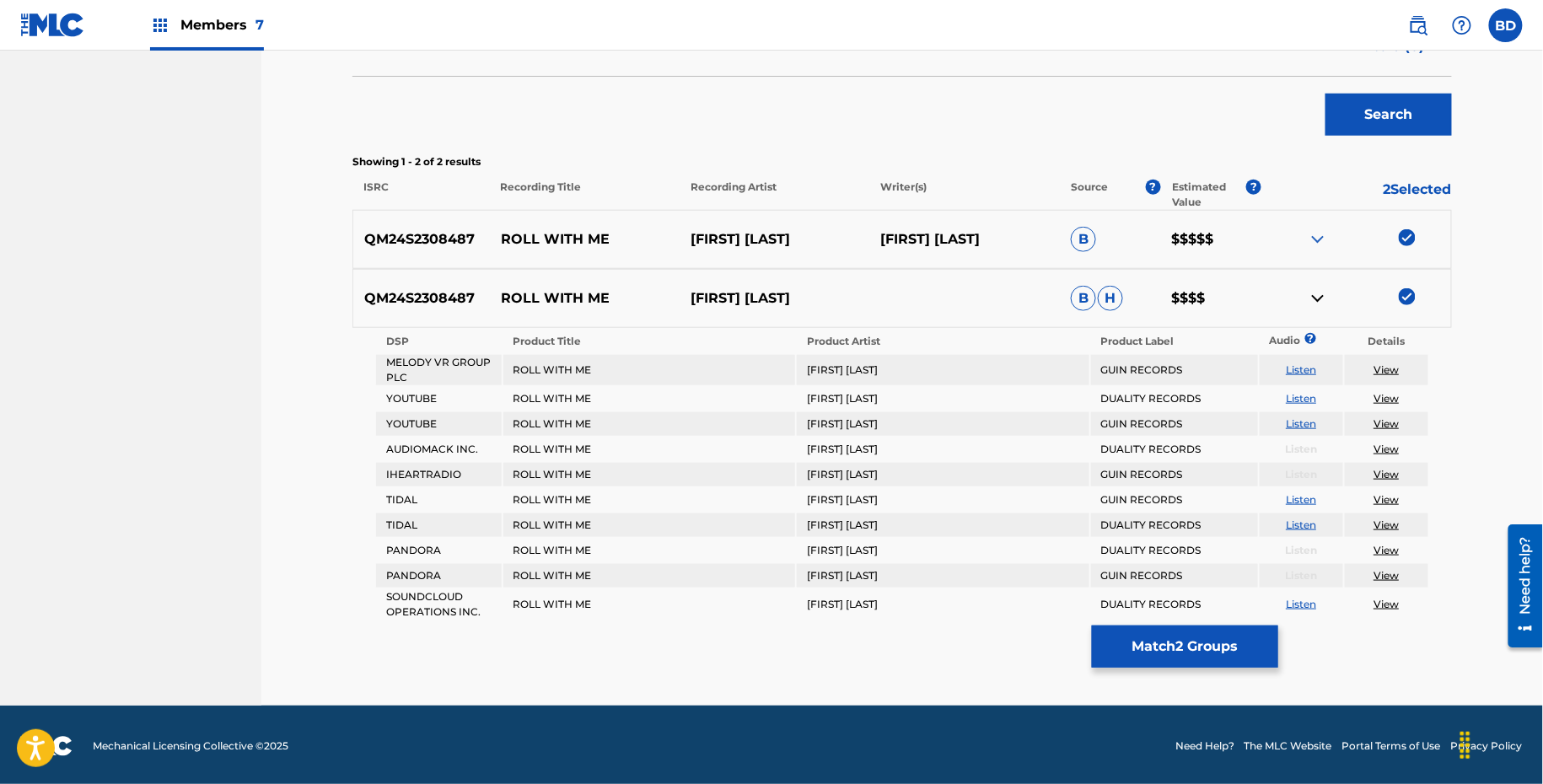 click on "Match  2 Groups" at bounding box center (1185, 647) 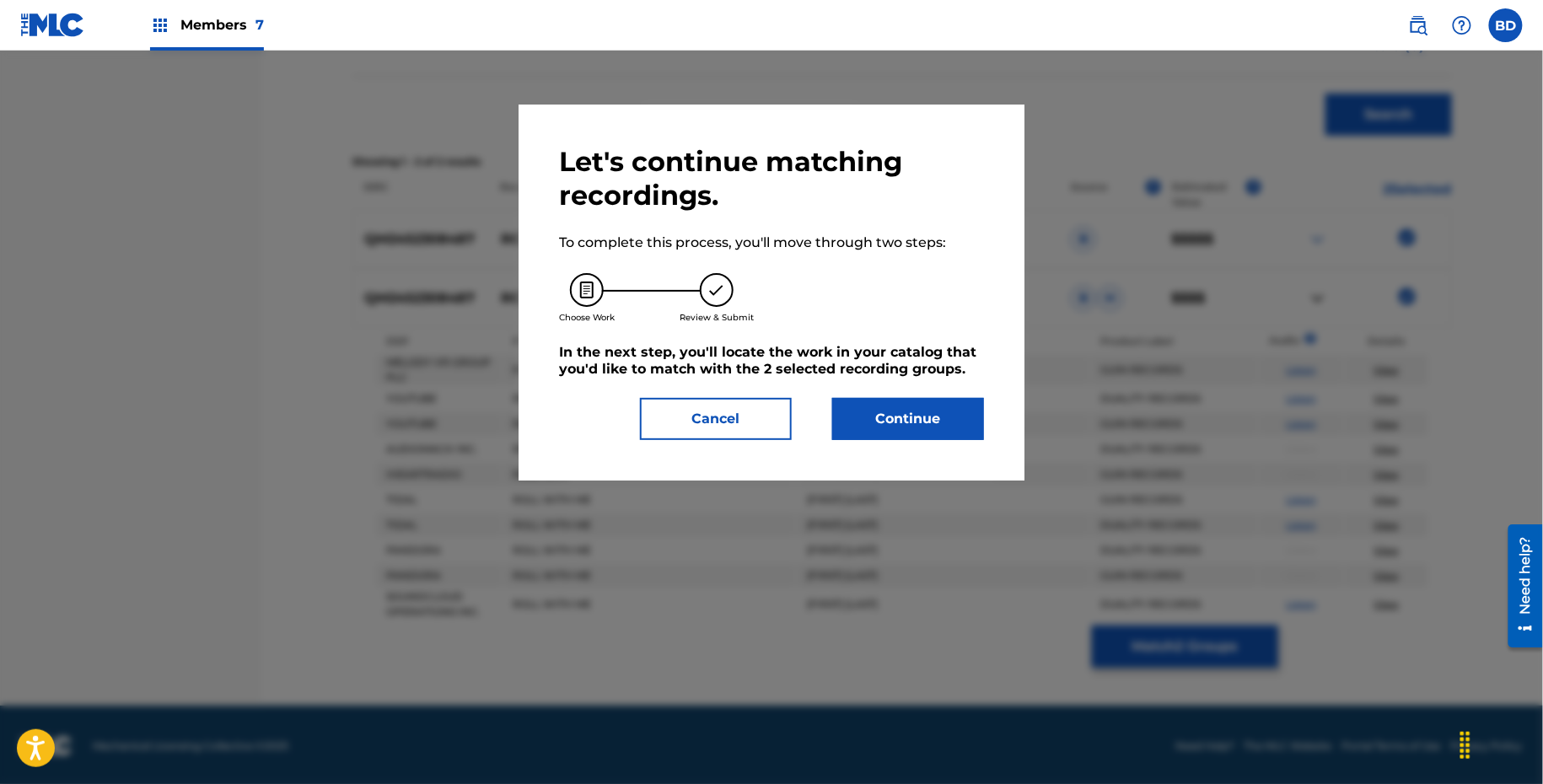 click on "Continue" at bounding box center (908, 419) 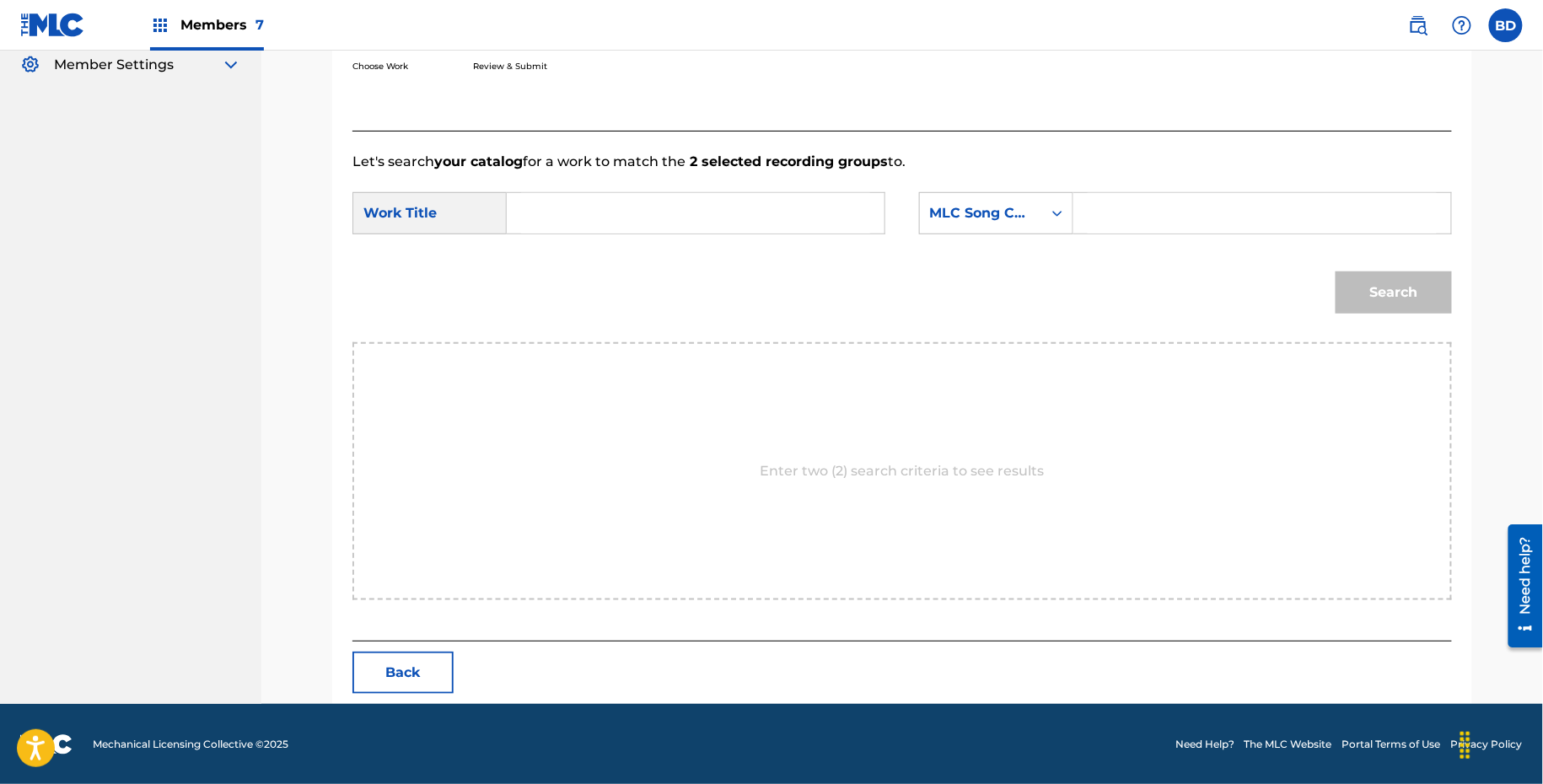 click on "SearchWithCriteriaa56c8ee5-4b3b-41d0-baa8-a97e9e6c7c4a Work Title SearchWithCriteriac2a2869d-6ebc-492f-ae77-986b65b4734b MLC Song Code" at bounding box center [902, 218] 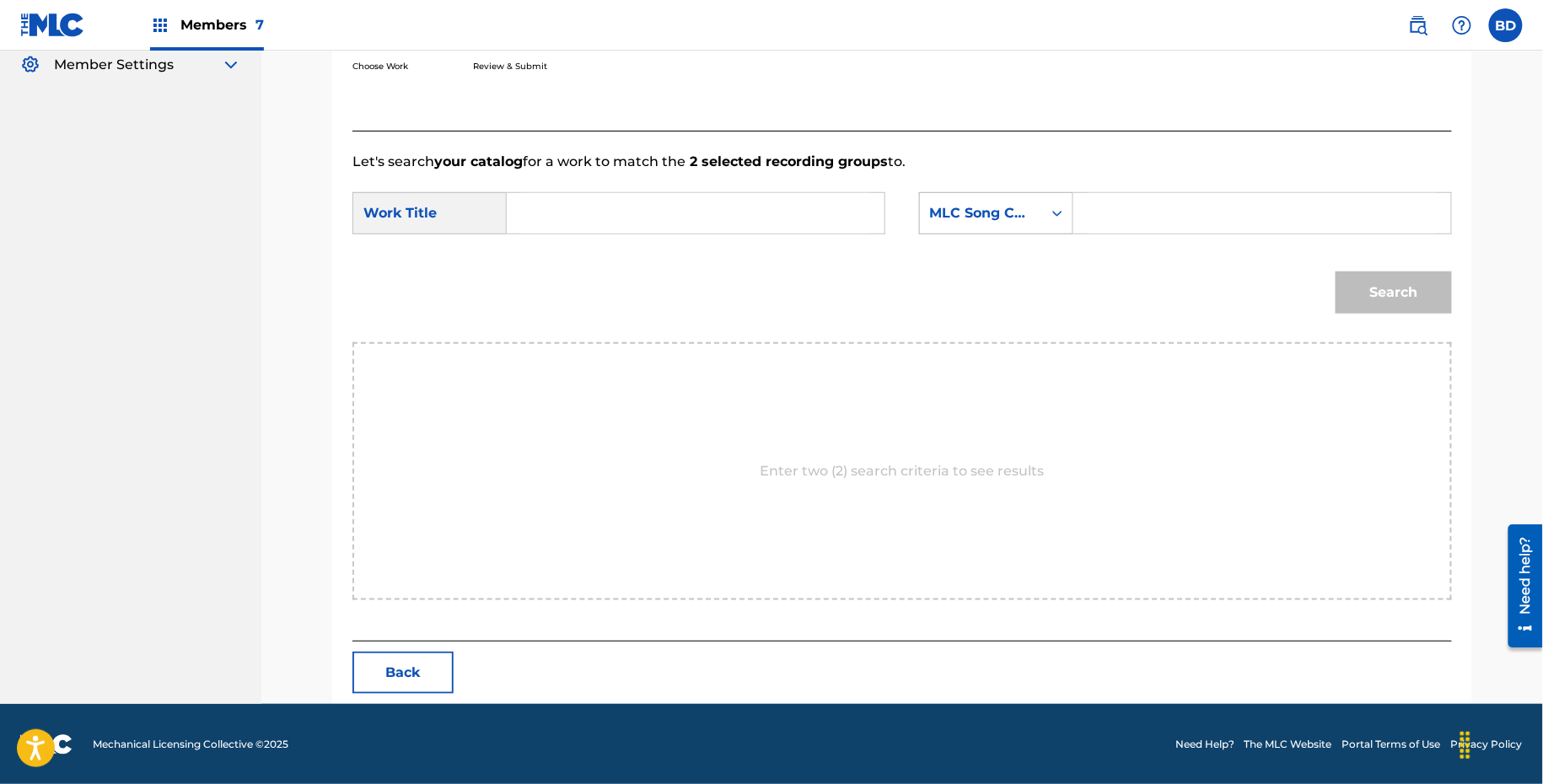 paste on "RN7QWE" 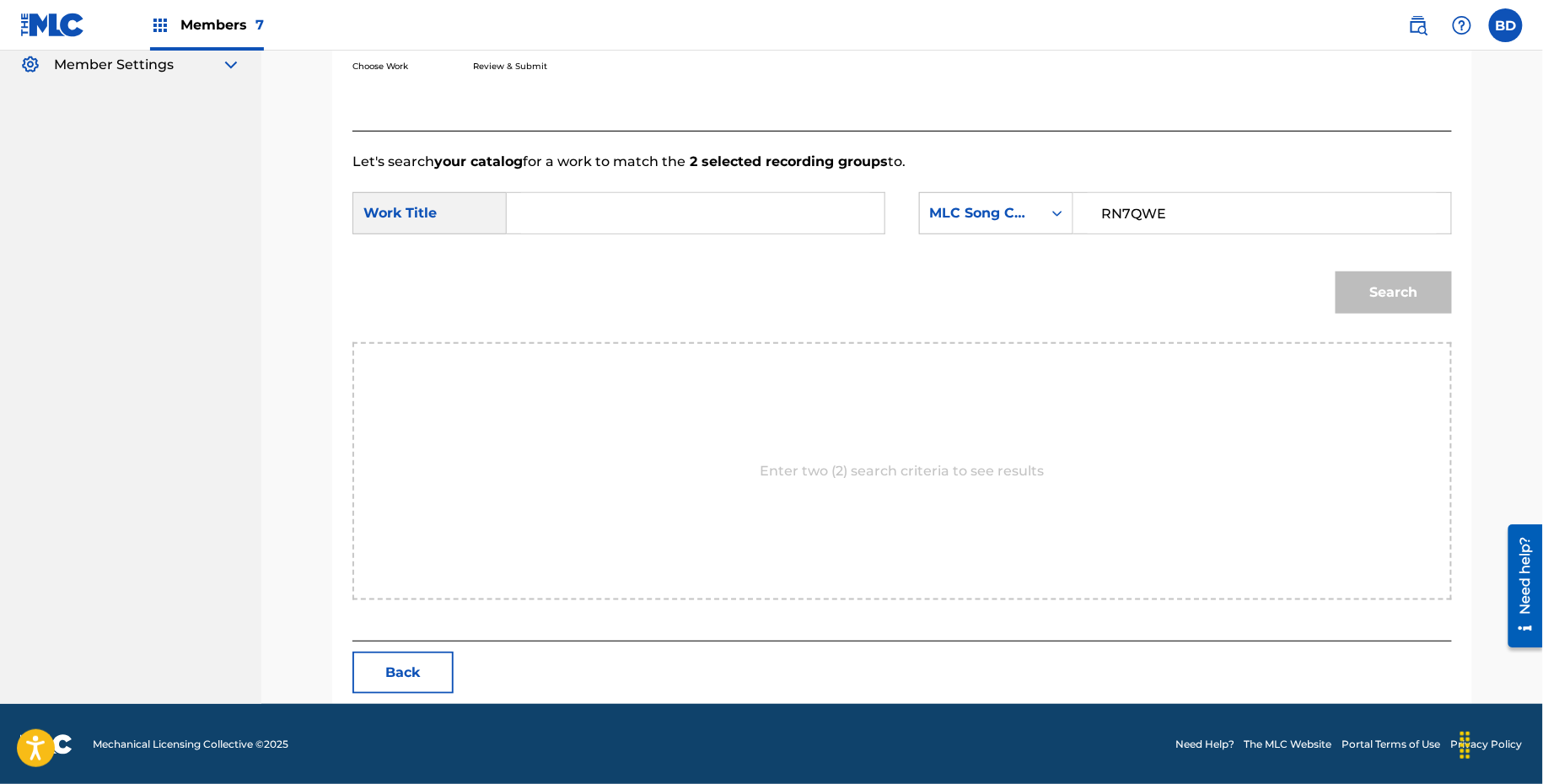 type on "RN7QWE" 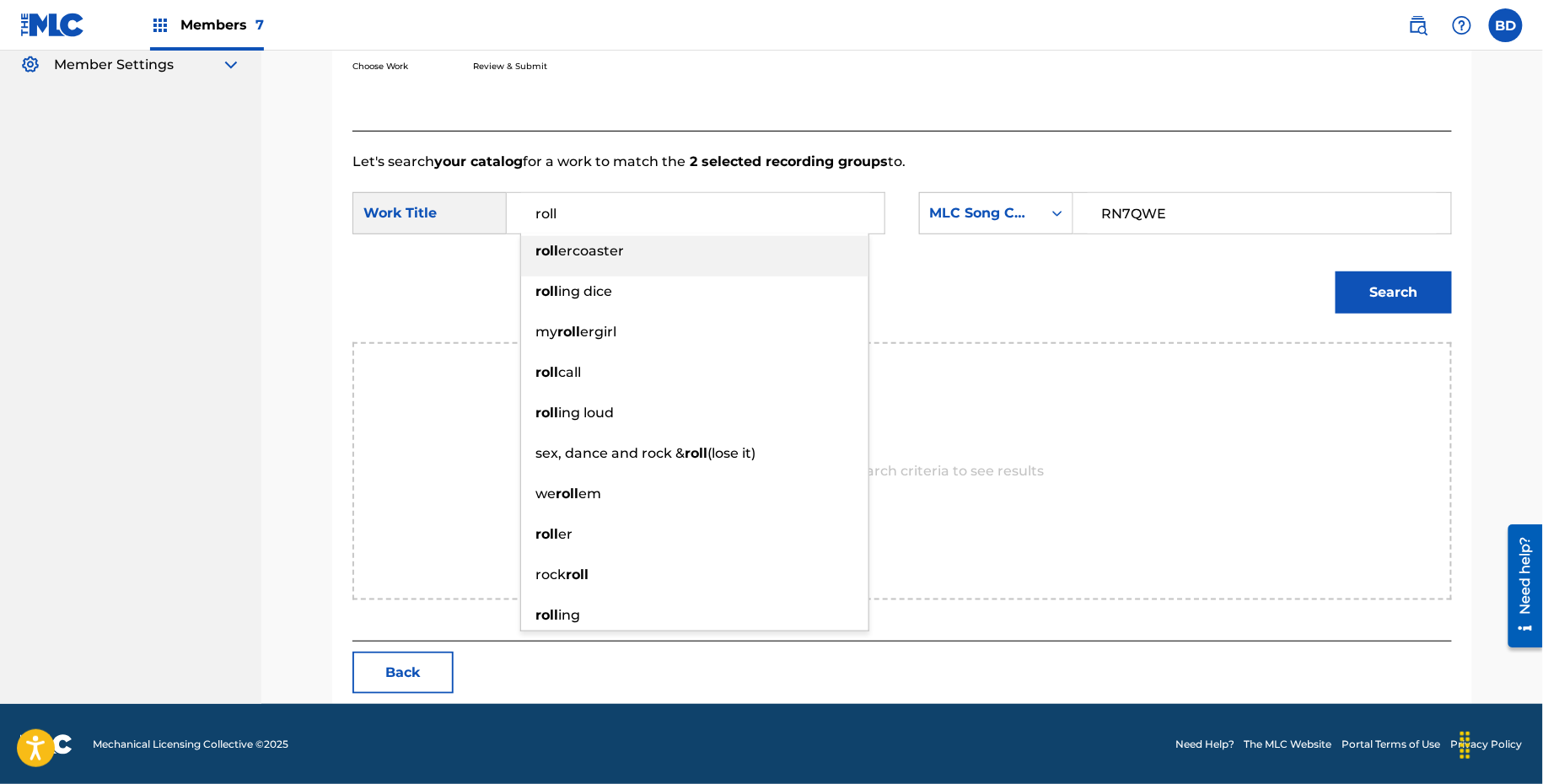 type on "roll" 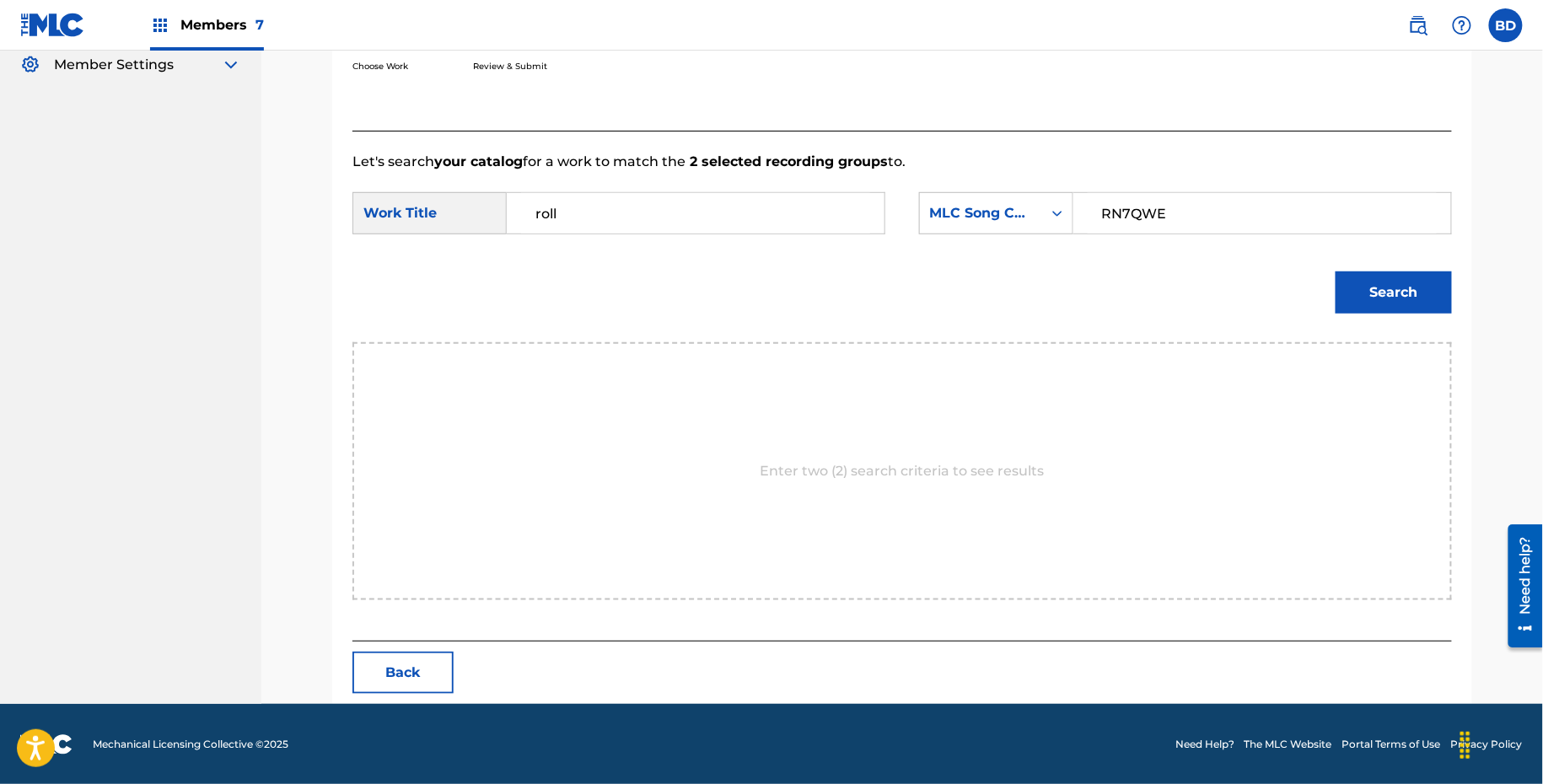 click on "Search" at bounding box center [1394, 293] 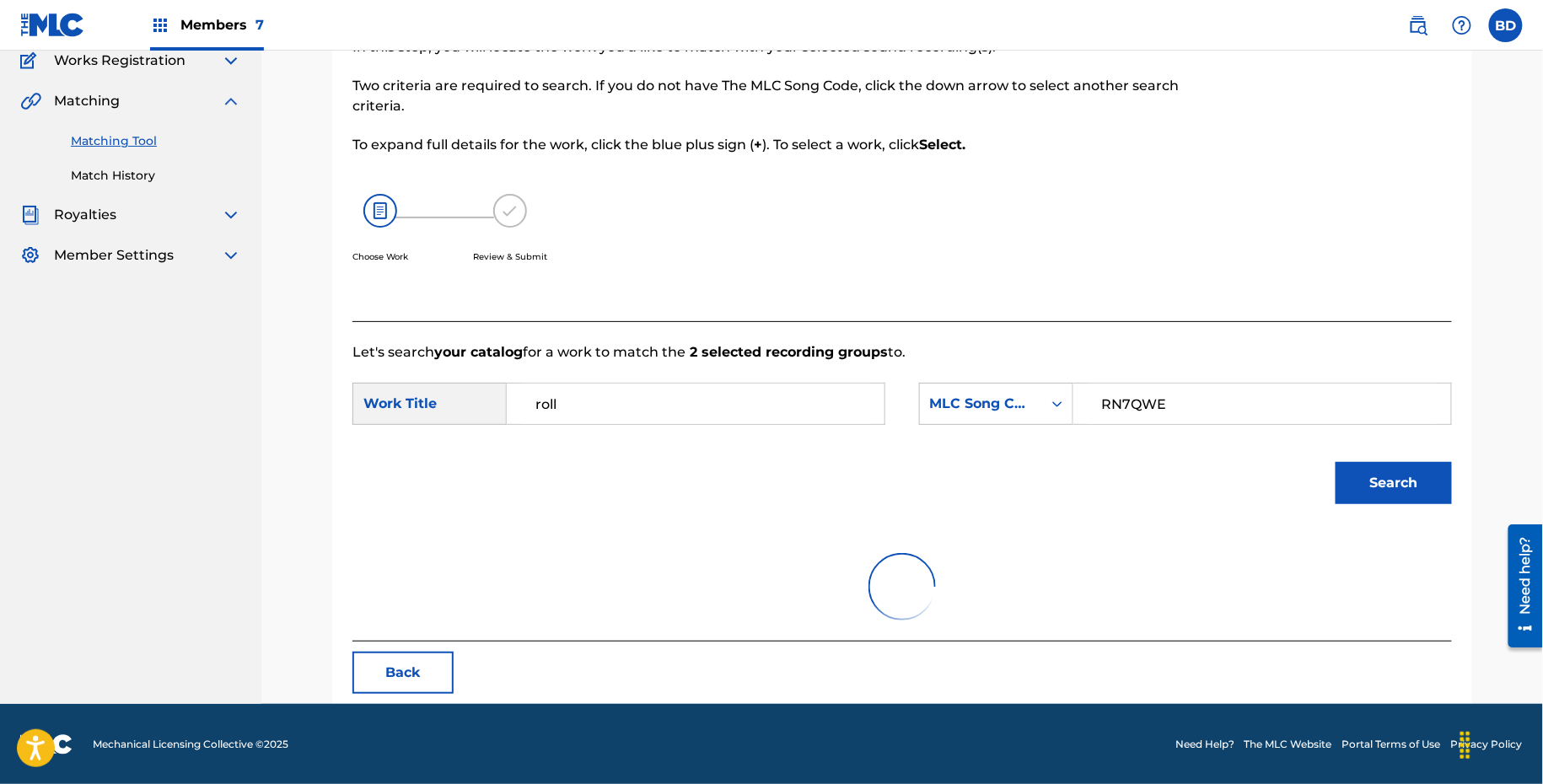 scroll, scrollTop: 287, scrollLeft: 0, axis: vertical 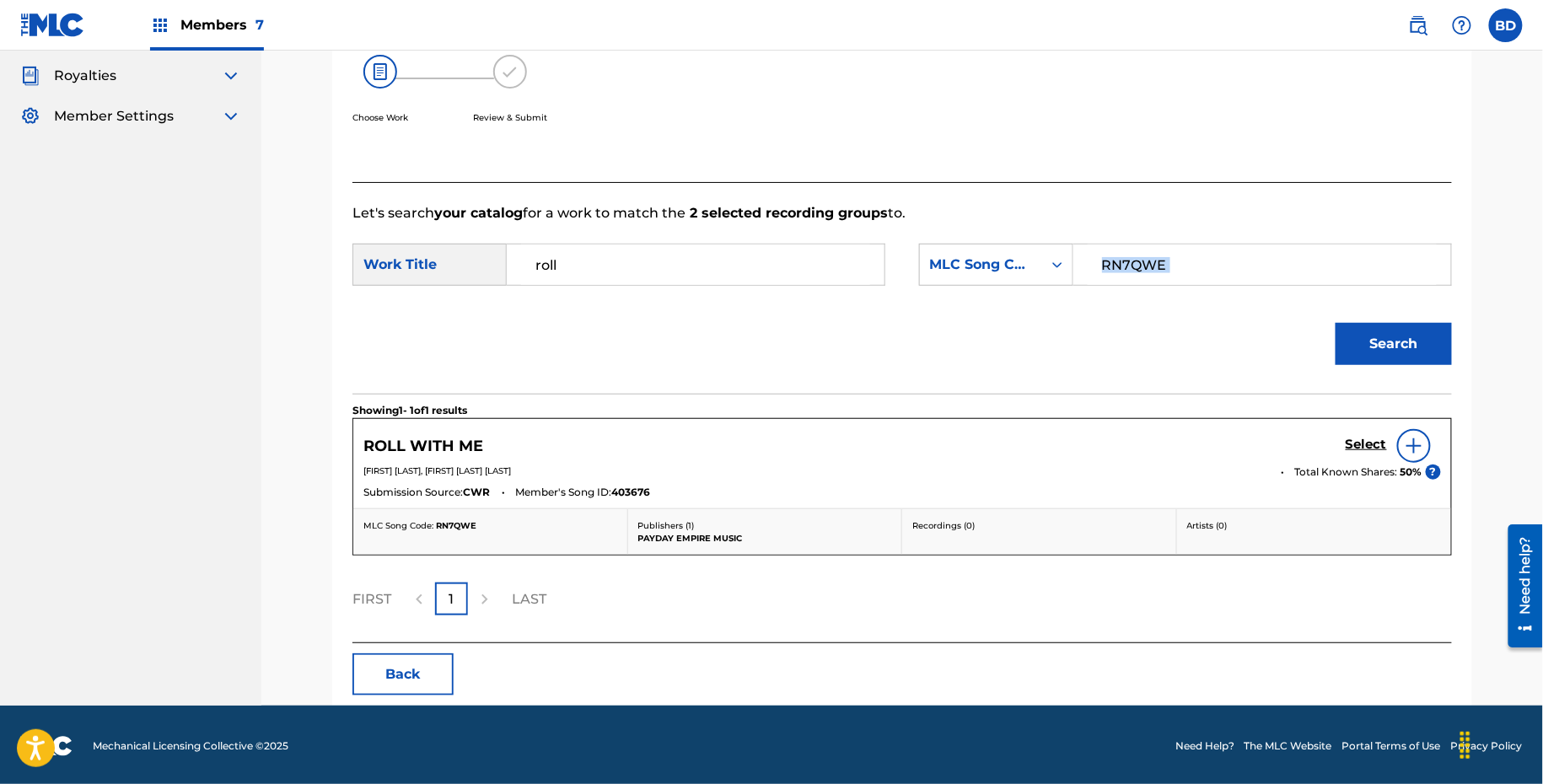 drag, startPoint x: 1423, startPoint y: 297, endPoint x: 1433, endPoint y: 306, distance: 13.45362 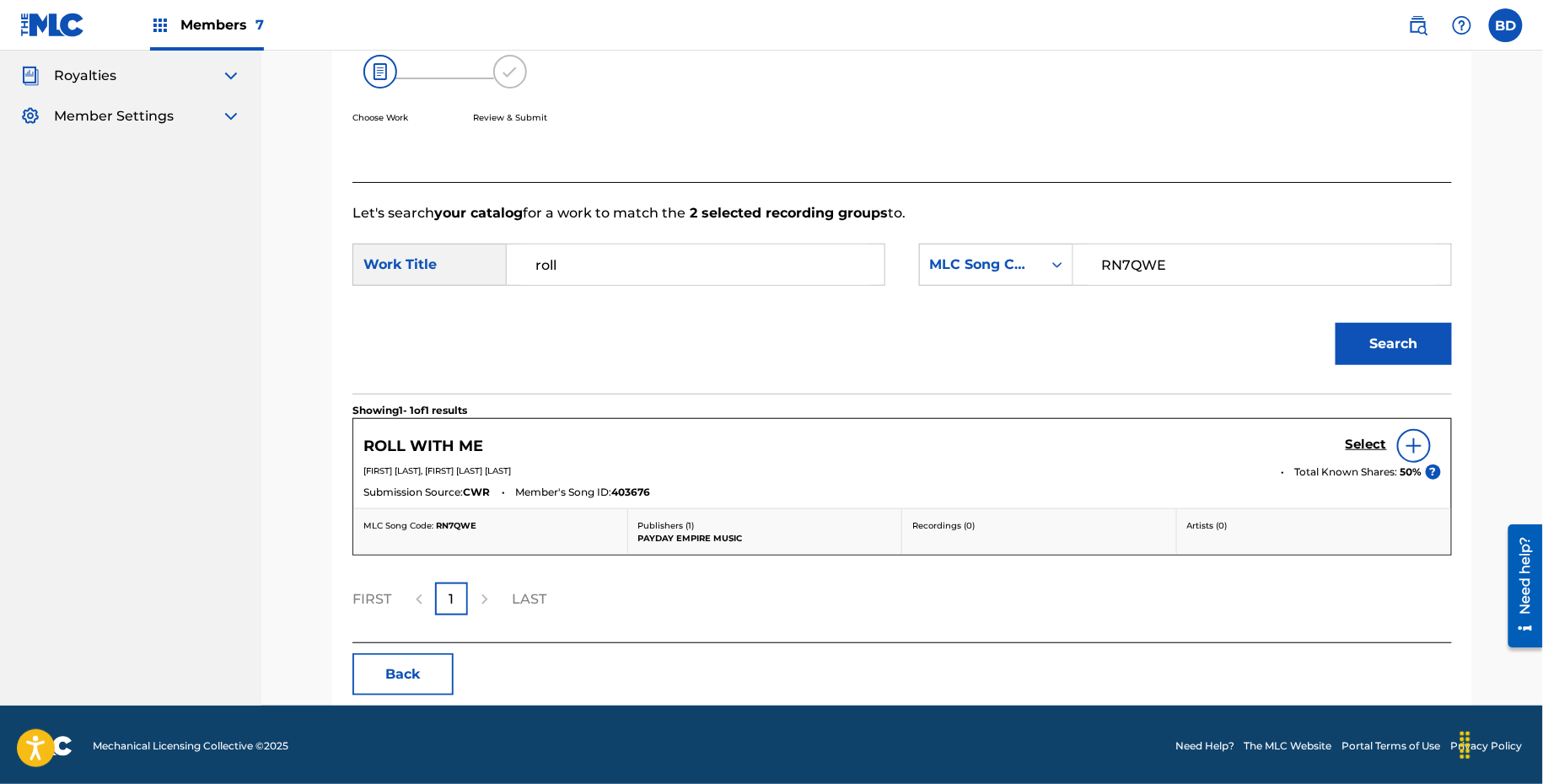 click on "Select" at bounding box center (1366, 444) 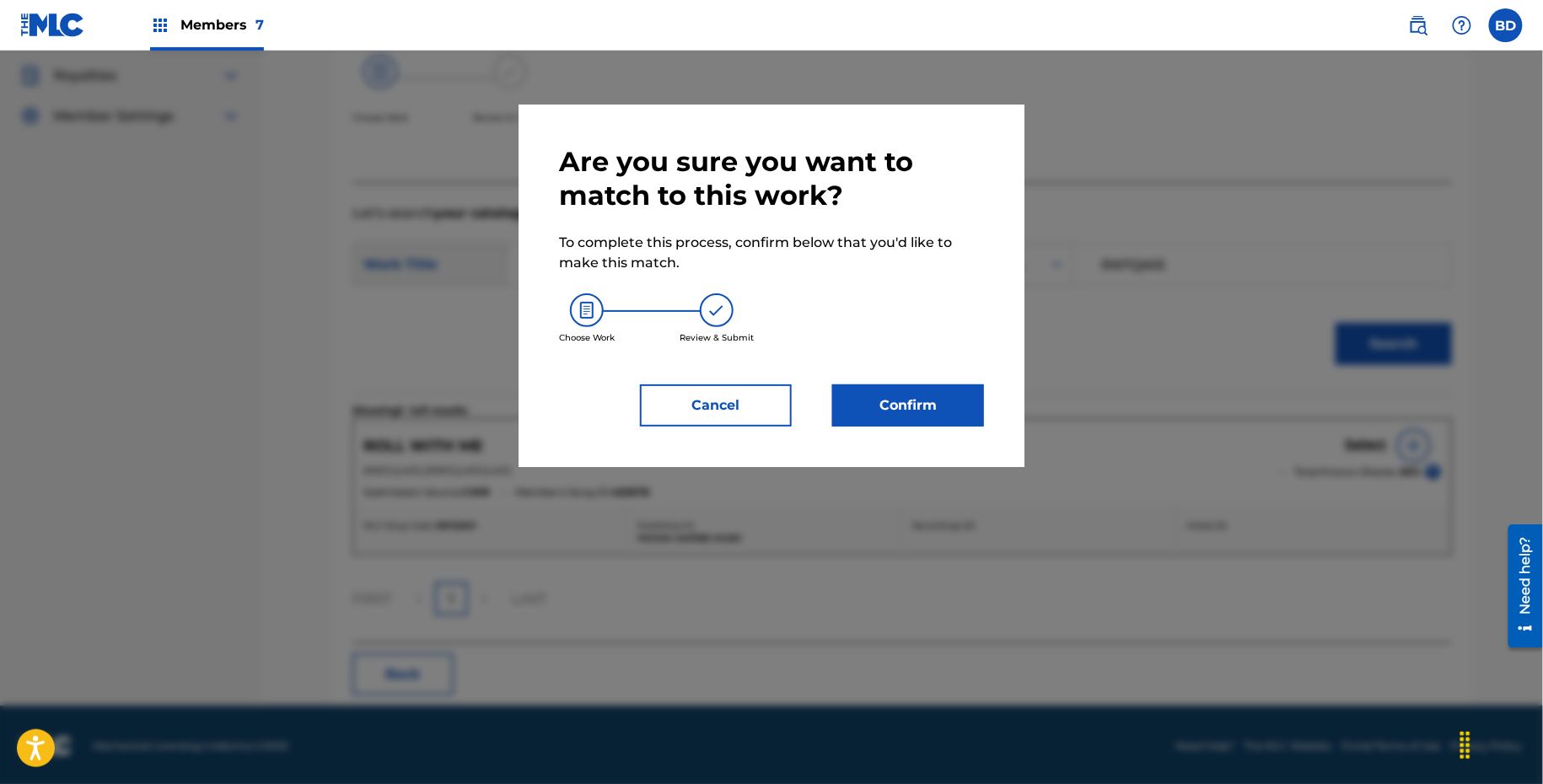 click on "Are you sure you want to match to this work? To complete this process, confirm below that you'd like to make this match. Choose Work Review & Submit Cancel Confirm" at bounding box center (772, 286) 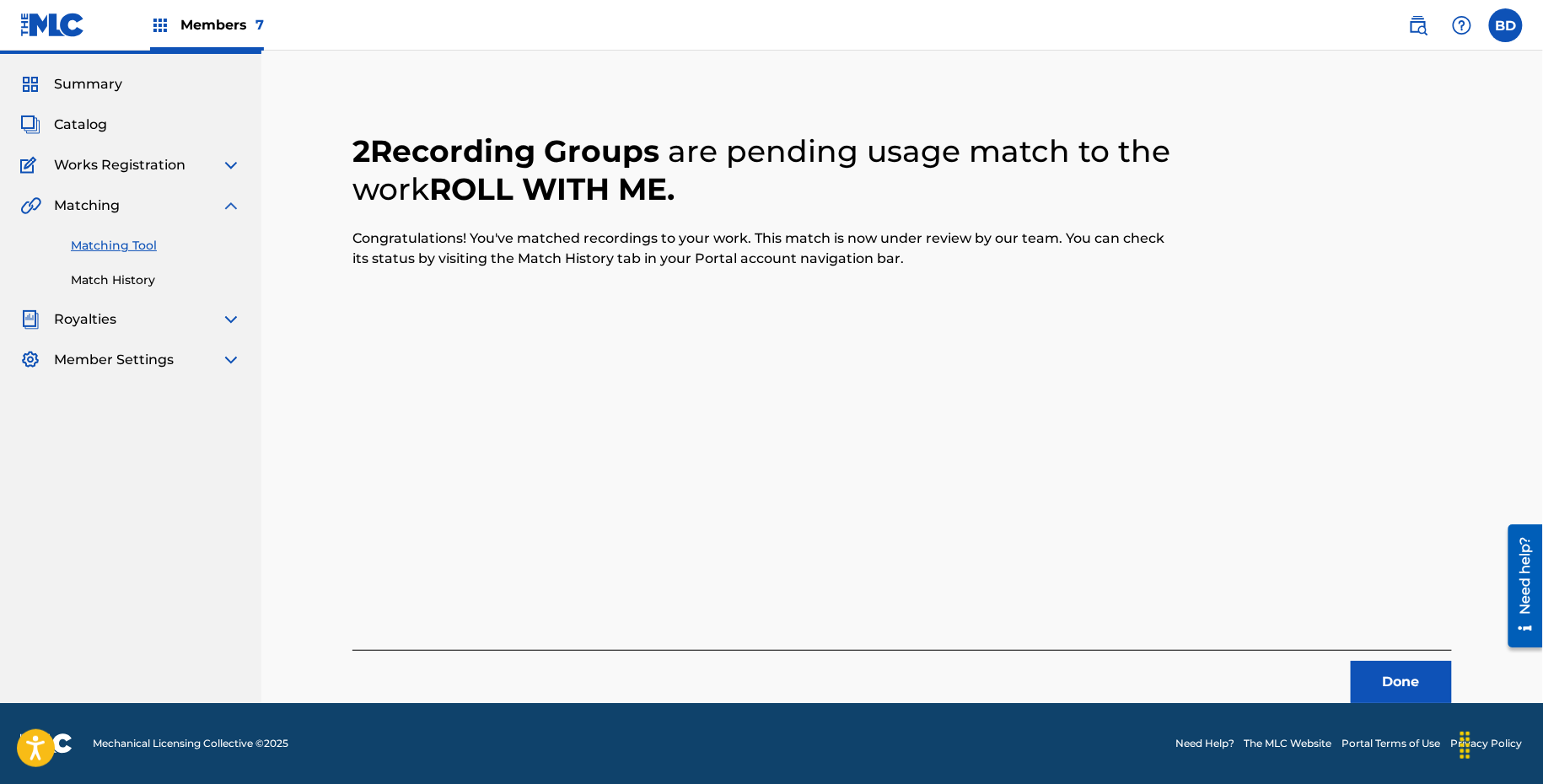 scroll, scrollTop: 43, scrollLeft: 0, axis: vertical 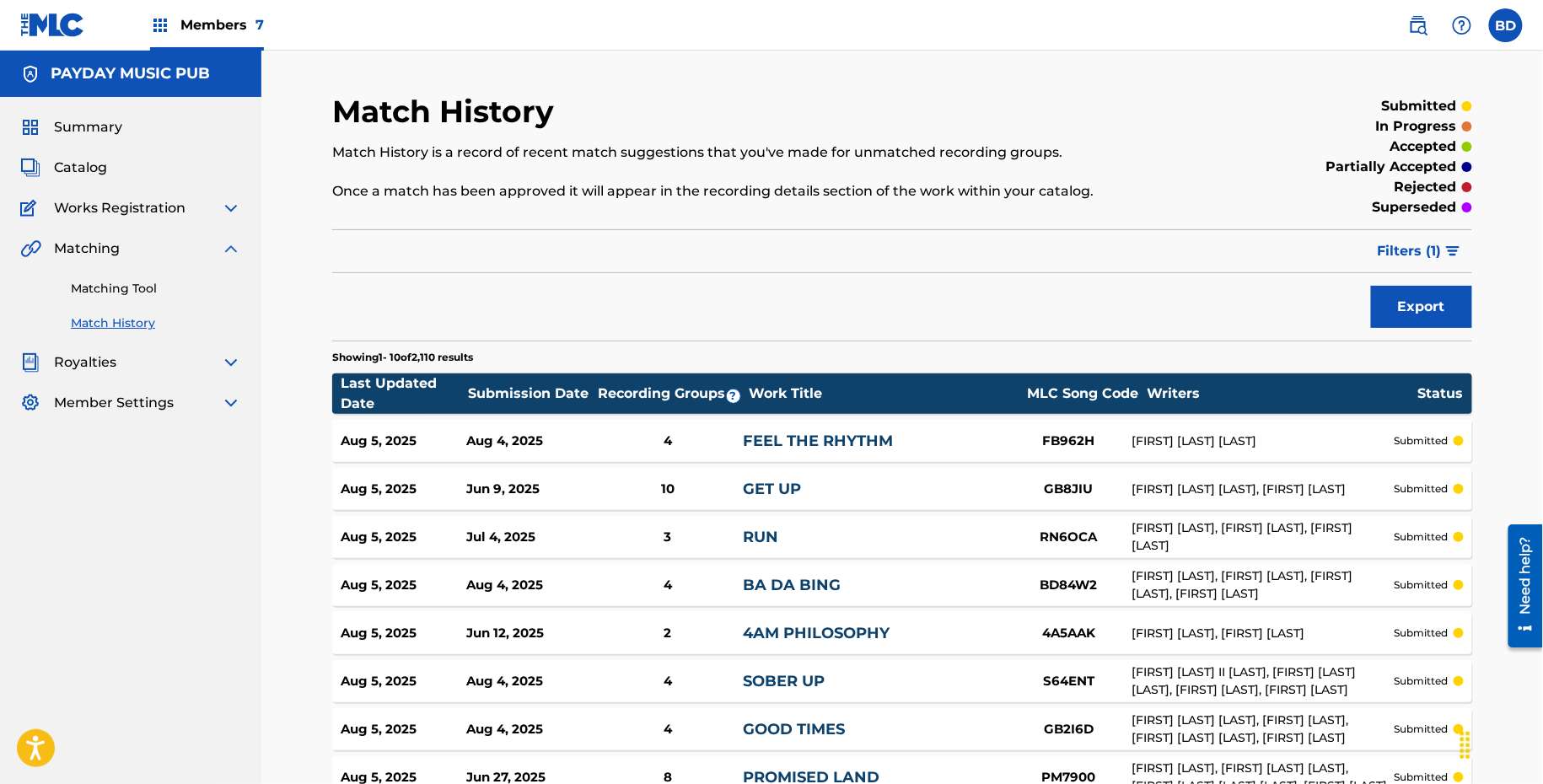 click on "Filters ( 1 )" at bounding box center (1410, 251) 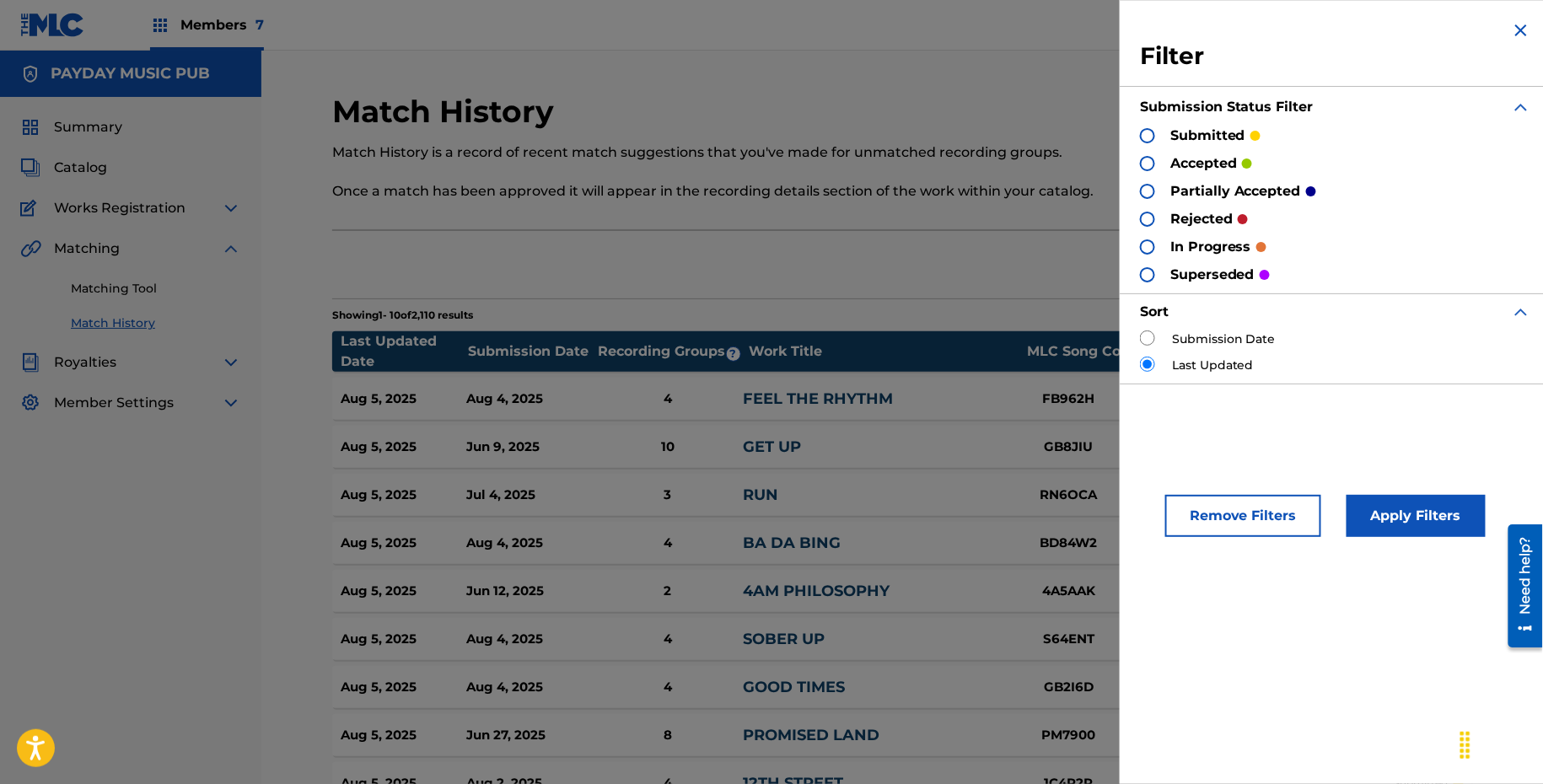 click at bounding box center [1148, 338] 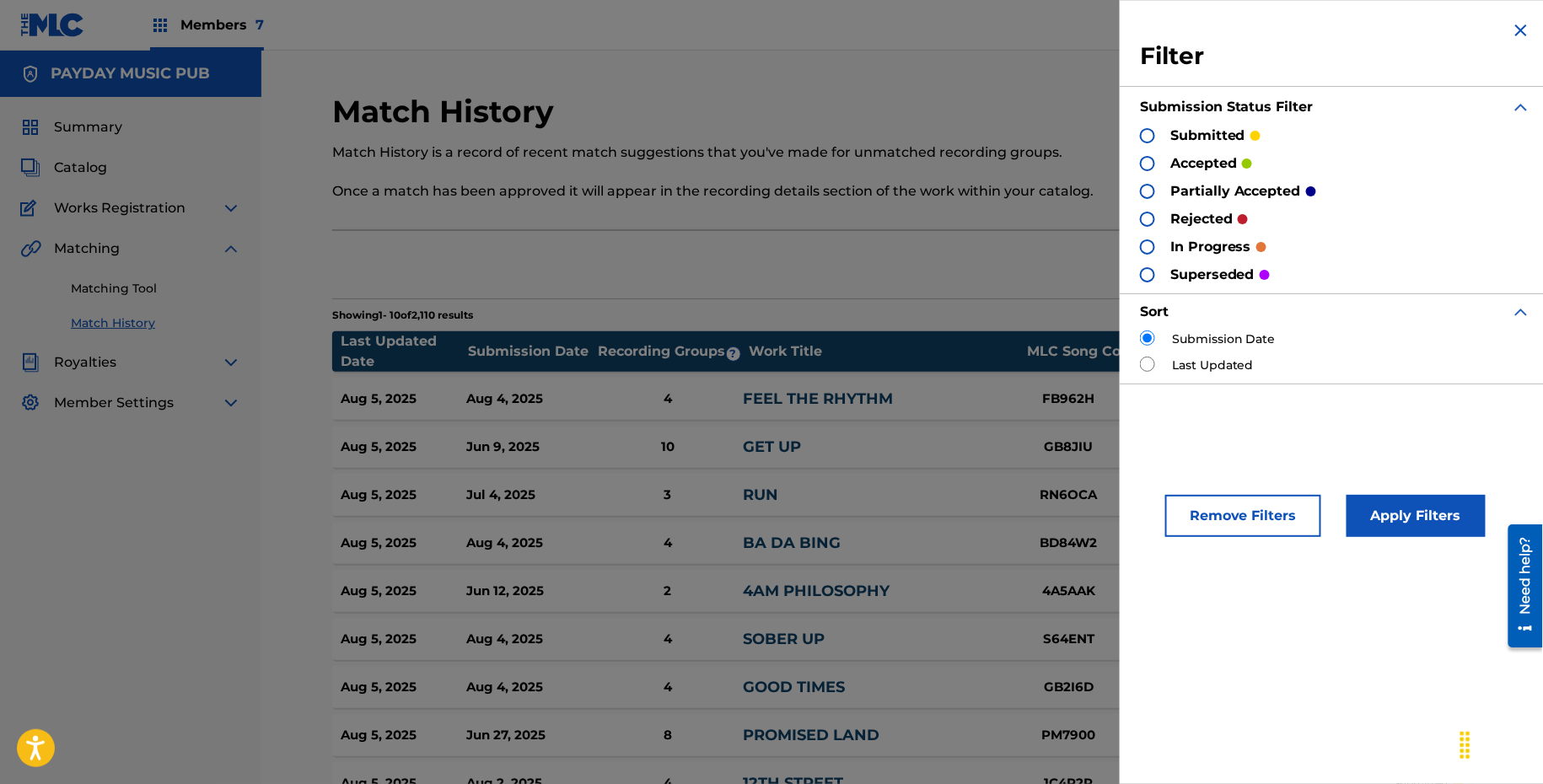 click on "Remove Filters Apply Filters" at bounding box center (1336, 506) 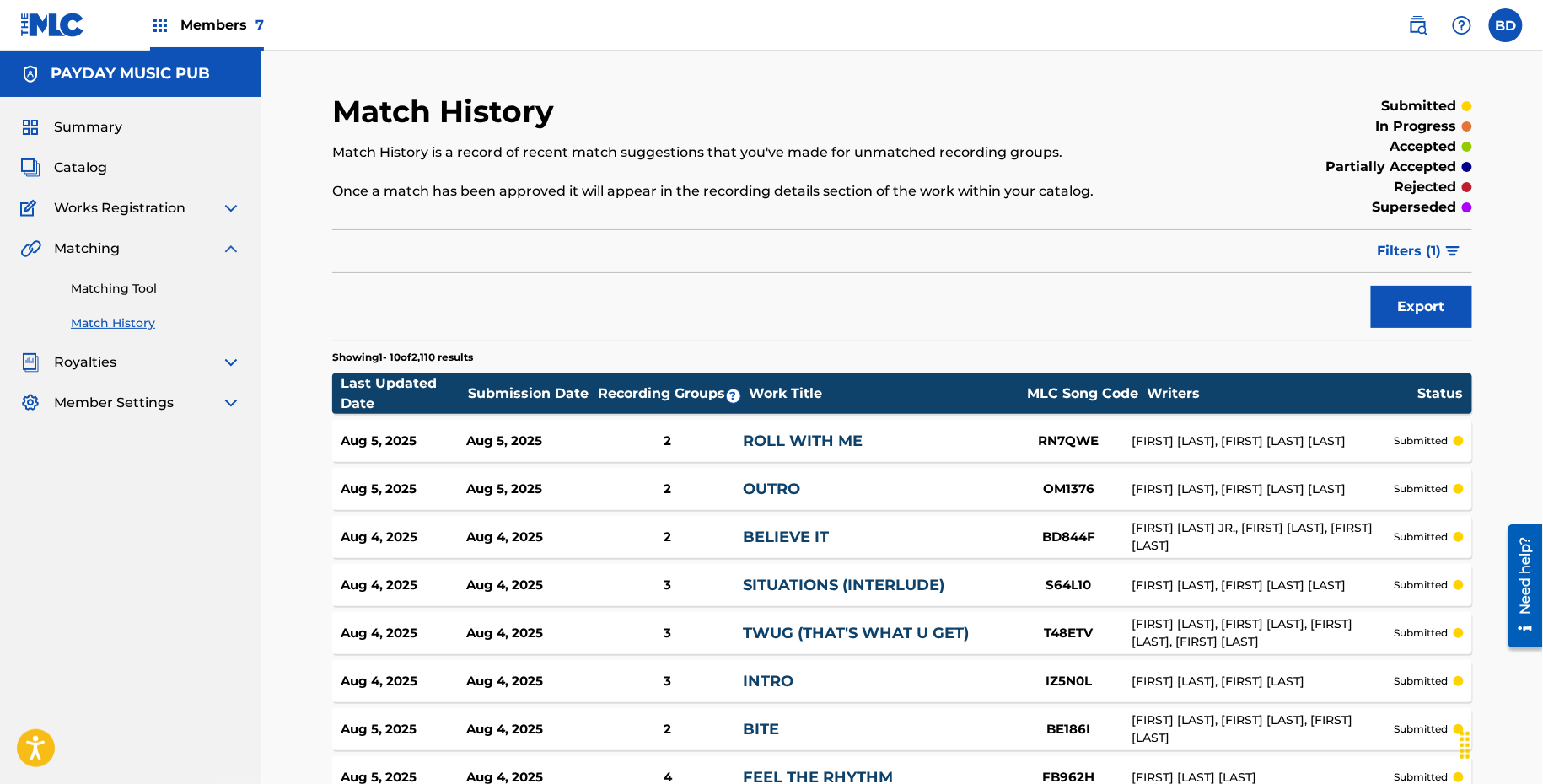 click on "2" at bounding box center [667, 441] 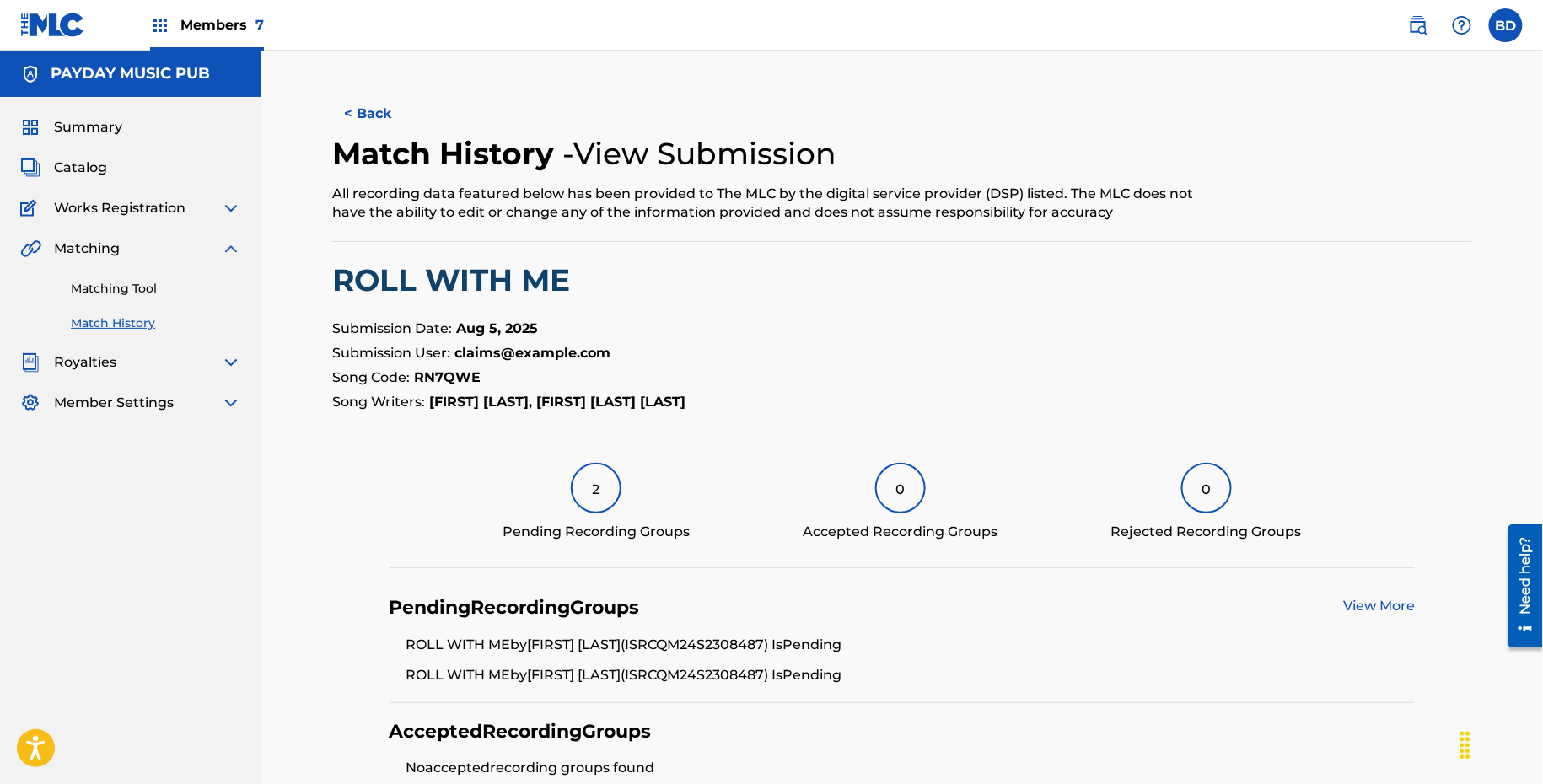 click on "Matching Tool" at bounding box center [156, 288] 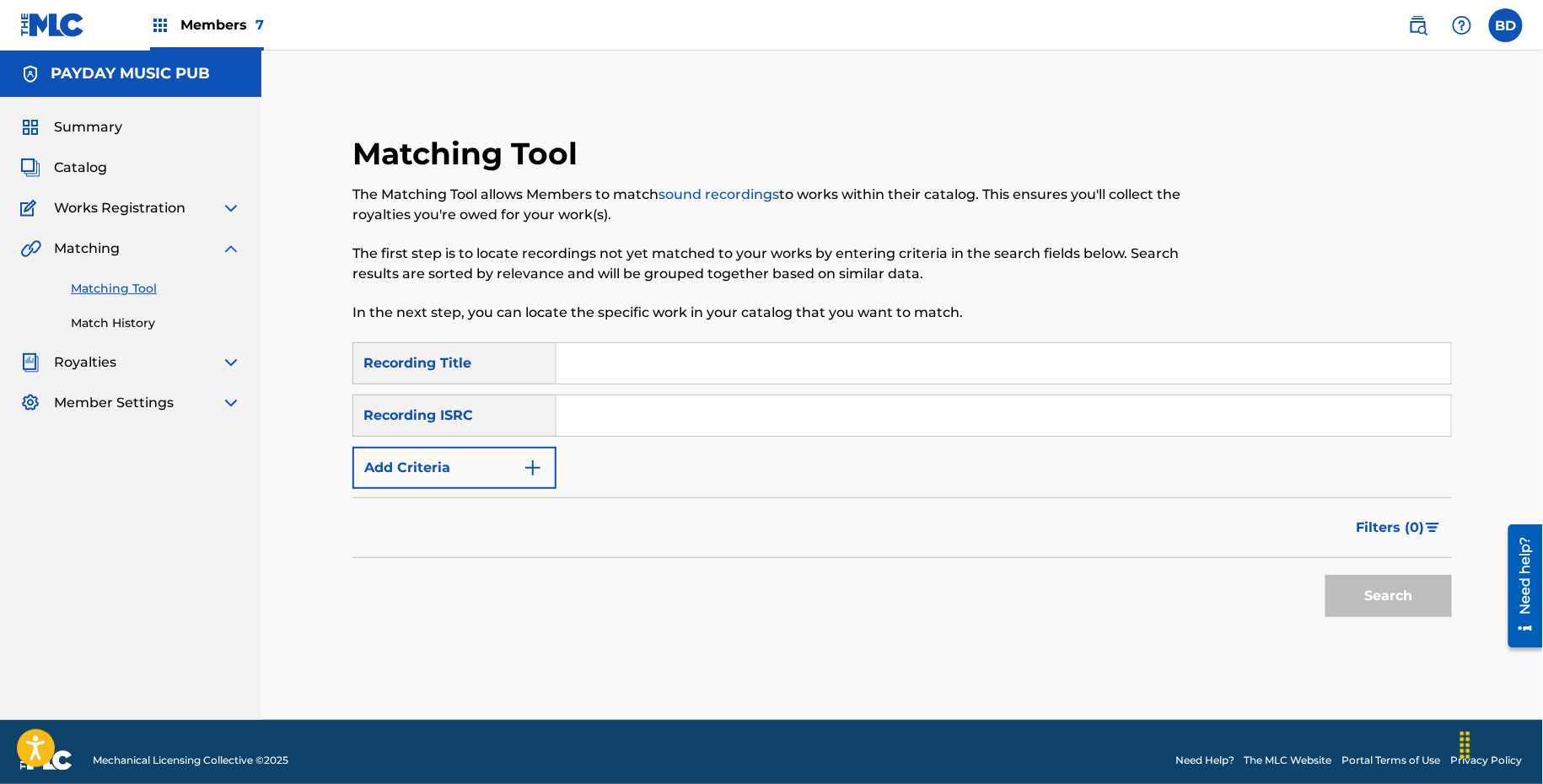 click at bounding box center [1003, 416] 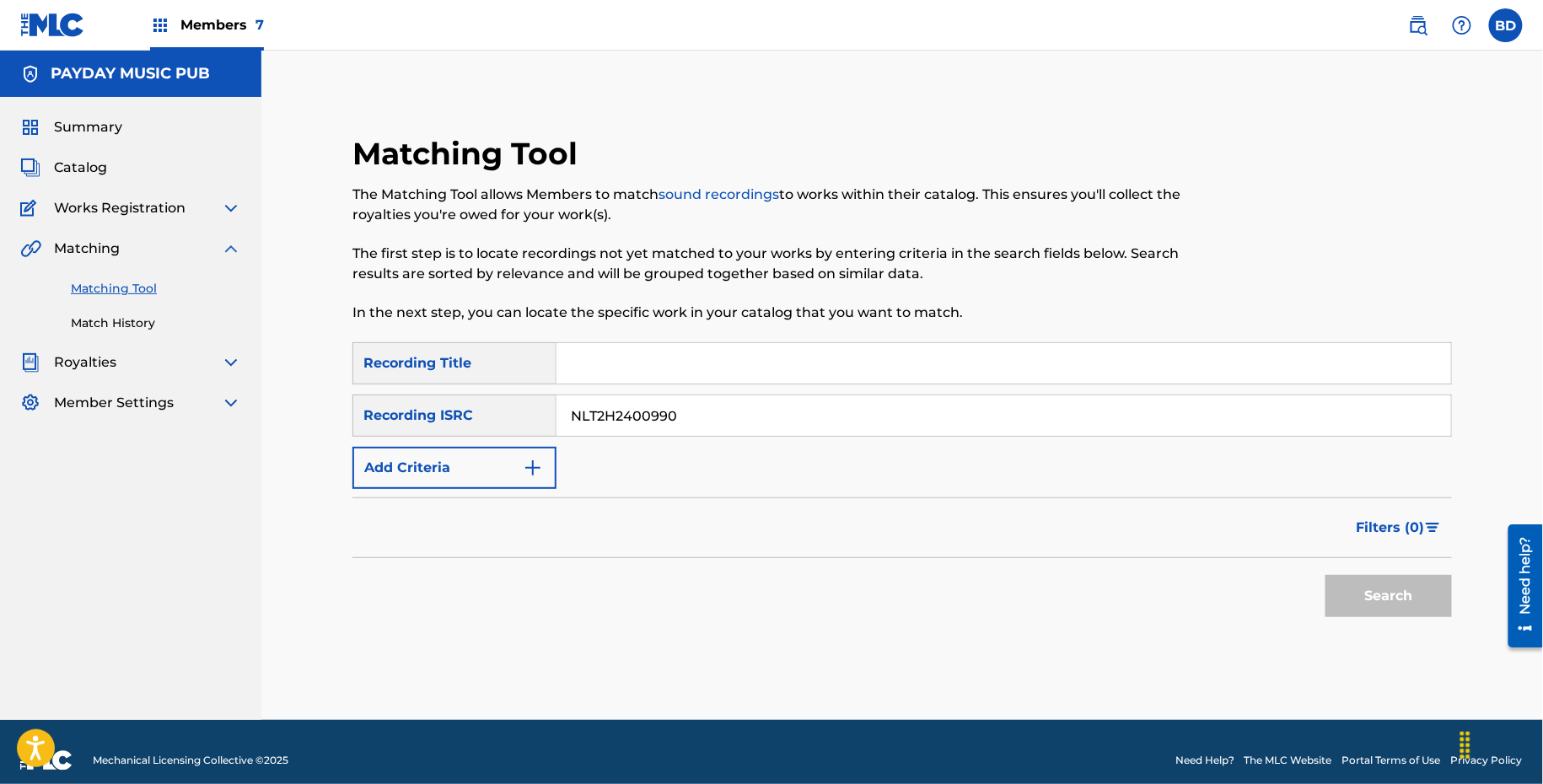 click on "Search" at bounding box center [1389, 596] 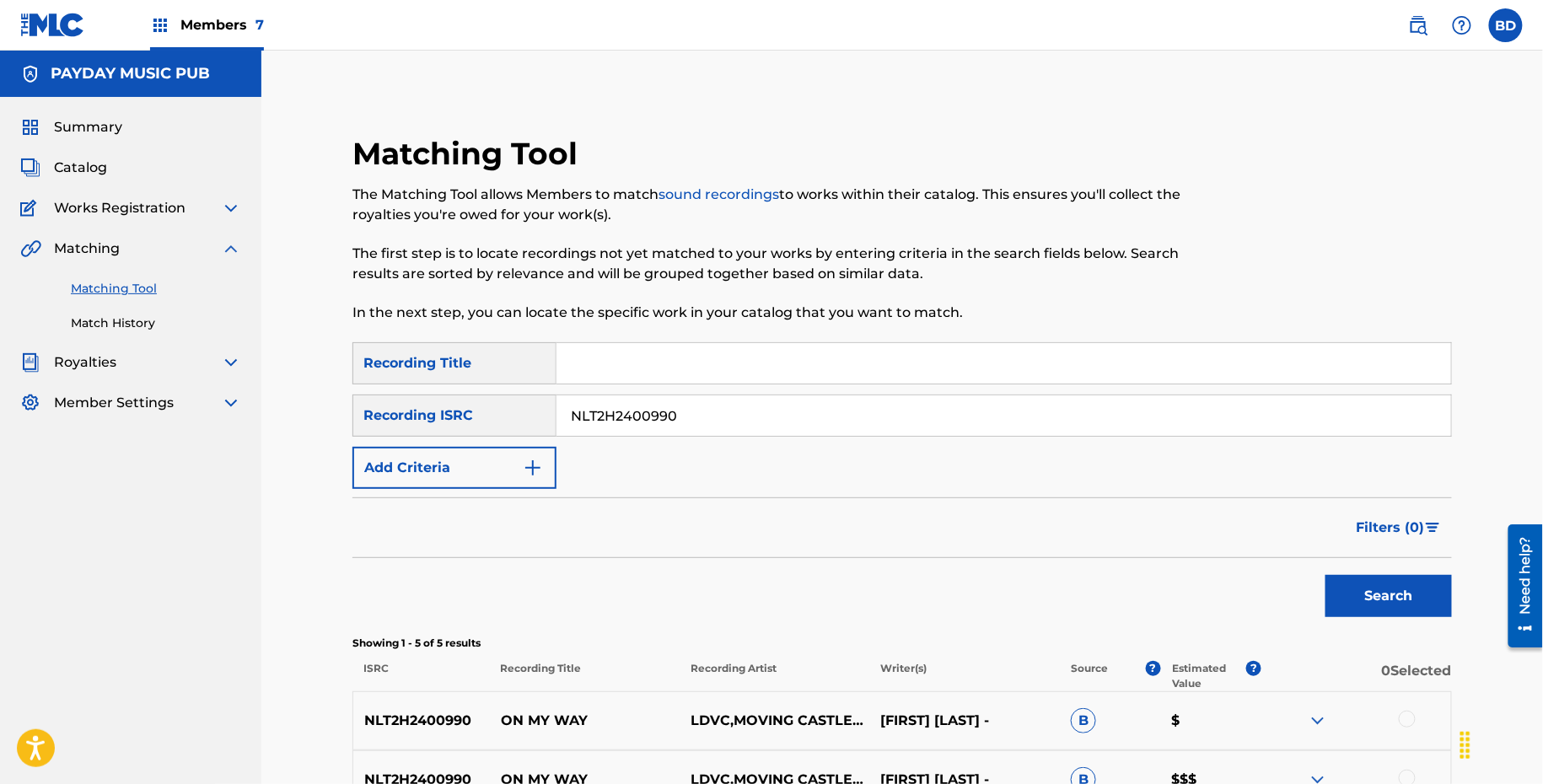scroll, scrollTop: 367, scrollLeft: 0, axis: vertical 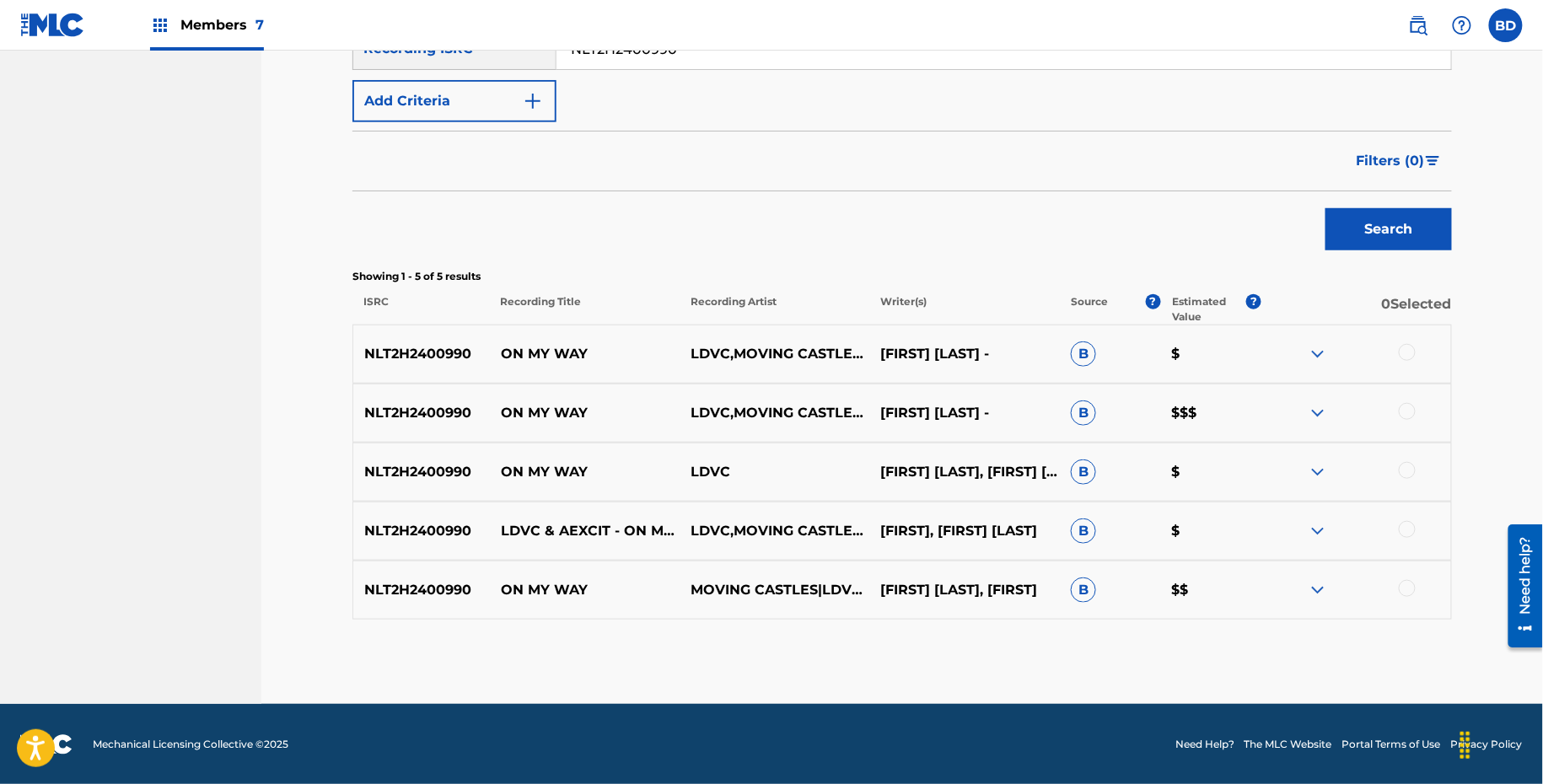 click on "NLT2H2400990 ON MY WAY MOVING CASTLES|LDVC|AEXCIT JONATHAN BAILY FISCHER, LUDVIC B $$" at bounding box center [902, 590] 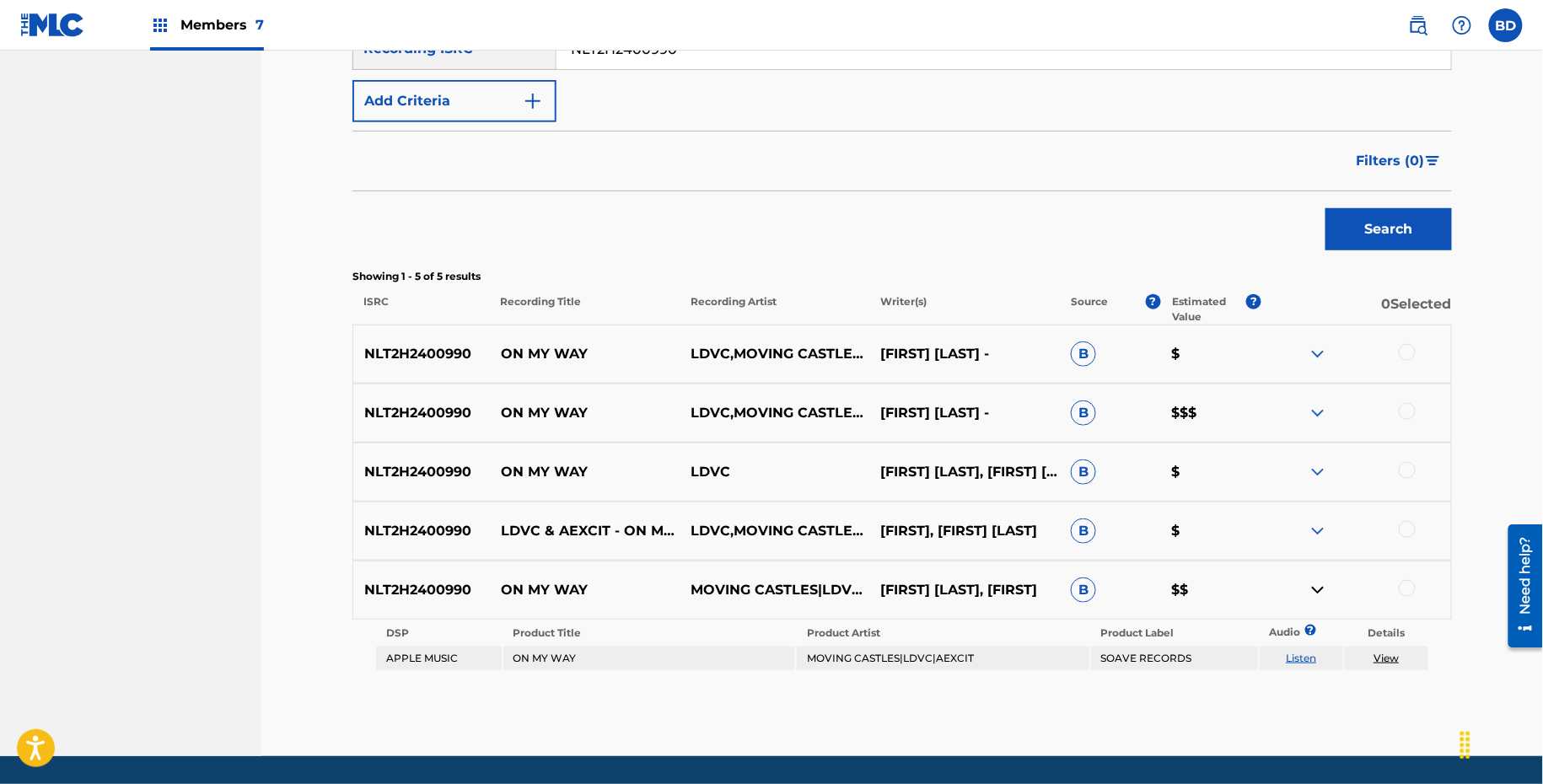 click at bounding box center (1318, 531) 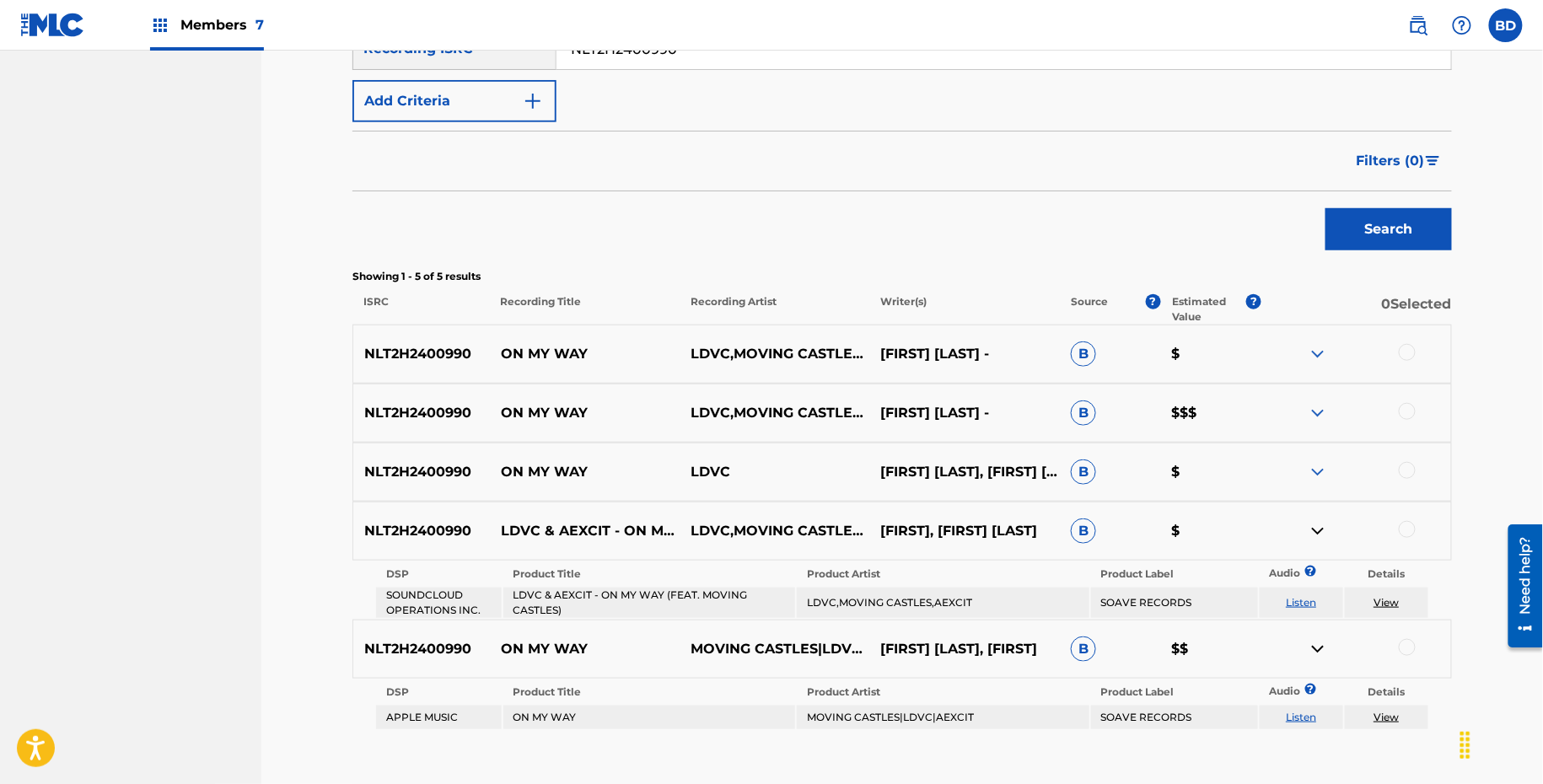 click on "NLT2H2400990 ON MY WAY LDVC JONATHAN BAILY FISCHER, JONATHAN BAILY FISCHER, LUDVIC - B $" at bounding box center [902, 472] 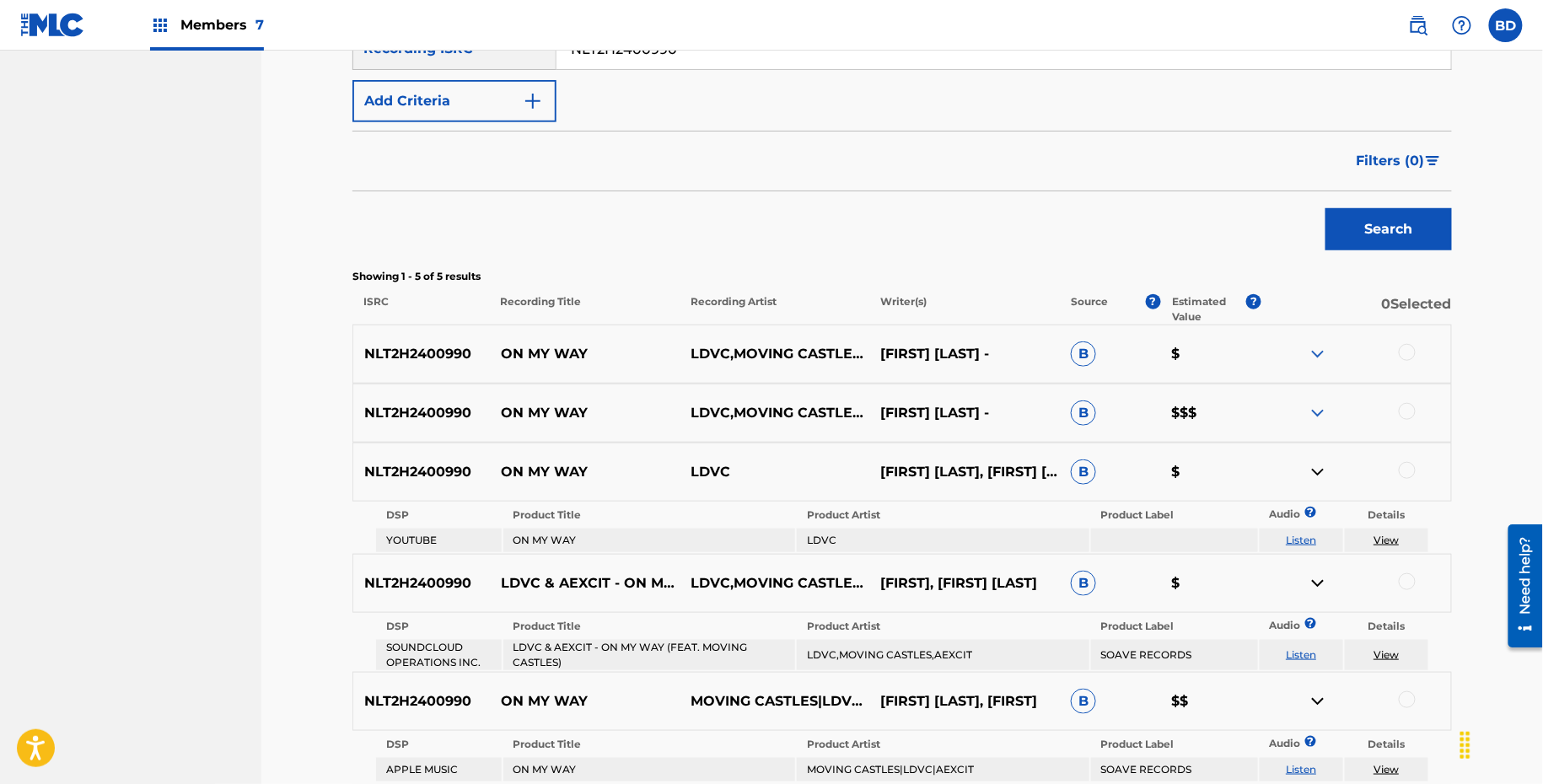 click on "NLT2H2400990 ON MY WAY LDVC,MOVING CASTLES,AEXCIT JONATHAN BAILY FISCHER, LUDVIC - B $$$" at bounding box center [902, 413] 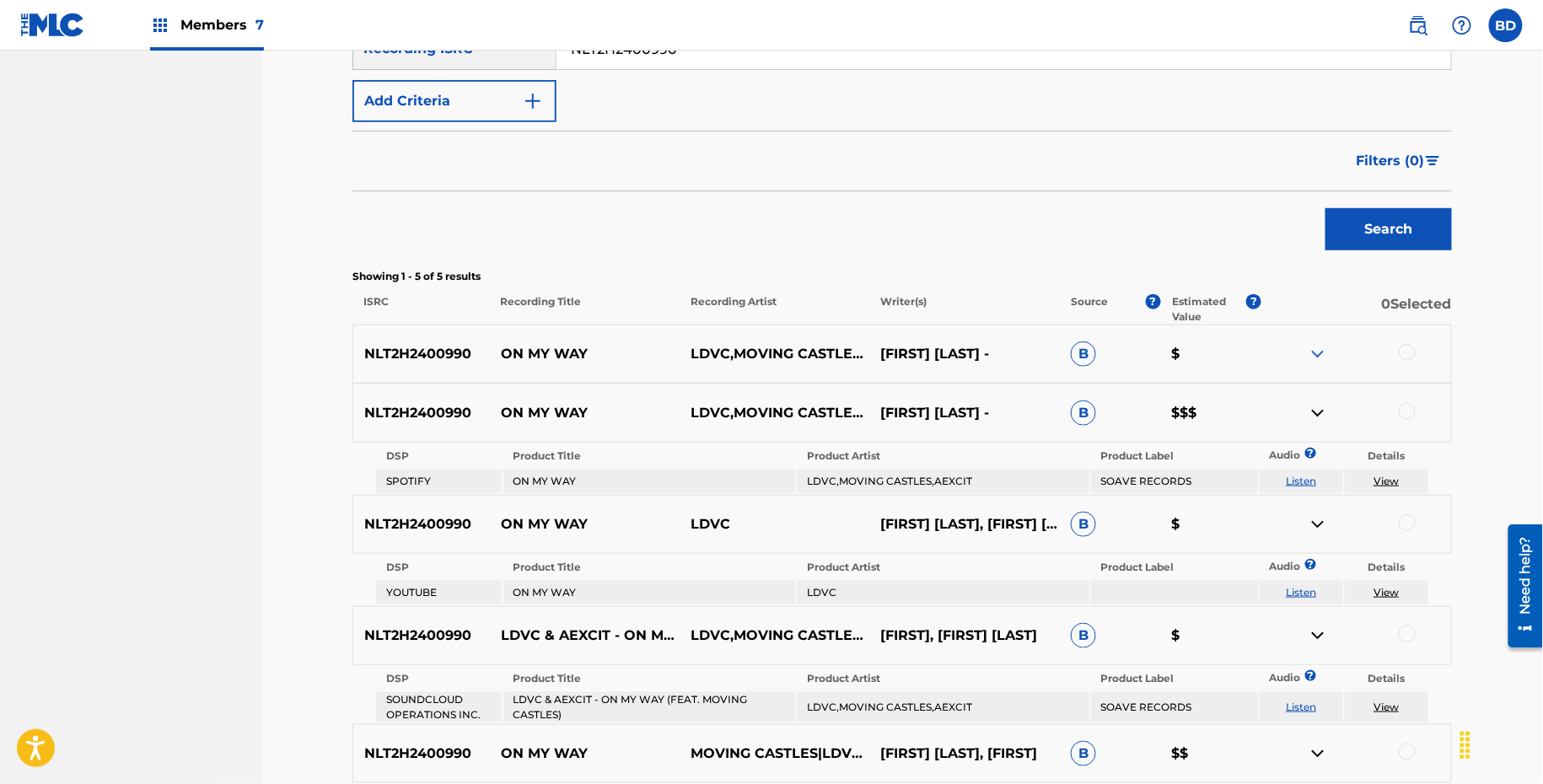 click at bounding box center (1318, 354) 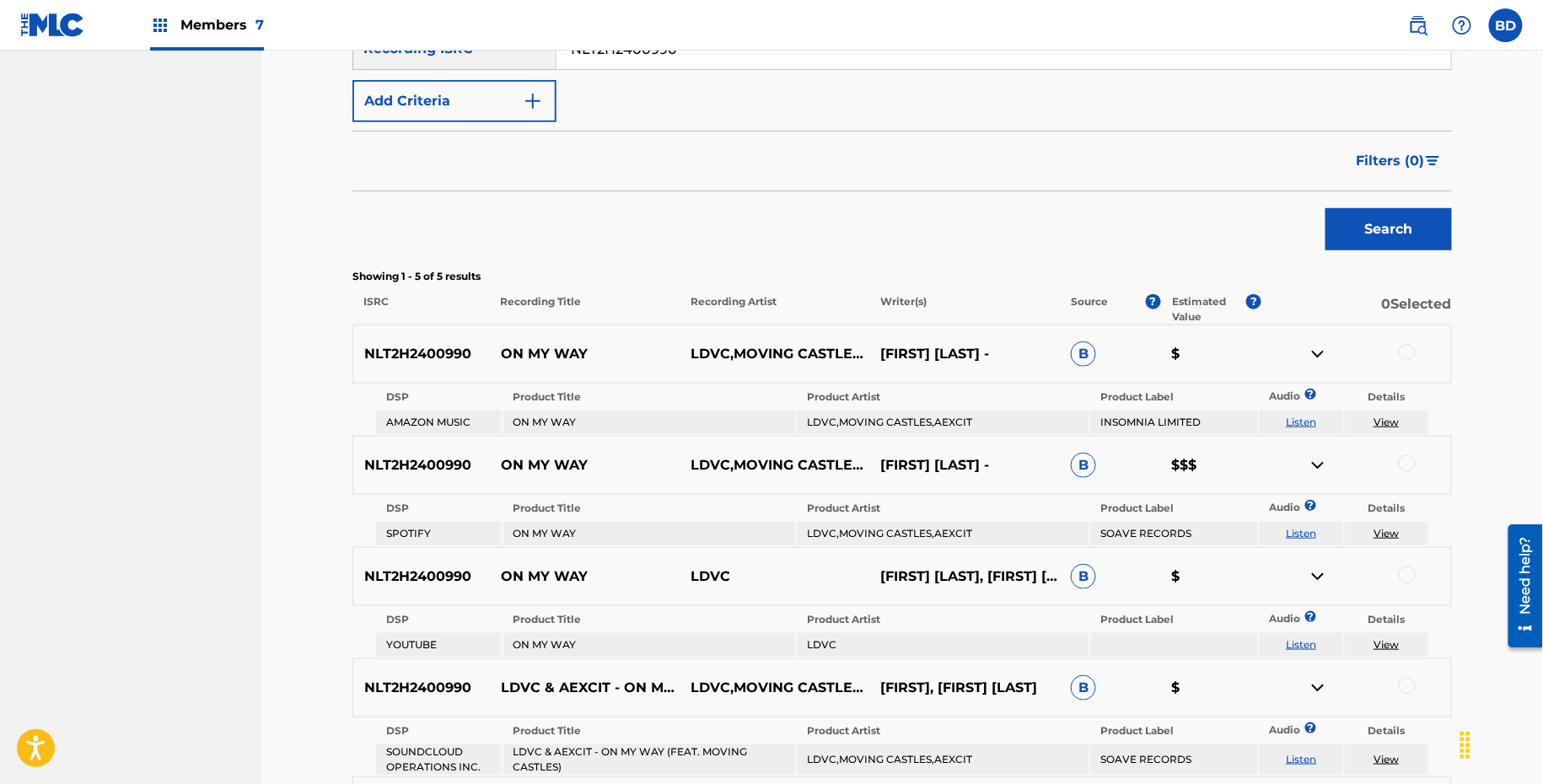 scroll, scrollTop: 451, scrollLeft: 0, axis: vertical 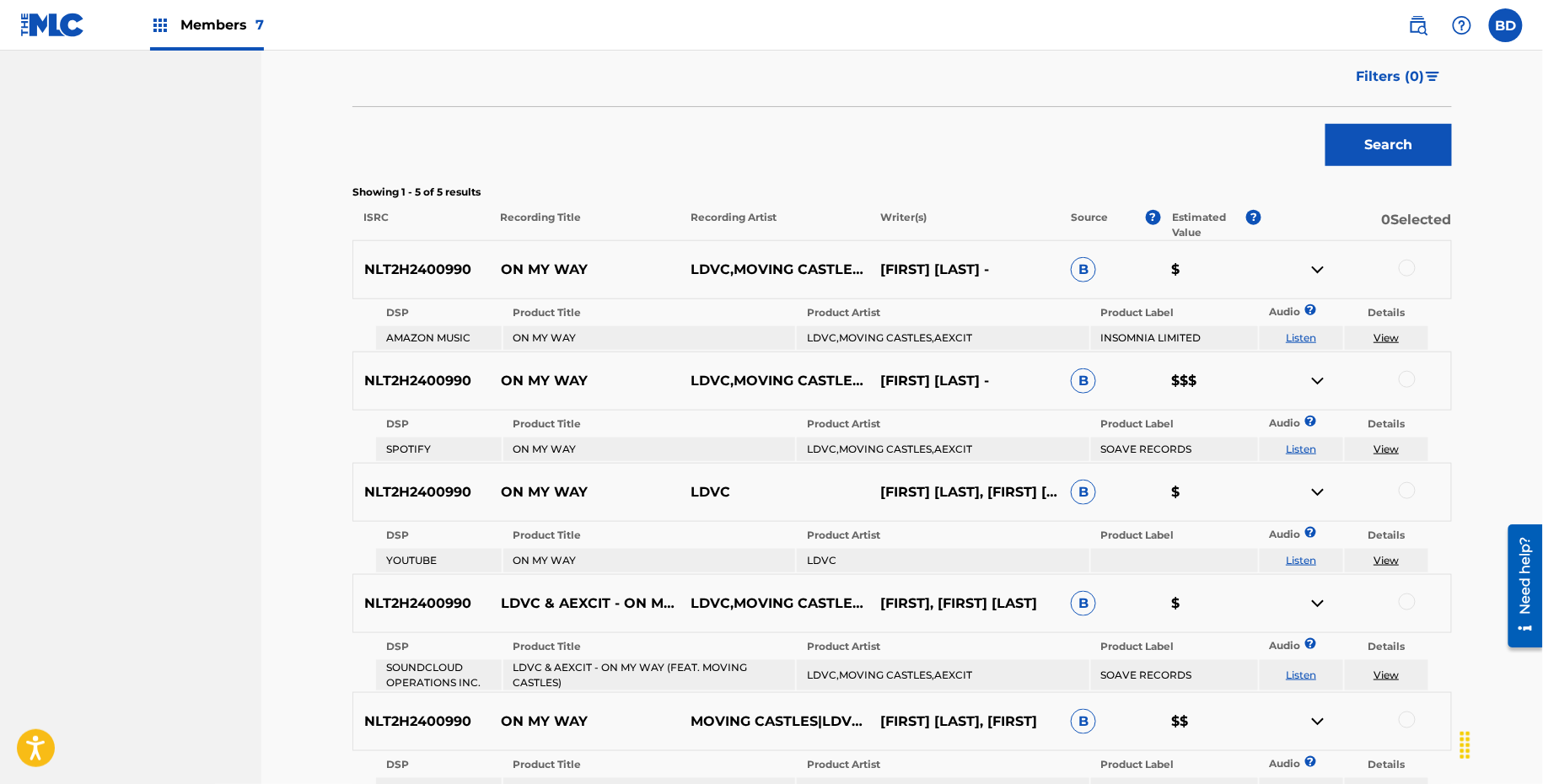 click on "ON MY WAY" at bounding box center [584, 270] 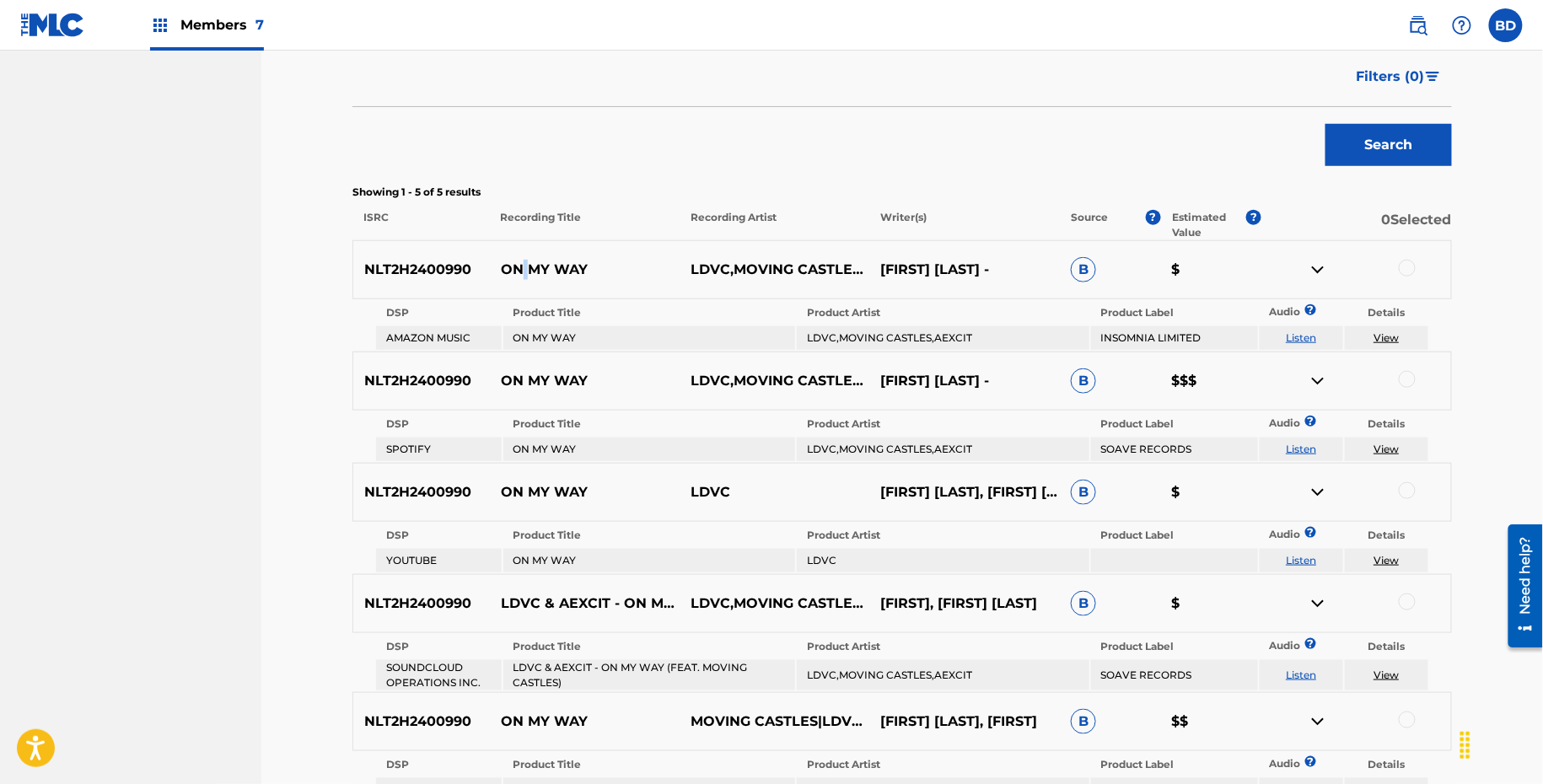 click on "ON MY WAY" at bounding box center (584, 270) 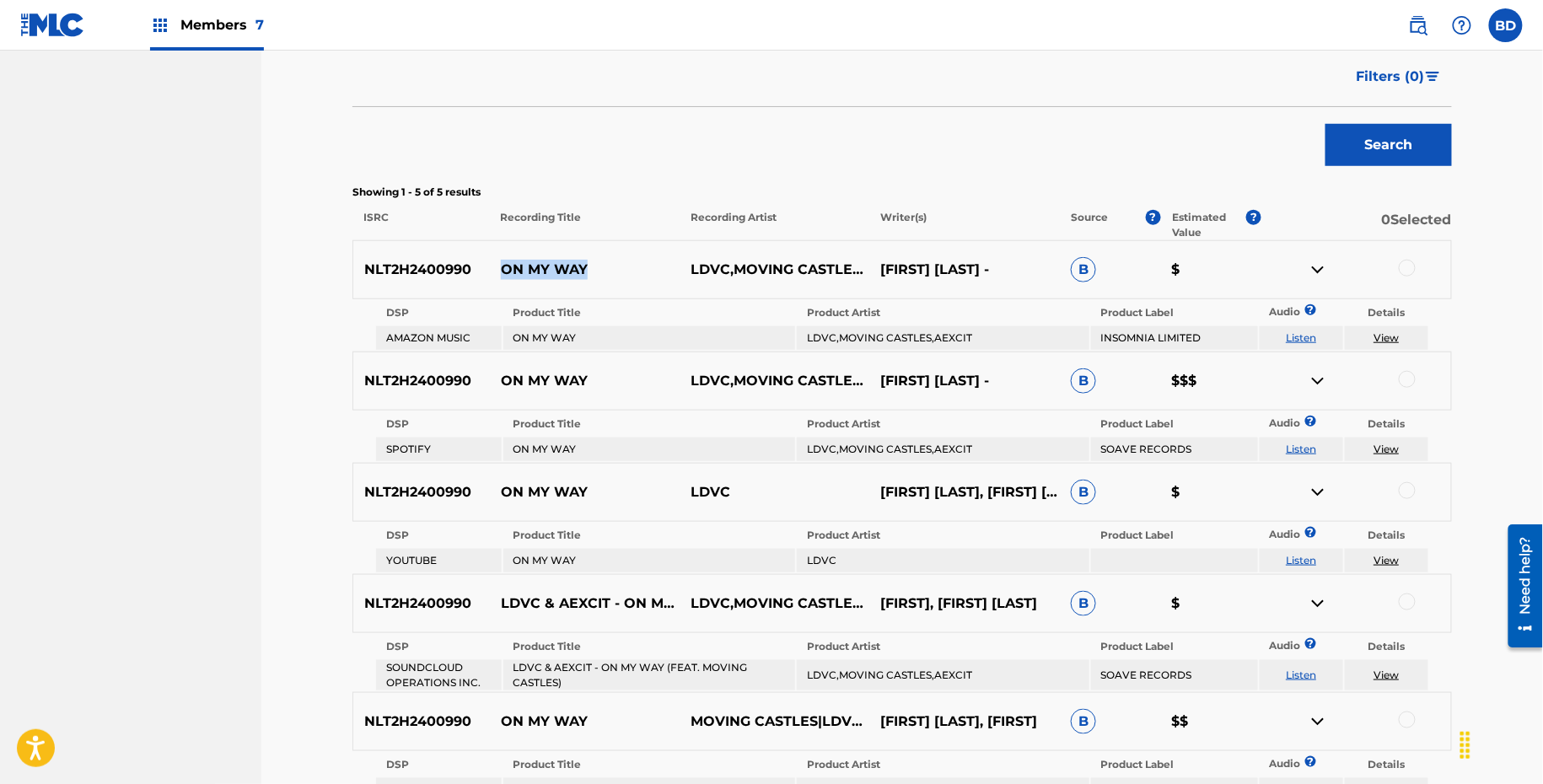 click on "ON MY WAY" at bounding box center [584, 270] 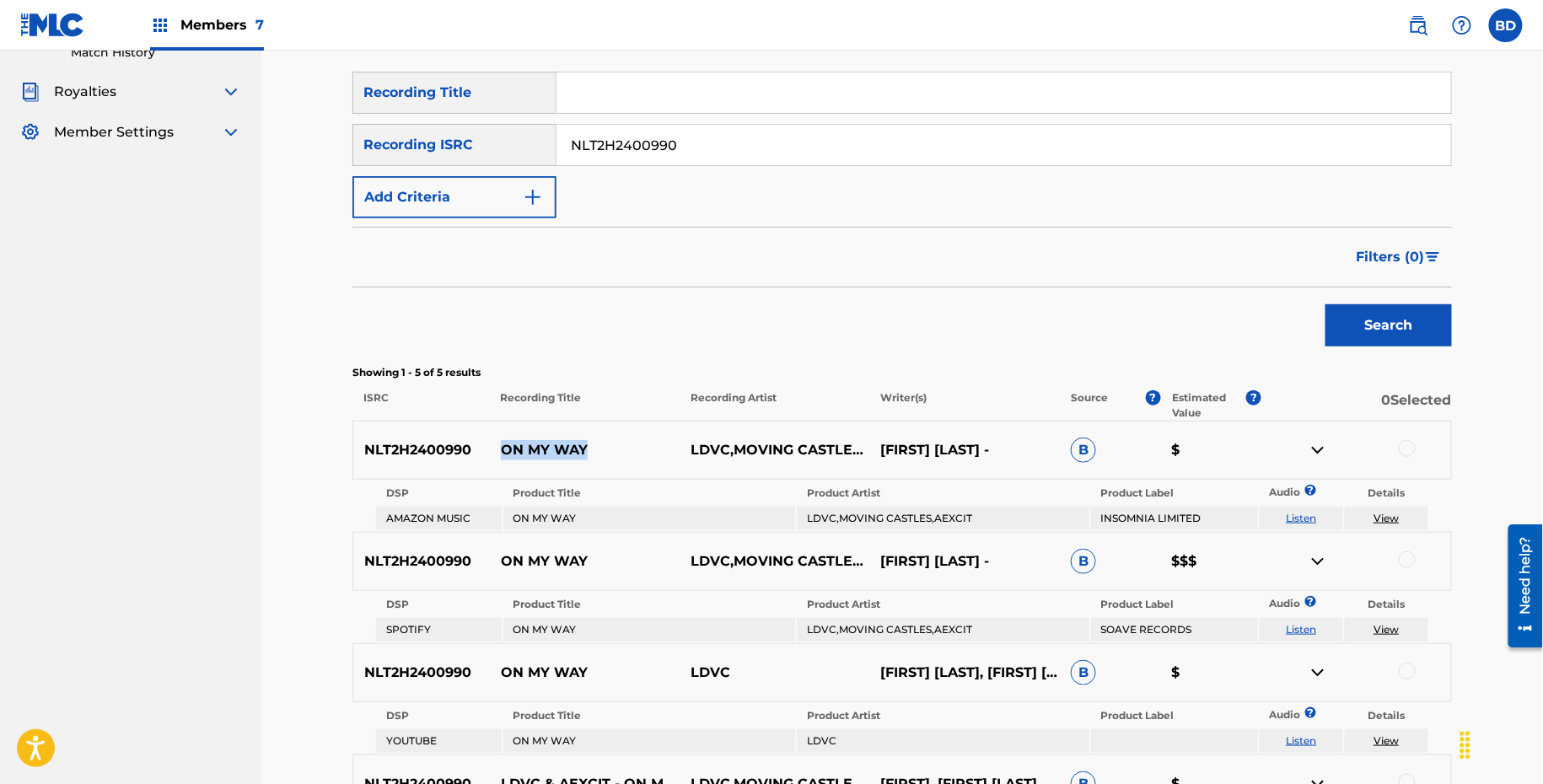 scroll, scrollTop: 78, scrollLeft: 0, axis: vertical 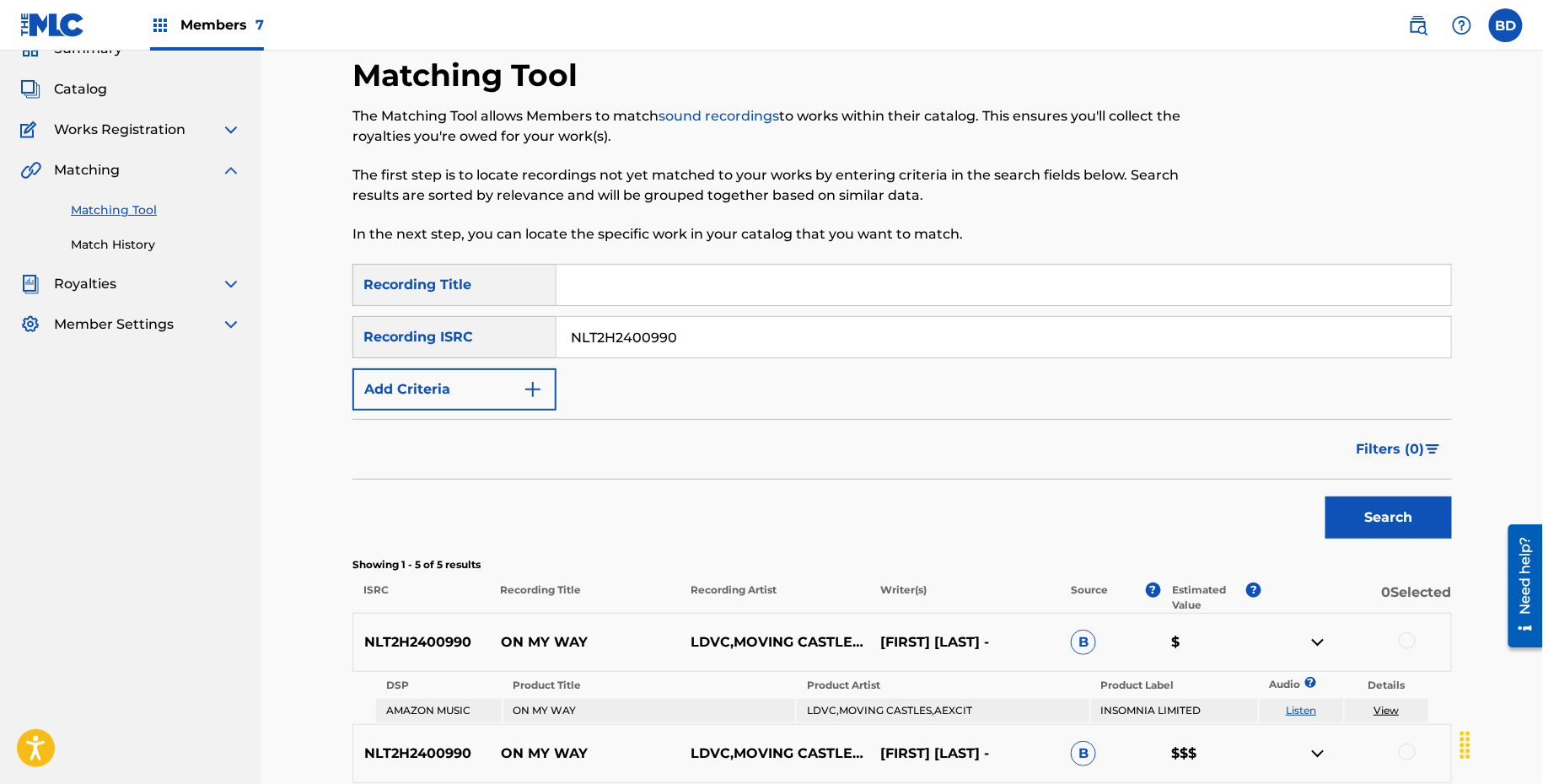 click on "NLT2H2400990" at bounding box center (1003, 337) 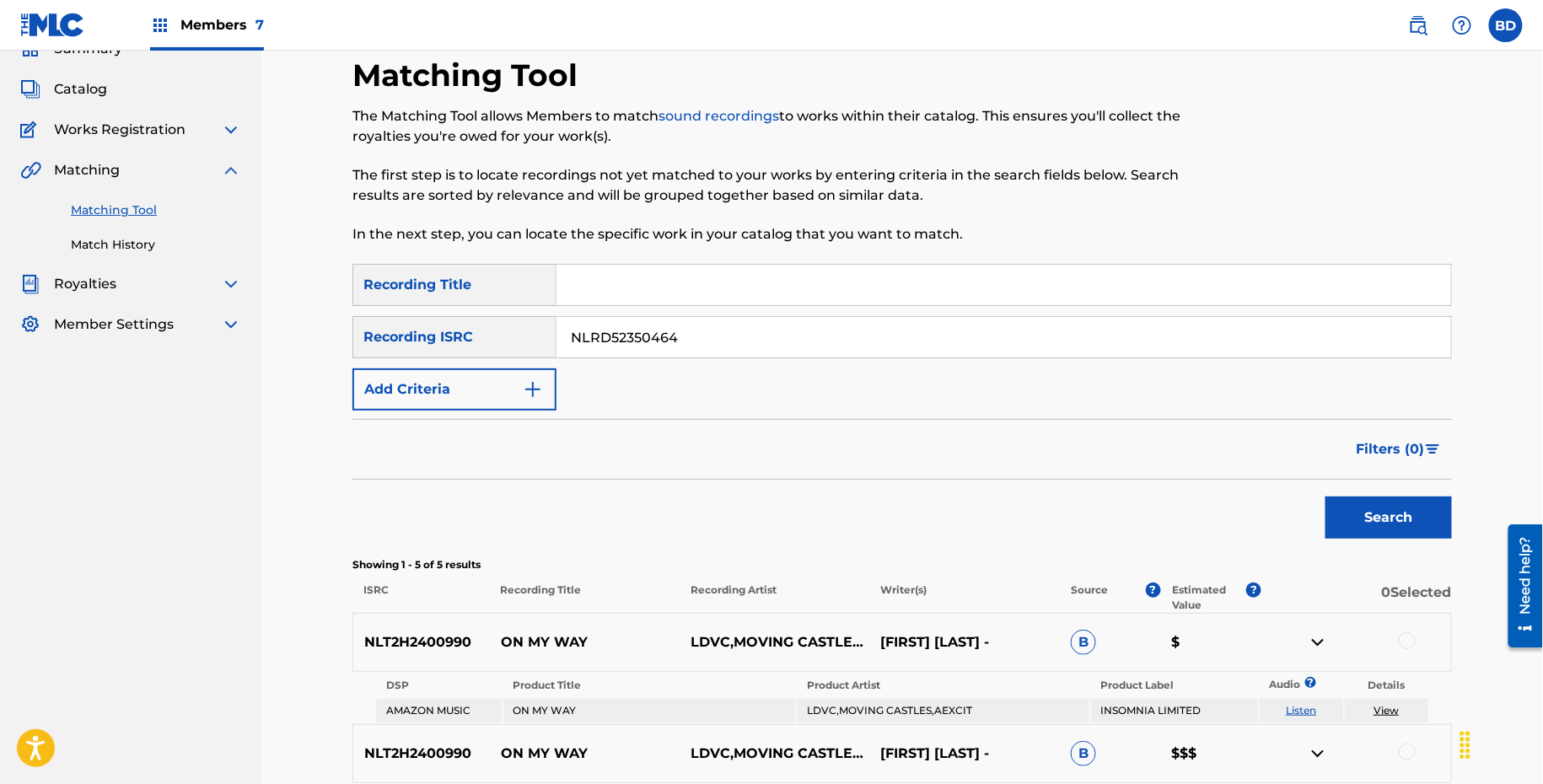 type on "NLRD52350464" 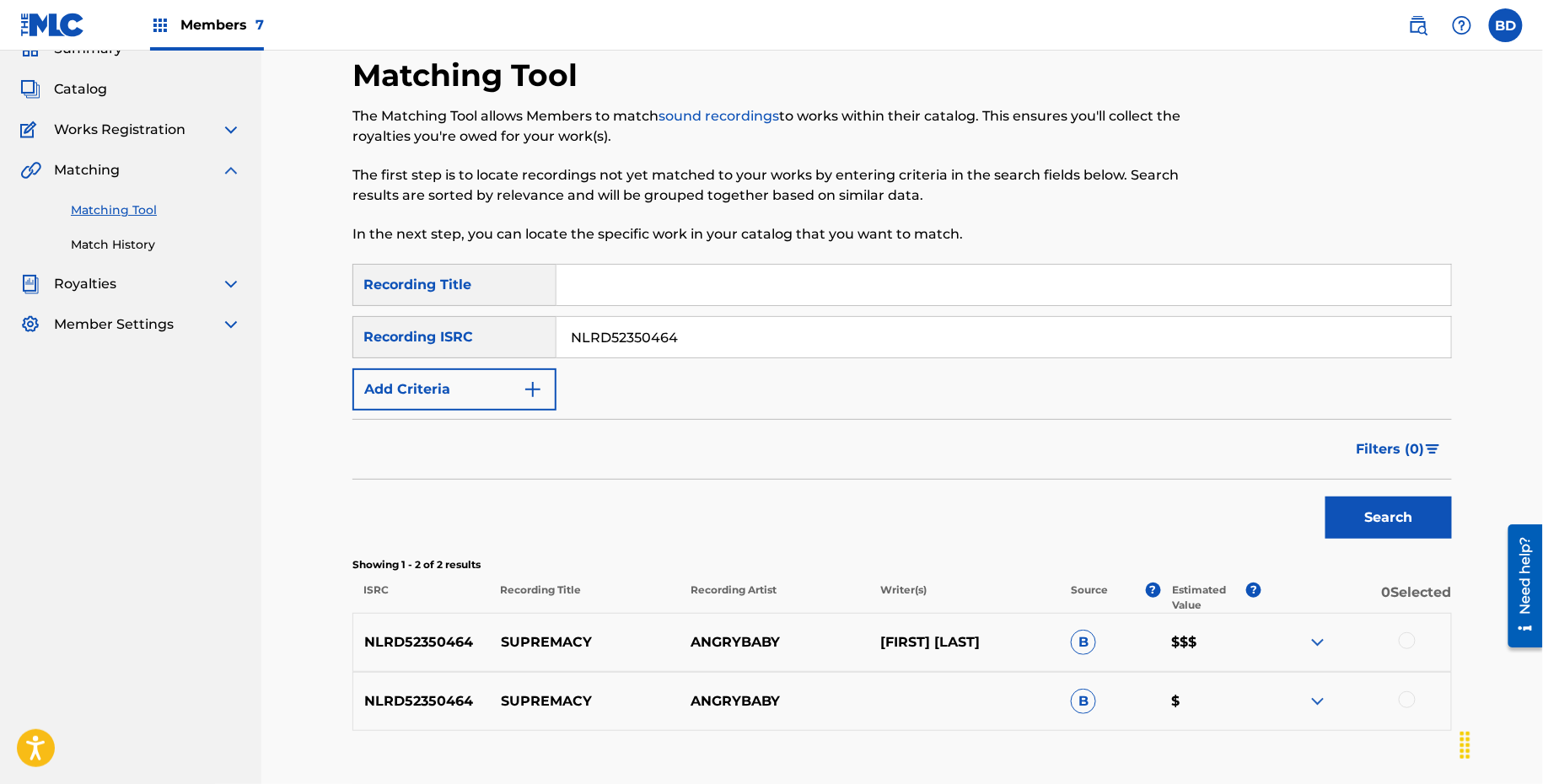 click on "SUPREMACY" at bounding box center [584, 642] 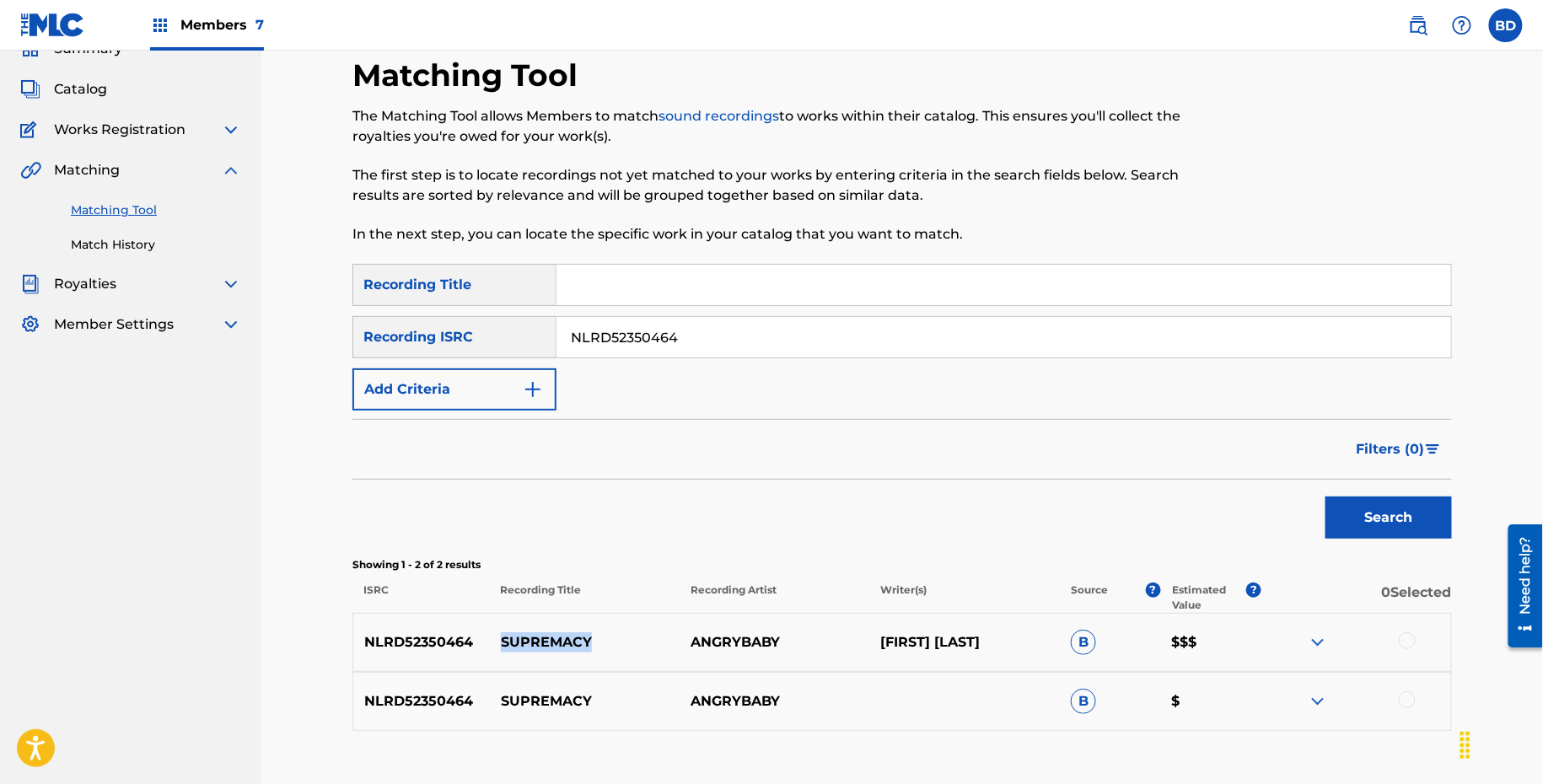 click on "SUPREMACY" at bounding box center (584, 642) 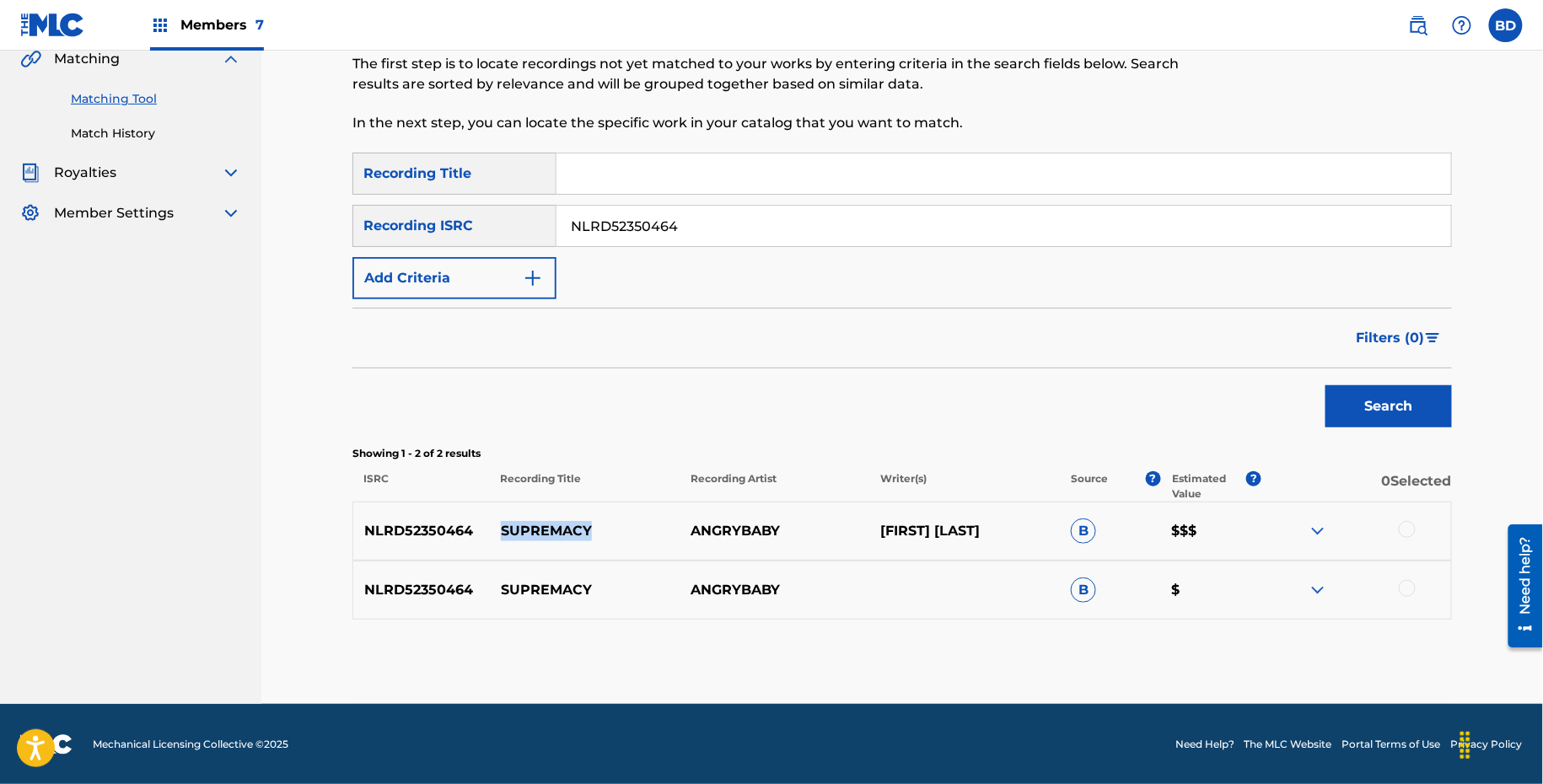 scroll, scrollTop: 28, scrollLeft: 0, axis: vertical 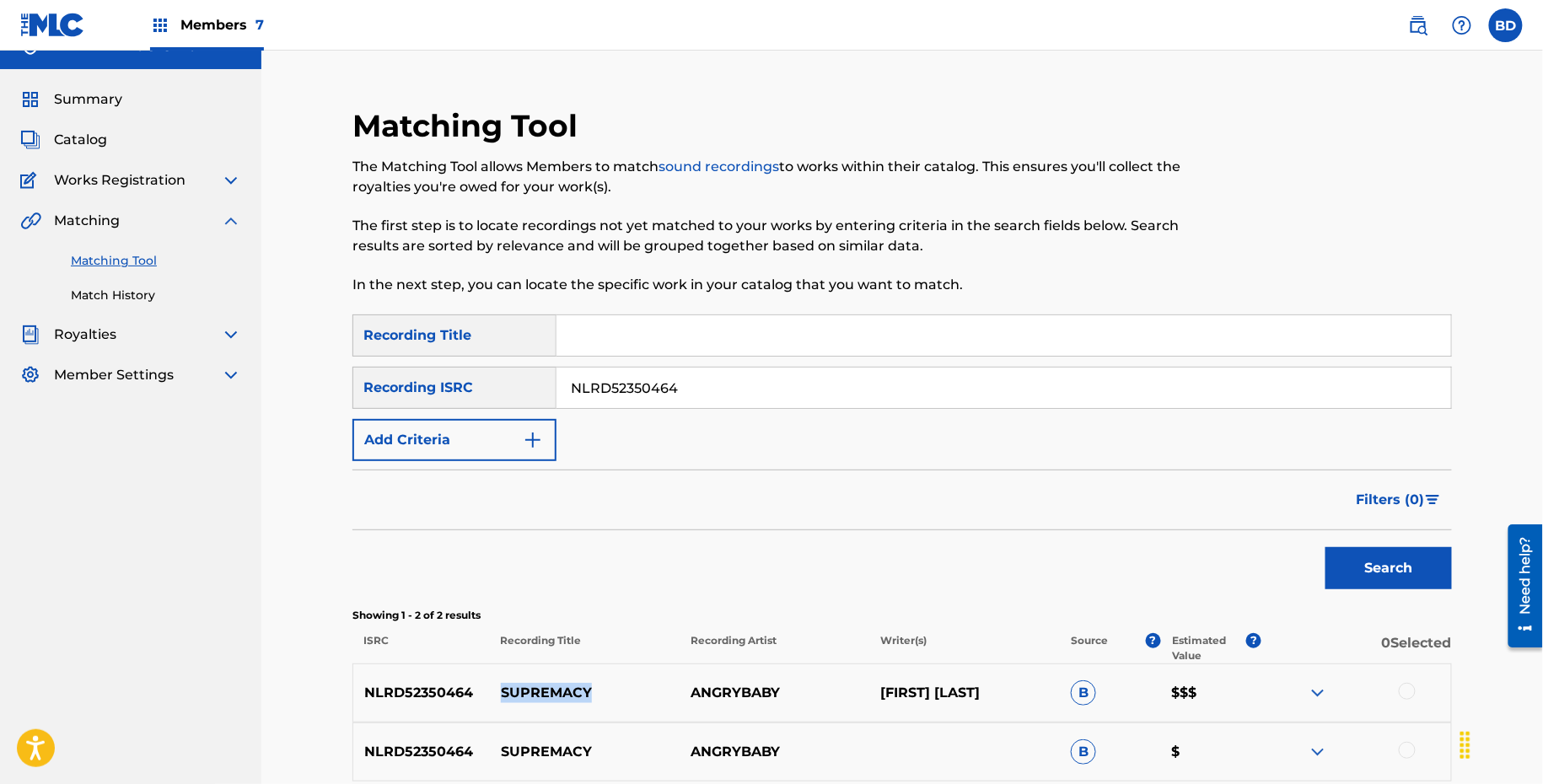click at bounding box center (1318, 752) 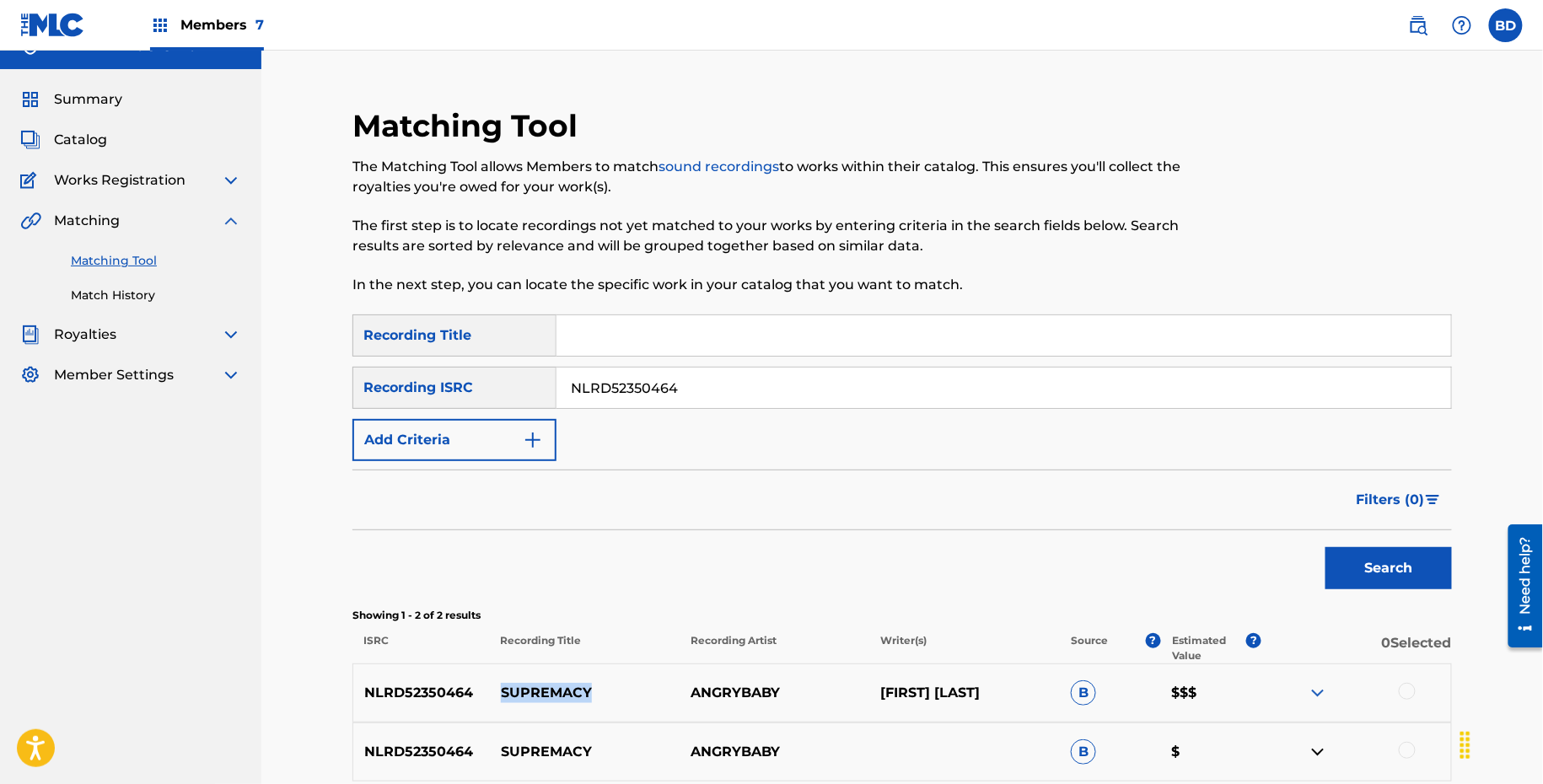 click at bounding box center (1318, 693) 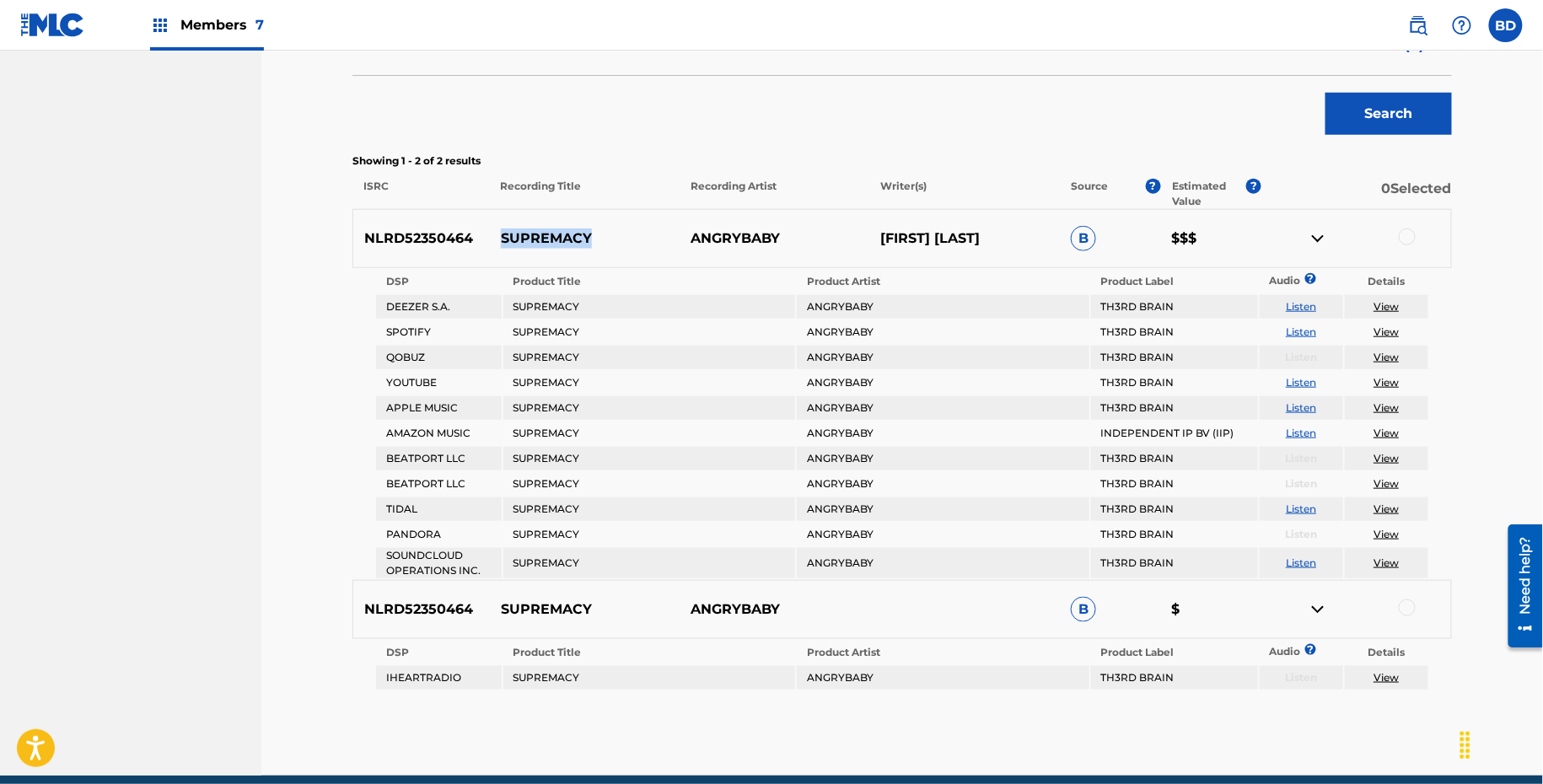 scroll, scrollTop: 481, scrollLeft: 0, axis: vertical 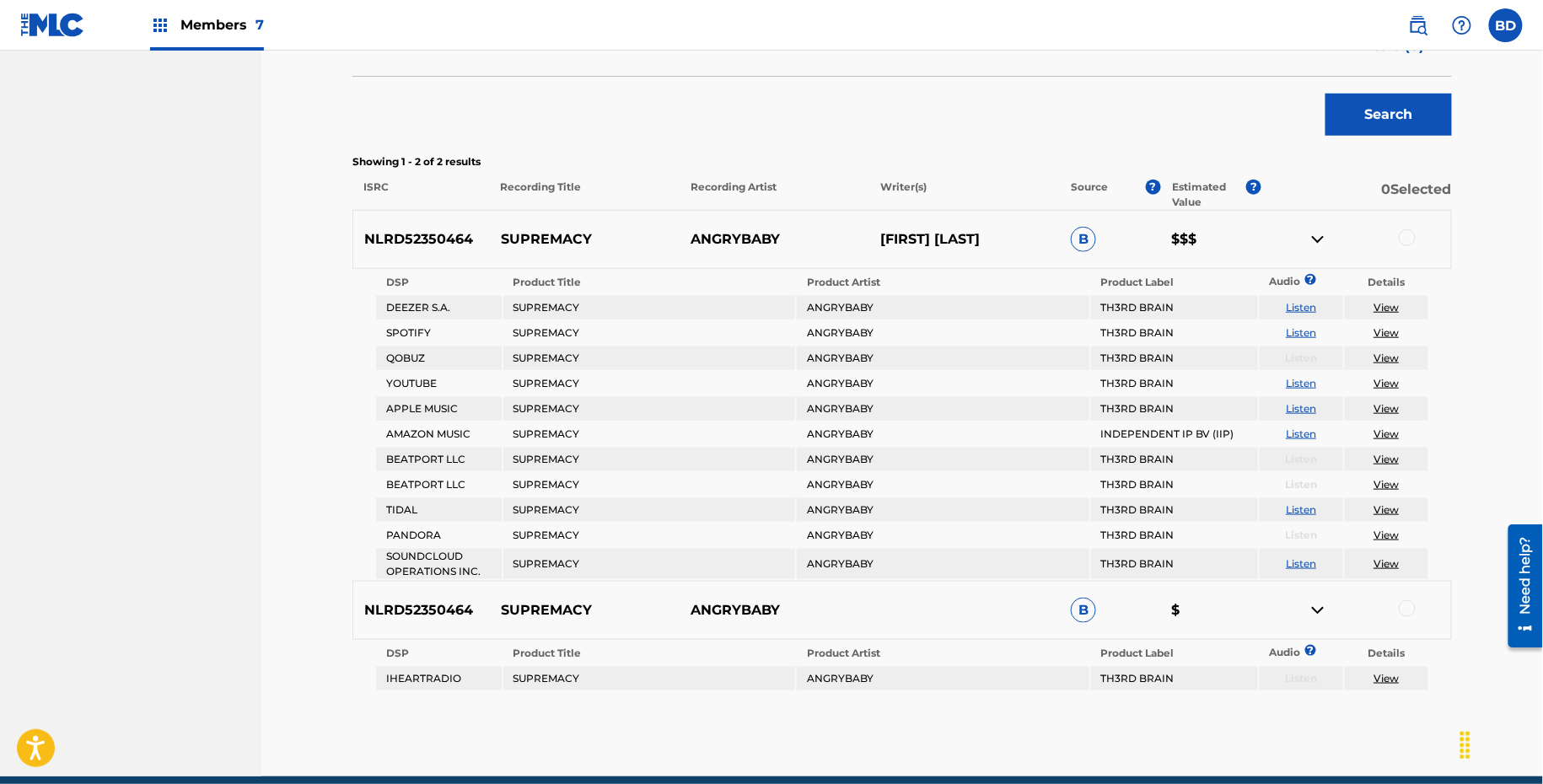 click at bounding box center (1407, 609) 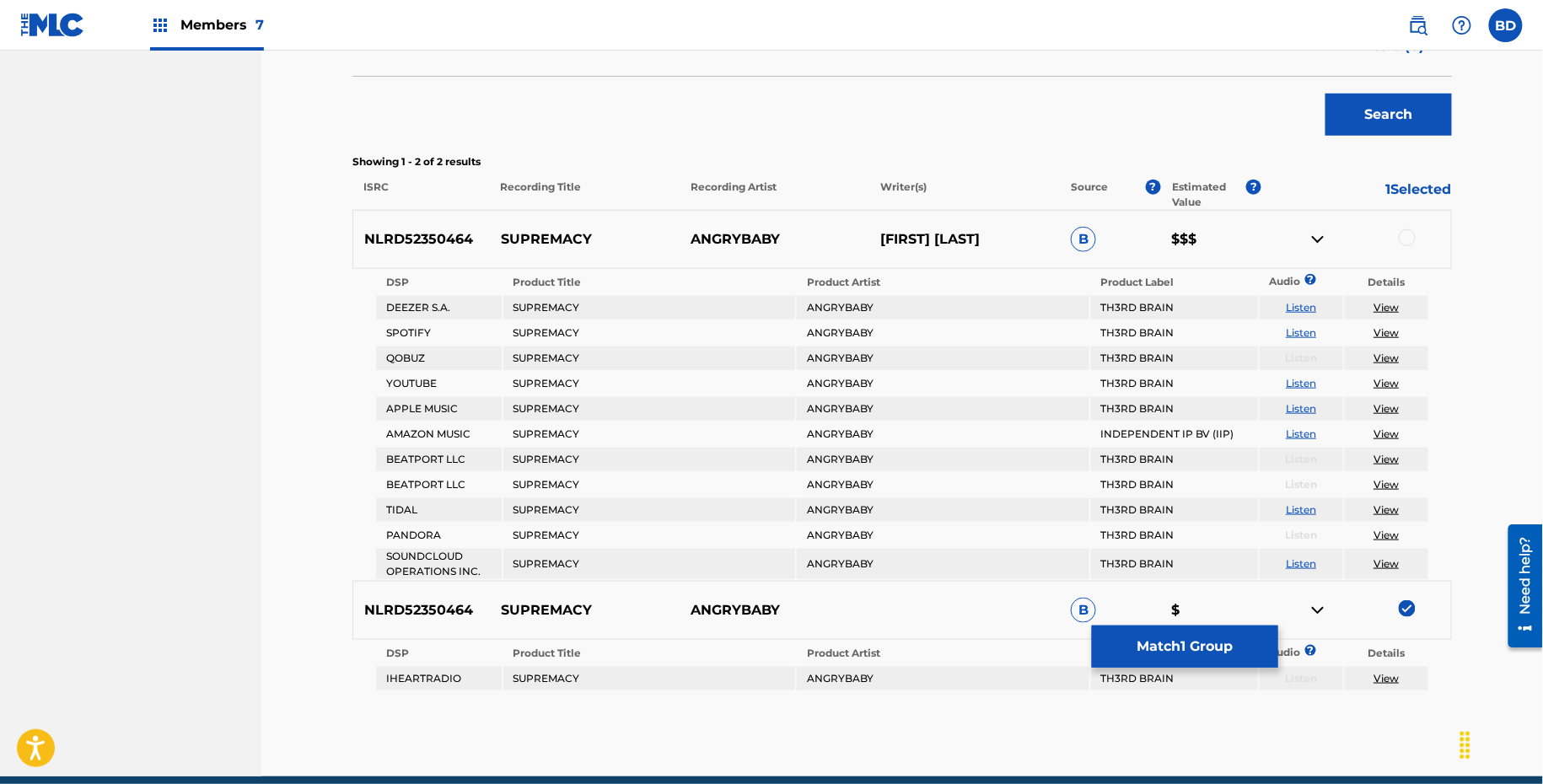 click at bounding box center (1318, 610) 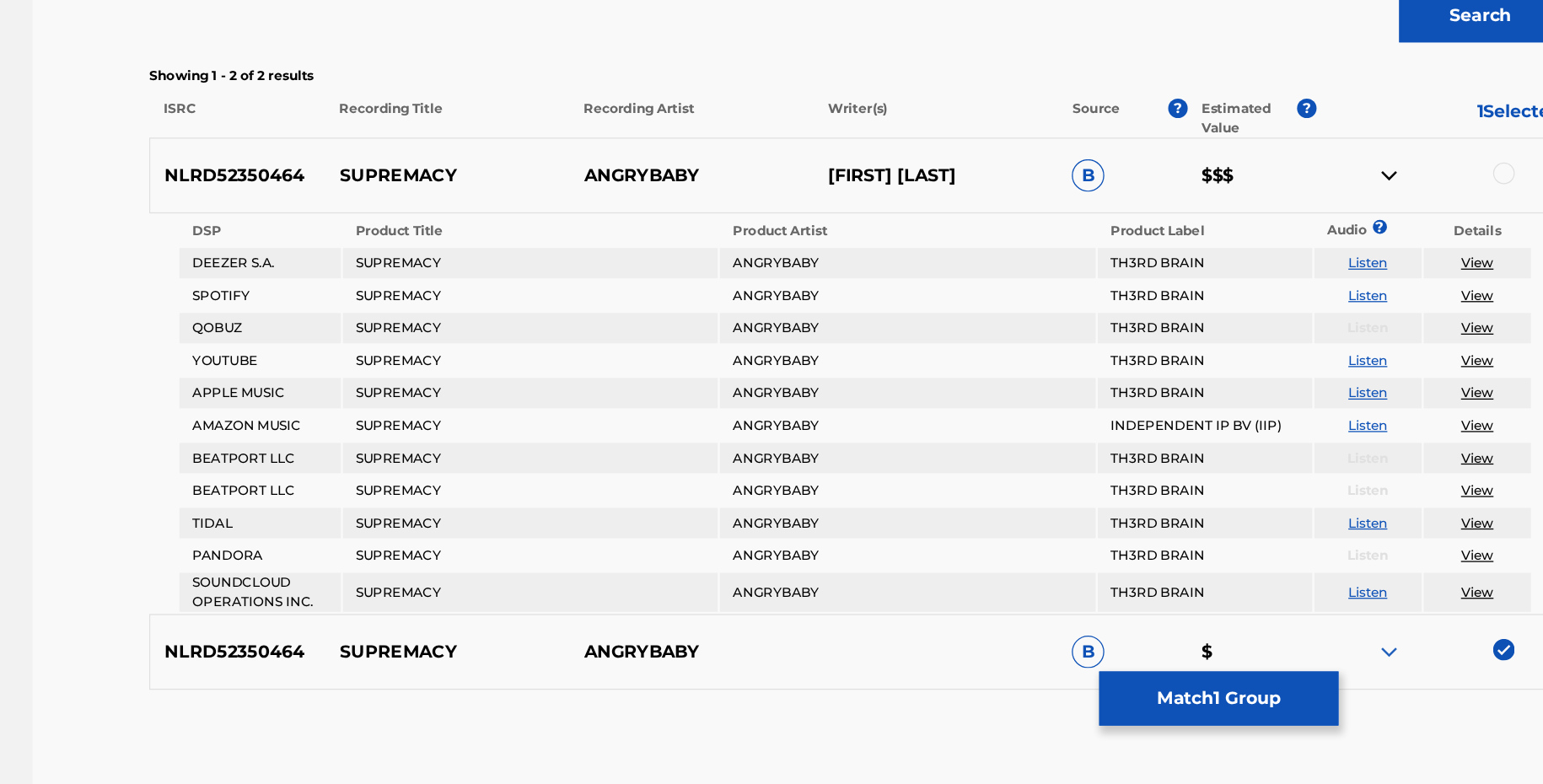 click at bounding box center [1407, 238] 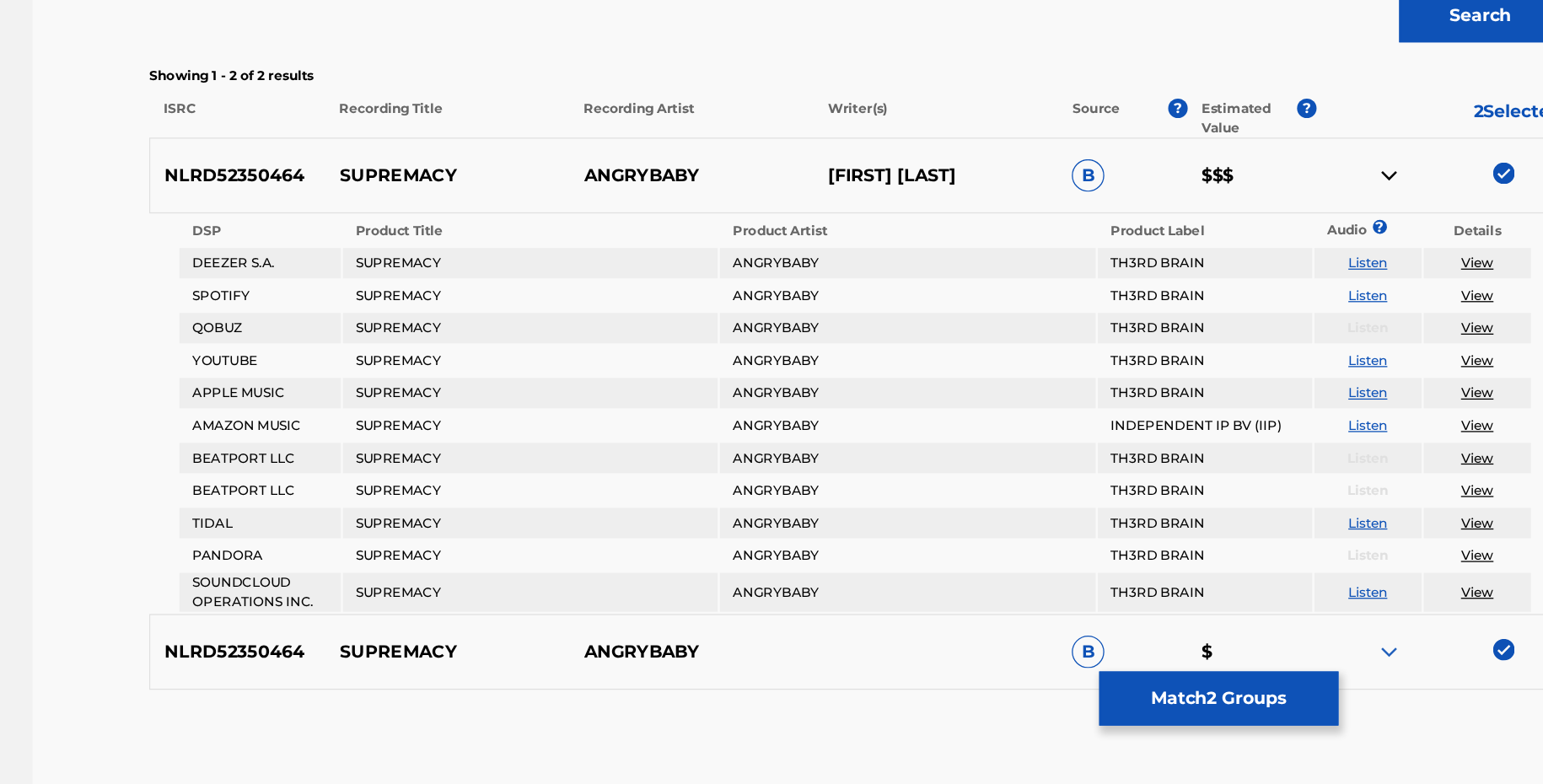 click on "Match  2 Groups" at bounding box center (1185, 647) 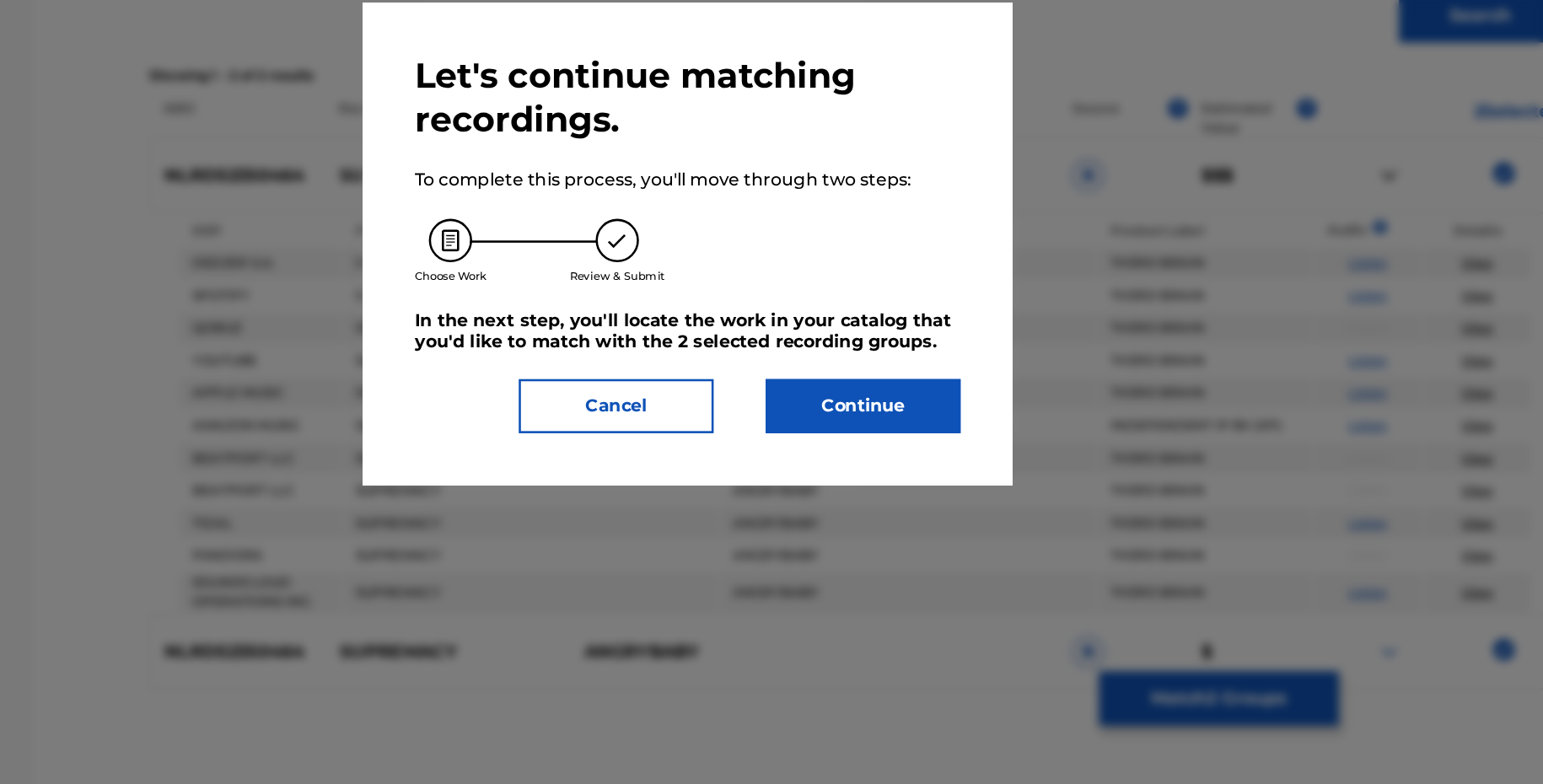 click on "Continue" at bounding box center [908, 419] 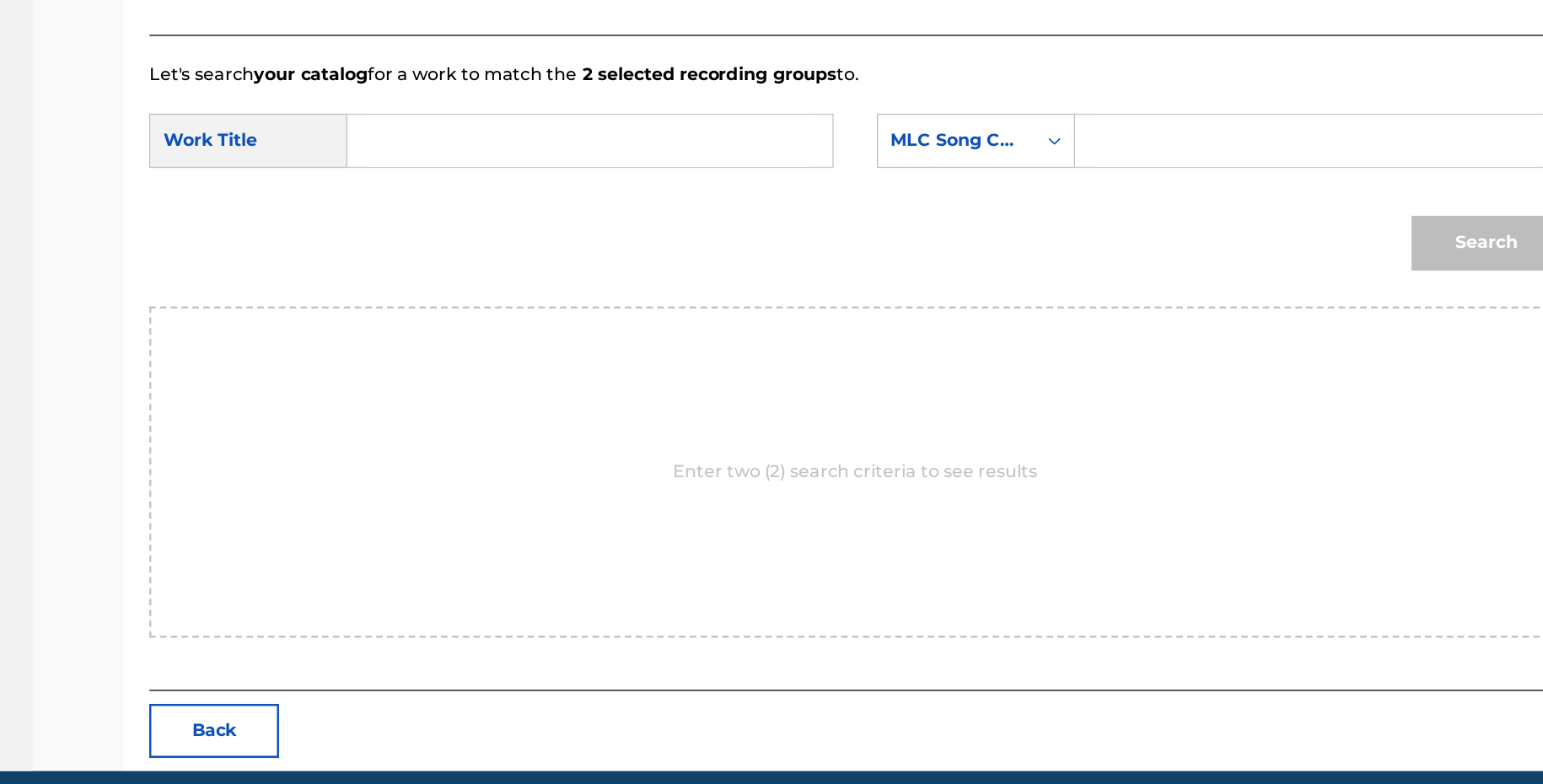 scroll, scrollTop: 338, scrollLeft: 0, axis: vertical 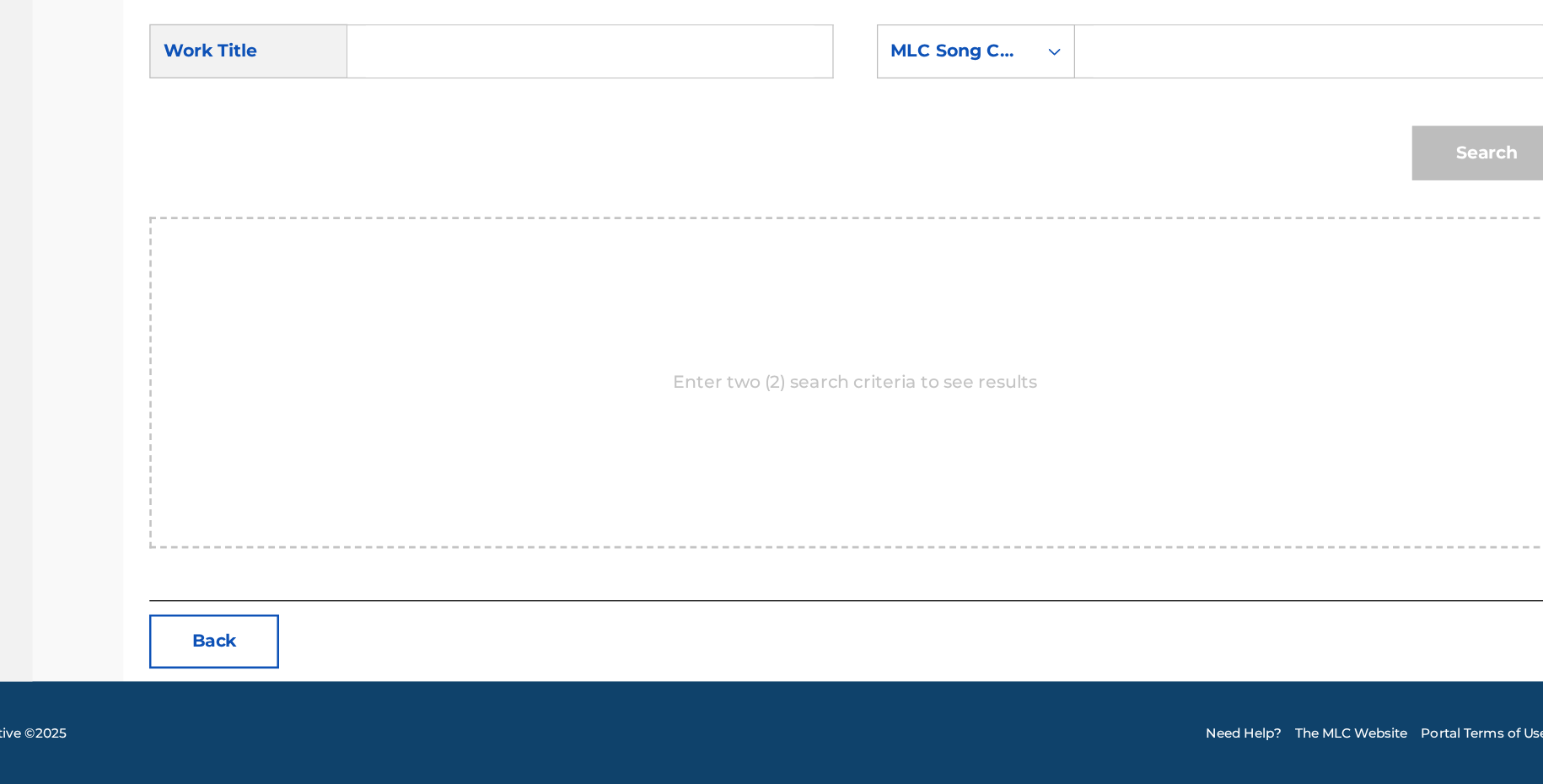 click at bounding box center (1262, 213) 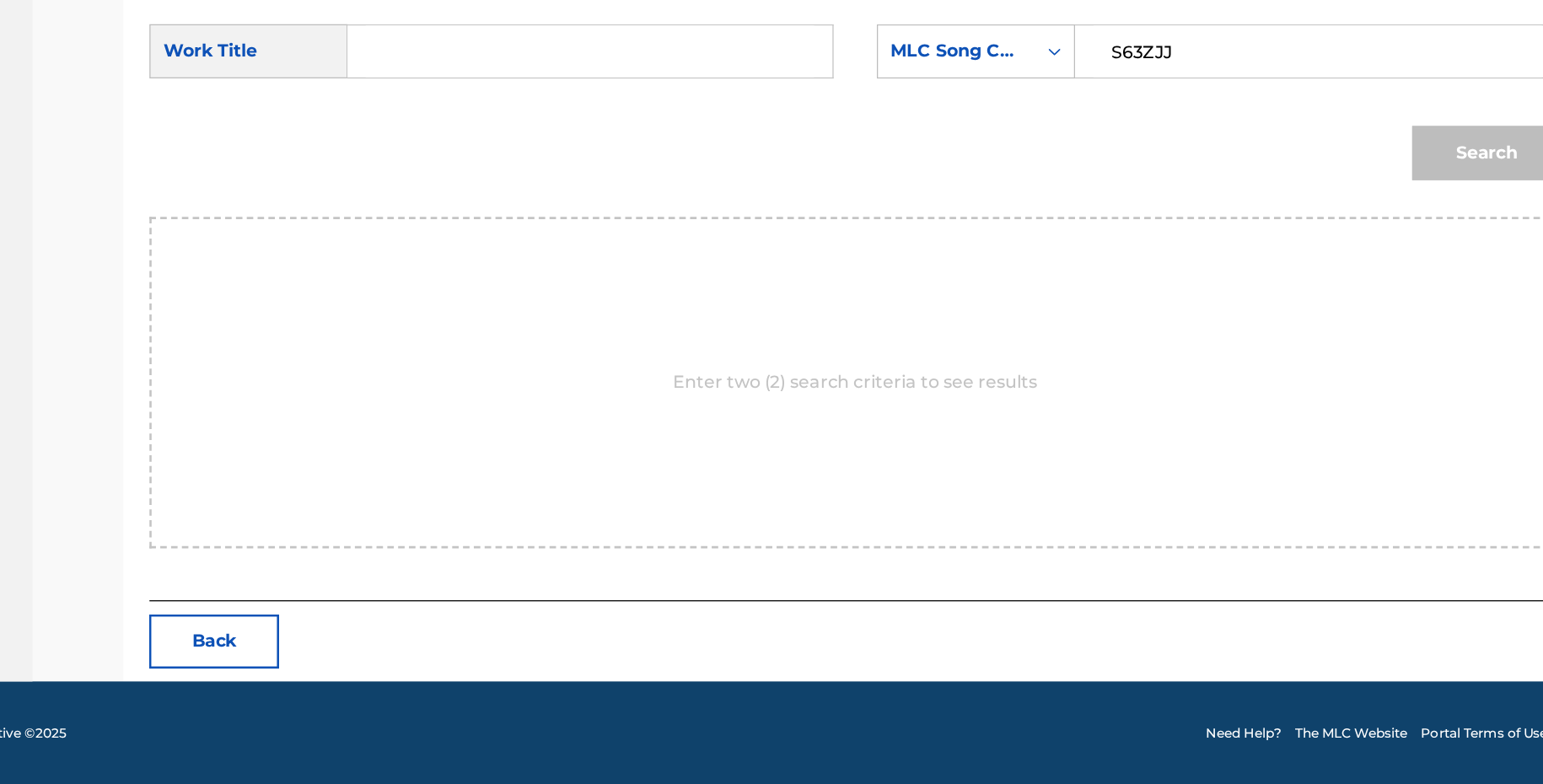 type on "S63ZJJ" 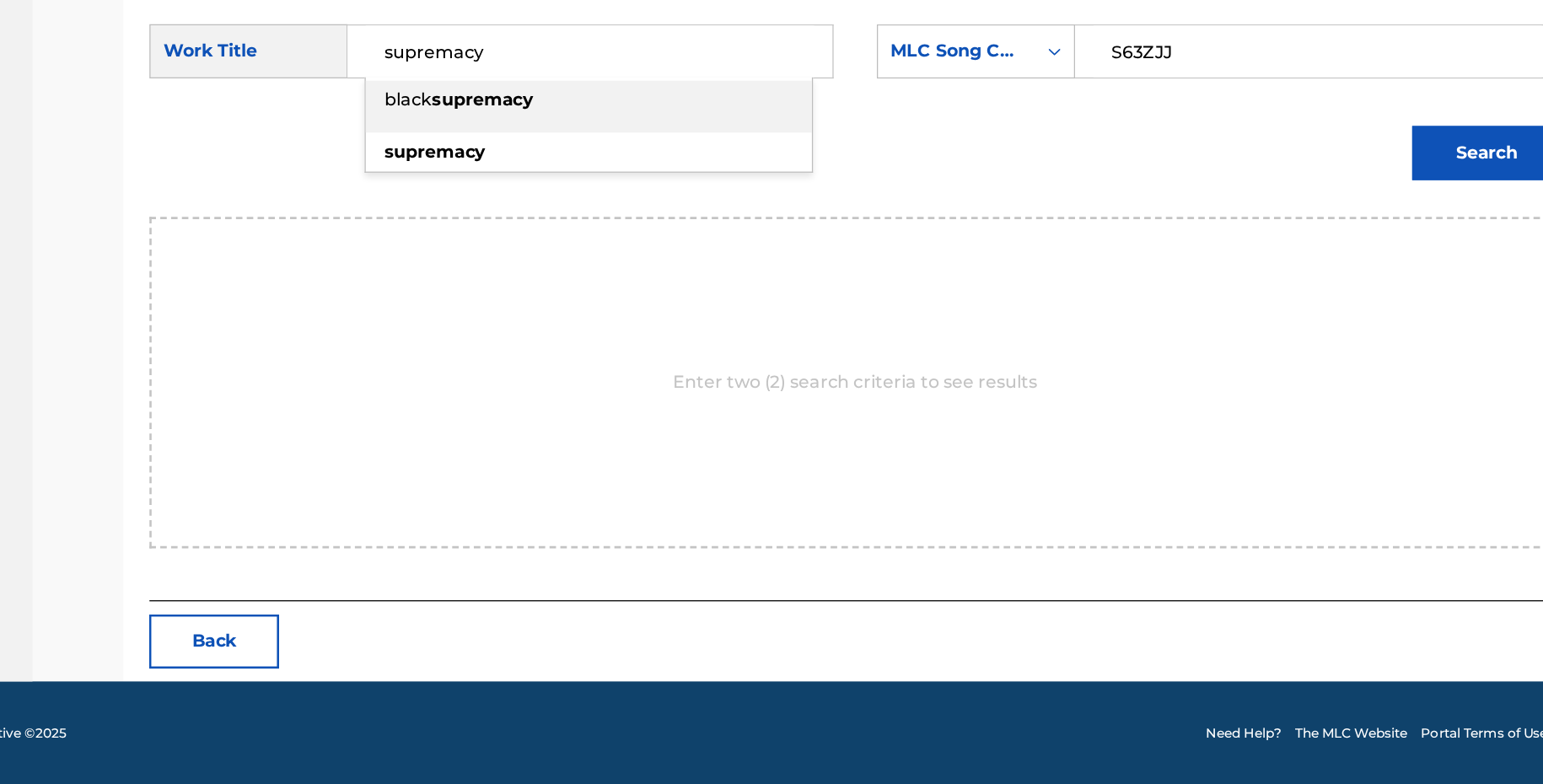 type on "supremacy" 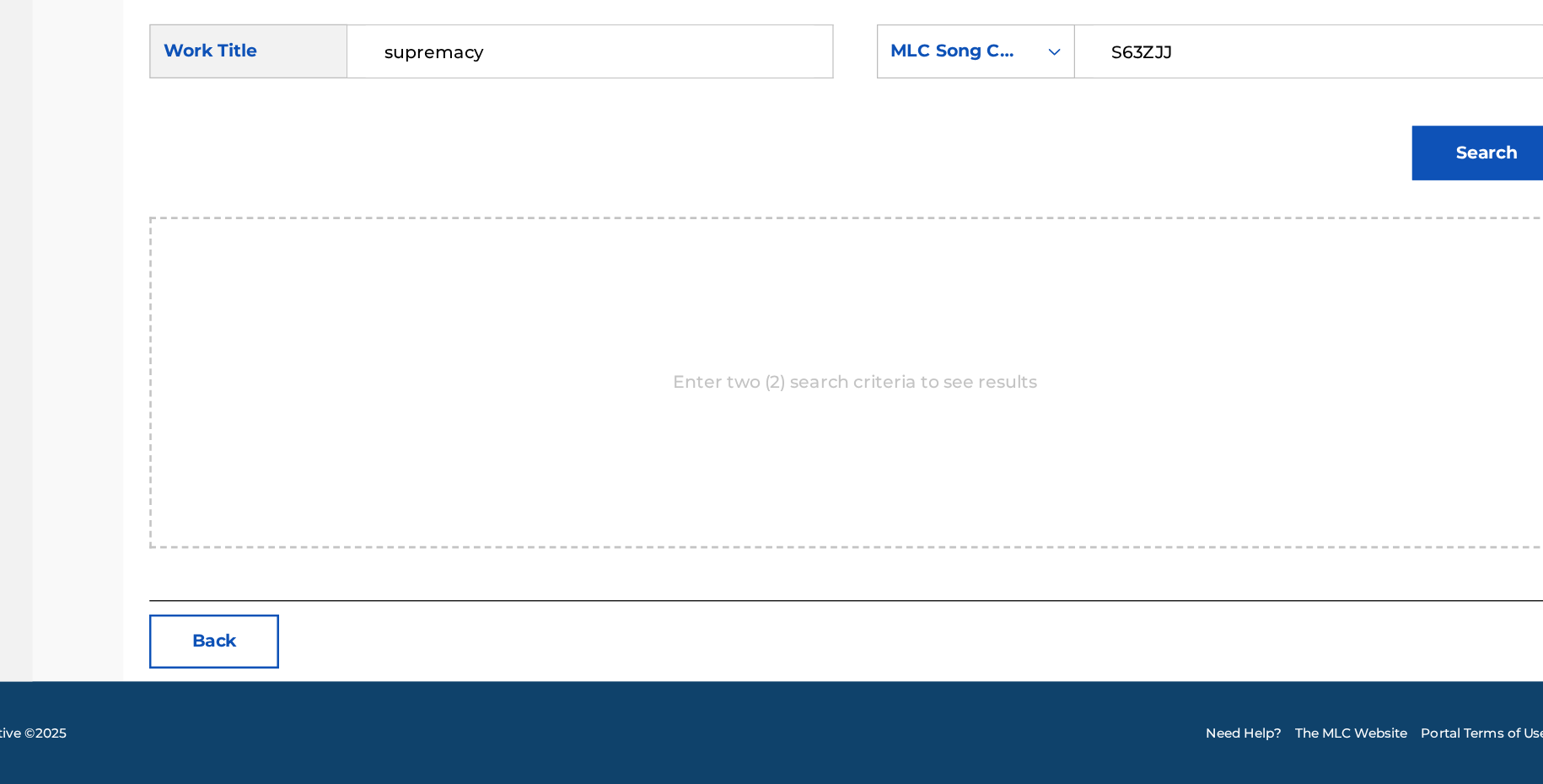 click on "Search" at bounding box center [1394, 293] 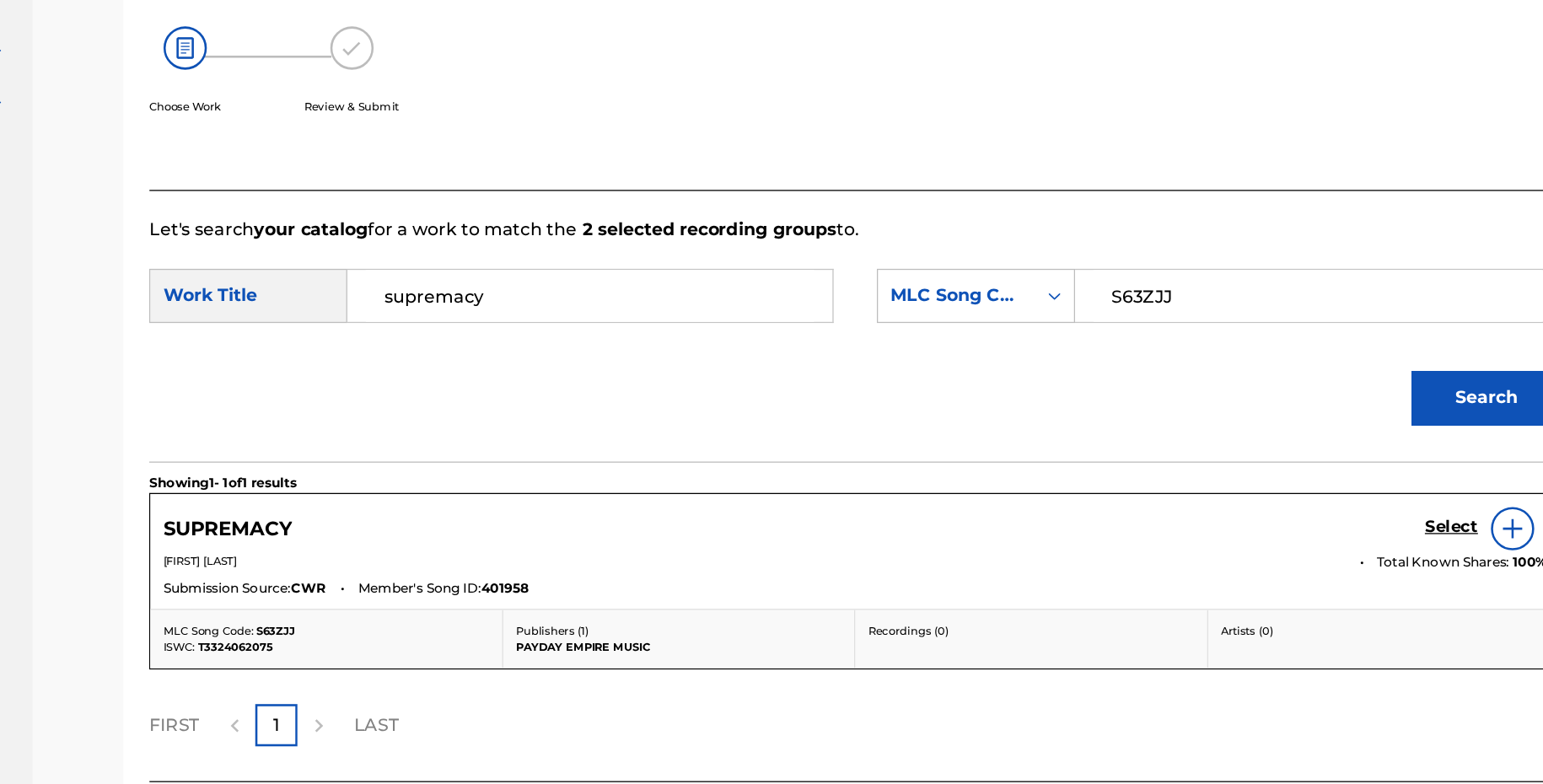 scroll, scrollTop: 287, scrollLeft: 0, axis: vertical 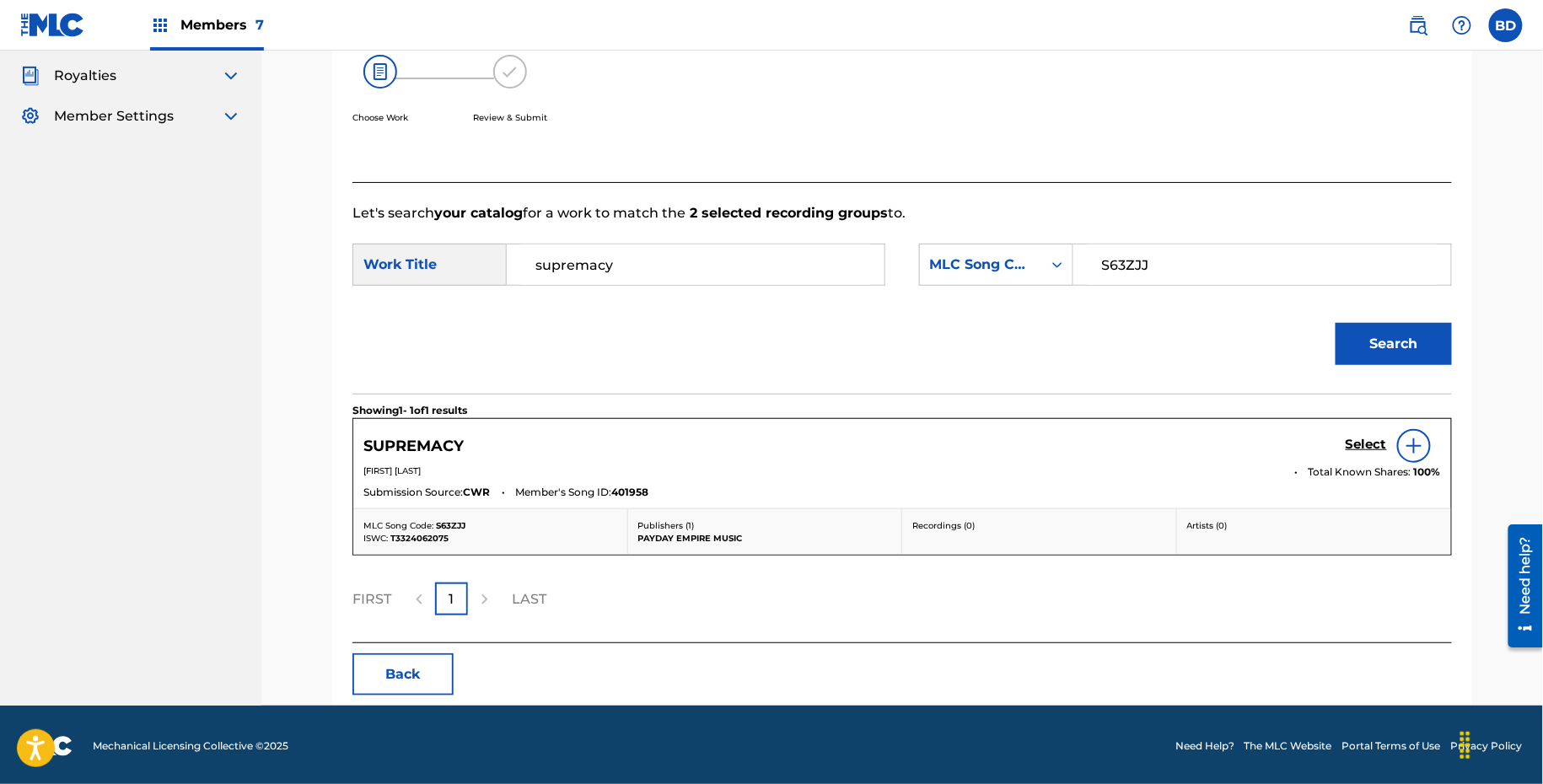 type 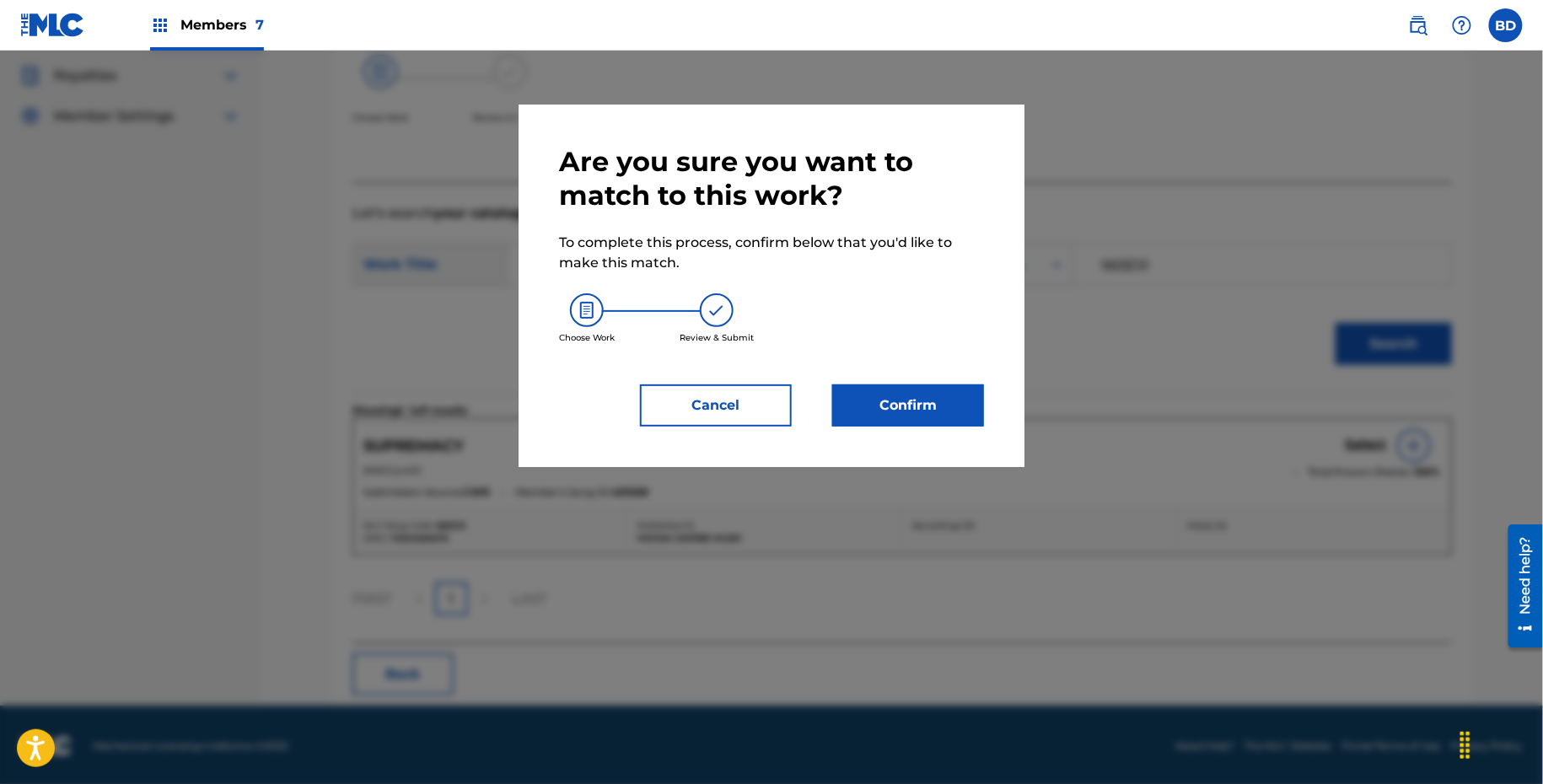 click on "Cancel" at bounding box center (716, 405) 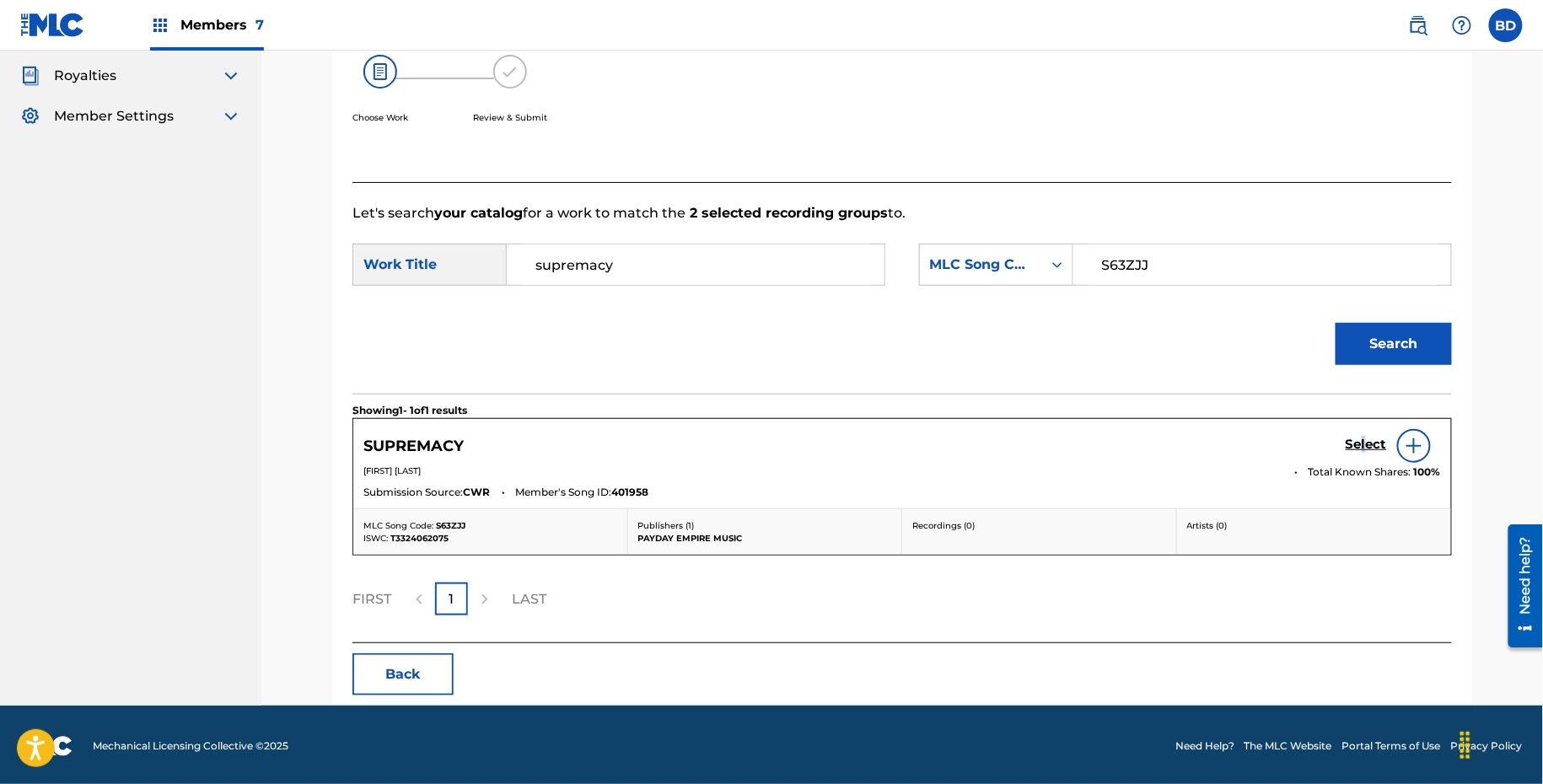 click on "Select" at bounding box center [1366, 444] 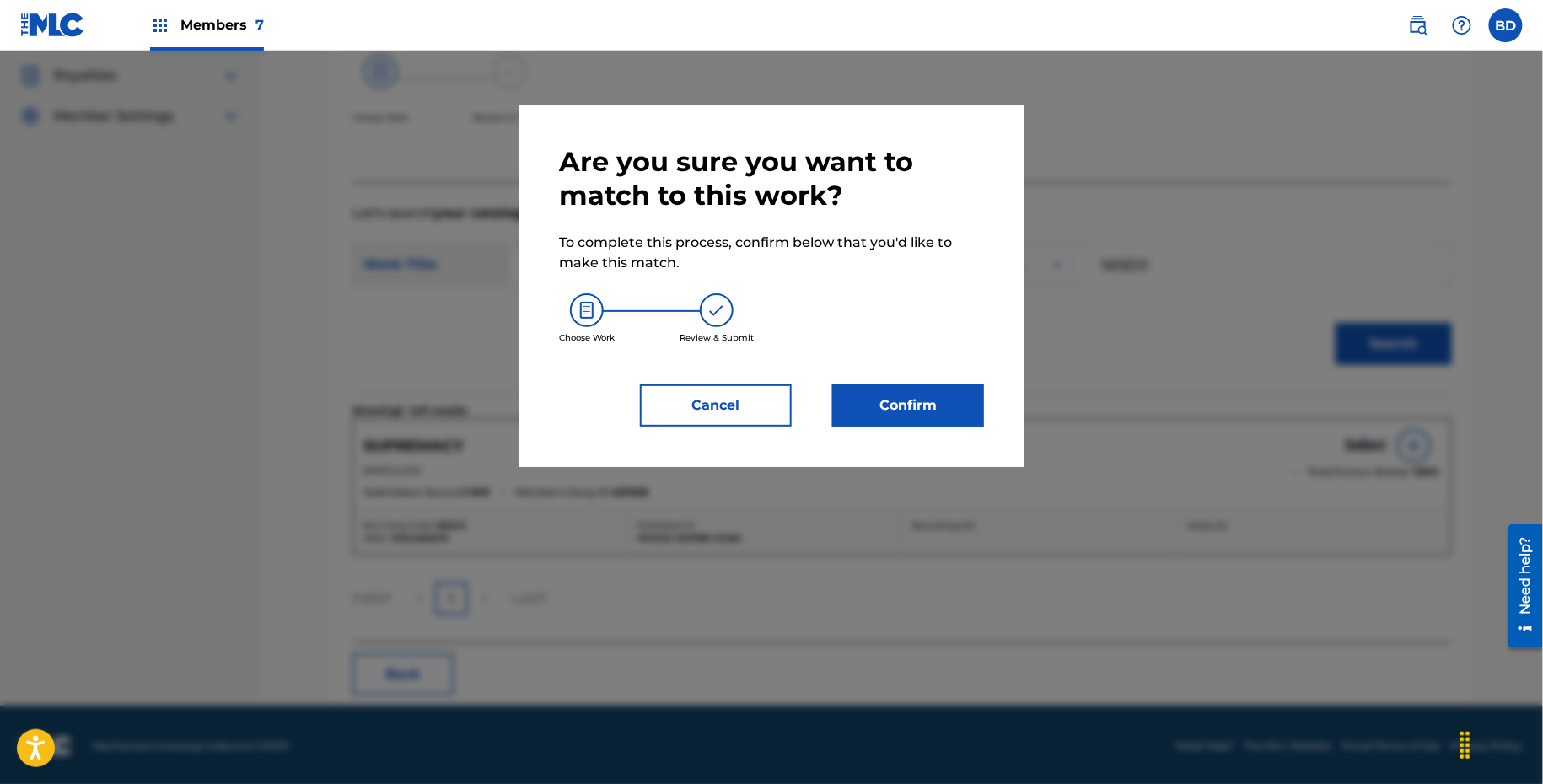 click on "Confirm" at bounding box center (908, 405) 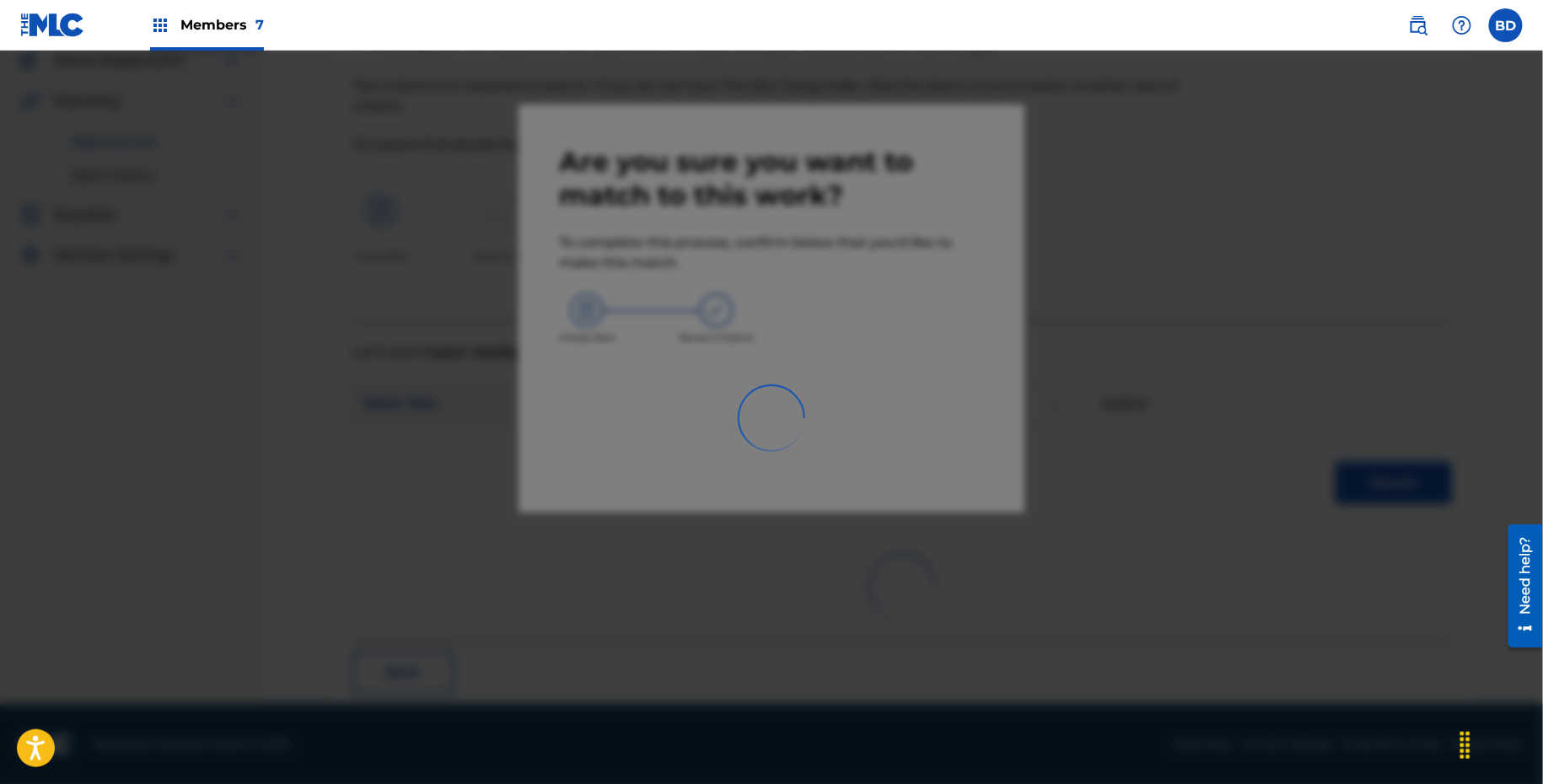 scroll, scrollTop: 43, scrollLeft: 0, axis: vertical 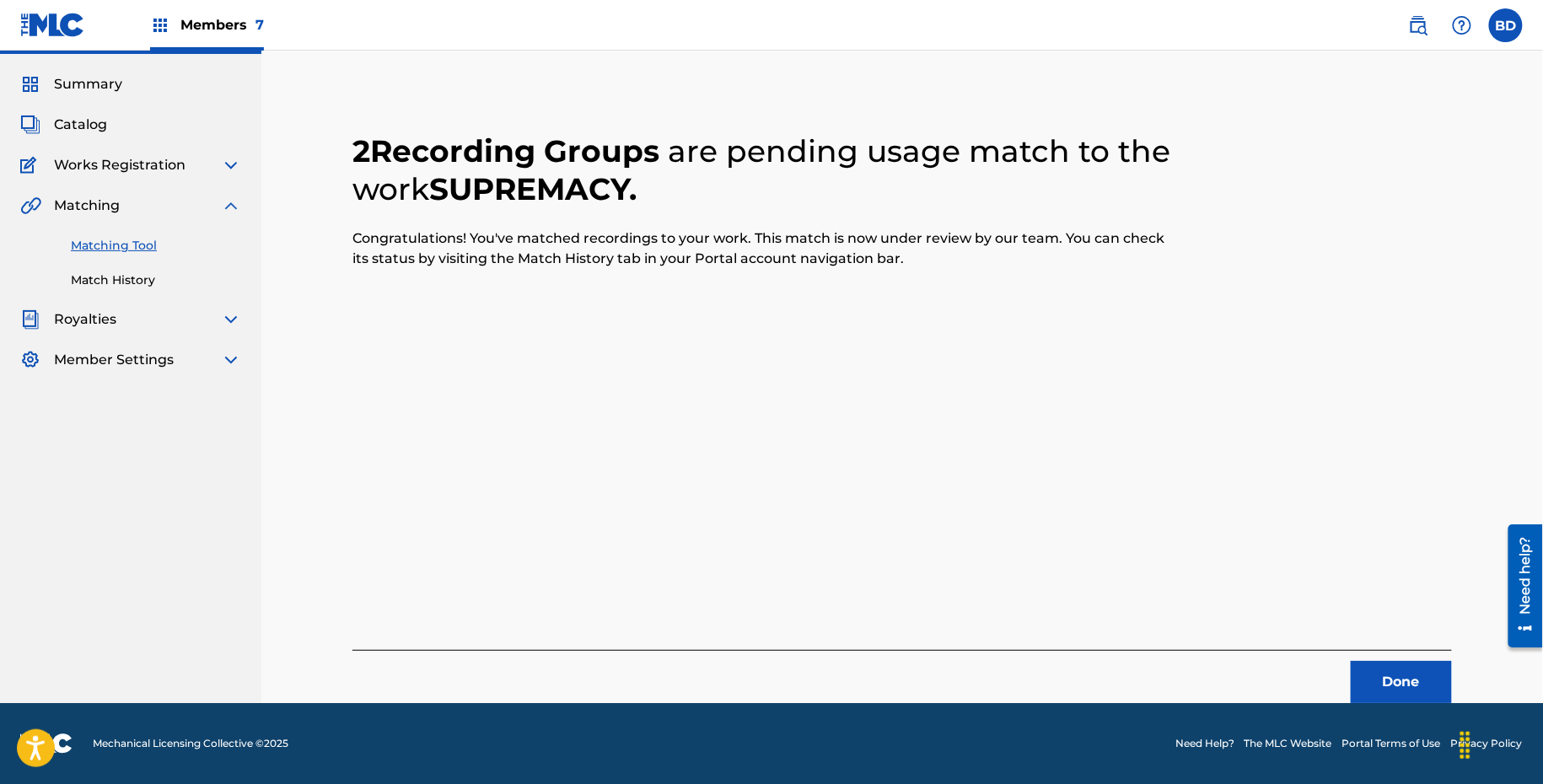 click on "Match History" at bounding box center (156, 280) 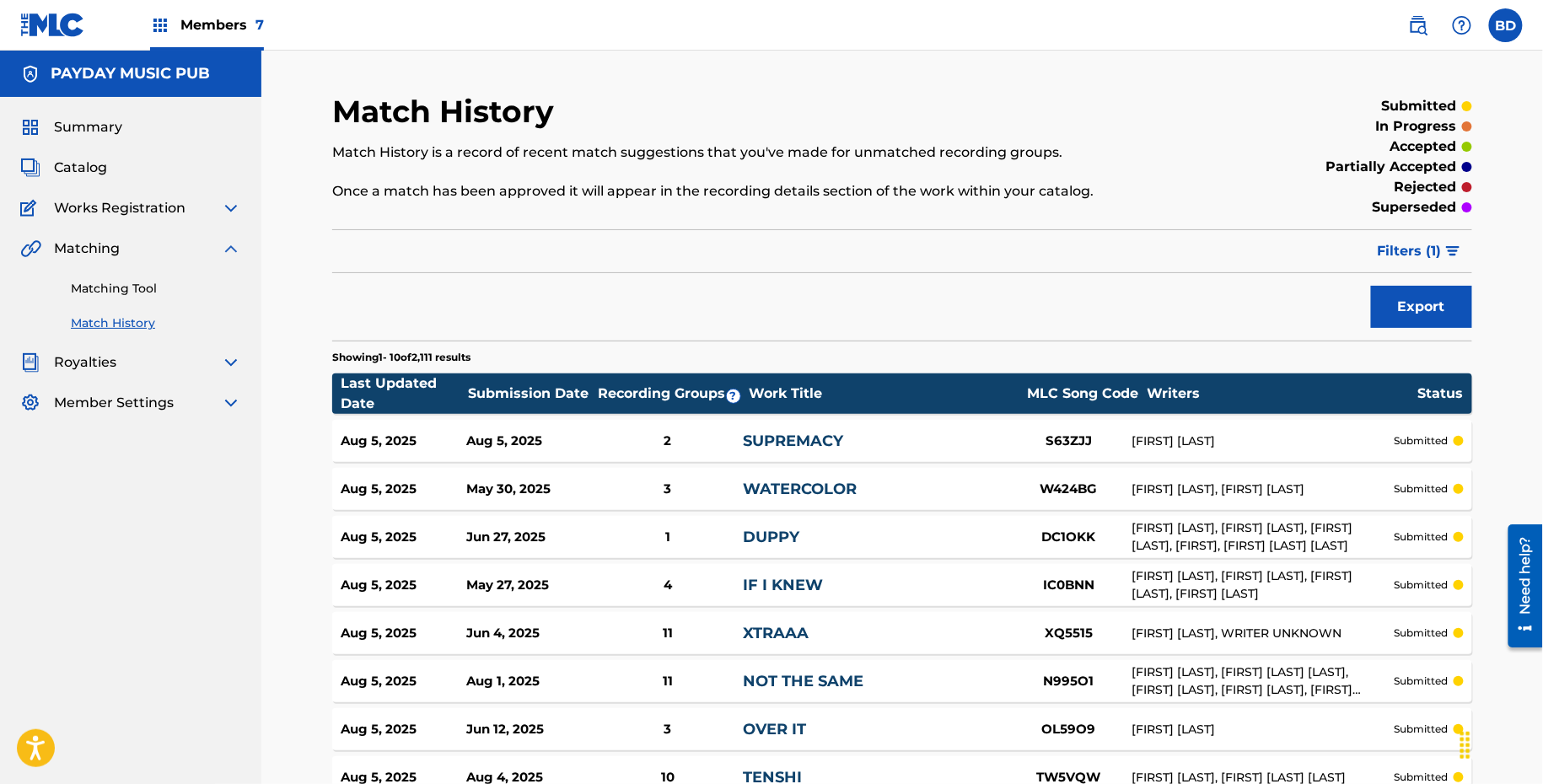click on "Aug 5, 2025 Aug 5, 2025 2 SUPREMACY S63ZJJ SAMUEL CHARLES AGATE   submitted" at bounding box center (902, 441) 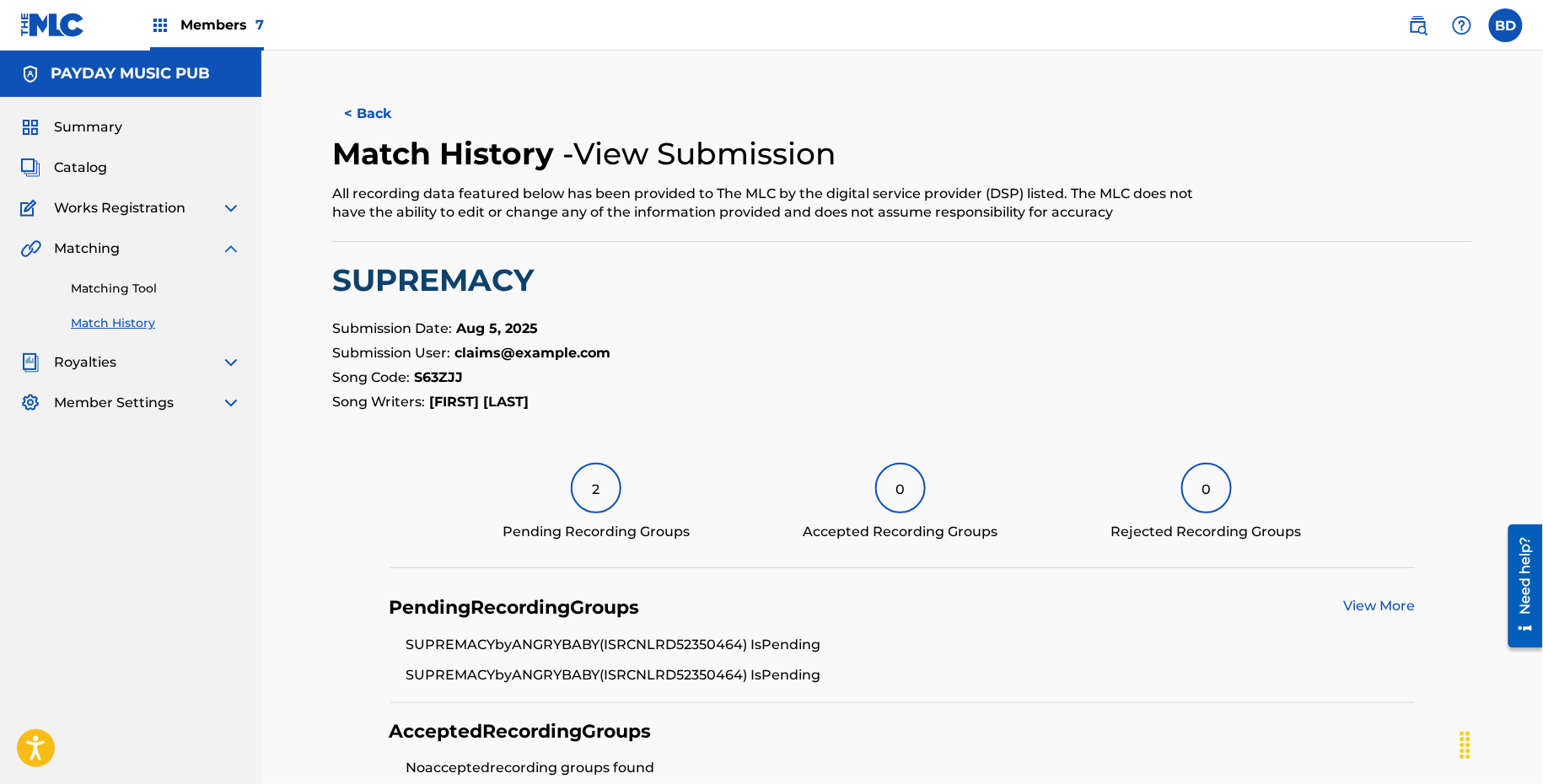 click on "Matching Tool" at bounding box center (156, 288) 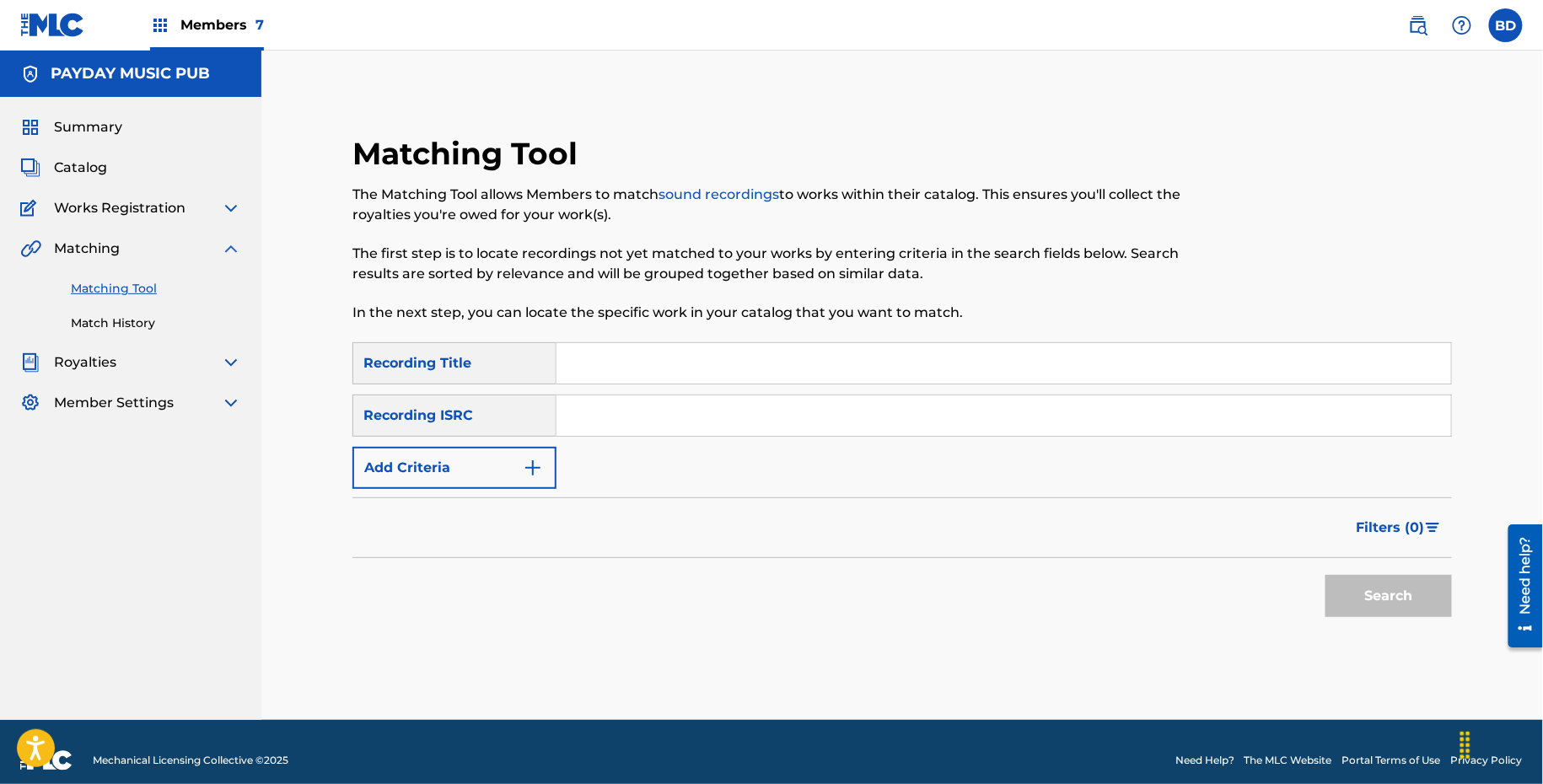 click at bounding box center (1003, 416) 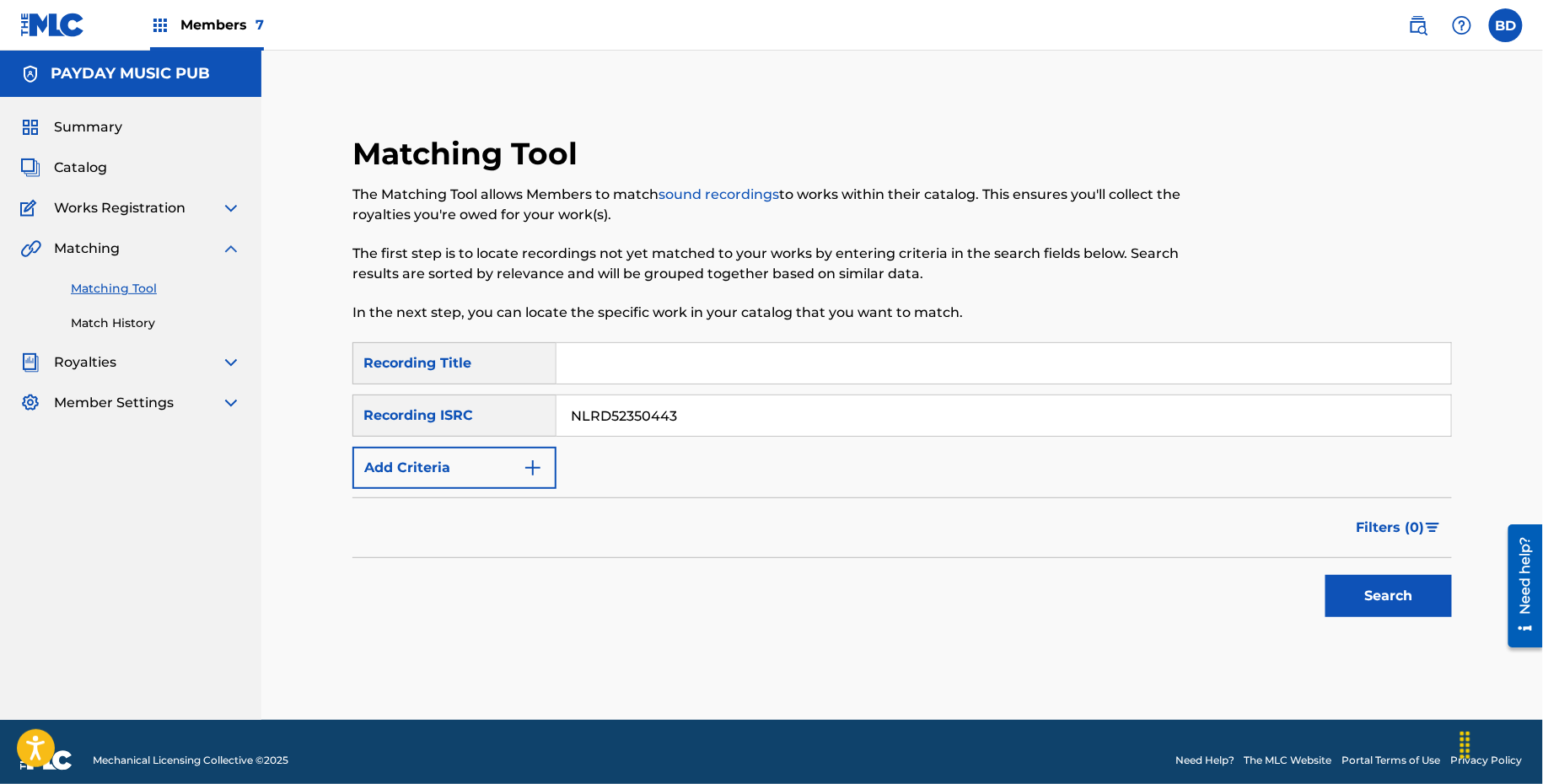 click on "Search" at bounding box center (1389, 596) 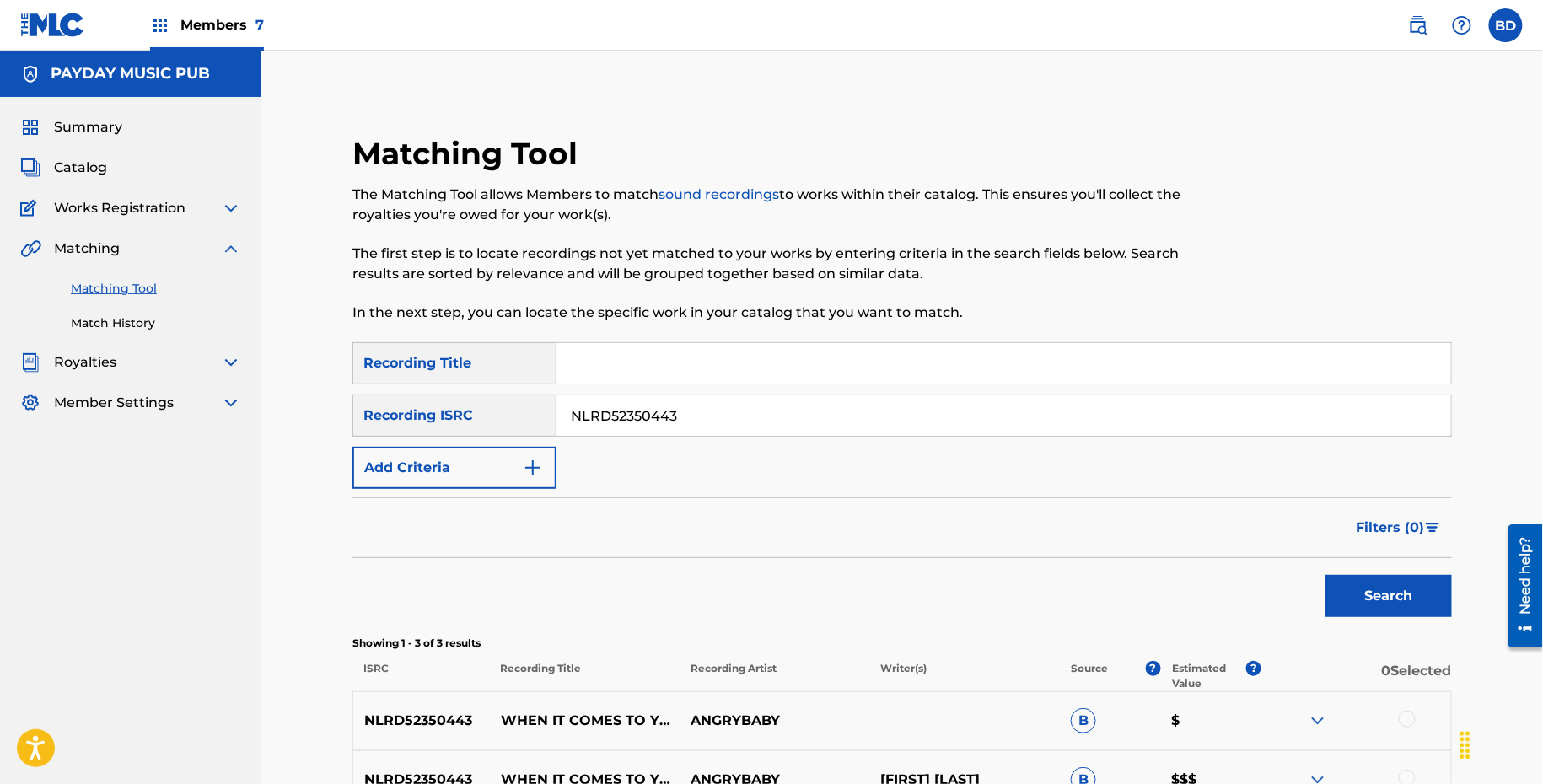 scroll, scrollTop: 249, scrollLeft: 0, axis: vertical 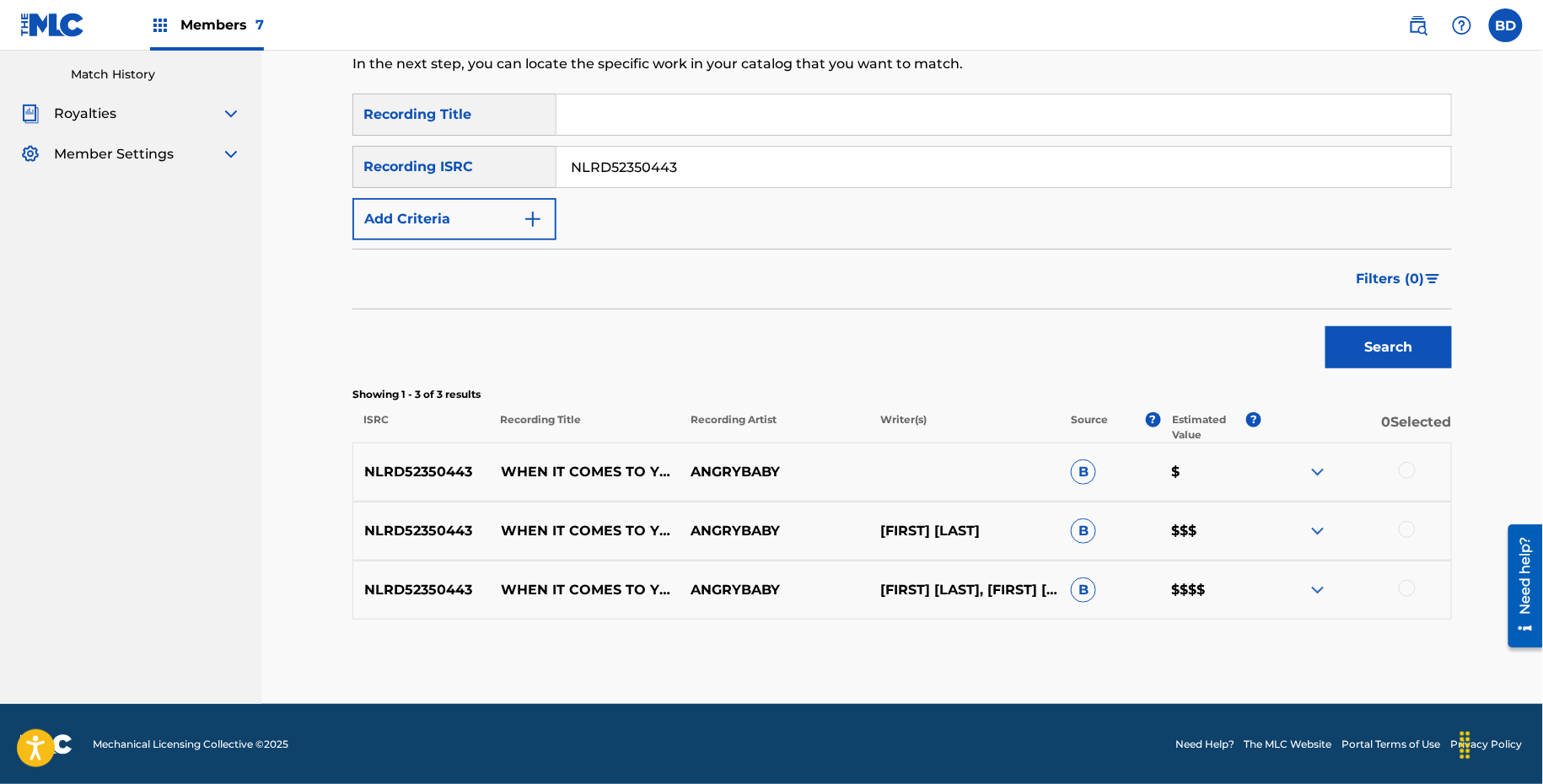 click at bounding box center [1318, 590] 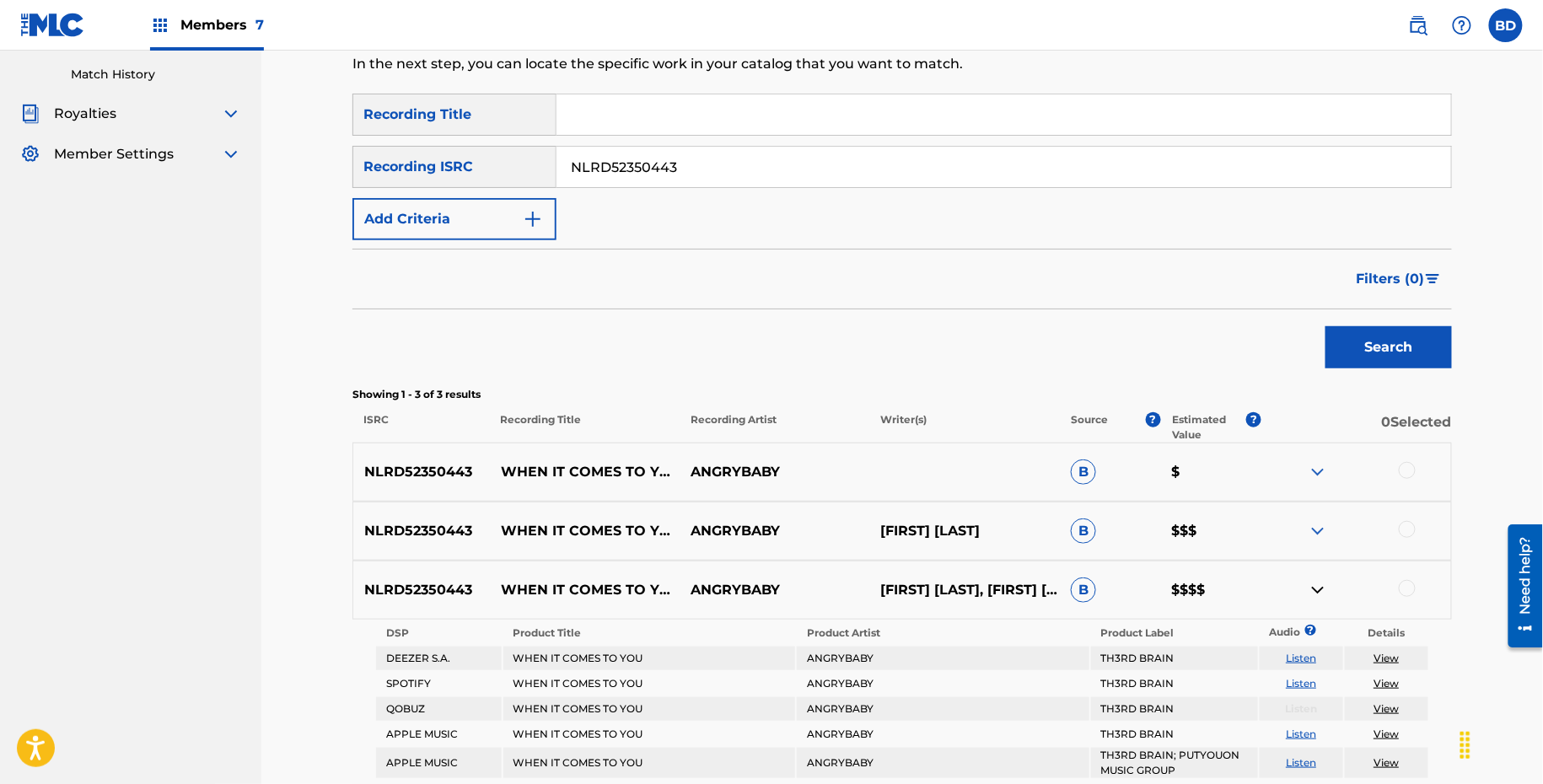 click at bounding box center (1318, 531) 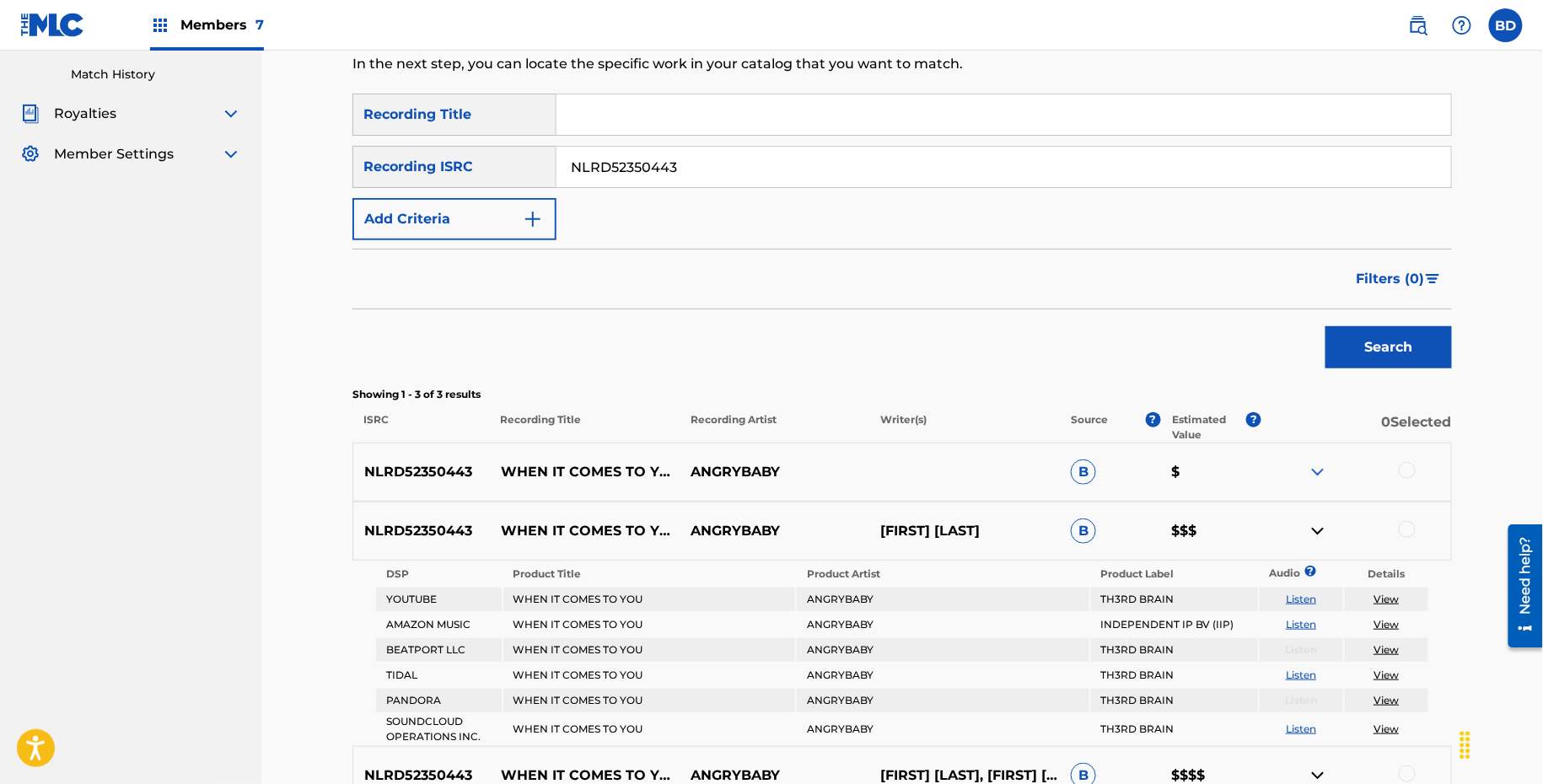 click on "NLRD52350443 WHEN IT COMES TO YOU ANGRYBABY B $" at bounding box center [902, 472] 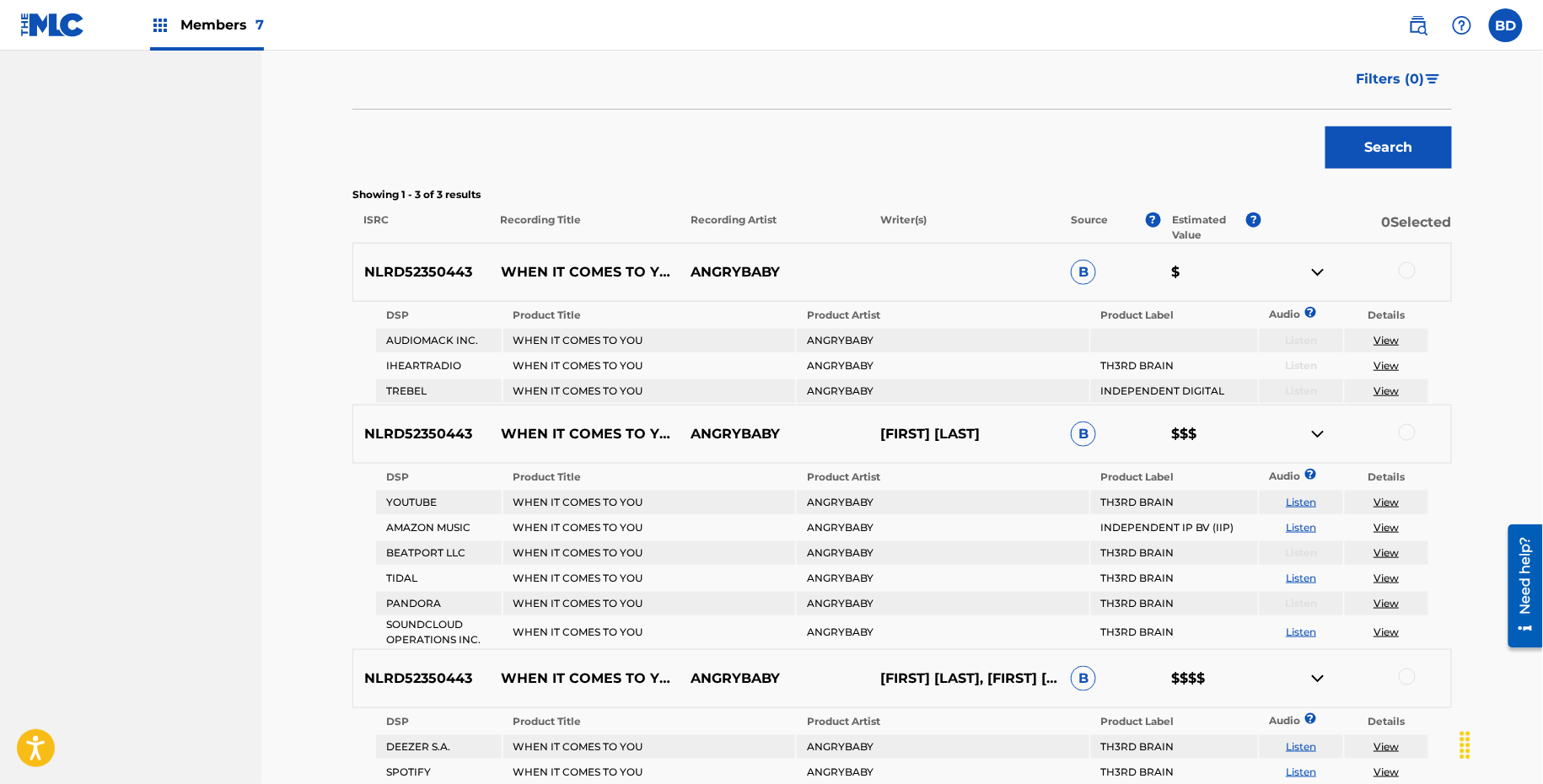 scroll, scrollTop: 406, scrollLeft: 0, axis: vertical 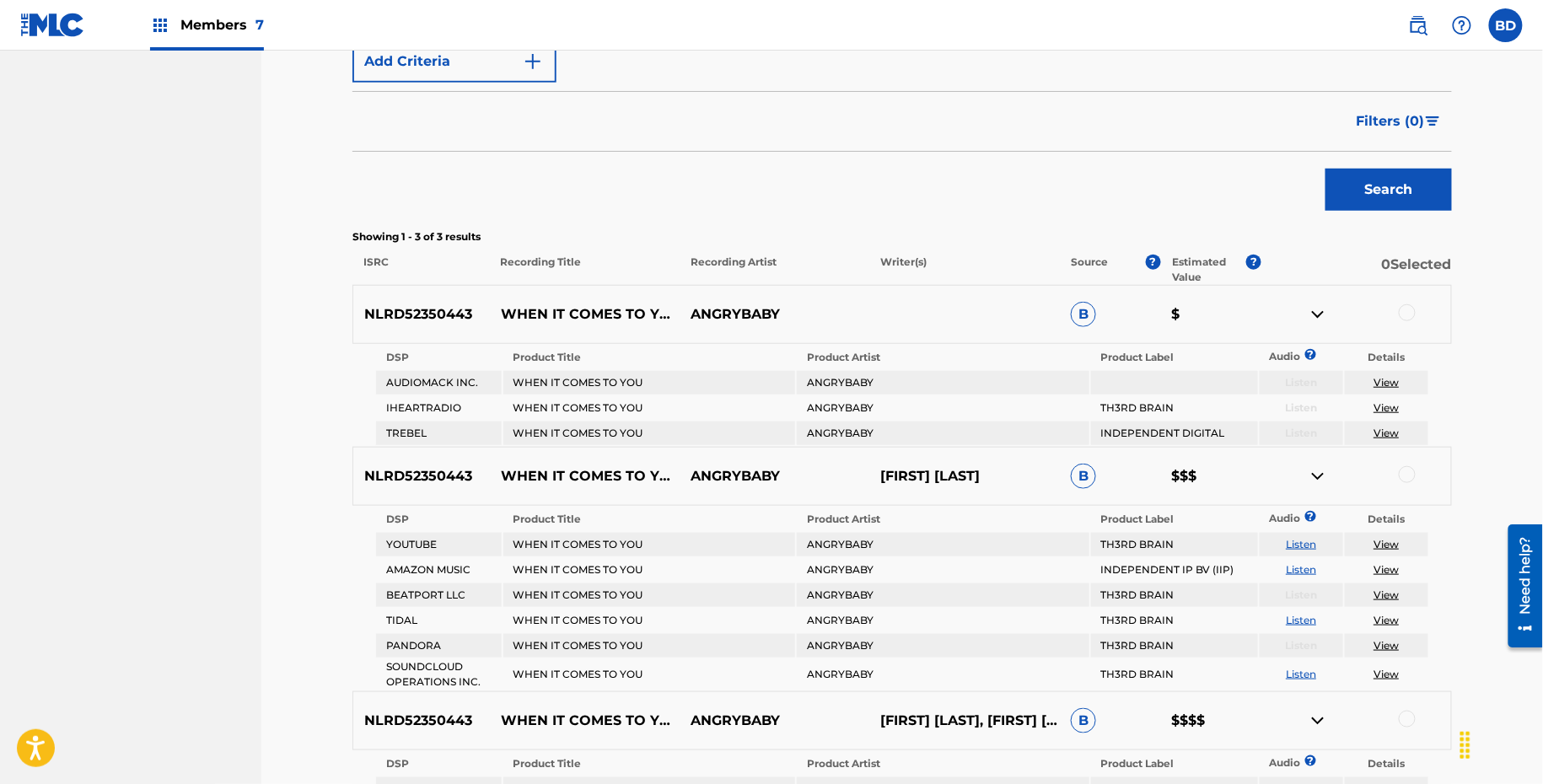 click on "WHEN IT COMES TO YOU" at bounding box center (584, 314) 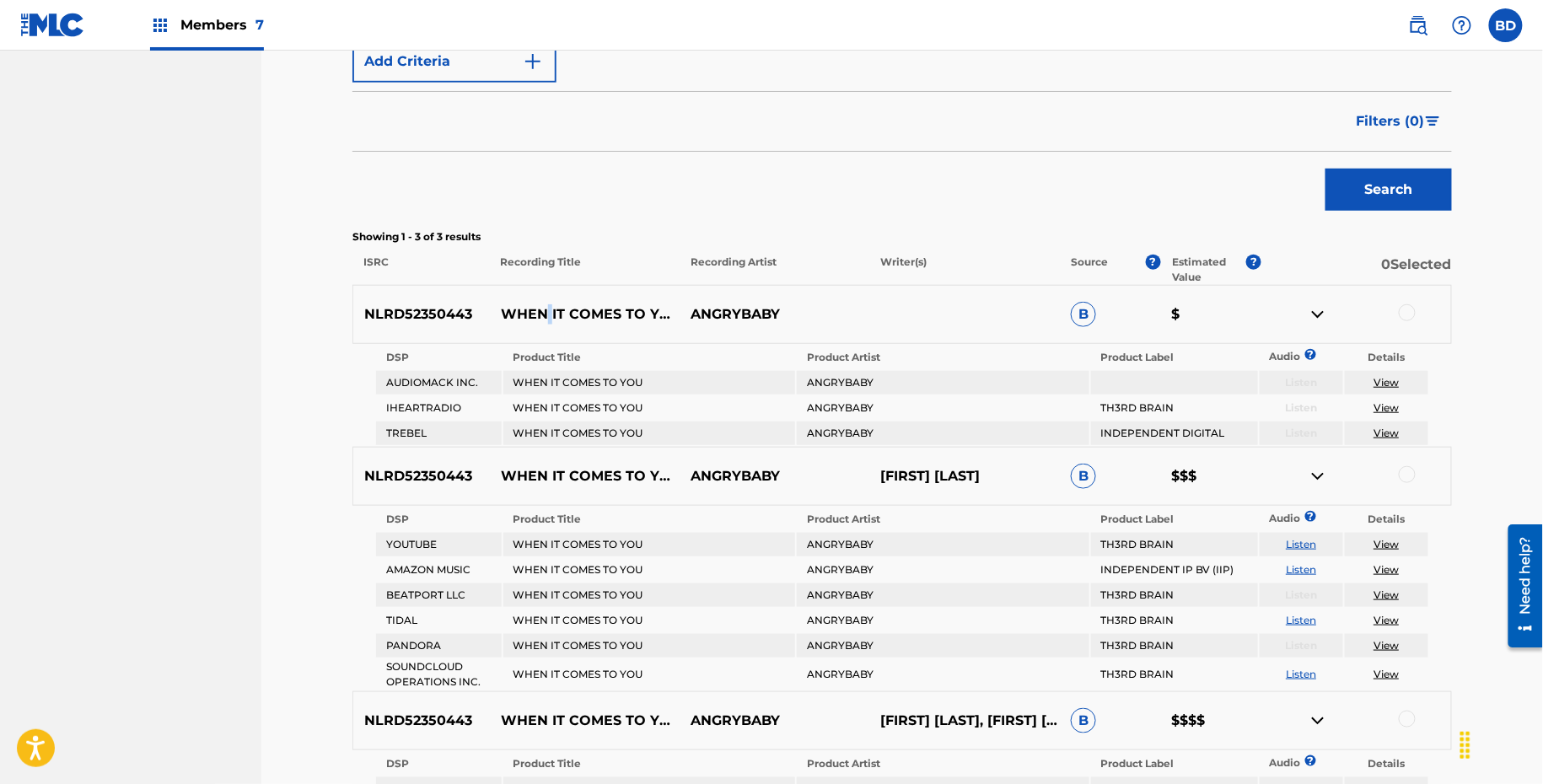 click on "WHEN IT COMES TO YOU" at bounding box center [584, 314] 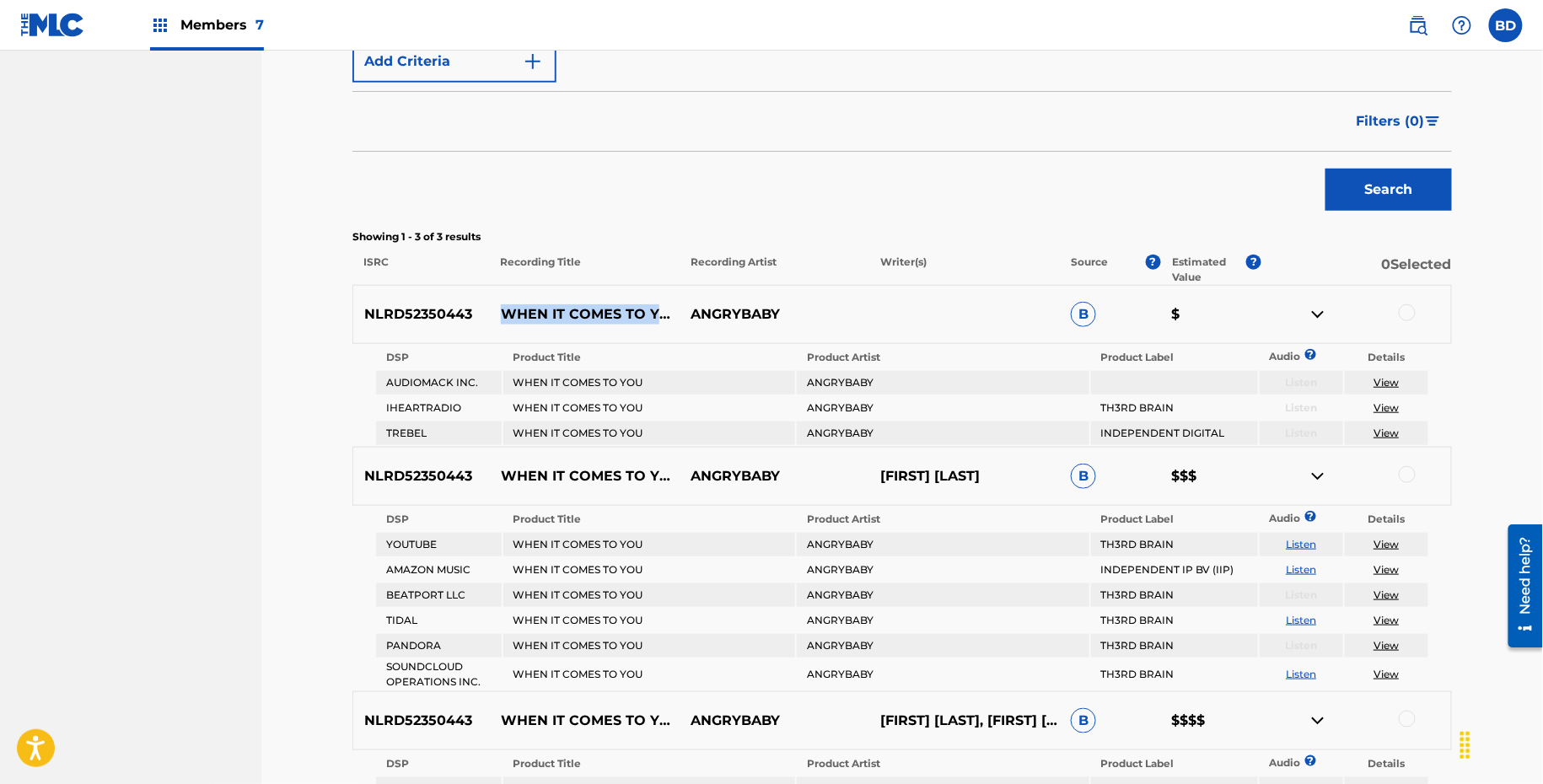 click on "WHEN IT COMES TO YOU" at bounding box center (584, 314) 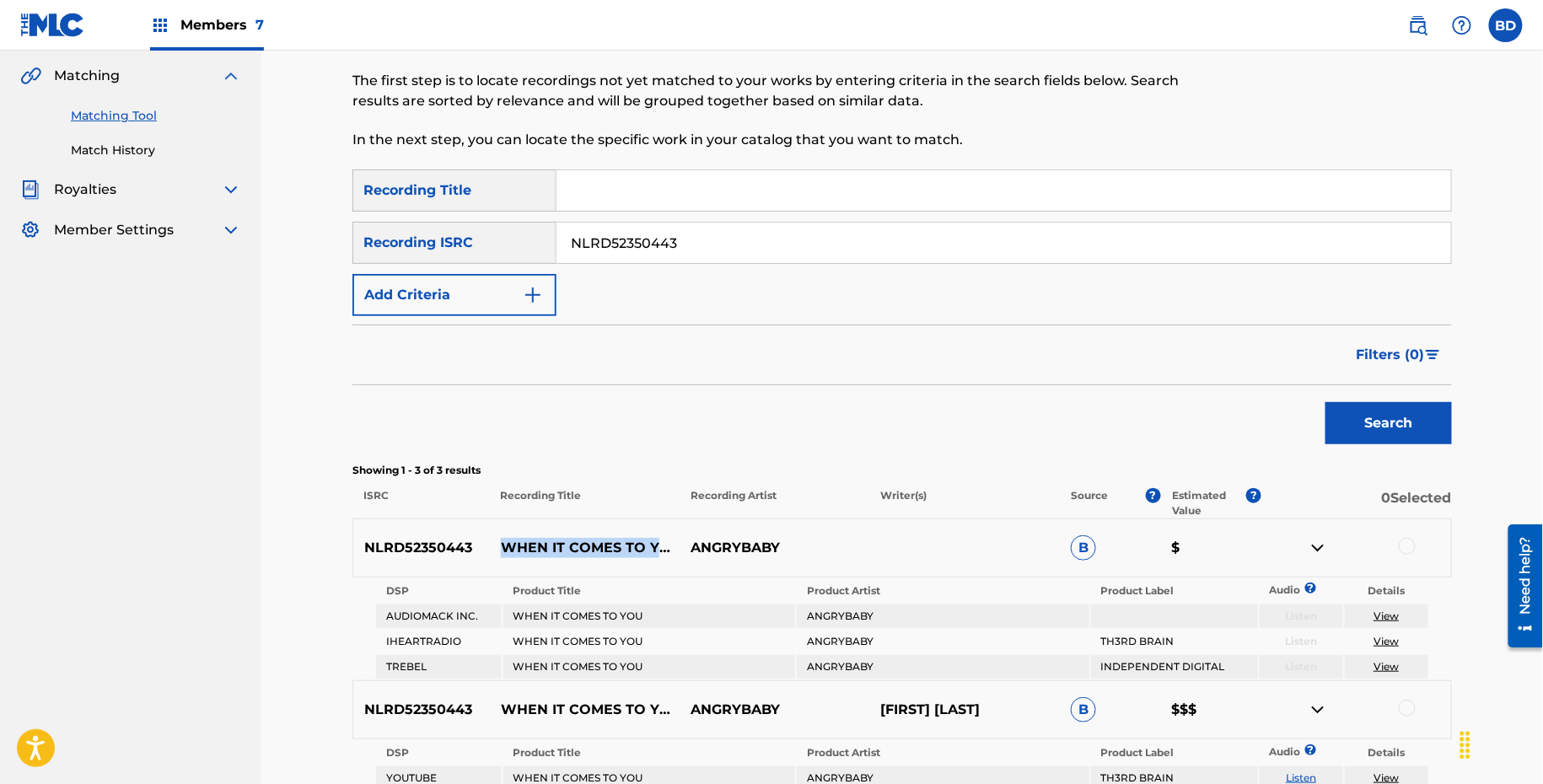 scroll, scrollTop: 136, scrollLeft: 0, axis: vertical 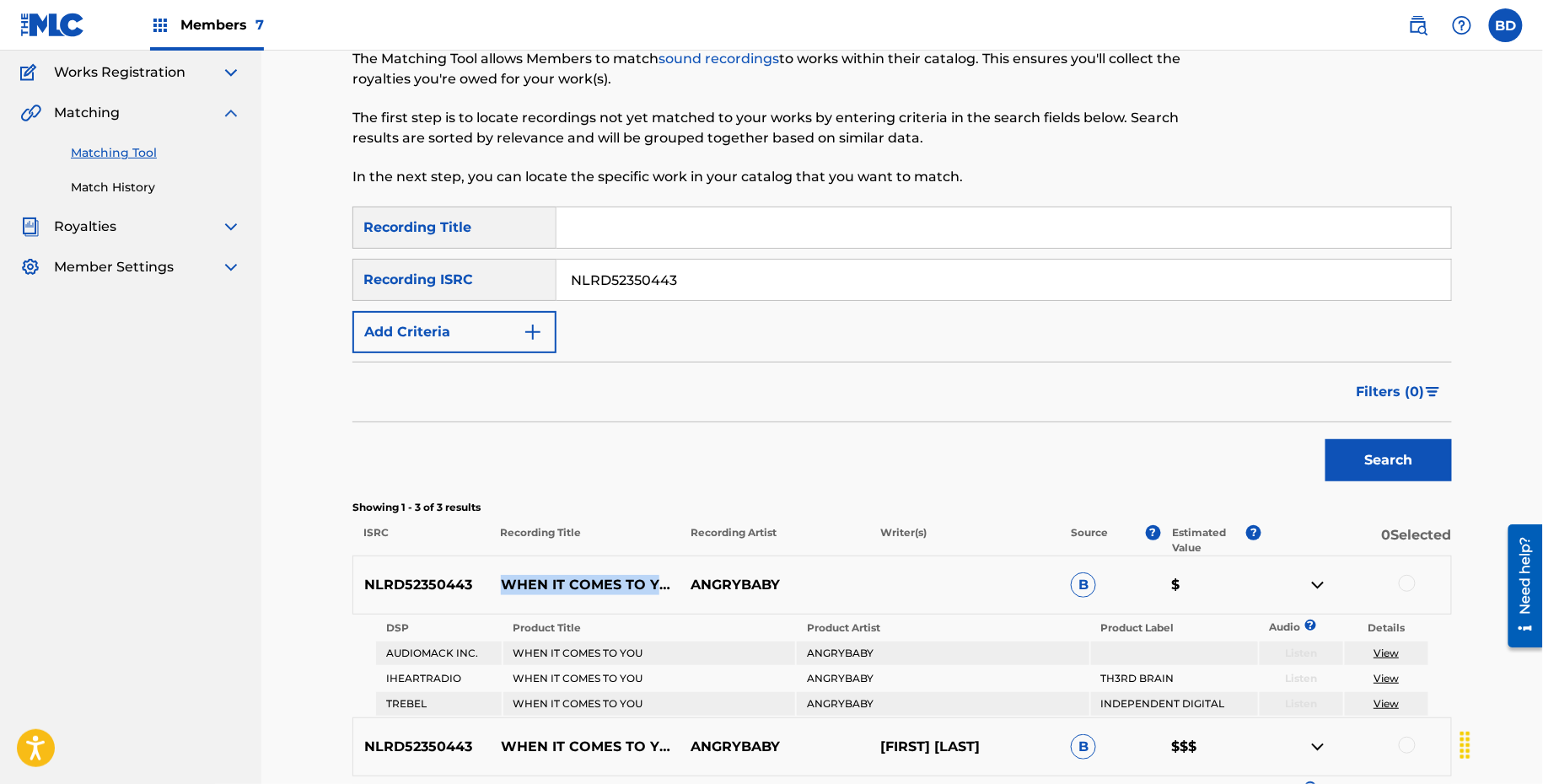 click on "NLRD52350443" at bounding box center (1003, 280) 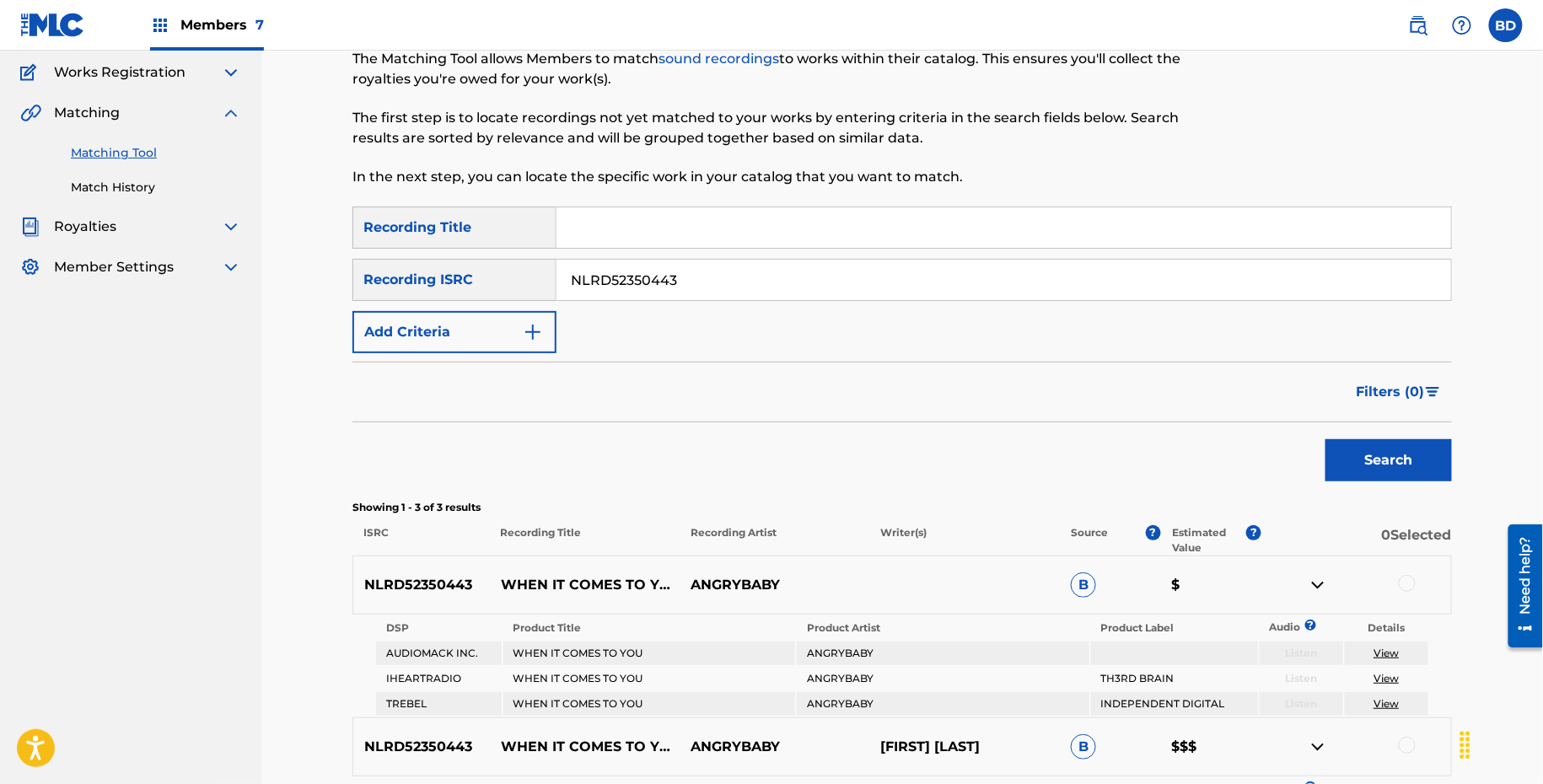 click on "NLRD52350443" at bounding box center [1003, 280] 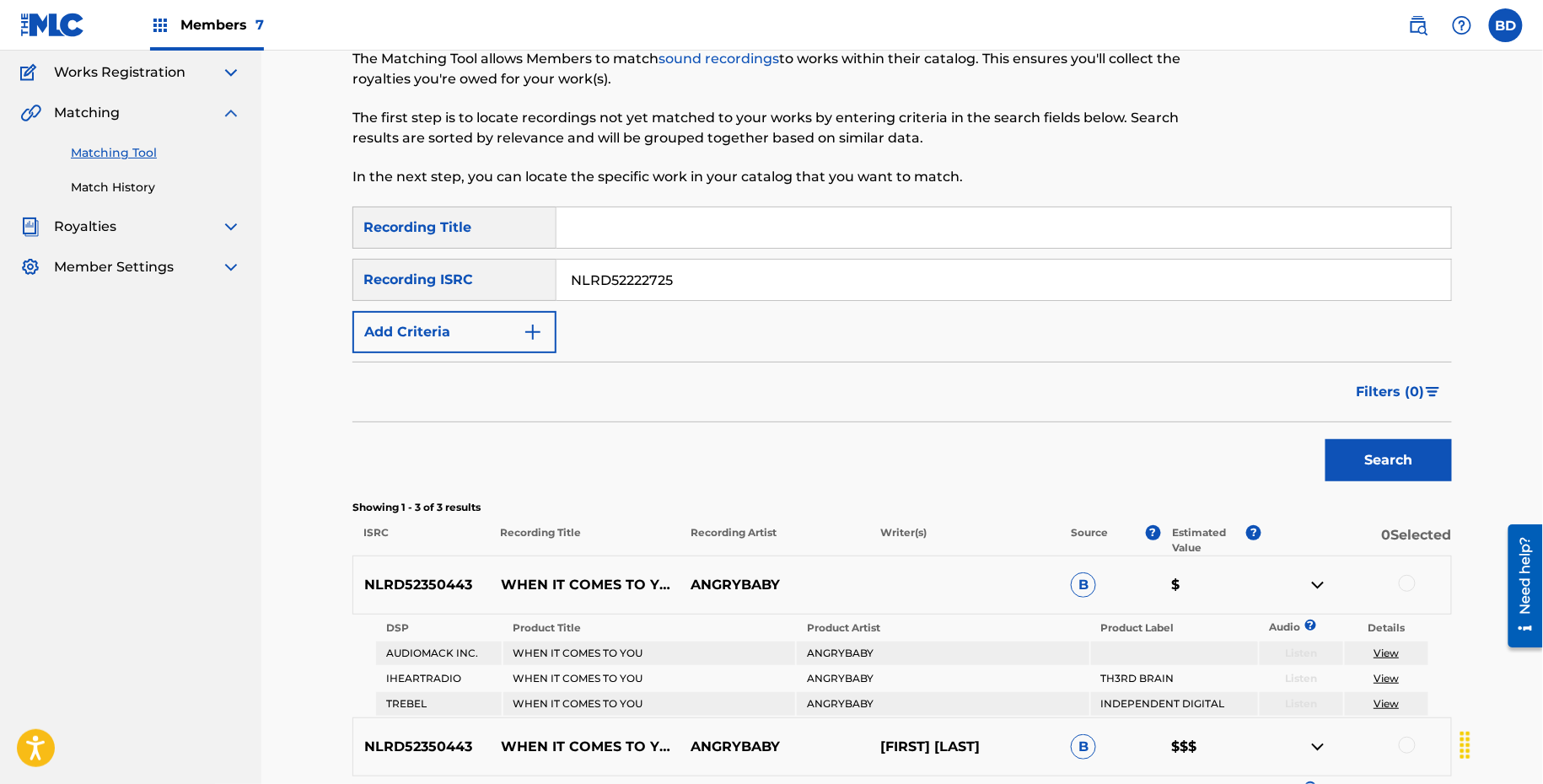 type on "NLRD52222725" 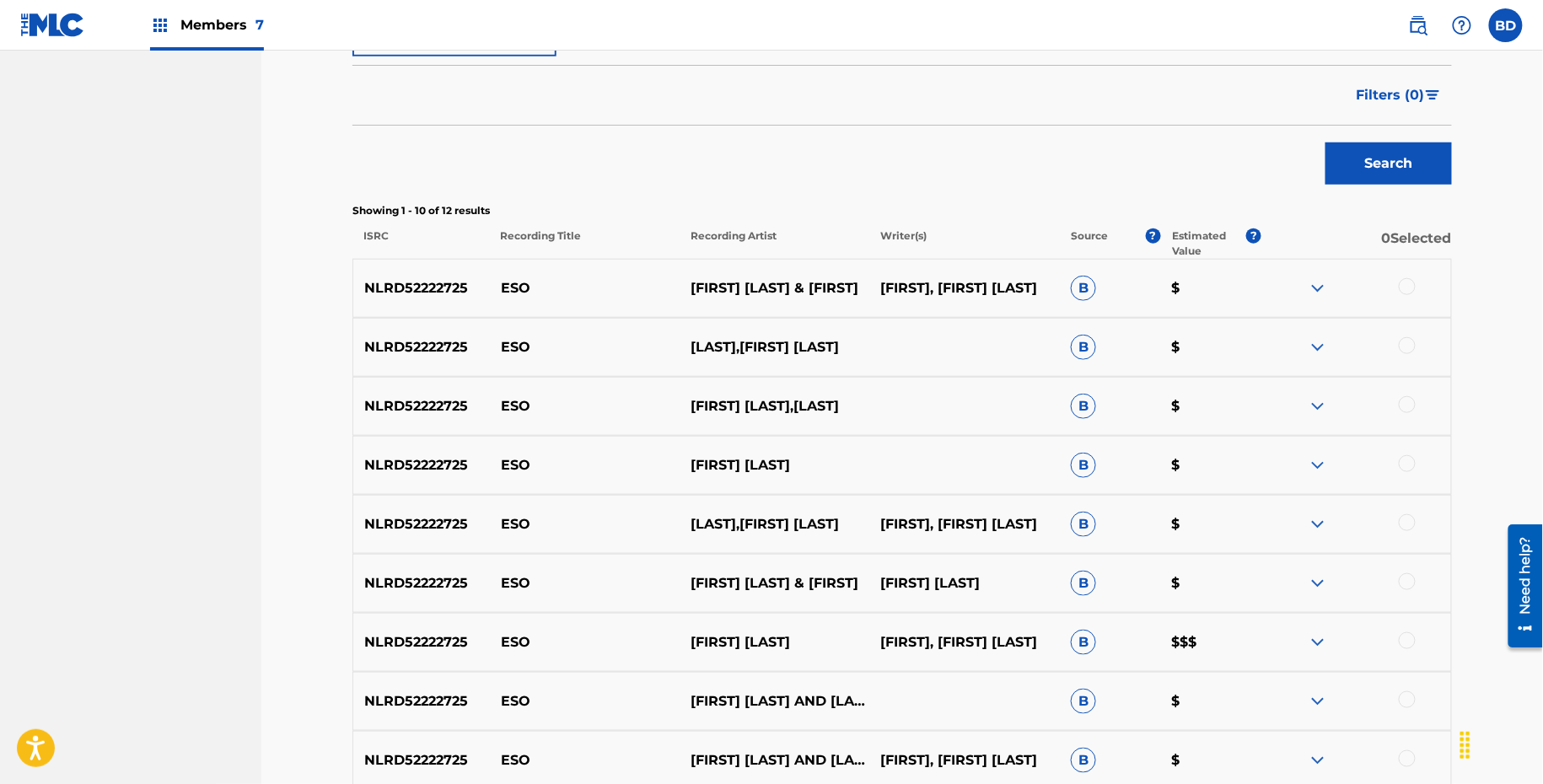 scroll, scrollTop: 541, scrollLeft: 0, axis: vertical 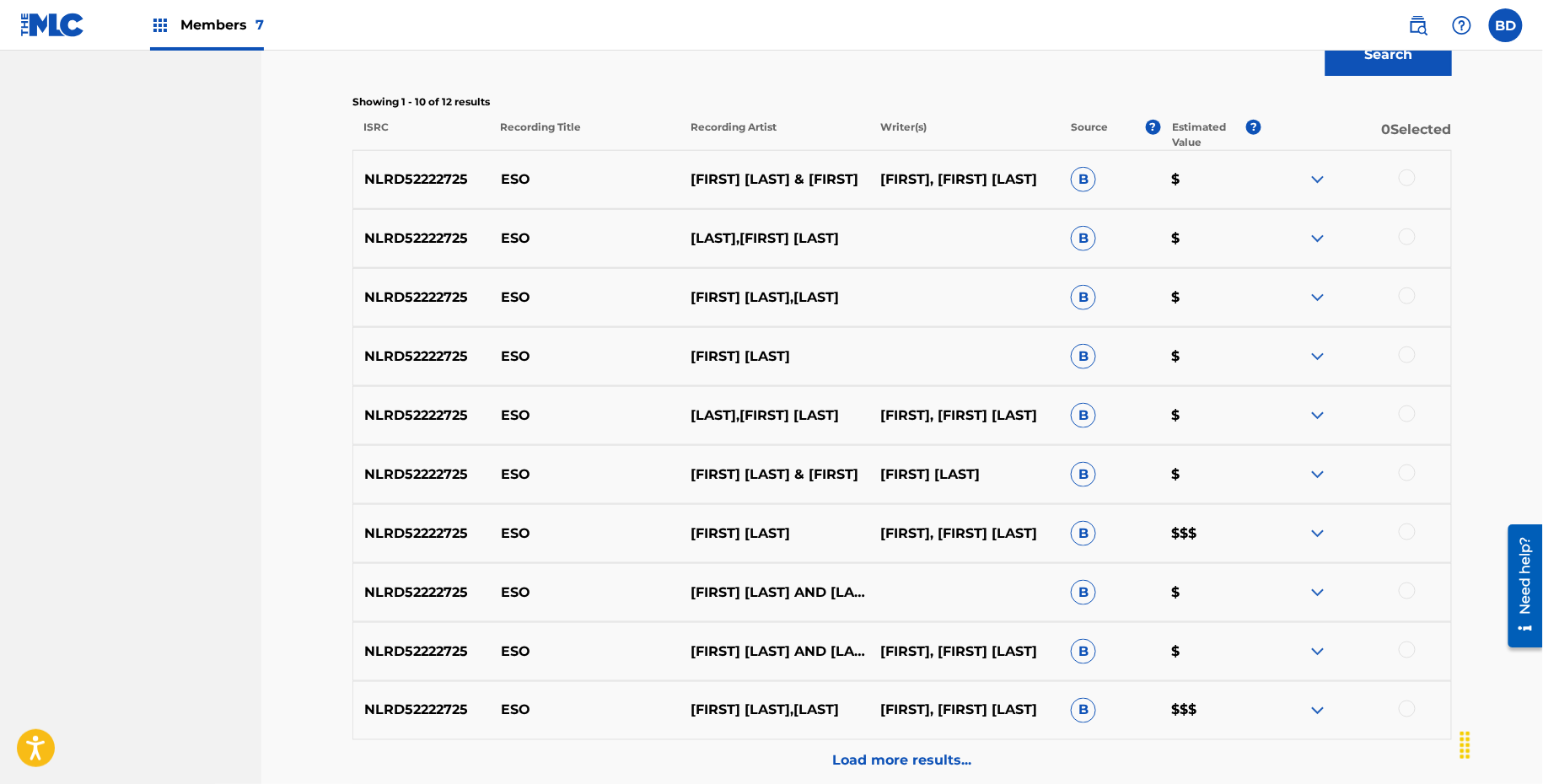 click on "Load more results..." at bounding box center [902, 761] 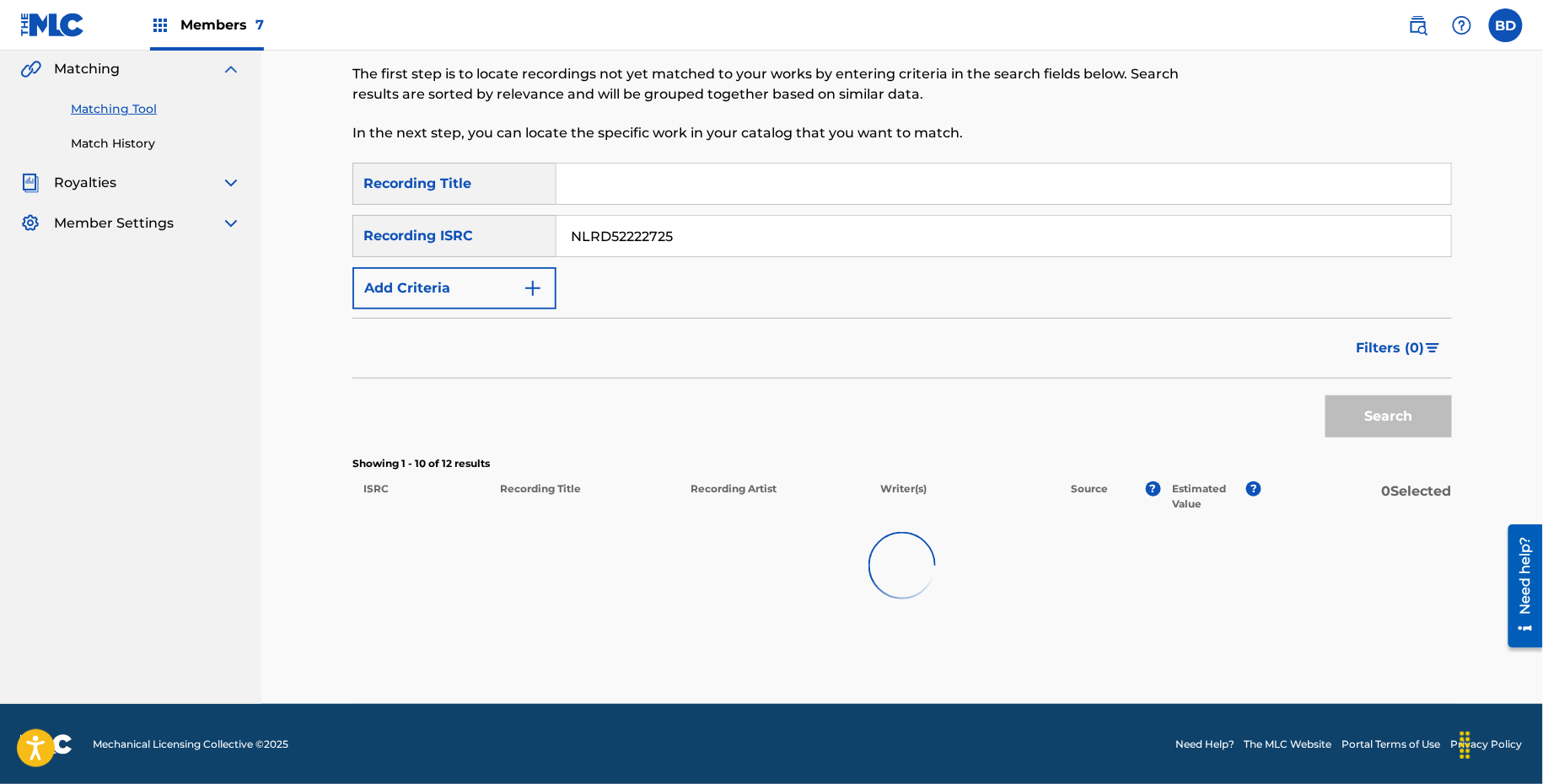 scroll, scrollTop: 780, scrollLeft: 0, axis: vertical 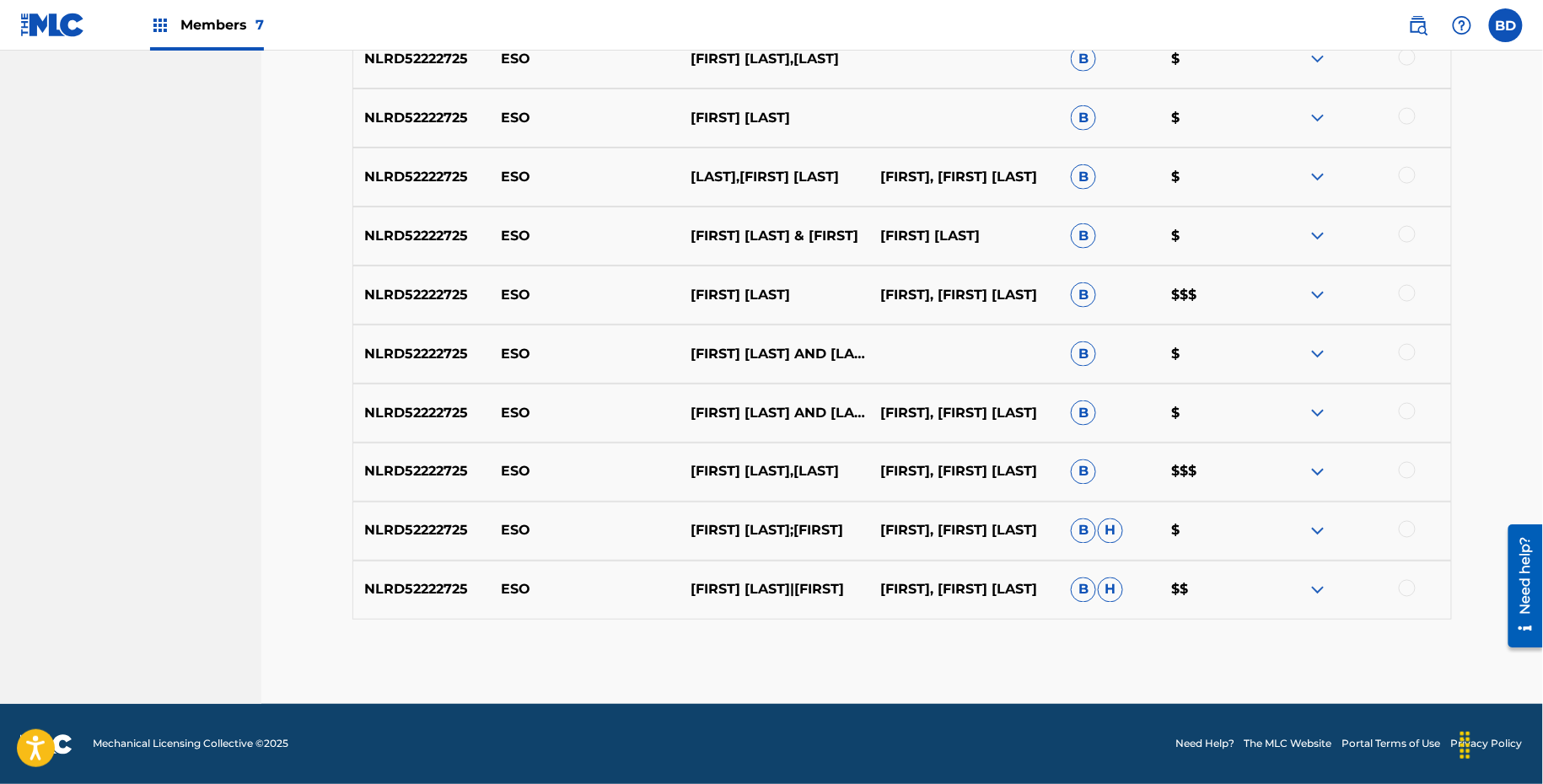 click on "ESO" at bounding box center [584, 354] 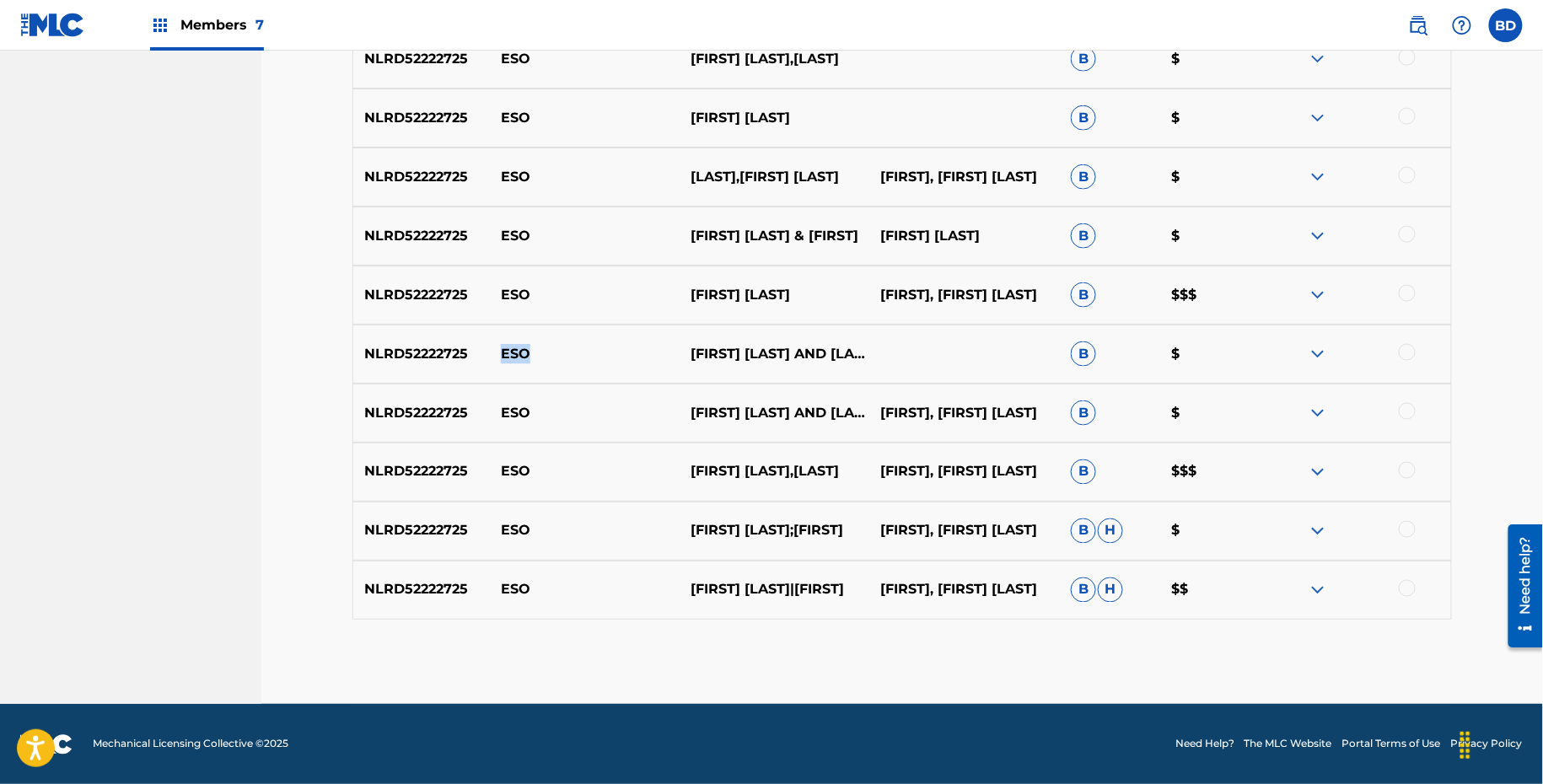 click on "ESO" at bounding box center [584, 354] 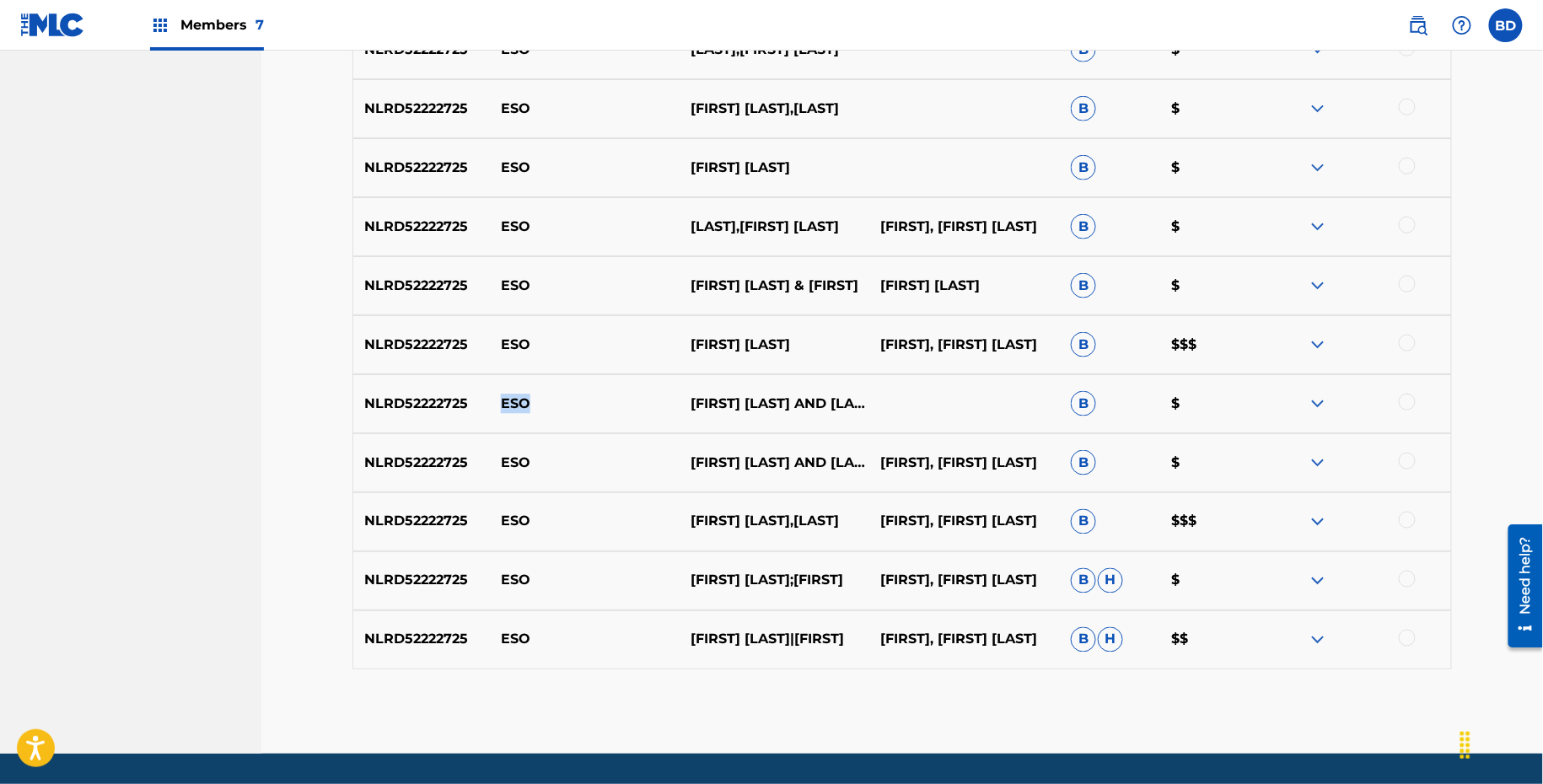 scroll, scrollTop: 736, scrollLeft: 0, axis: vertical 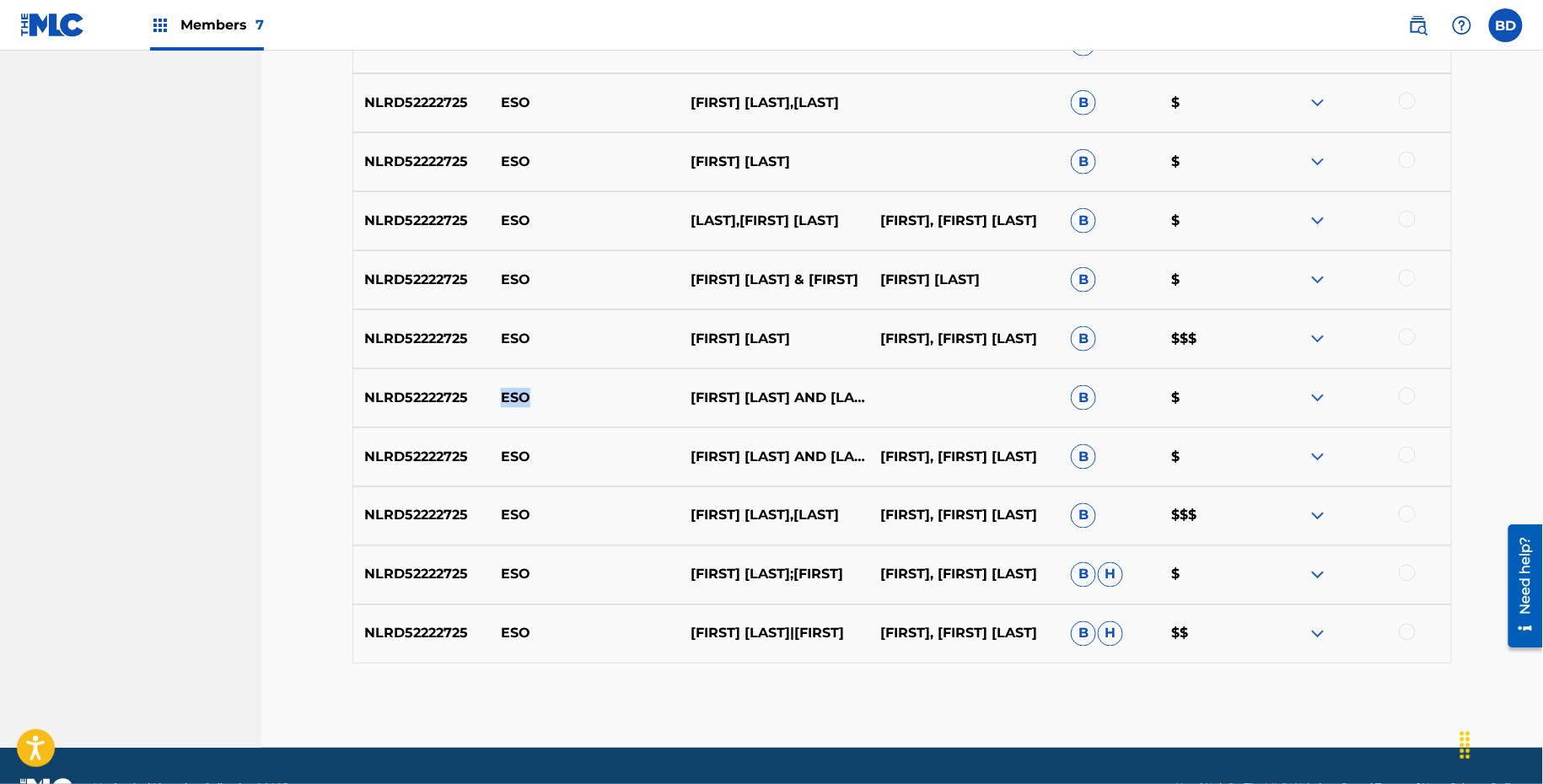 click at bounding box center [1318, 634] 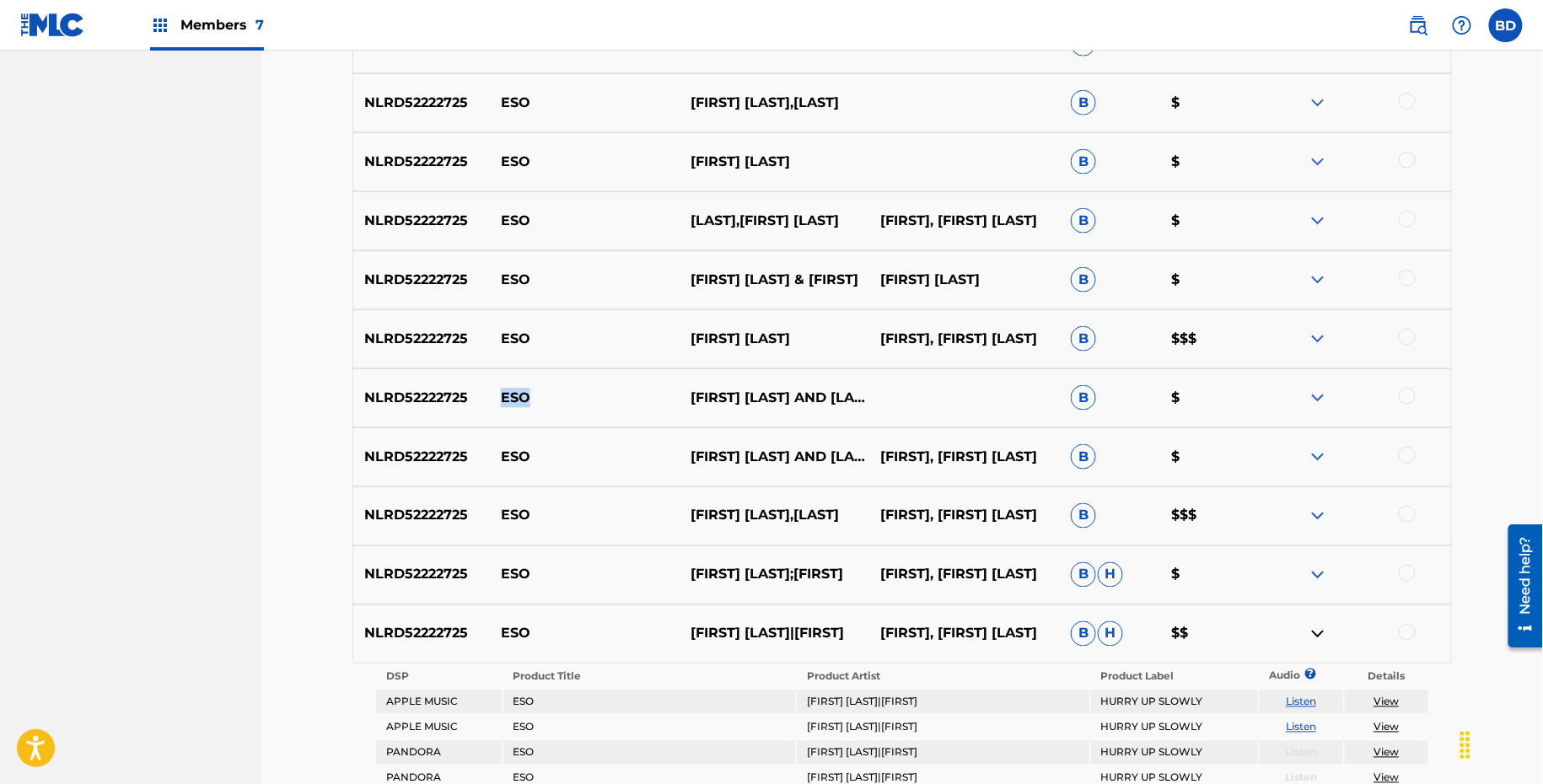 click at bounding box center (1318, 575) 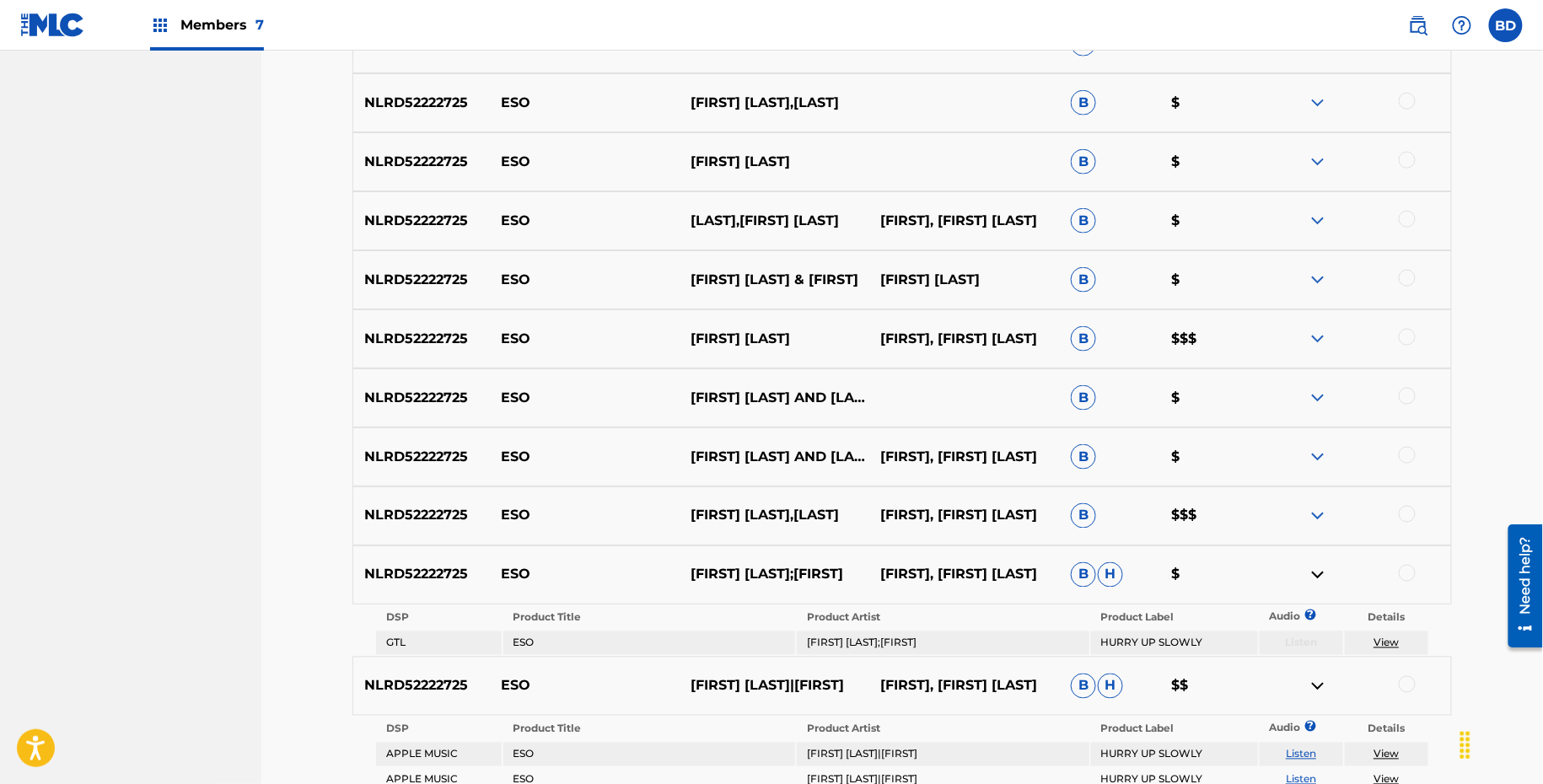click on "NLRD52222725 ESO ERAN HERSH,DARMON DARMON, ERAN HERSH B $$$" at bounding box center (902, 516) 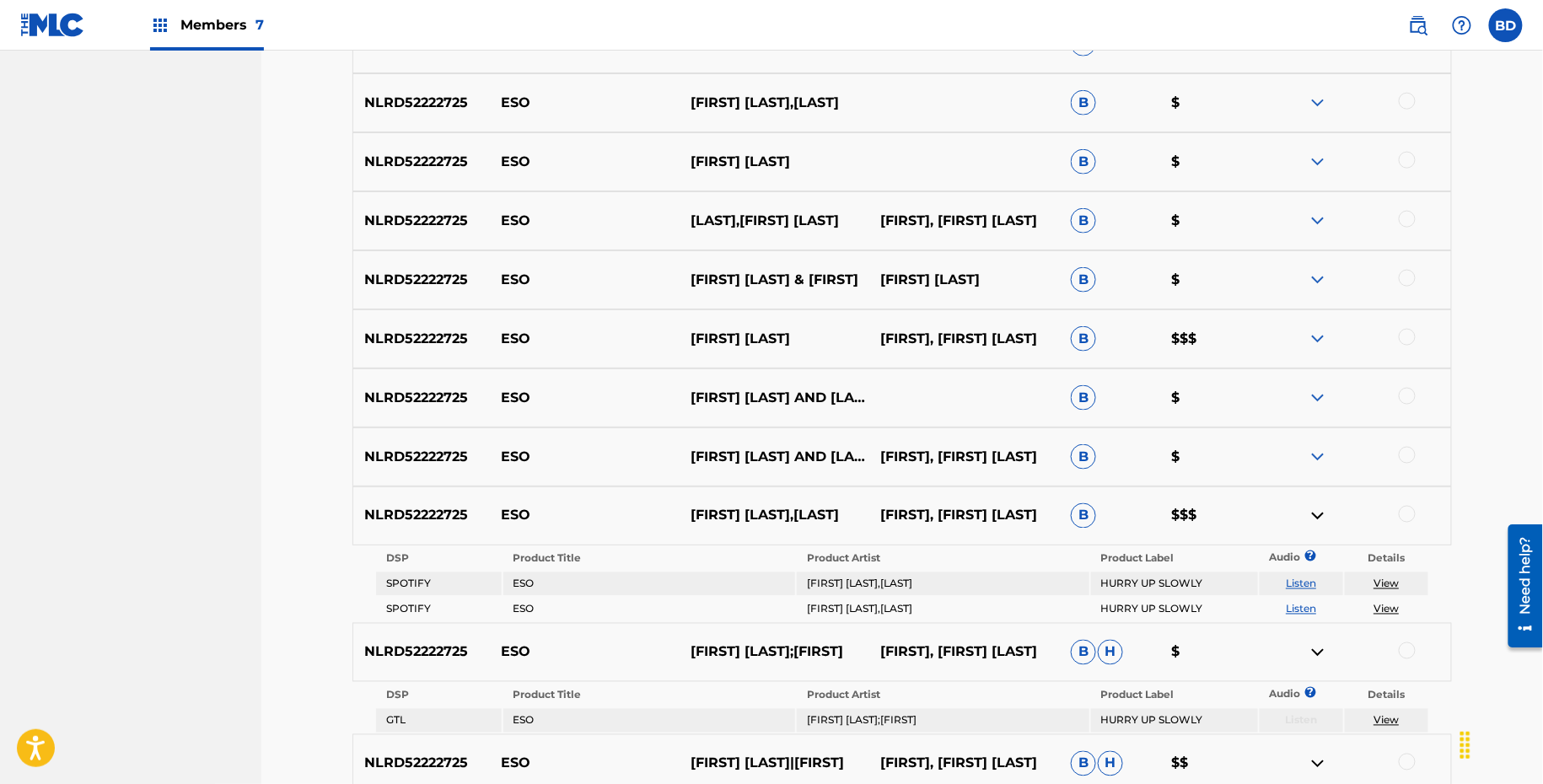click at bounding box center (1318, 457) 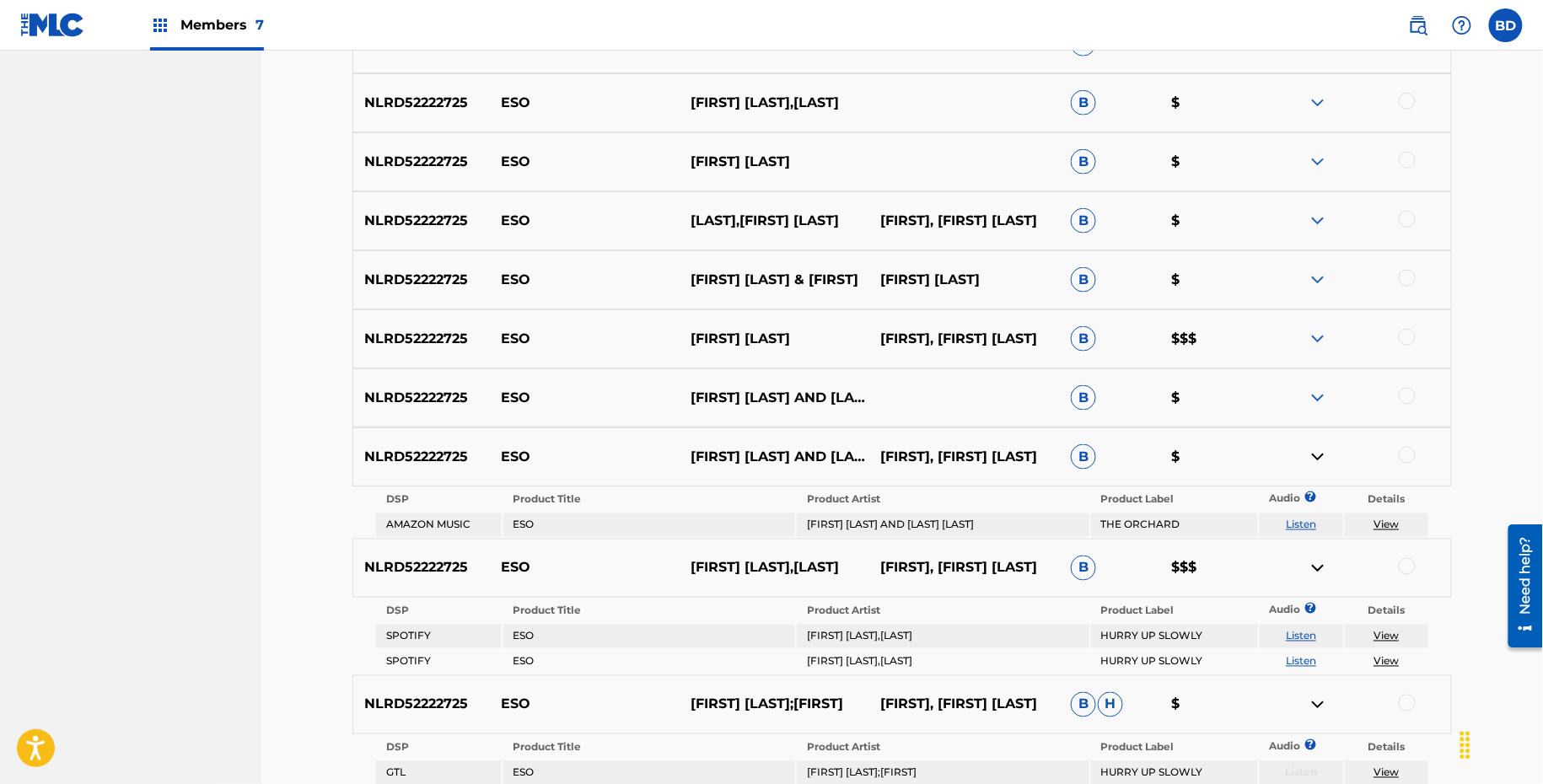click at bounding box center [1318, 398] 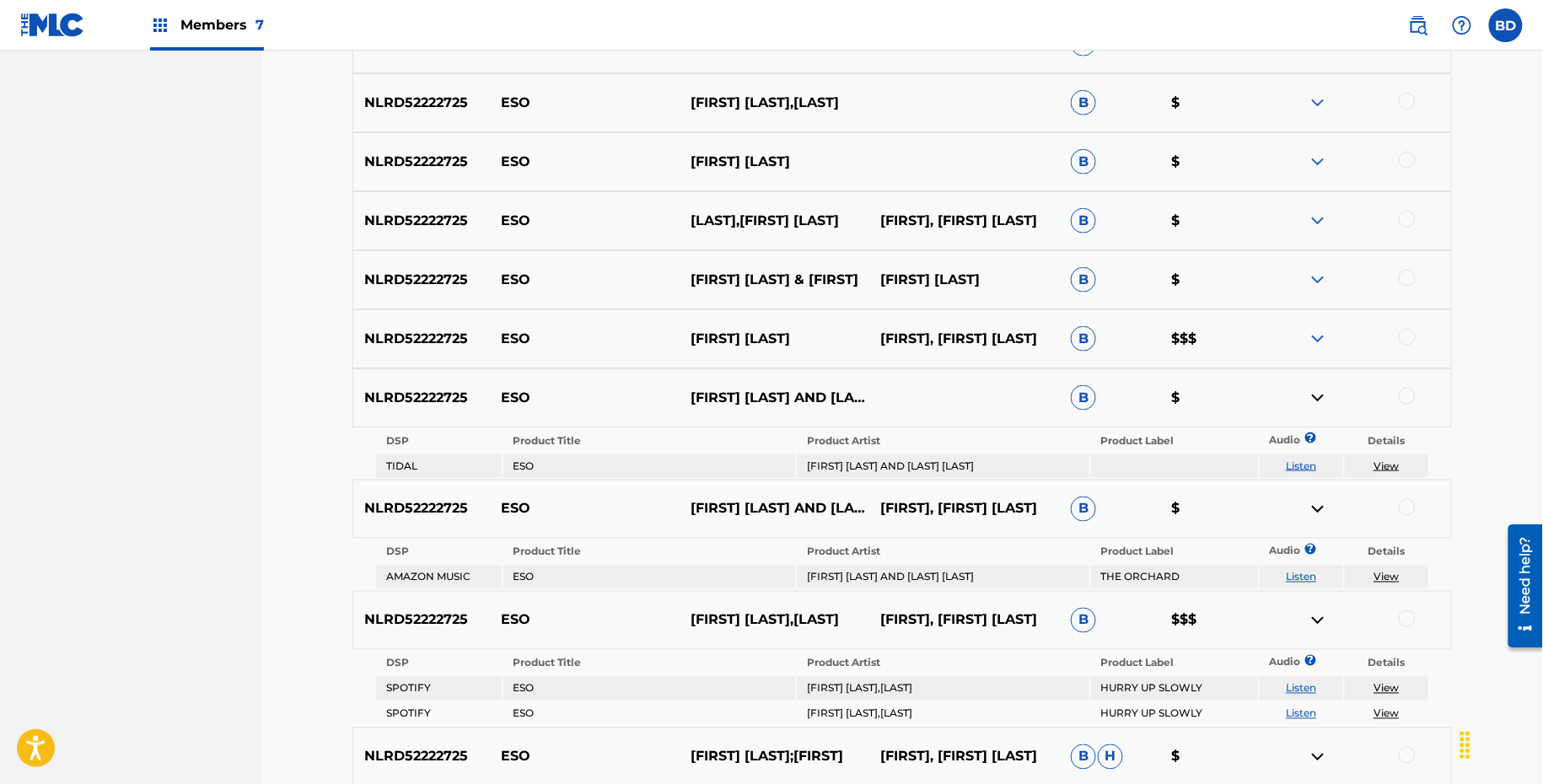 click on "NLRD52222725 ESO ERAN HERSH DARMON, ERAN HERSH B $$$" at bounding box center [902, 339] 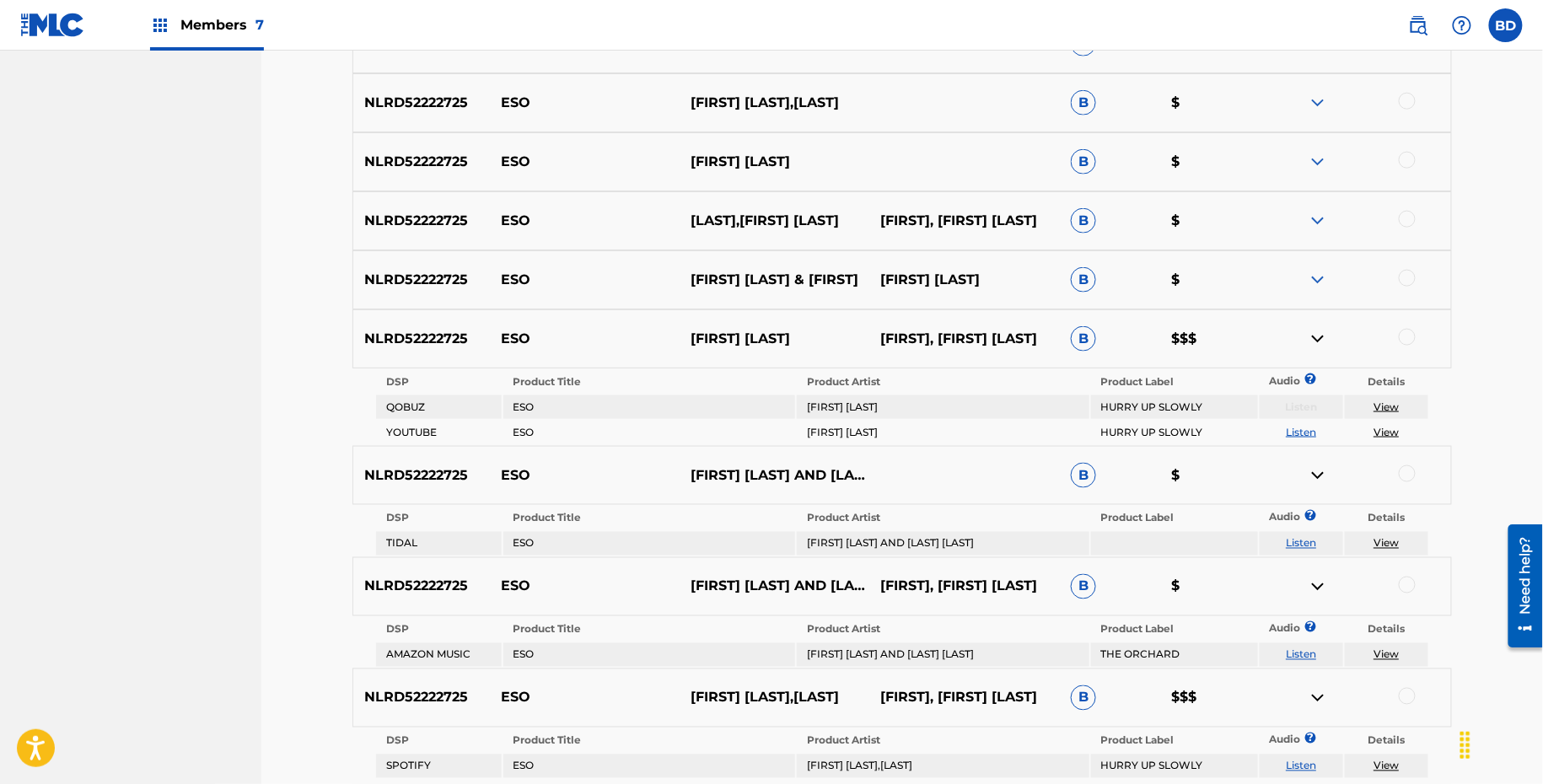 click on "NLRD52222725 ESO ERAN HERSH & DARMON ERAN HERSHDARMON B $" at bounding box center [902, 280] 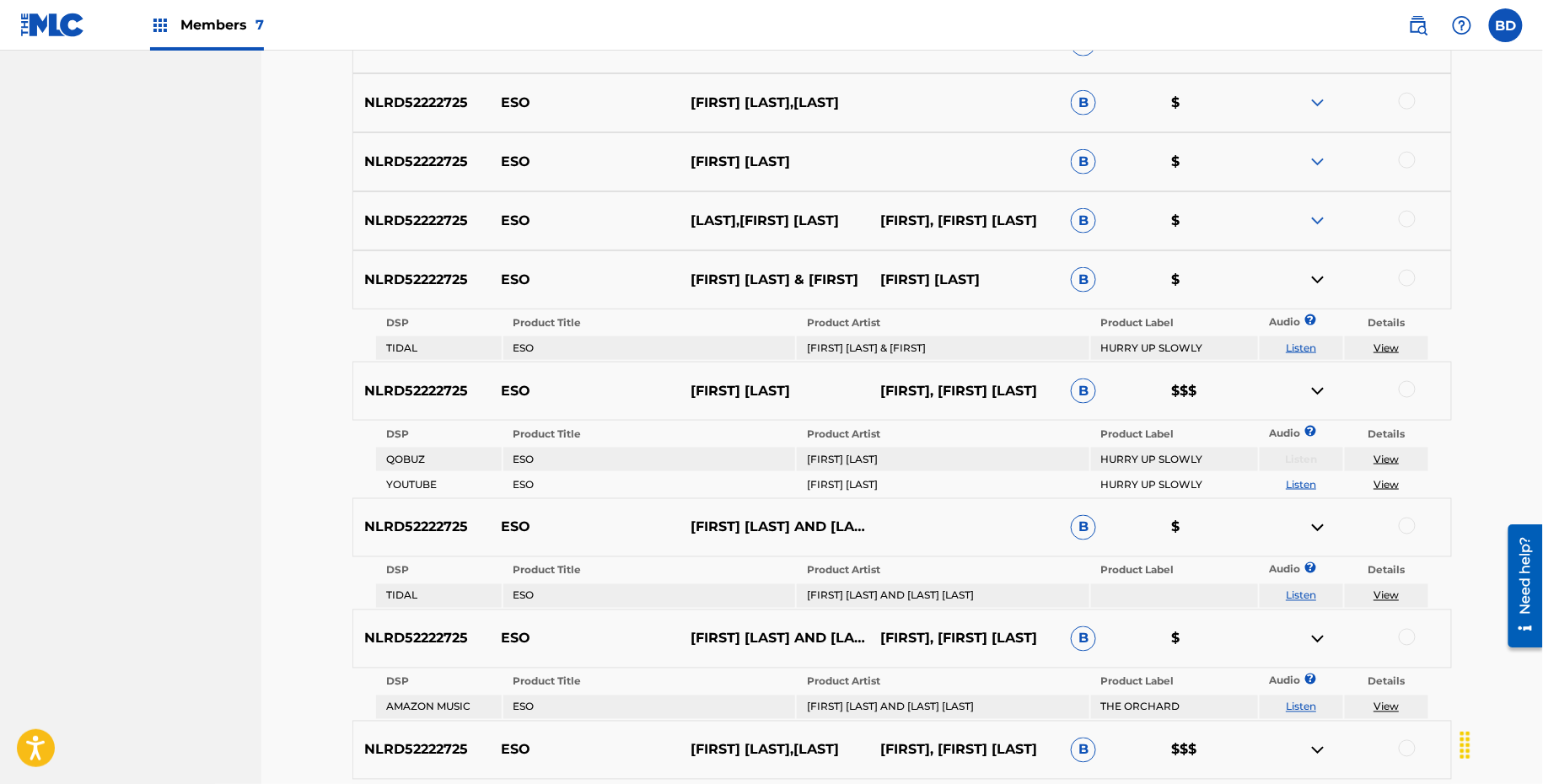 click at bounding box center [1318, 221] 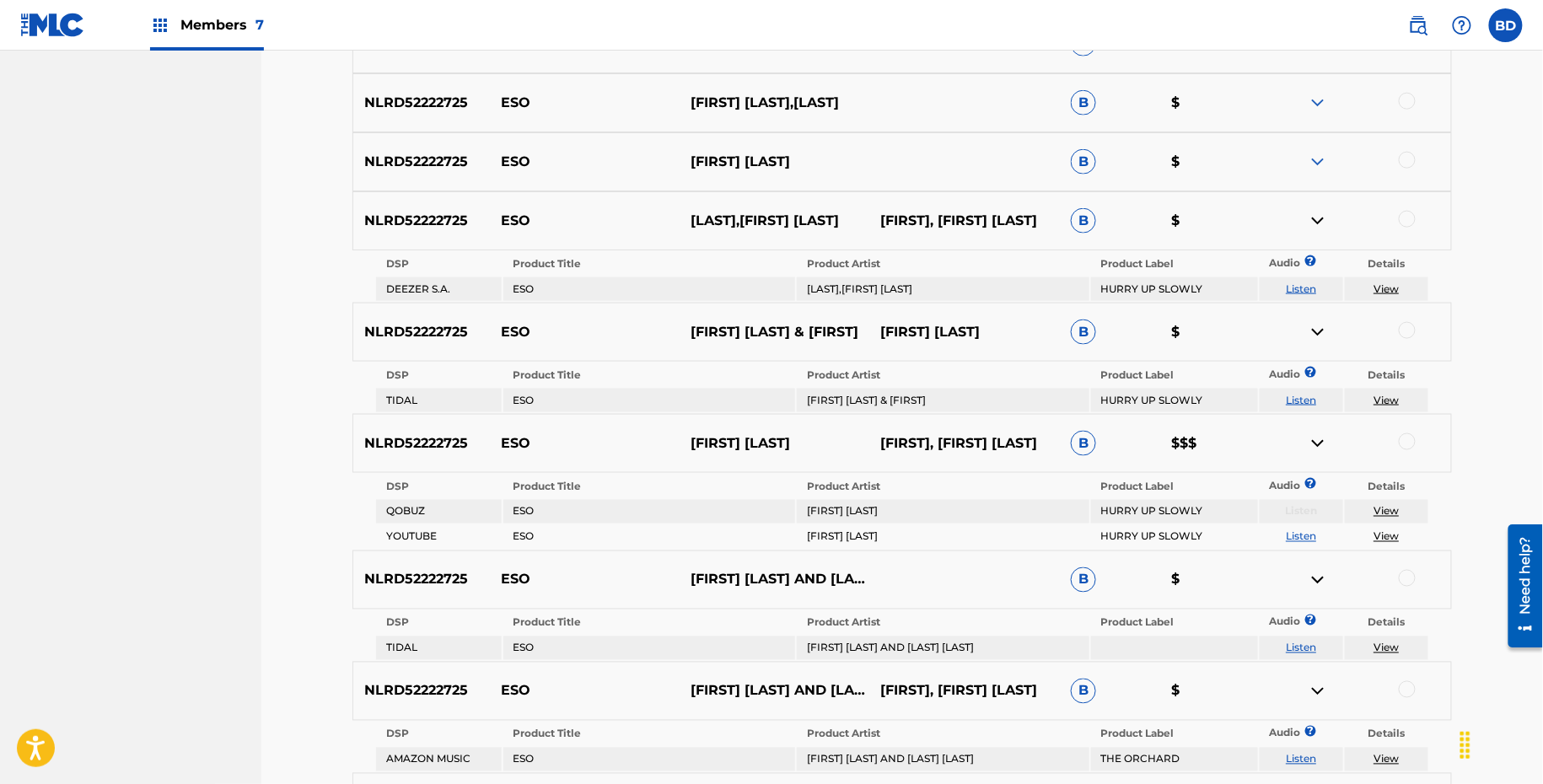 click at bounding box center [1318, 162] 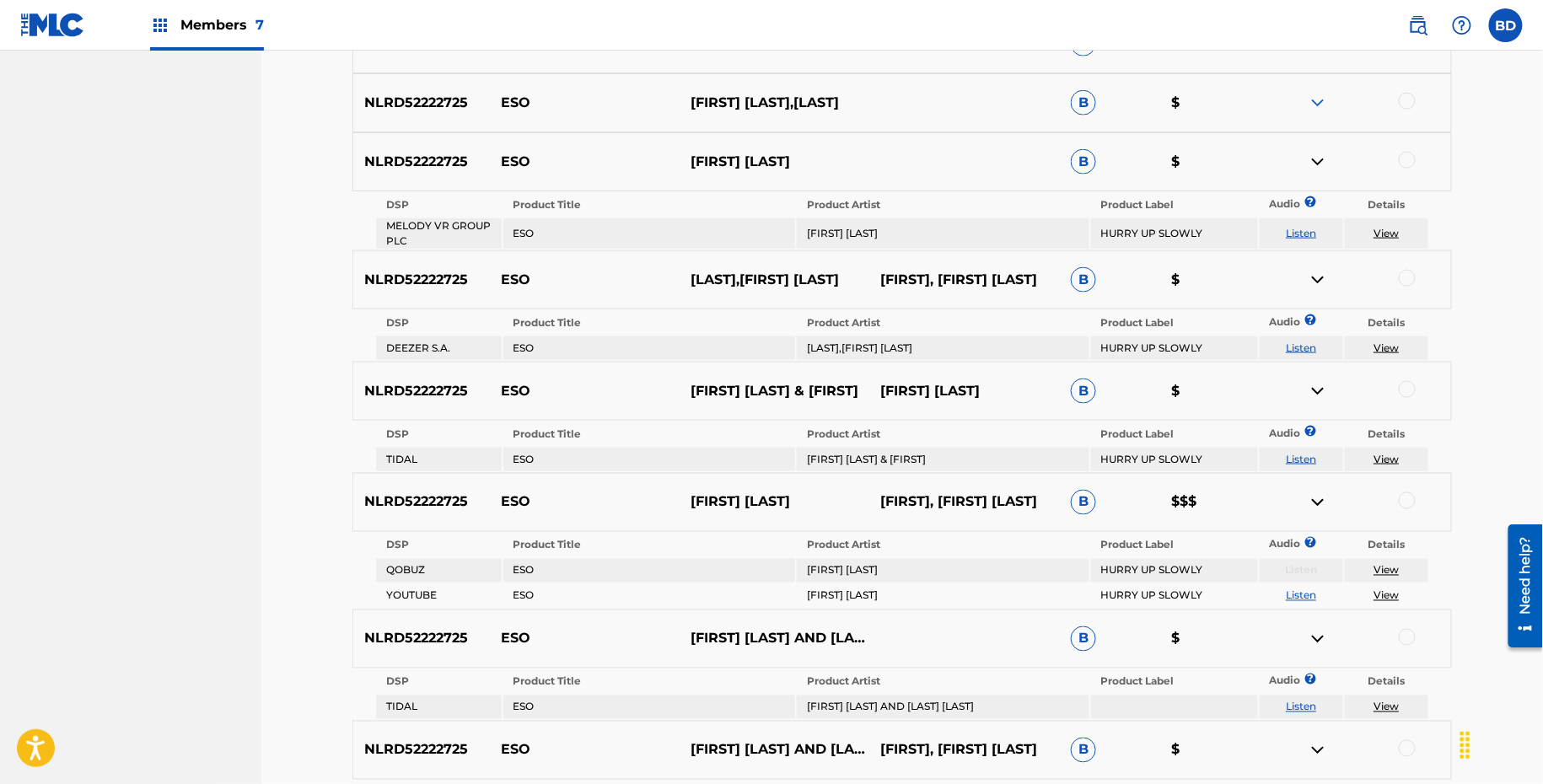 click at bounding box center [1318, 103] 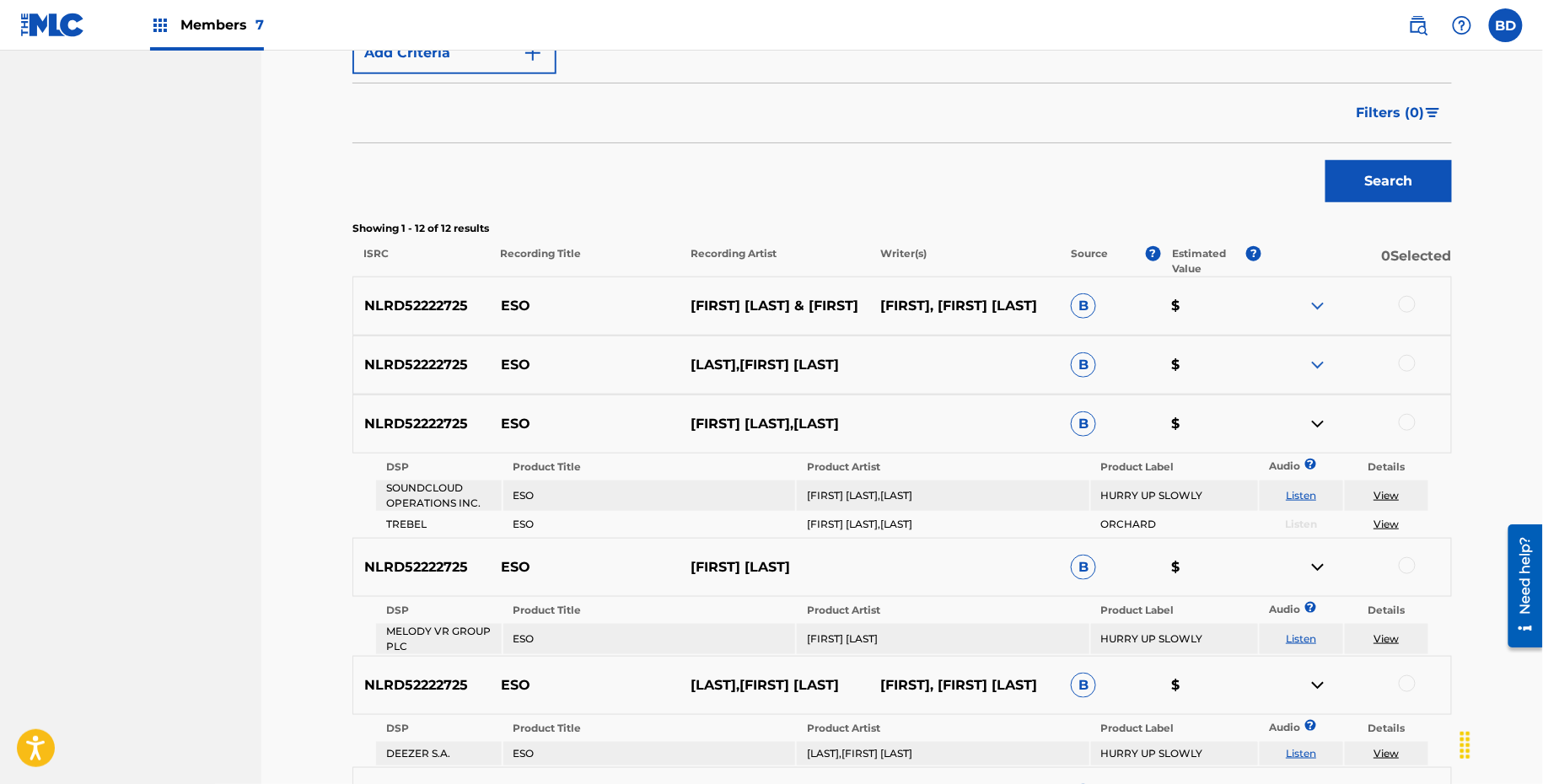 scroll, scrollTop: 338, scrollLeft: 0, axis: vertical 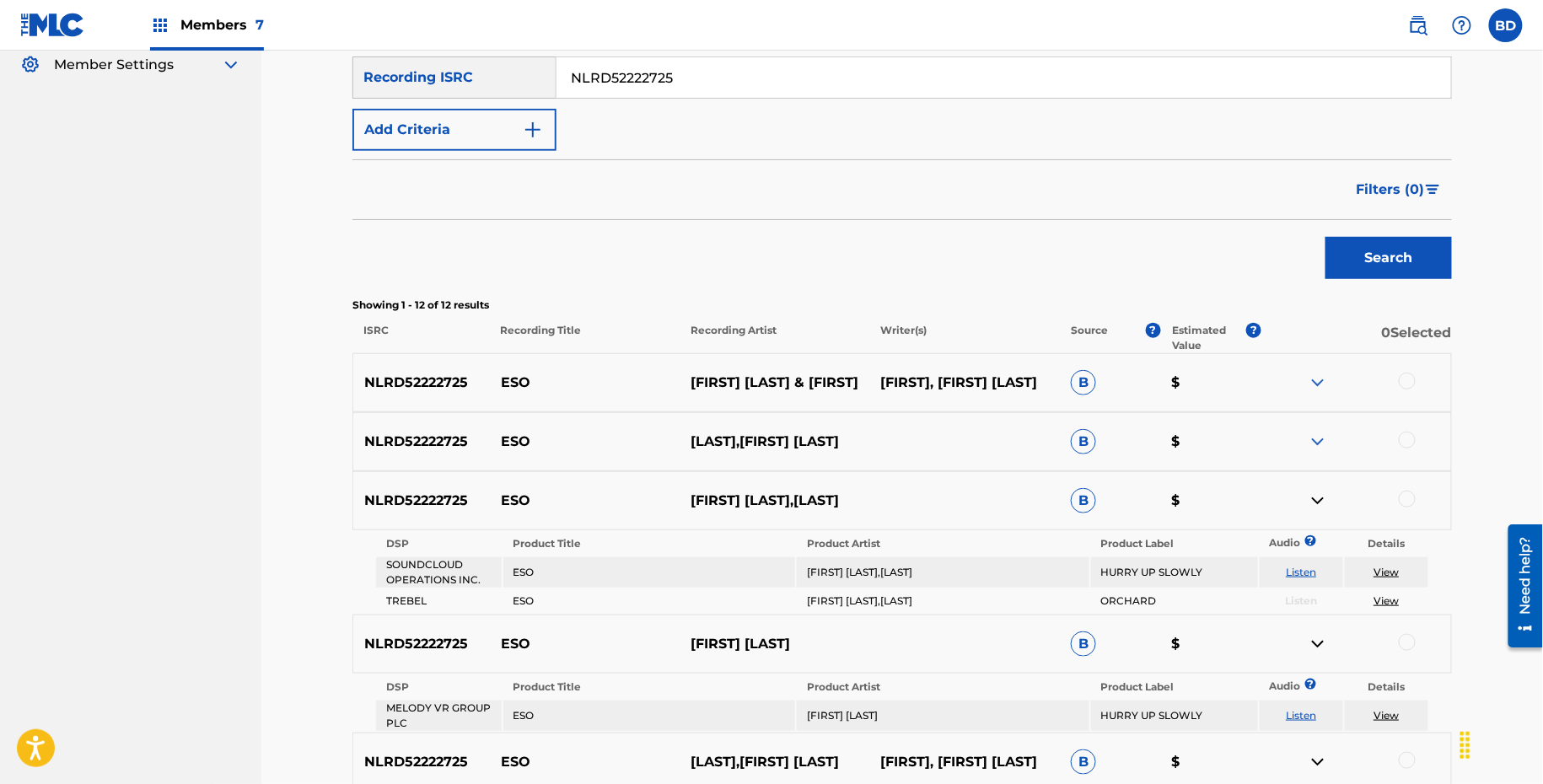 click at bounding box center (1318, 442) 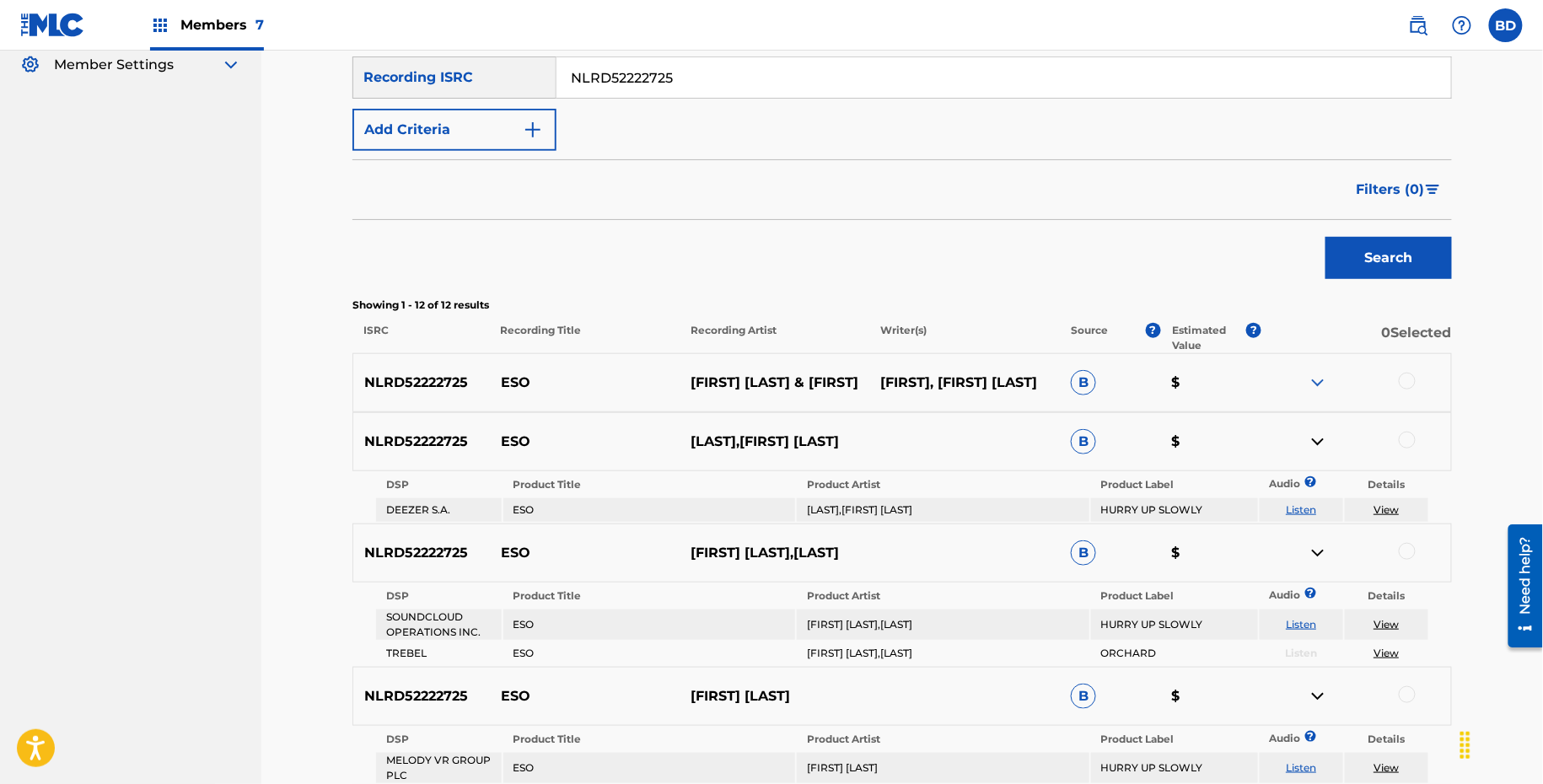 click at bounding box center (1318, 383) 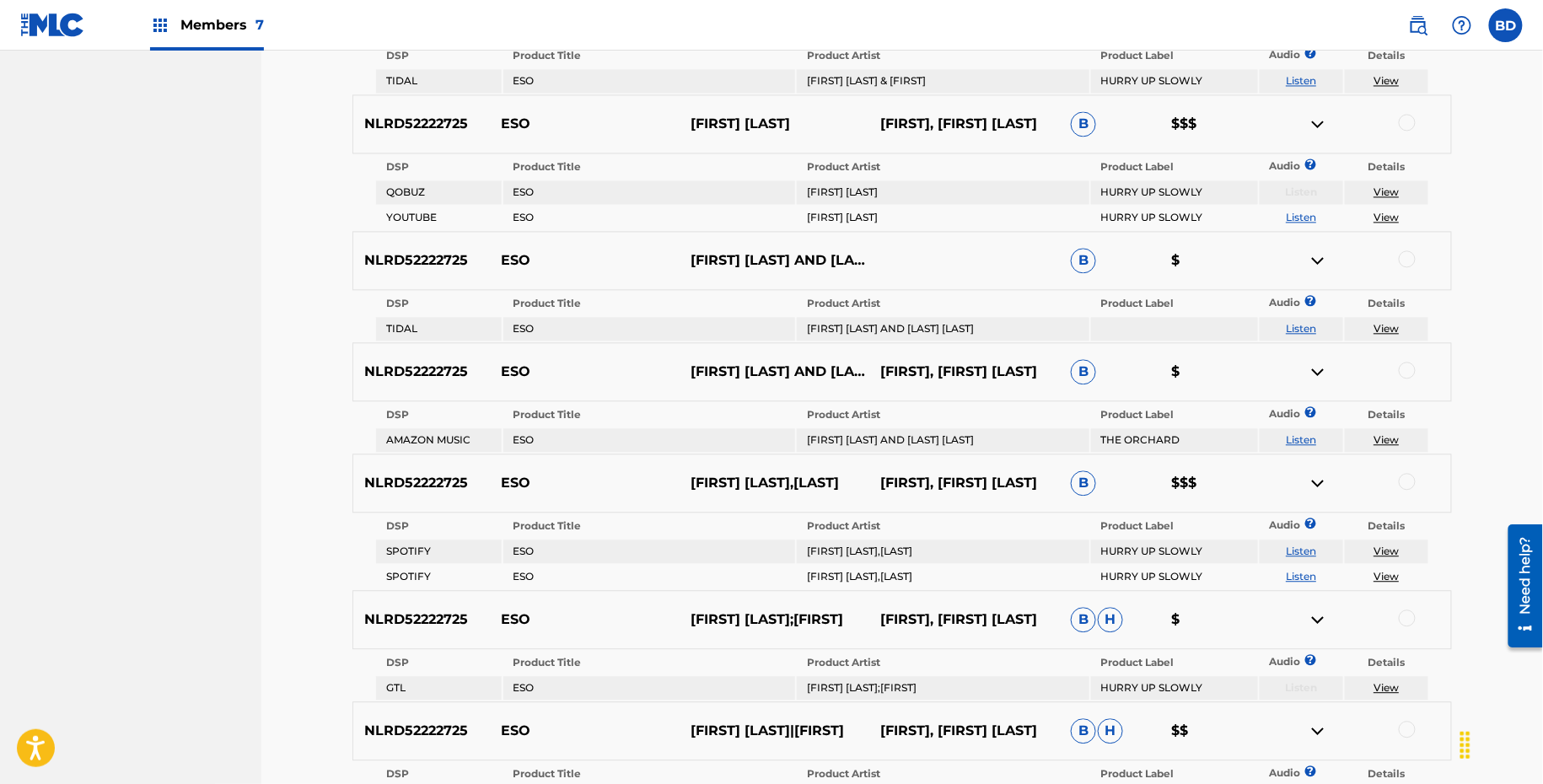 scroll, scrollTop: 1333, scrollLeft: 0, axis: vertical 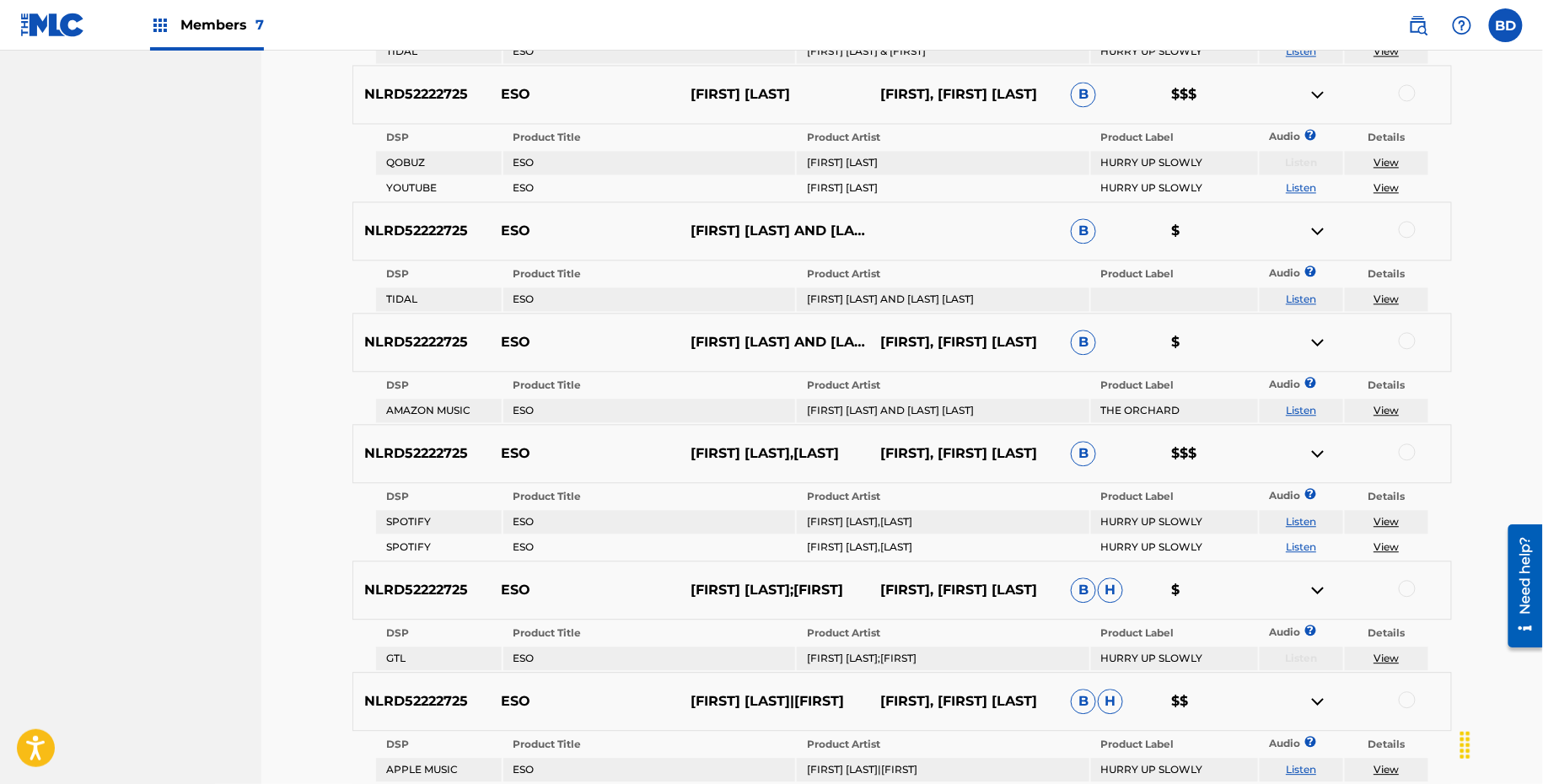 click on "NLRD52222725 ESO ERAN HERSH DARMON, ERAN HERSH B $$$" at bounding box center (902, 94) 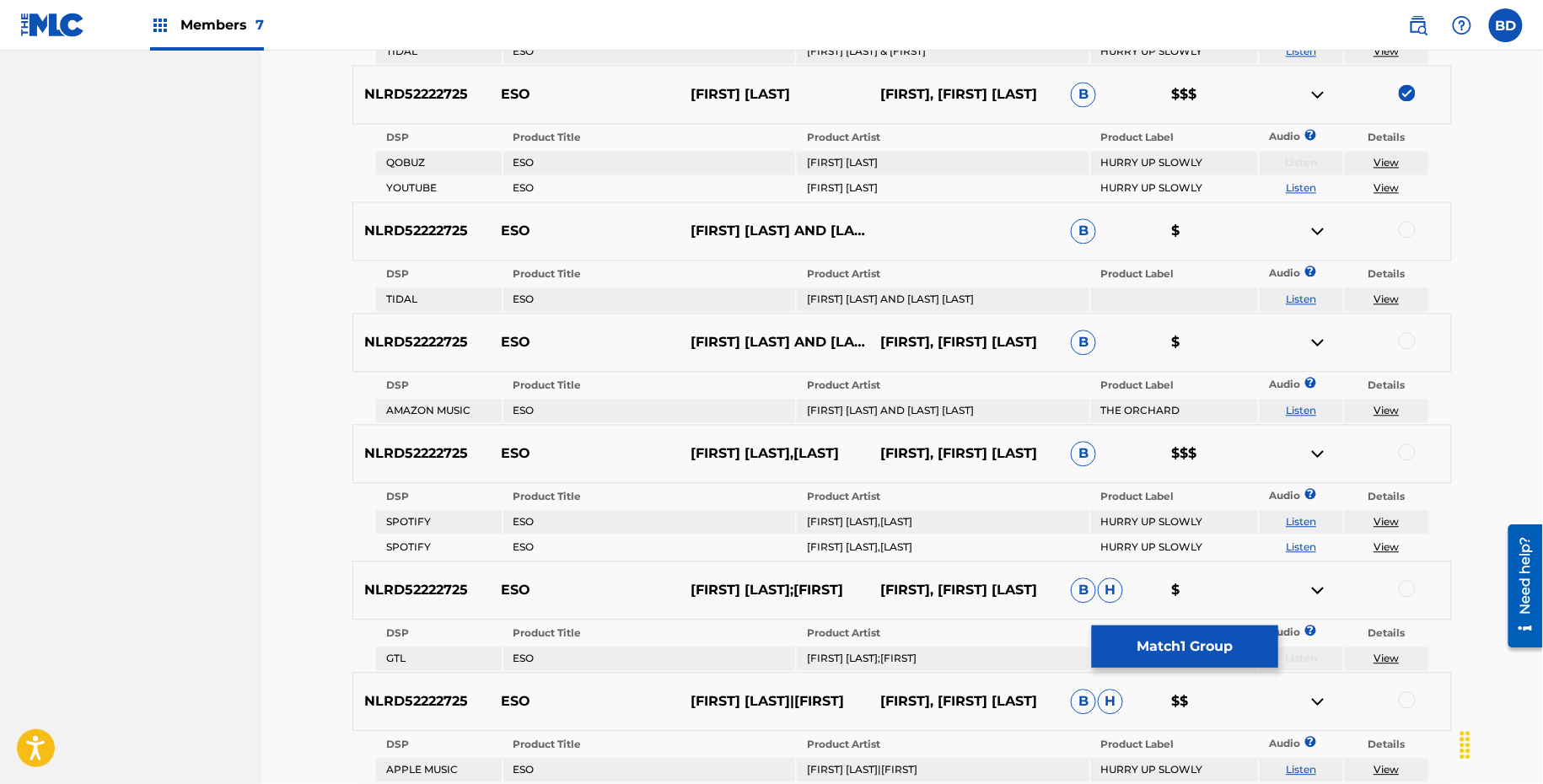 click at bounding box center (1356, 94) 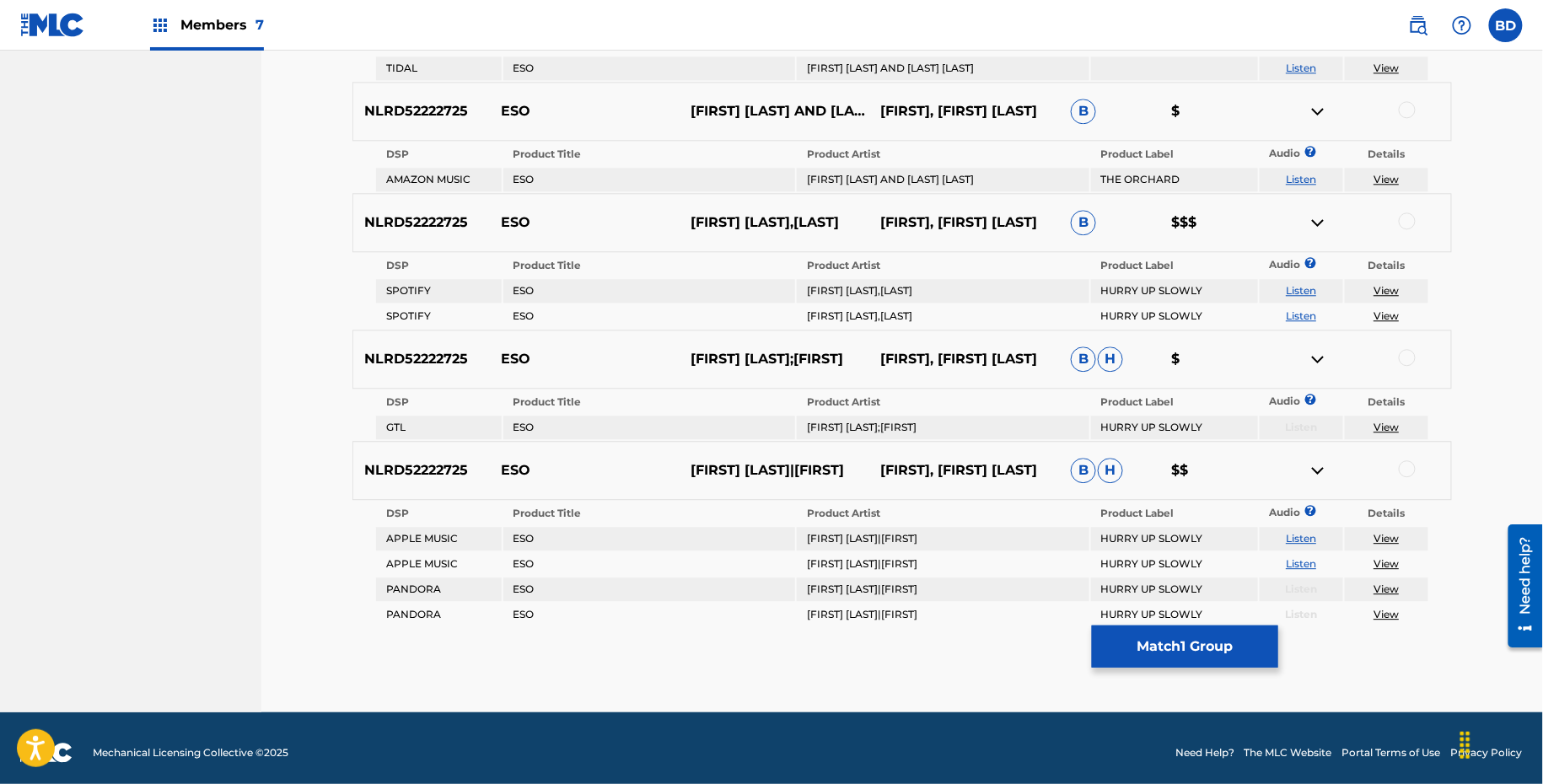 scroll, scrollTop: 1490, scrollLeft: 0, axis: vertical 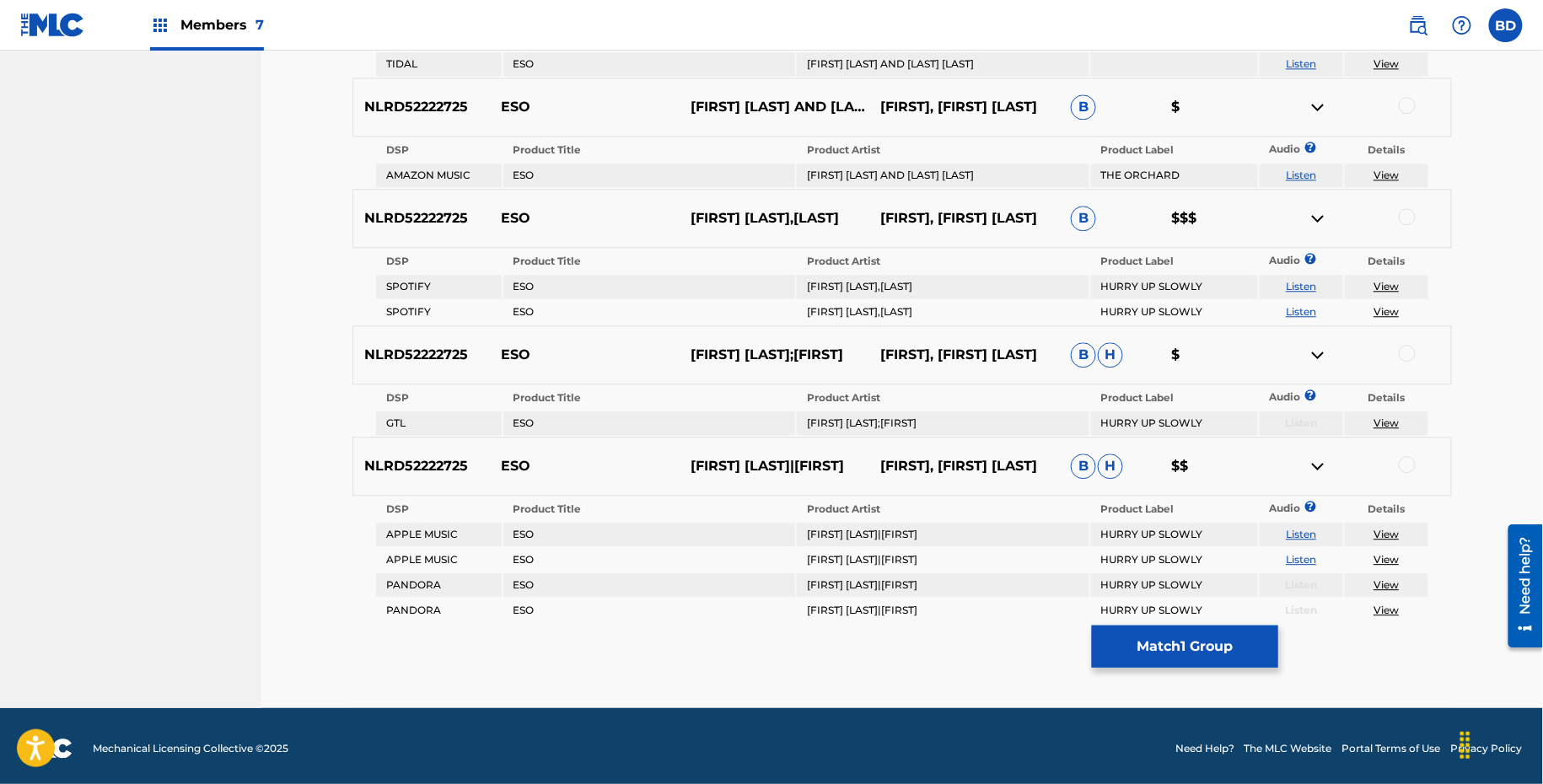 click at bounding box center [1407, 217] 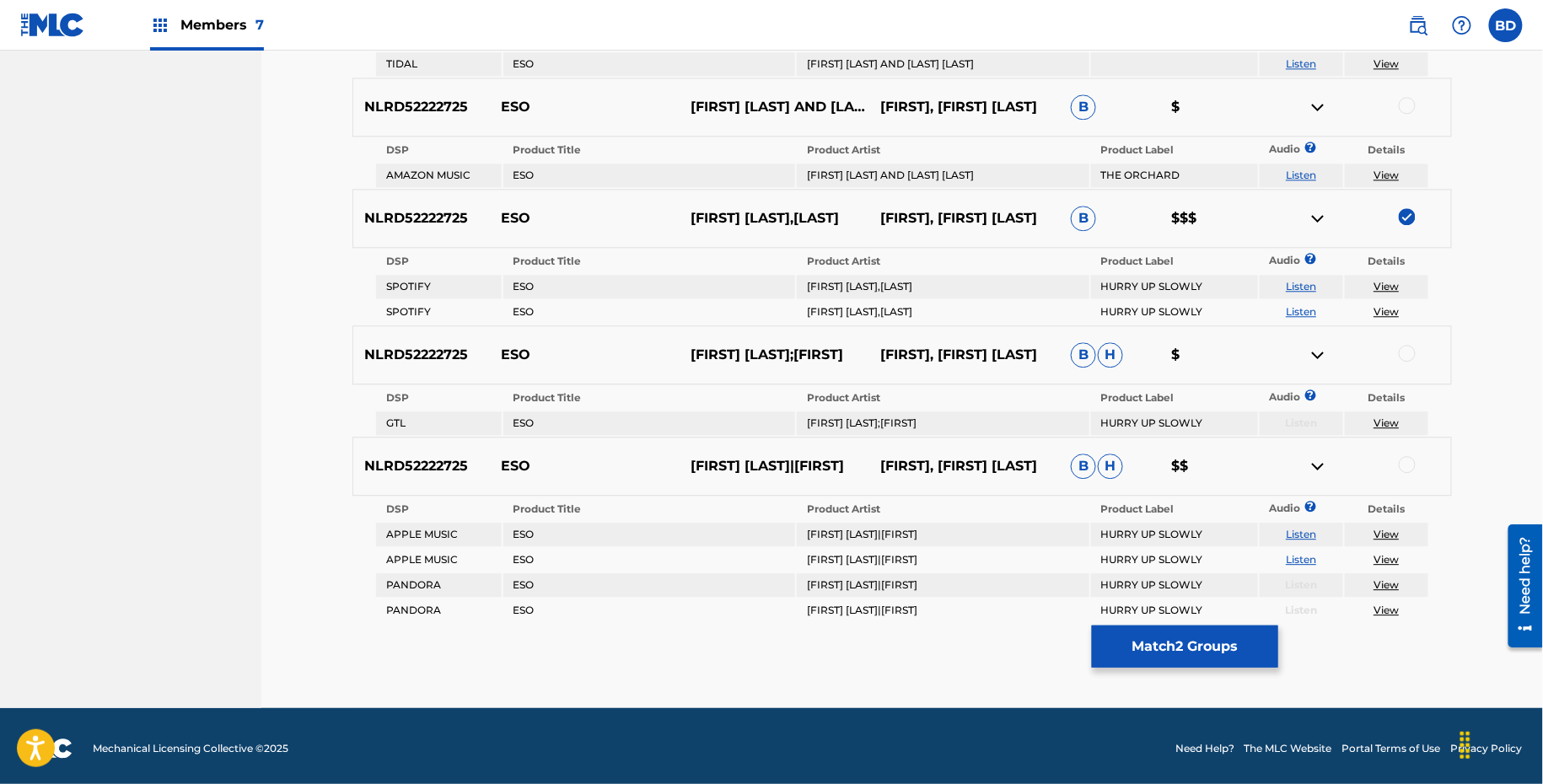 click at bounding box center [1318, 218] 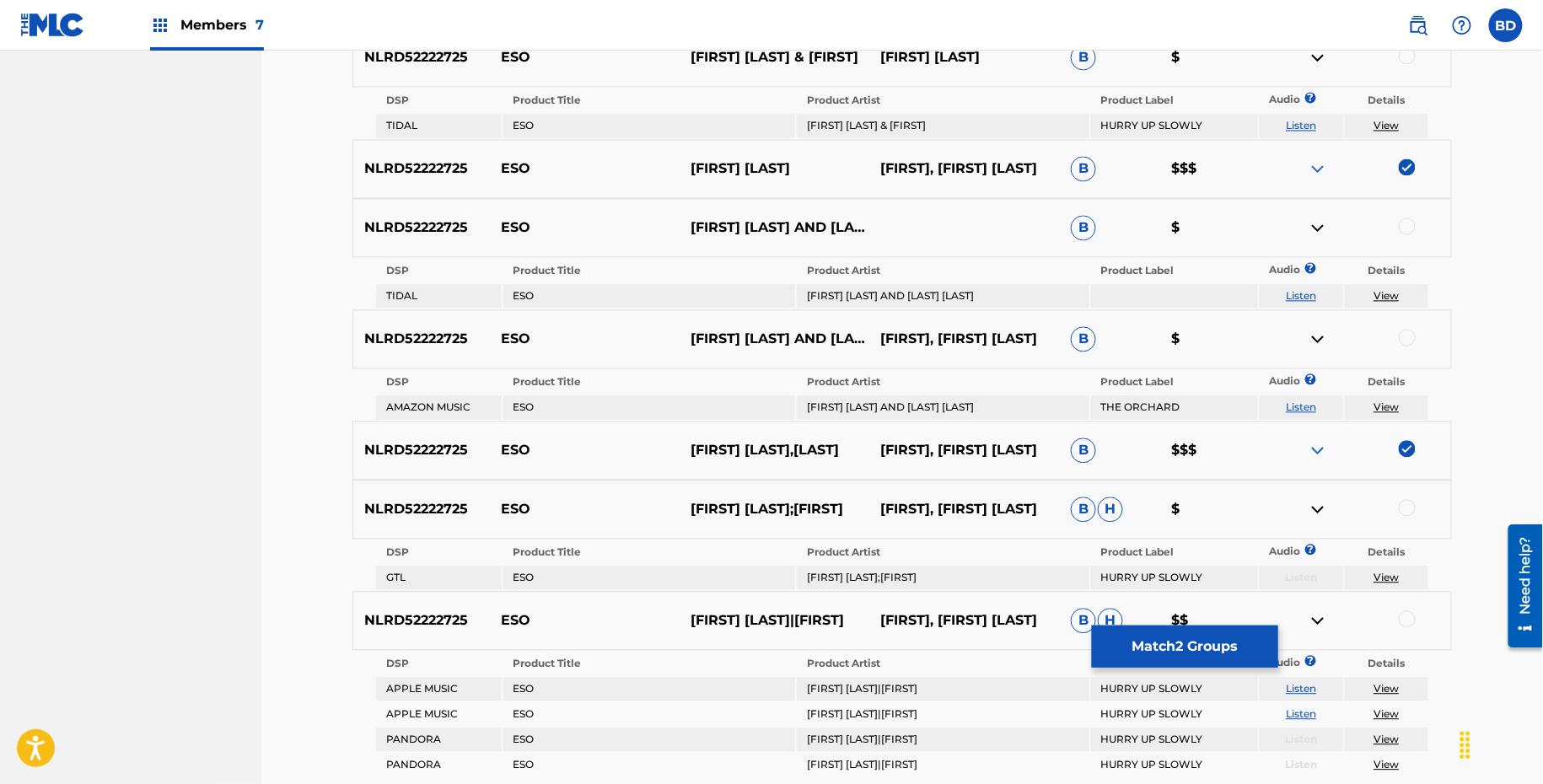 scroll, scrollTop: 1413, scrollLeft: 0, axis: vertical 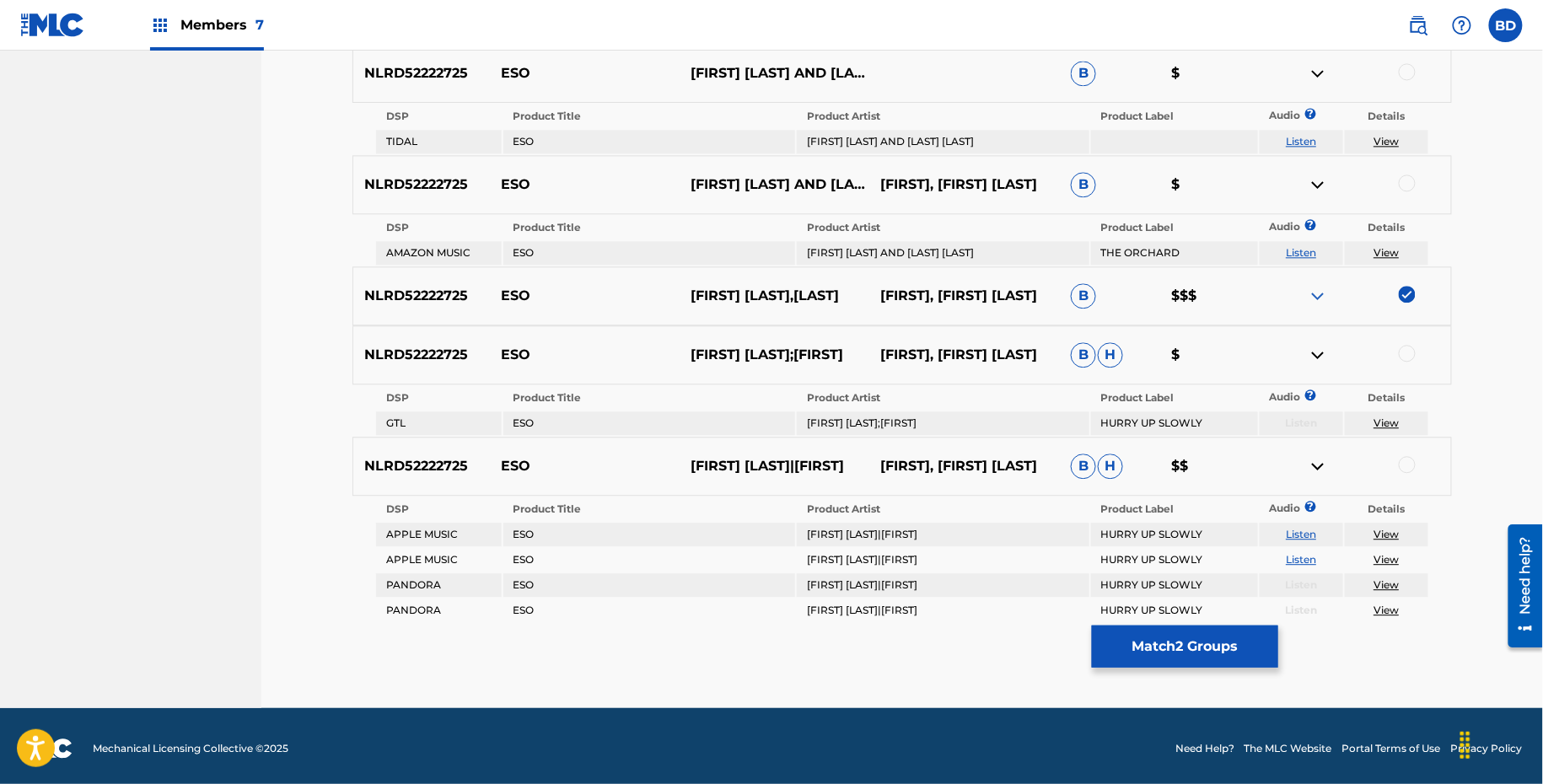 click at bounding box center (1407, 353) 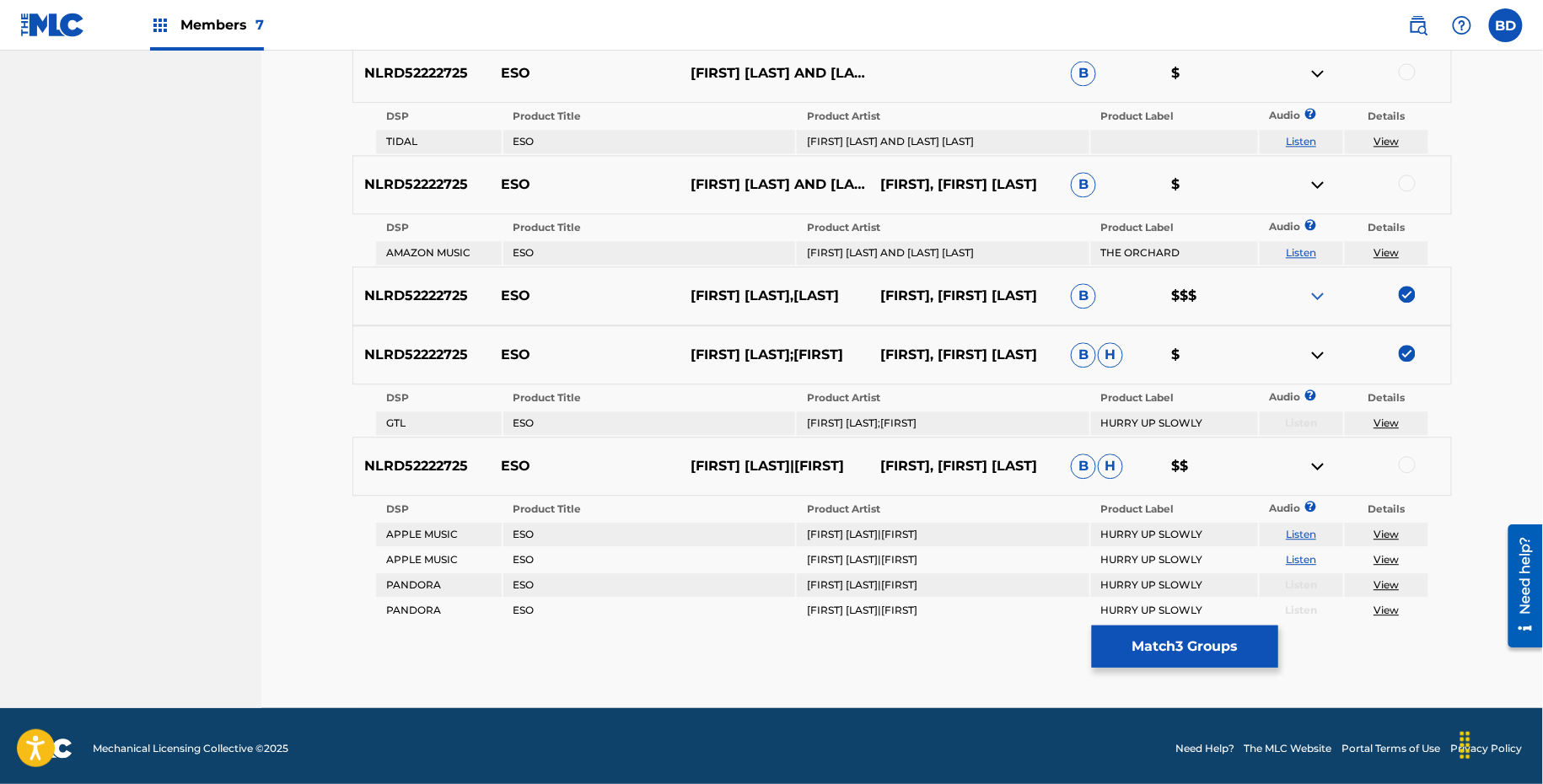 click at bounding box center [1318, 355] 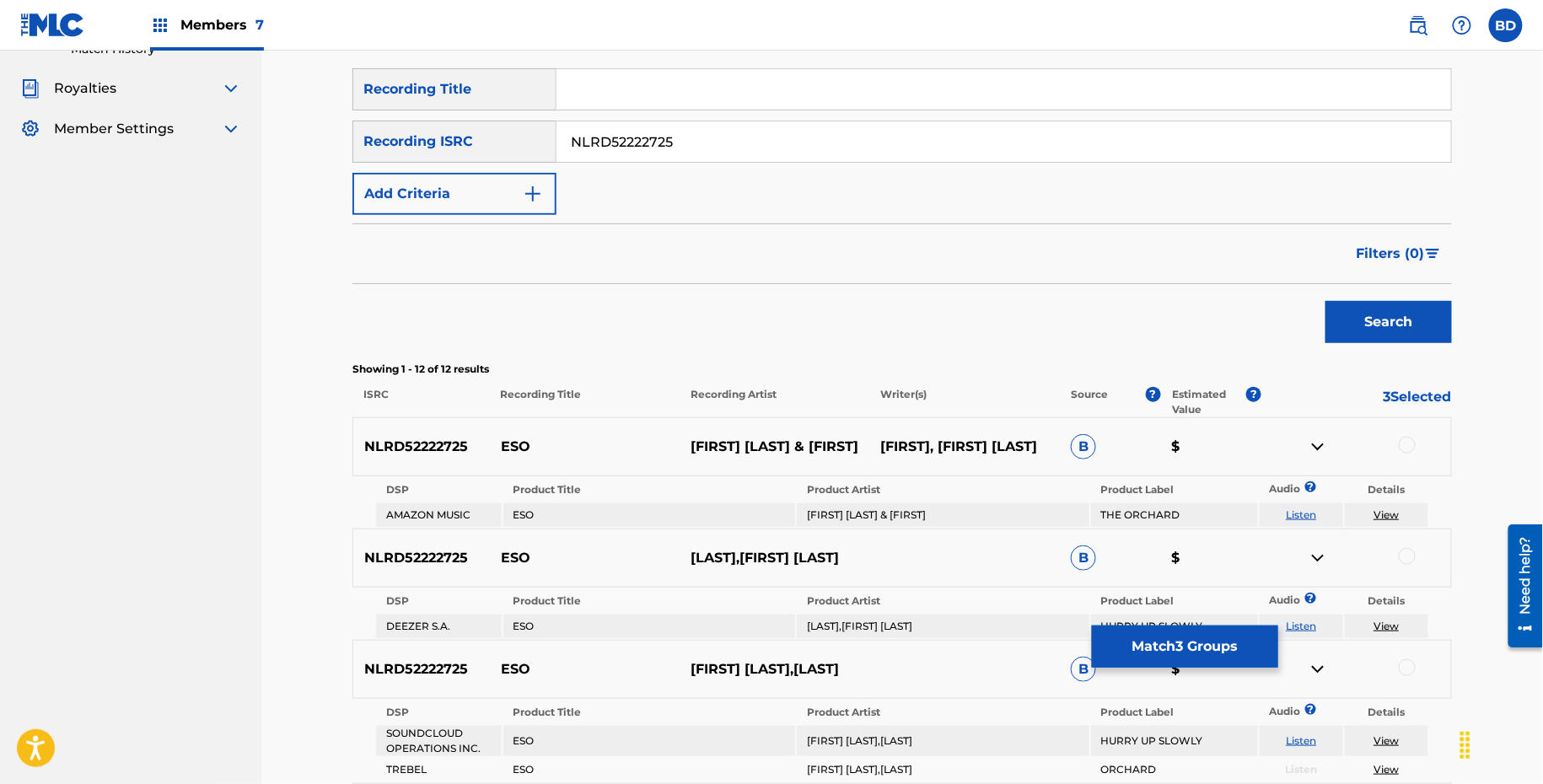scroll, scrollTop: 1361, scrollLeft: 0, axis: vertical 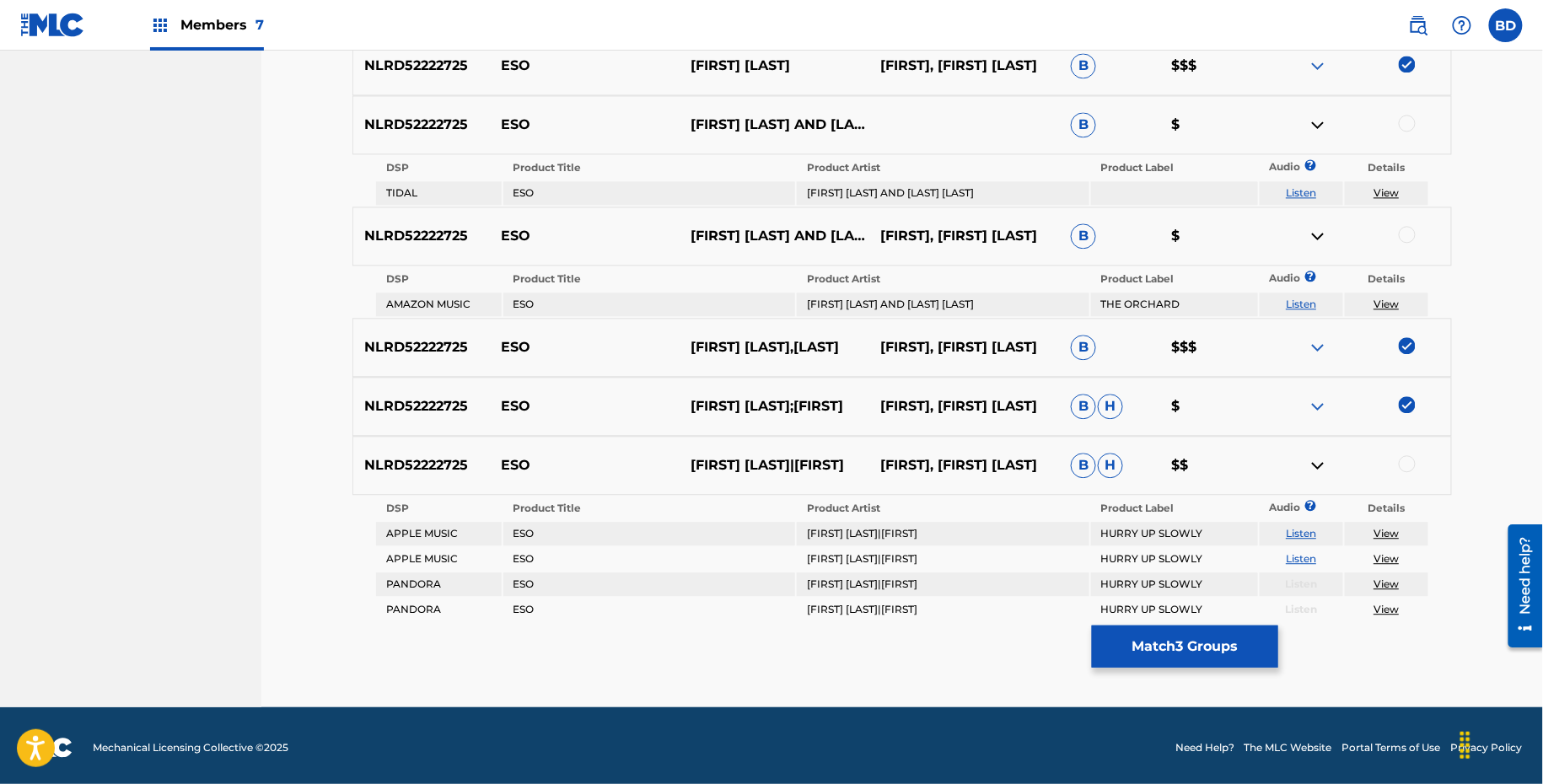 click at bounding box center (1407, 464) 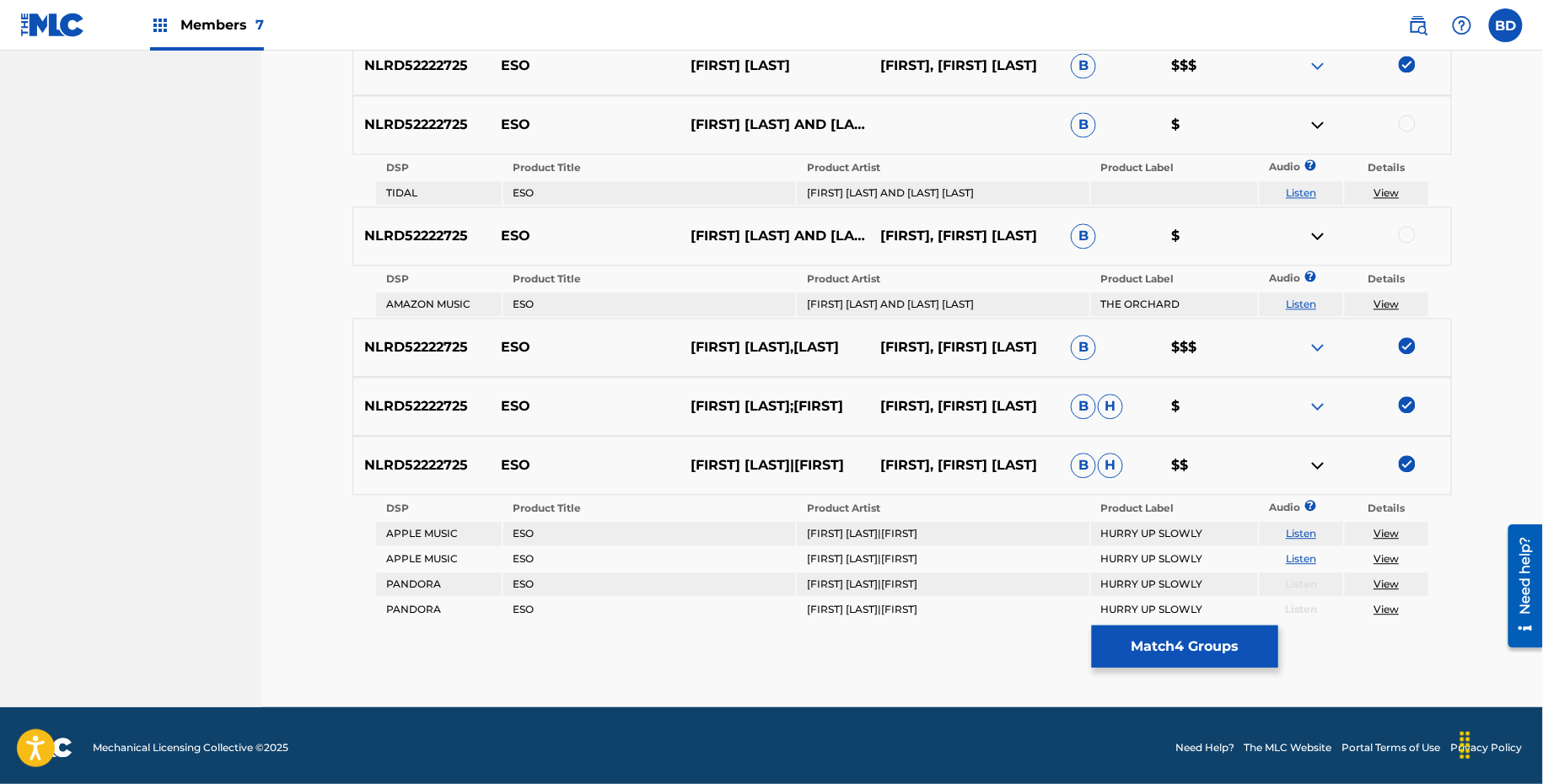 click at bounding box center [1318, 465] 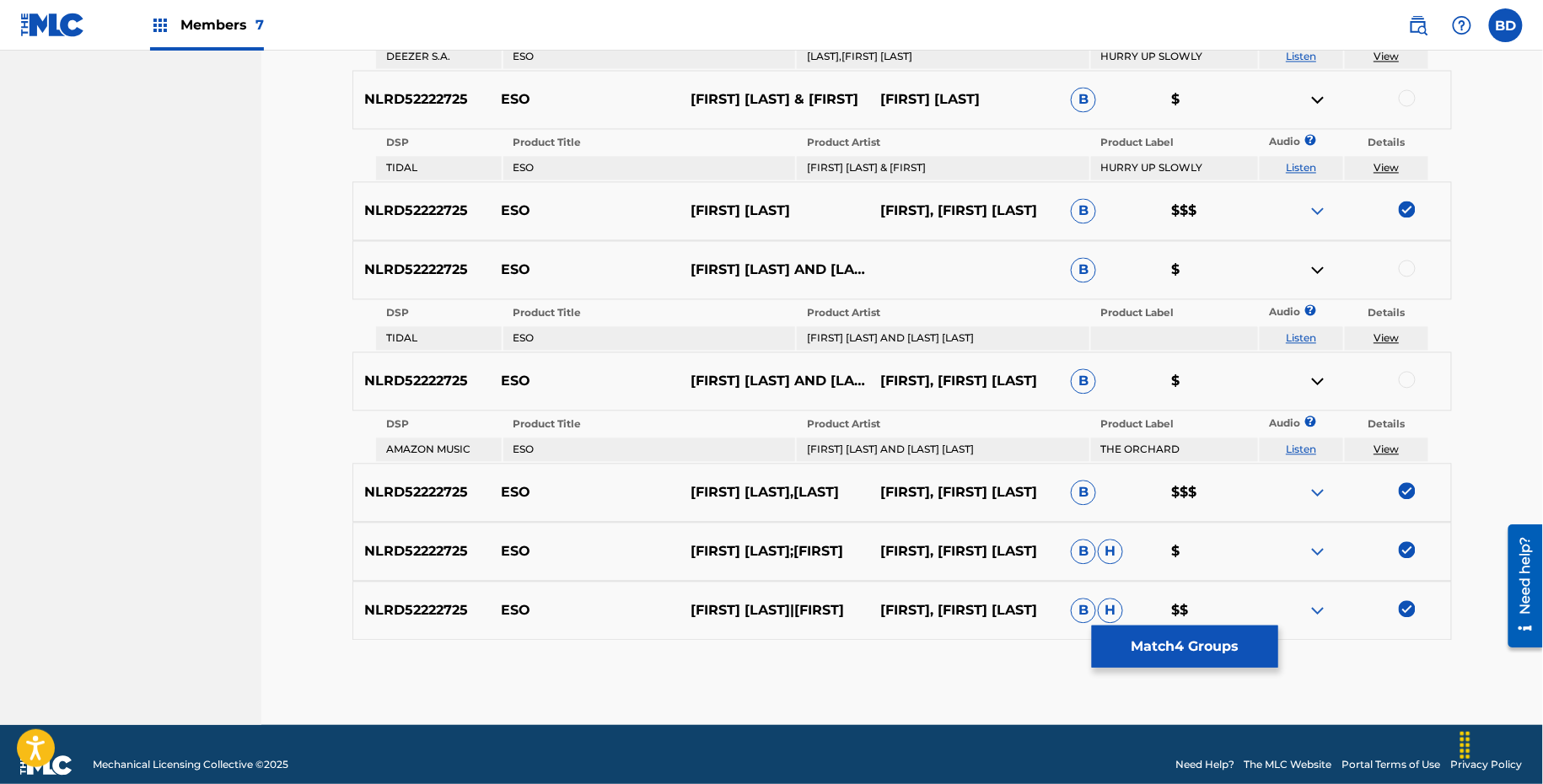 scroll, scrollTop: 1220, scrollLeft: 0, axis: vertical 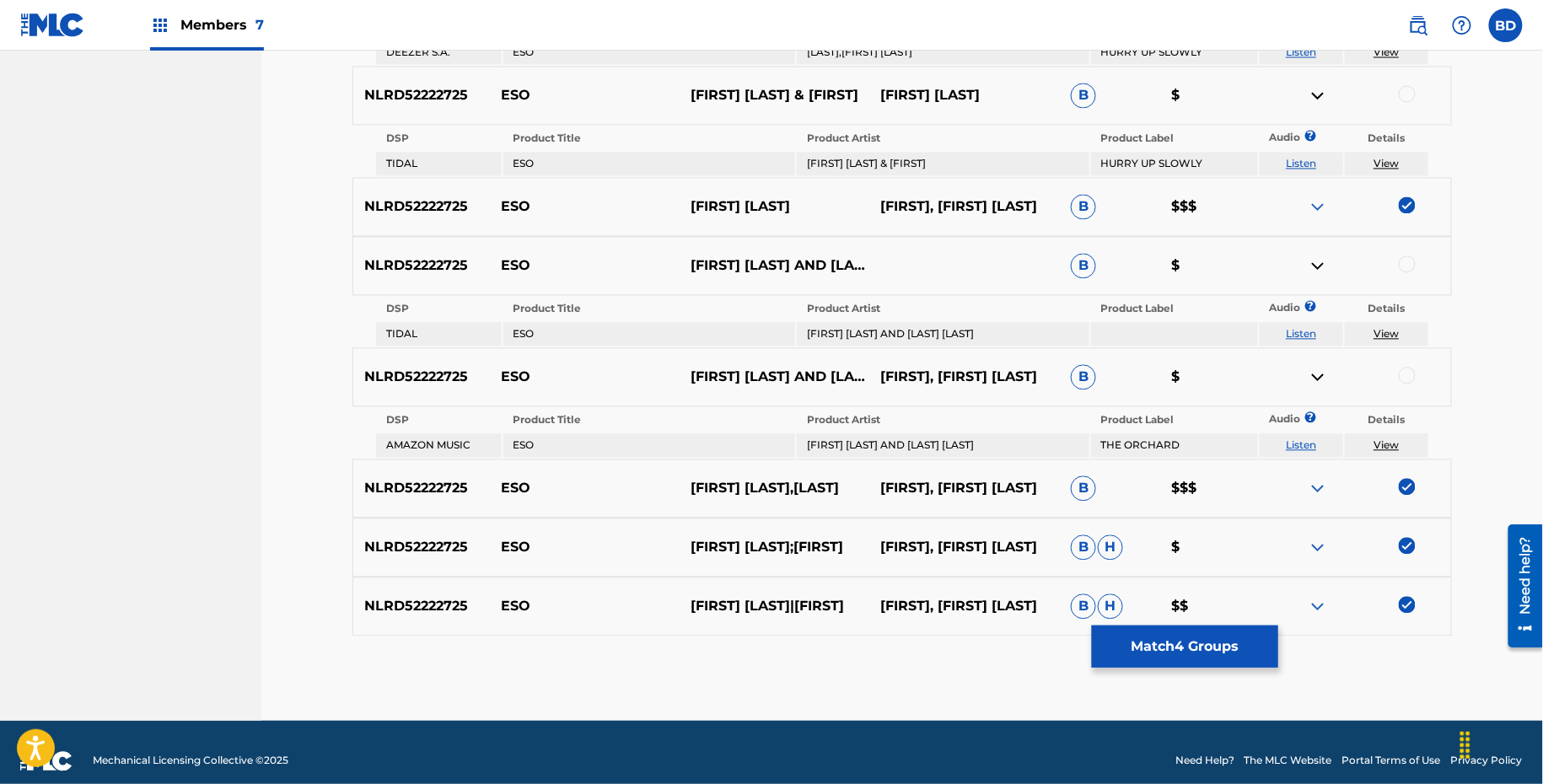click at bounding box center [1407, 265] 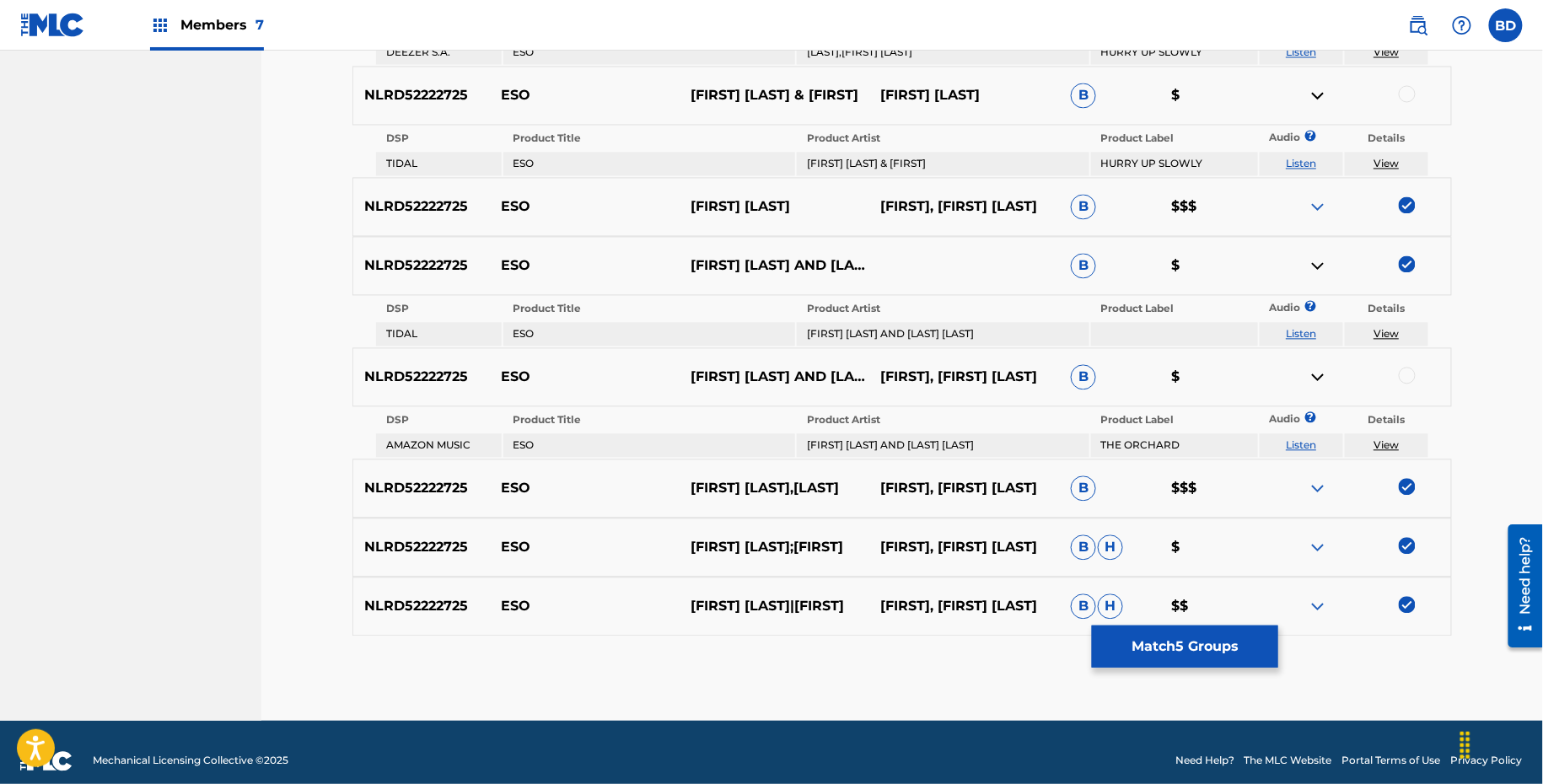 click at bounding box center (1318, 266) 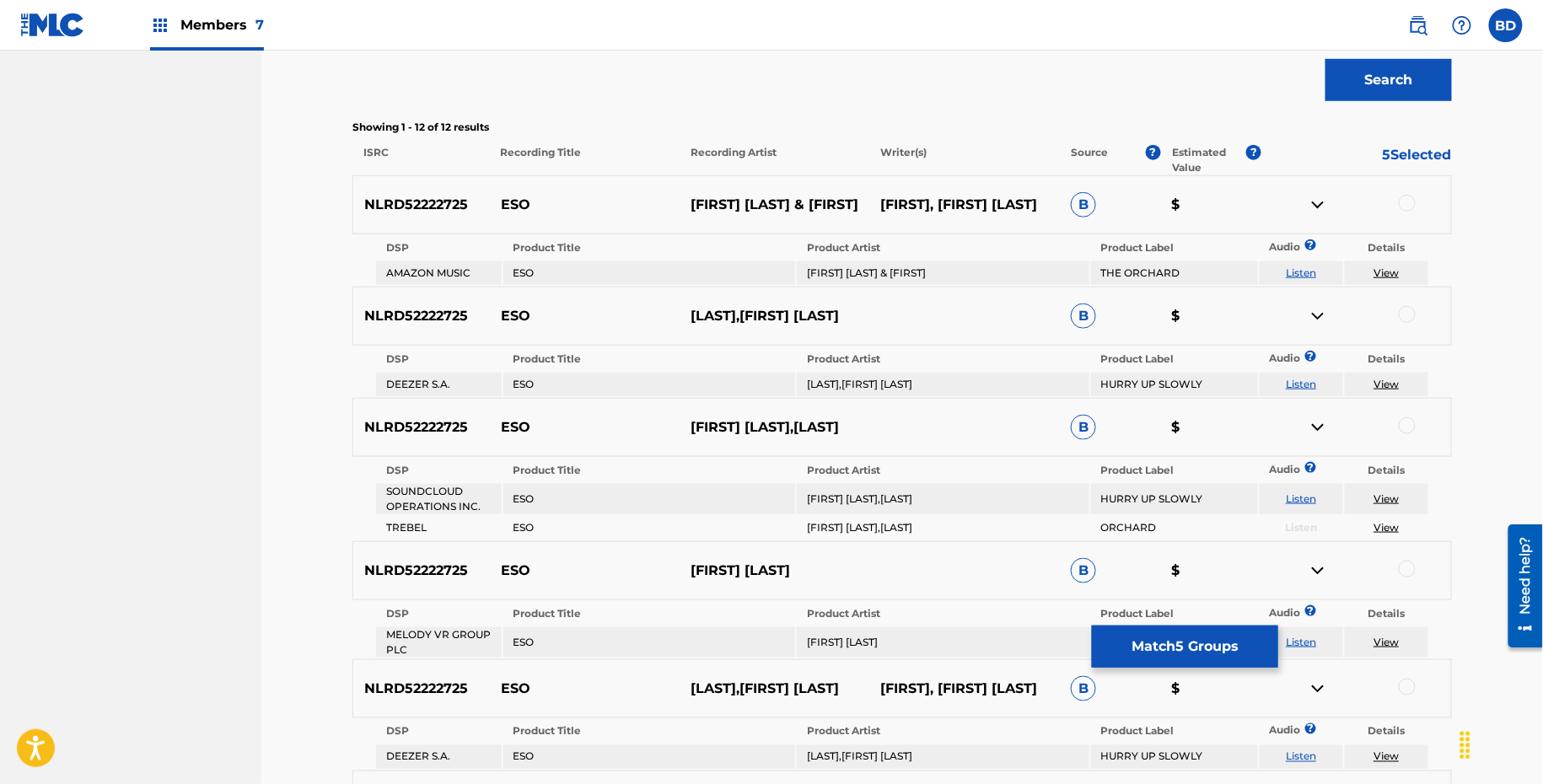scroll, scrollTop: 529, scrollLeft: 0, axis: vertical 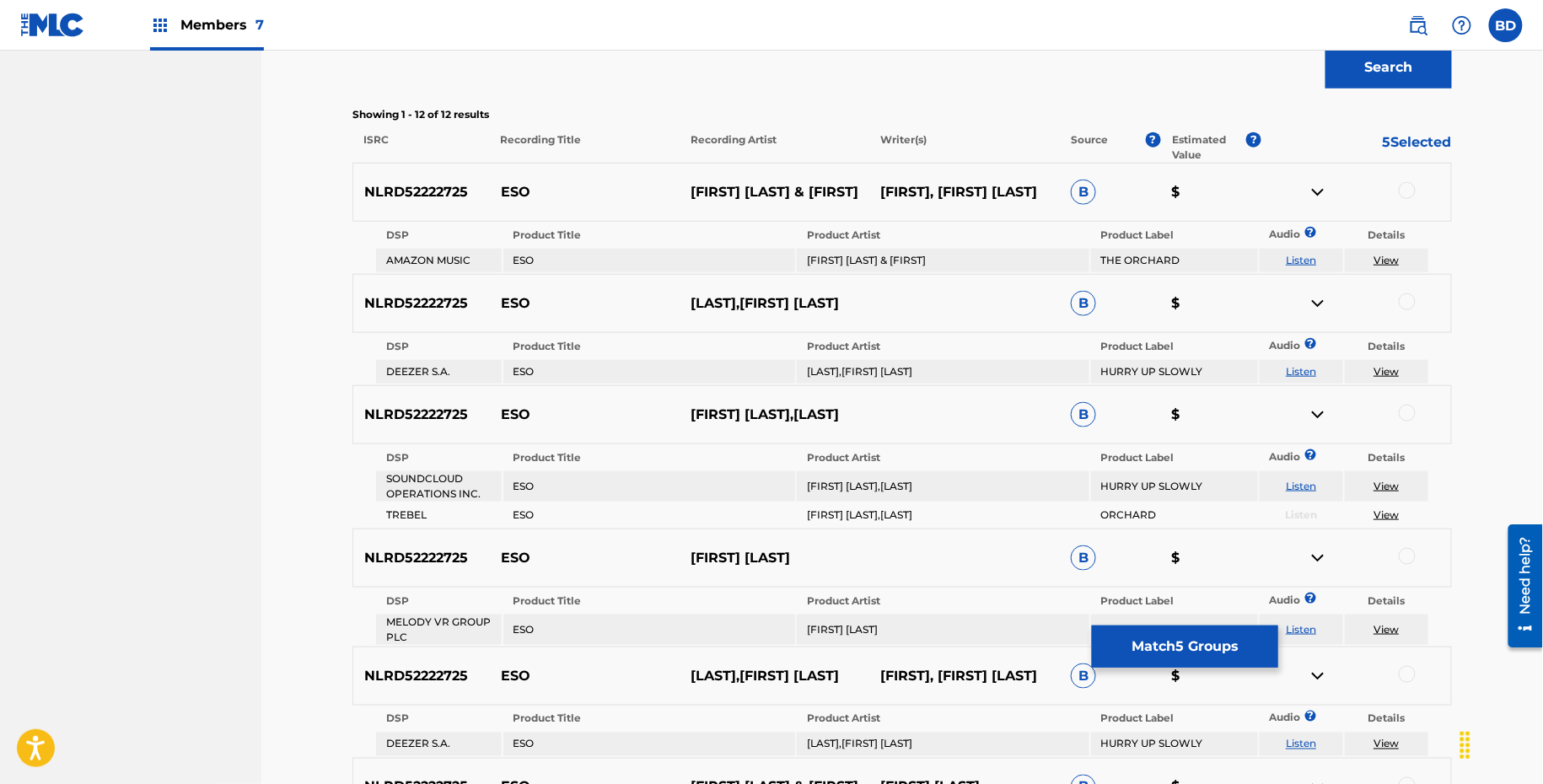 click at bounding box center (1407, 191) 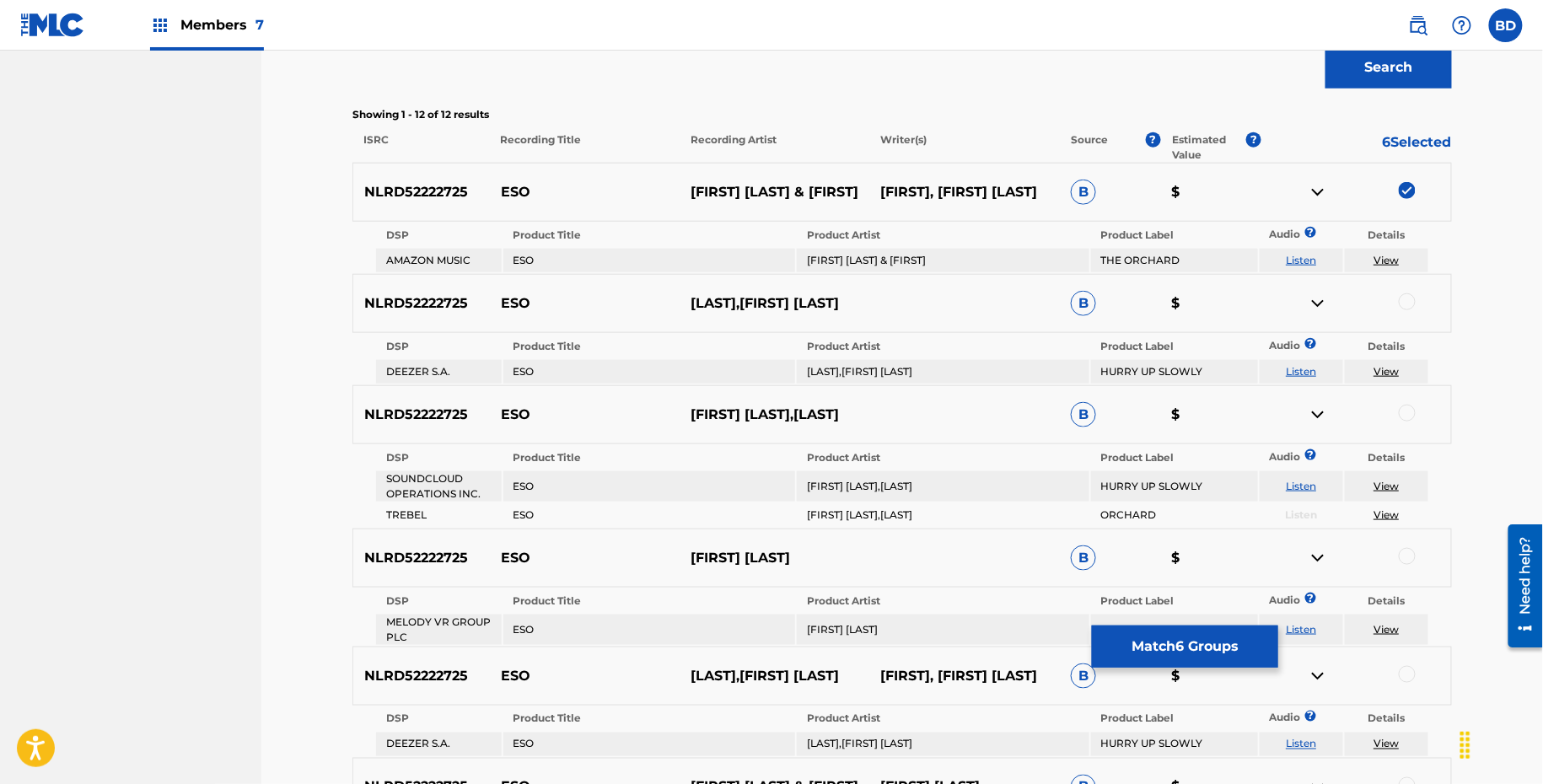 click at bounding box center (1318, 192) 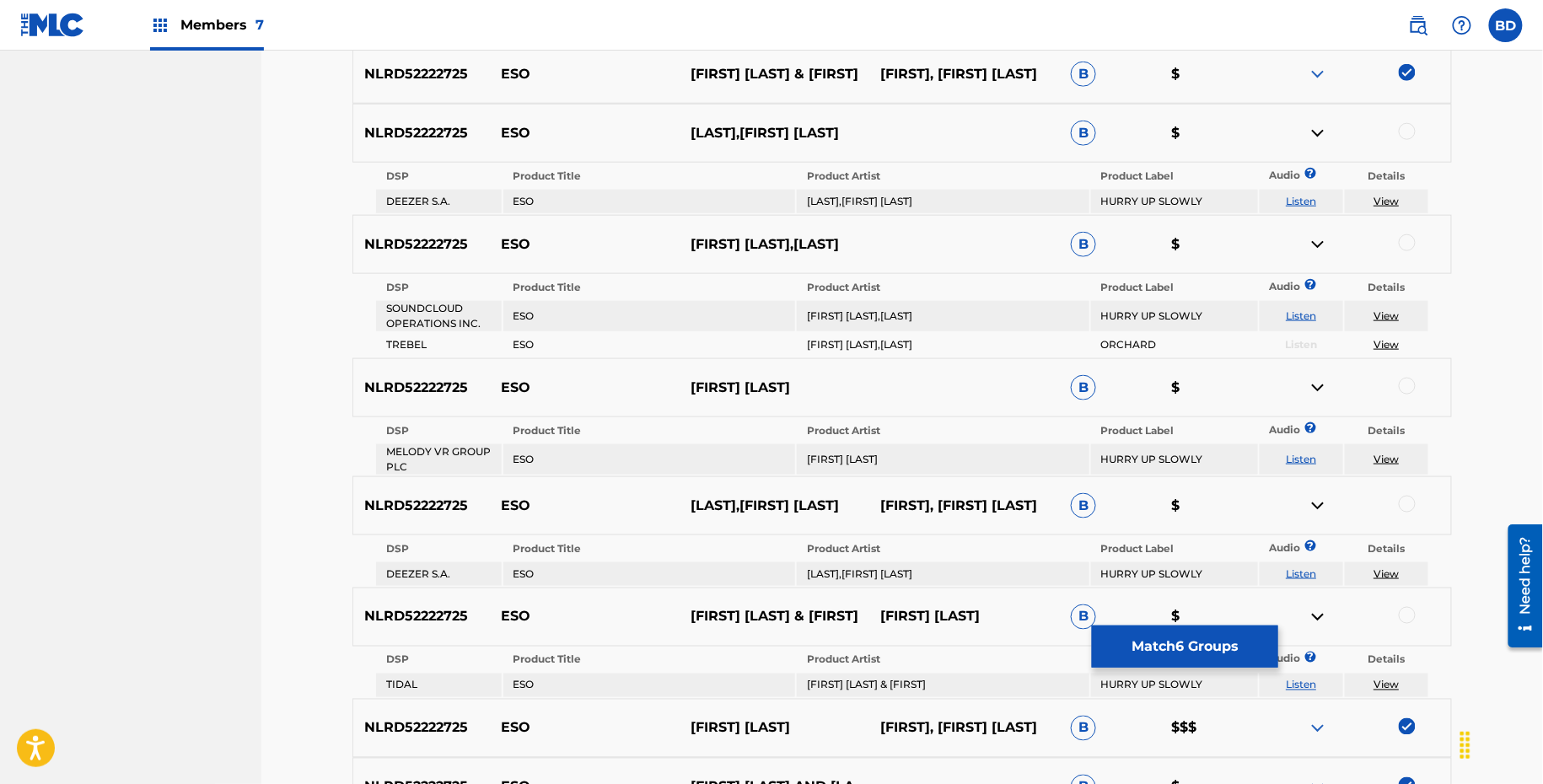 scroll, scrollTop: 666, scrollLeft: 0, axis: vertical 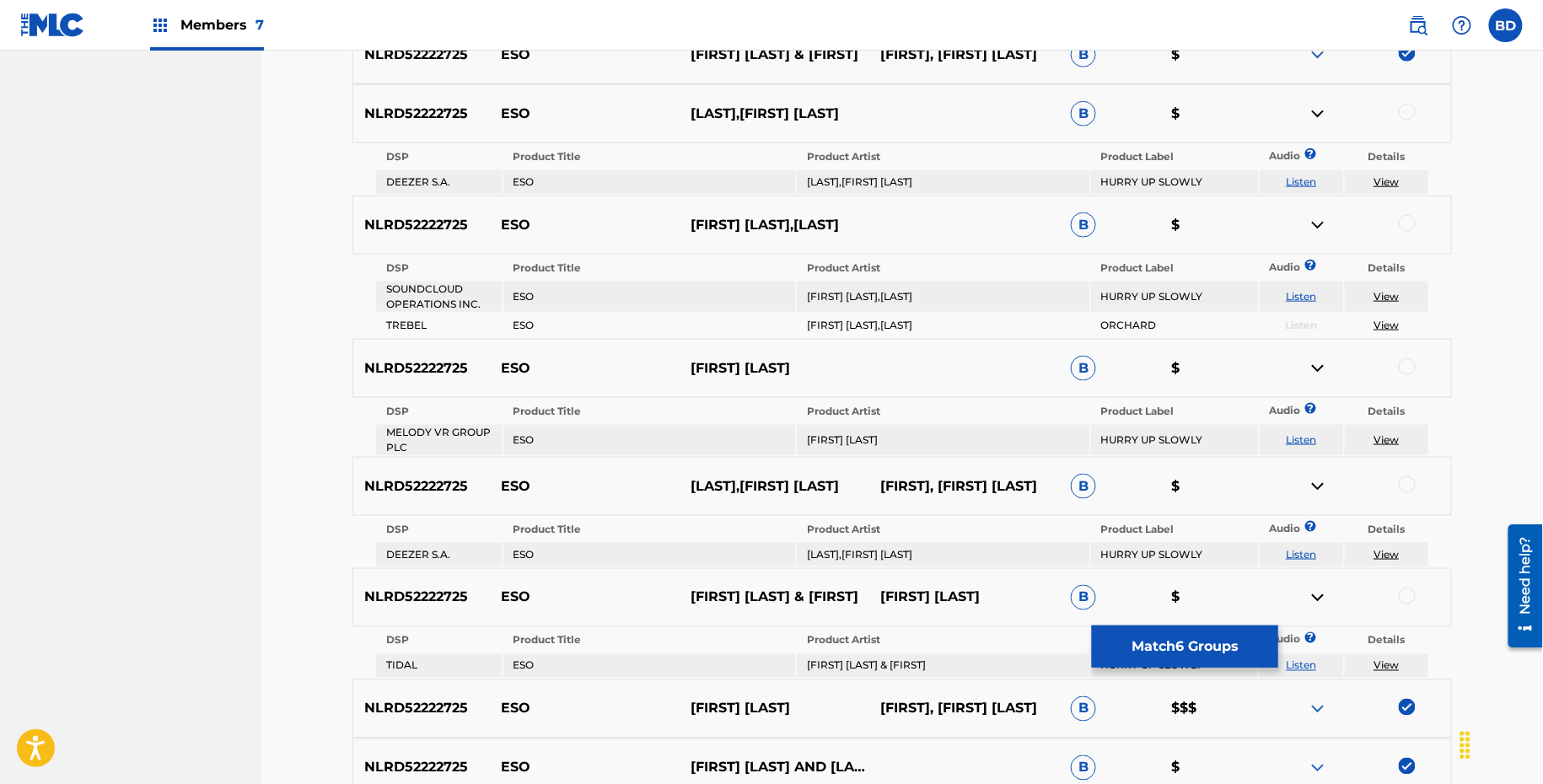 click at bounding box center (1407, 112) 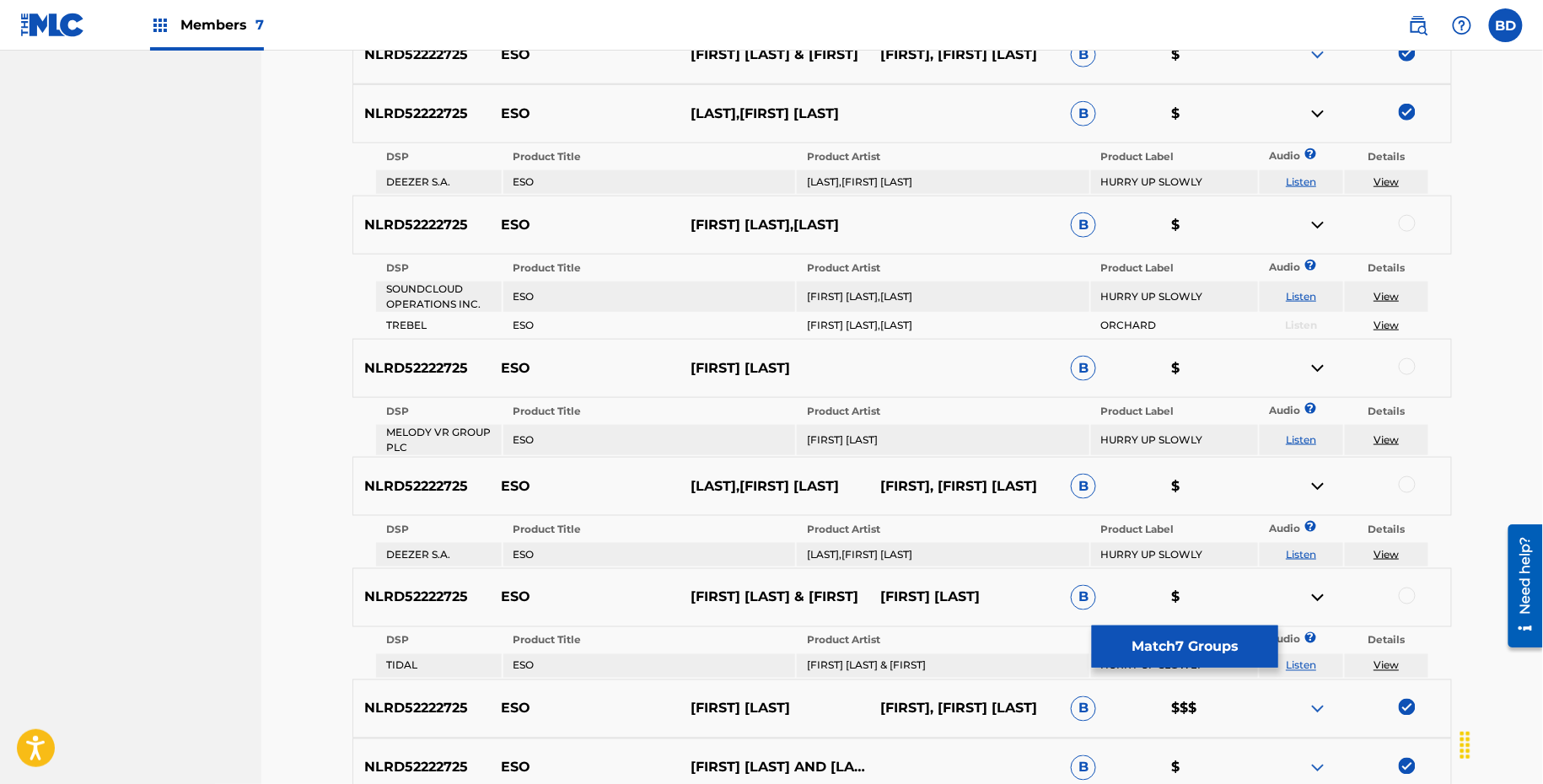 click at bounding box center [1318, 114] 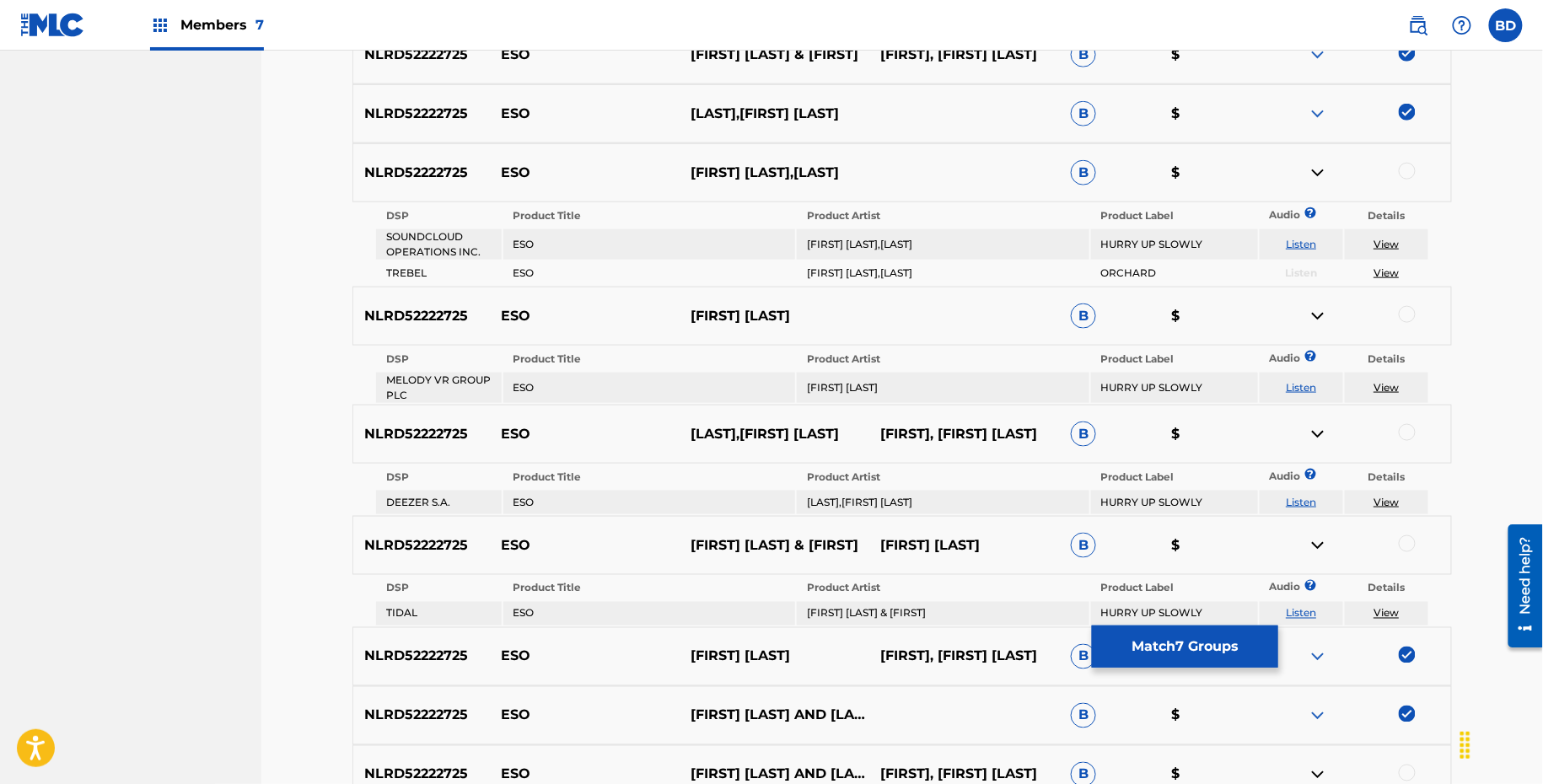 click on "NLRD52222725 ESO ERAN HERSH,DARMON B $" at bounding box center (902, 173) 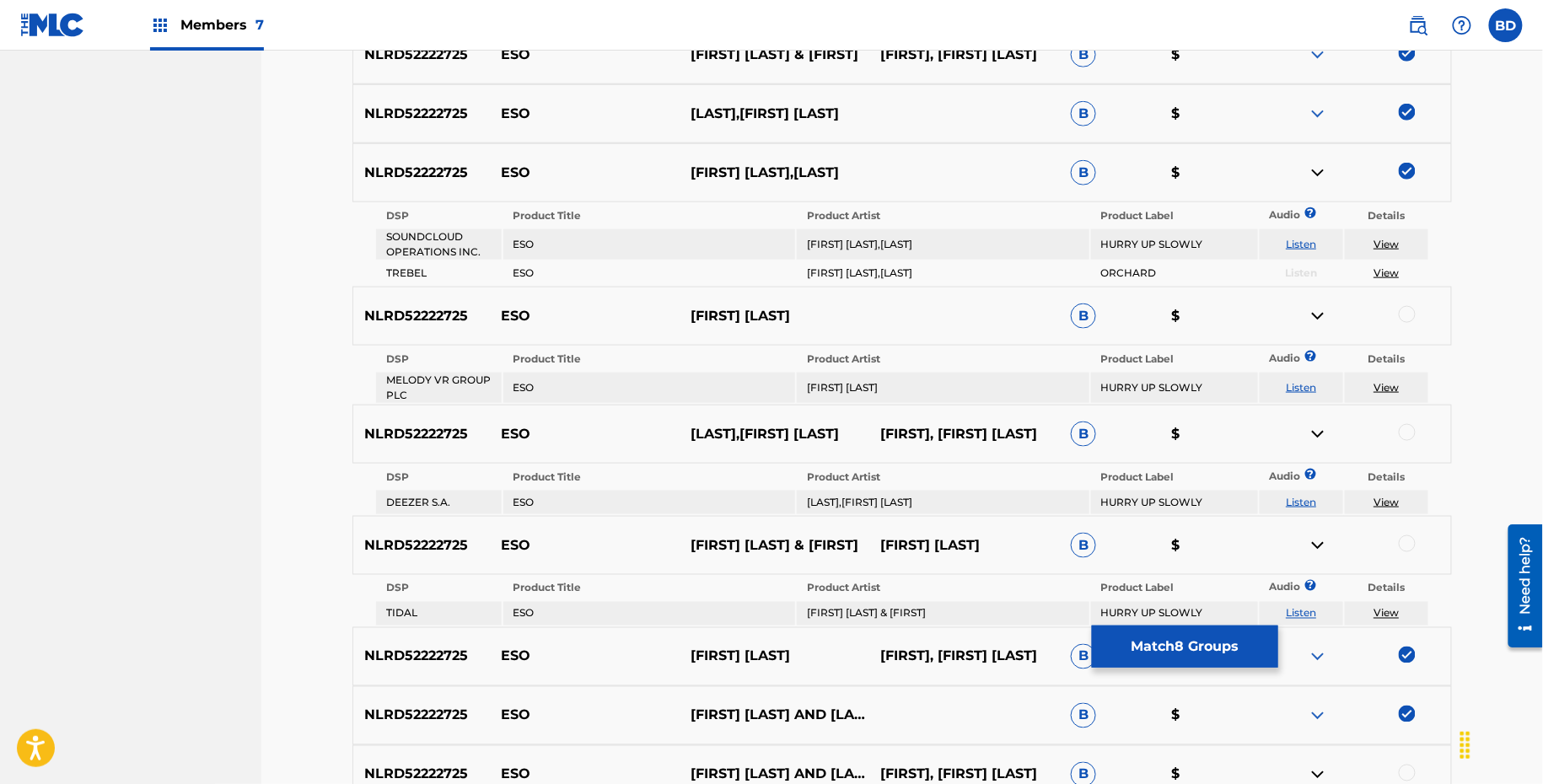 click at bounding box center (1318, 173) 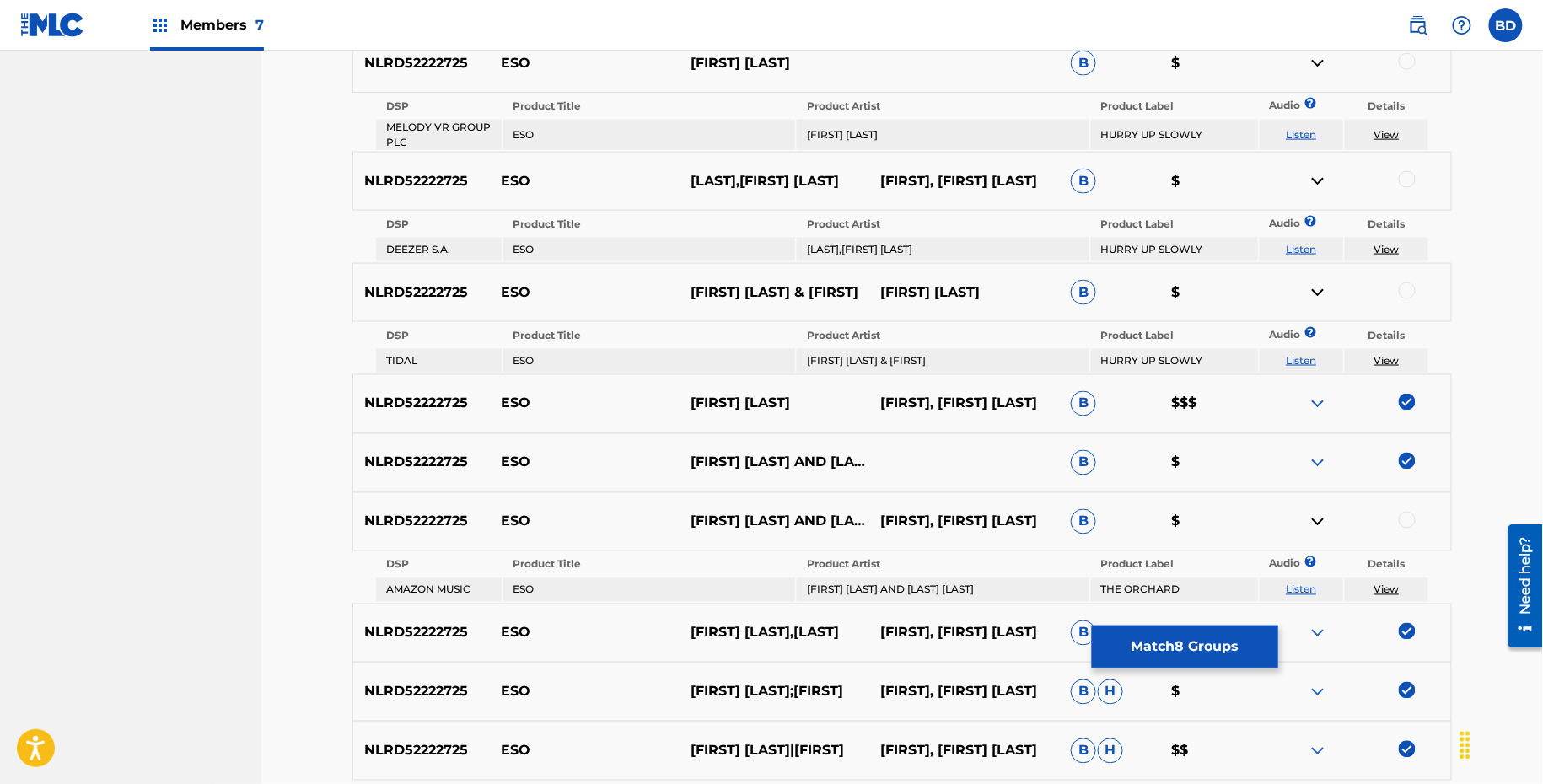 scroll, scrollTop: 824, scrollLeft: 0, axis: vertical 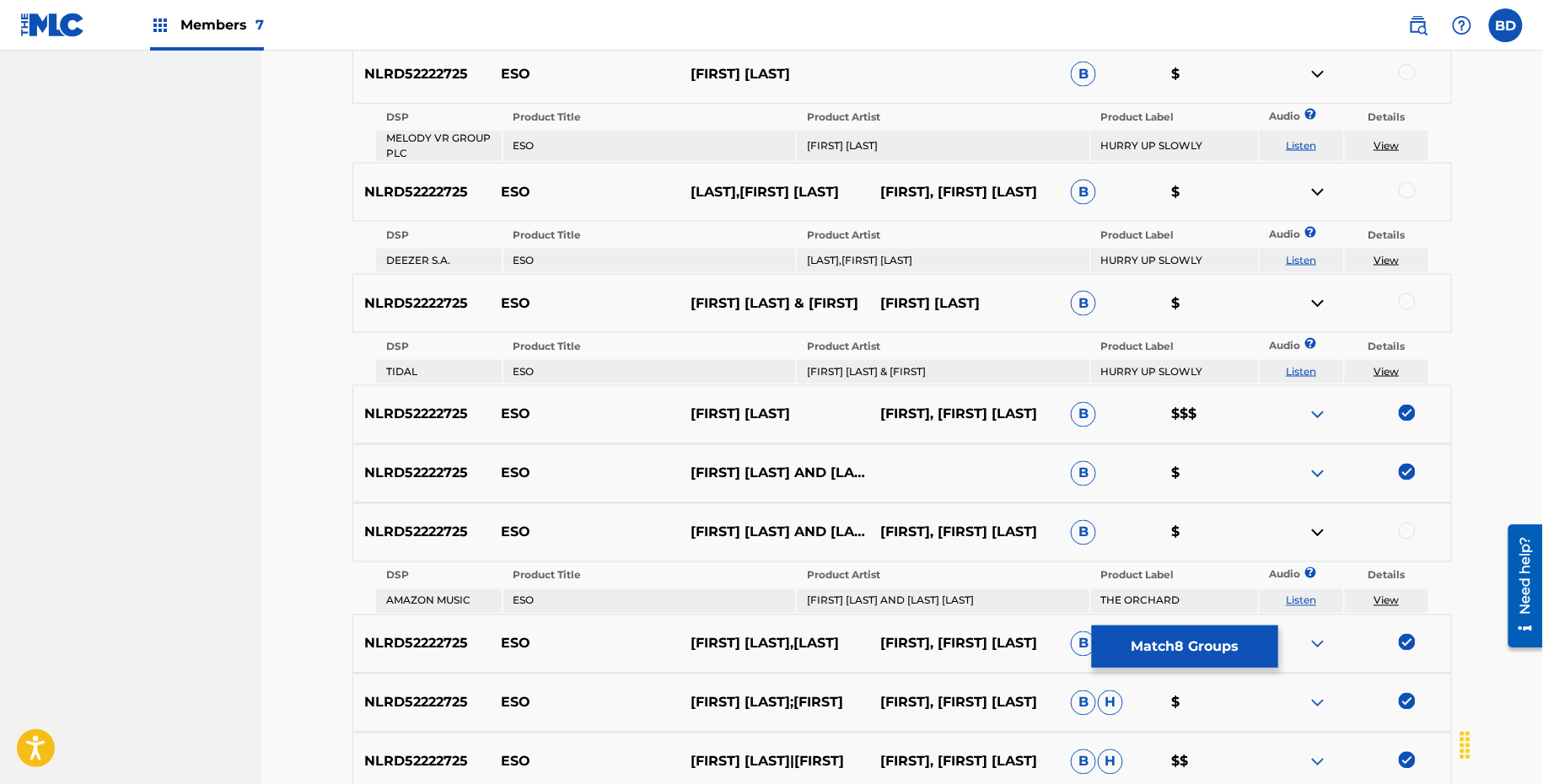 click at bounding box center [1356, 74] 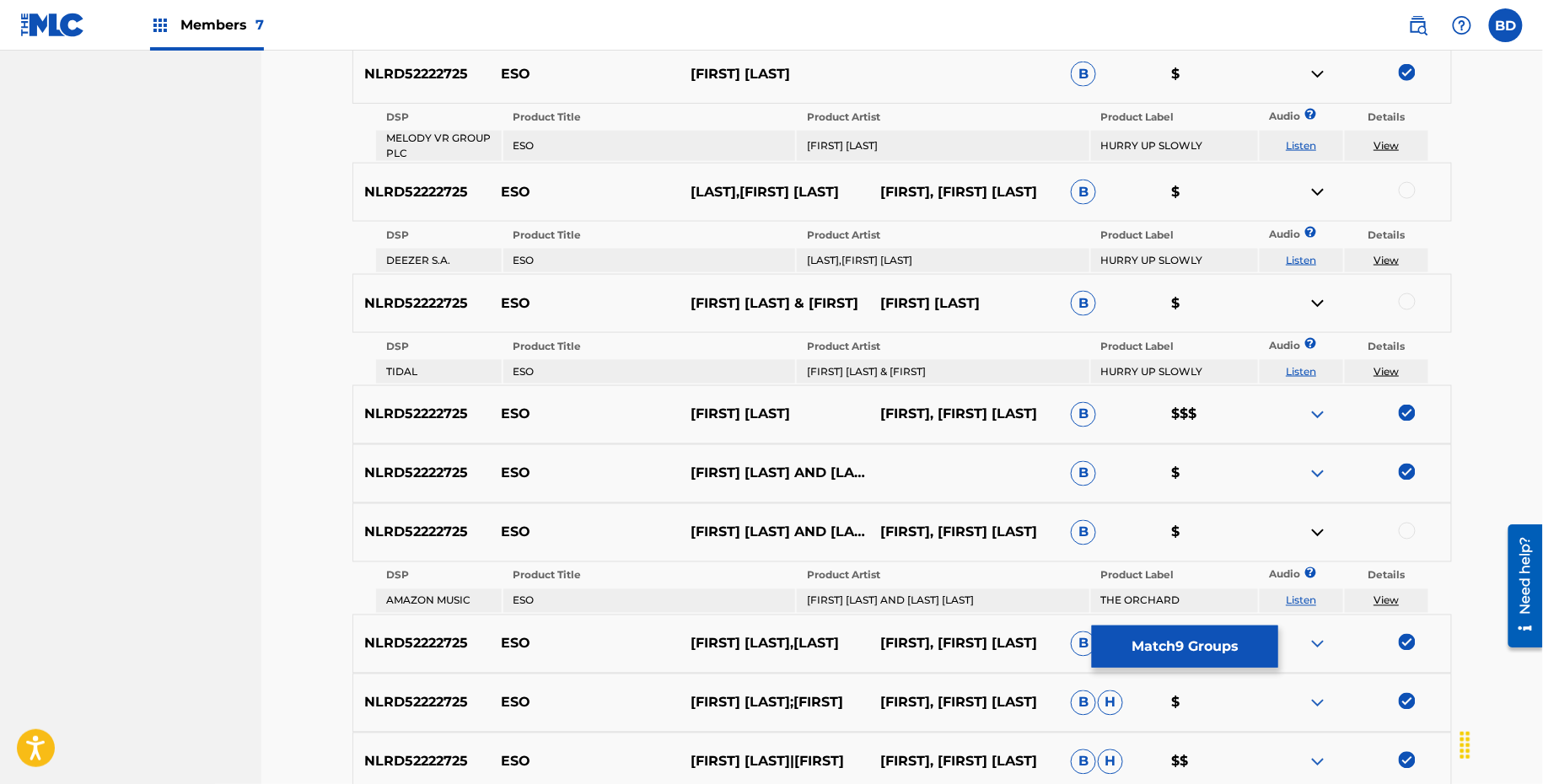 click at bounding box center (1318, 74) 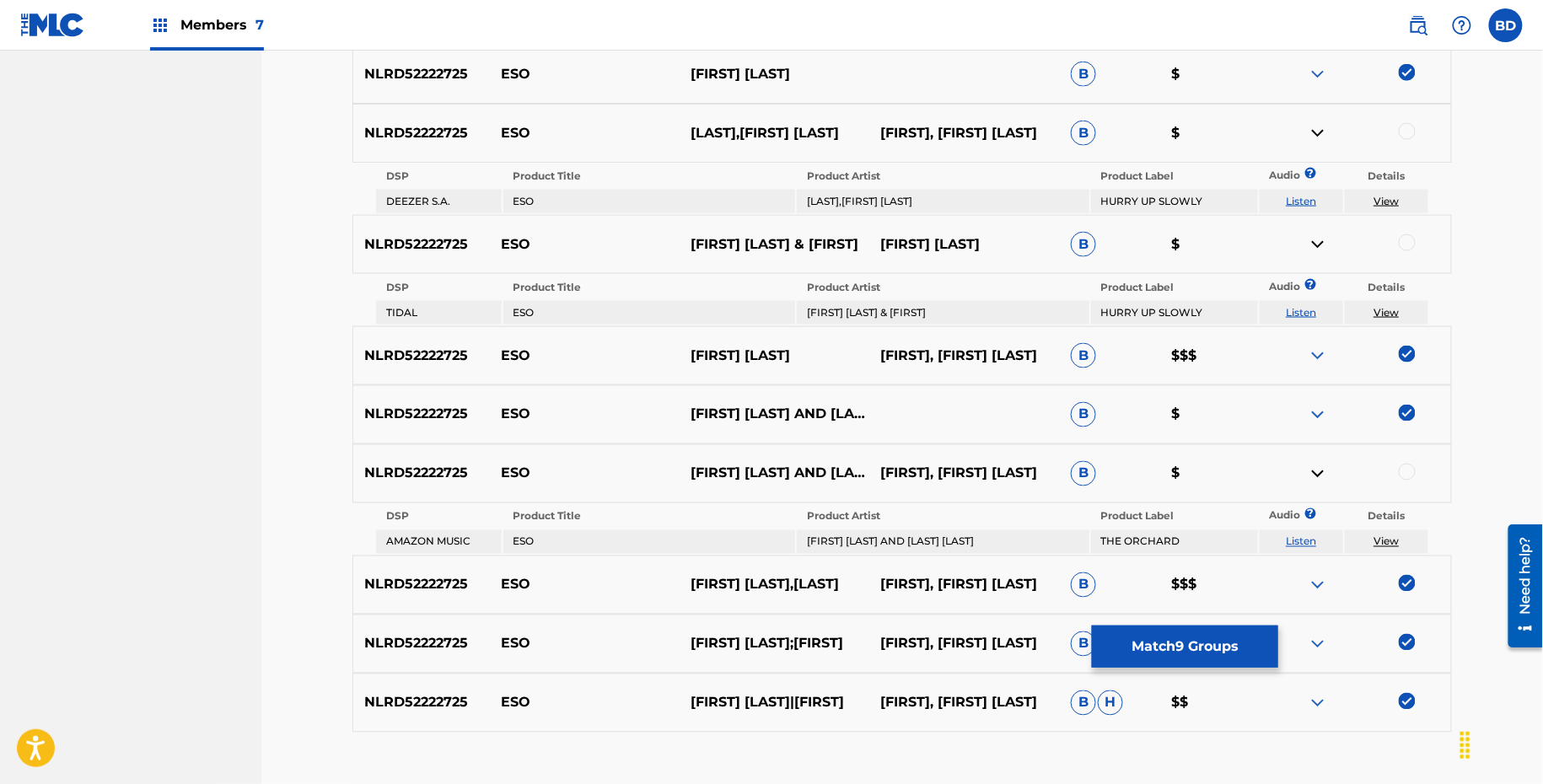 click at bounding box center [1407, 132] 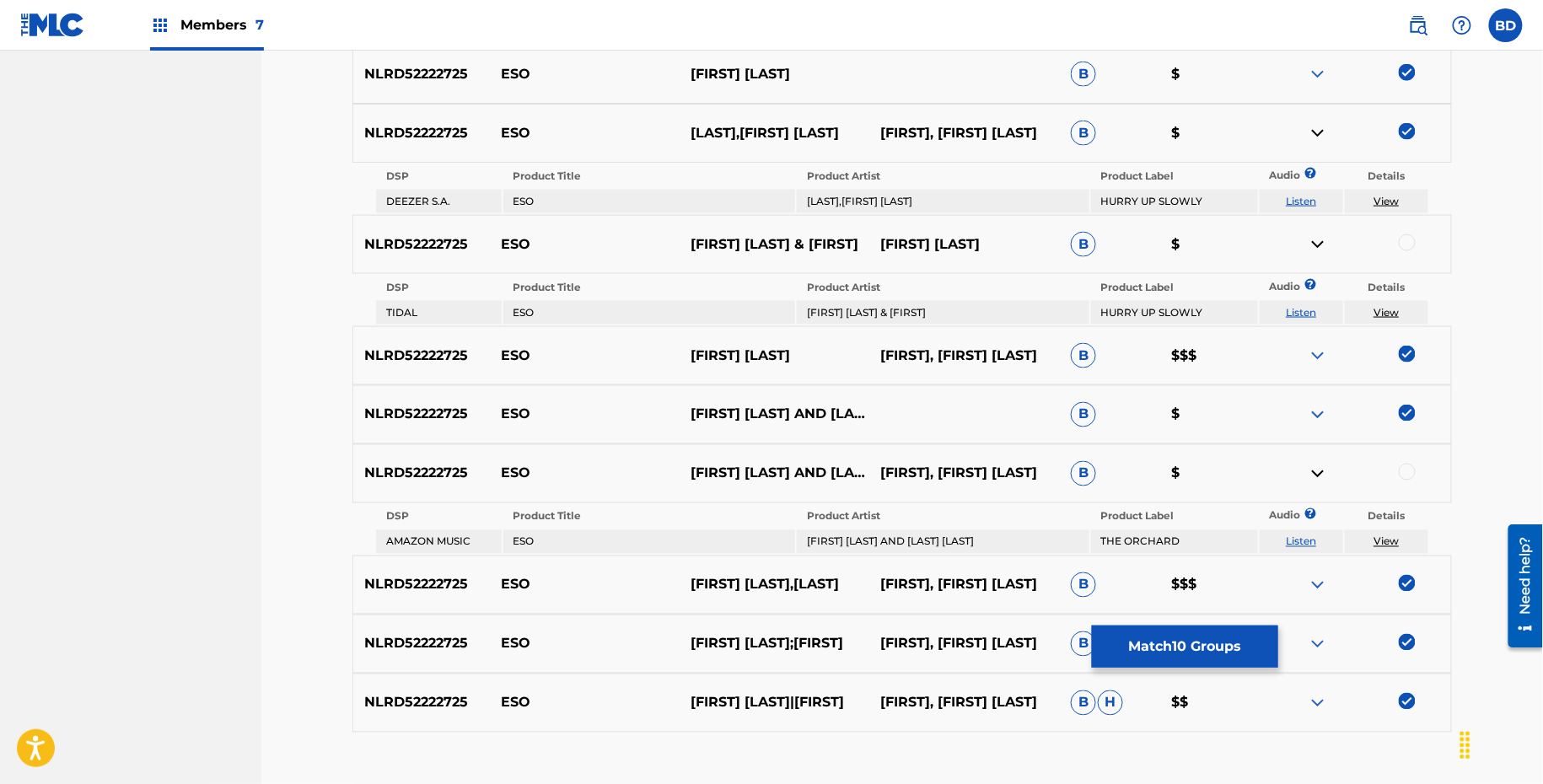 click at bounding box center [1318, 133] 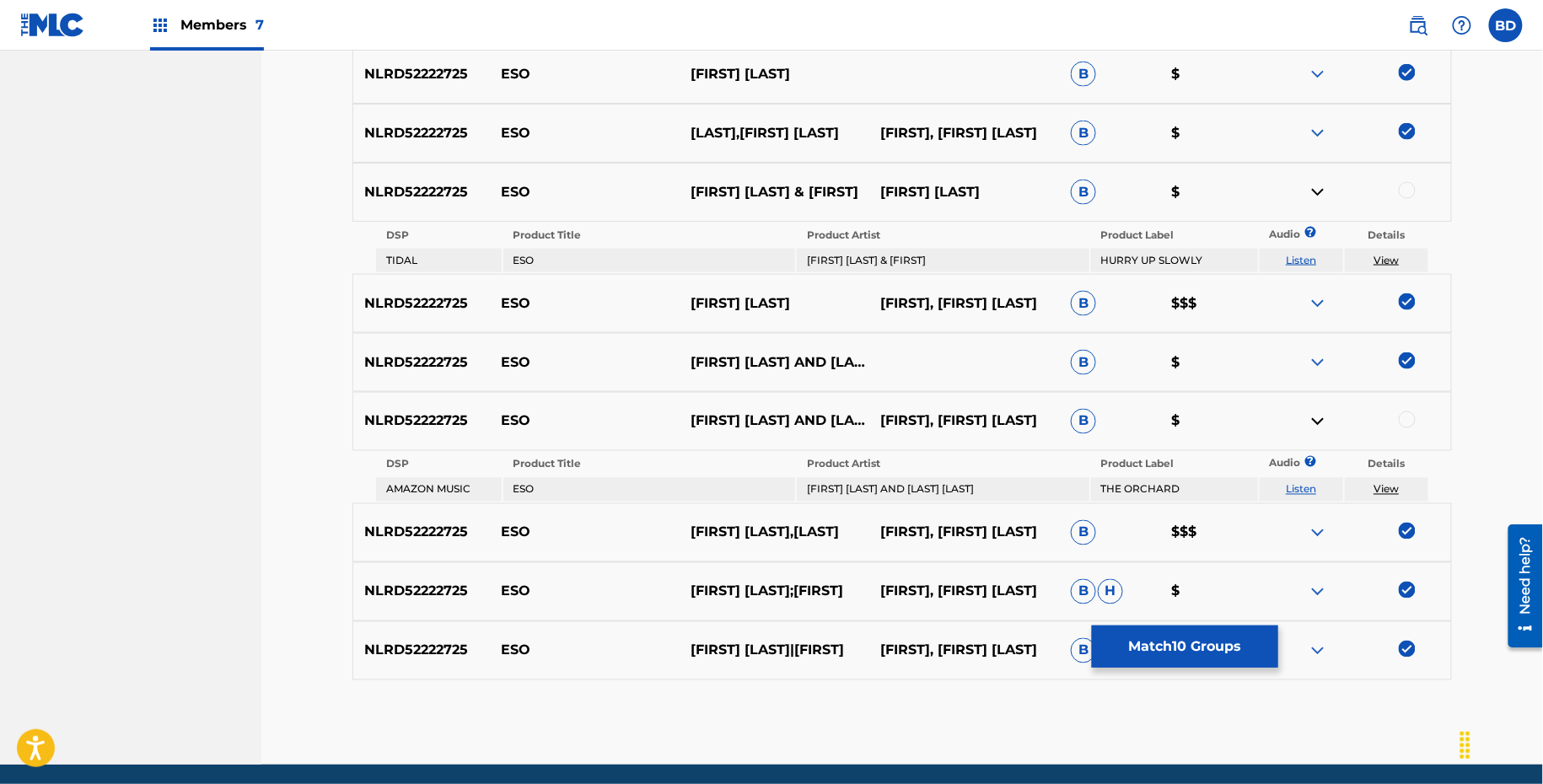 click at bounding box center (1407, 191) 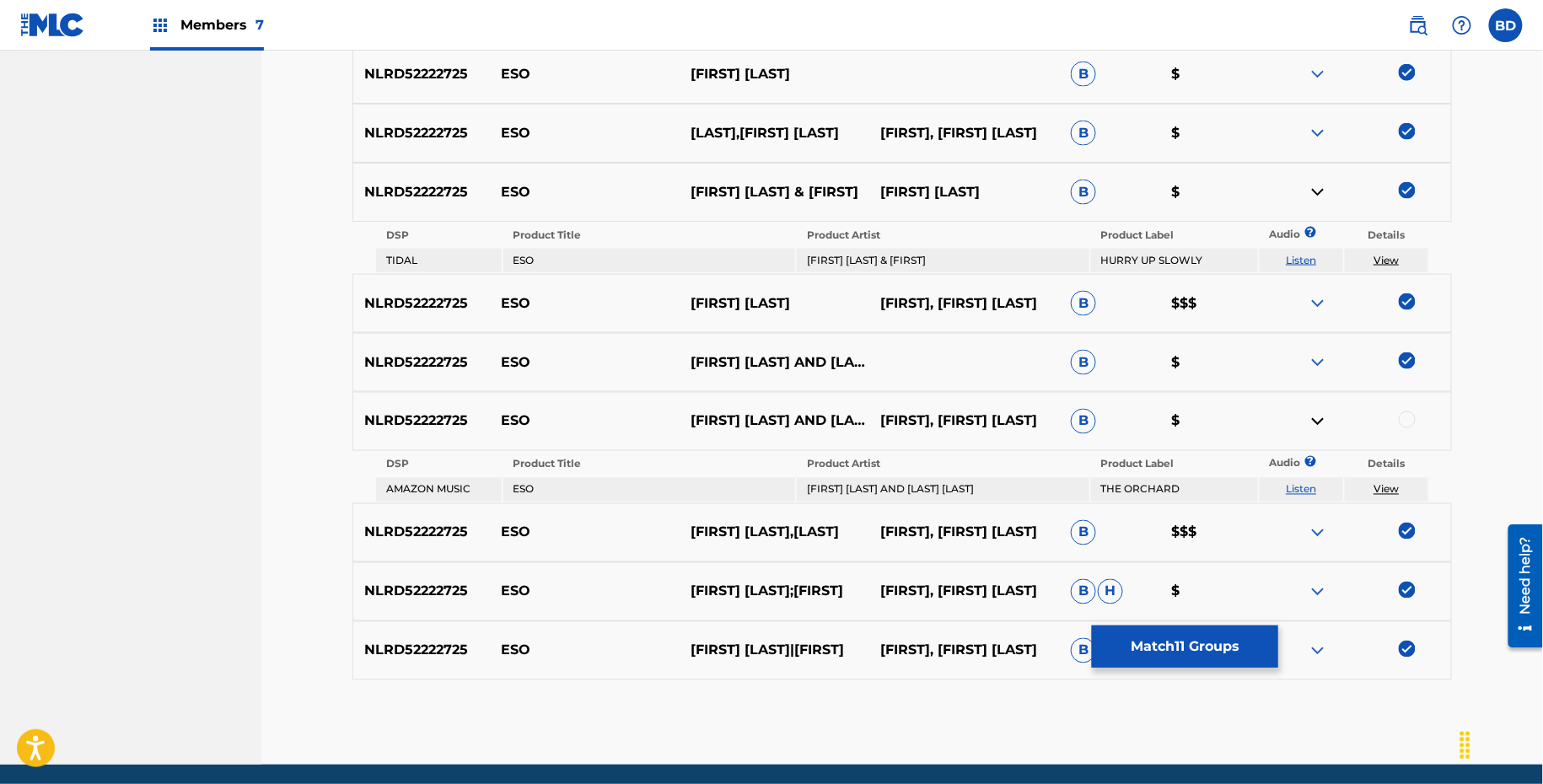 click at bounding box center [1318, 192] 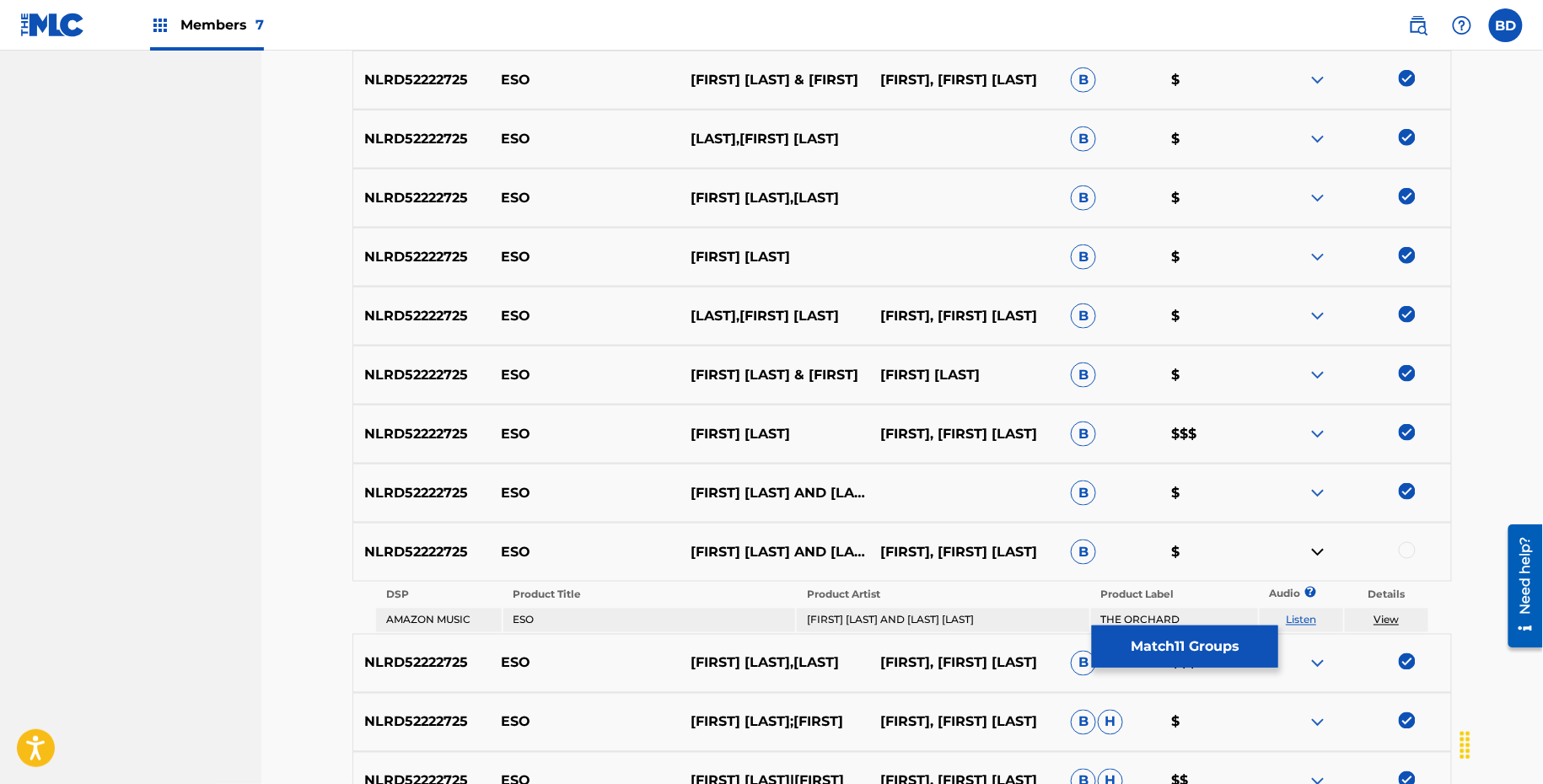scroll, scrollTop: 831, scrollLeft: 0, axis: vertical 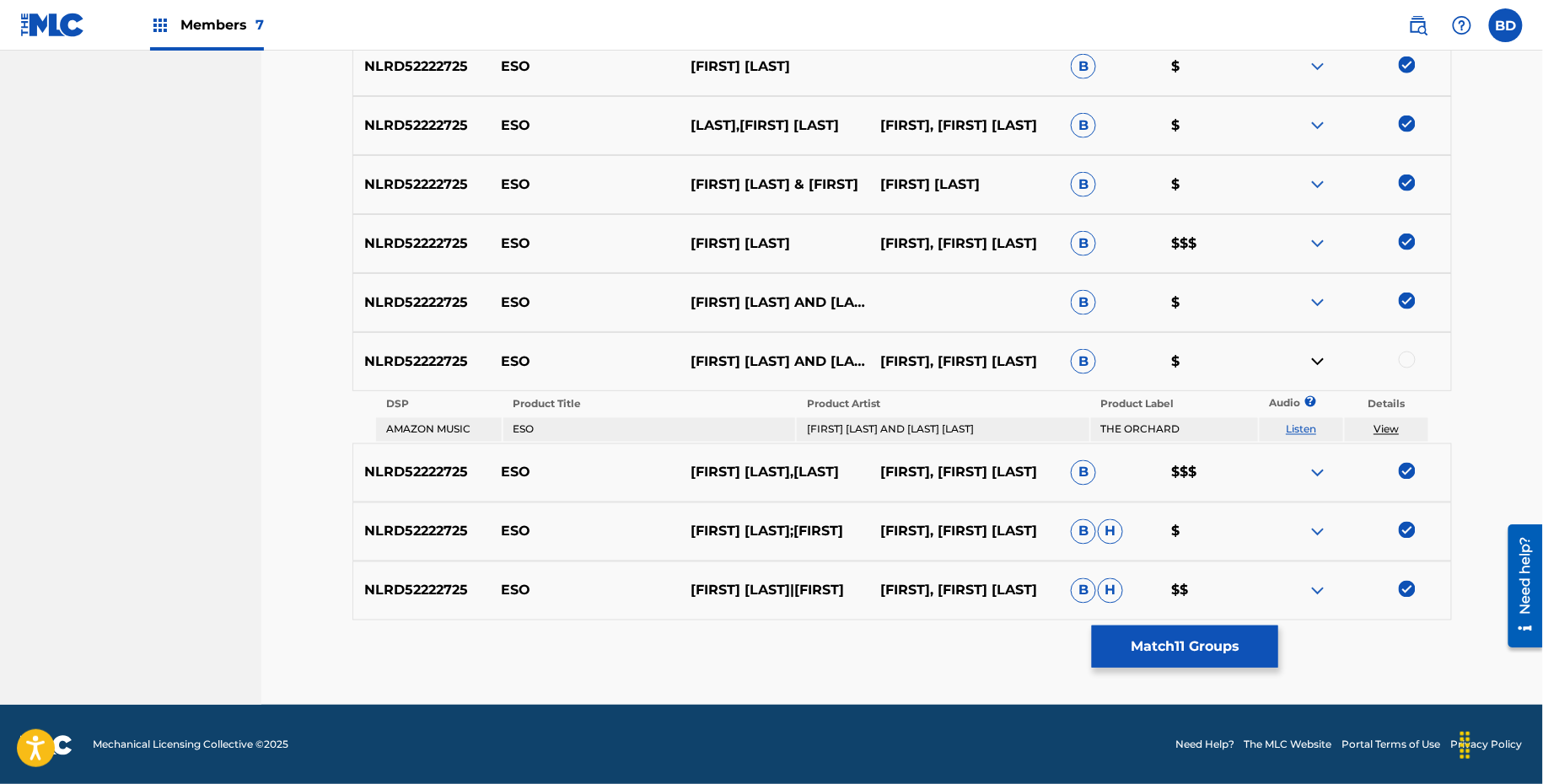 click on "NLRD52222725 ESO ERAN HERSH AND DARMON DARMON, ERAN HERSH B $" at bounding box center (902, 362) 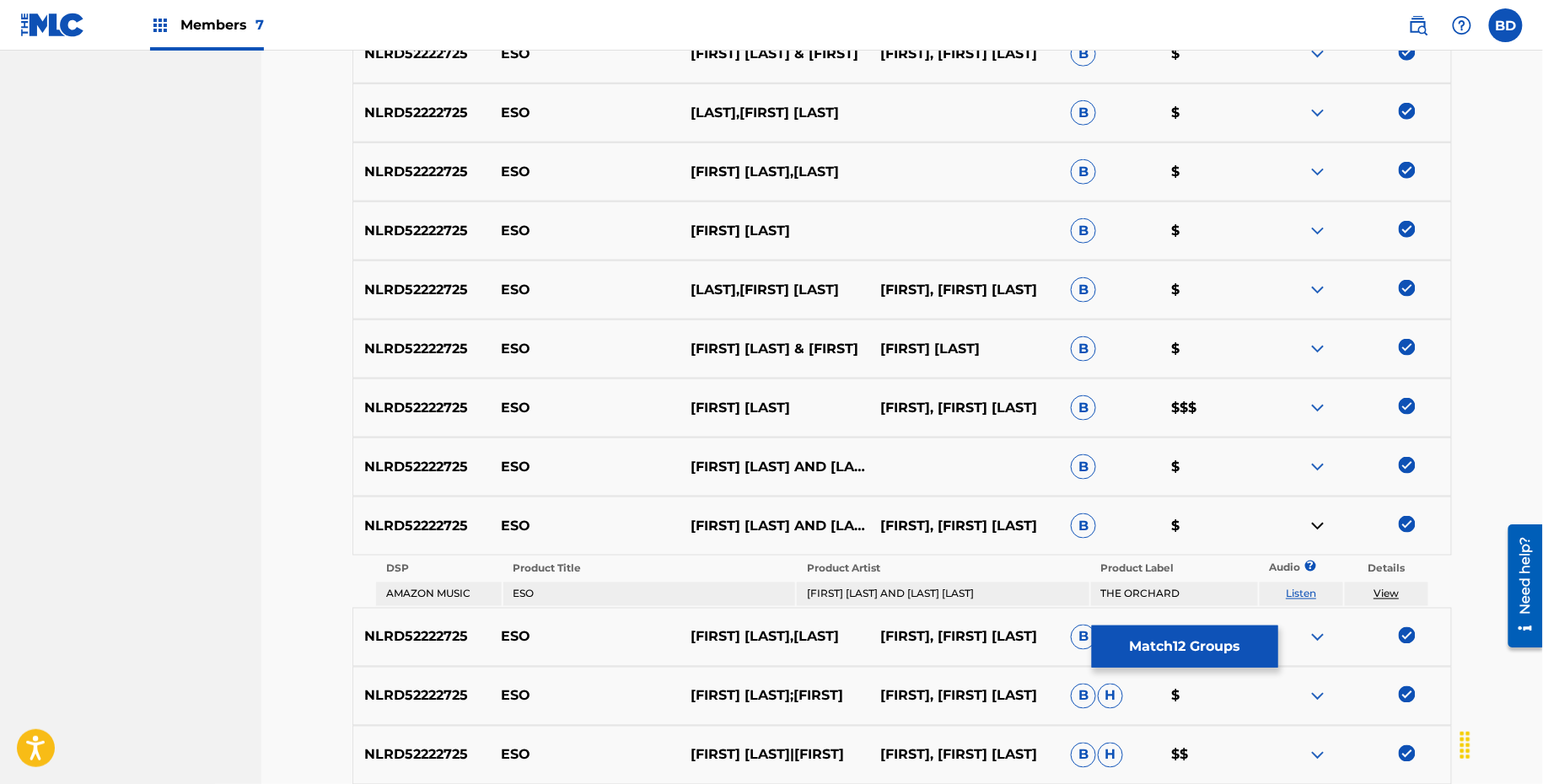 scroll, scrollTop: 831, scrollLeft: 0, axis: vertical 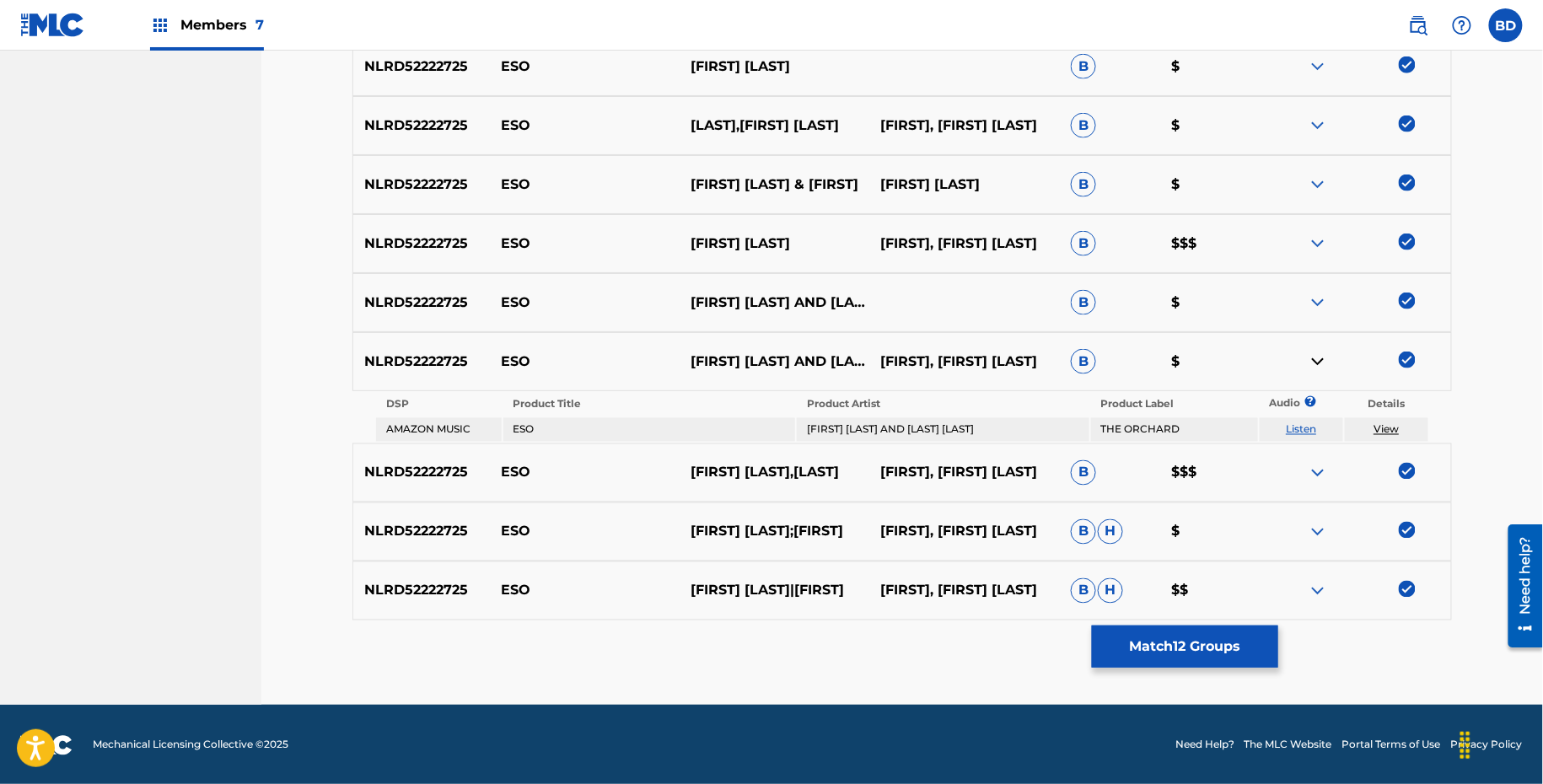click on "Match  12 Groups" at bounding box center (1185, 647) 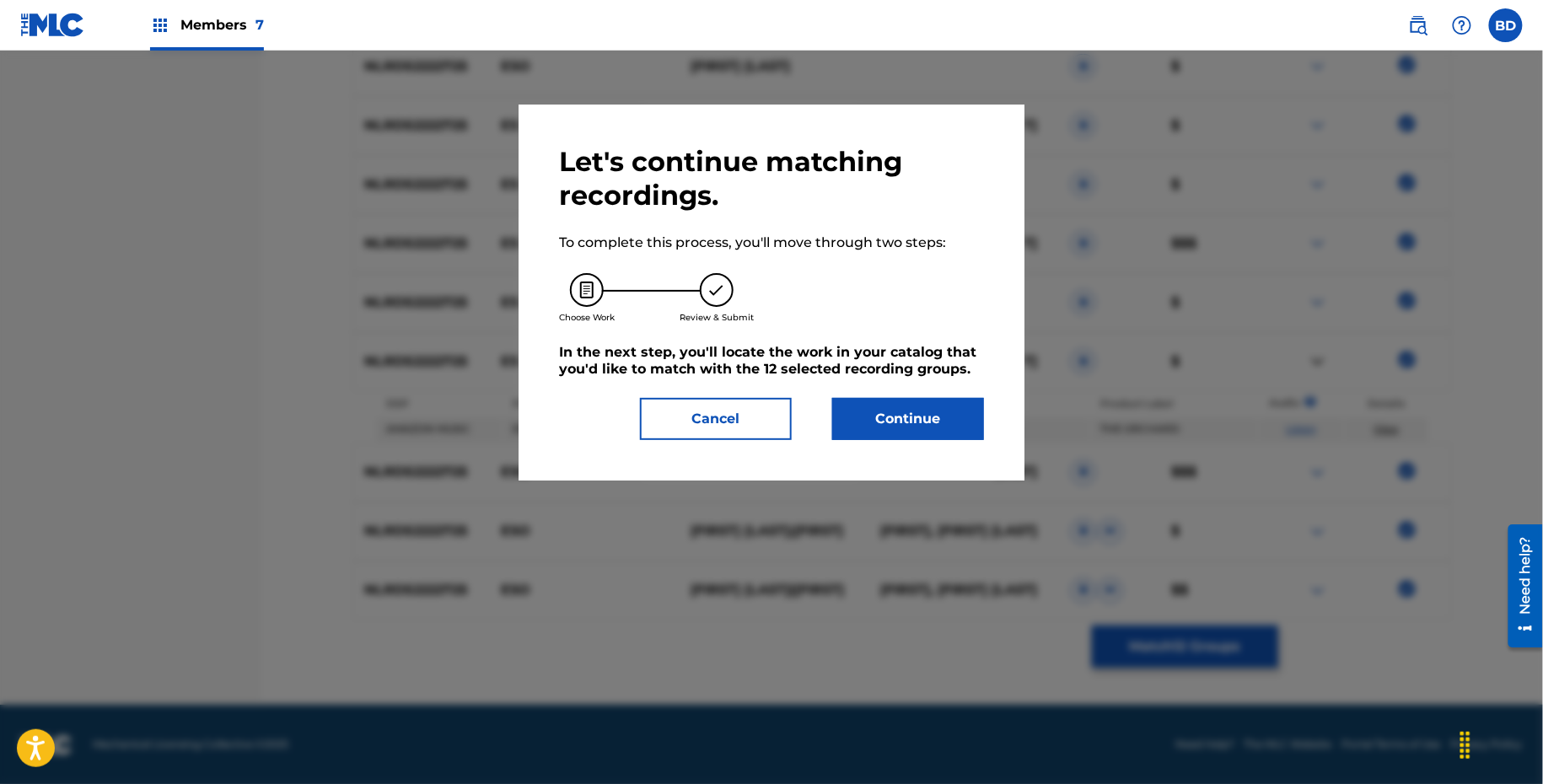 click on "Continue" at bounding box center (908, 419) 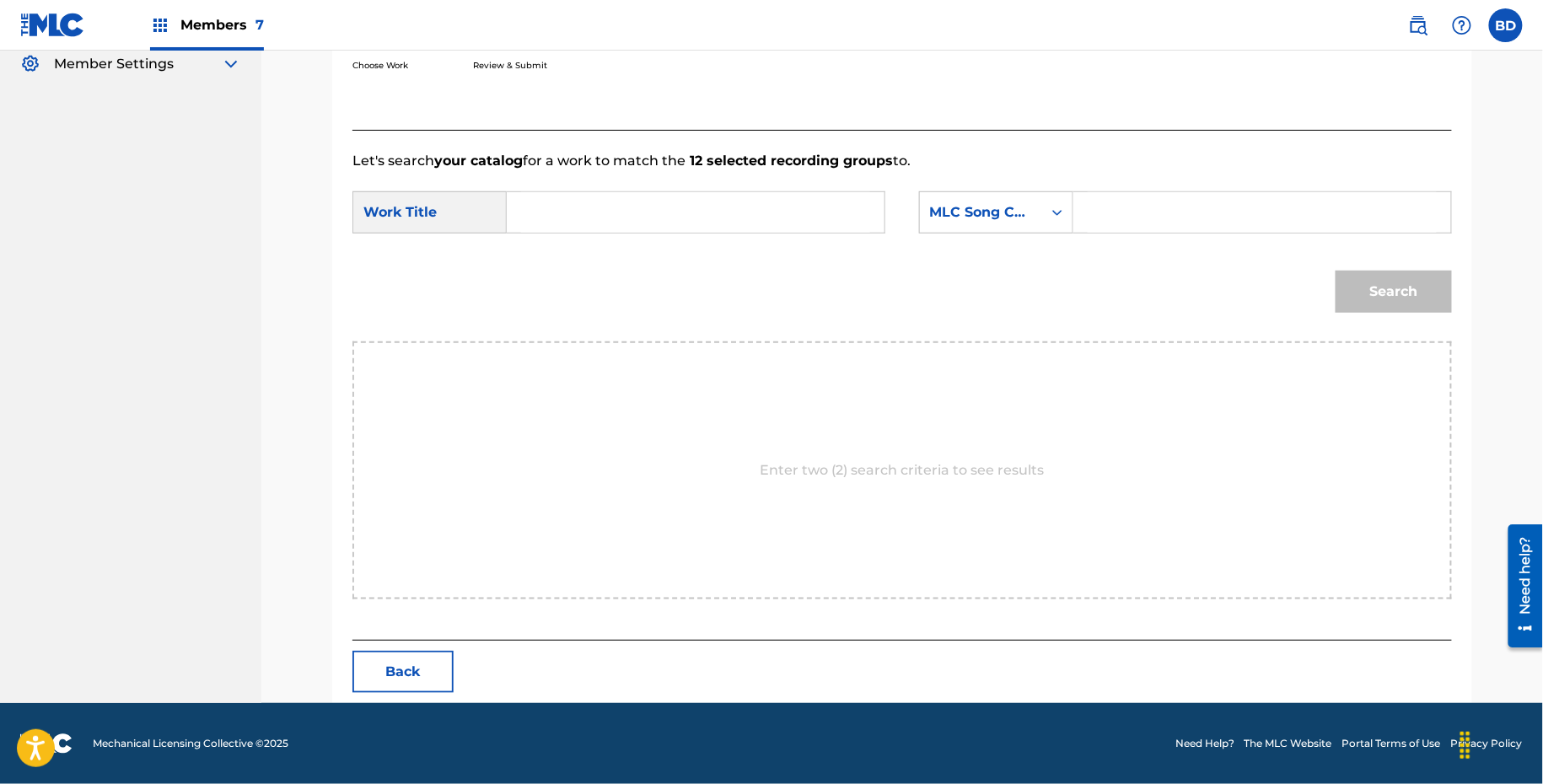scroll, scrollTop: 338, scrollLeft: 0, axis: vertical 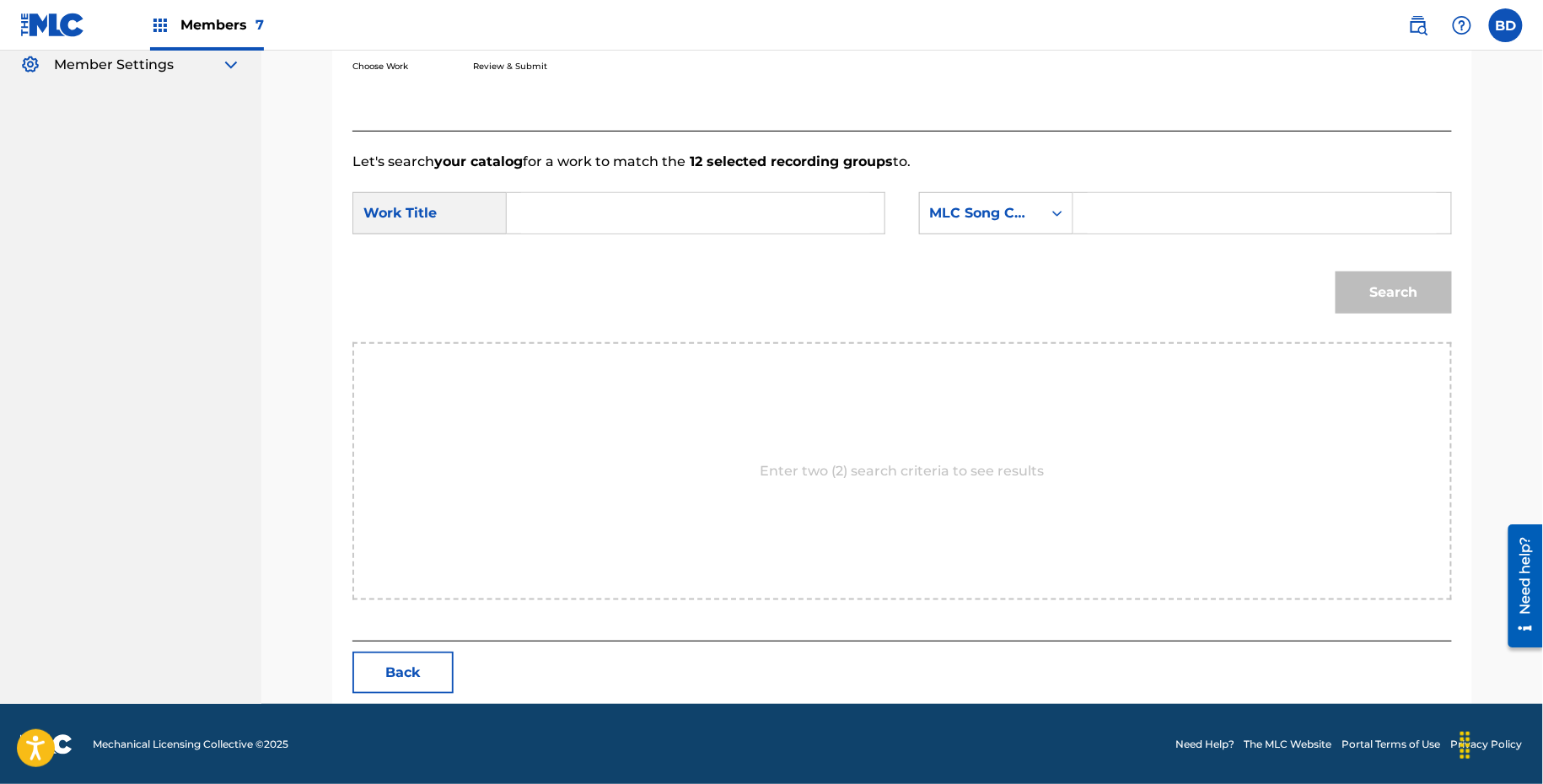 click at bounding box center [1262, 213] 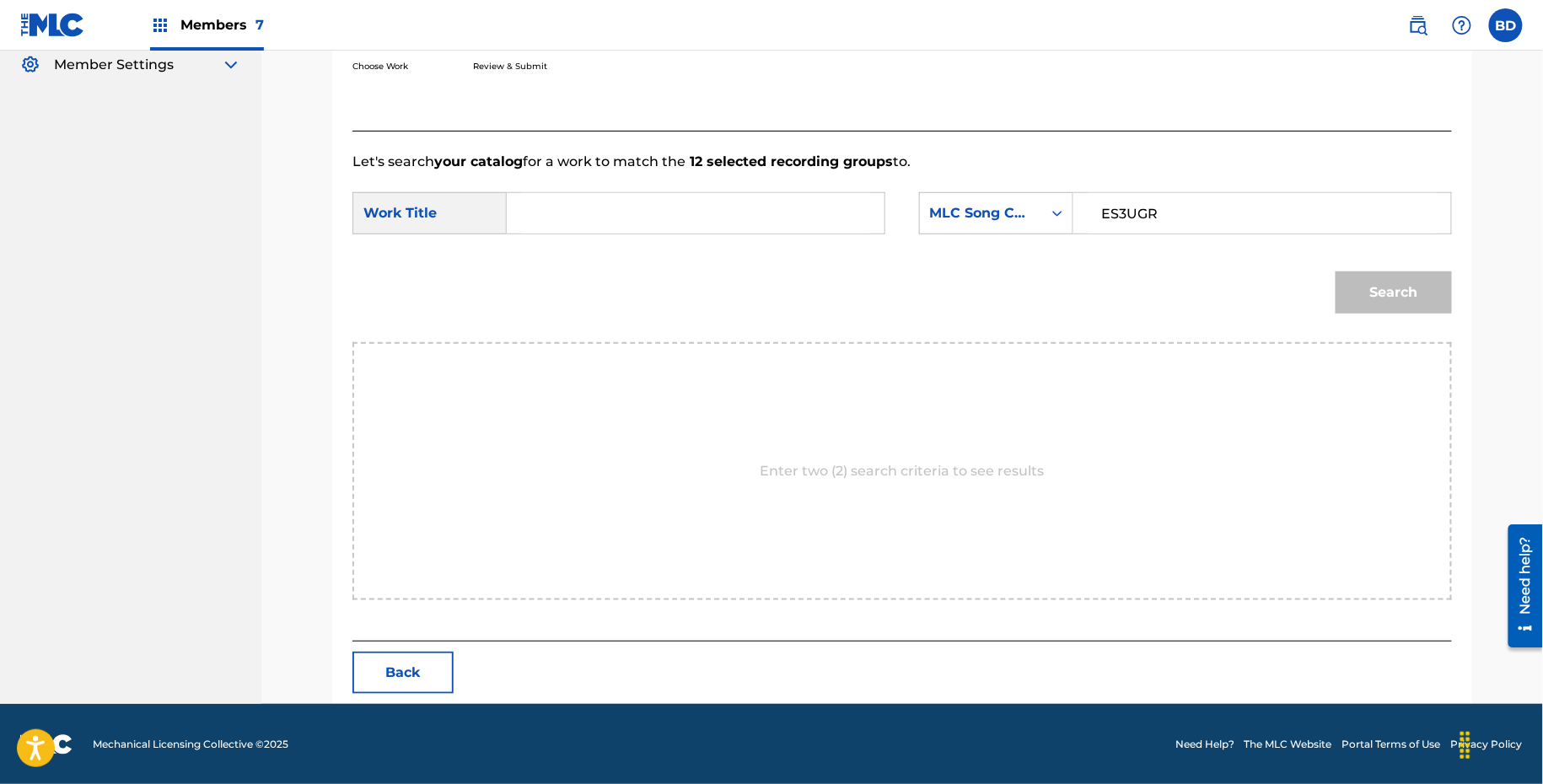 type on "ES3UGR" 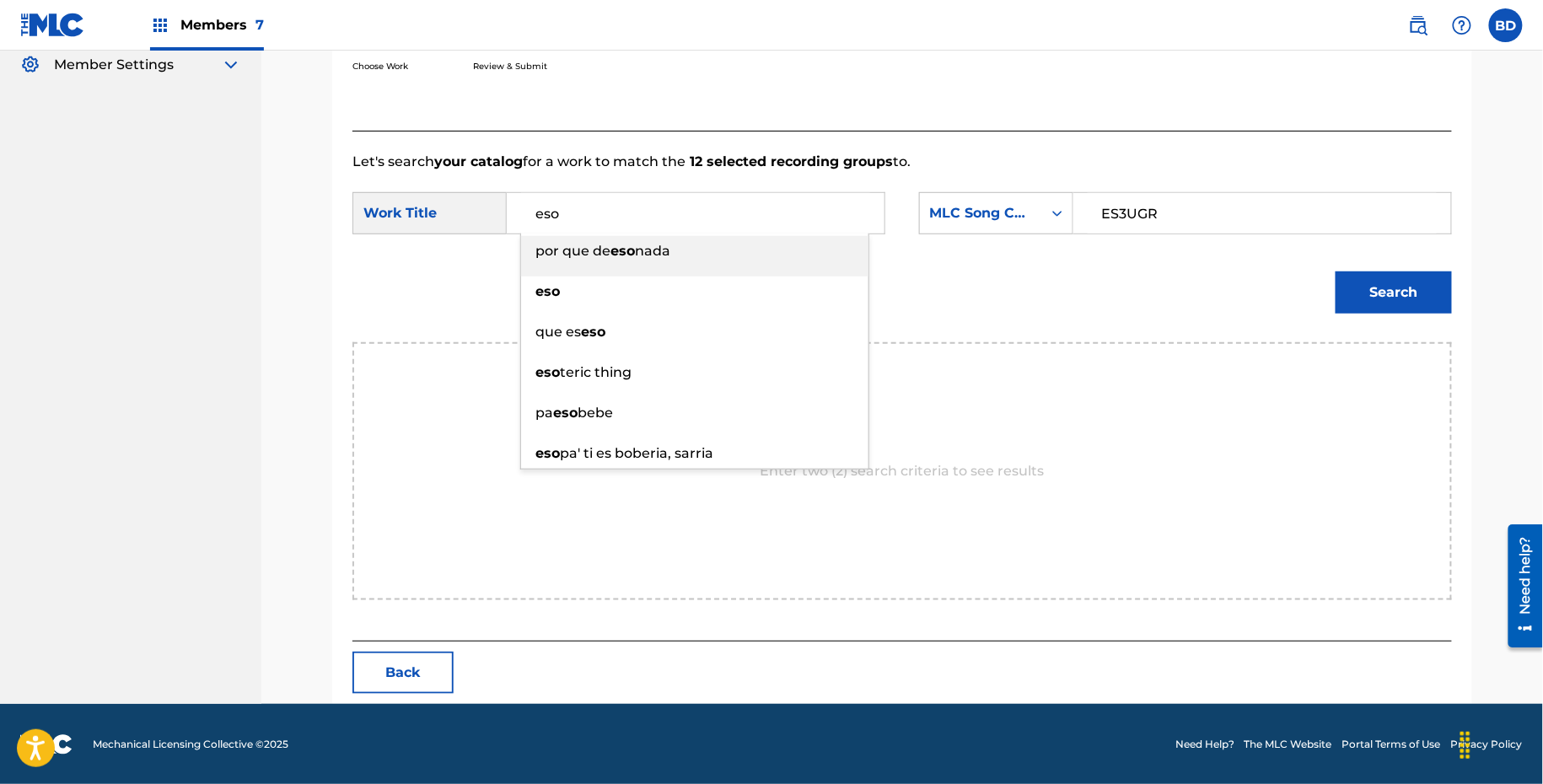 type on "eso" 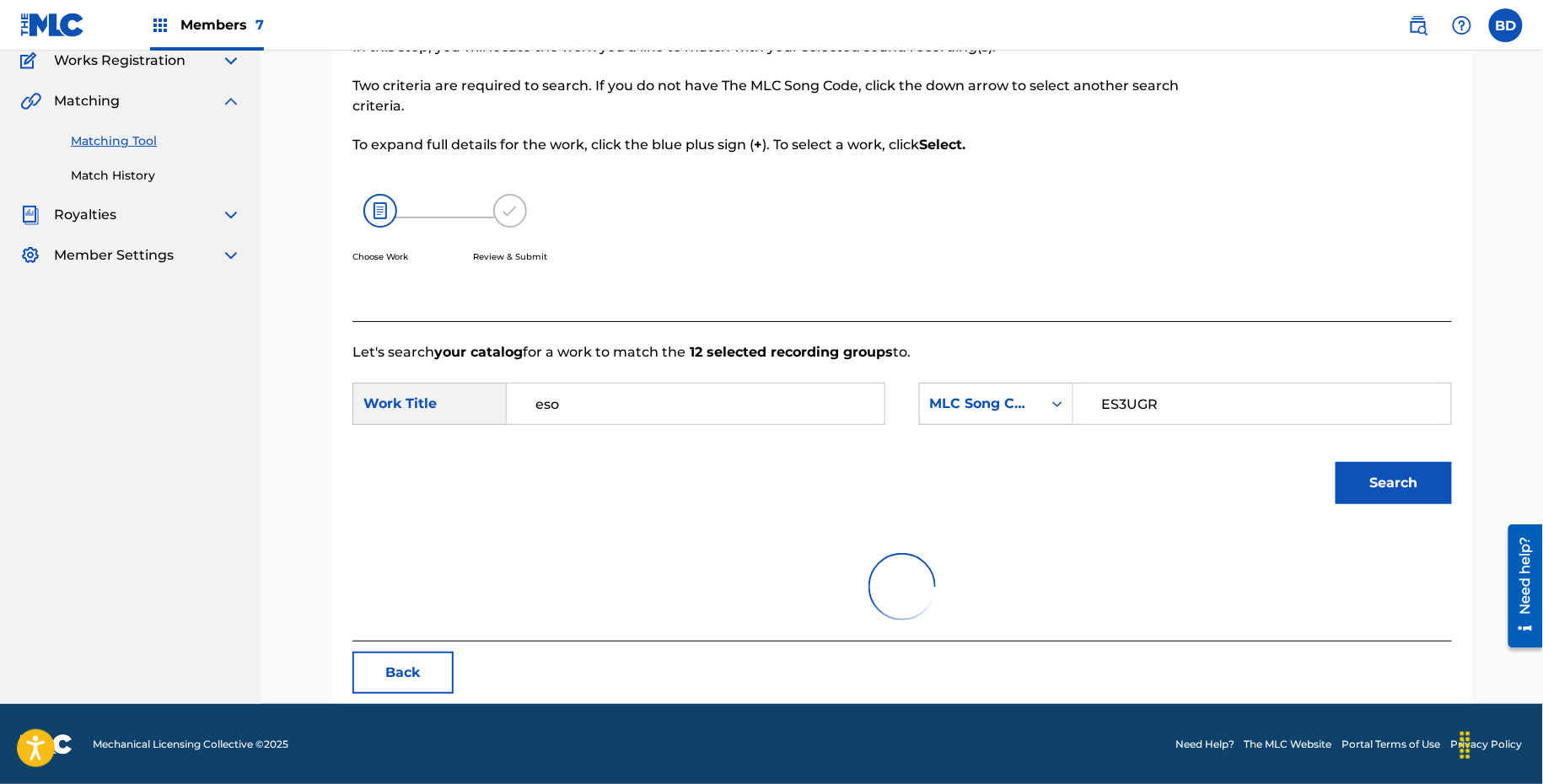 scroll, scrollTop: 287, scrollLeft: 0, axis: vertical 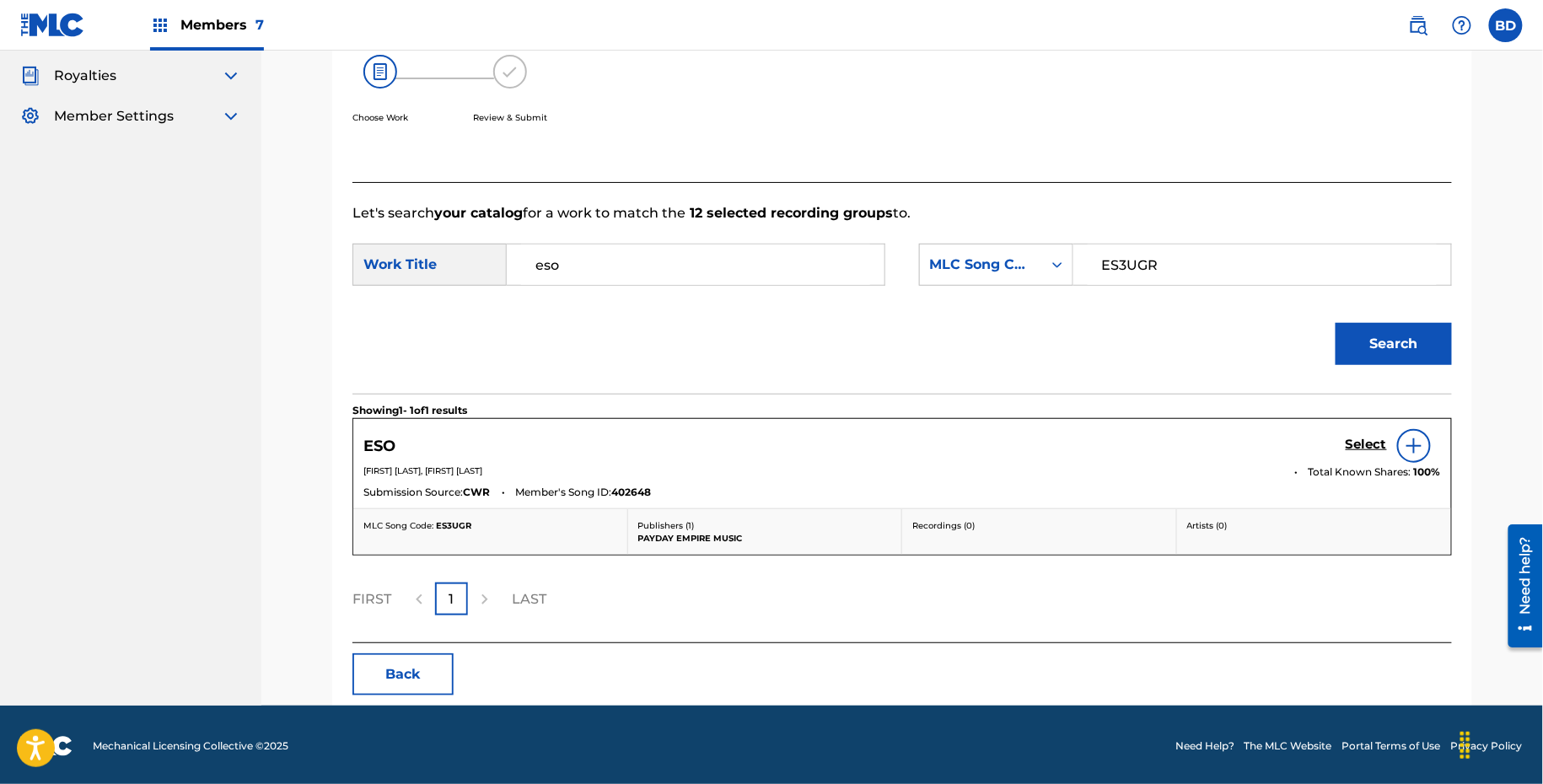 click on "Select" at bounding box center [1366, 444] 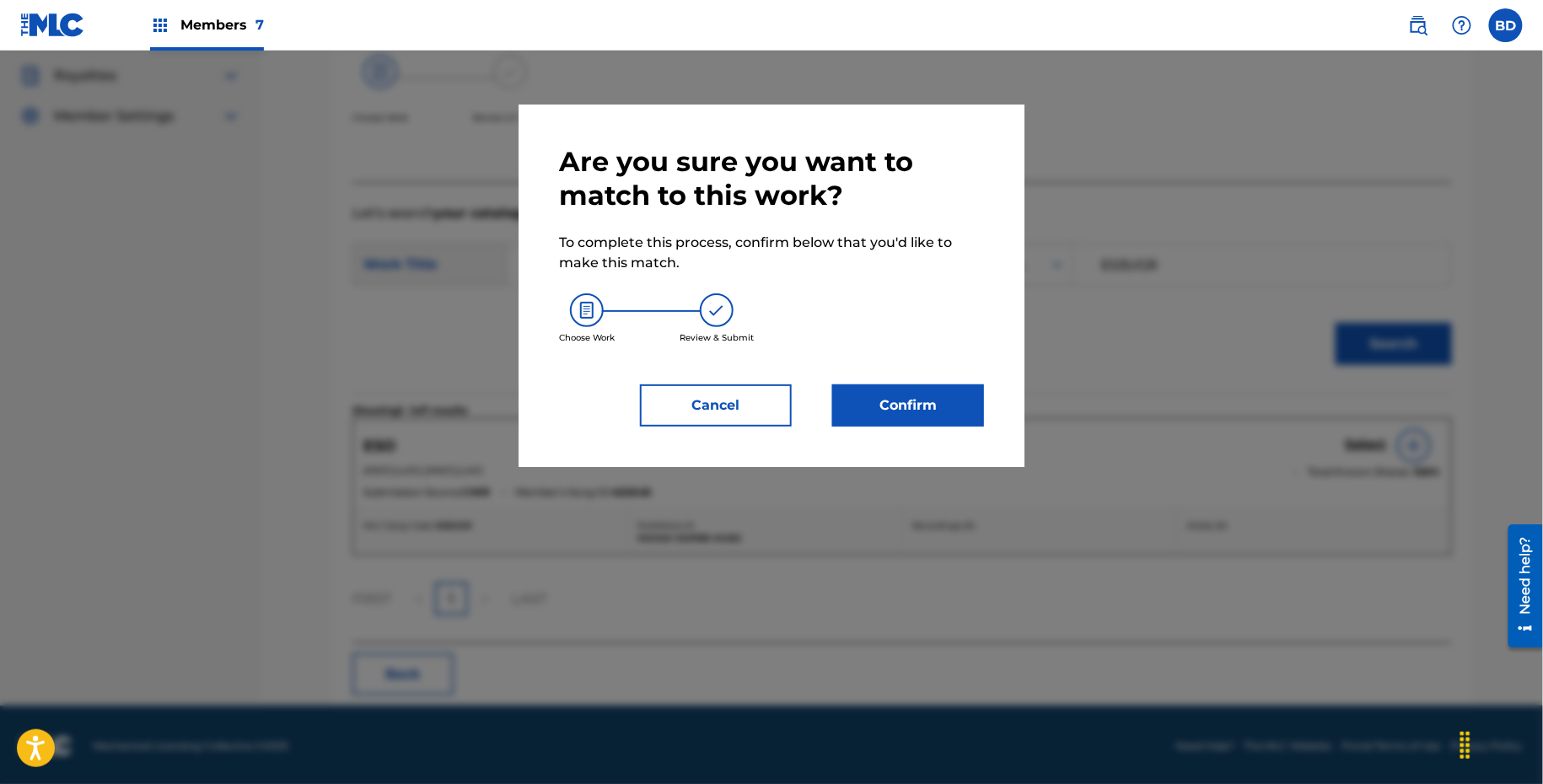 click on "Confirm" at bounding box center [908, 405] 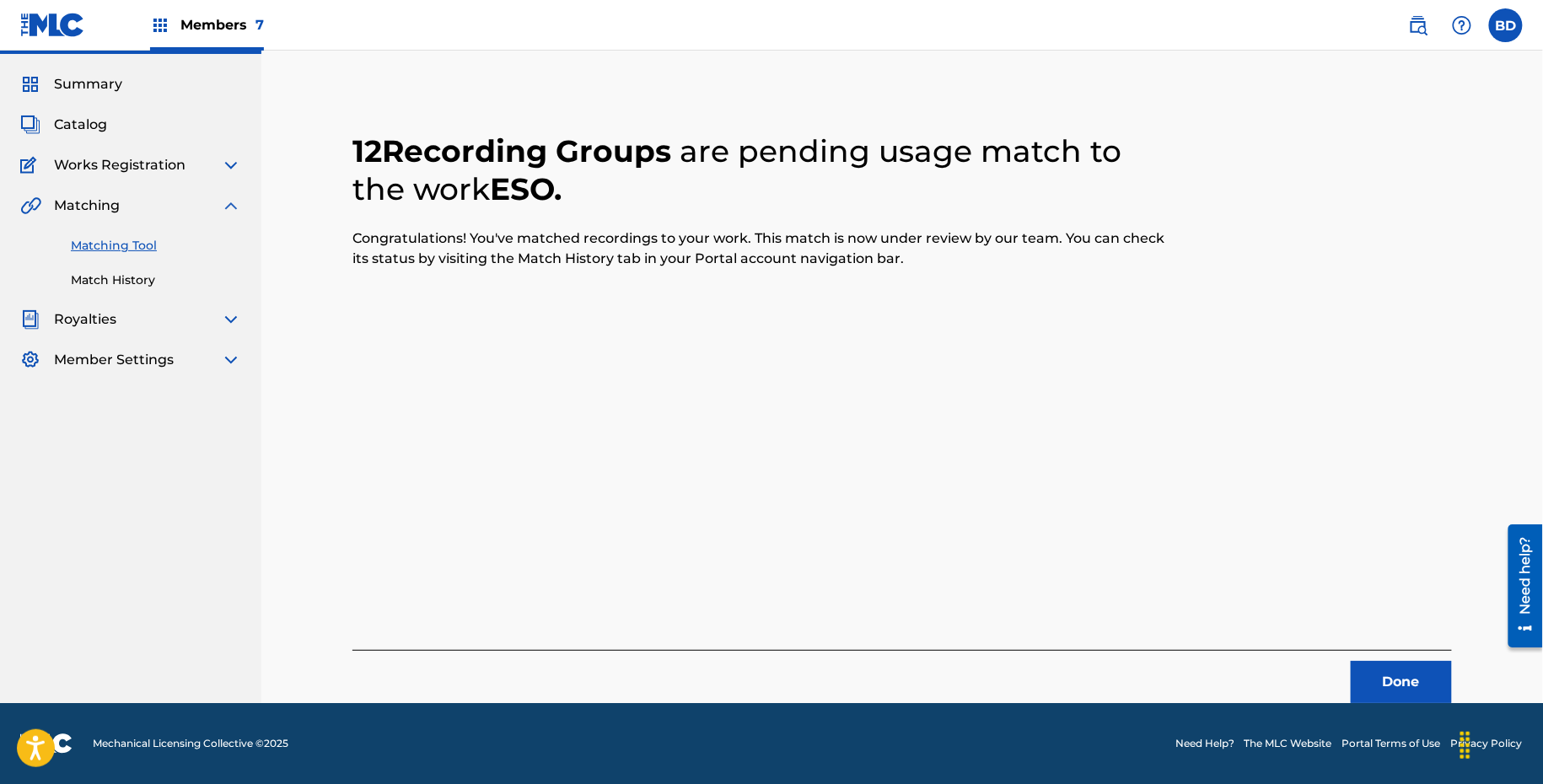 scroll, scrollTop: 43, scrollLeft: 0, axis: vertical 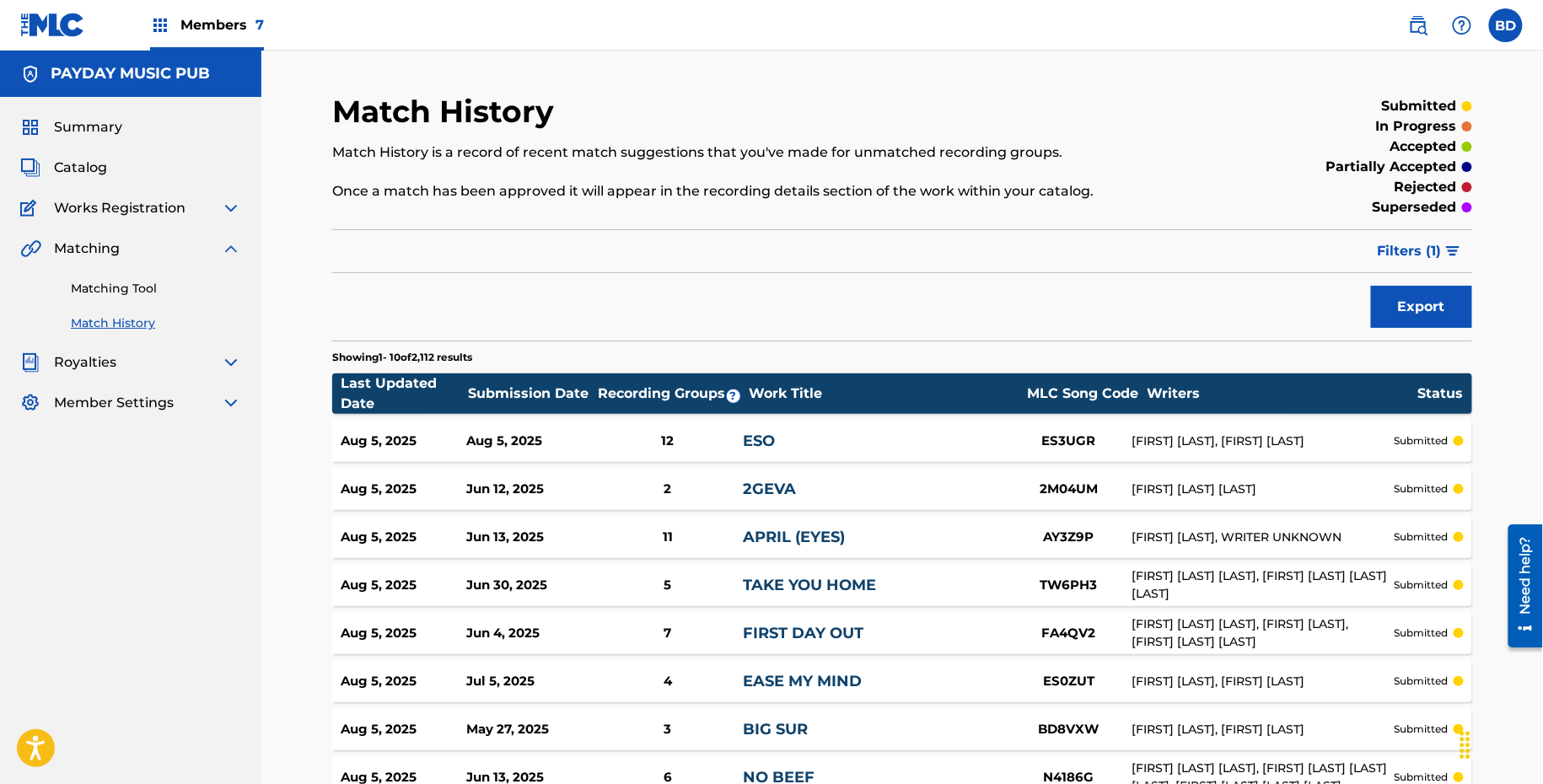 click on "12" at bounding box center [667, 441] 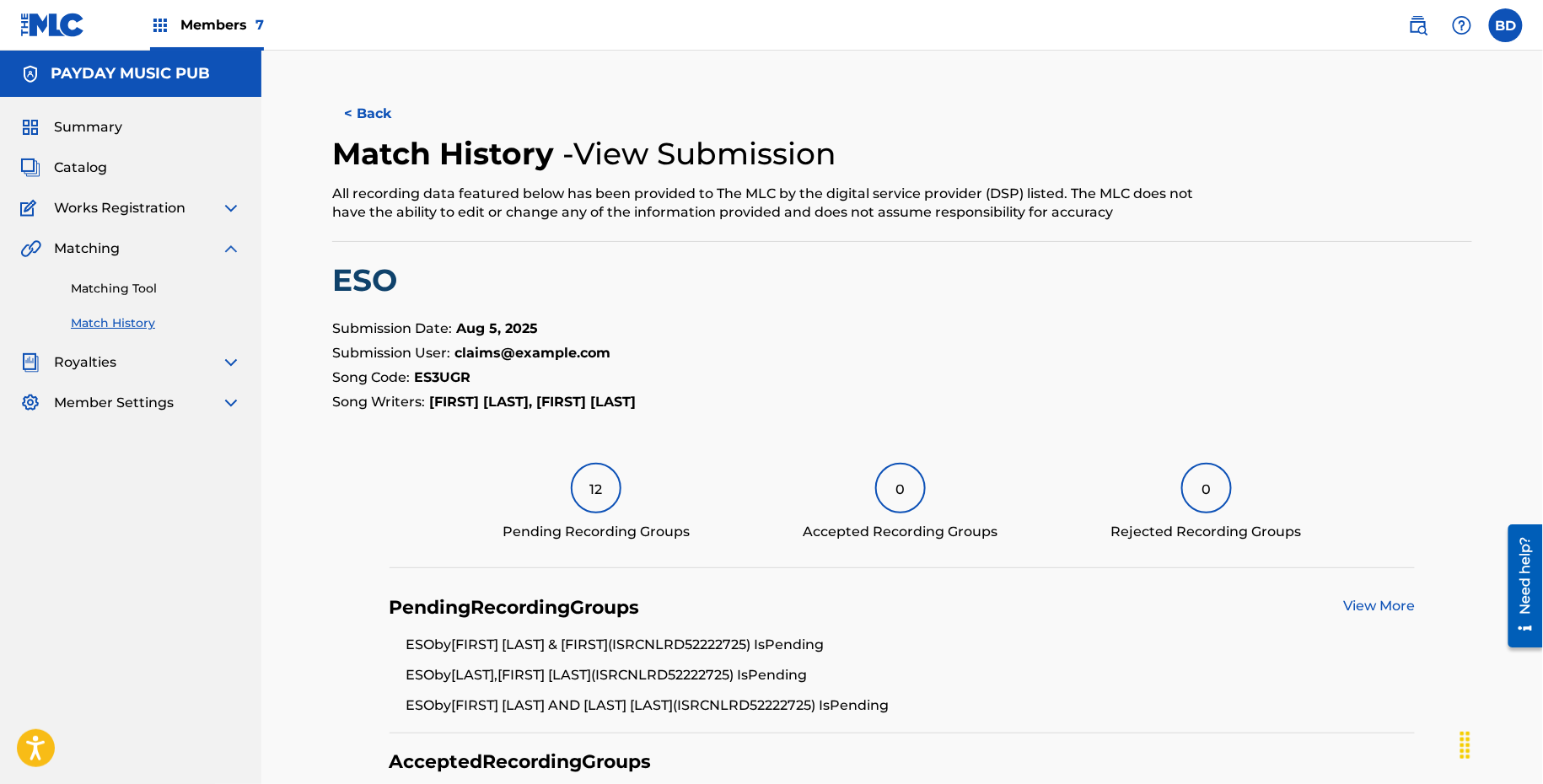 click on "Matching Tool" at bounding box center [156, 288] 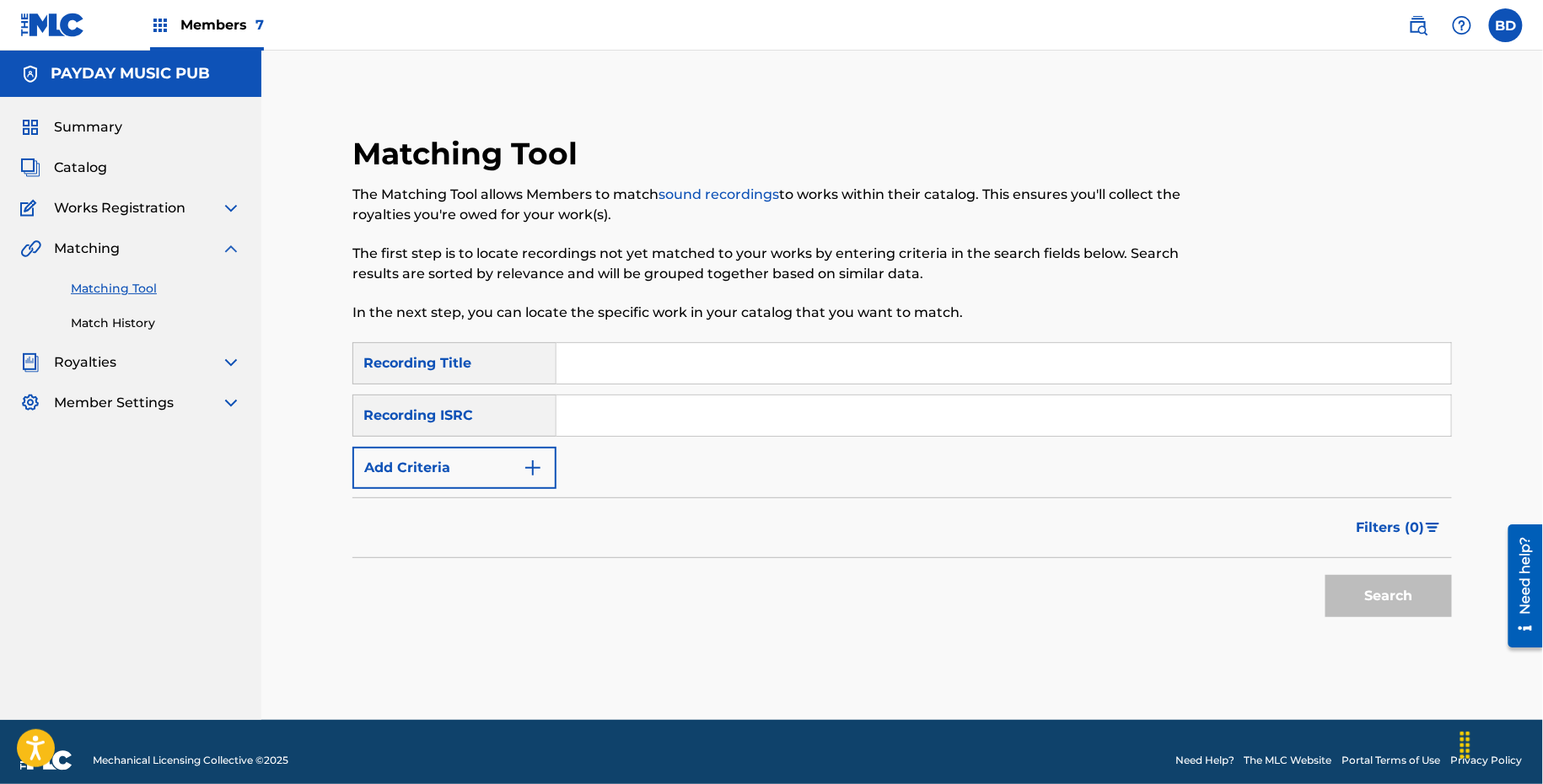 click at bounding box center (1003, 416) 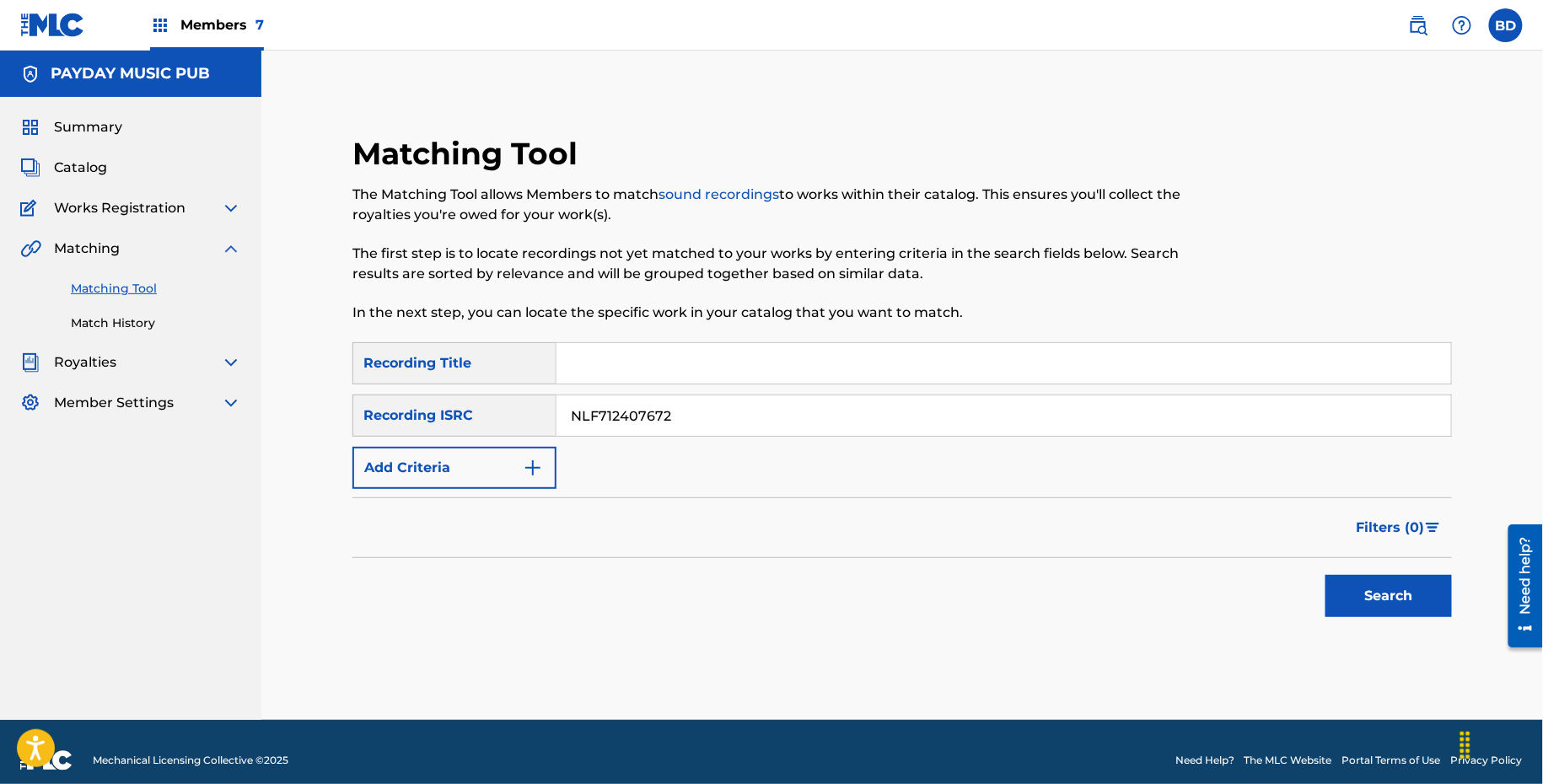 type on "NLF712407672" 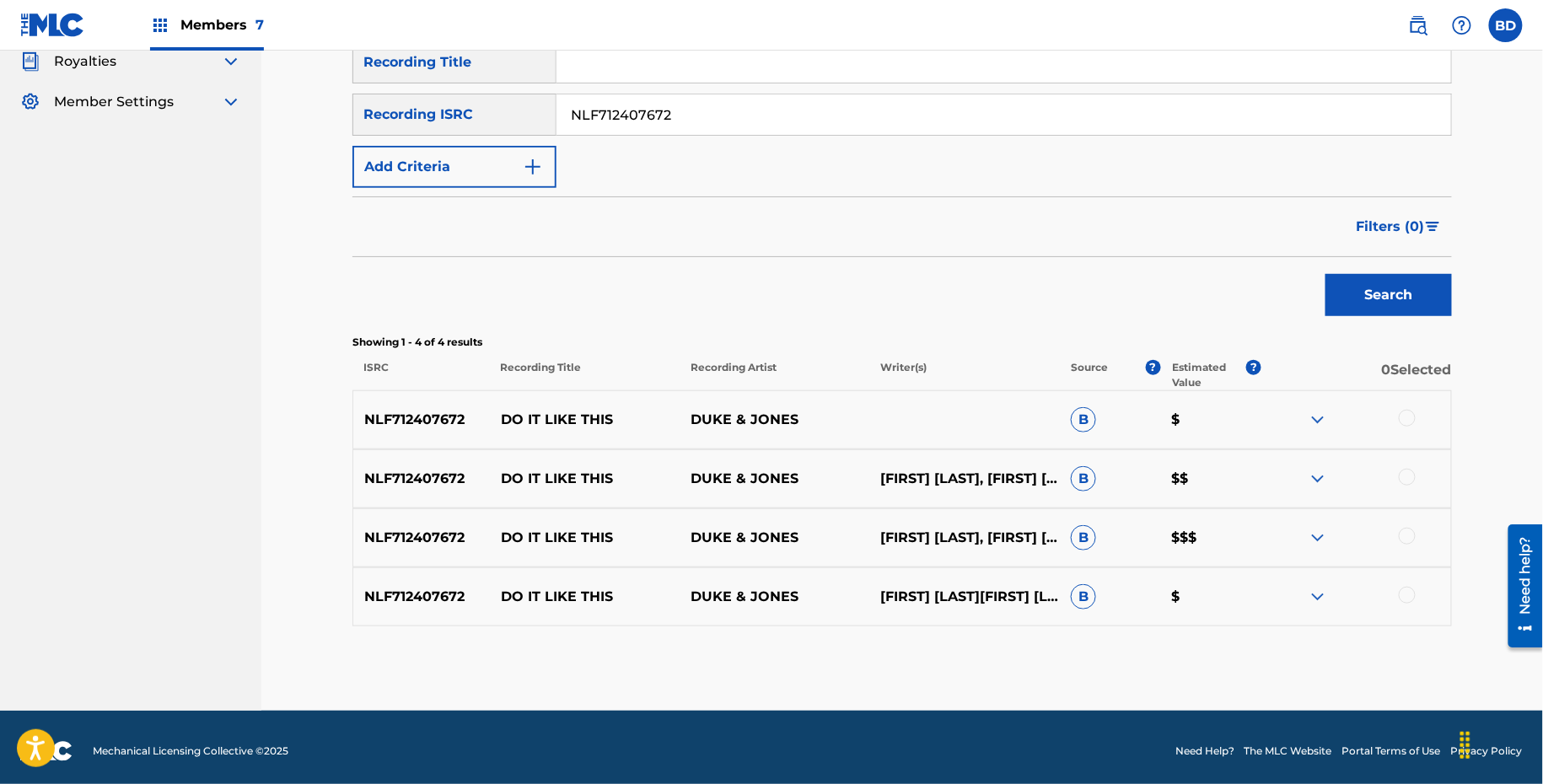 scroll, scrollTop: 308, scrollLeft: 0, axis: vertical 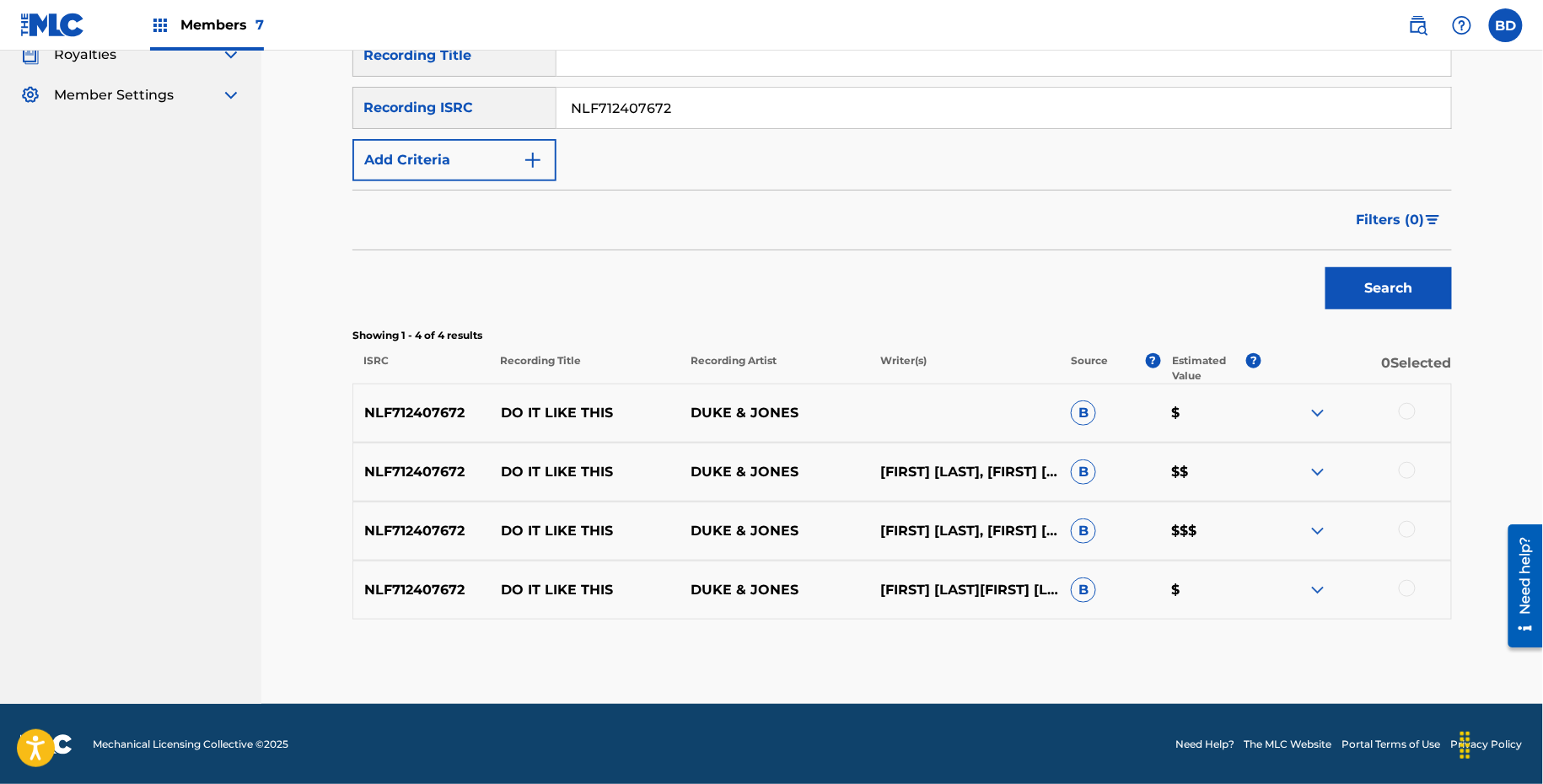 click at bounding box center [1318, 590] 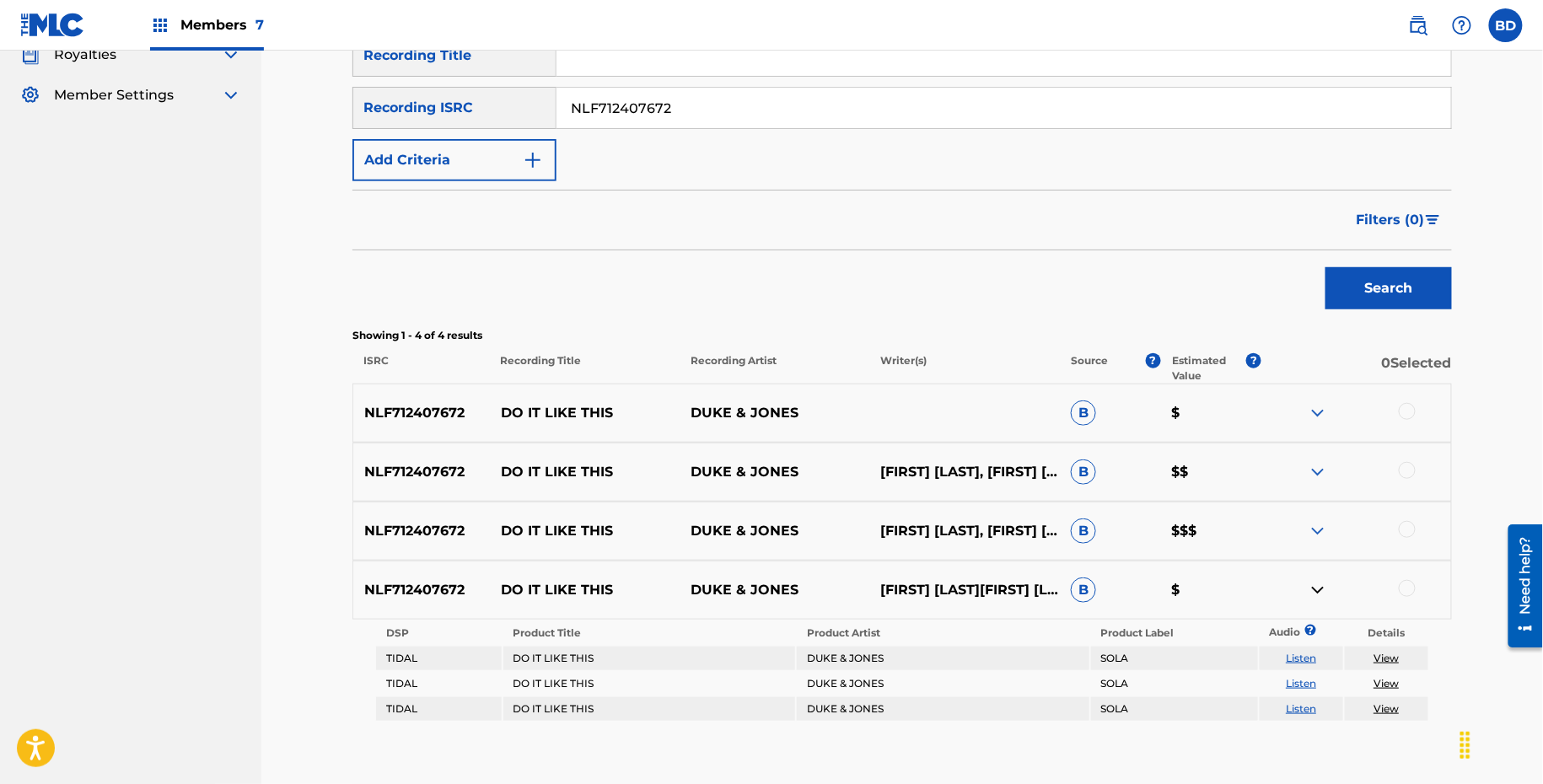 click at bounding box center [1318, 531] 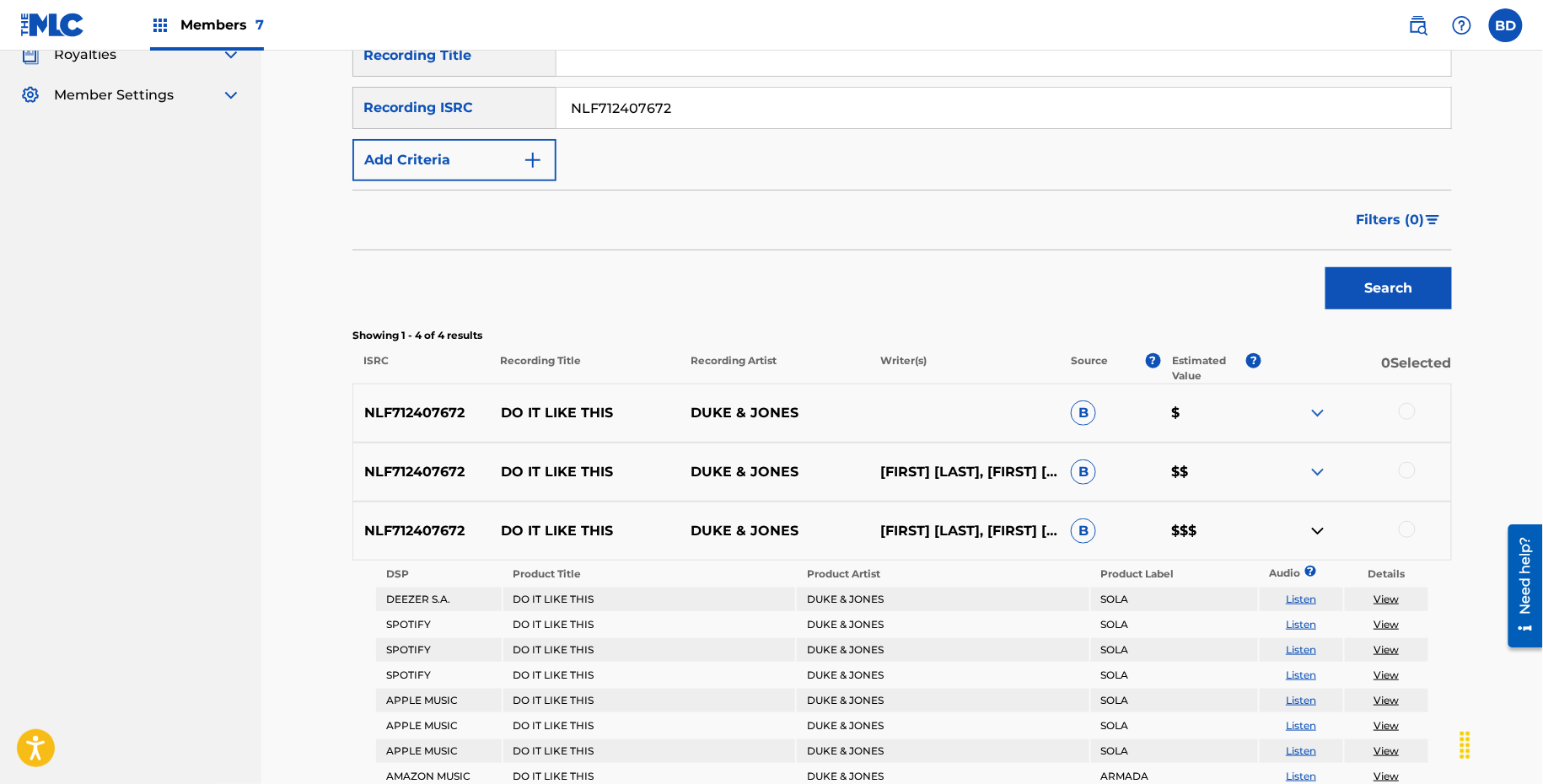 click on "NLF712407672 DO IT LIKE THIS DUKE & JONES LUKE CONIBEAR, ISAAC MCKELVEY B $$" at bounding box center (902, 472) 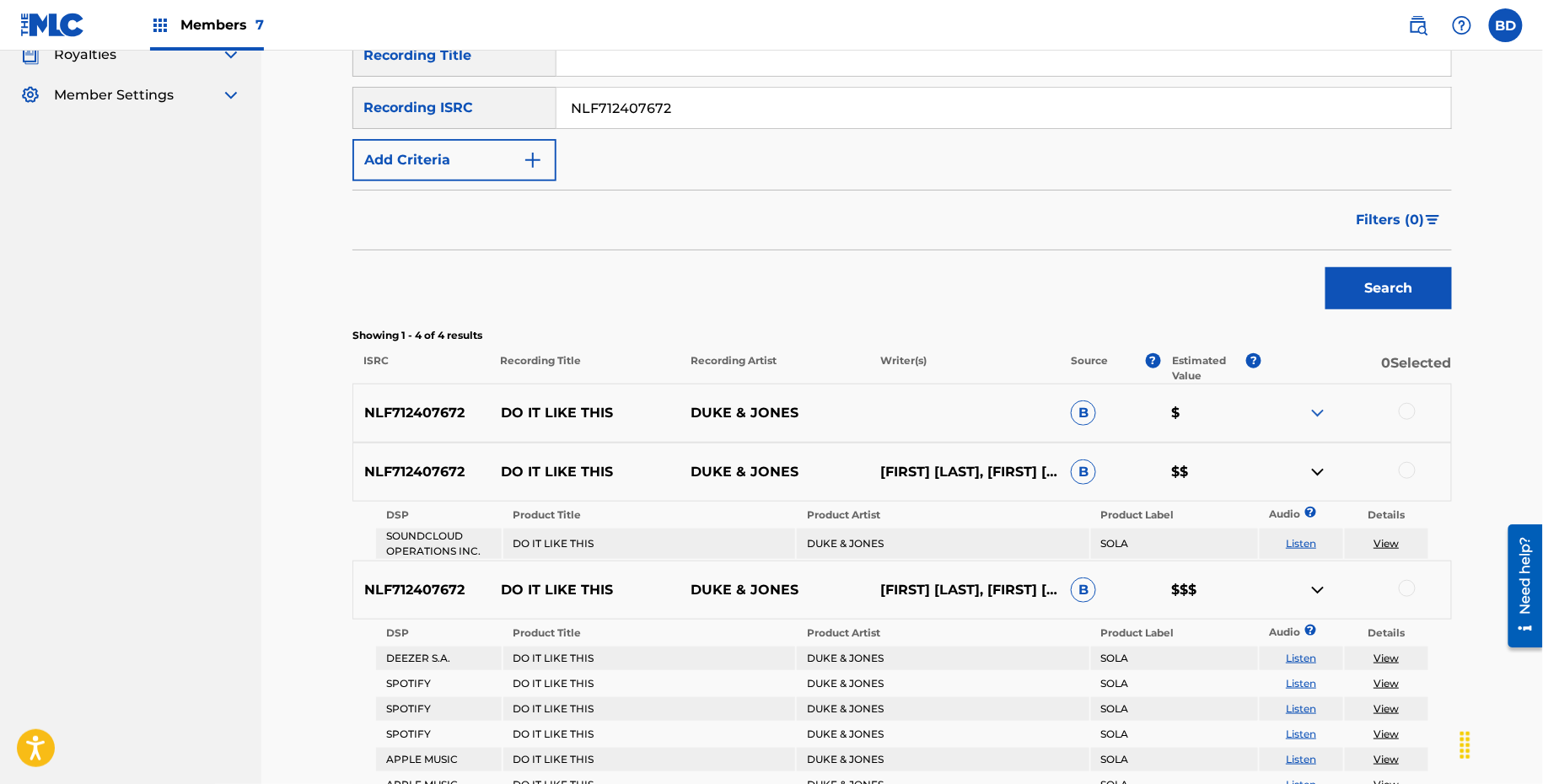 click at bounding box center (1318, 413) 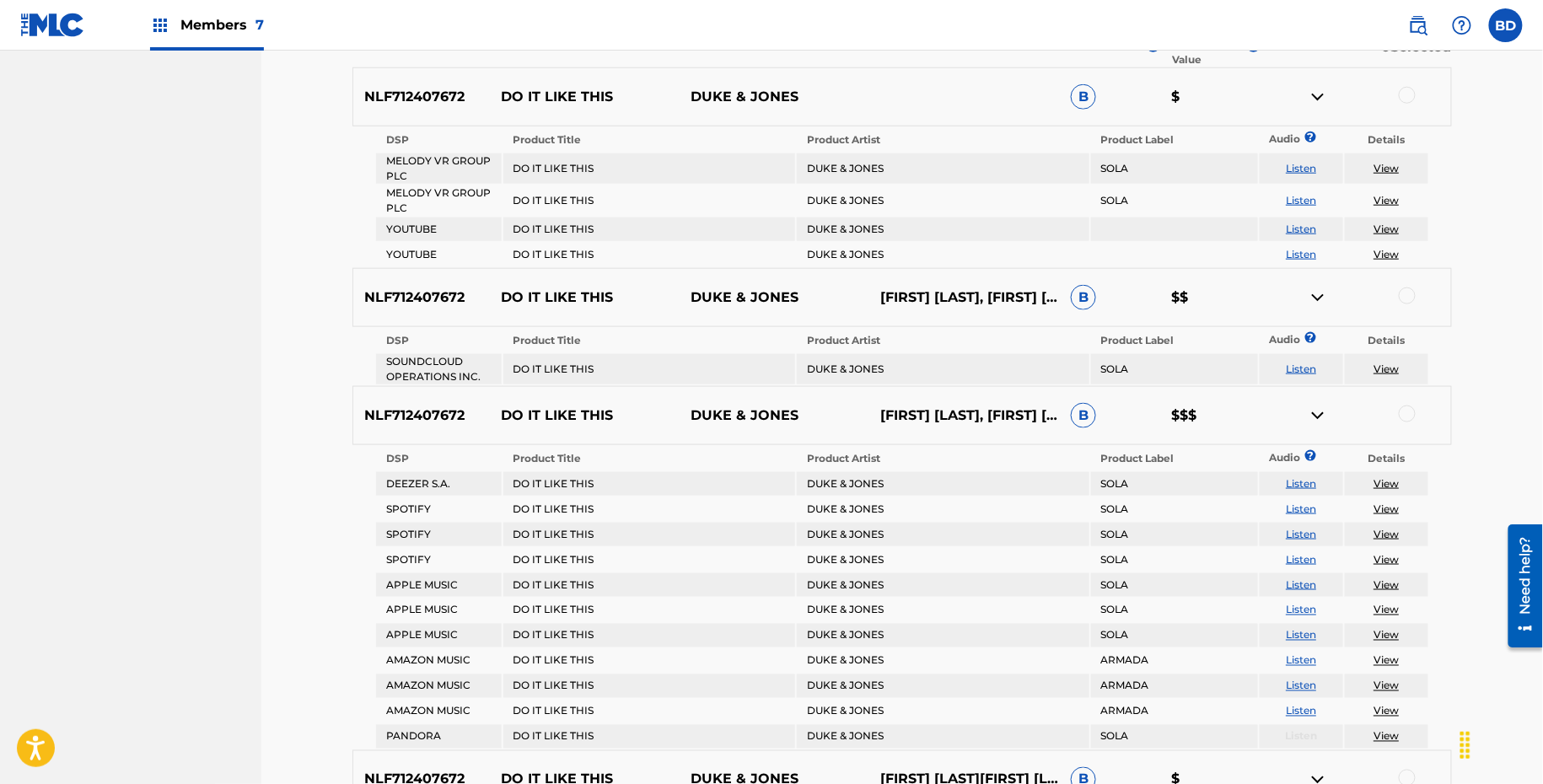 scroll, scrollTop: 655, scrollLeft: 0, axis: vertical 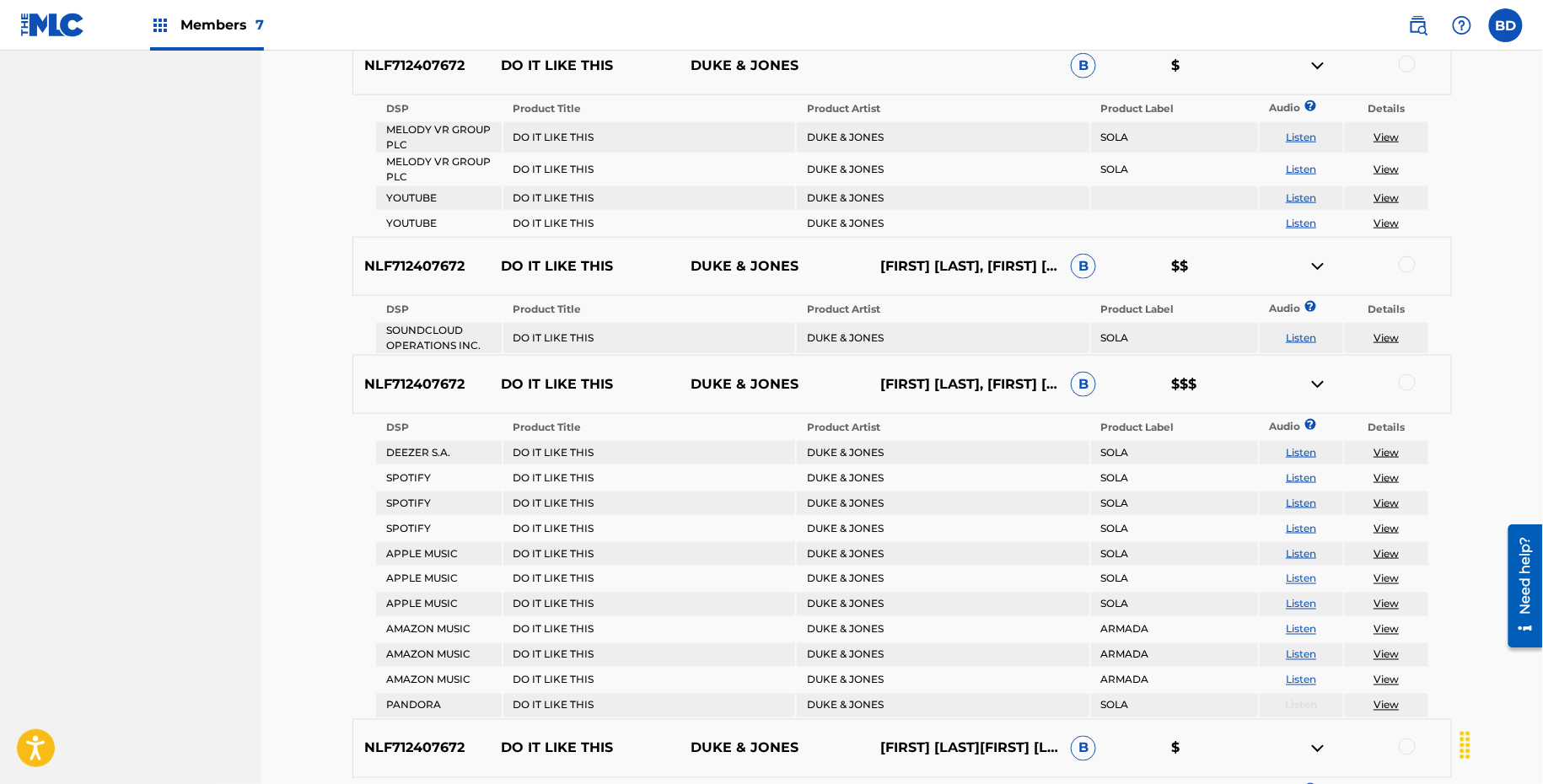 click on "DO IT LIKE THIS" at bounding box center (584, 266) 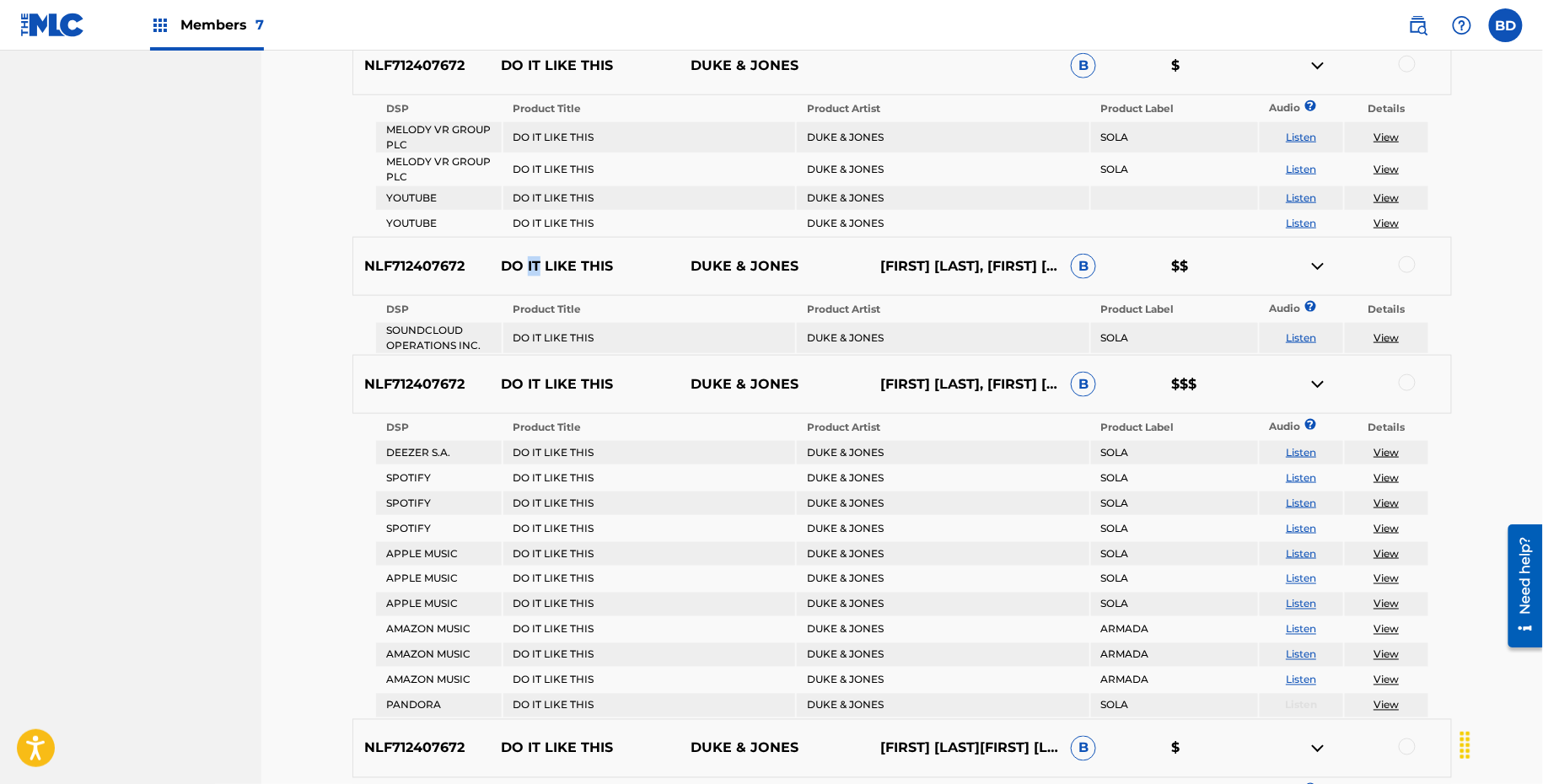 click on "DO IT LIKE THIS" at bounding box center (584, 266) 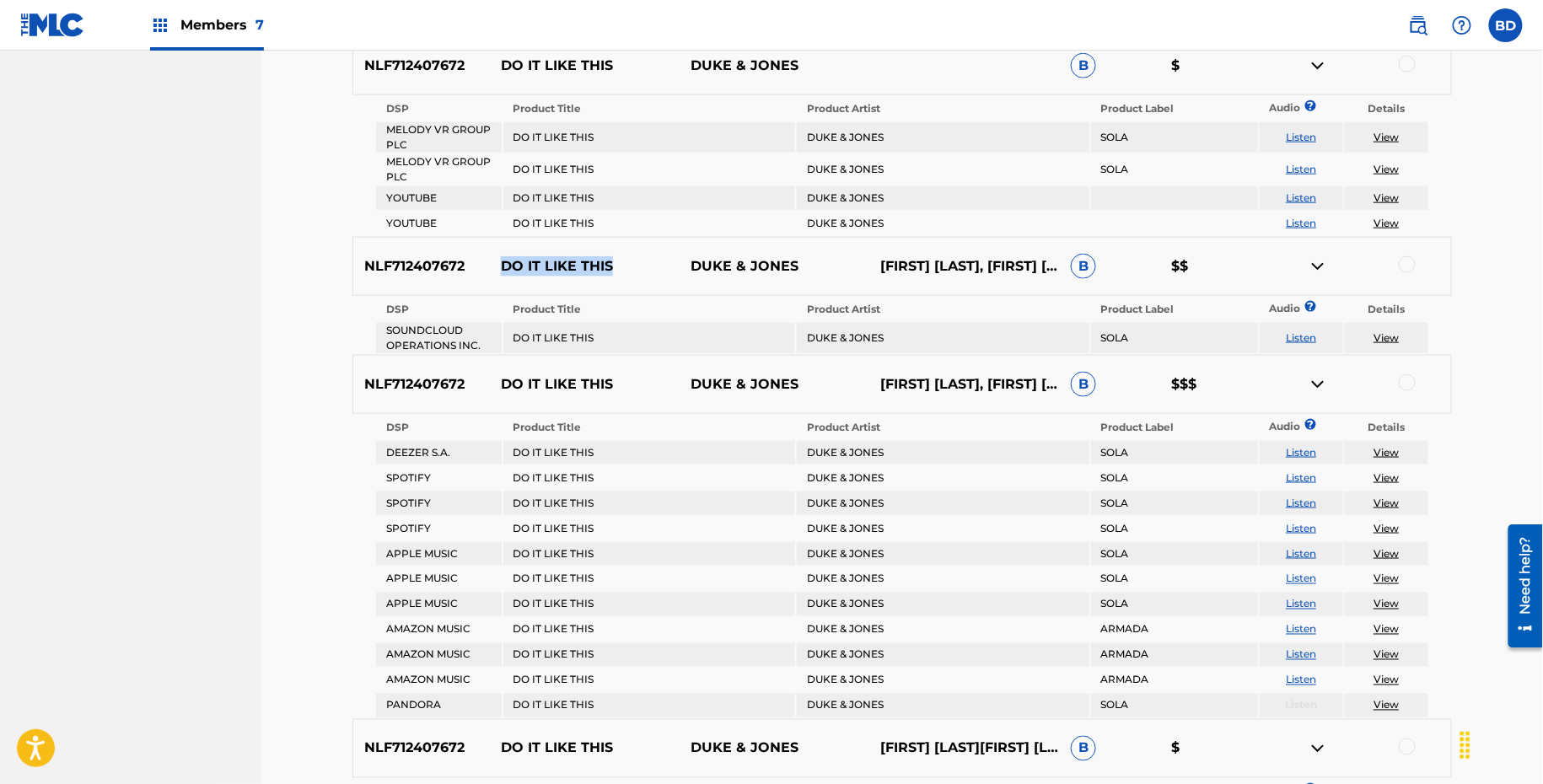 click on "DO IT LIKE THIS" at bounding box center (584, 266) 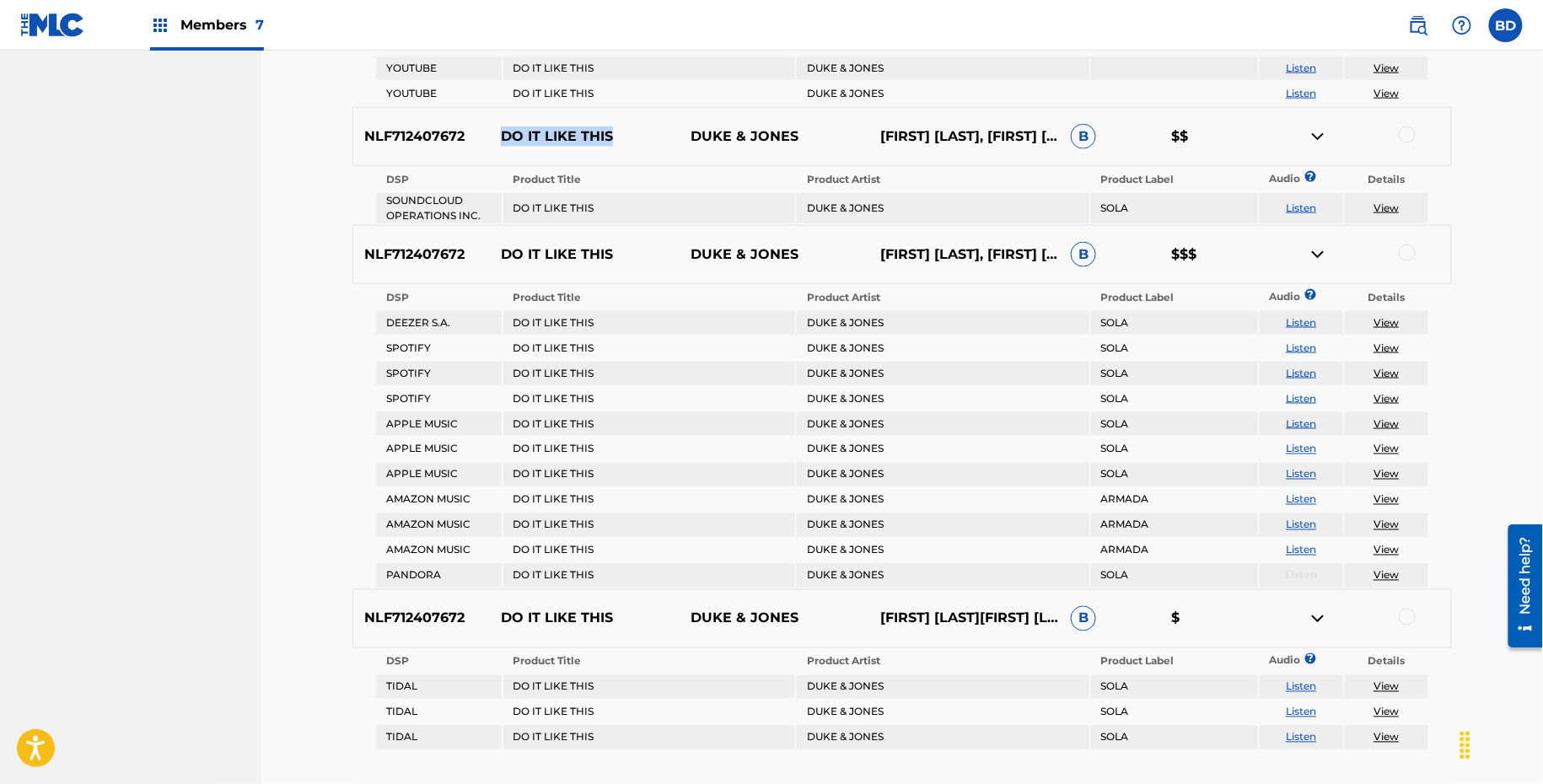 scroll, scrollTop: 806, scrollLeft: 0, axis: vertical 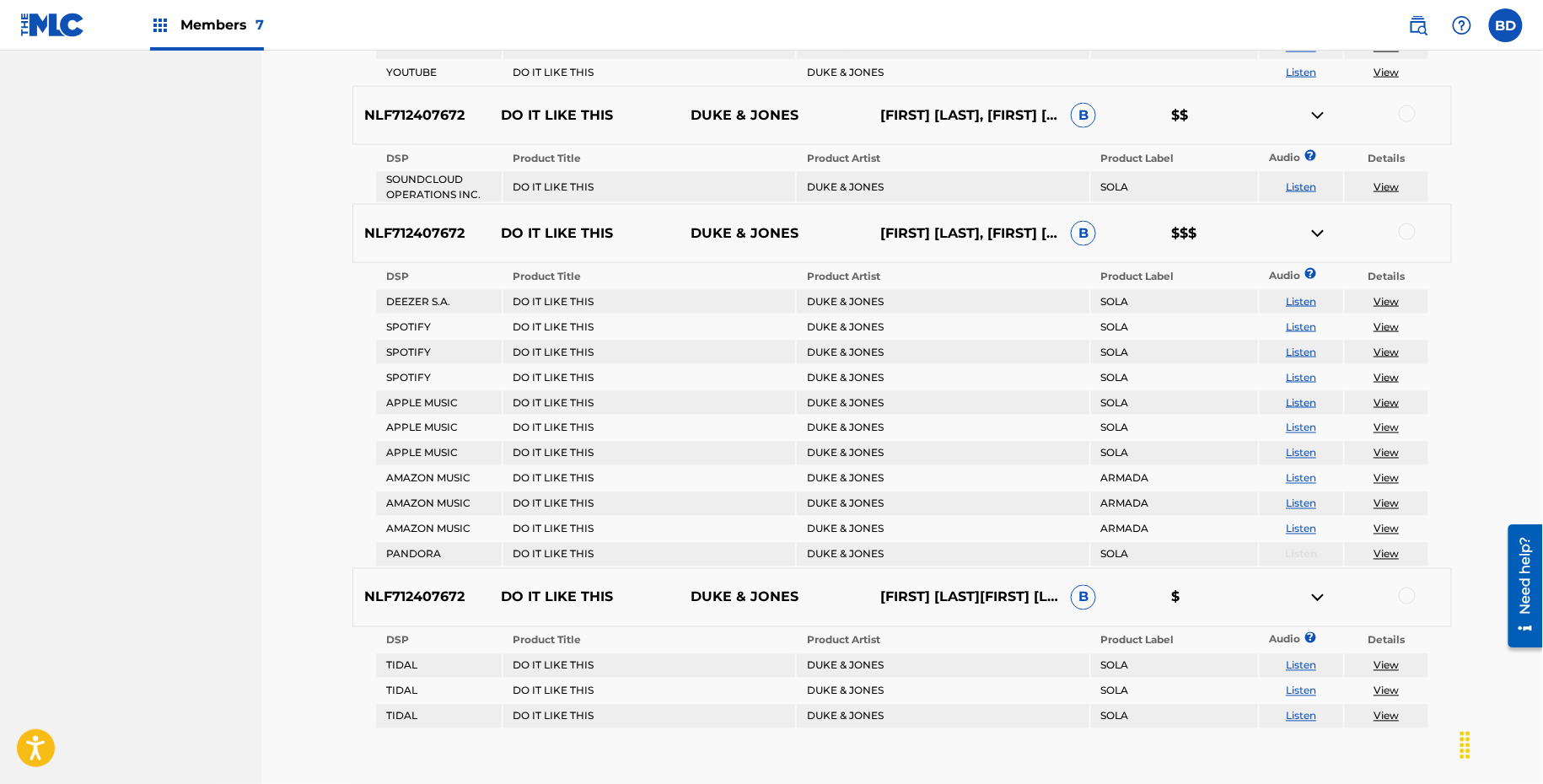 click at bounding box center [1407, 114] 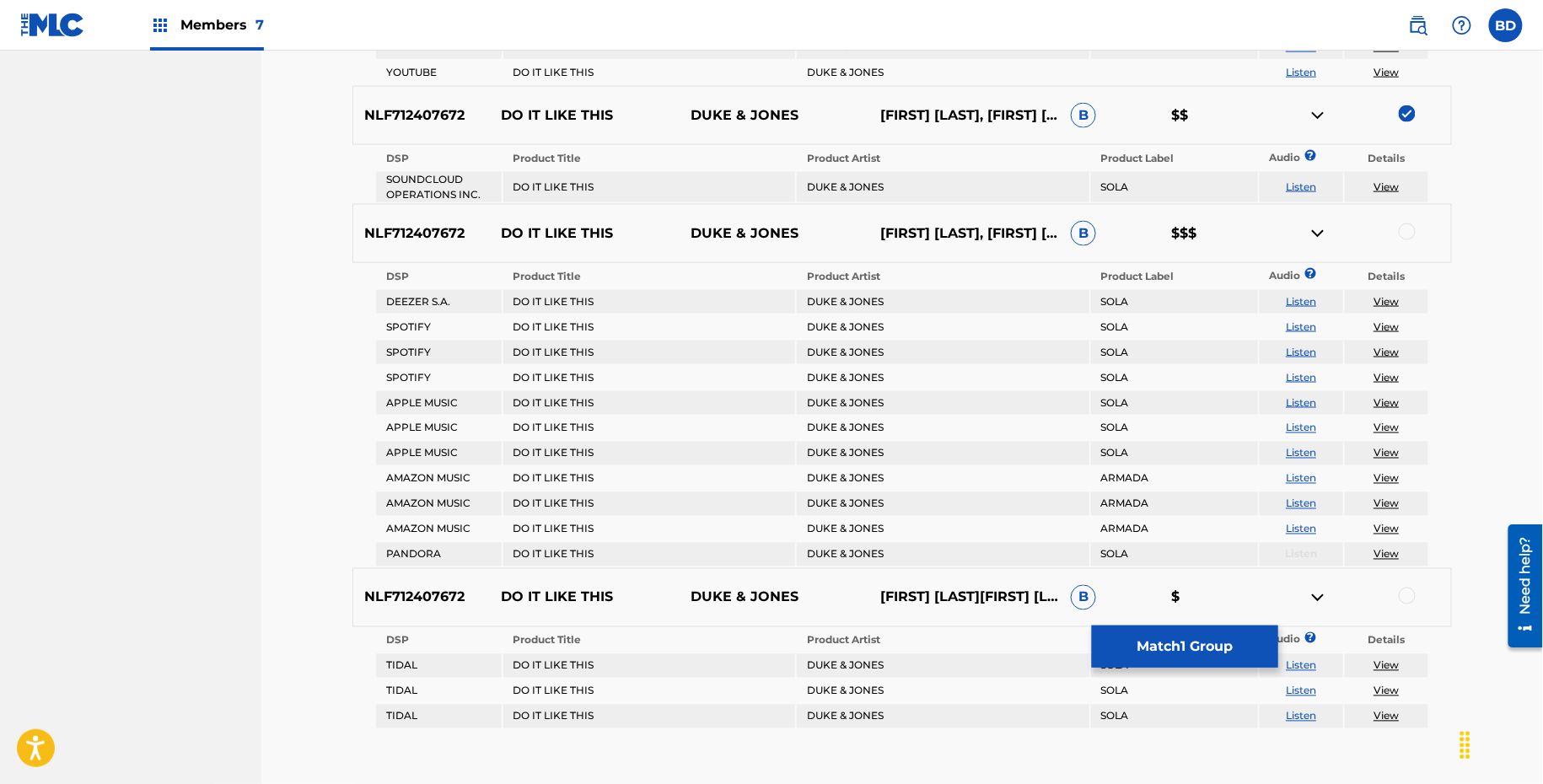 click at bounding box center (1356, 115) 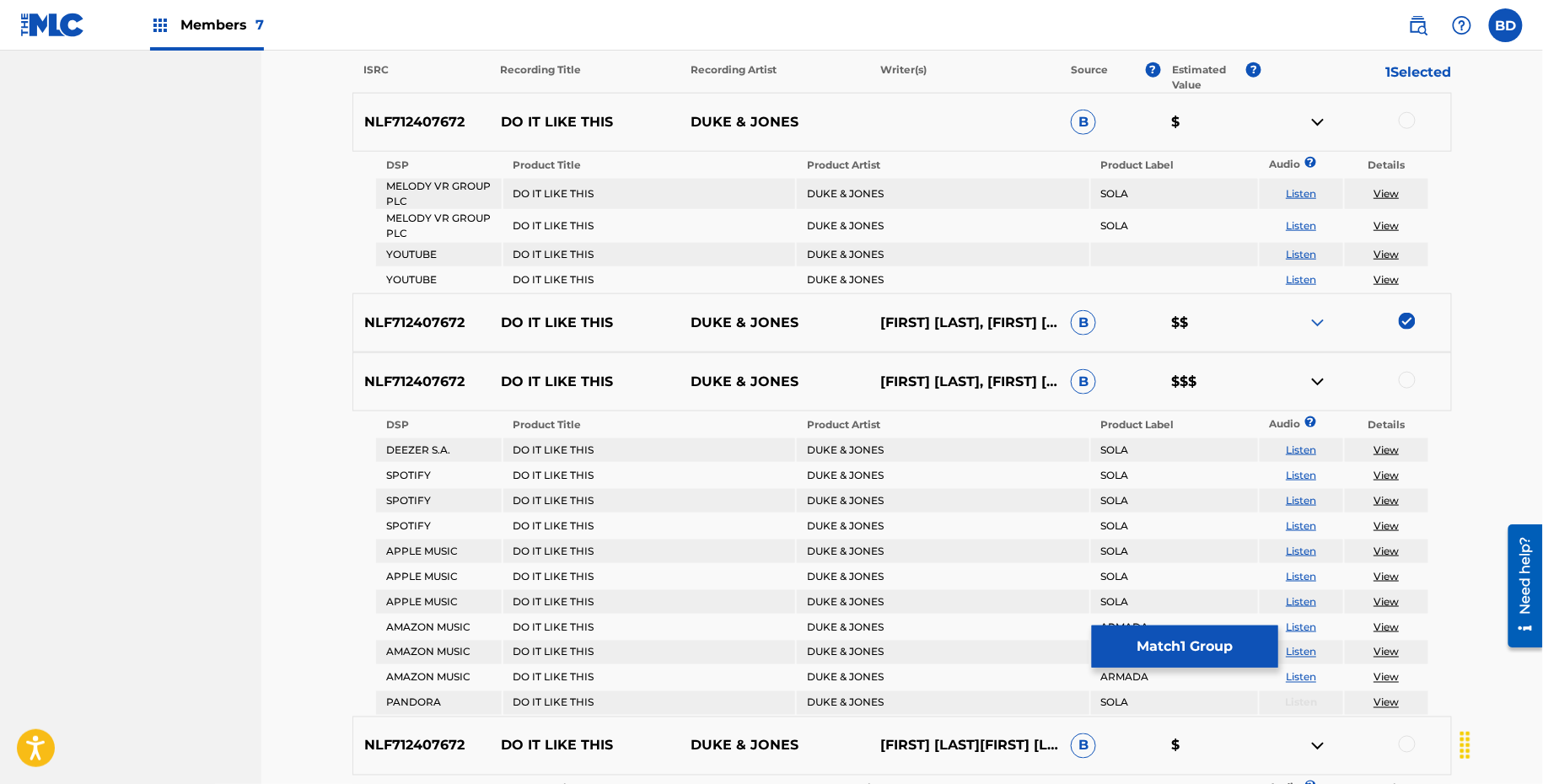 scroll, scrollTop: 584, scrollLeft: 0, axis: vertical 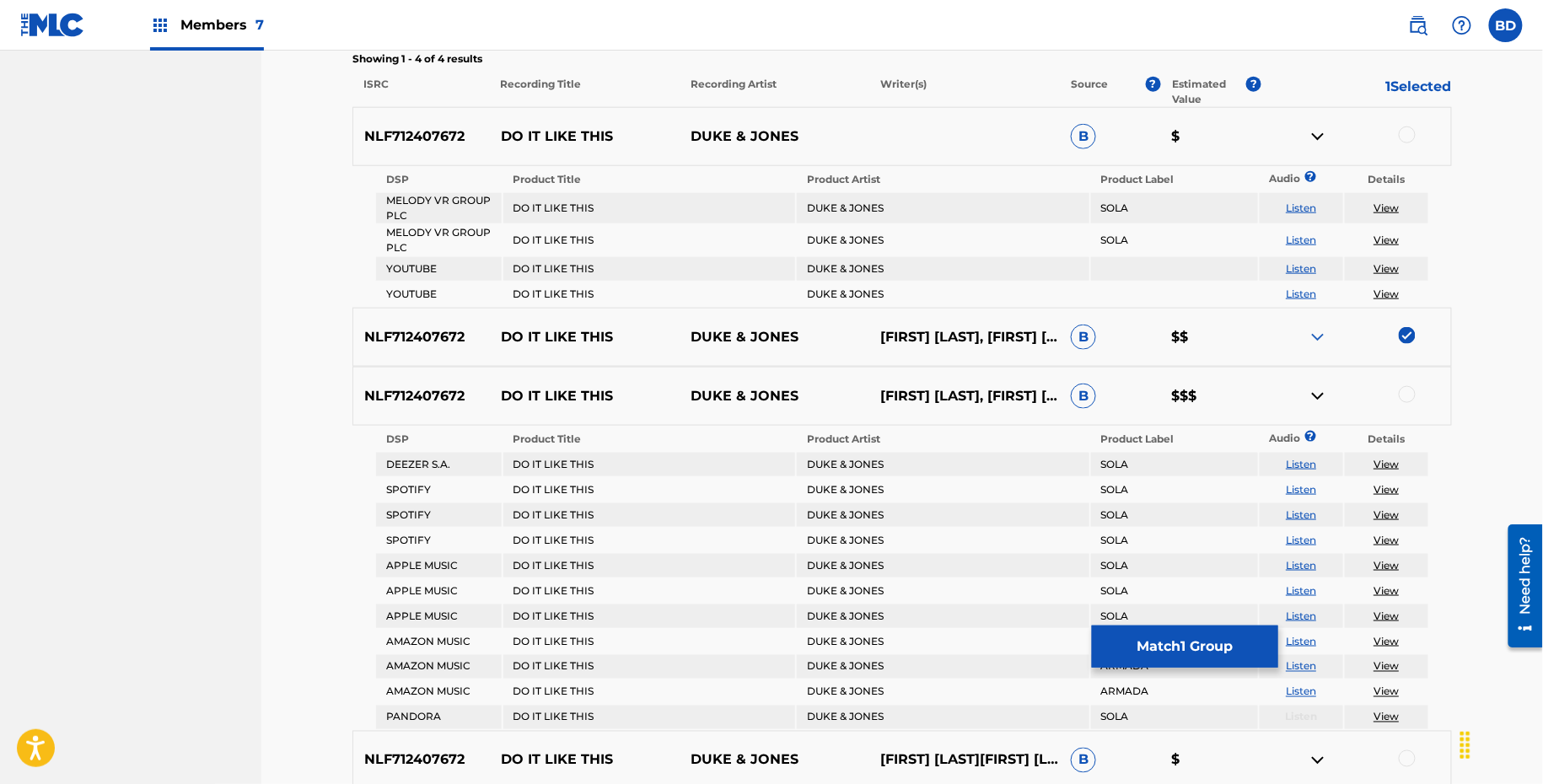 click at bounding box center [1407, 135] 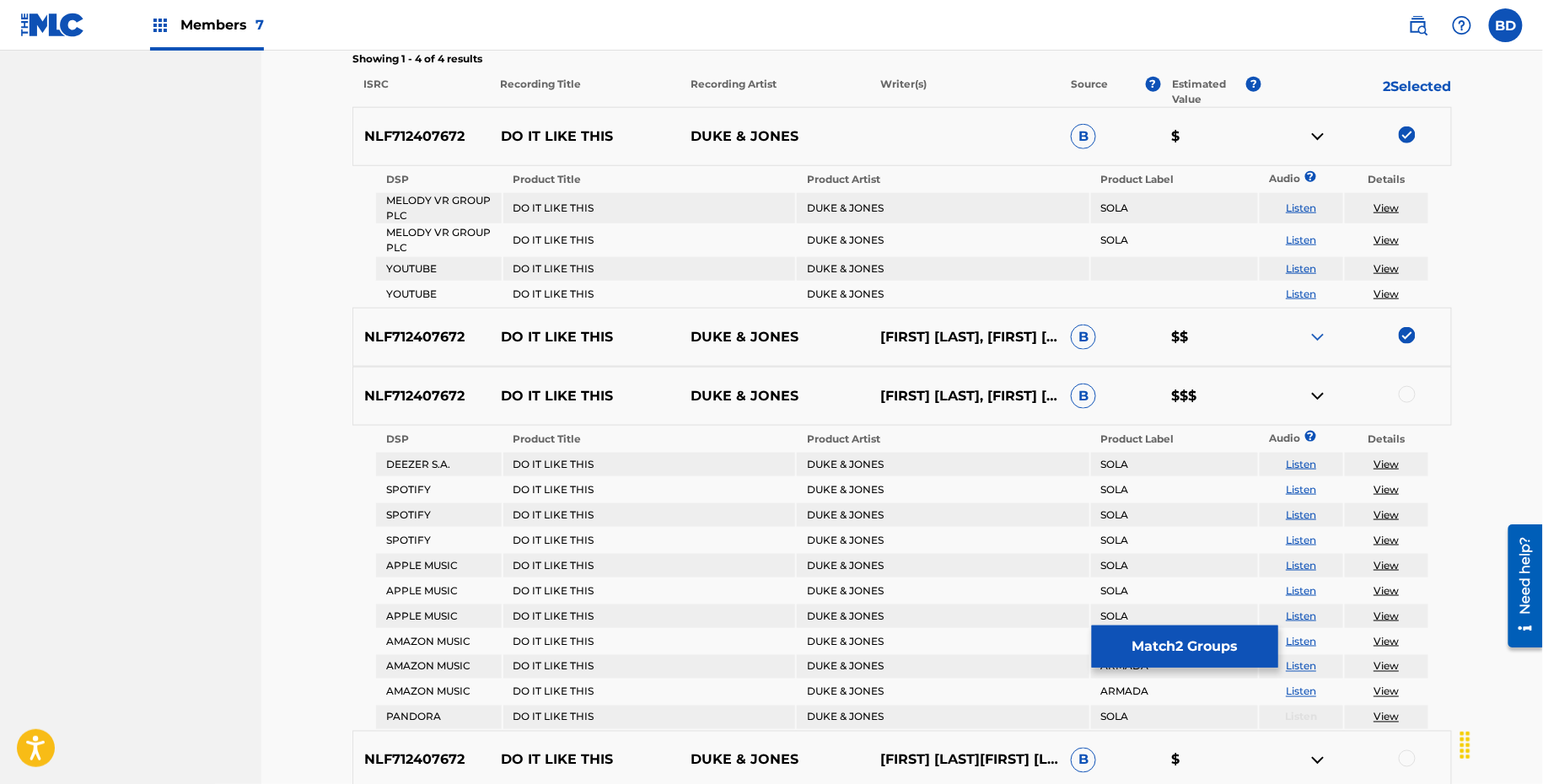 click on "View" at bounding box center [1386, 293] 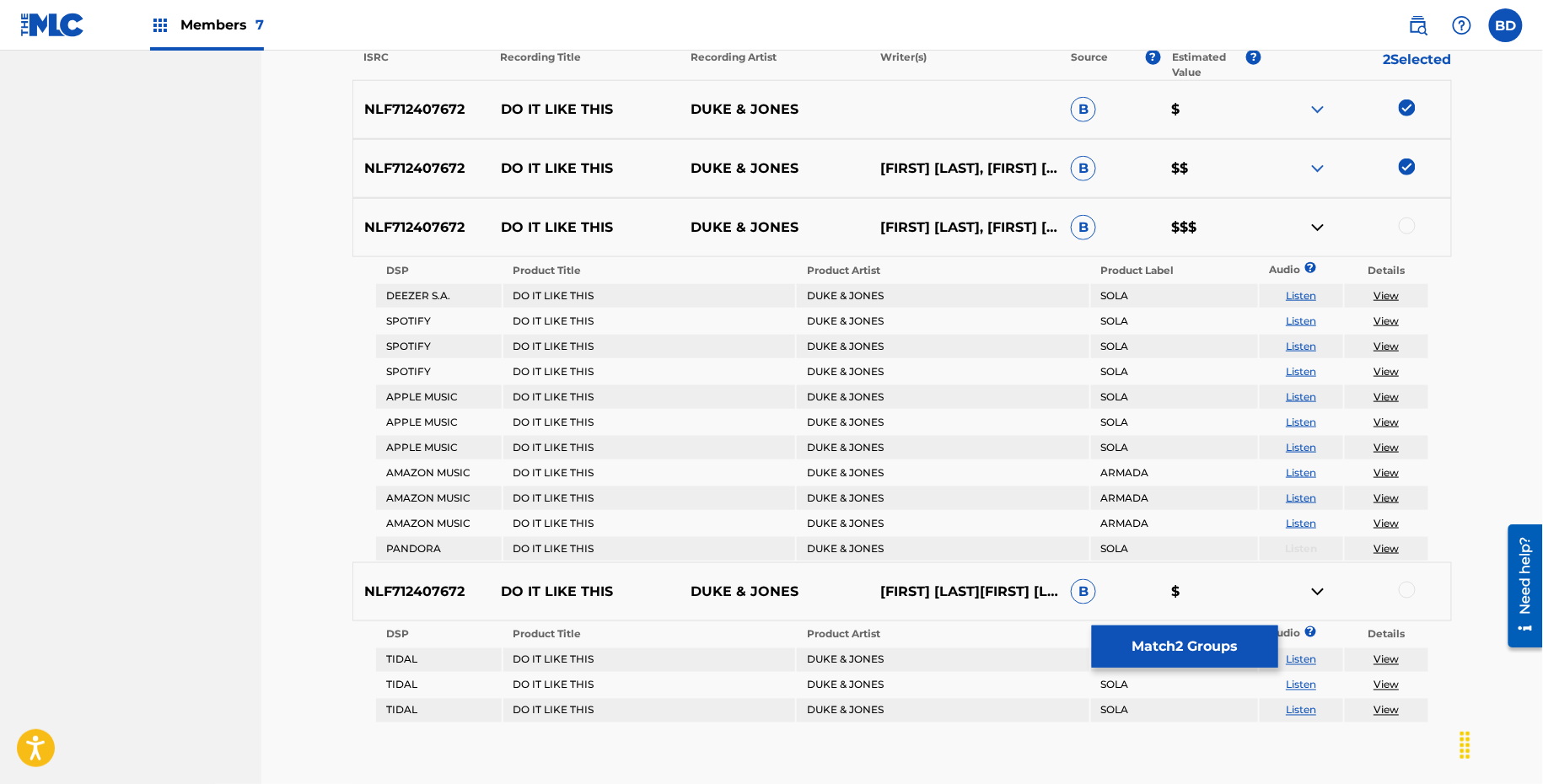 scroll, scrollTop: 591, scrollLeft: 0, axis: vertical 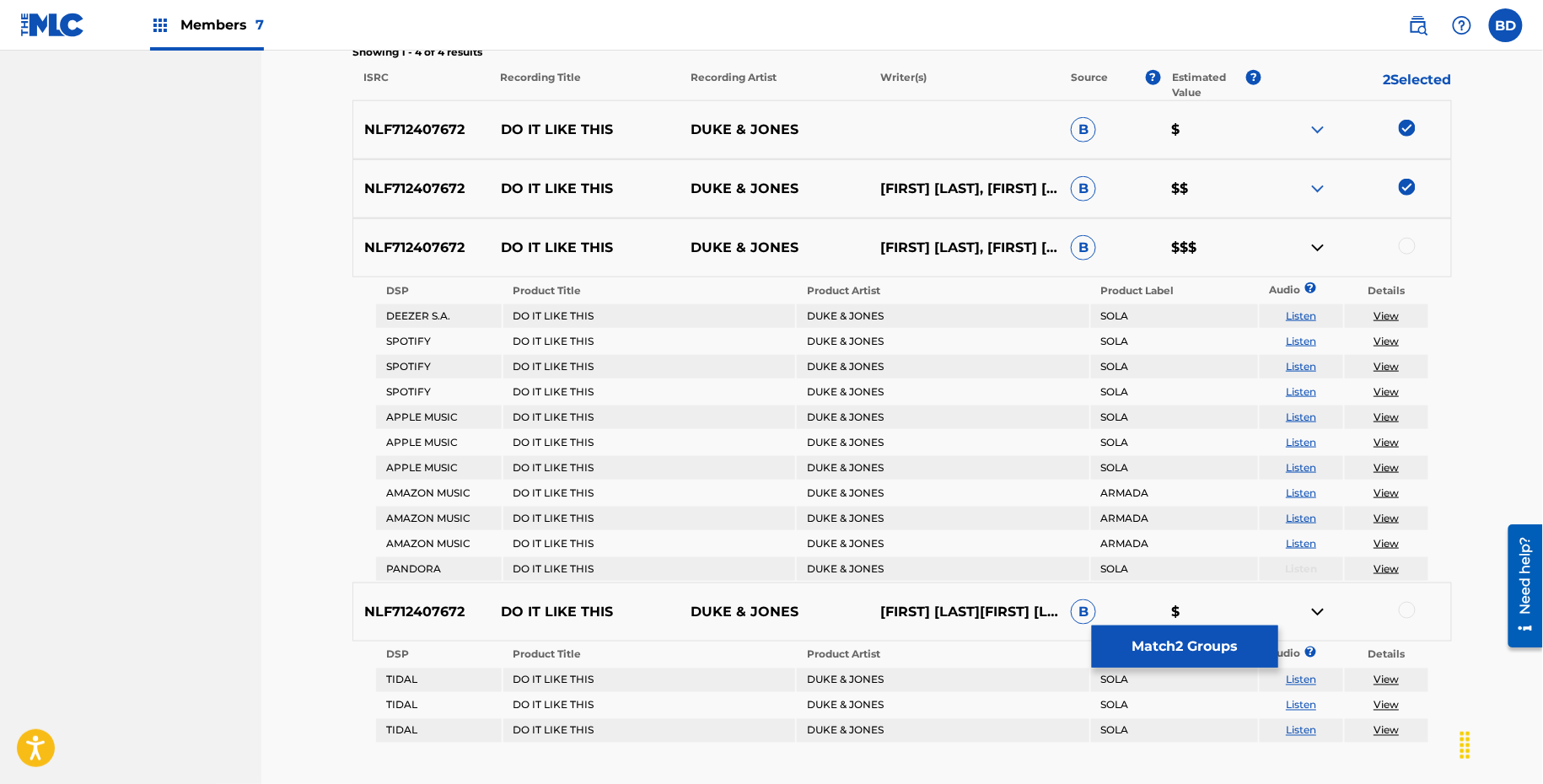 click at bounding box center [1318, 130] 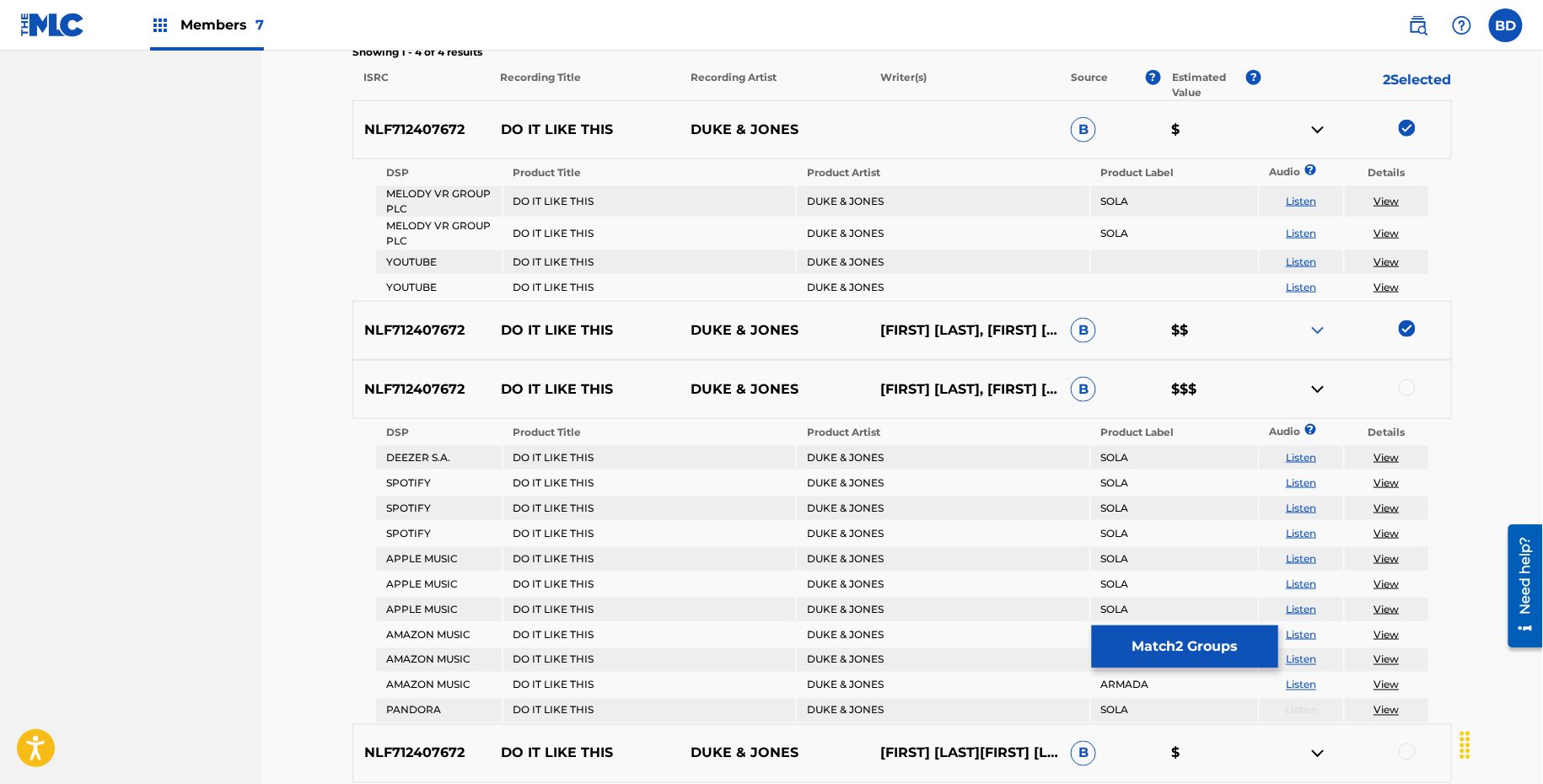 click at bounding box center [1318, 130] 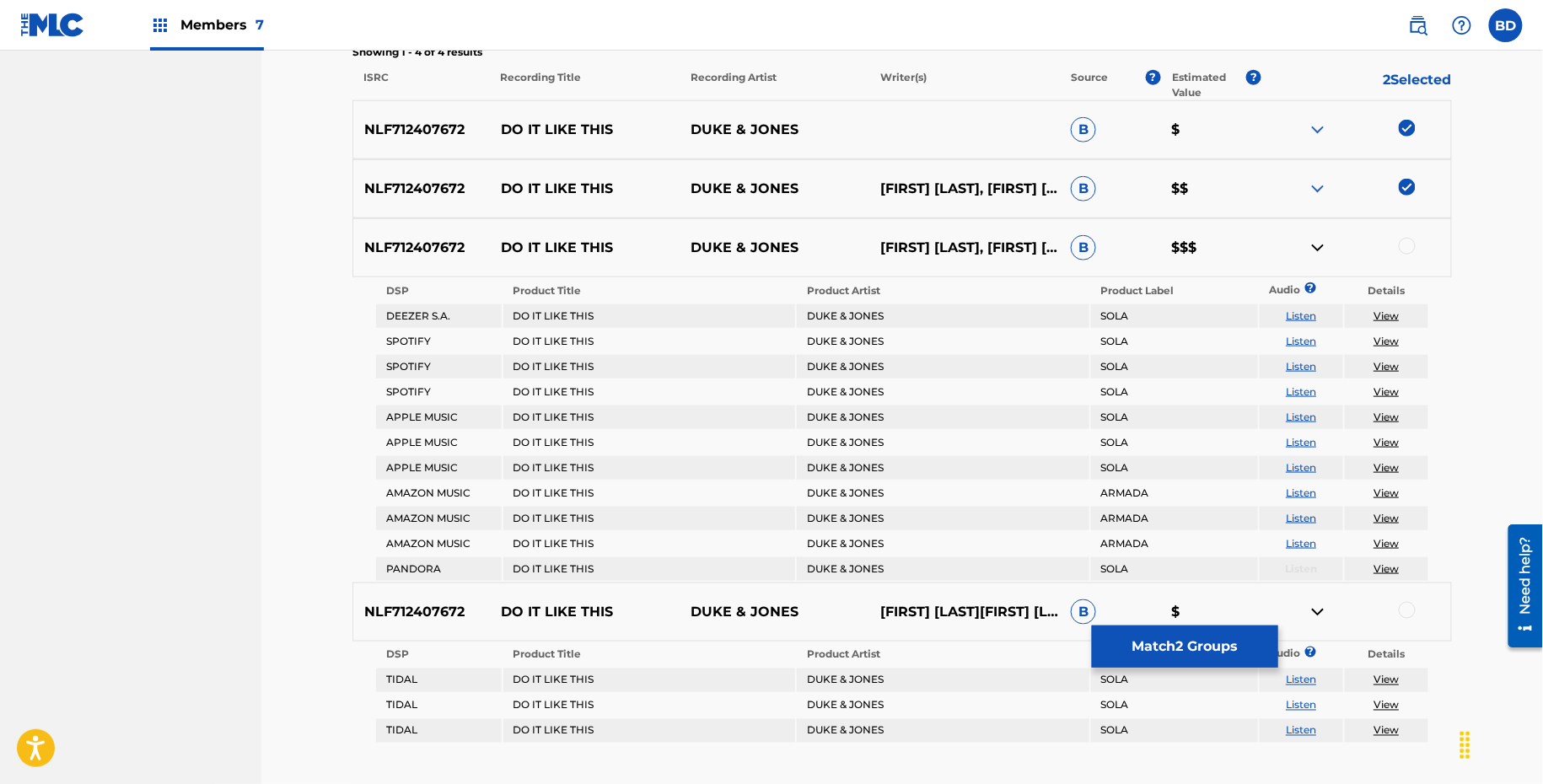 scroll, scrollTop: 713, scrollLeft: 0, axis: vertical 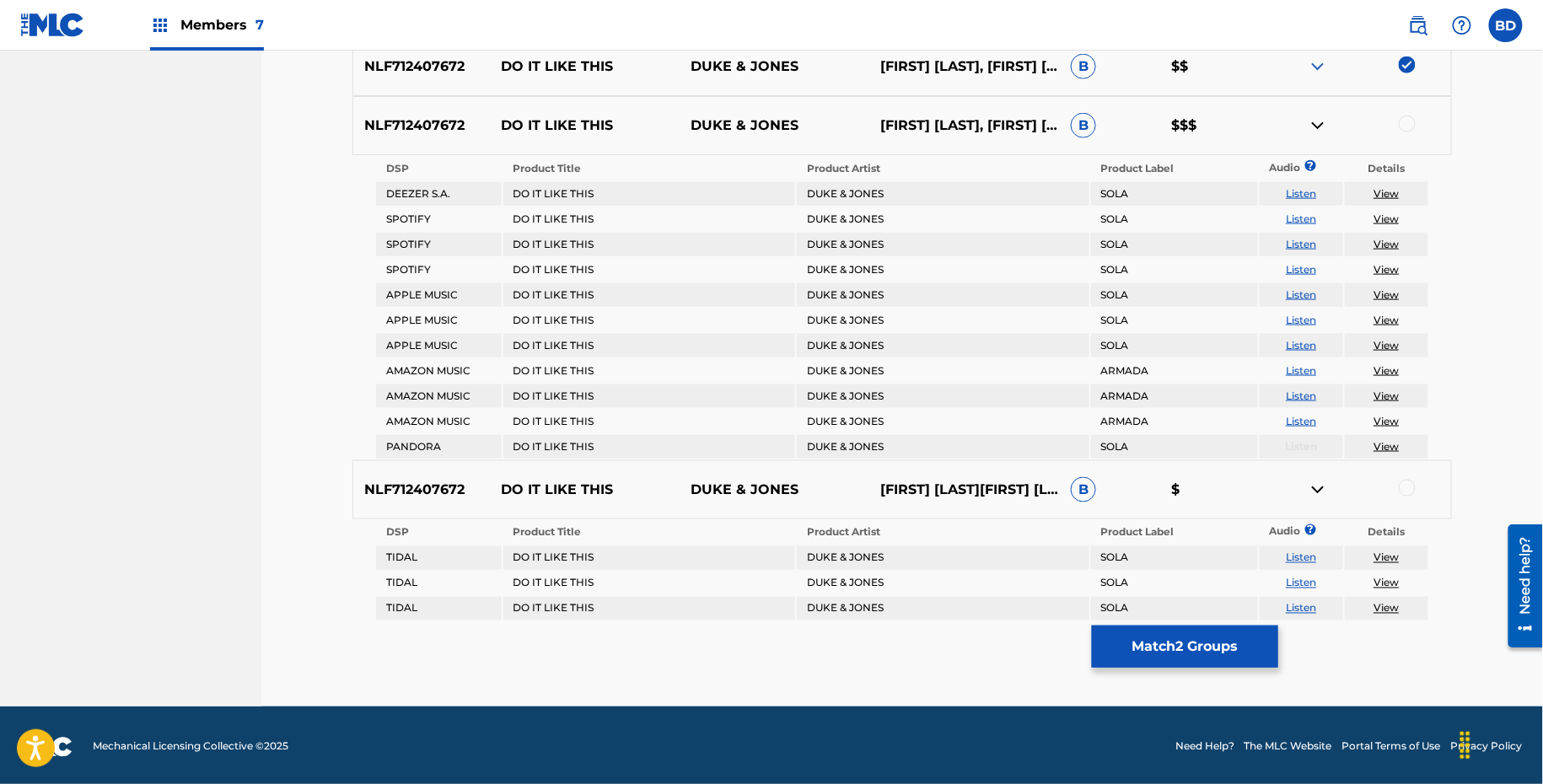 click at bounding box center (1407, 488) 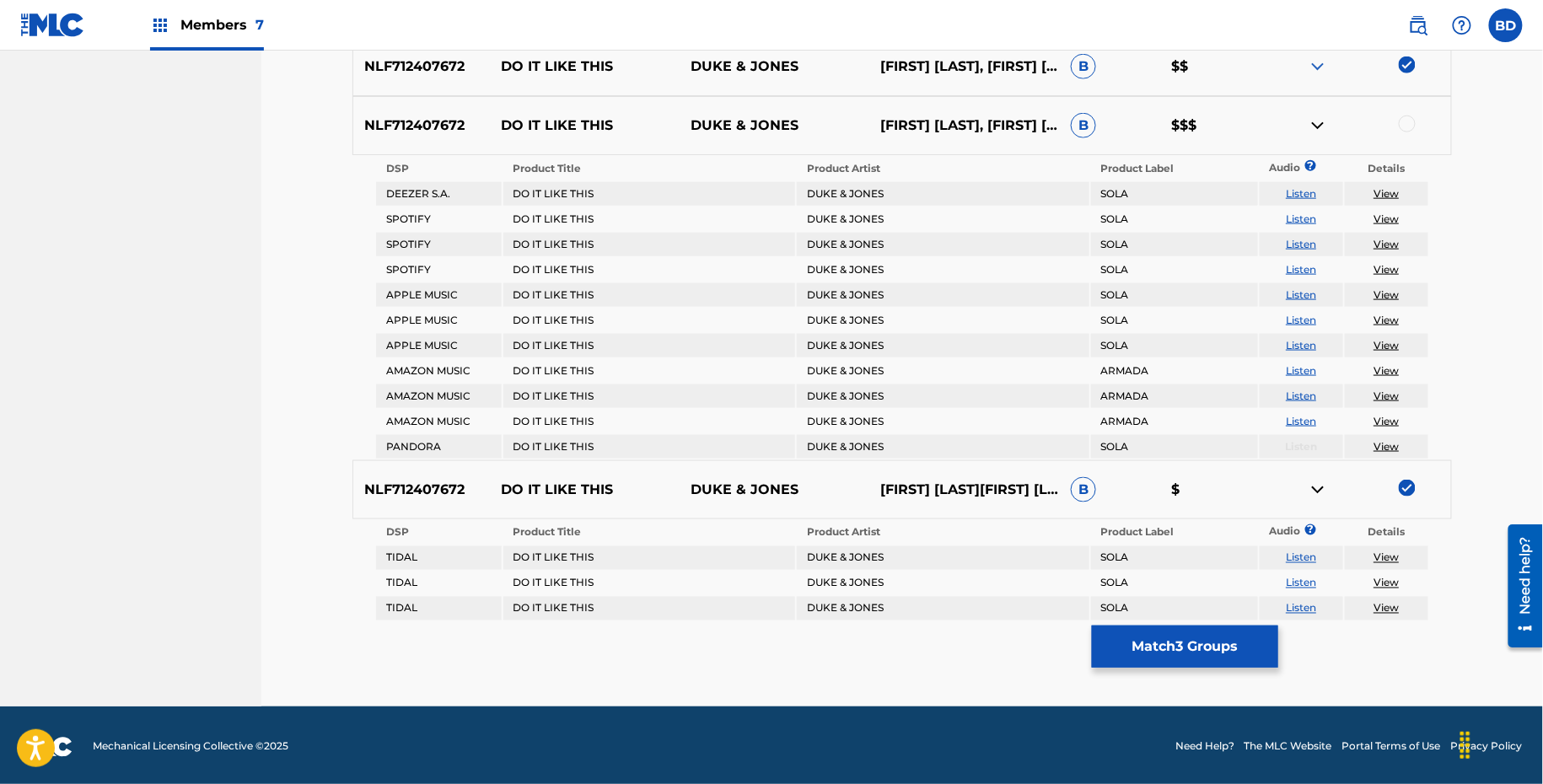 click at bounding box center [1318, 490] 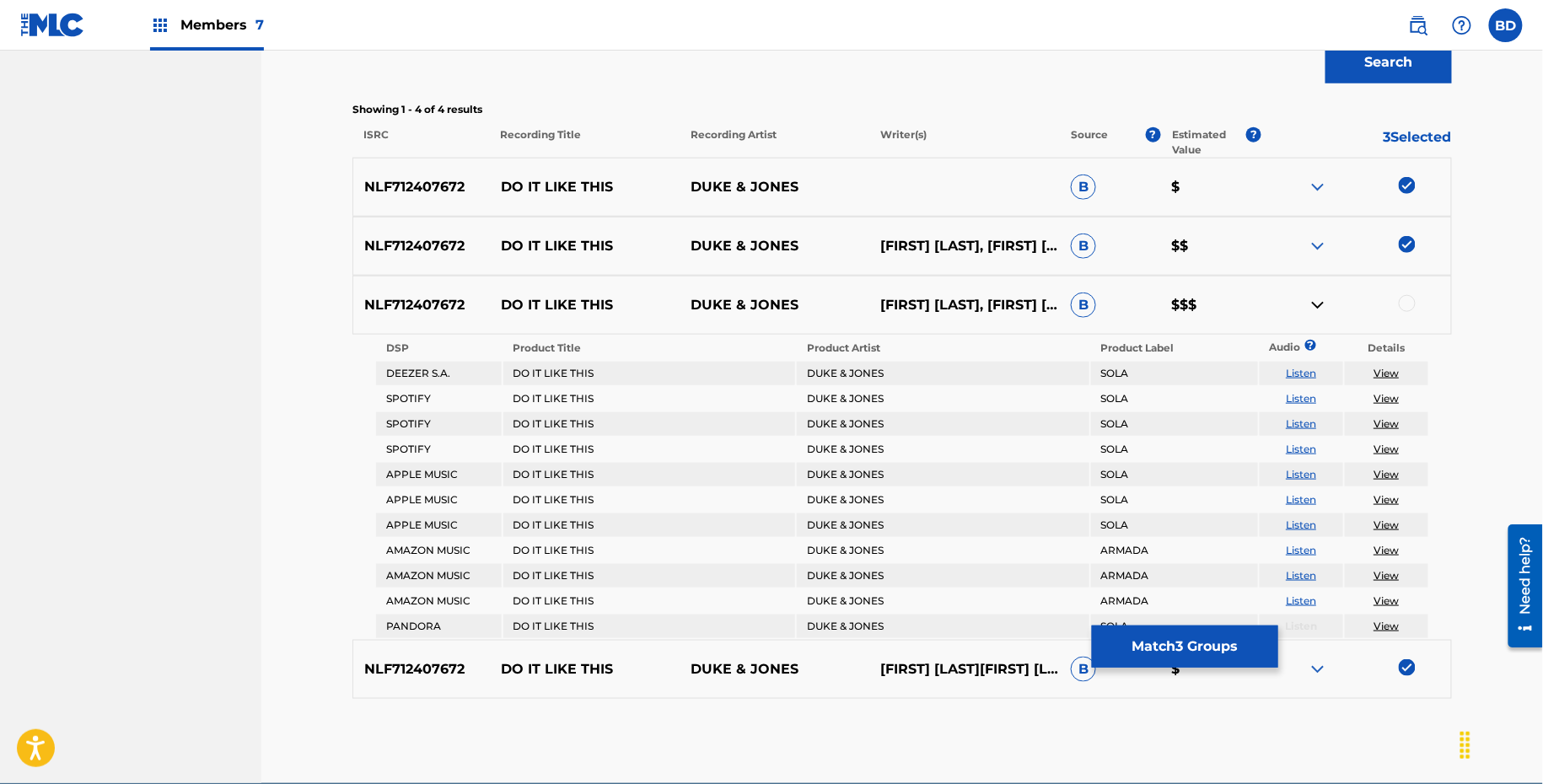 scroll, scrollTop: 540, scrollLeft: 0, axis: vertical 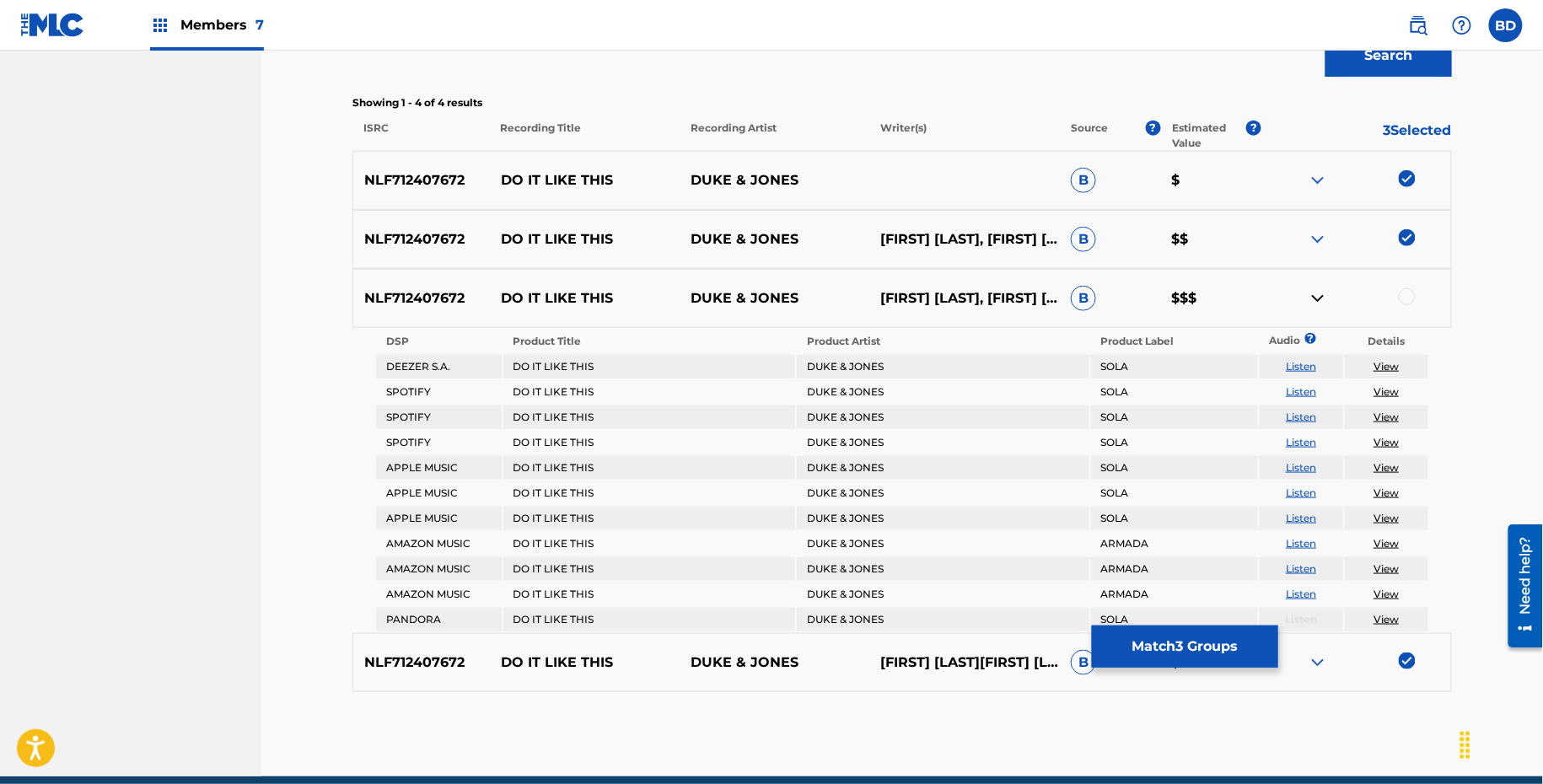 click at bounding box center [1407, 297] 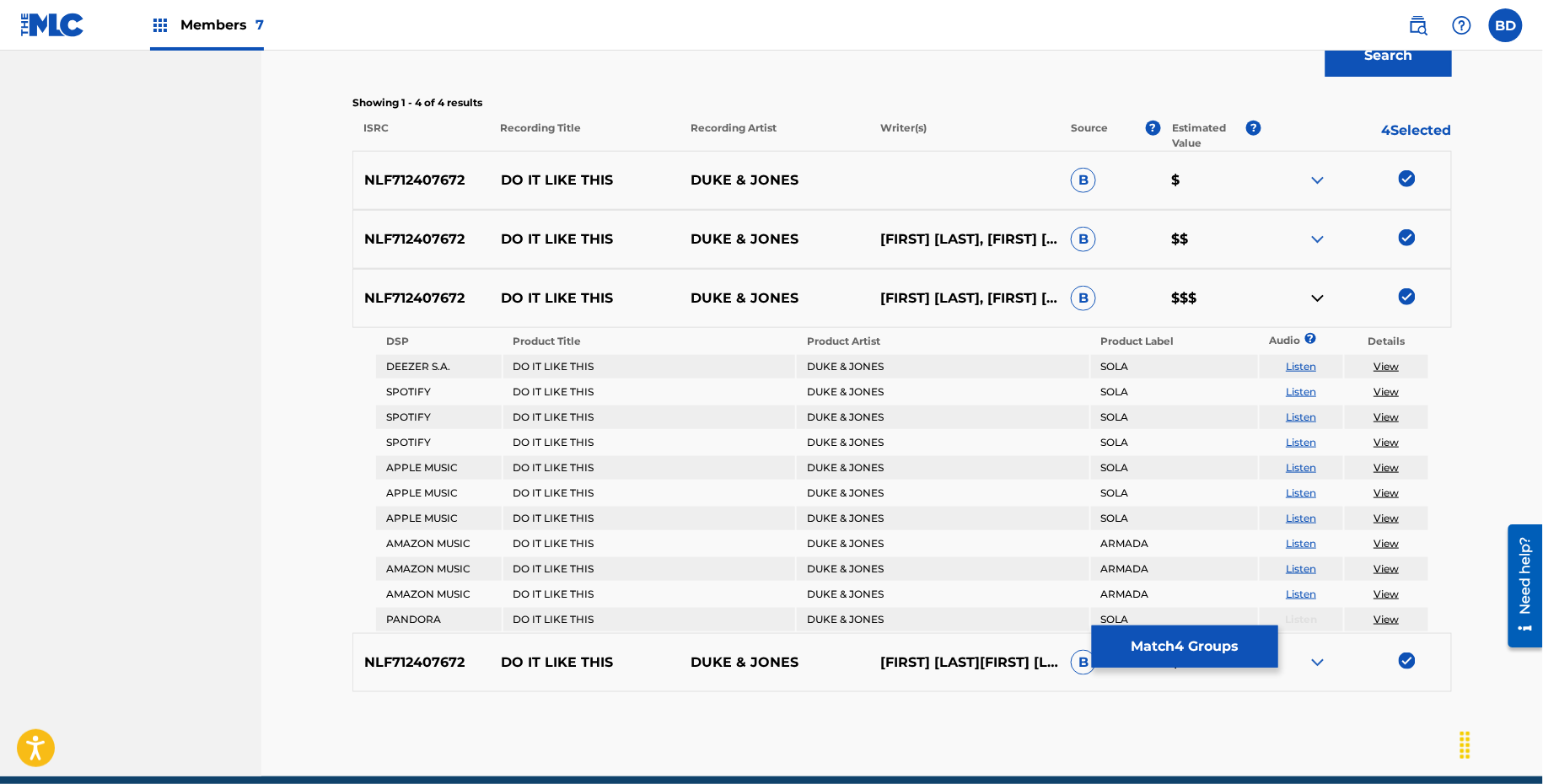 click on "Match  4 Groups" at bounding box center (1185, 647) 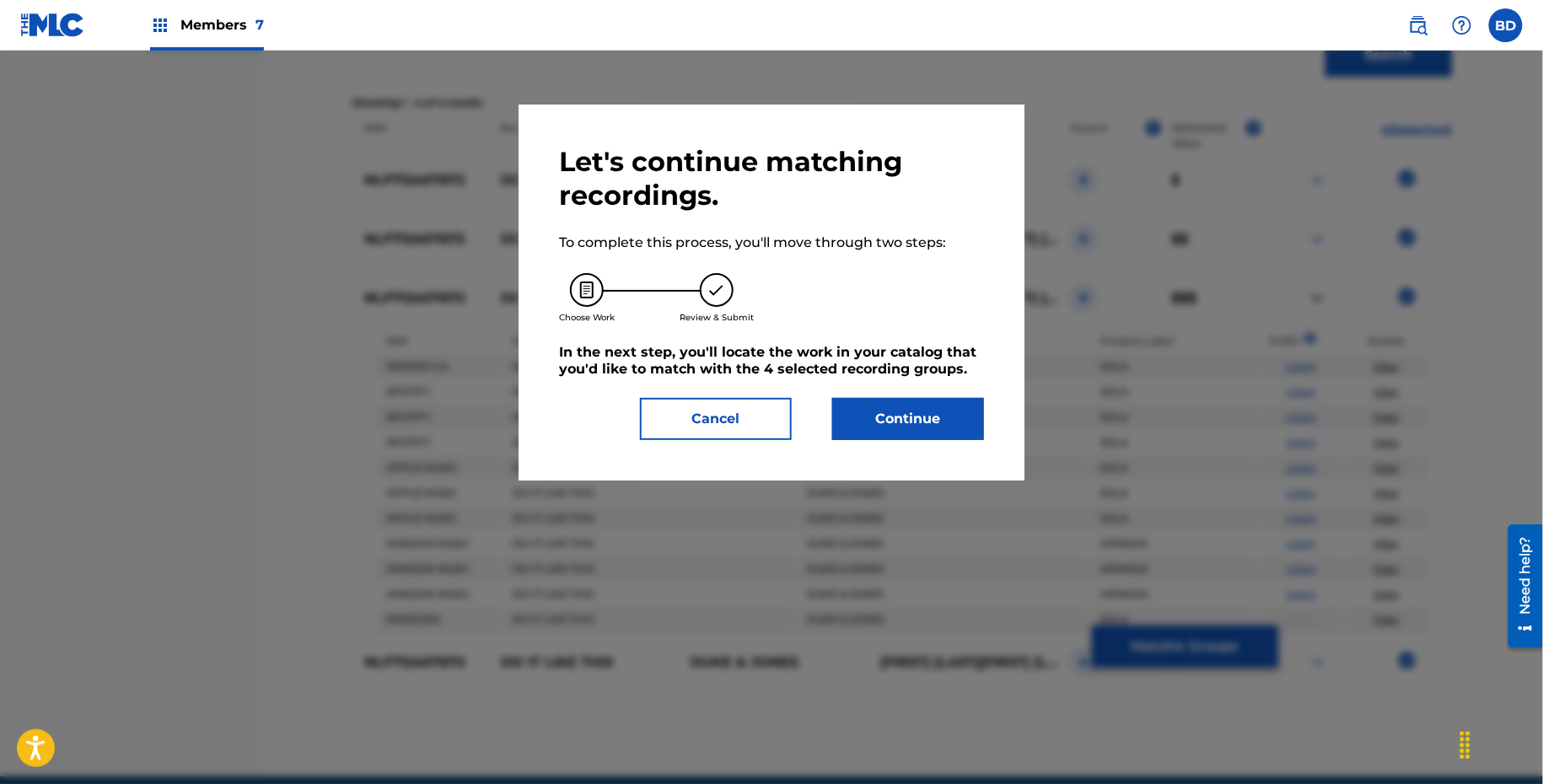 click on "Continue" at bounding box center [908, 419] 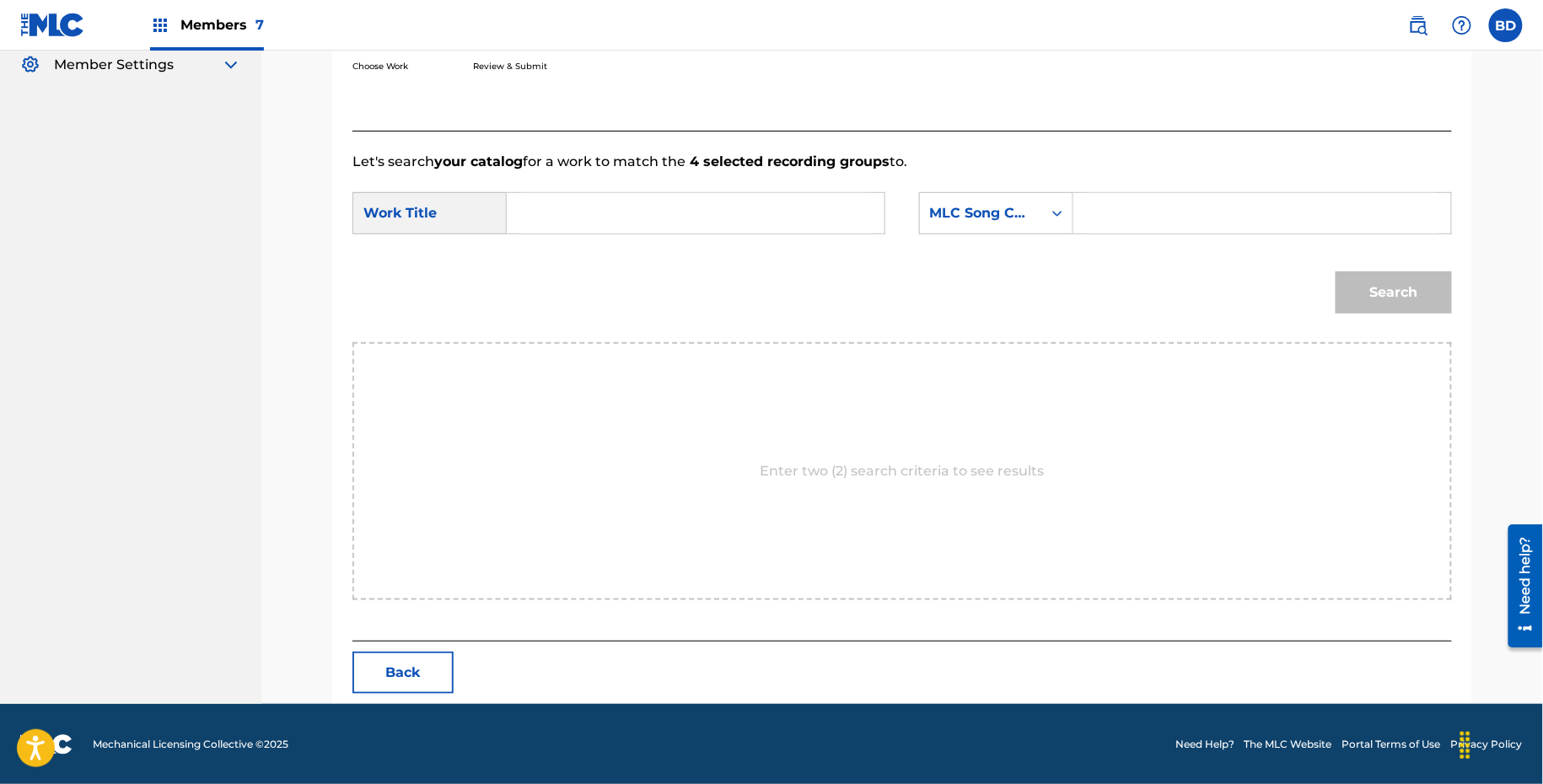 click at bounding box center (1262, 213) 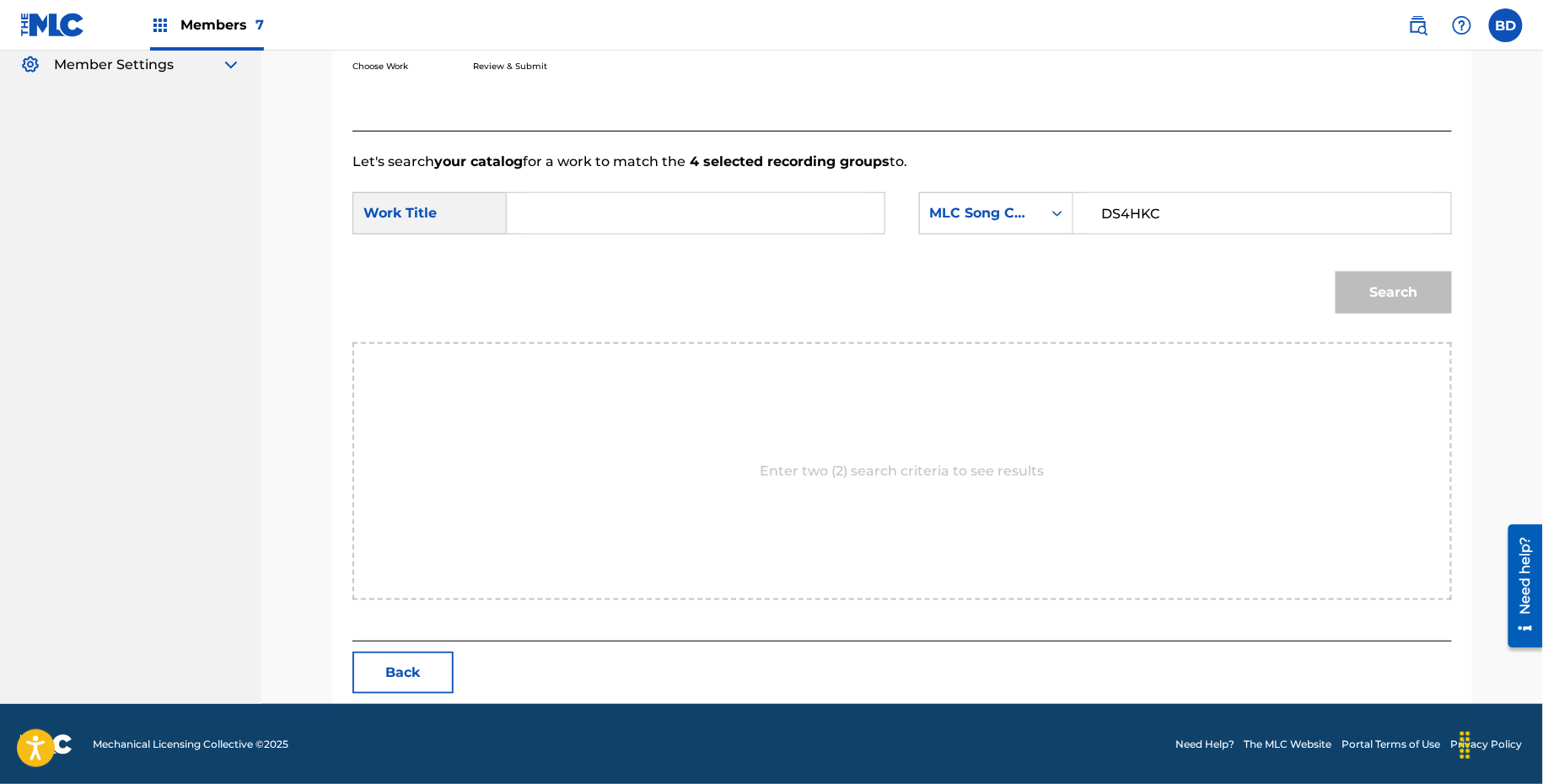 type on "DS4HKC" 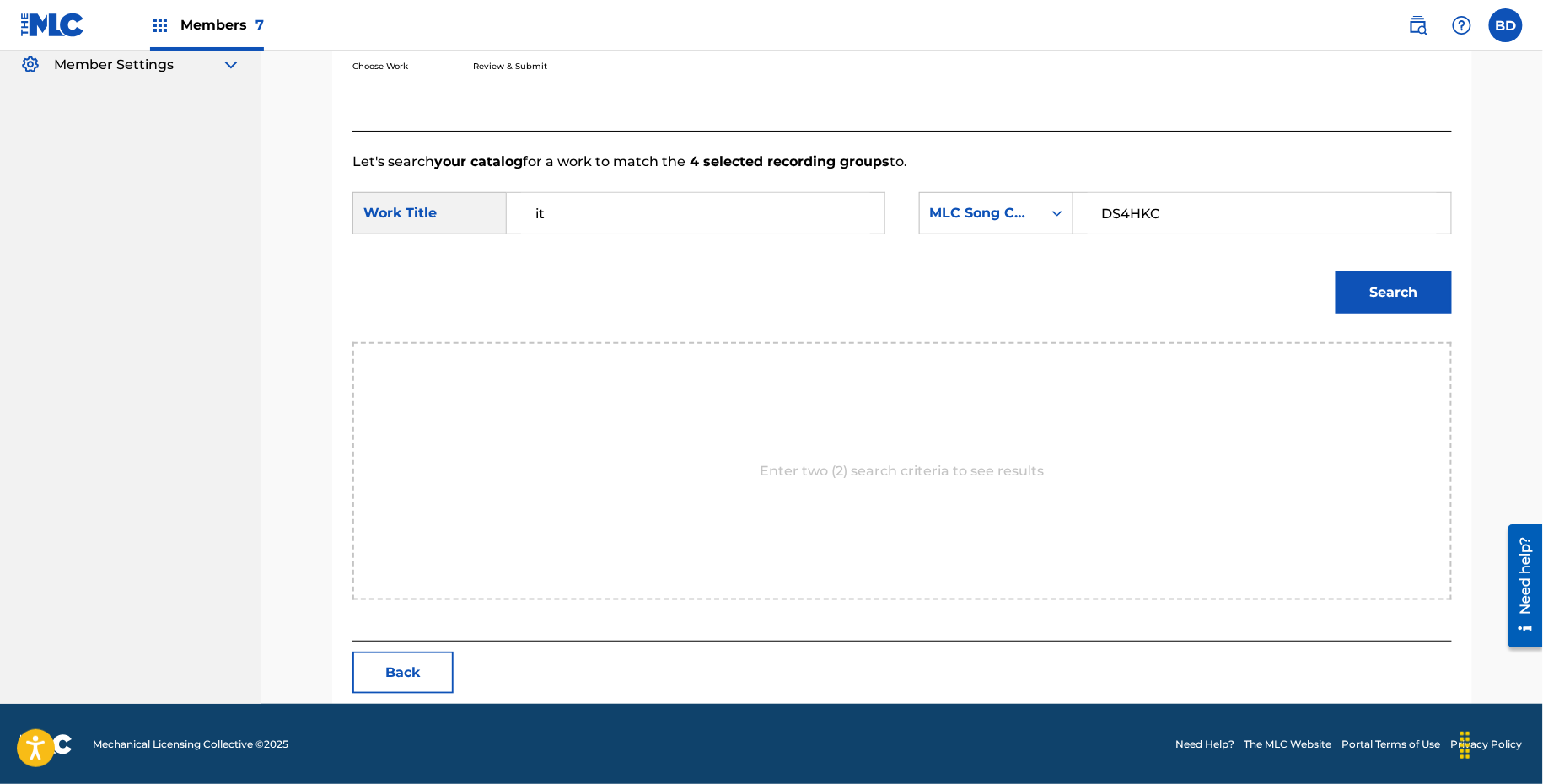 type on "it" 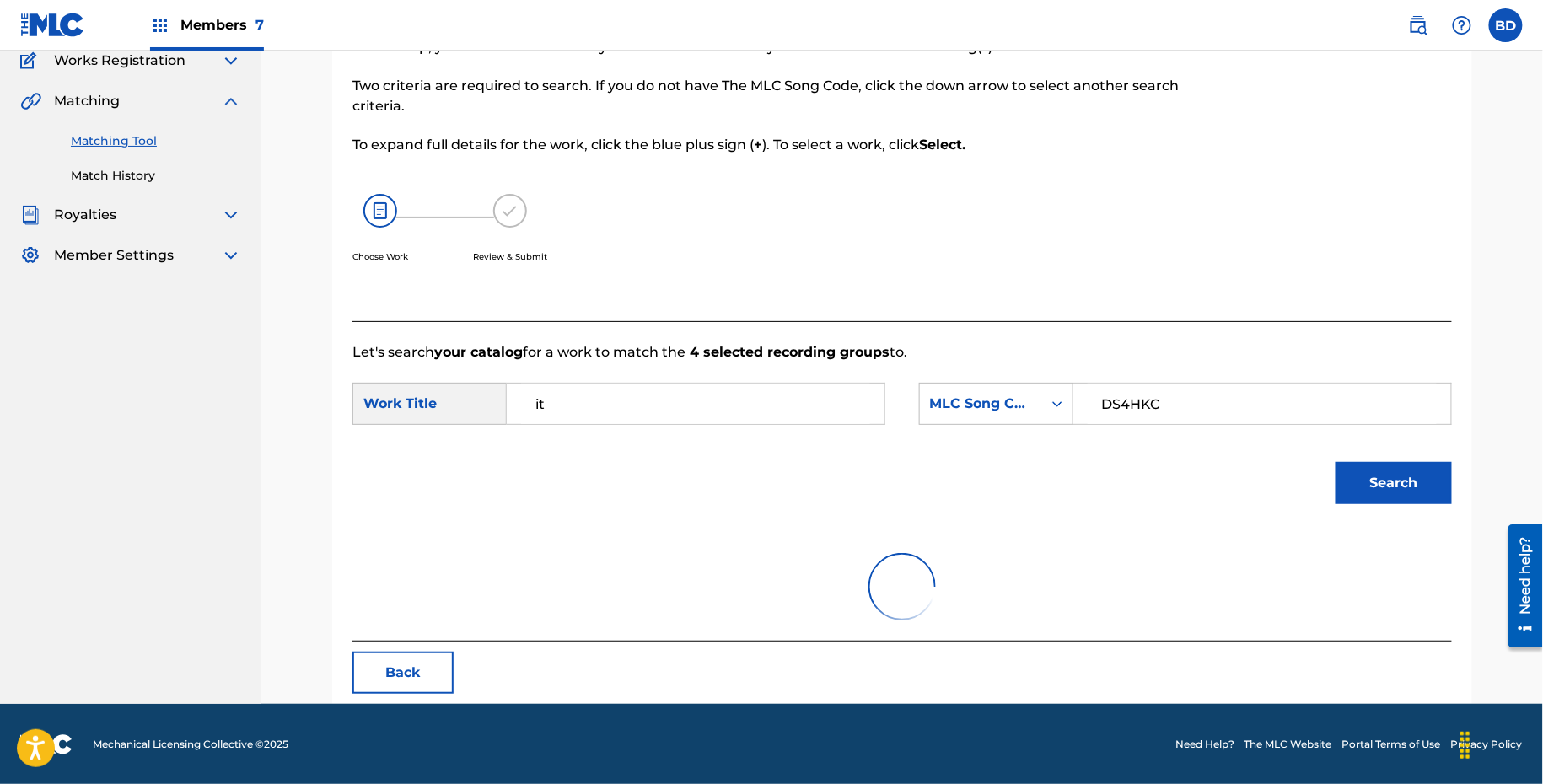 scroll, scrollTop: 287, scrollLeft: 0, axis: vertical 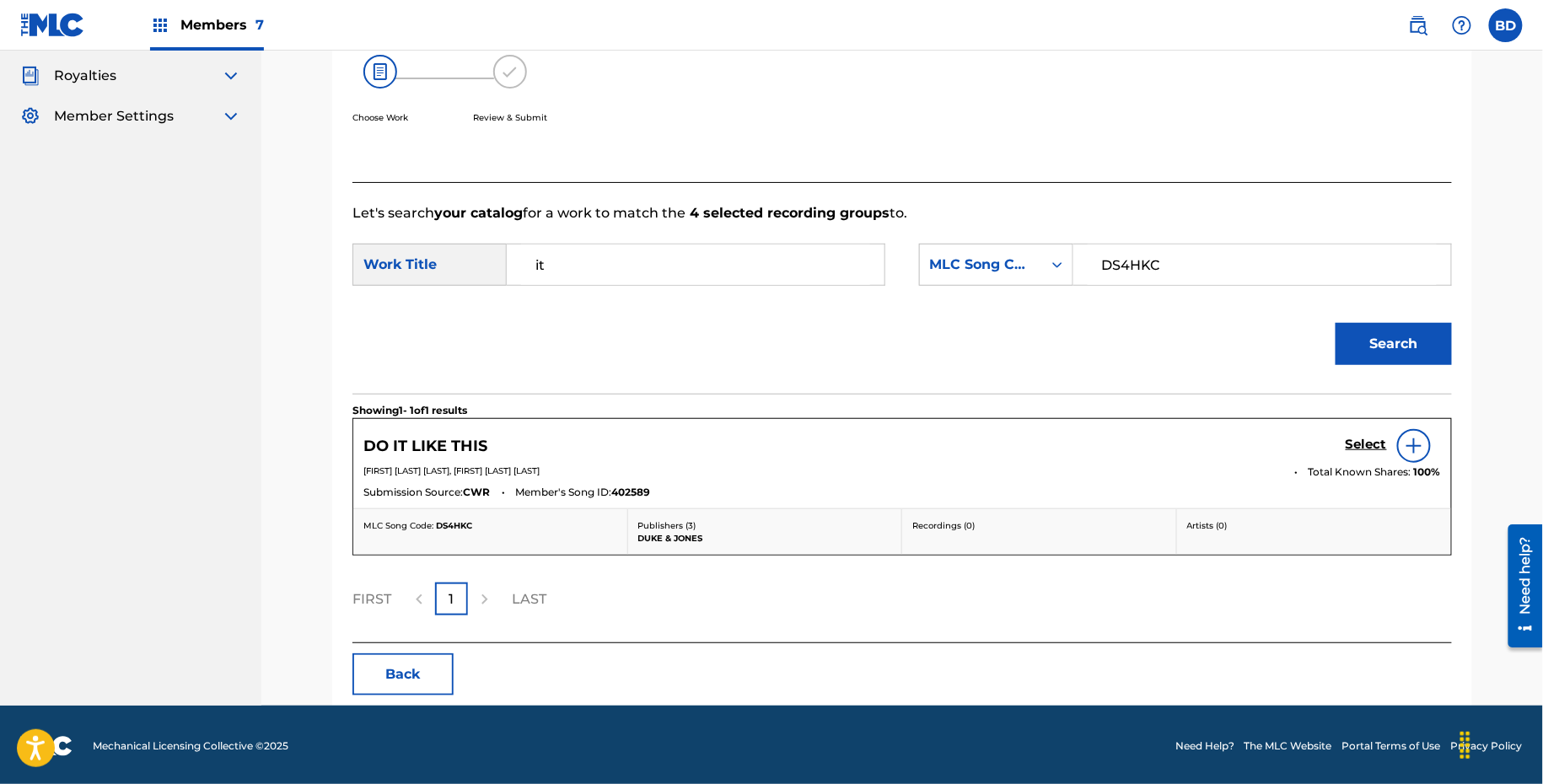 click on "Select" at bounding box center [1366, 444] 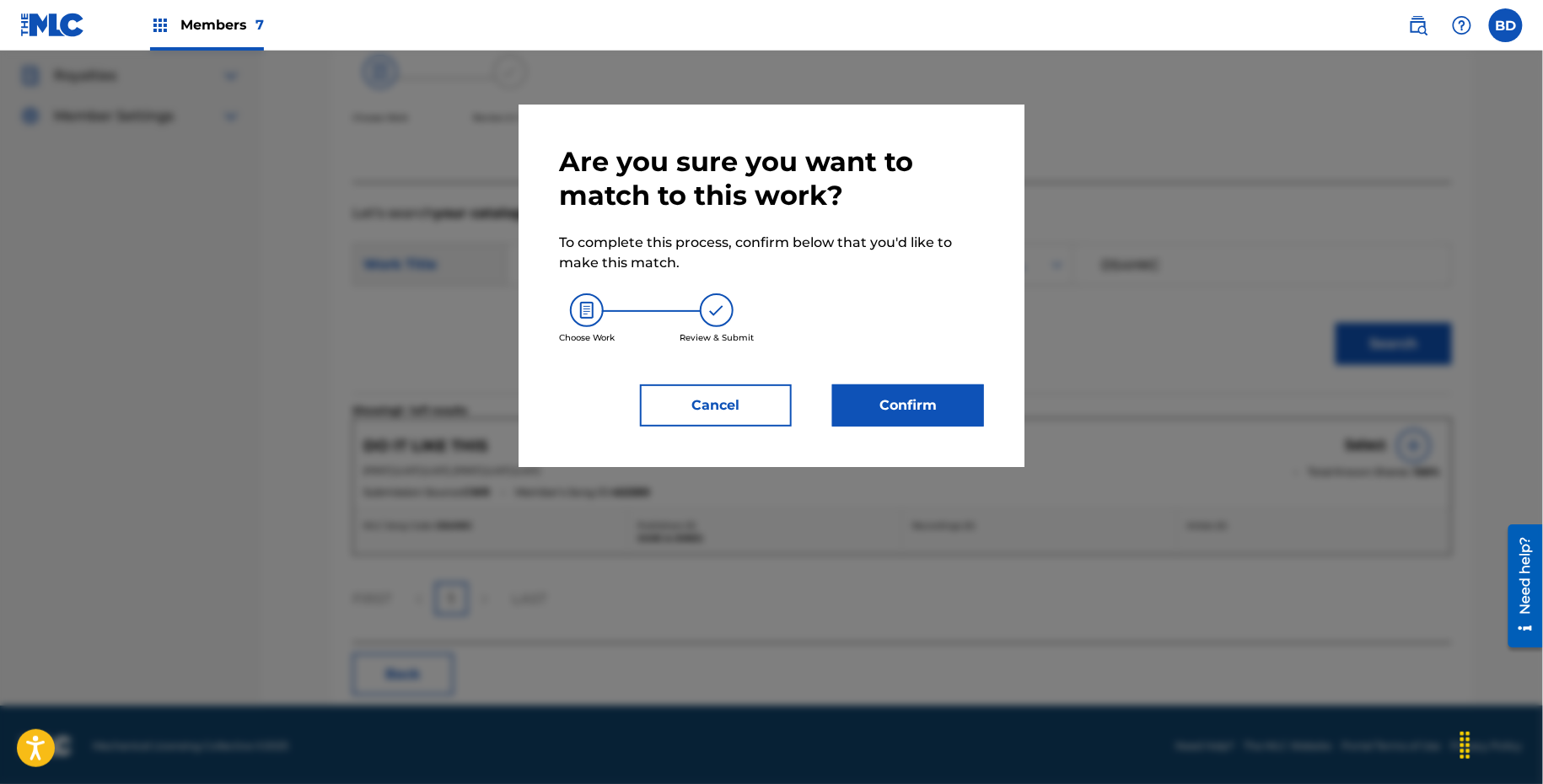 click on "Confirm" at bounding box center [908, 405] 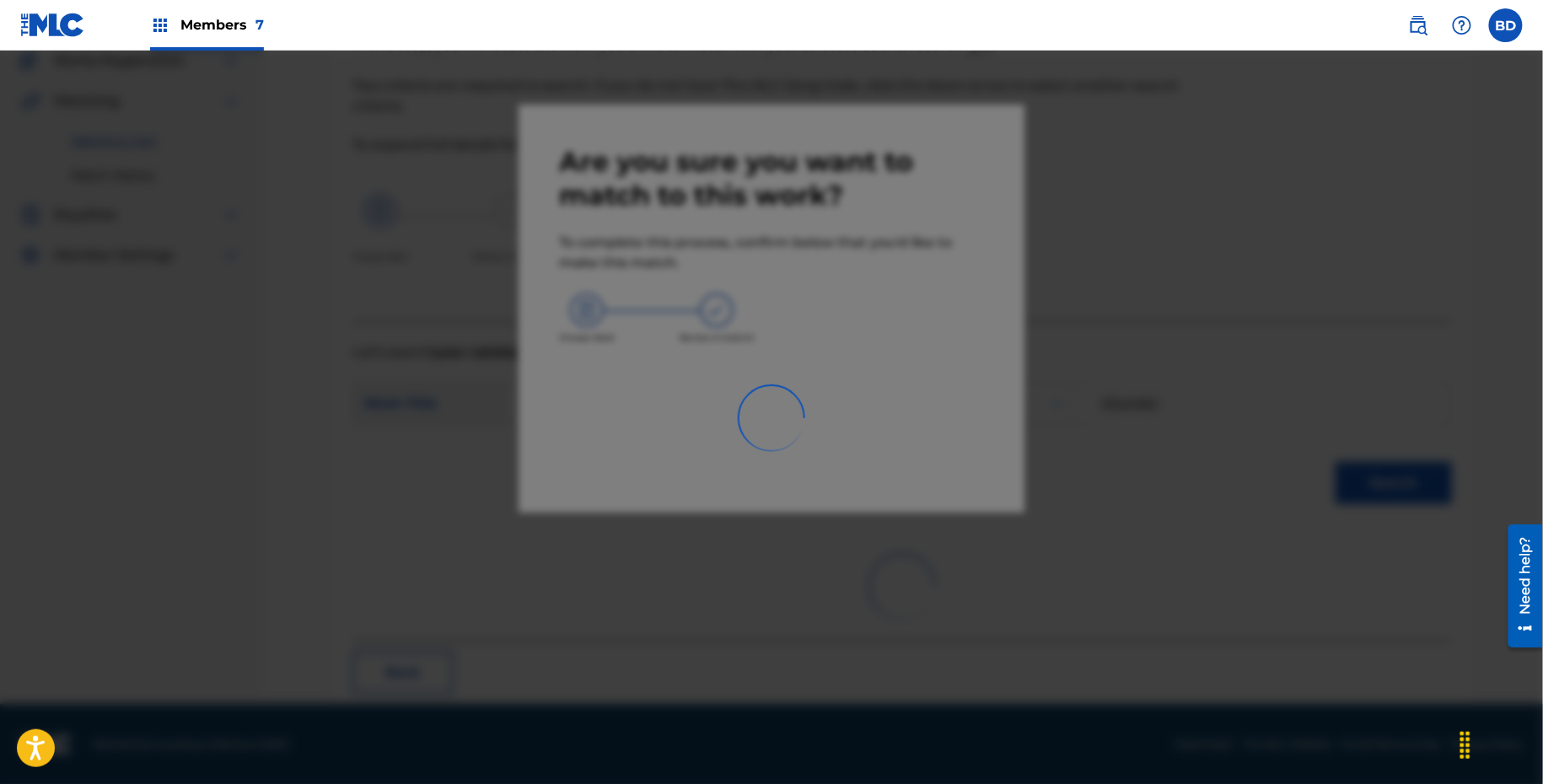 scroll, scrollTop: 43, scrollLeft: 0, axis: vertical 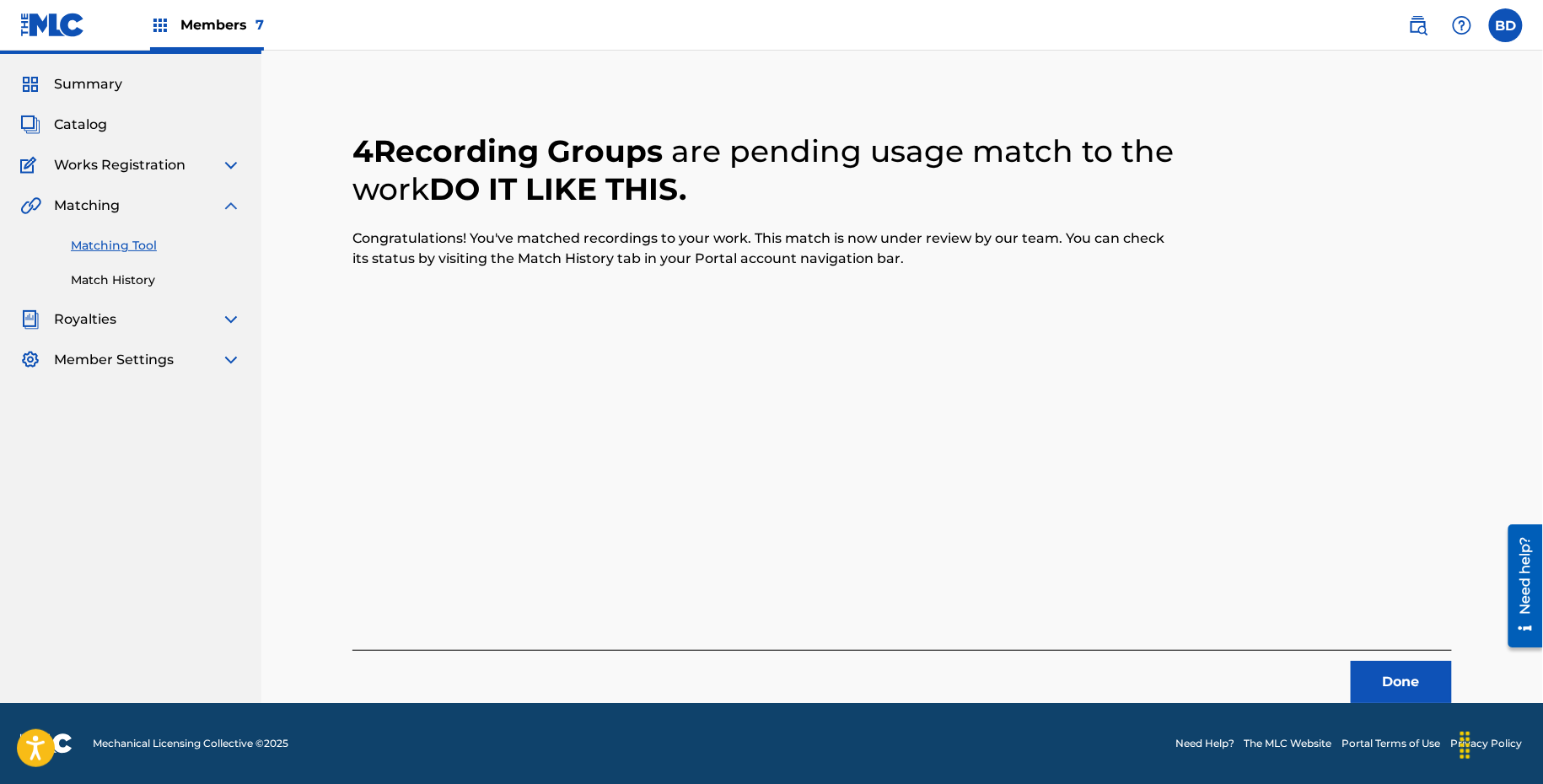 click on "Match History" at bounding box center [156, 280] 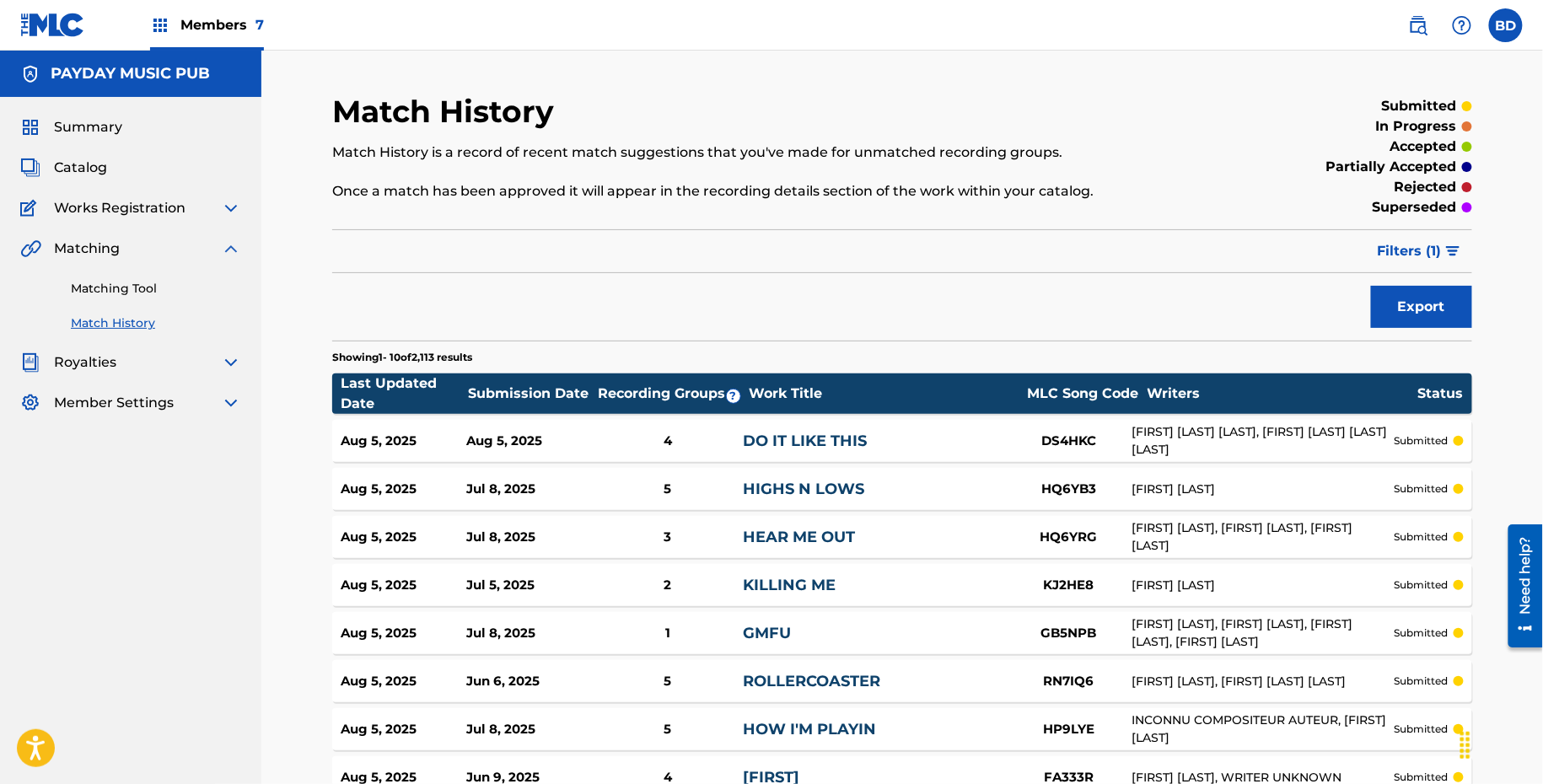 click on "Aug 5, 2025" at bounding box center (529, 441) 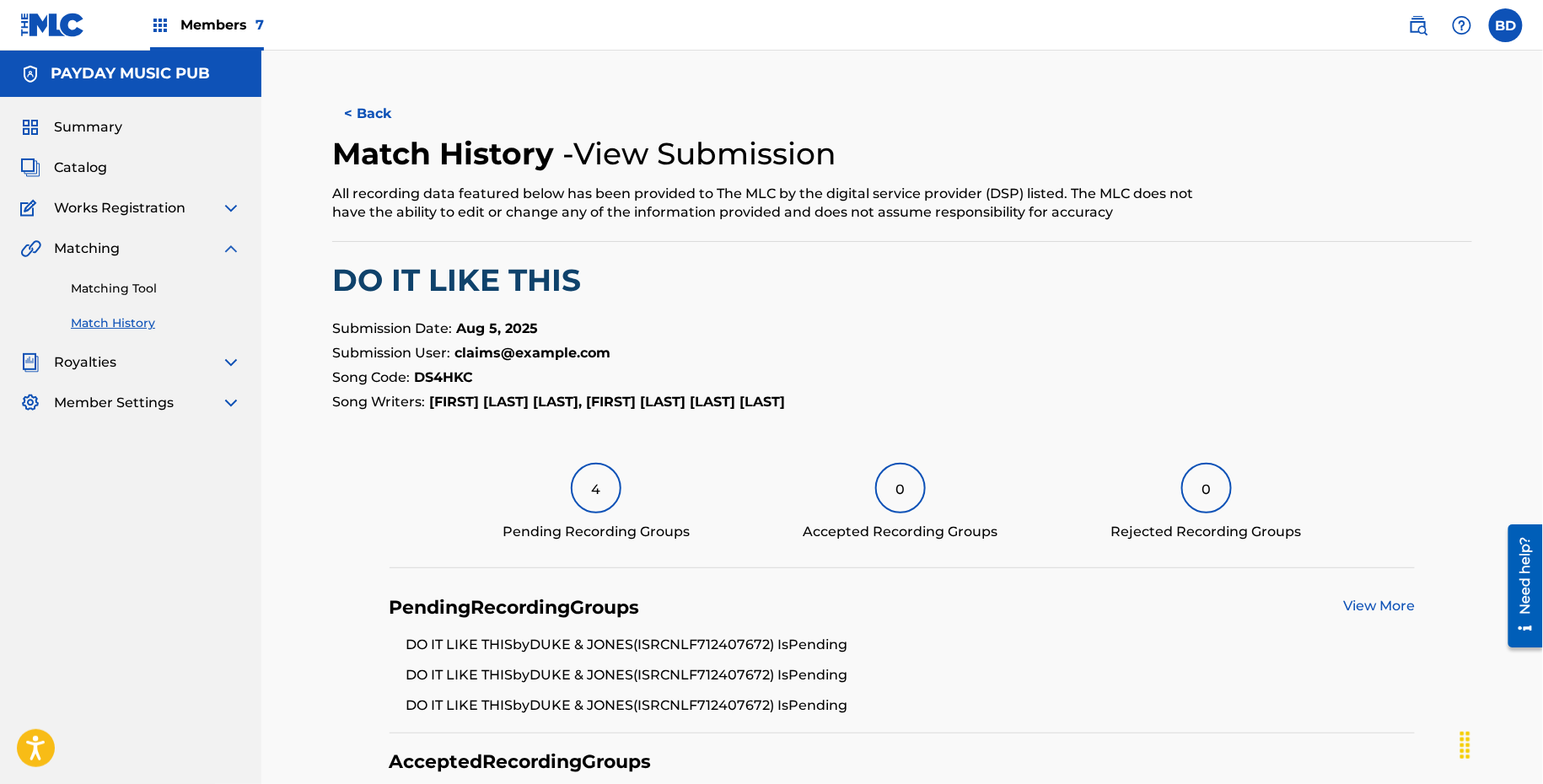 click on "Matching Tool" at bounding box center (156, 288) 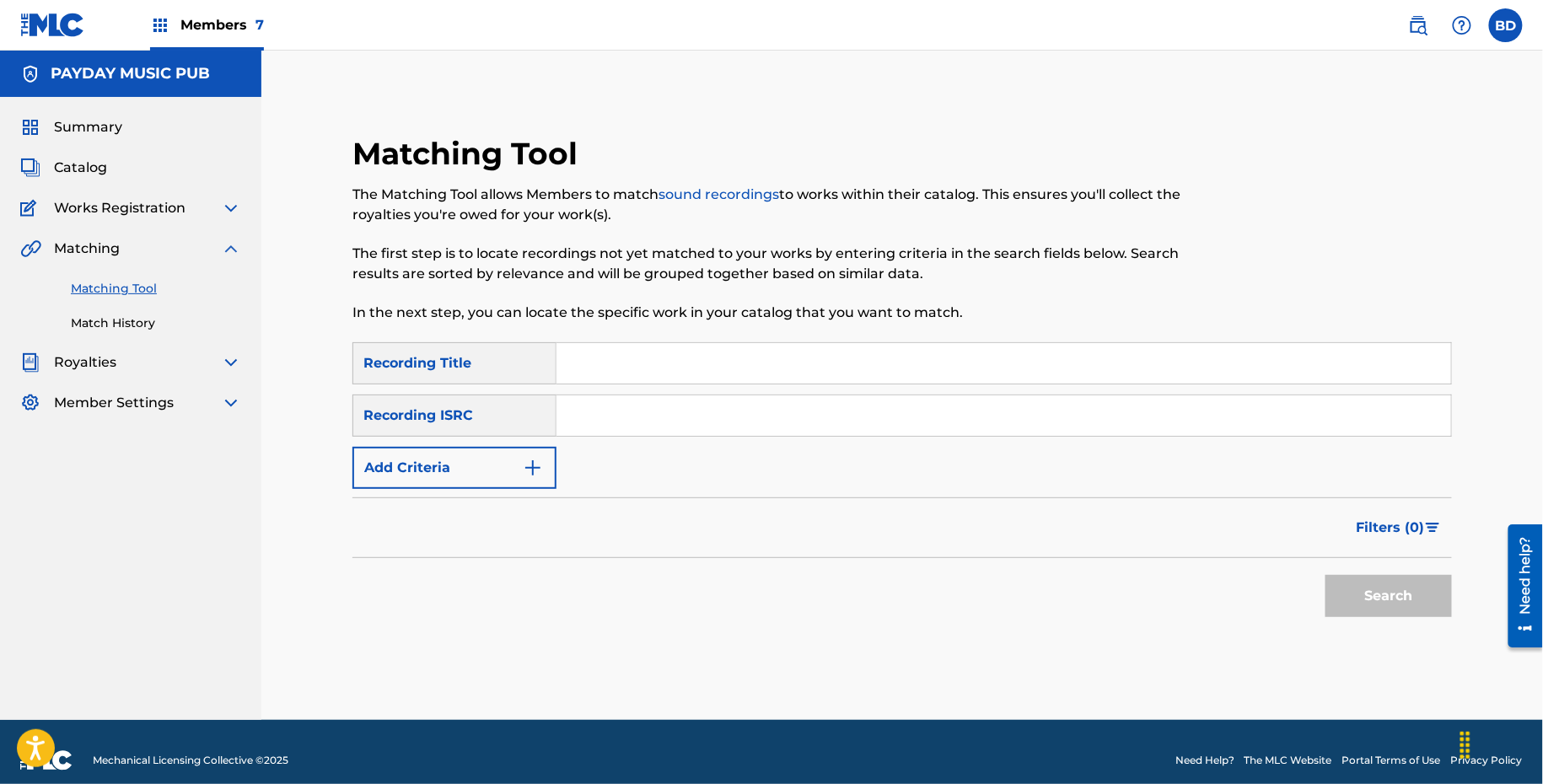 click at bounding box center (1003, 416) 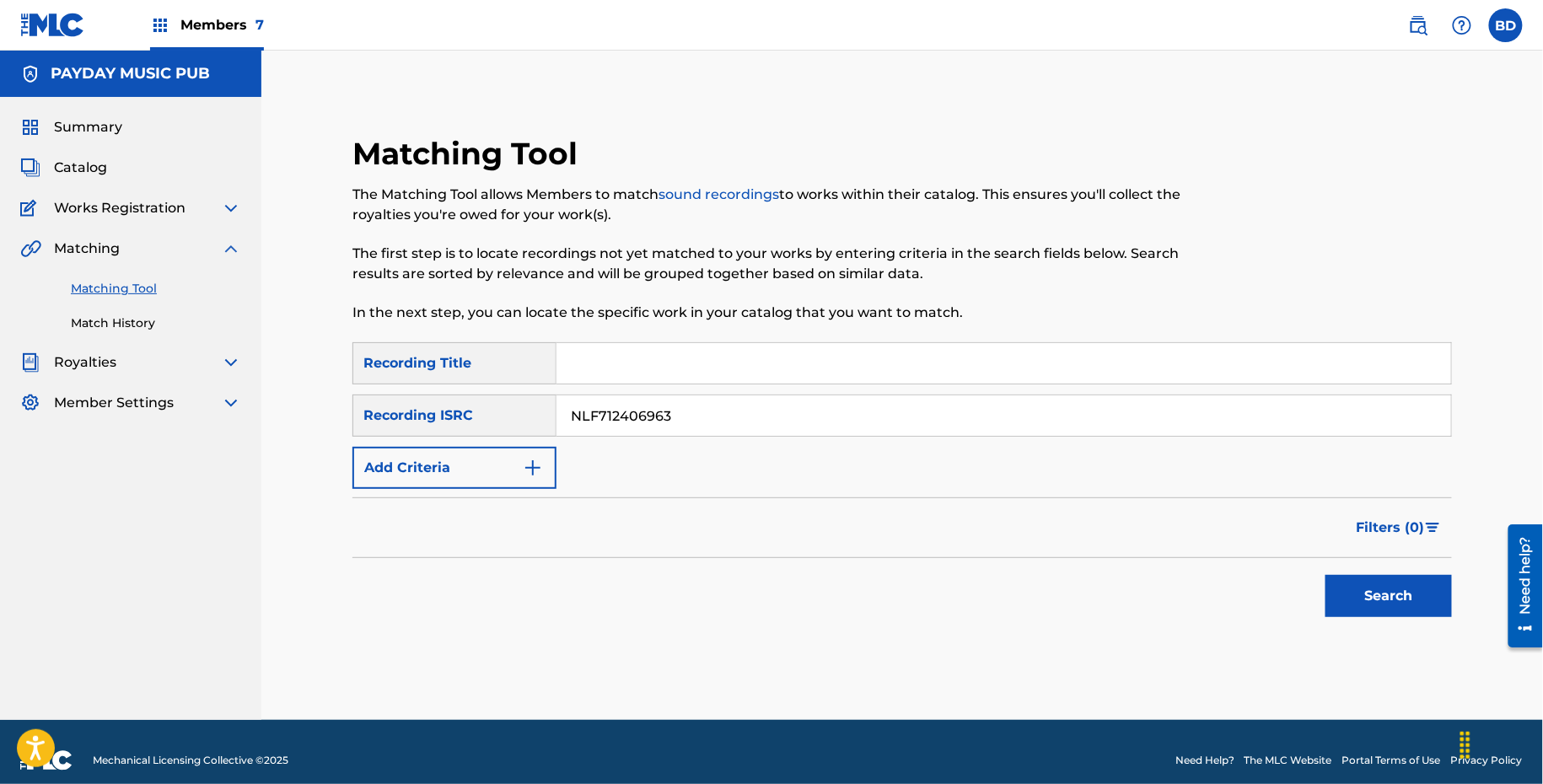 click on "Search" at bounding box center (1389, 596) 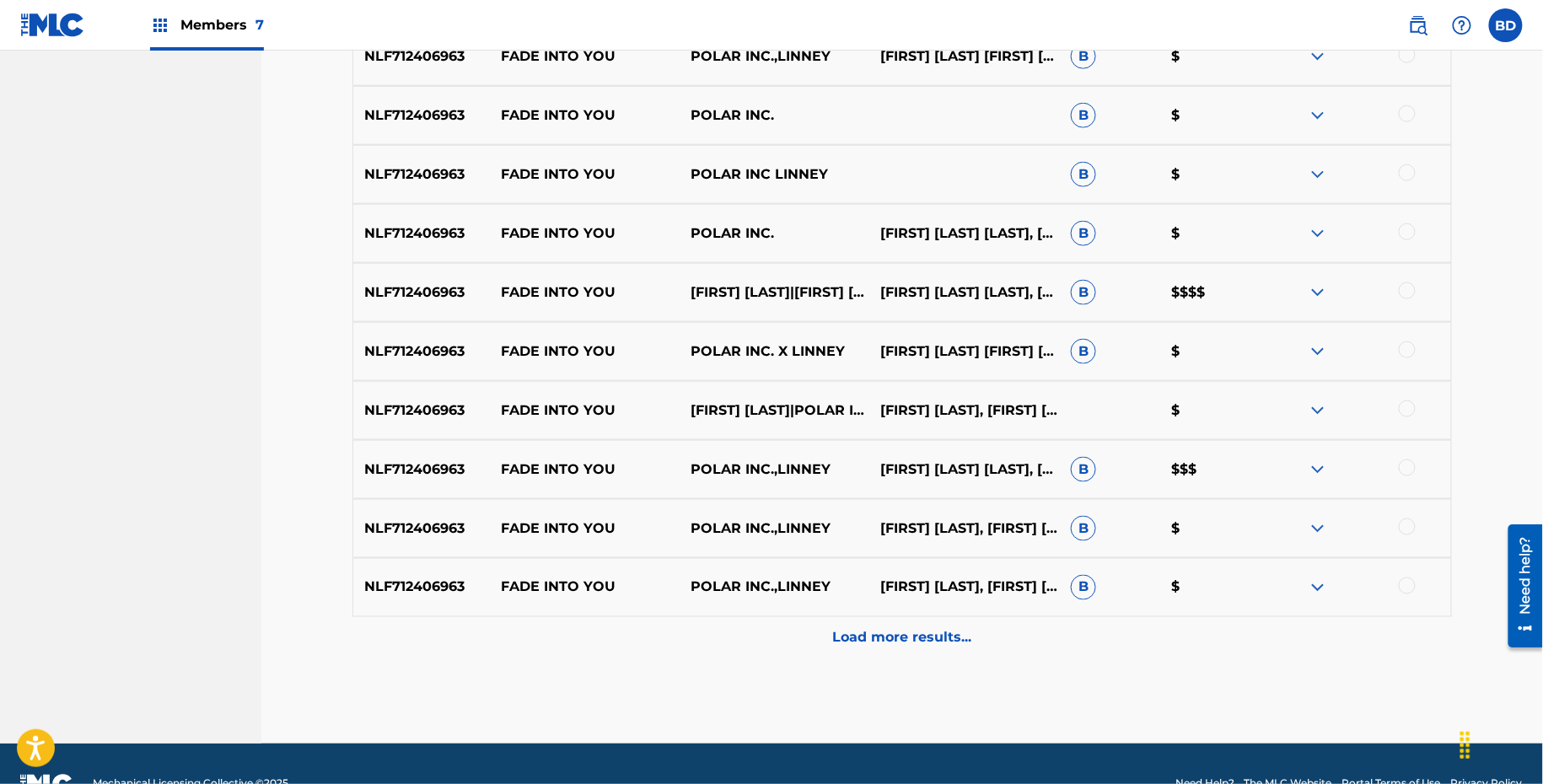 click on "Matching Tool The Matching Tool allows Members to match  sound recordings  to works within their catalog. This ensures you'll collect the royalties you're owed for your work(s). The first step is to locate recordings not yet matched to your works by entering criteria in the search fields below. Search results are sorted by relevance and will be grouped together based on similar data. In the next step, you can locate the specific work in your catalog that you want to match. SearchWithCriteria8fc4ec7e-ad41-4465-b6e1-0799a3ca48f7 Recording Title SearchWithCriteria4d3eb816-fcba-4dd5-be6e-2f787dfa6854 Recording ISRC NLF712406963 Add Criteria Filter Estimated Value All $$$$$ $$$$ $$$ $$ $ Source All Blanket License Historical Unmatched Remove Filters Apply Filters Filters ( 0 ) Search Showing 1 - 10 of 14 results ISRC Recording Title Recording Artist Writer(s) Source ? Estimated Value ? 0  Selected NLF712406963 FADE INTO YOU POLAR INC.,LINNEY CAITLIN DONERLY LINNEYADAM FREDERICK SPENCE B $ NLF712406963 POLAR INC." at bounding box center (902, 107) 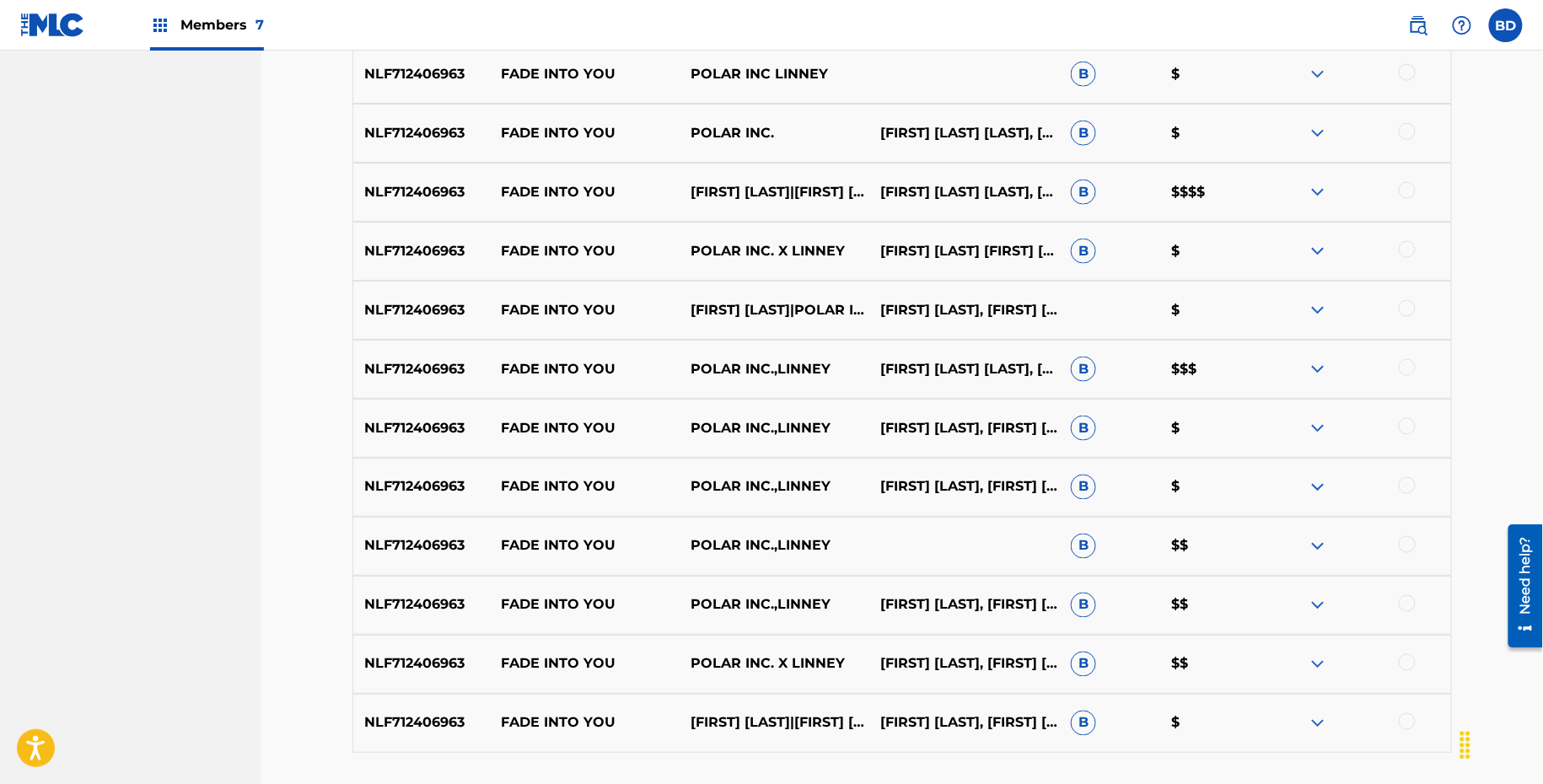 scroll, scrollTop: 898, scrollLeft: 0, axis: vertical 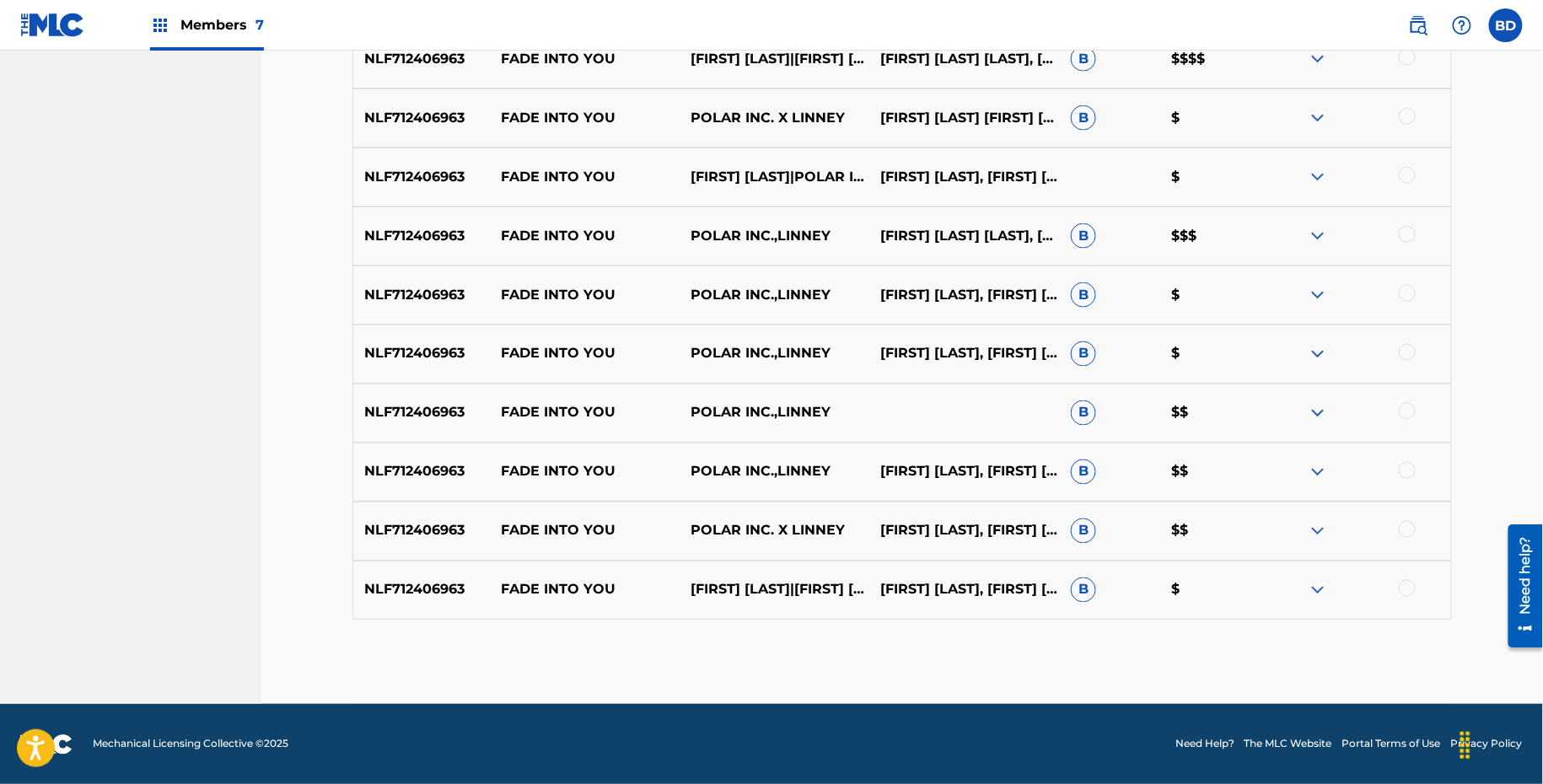 click at bounding box center [1318, 590] 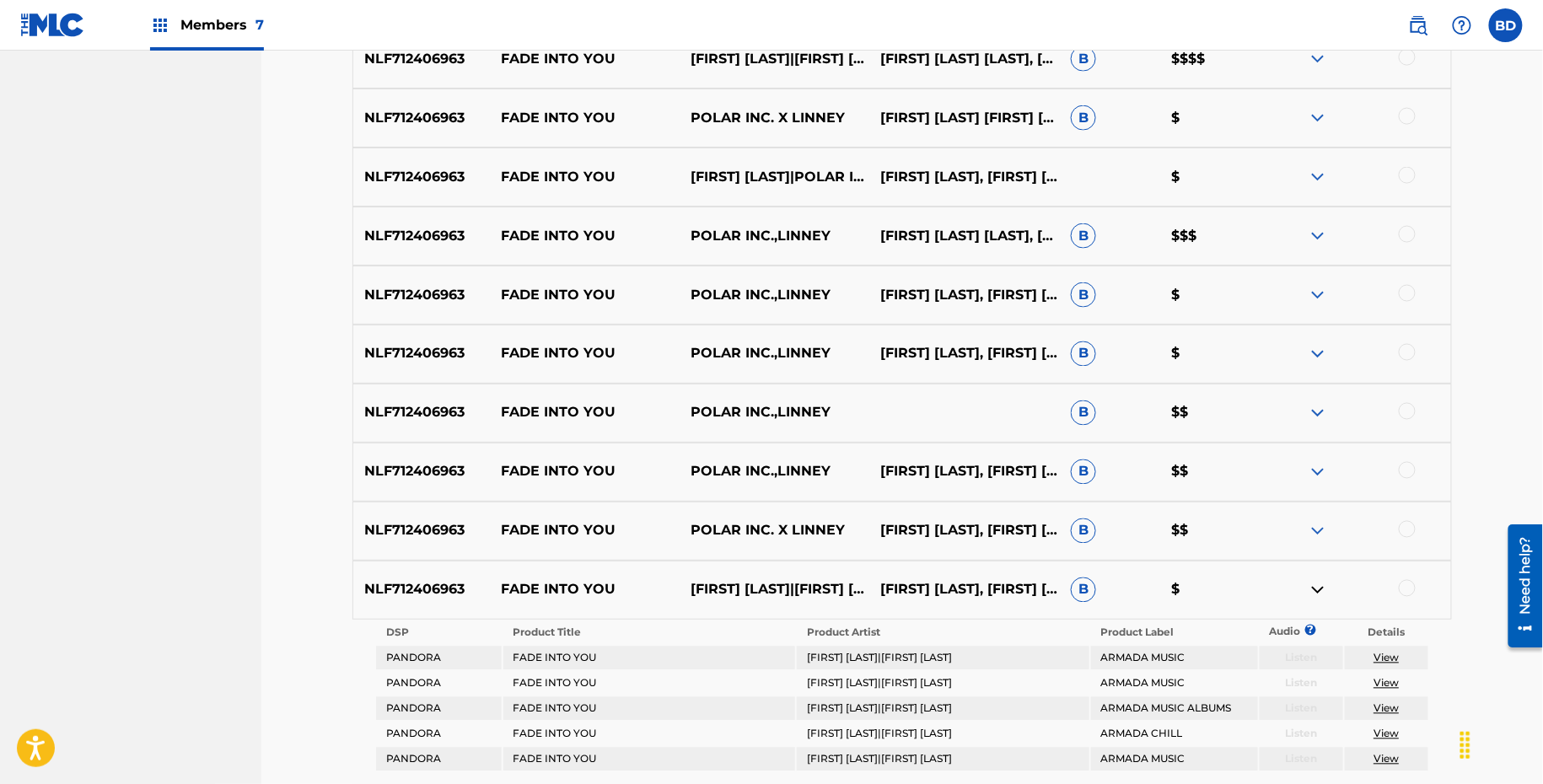 click at bounding box center [1318, 531] 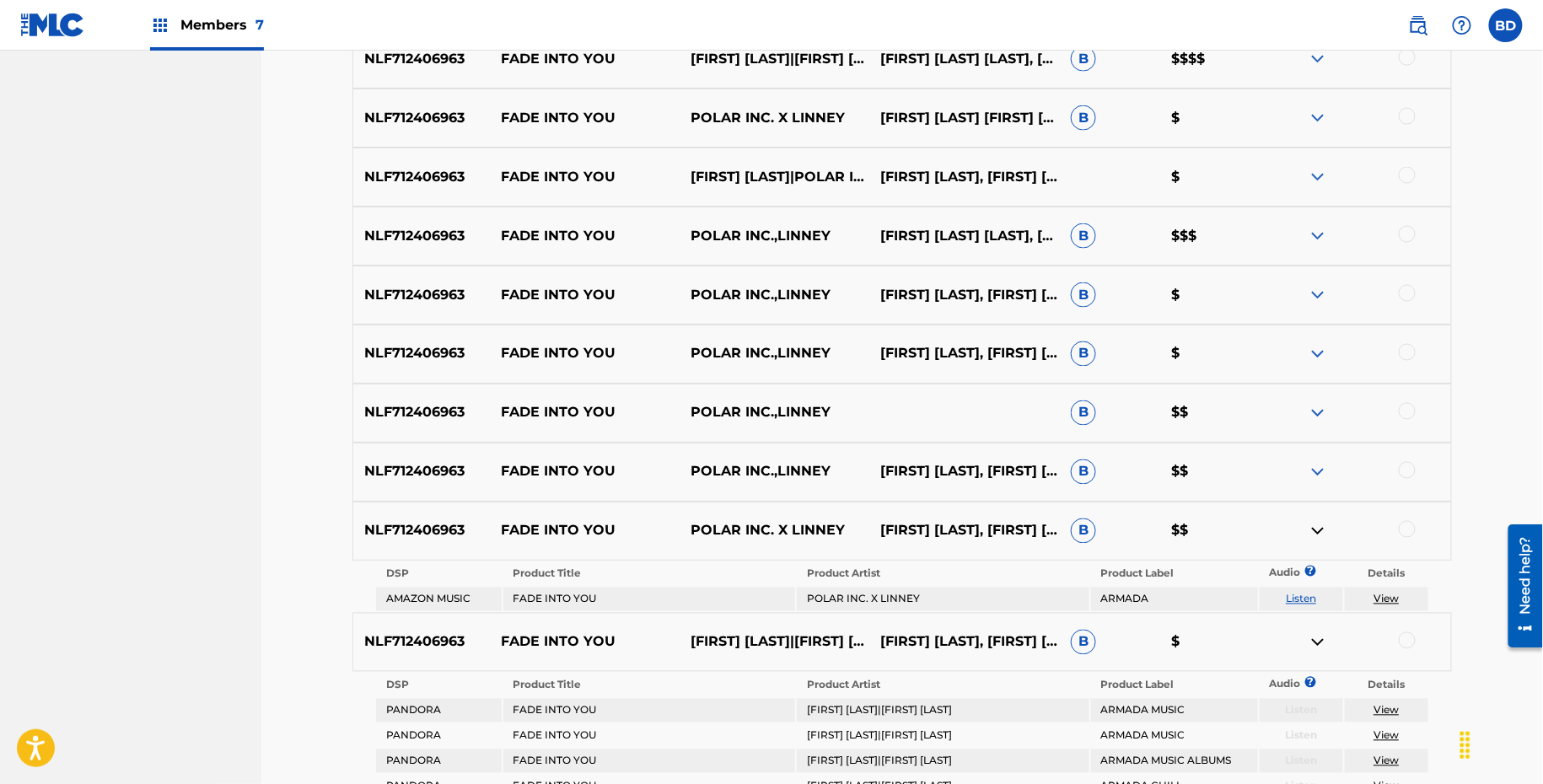 click at bounding box center (1318, 472) 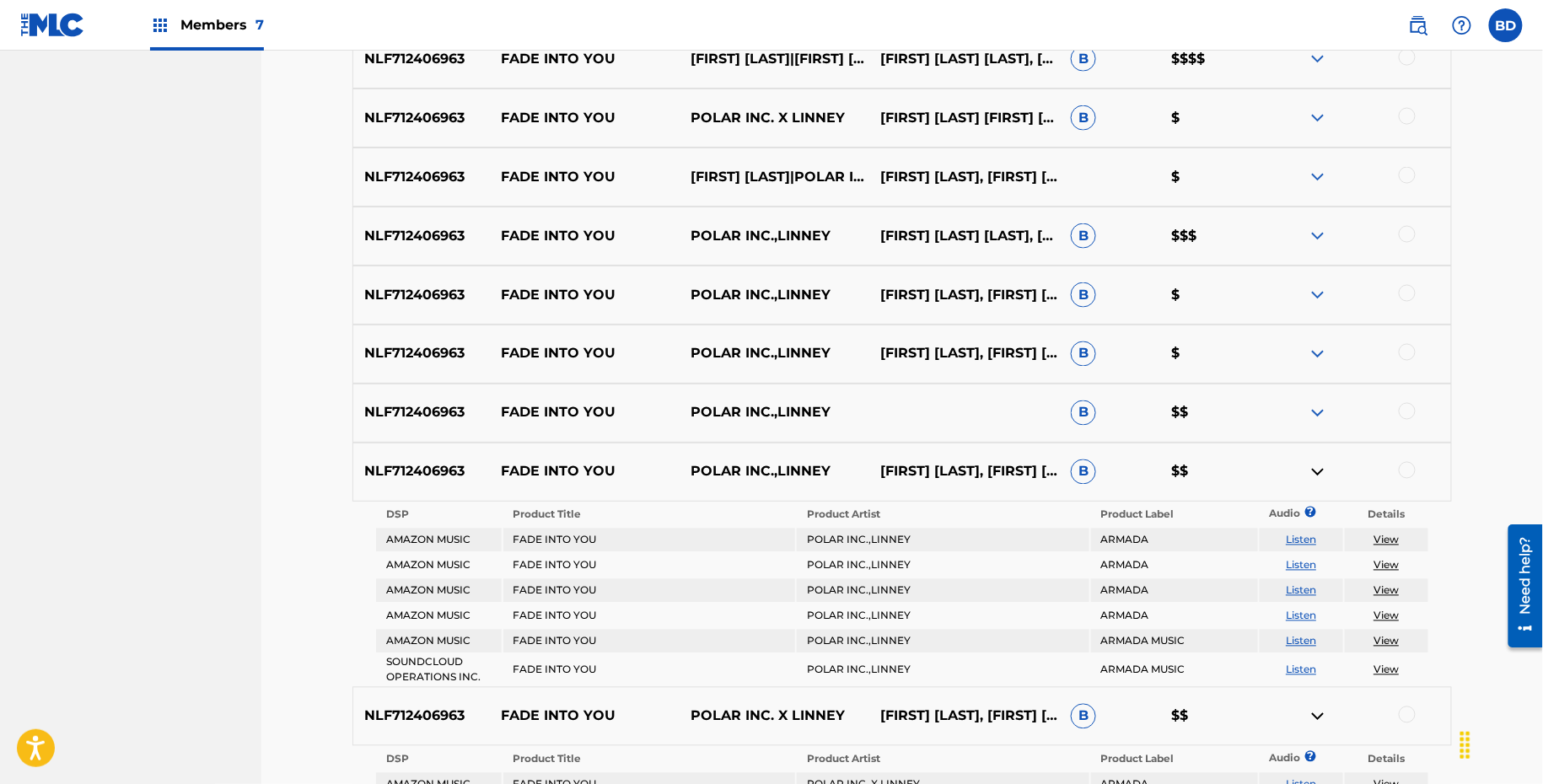 click at bounding box center [1318, 413] 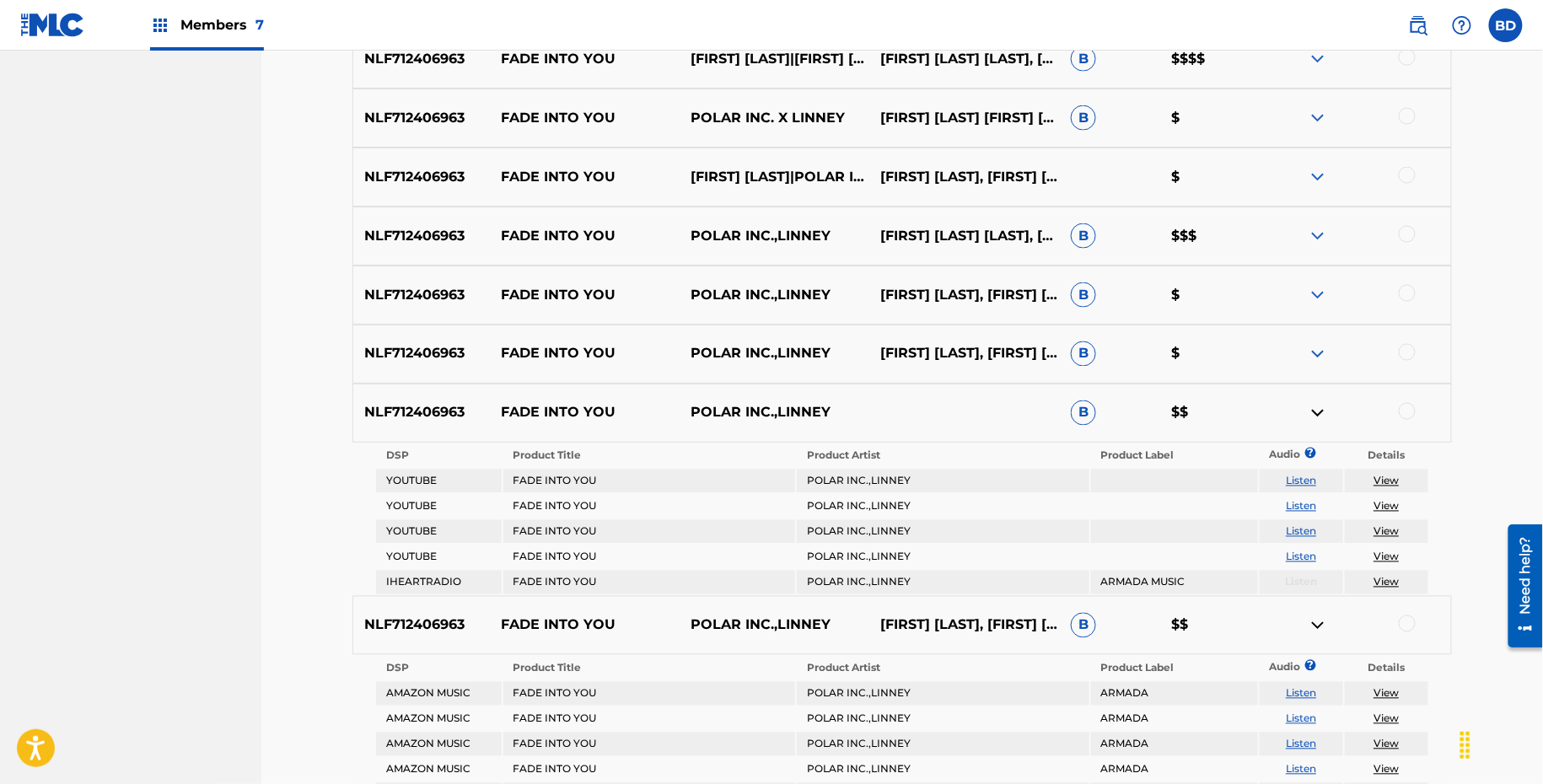 click at bounding box center [1318, 413] 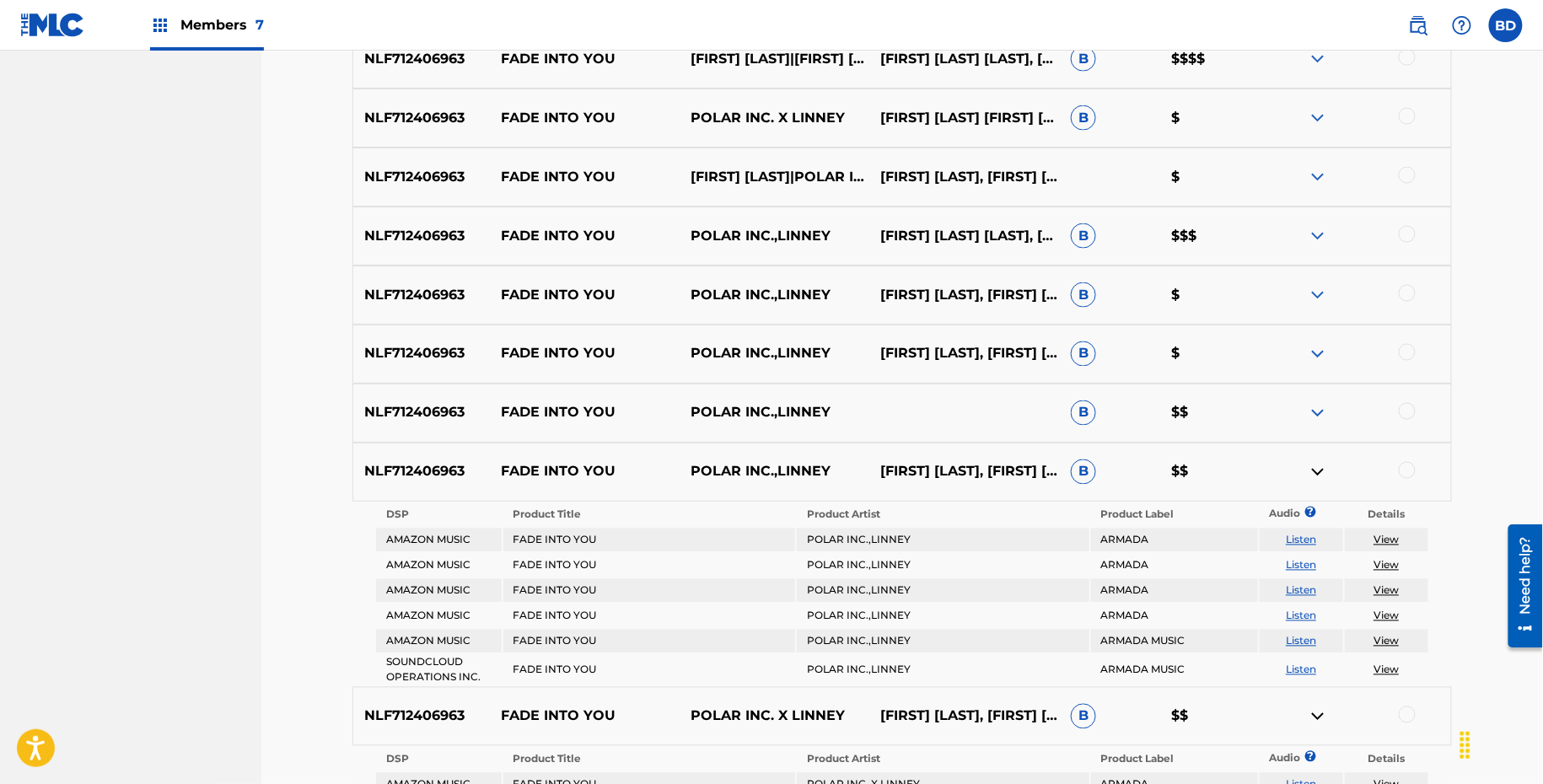 click at bounding box center [1318, 413] 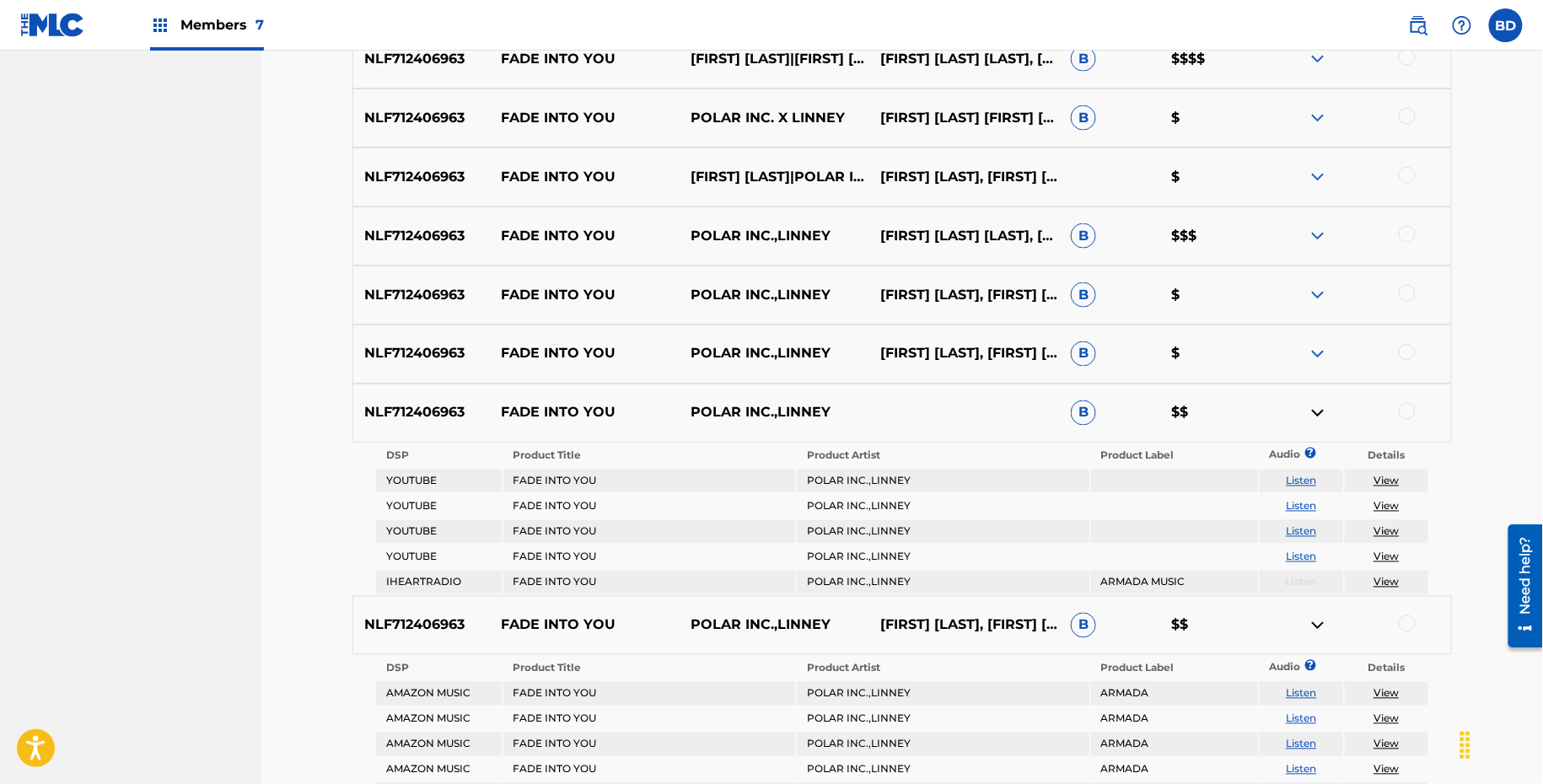 click at bounding box center (1318, 354) 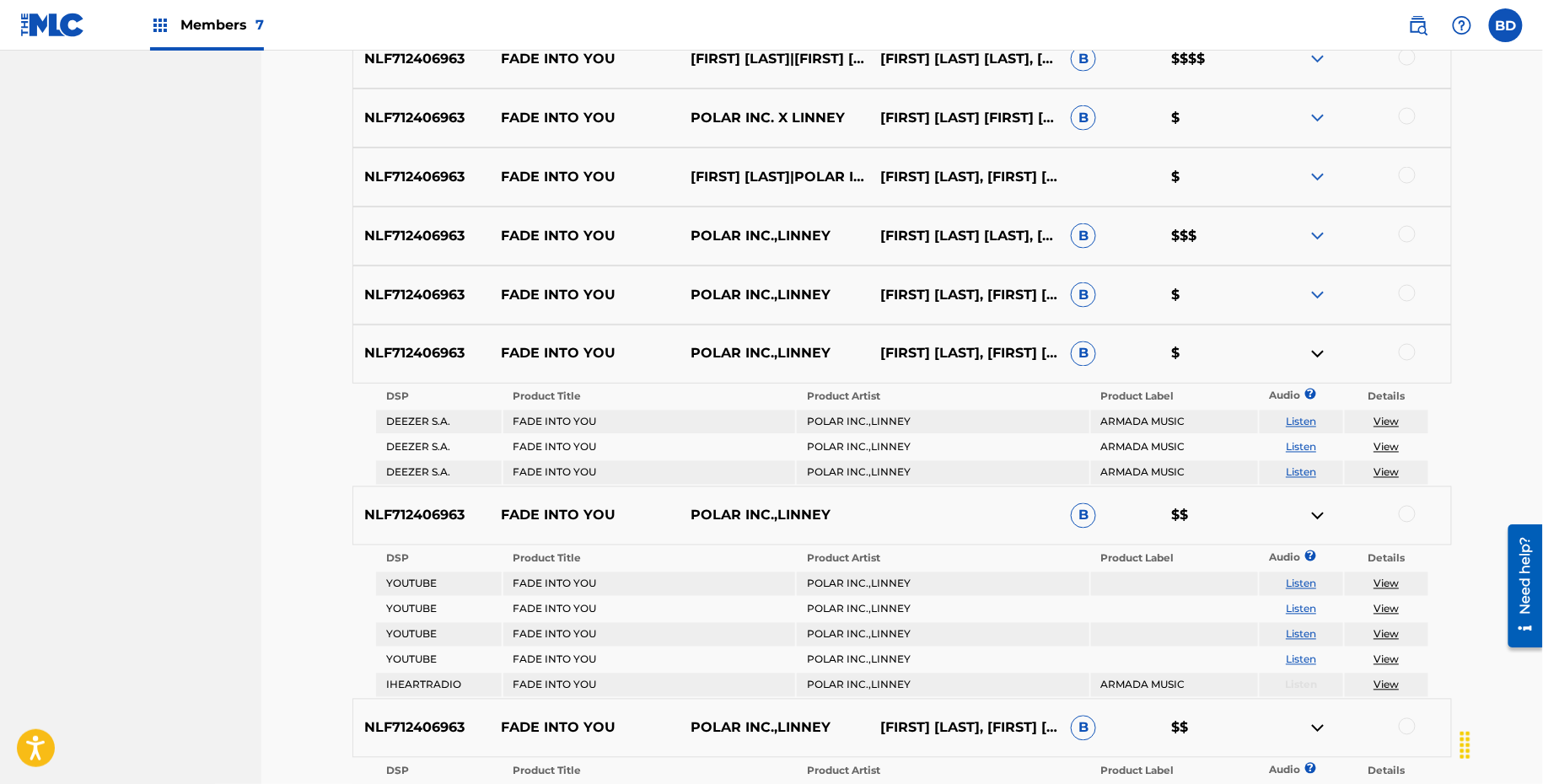 click on "NLF712406963 FADE INTO YOU POLAR INC.,LINNEY ADAM FREDERICK SPENCE, CAITLIN DONERLY LINNEY B $" at bounding box center [902, 295] 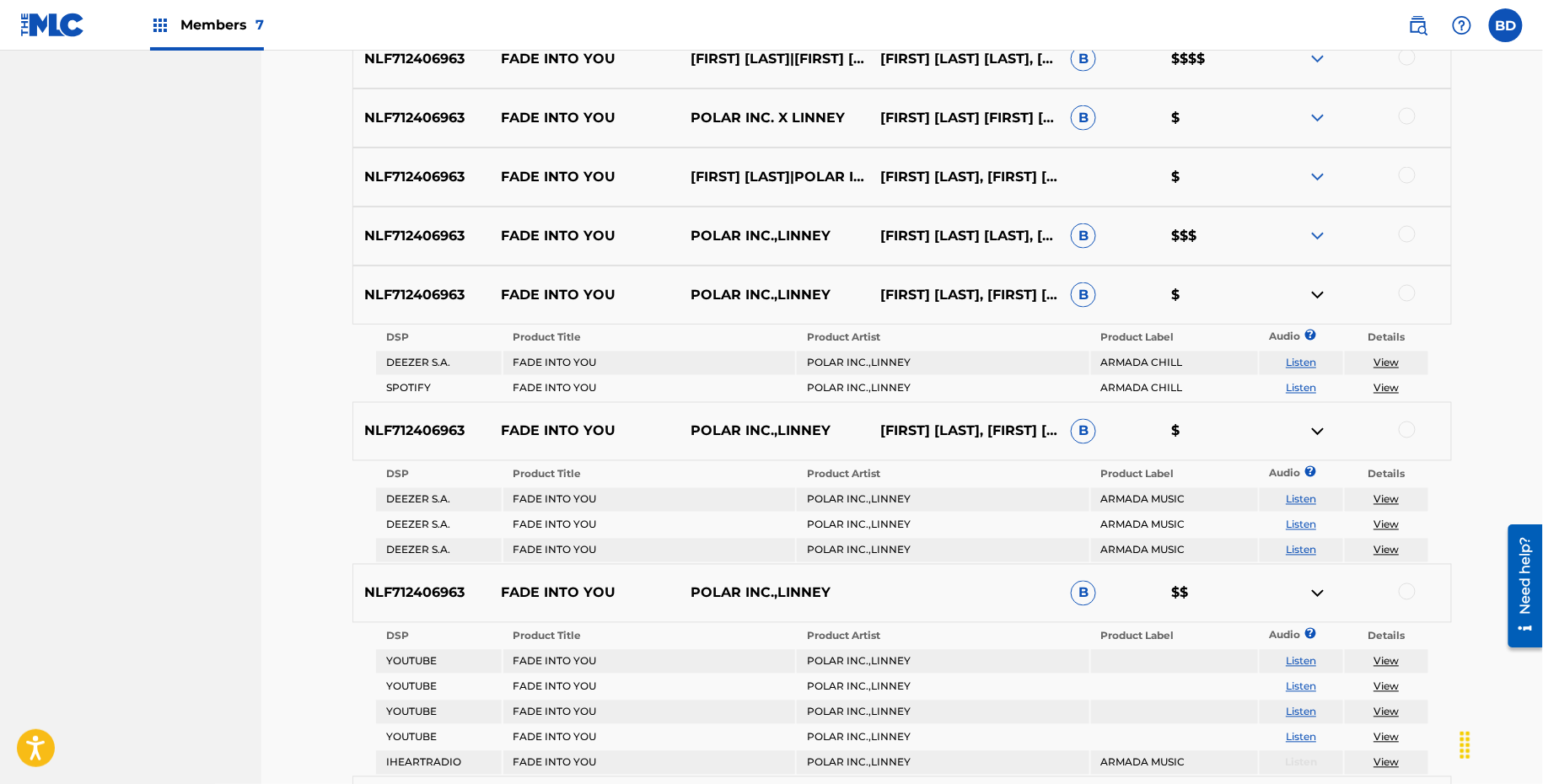 click on "NLF712406963 FADE INTO YOU POLAR INC.,LINNEY ADAM FREDERICK SPENCE, CAITLIN DONERLY LINNEY, JEFFREY LLOYD BERKELEY SCHOENY, LINNEY B $$$" at bounding box center [902, 236] 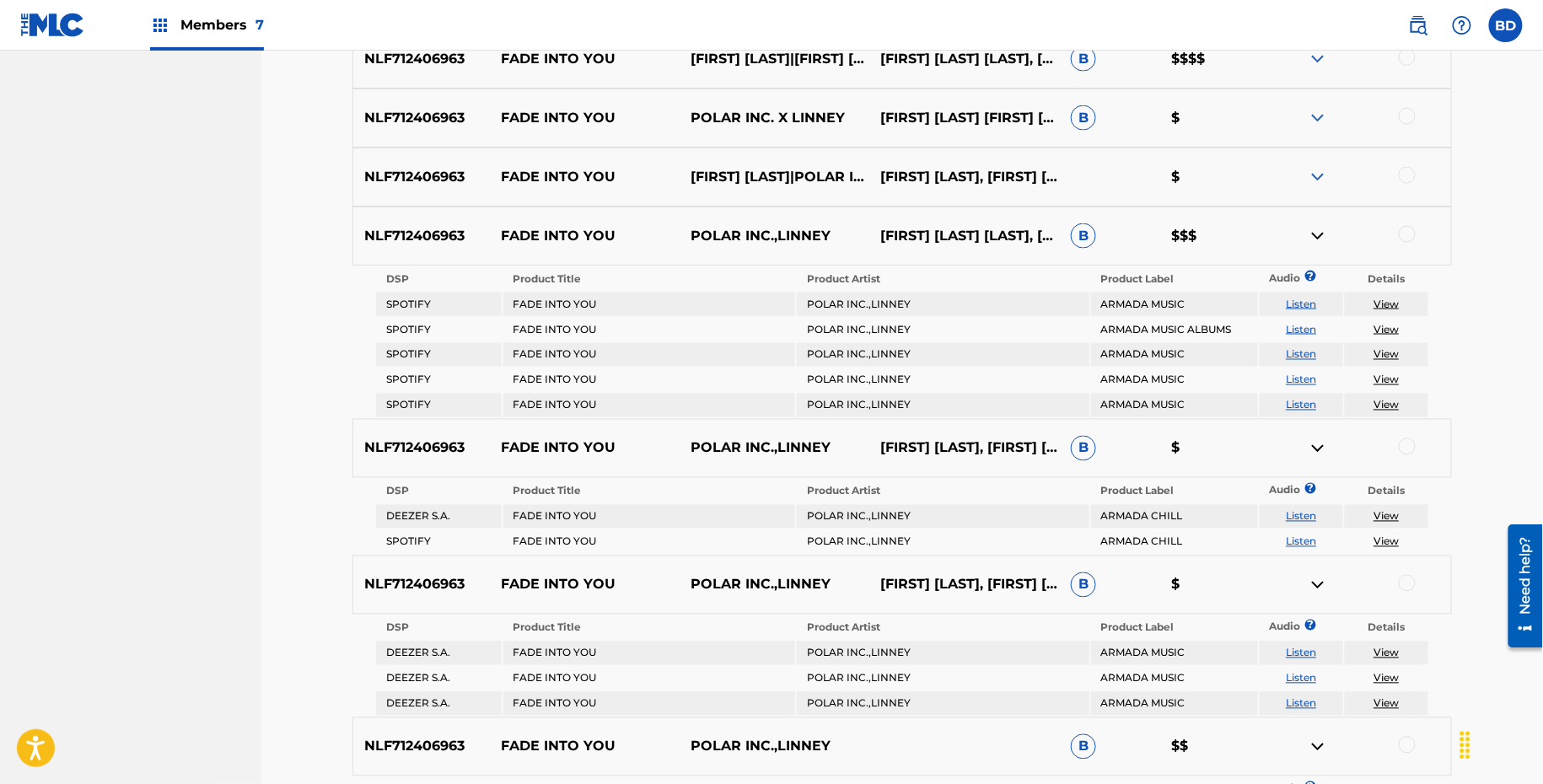 scroll, scrollTop: 662, scrollLeft: 0, axis: vertical 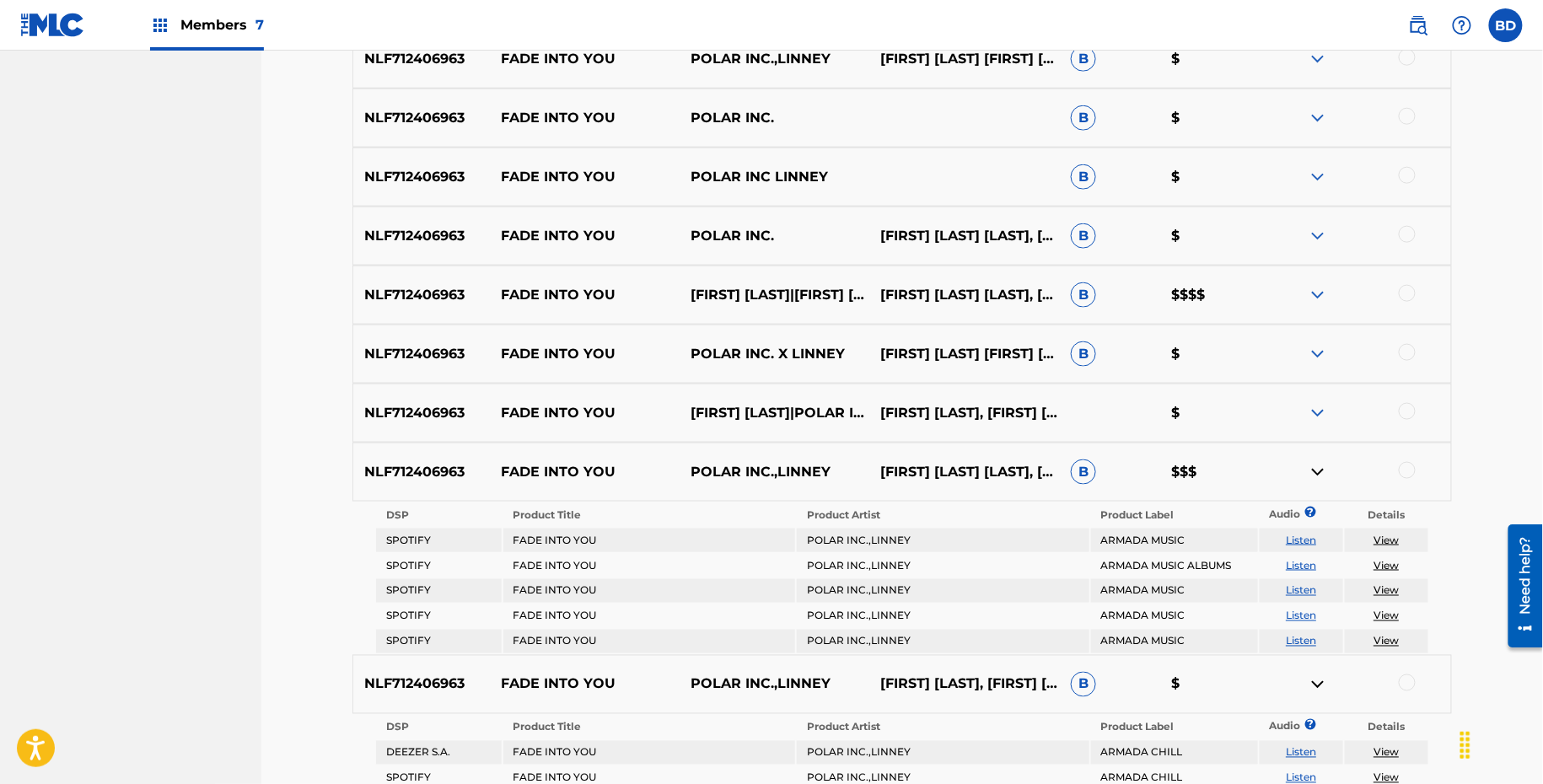 click at bounding box center [1318, 354] 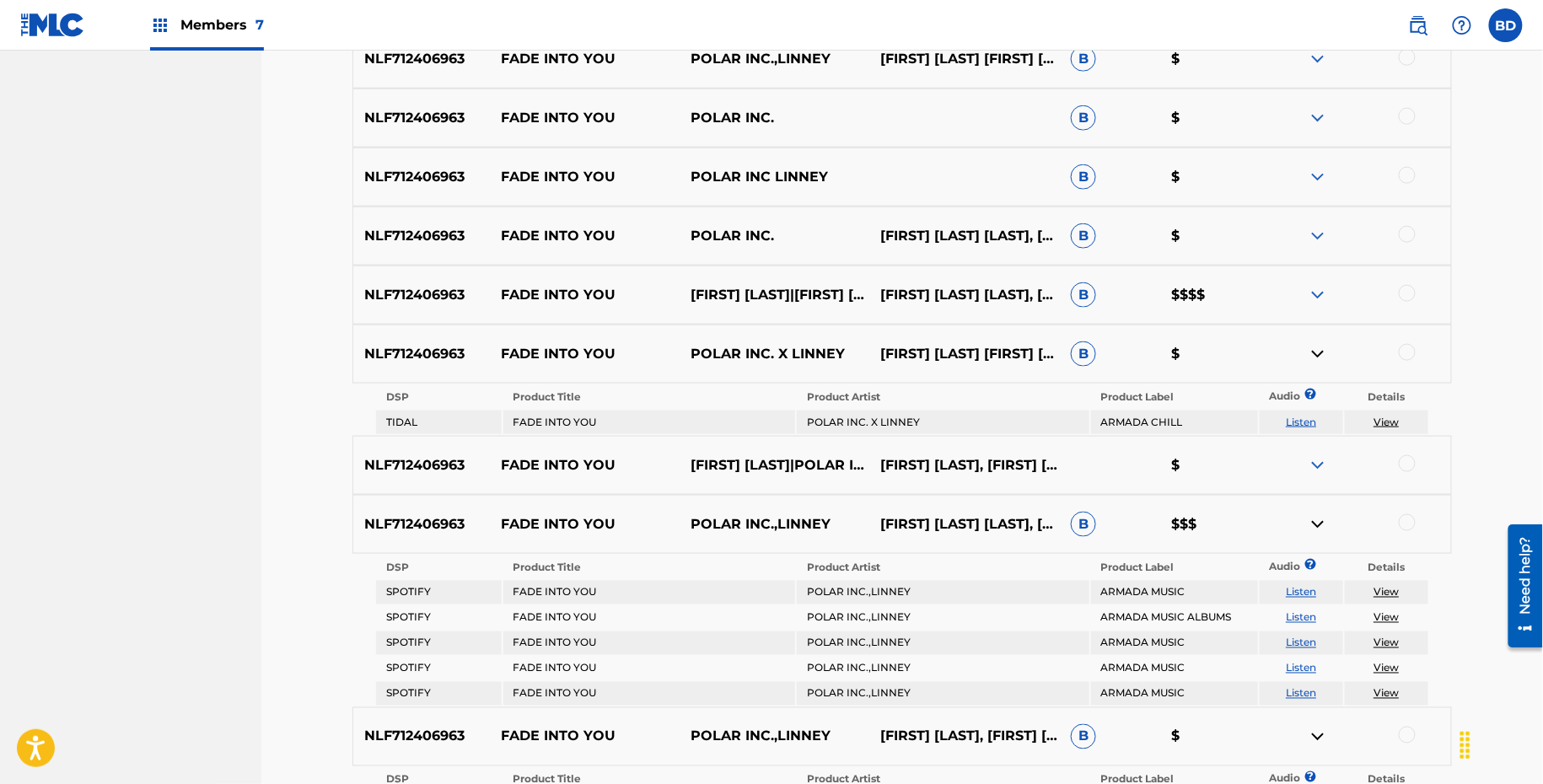 click at bounding box center (1318, 295) 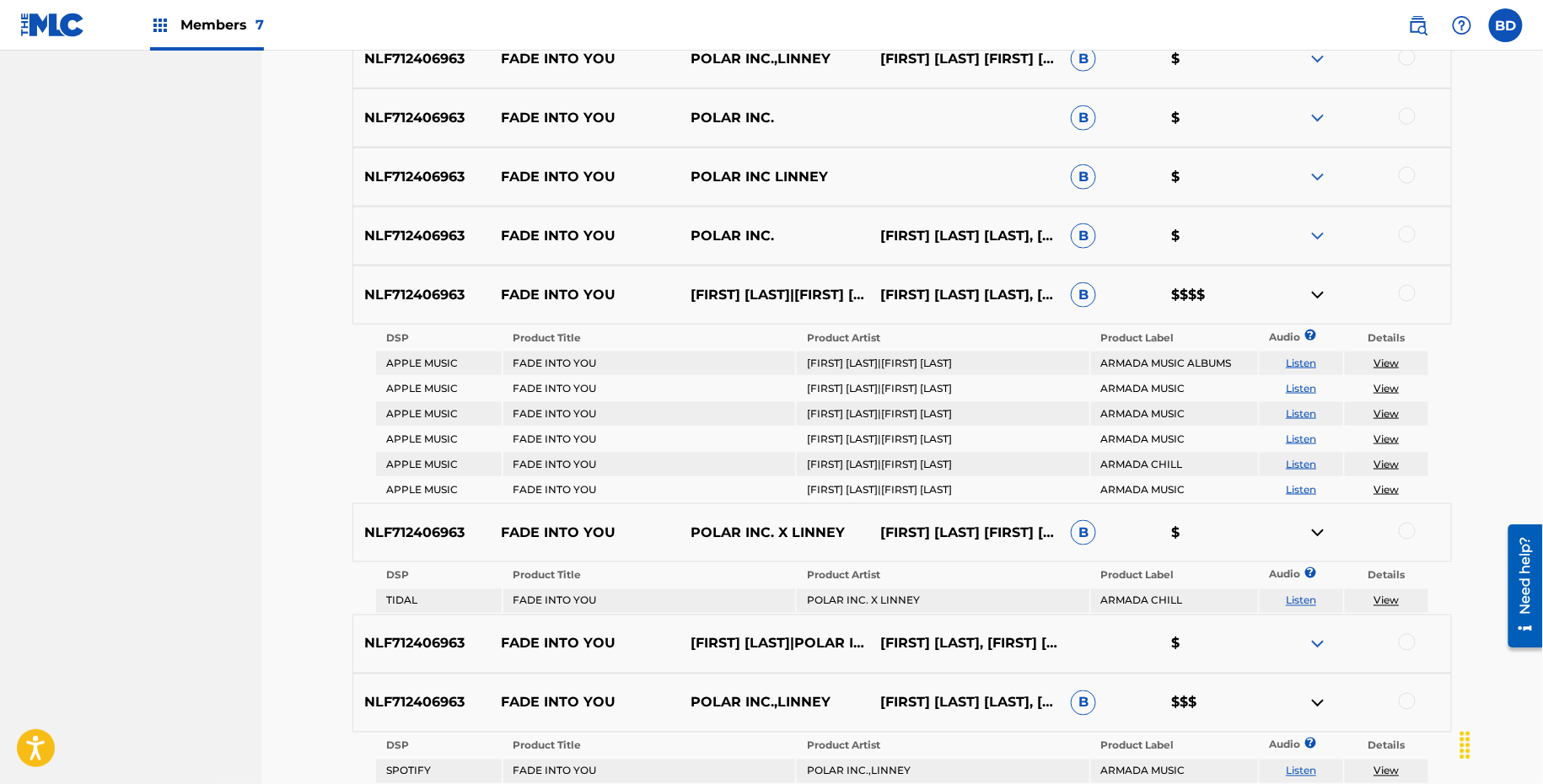 click at bounding box center [1318, 236] 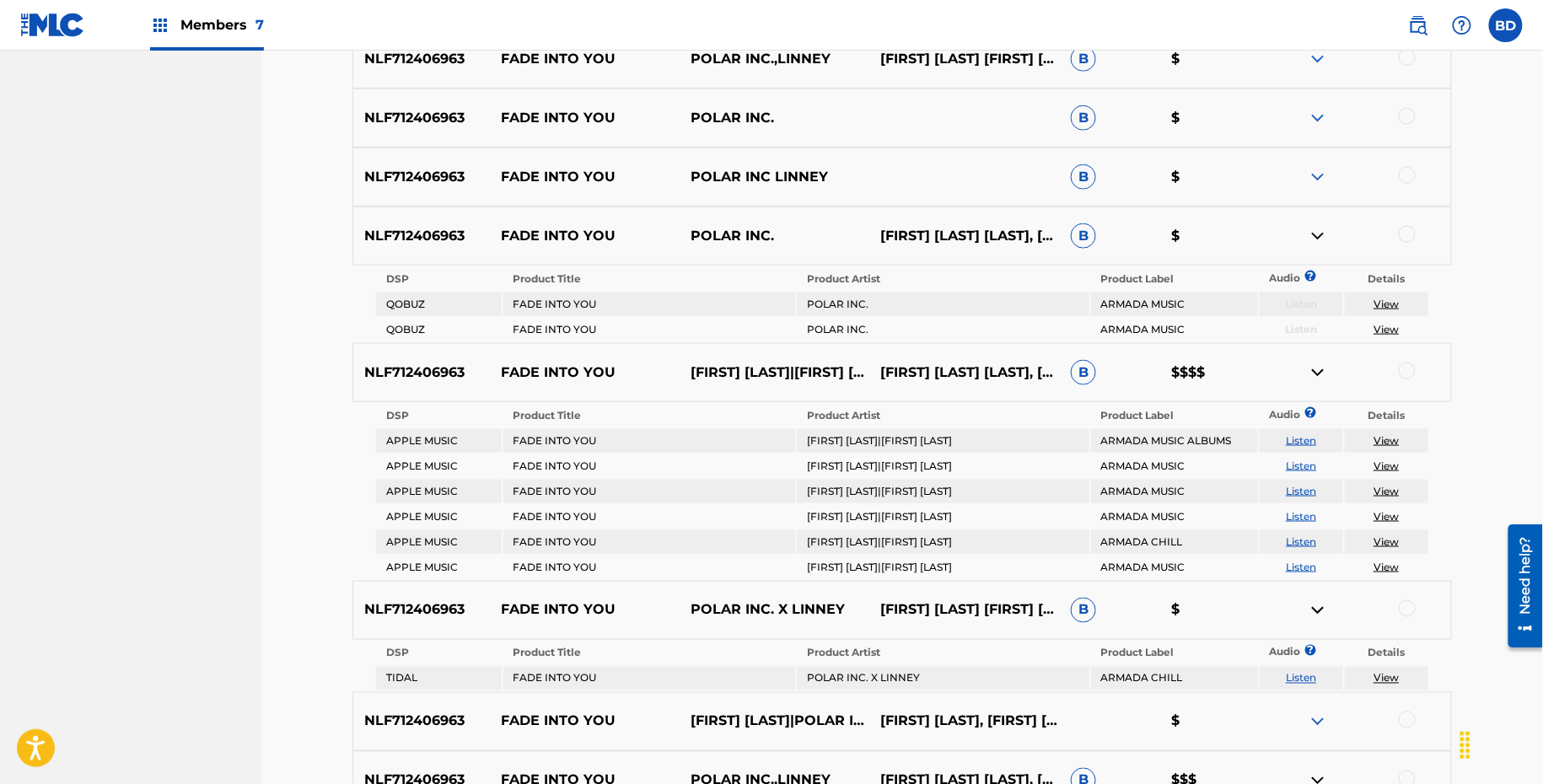 click at bounding box center (1318, 177) 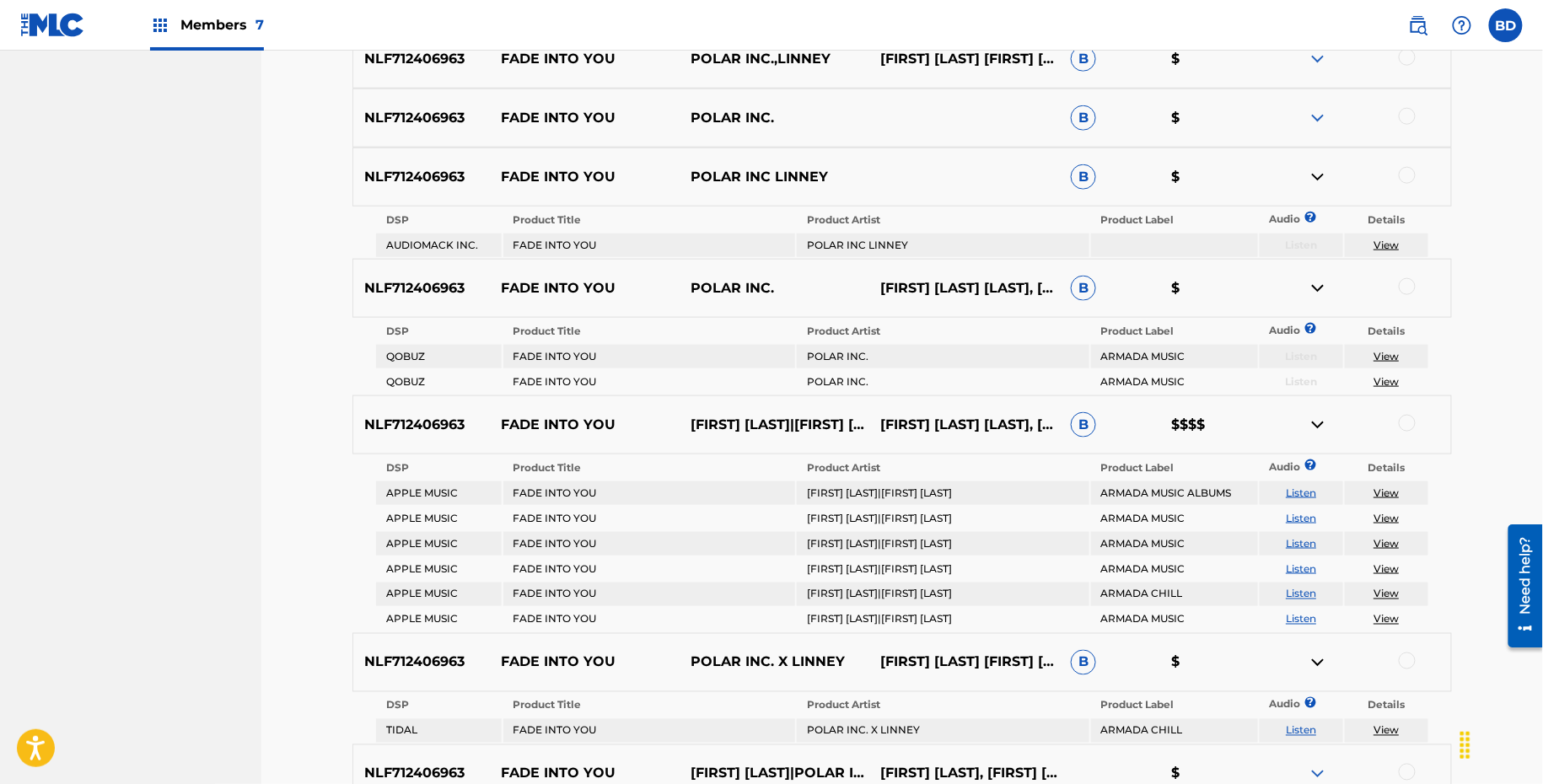 click at bounding box center [1318, 118] 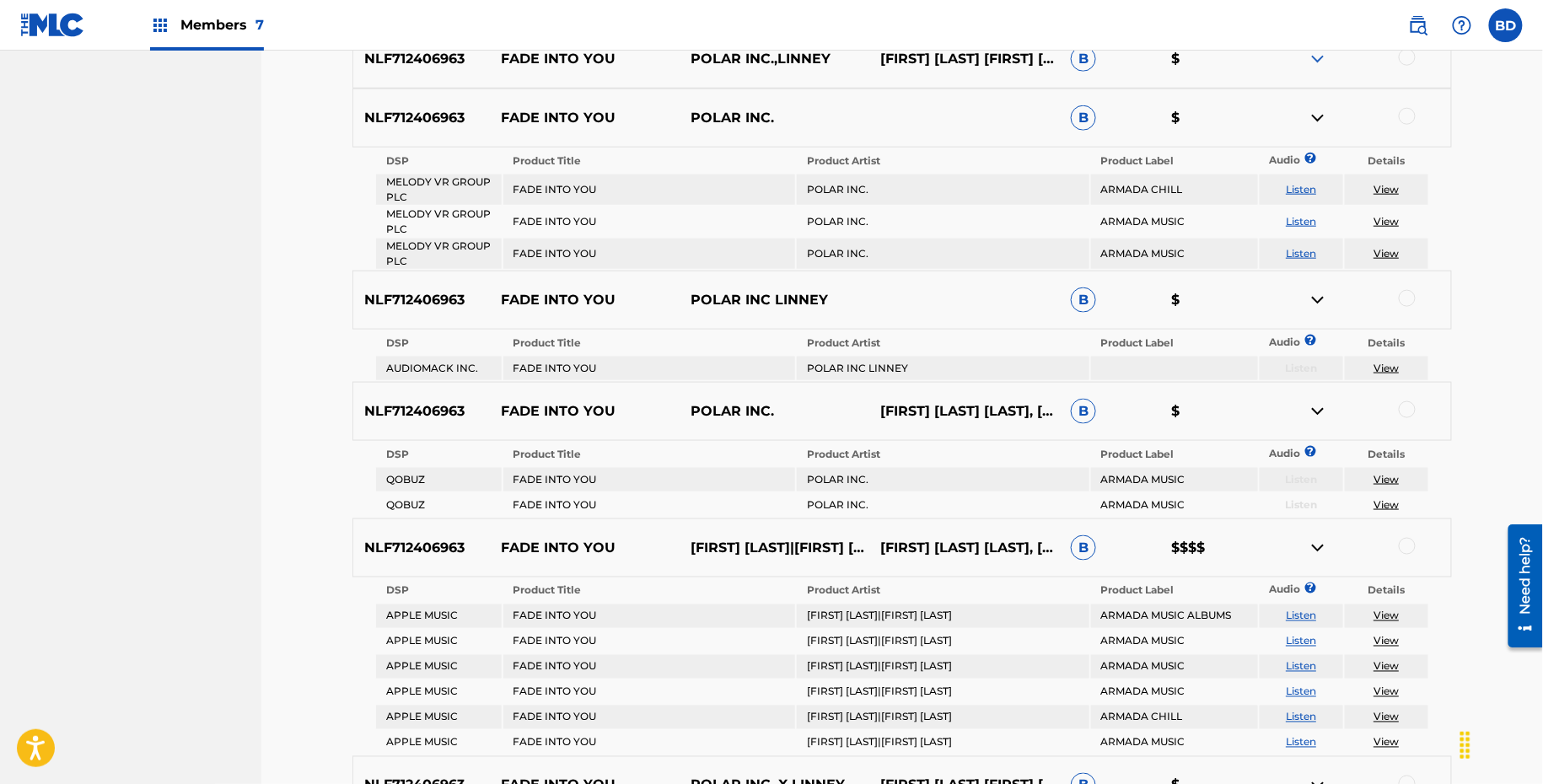 click at bounding box center (1318, 59) 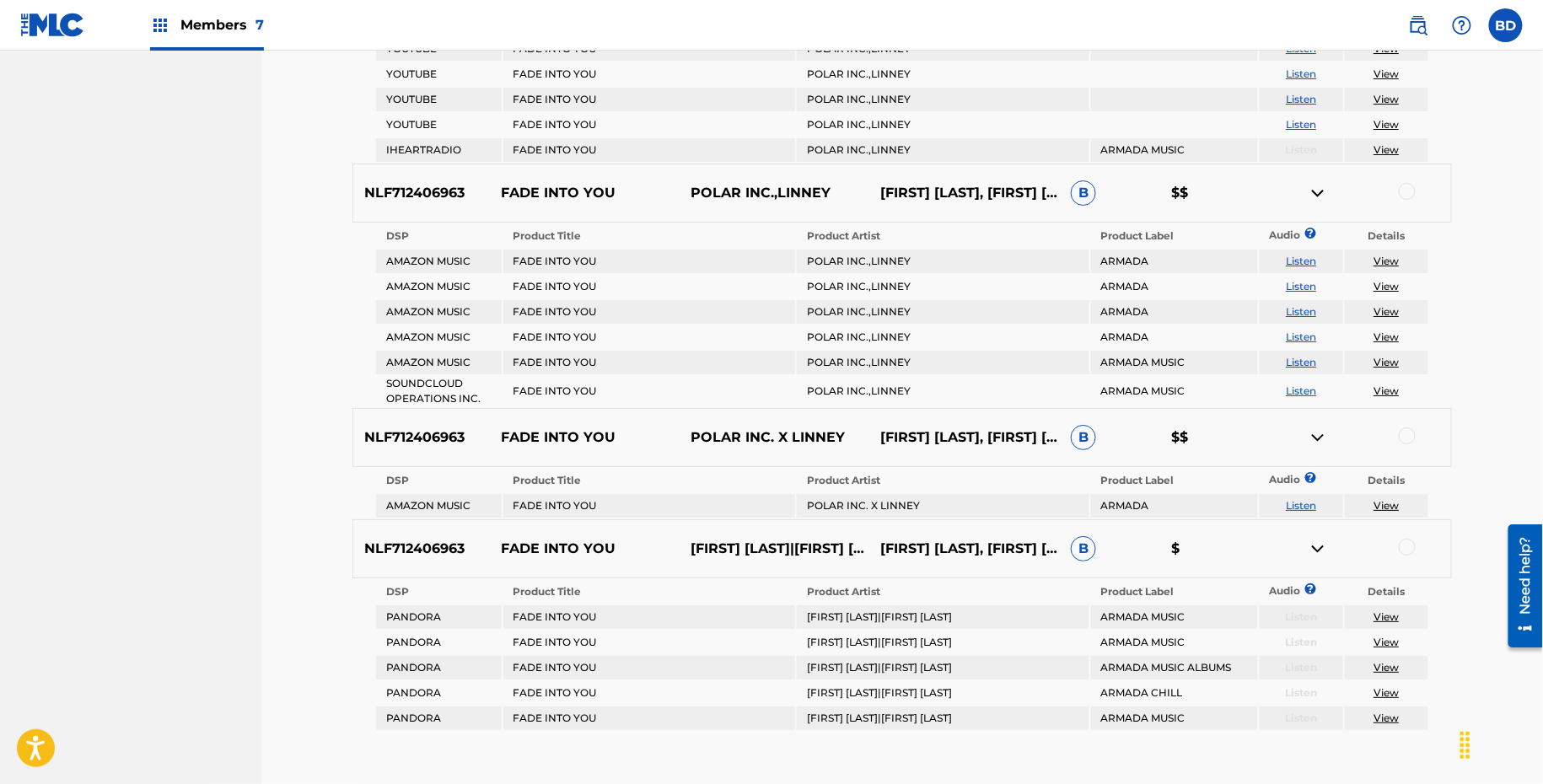 scroll, scrollTop: 2289, scrollLeft: 0, axis: vertical 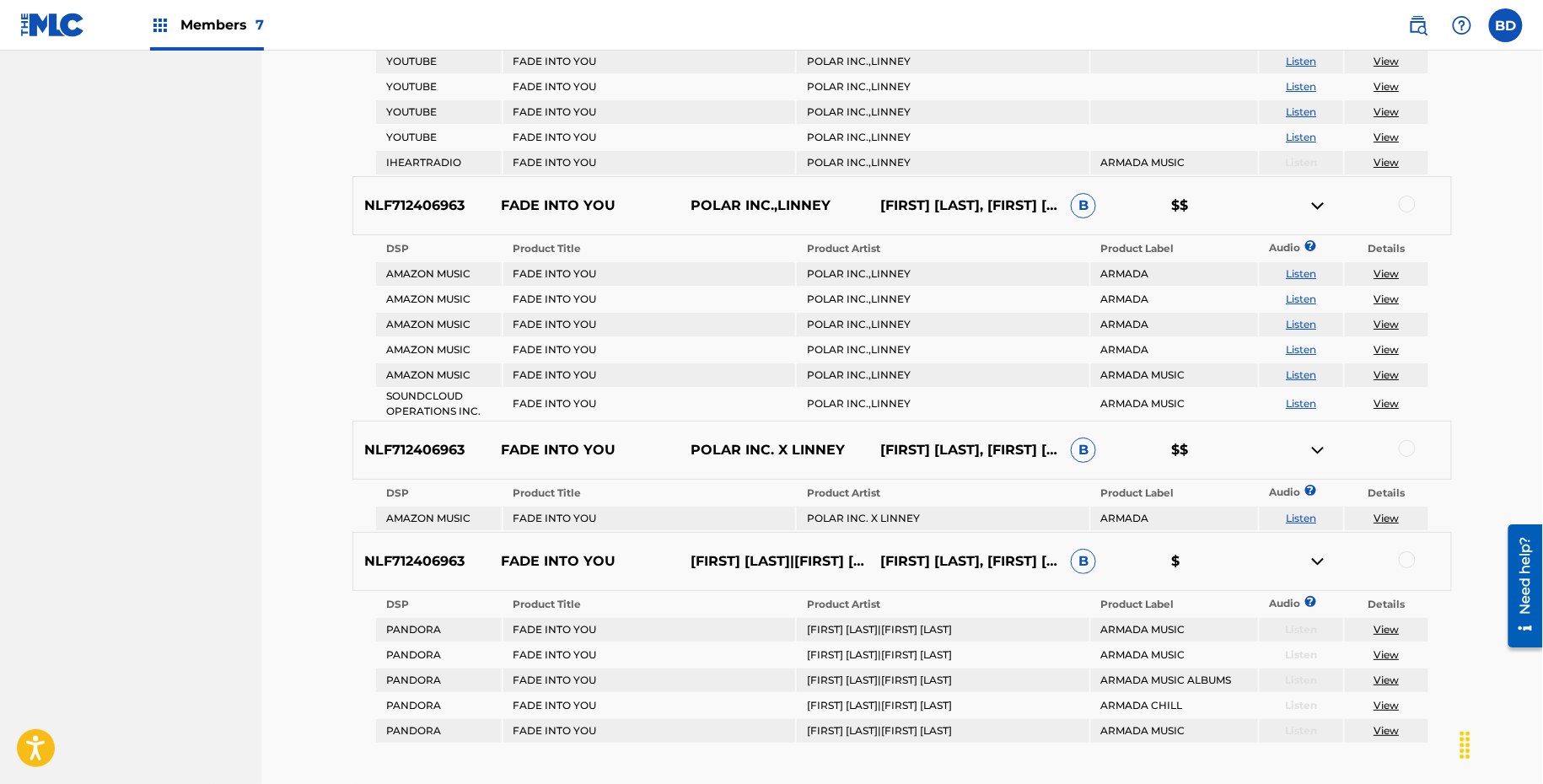 click on "NLF712406963 FADE INTO YOU POLAR INC.,LINNEY ADAM FREDERICK SPENCE, CAITLIN DONERLY LINNEY B $$" at bounding box center [902, 206] 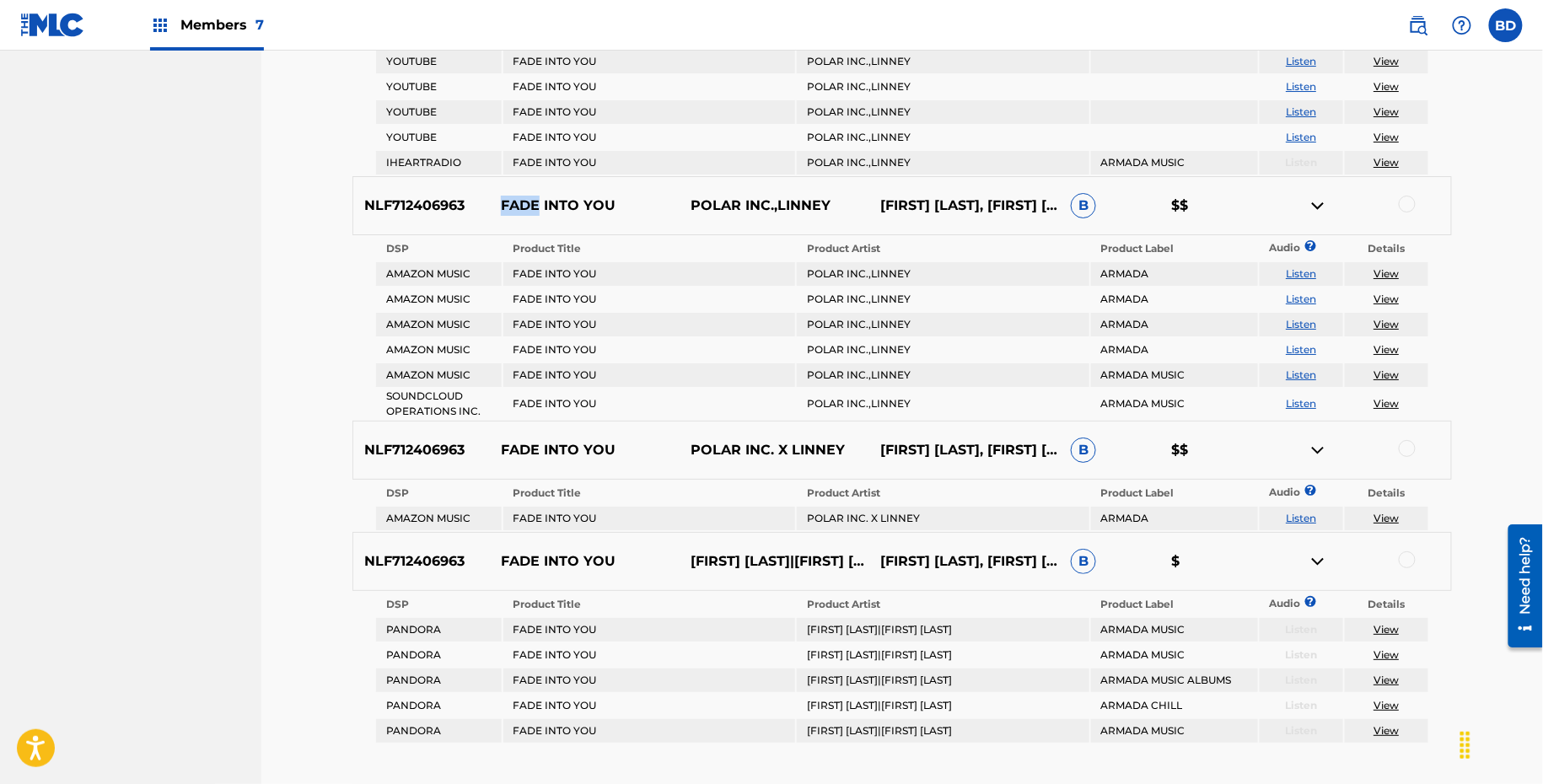 click on "NLF712406963 FADE INTO YOU POLAR INC.,LINNEY ADAM FREDERICK SPENCE, CAITLIN DONERLY LINNEY B $$" at bounding box center (902, 206) 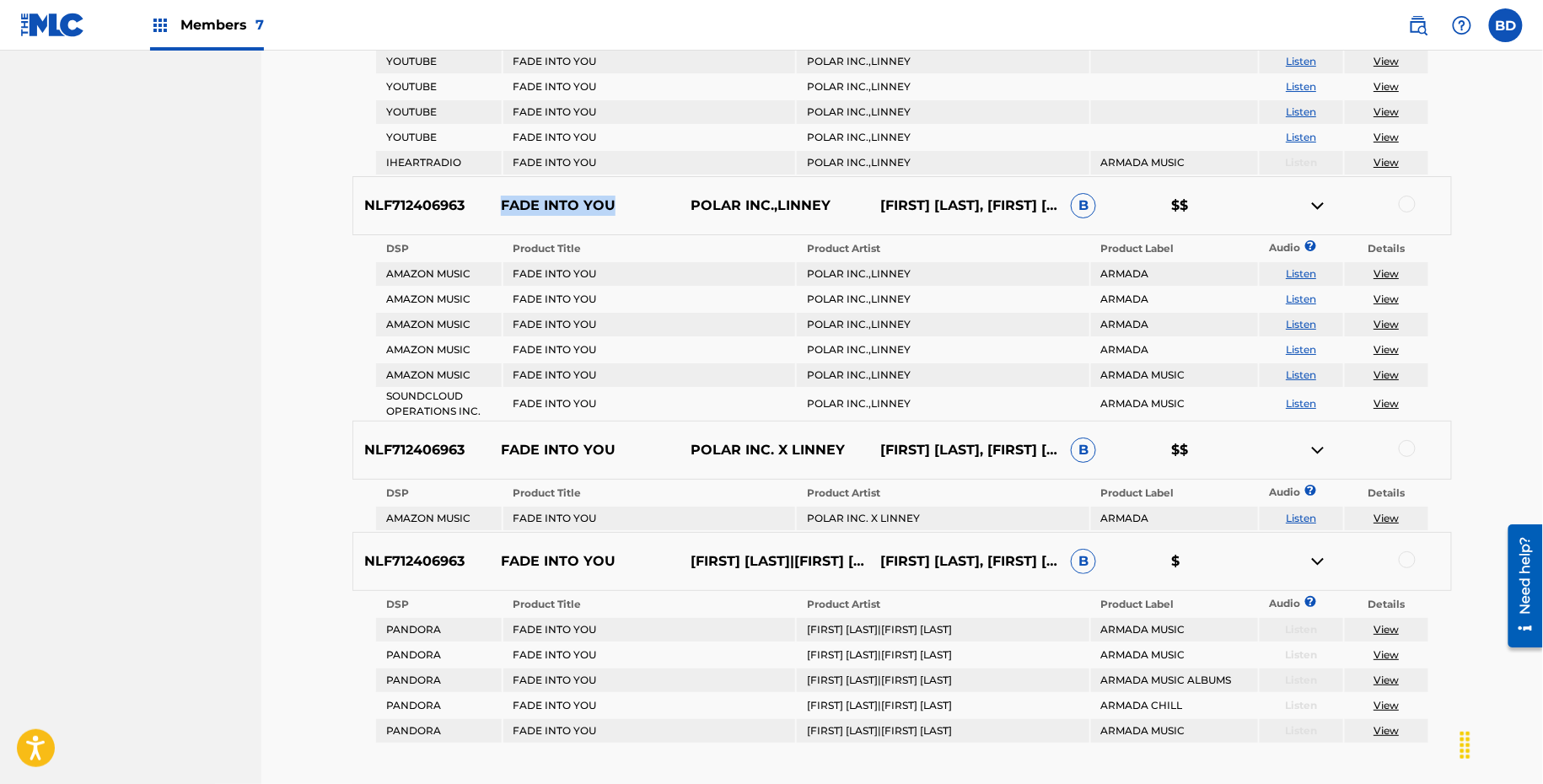 click on "NLF712406963 FADE INTO YOU POLAR INC.,LINNEY ADAM FREDERICK SPENCE, CAITLIN DONERLY LINNEY B $$" at bounding box center [902, 206] 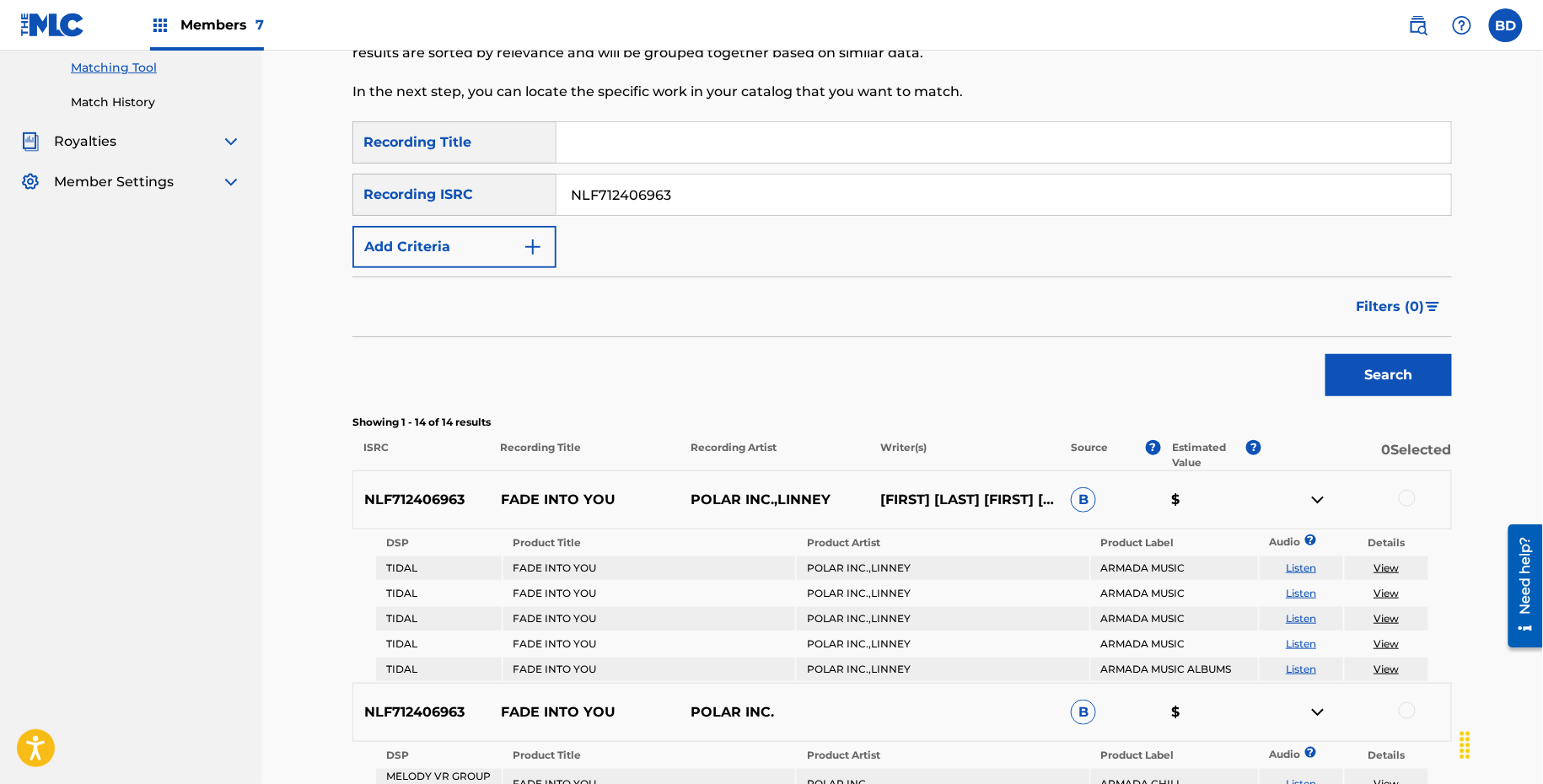 click on "NLF712406963" at bounding box center [1003, 195] 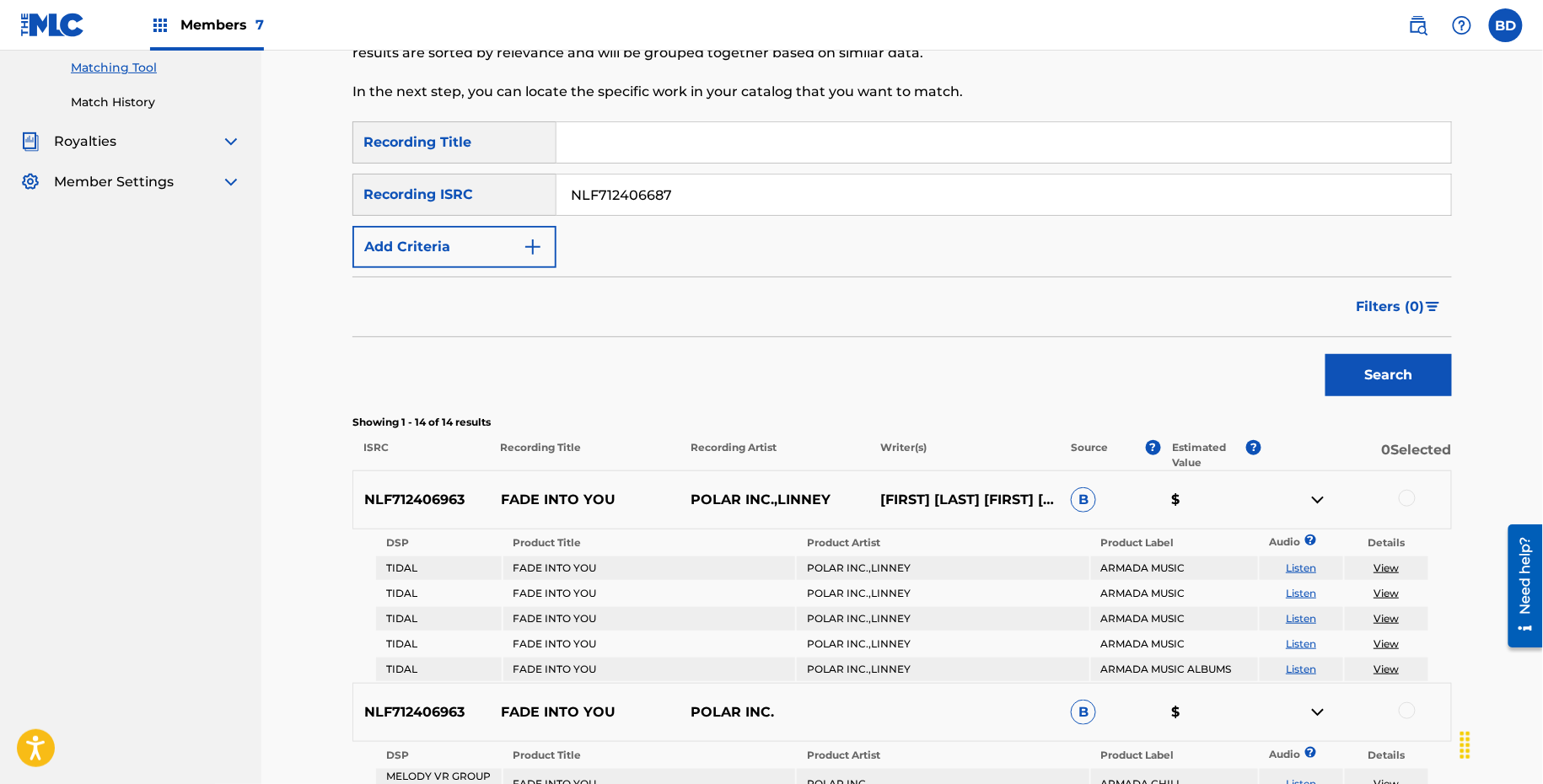 click on "Search" at bounding box center (1389, 375) 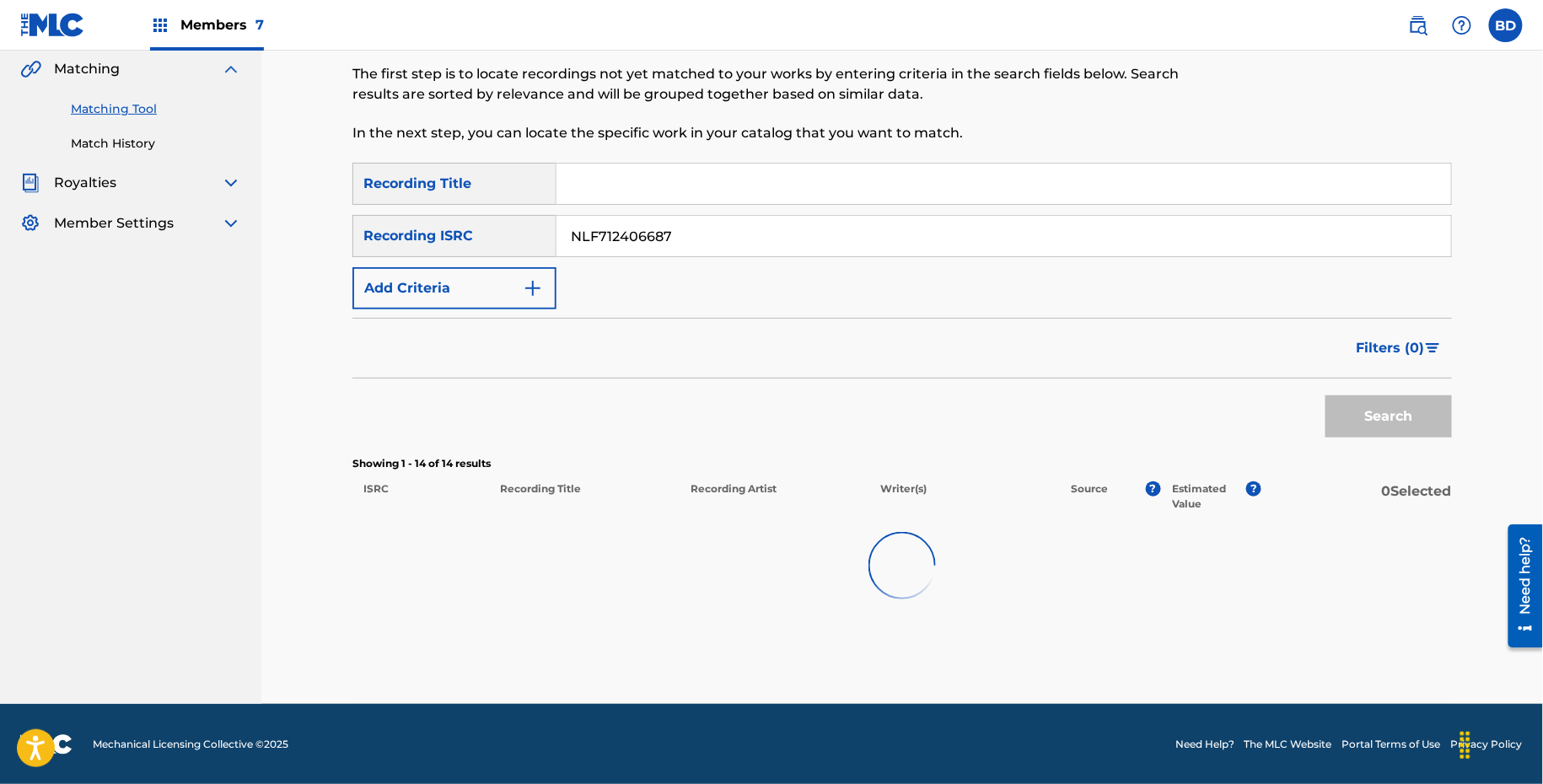 scroll, scrollTop: 221, scrollLeft: 0, axis: vertical 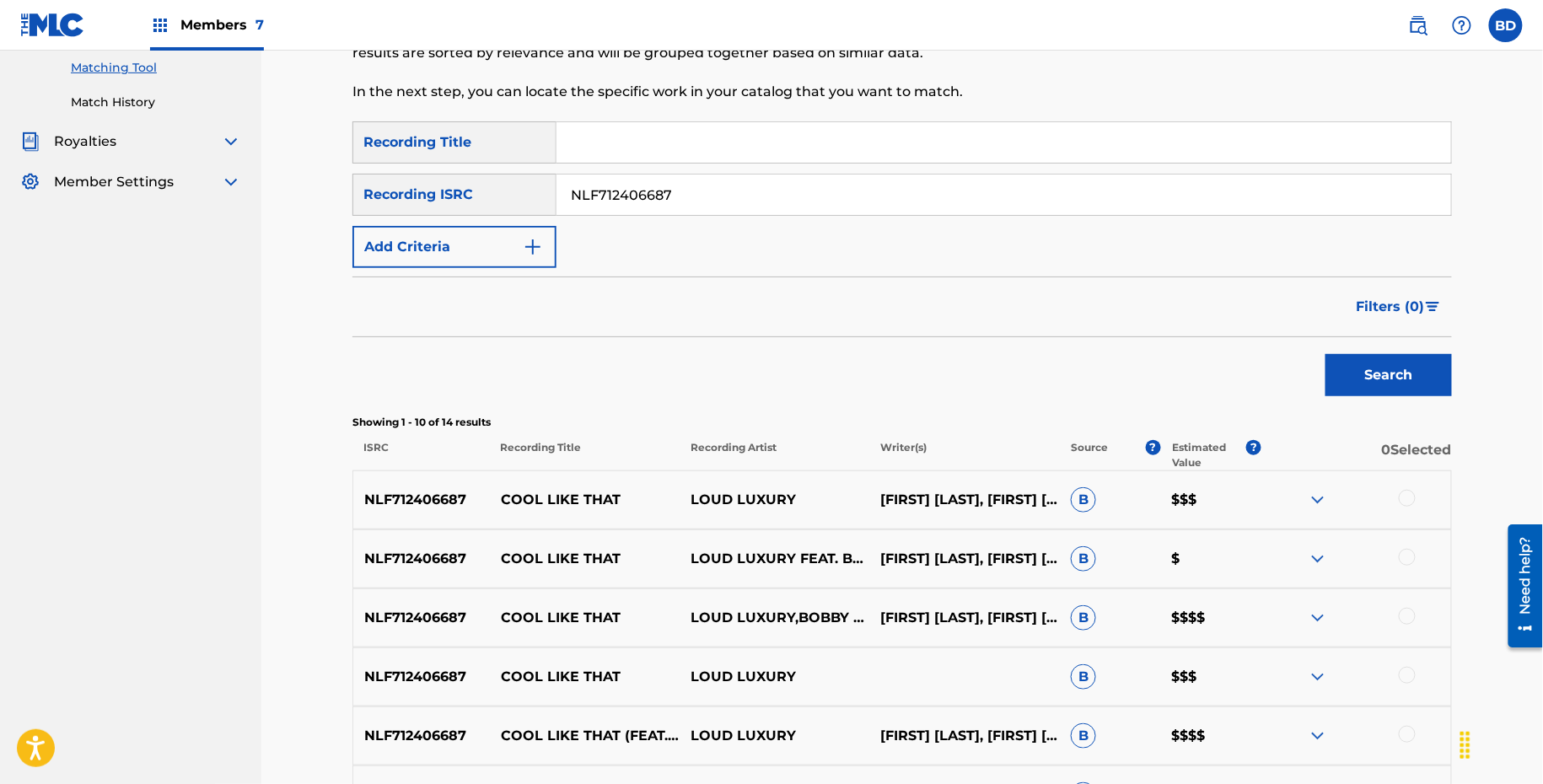 click on "NLF712406687 COOL LIKE THAT LOUD LUXURY FEAT. BOBBY SHMURDA ANDREW FEDYK, JOSEPH DEPACE, ACKQUILLE POLLARD, NICK HENRIQUES, CHARLIE DUNCKER B $" at bounding box center (902, 559) 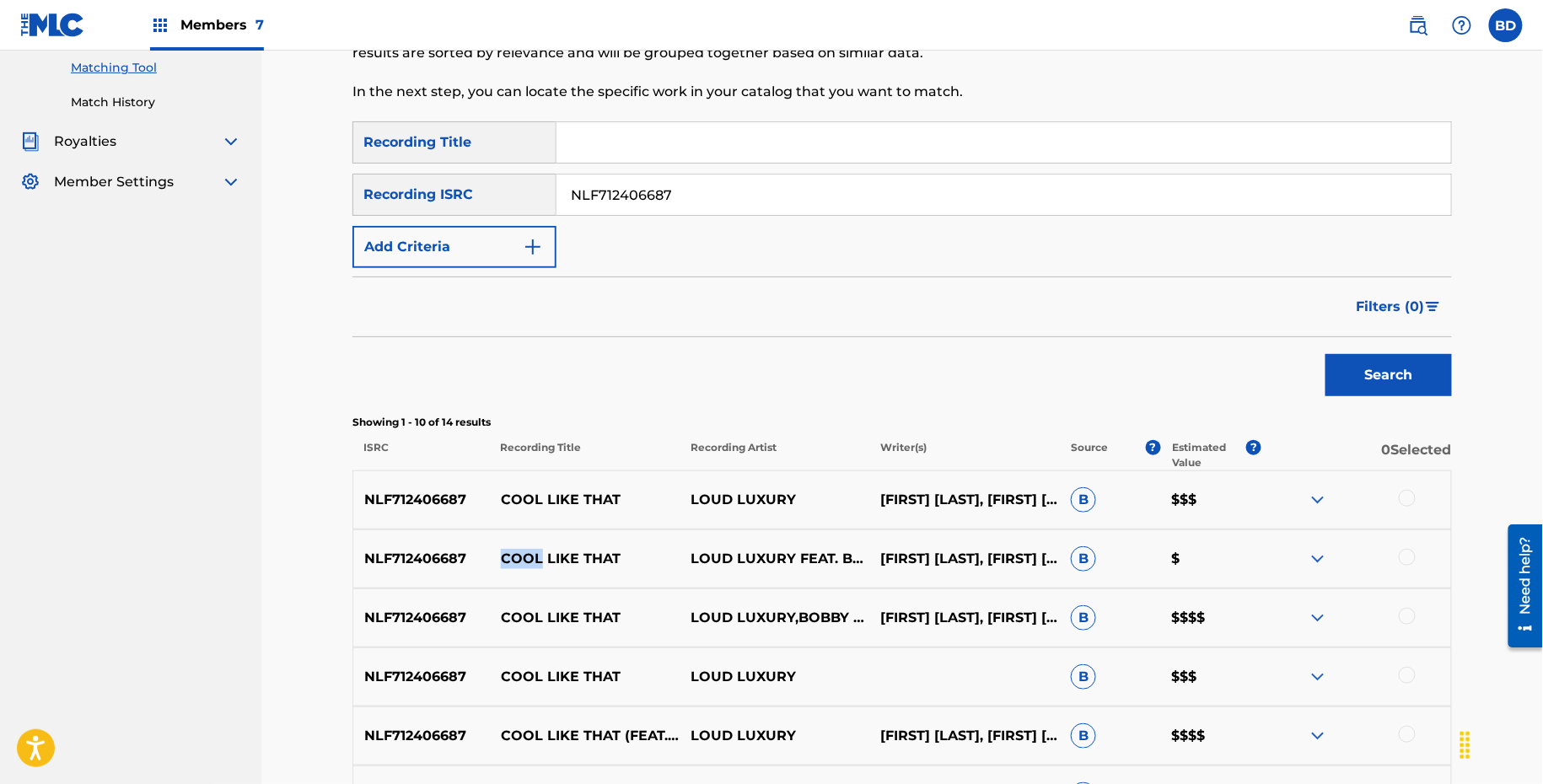 click on "NLF712406687 COOL LIKE THAT LOUD LUXURY FEAT. BOBBY SHMURDA ANDREW FEDYK, JOSEPH DEPACE, ACKQUILLE POLLARD, NICK HENRIQUES, CHARLIE DUNCKER B $" at bounding box center [902, 559] 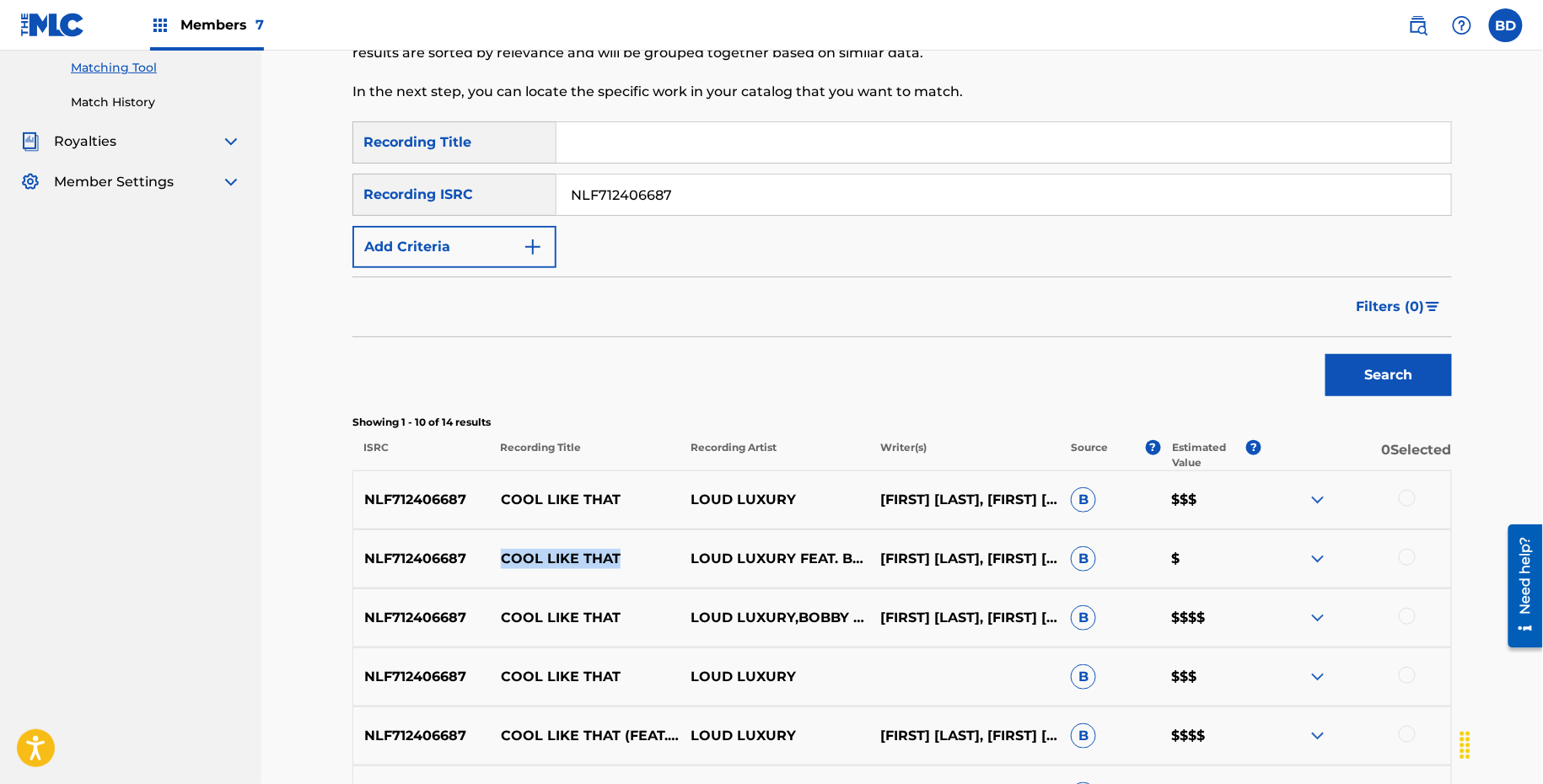 click on "NLF712406687 COOL LIKE THAT LOUD LUXURY FEAT. BOBBY SHMURDA ANDREW FEDYK, JOSEPH DEPACE, ACKQUILLE POLLARD, NICK HENRIQUES, CHARLIE DUNCKER B $" at bounding box center [902, 559] 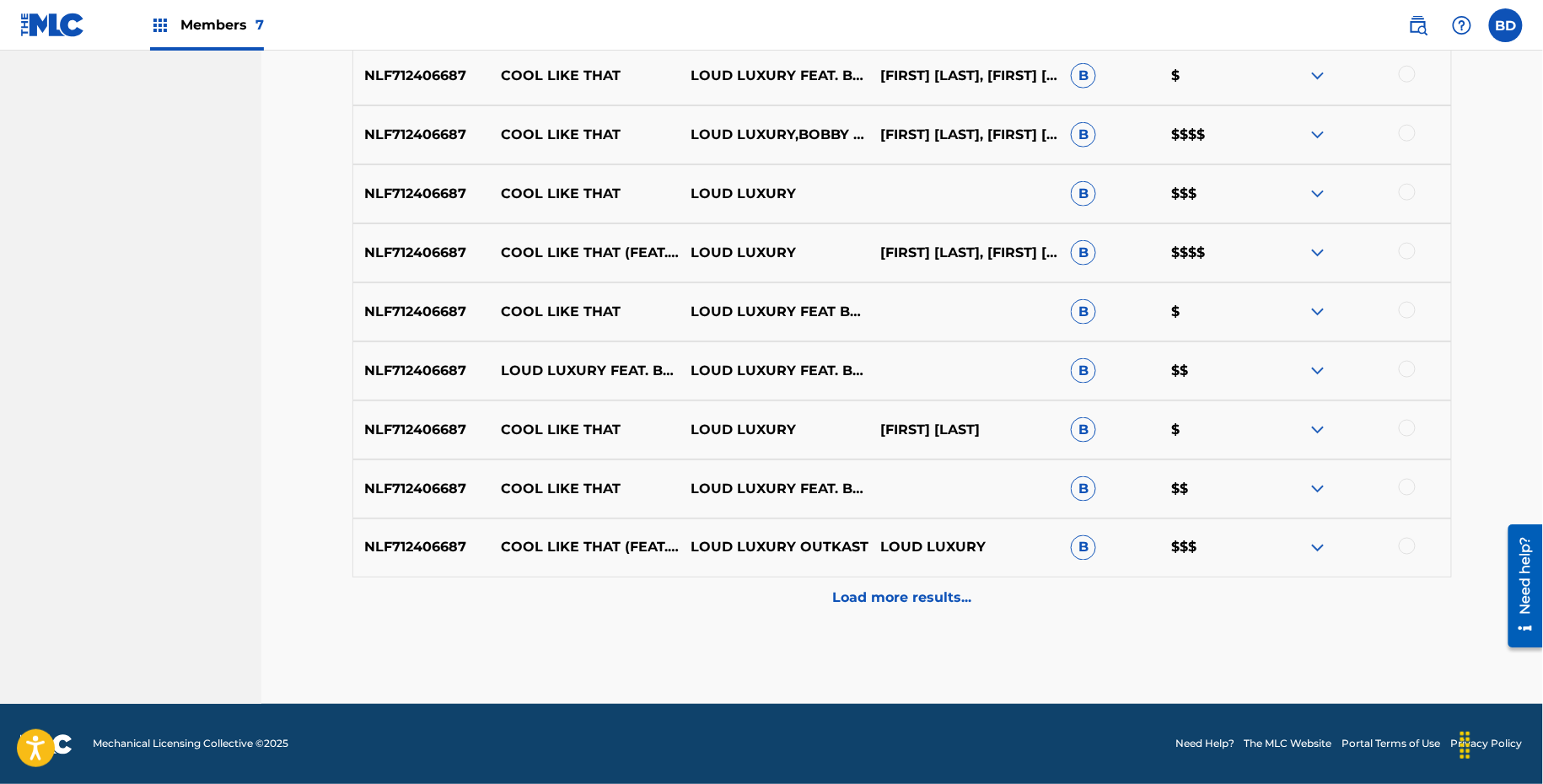 click on "Load more results..." at bounding box center (902, 599) 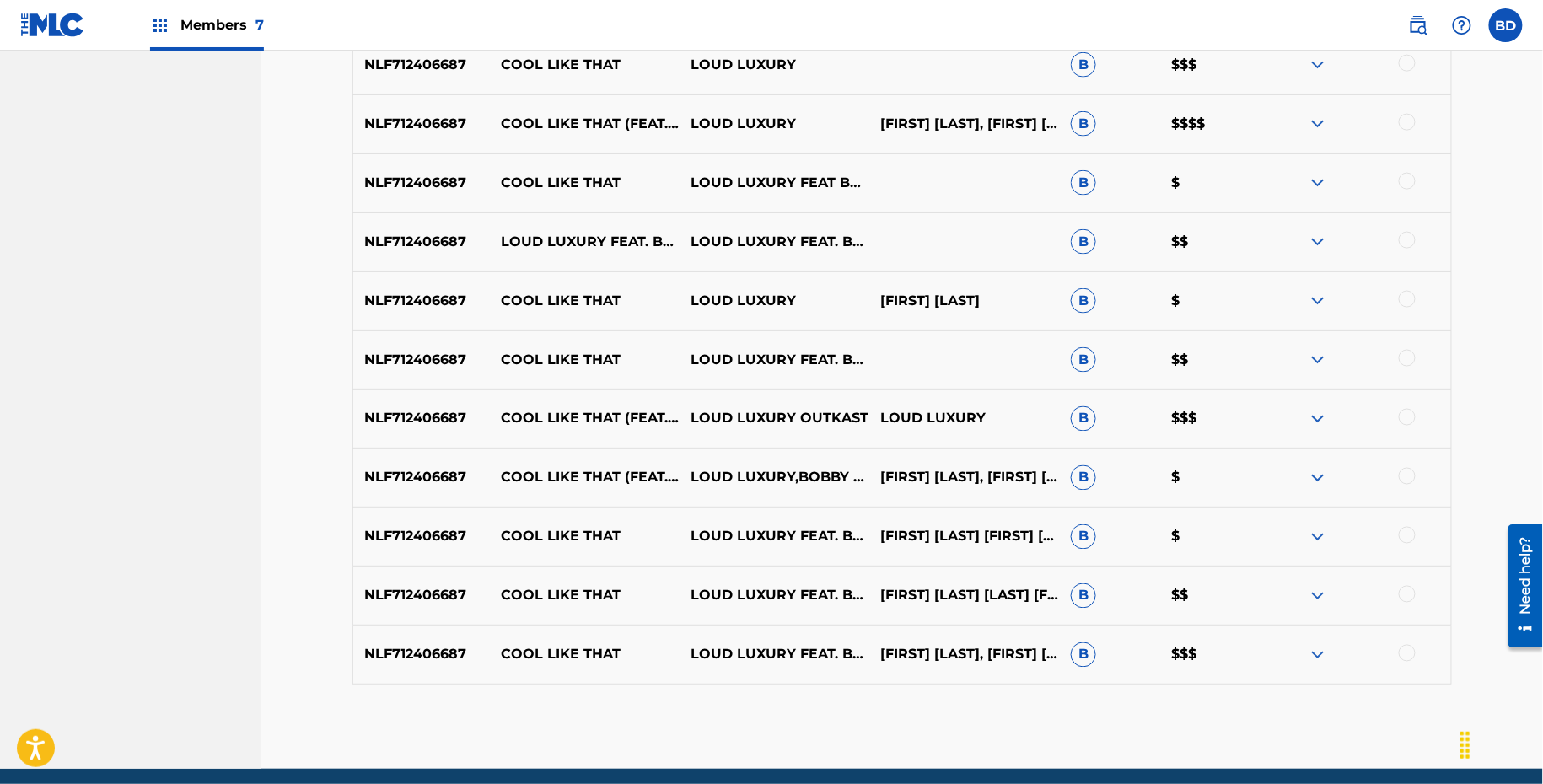 scroll, scrollTop: 826, scrollLeft: 0, axis: vertical 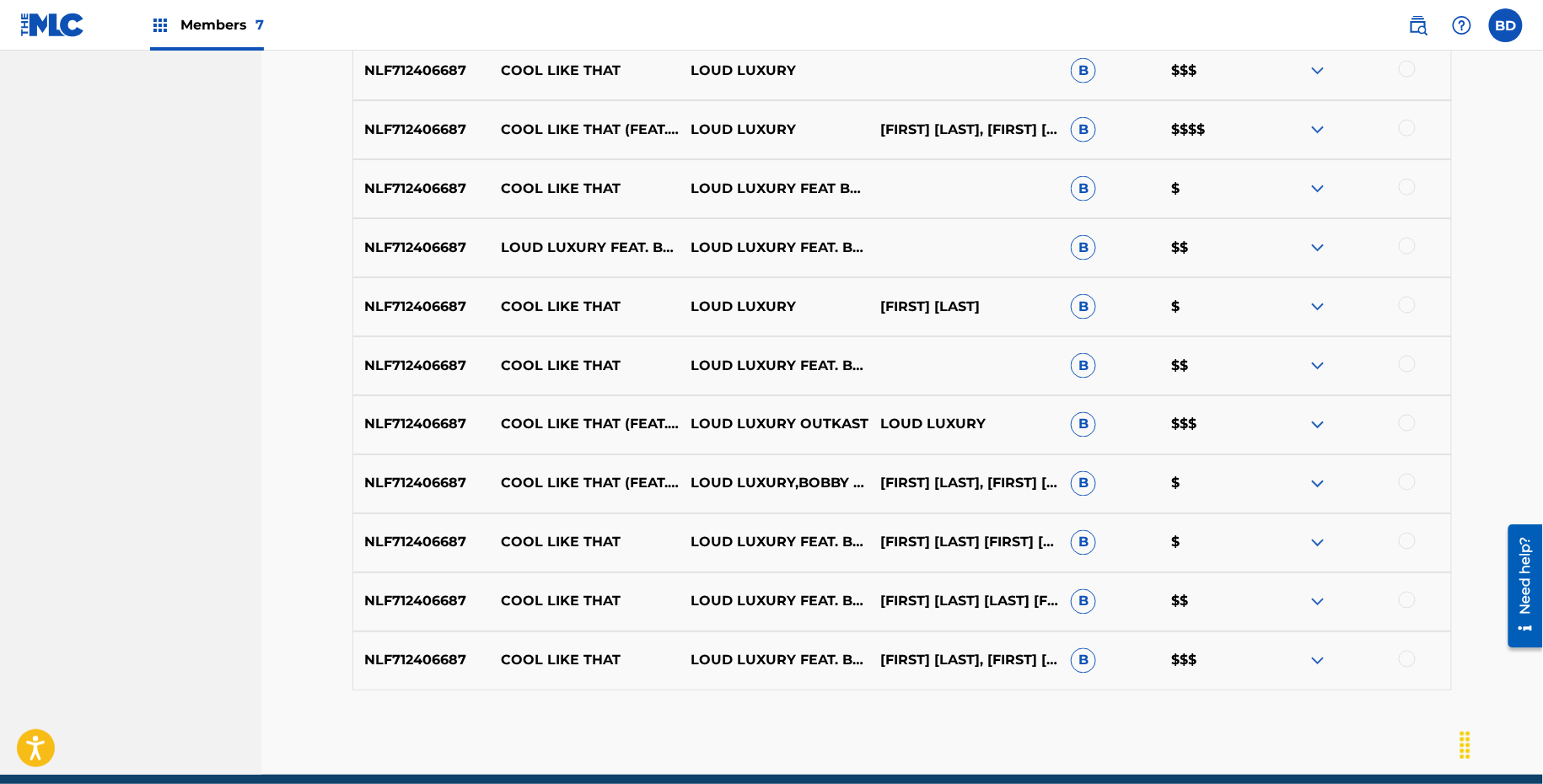 click on "NLF712406687 COOL LIKE THAT LOUD LUXURY ACKQUILLE POLLARD B $" at bounding box center (902, 307) 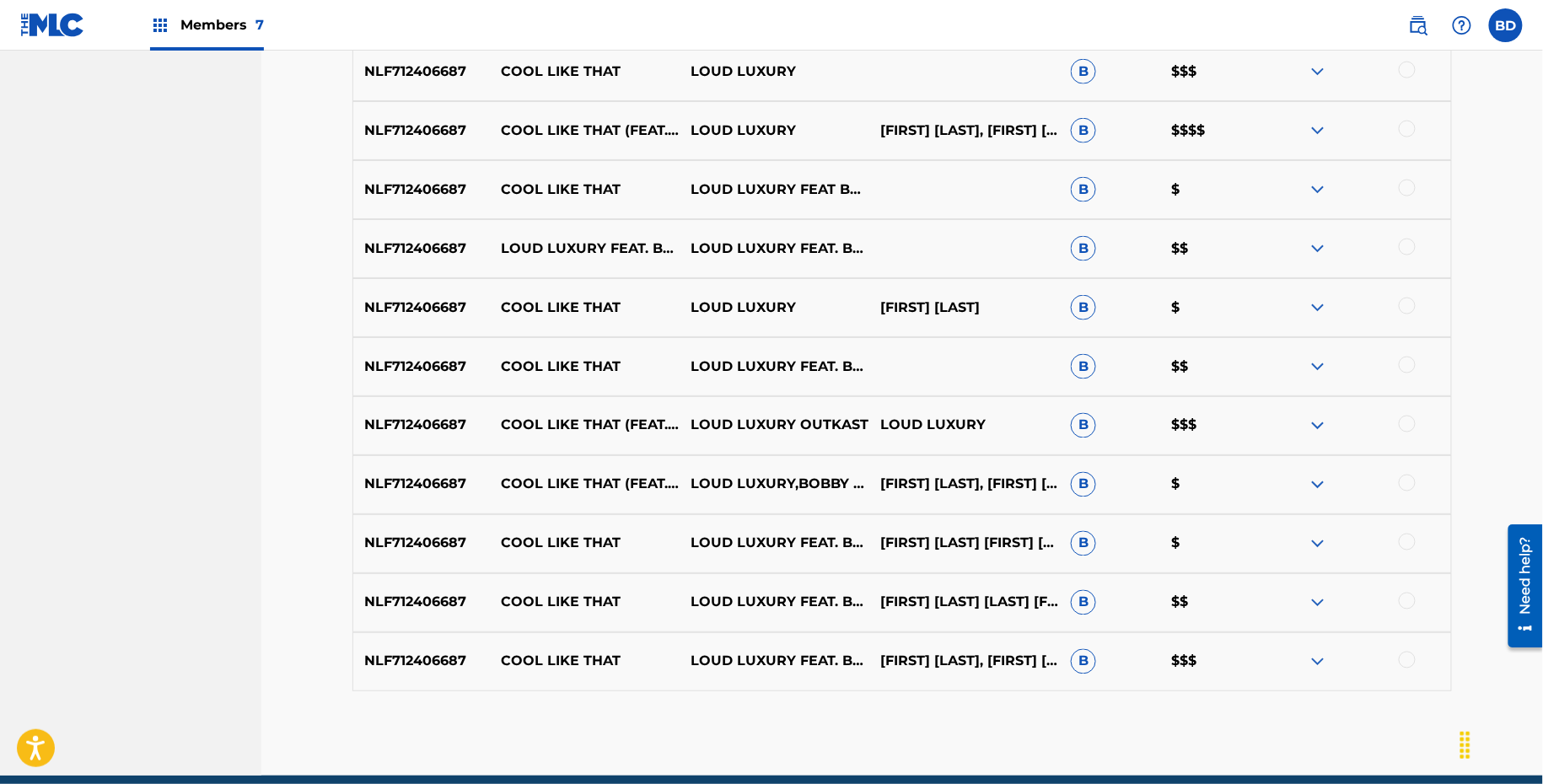 click on "NLF712406687 COOL LIKE THAT LOUD LUXURY ACKQUILLE POLLARD B $" at bounding box center [902, 308] 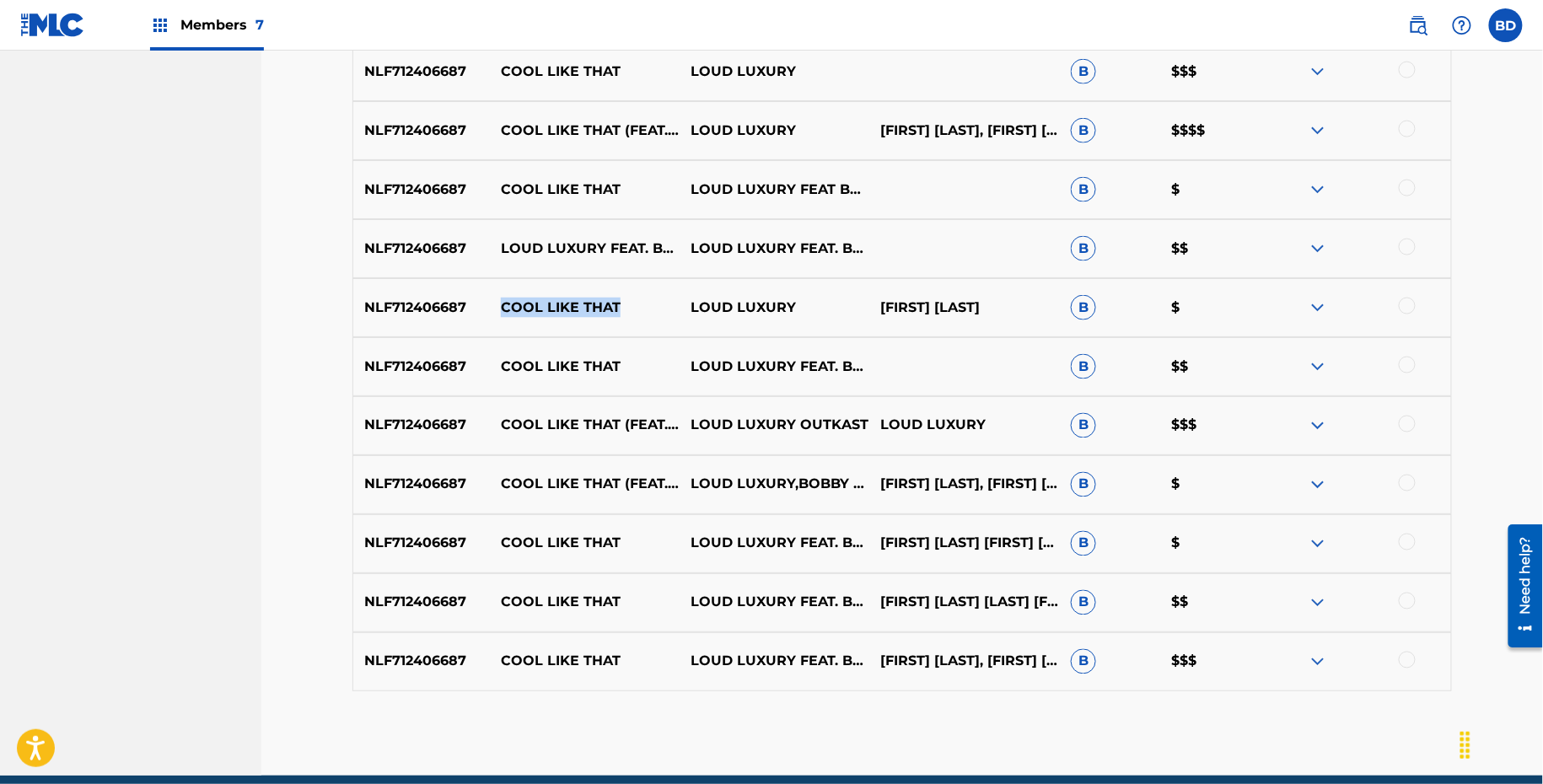 click on "NLF712406687 COOL LIKE THAT LOUD LUXURY ACKQUILLE POLLARD B $" at bounding box center [902, 308] 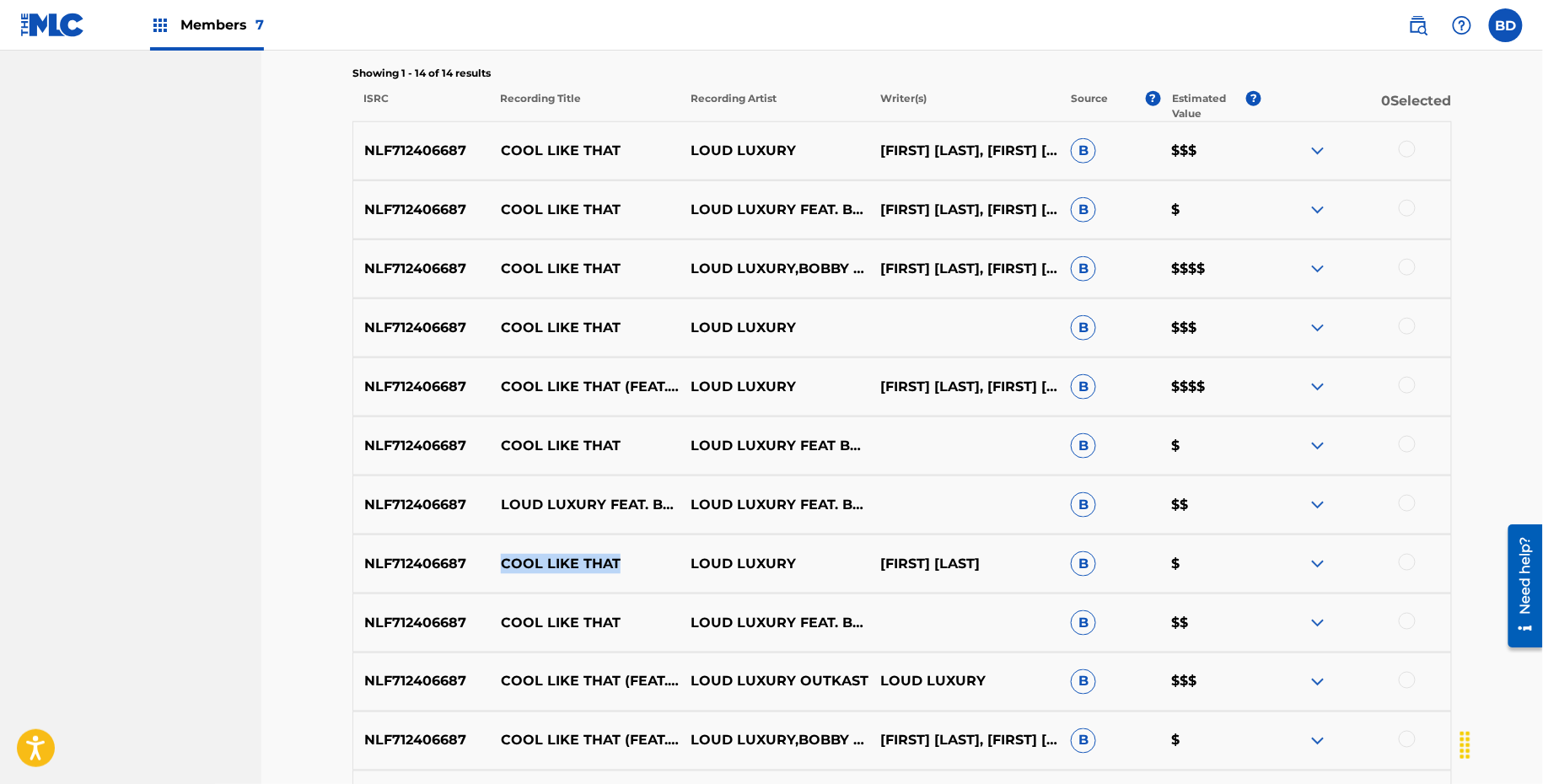 scroll, scrollTop: 354, scrollLeft: 0, axis: vertical 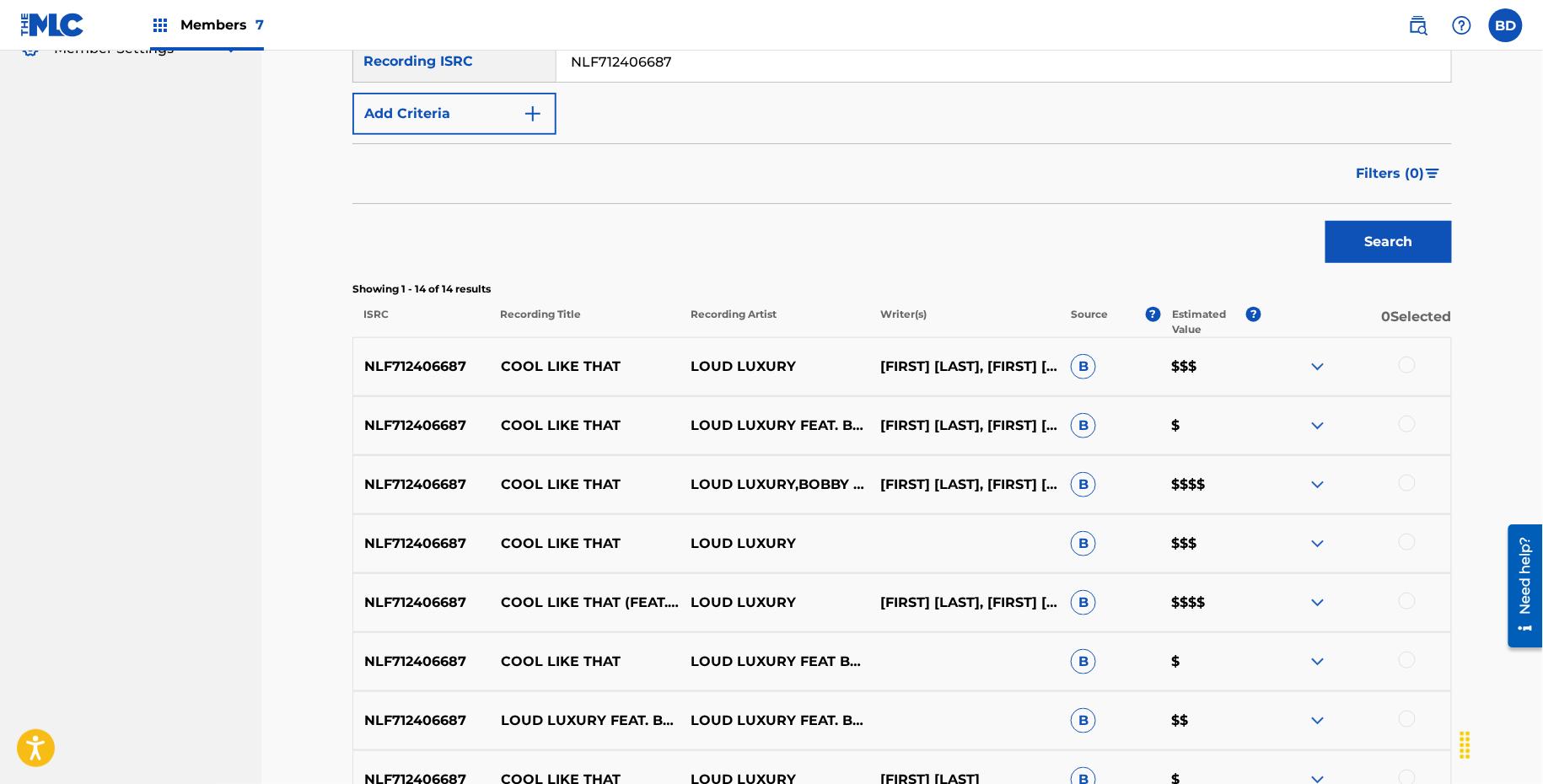 click on "NLF712406687" at bounding box center (1003, 62) 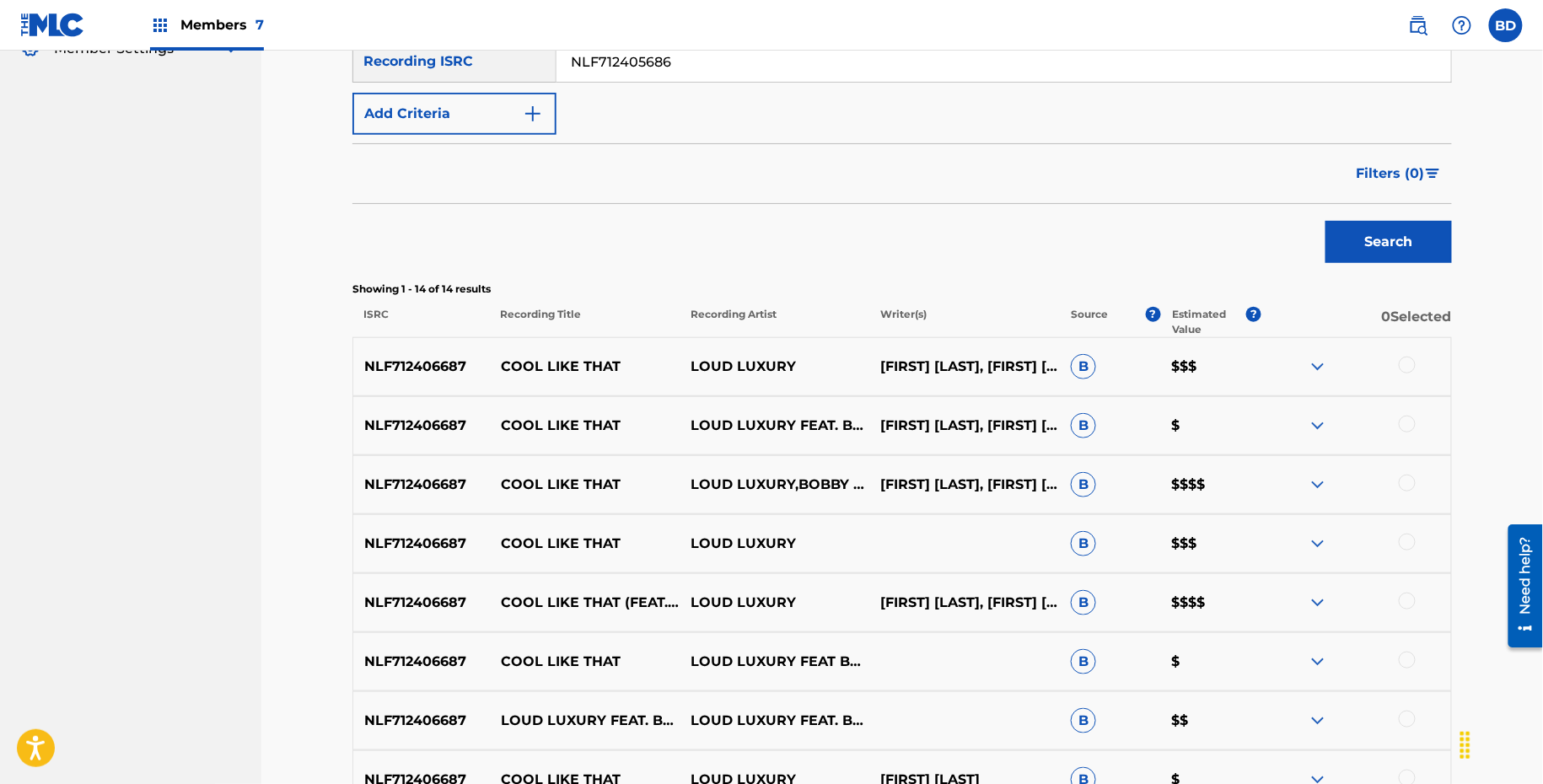 type on "NLF712405686" 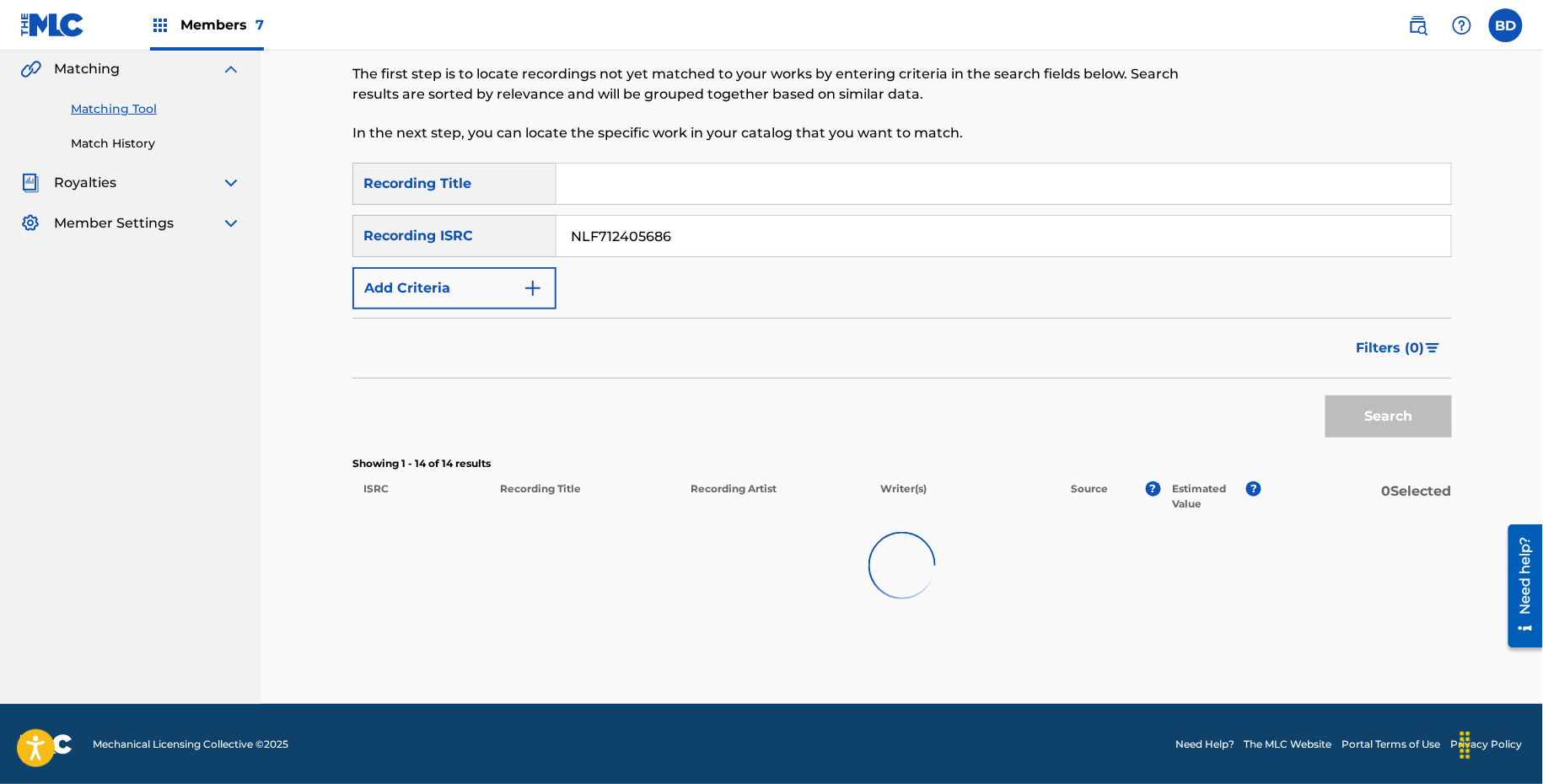 scroll, scrollTop: 354, scrollLeft: 0, axis: vertical 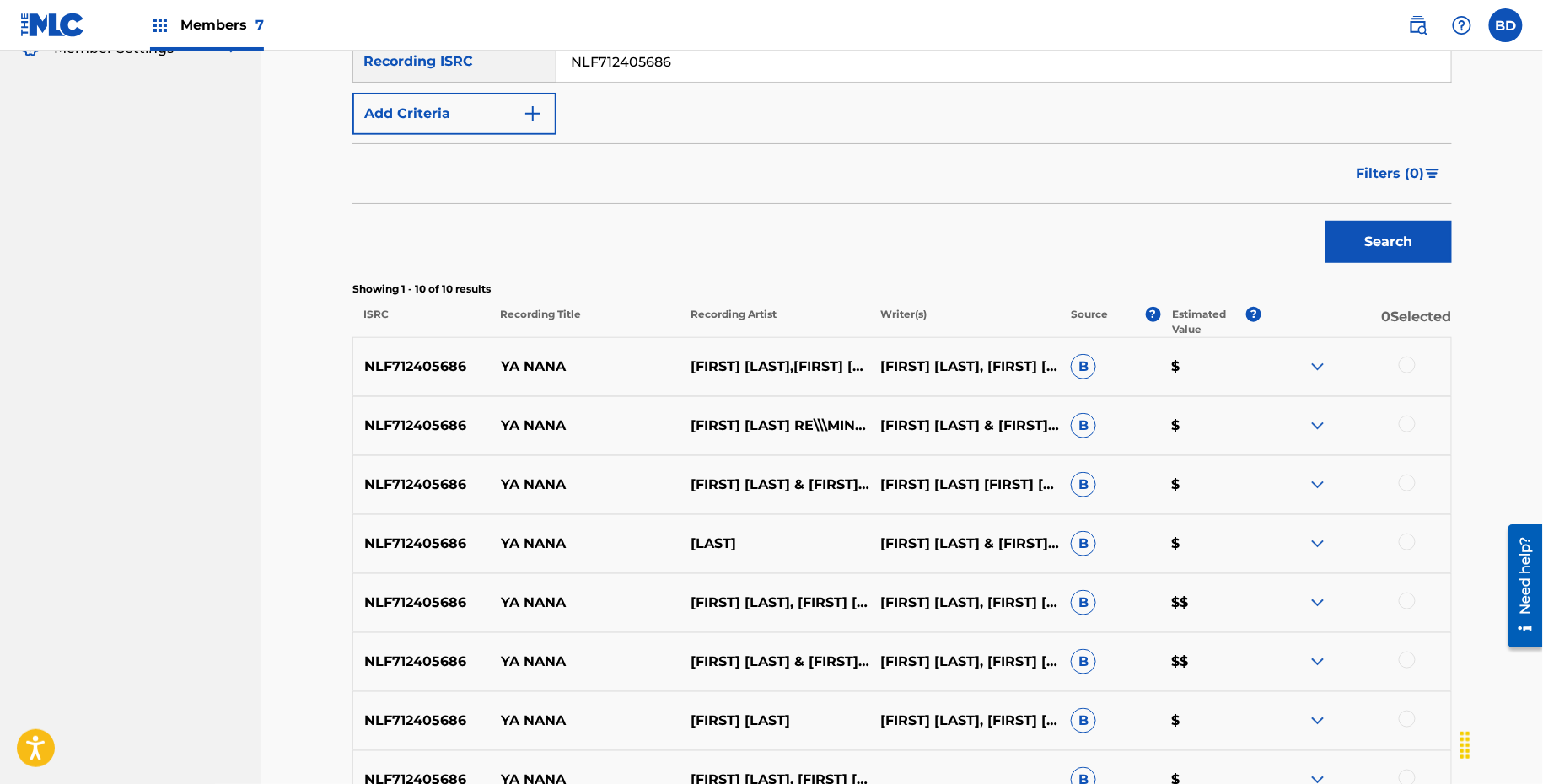 click on "NLF712405686 YA NANA ALEX TWIN,ERAN HERSH HENRY ERAN DARMAN, IONUT ALEXANDERU TUDORACHE B $" at bounding box center (902, 367) 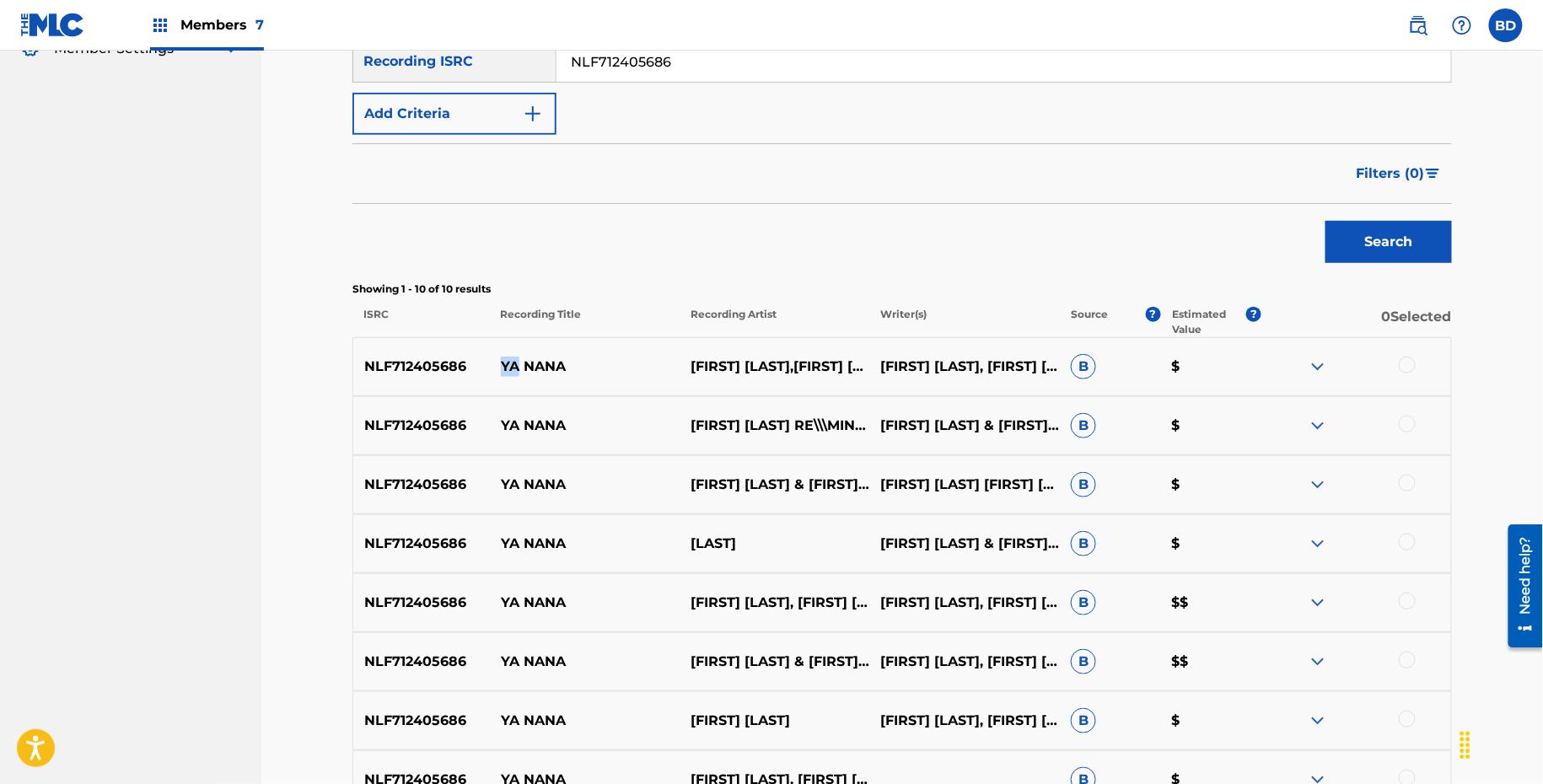 click on "NLF712405686 YA NANA ALEX TWIN,ERAN HERSH HENRY ERAN DARMAN, IONUT ALEXANDERU TUDORACHE B $" at bounding box center [902, 367] 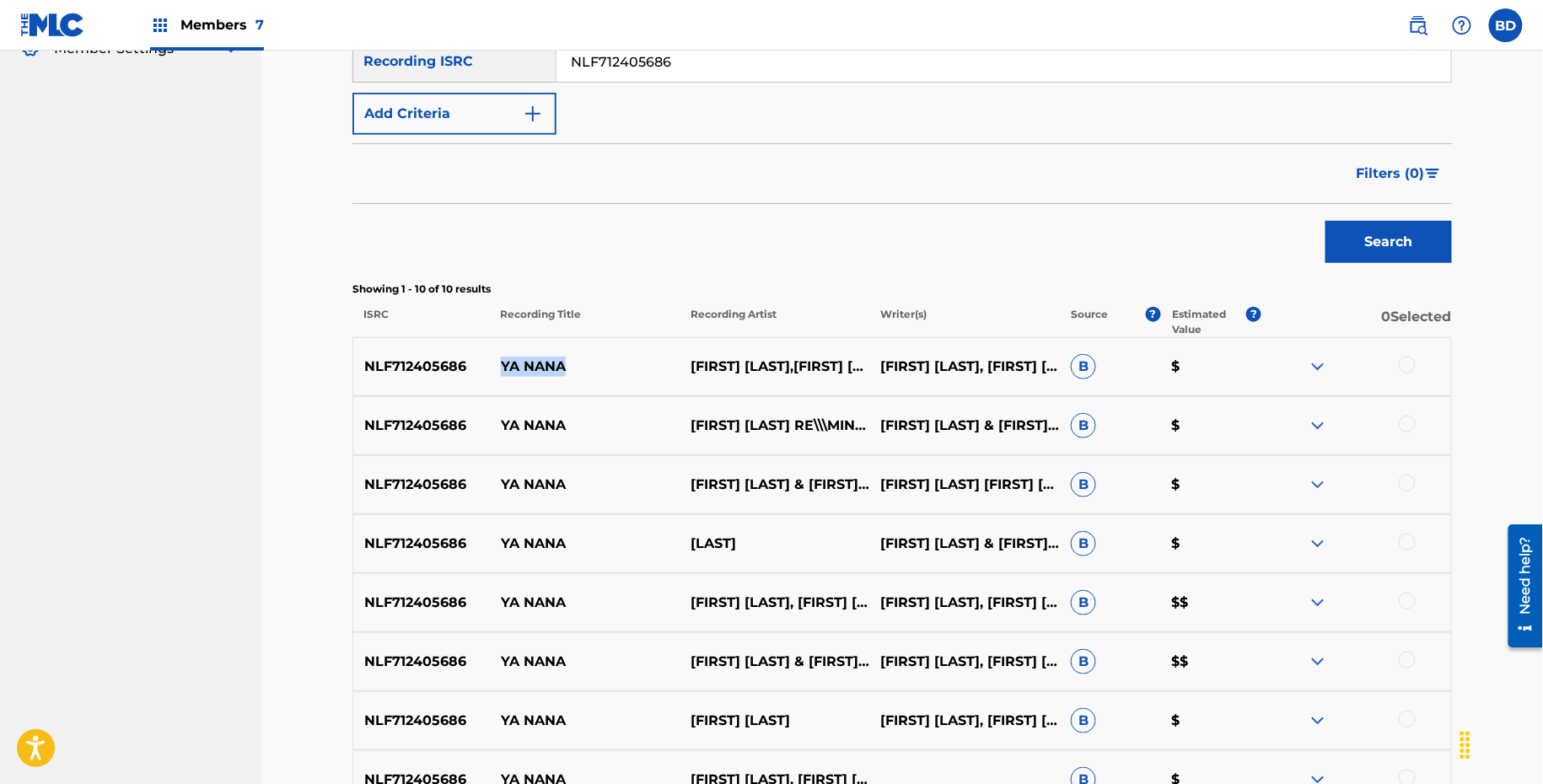 click on "NLF712405686 YA NANA ALEX TWIN,ERAN HERSH HENRY ERAN DARMAN, IONUT ALEXANDERU TUDORACHE B $" at bounding box center (902, 367) 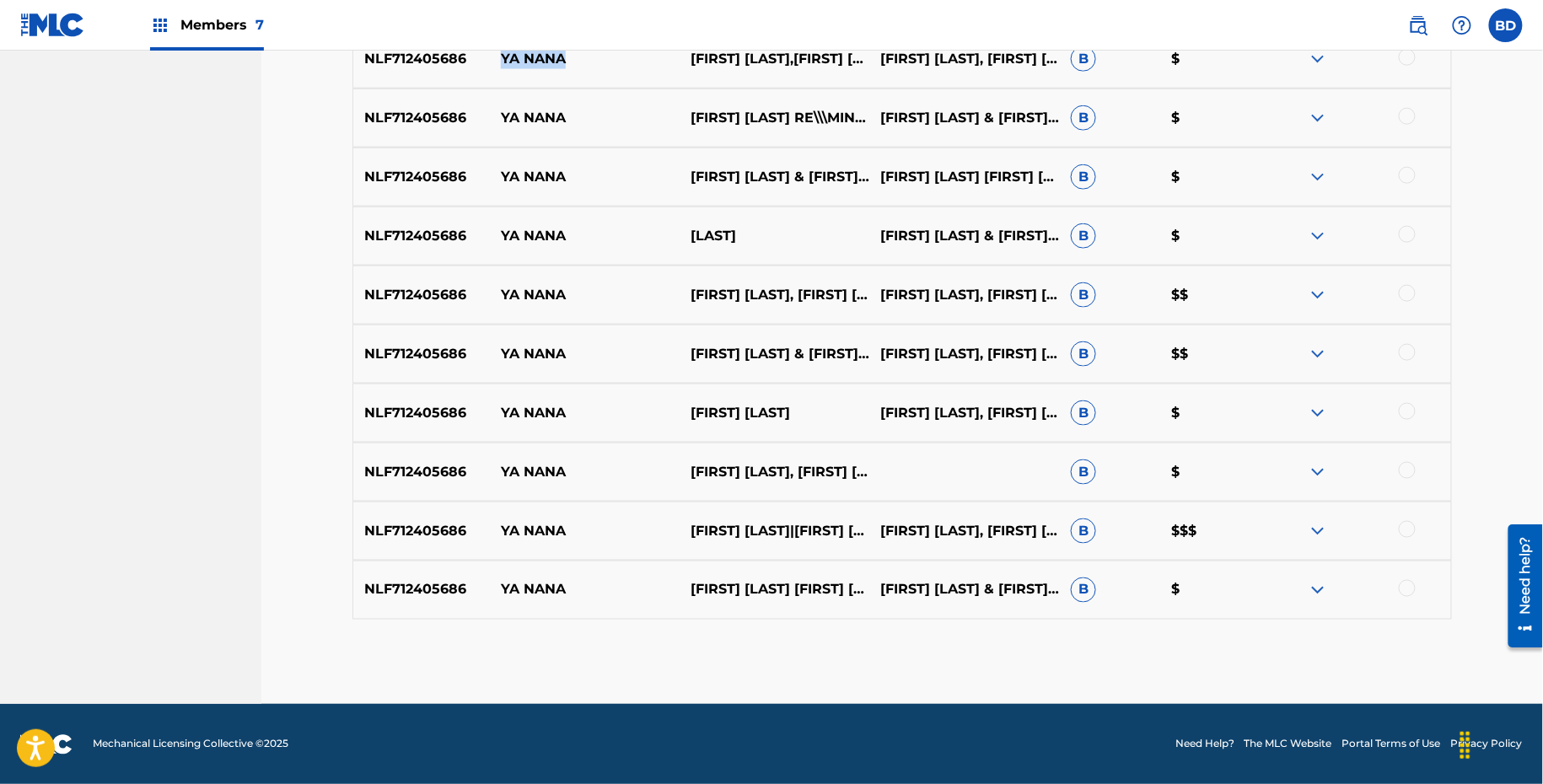 scroll, scrollTop: 618, scrollLeft: 0, axis: vertical 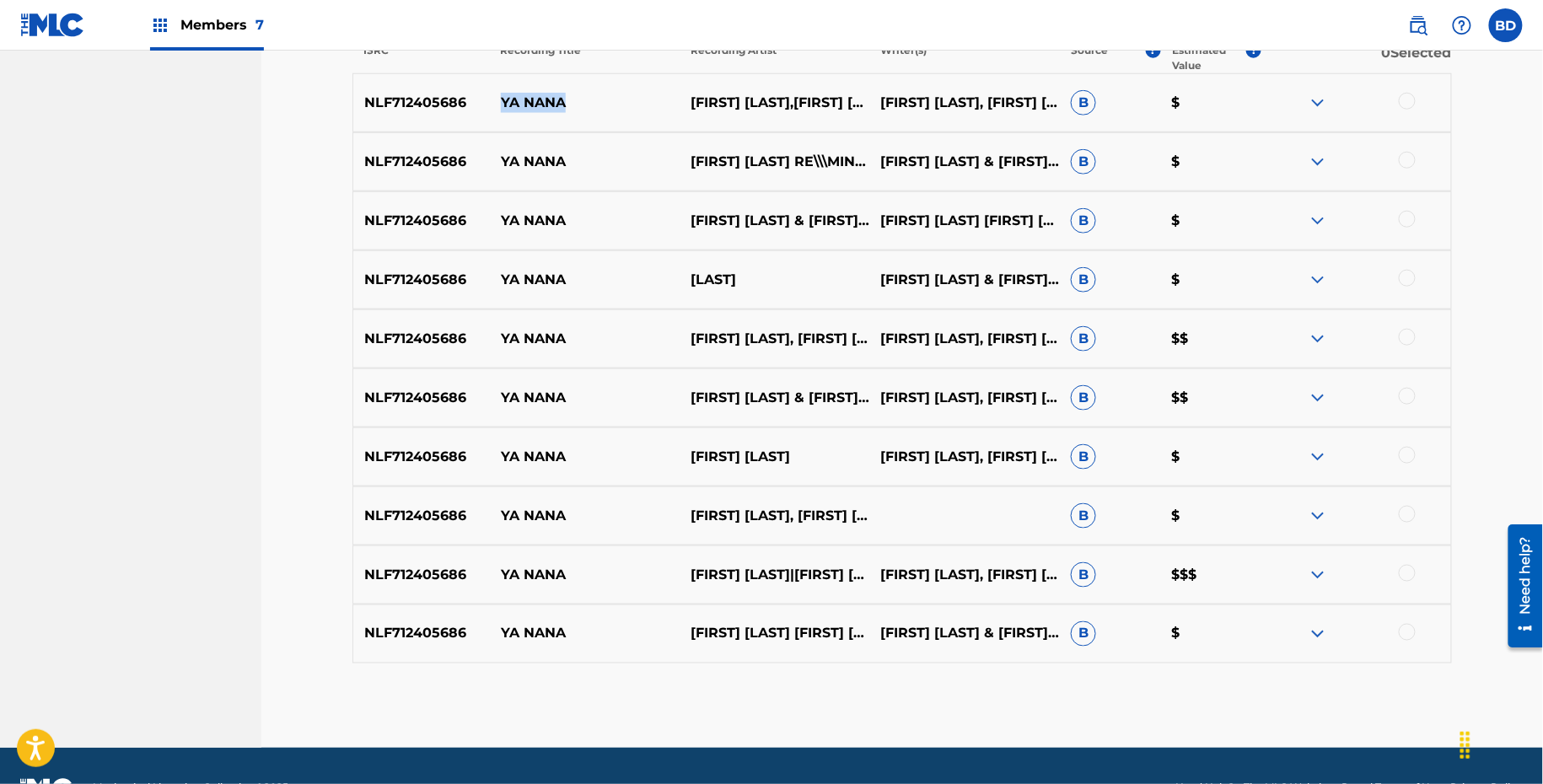 click at bounding box center (1318, 634) 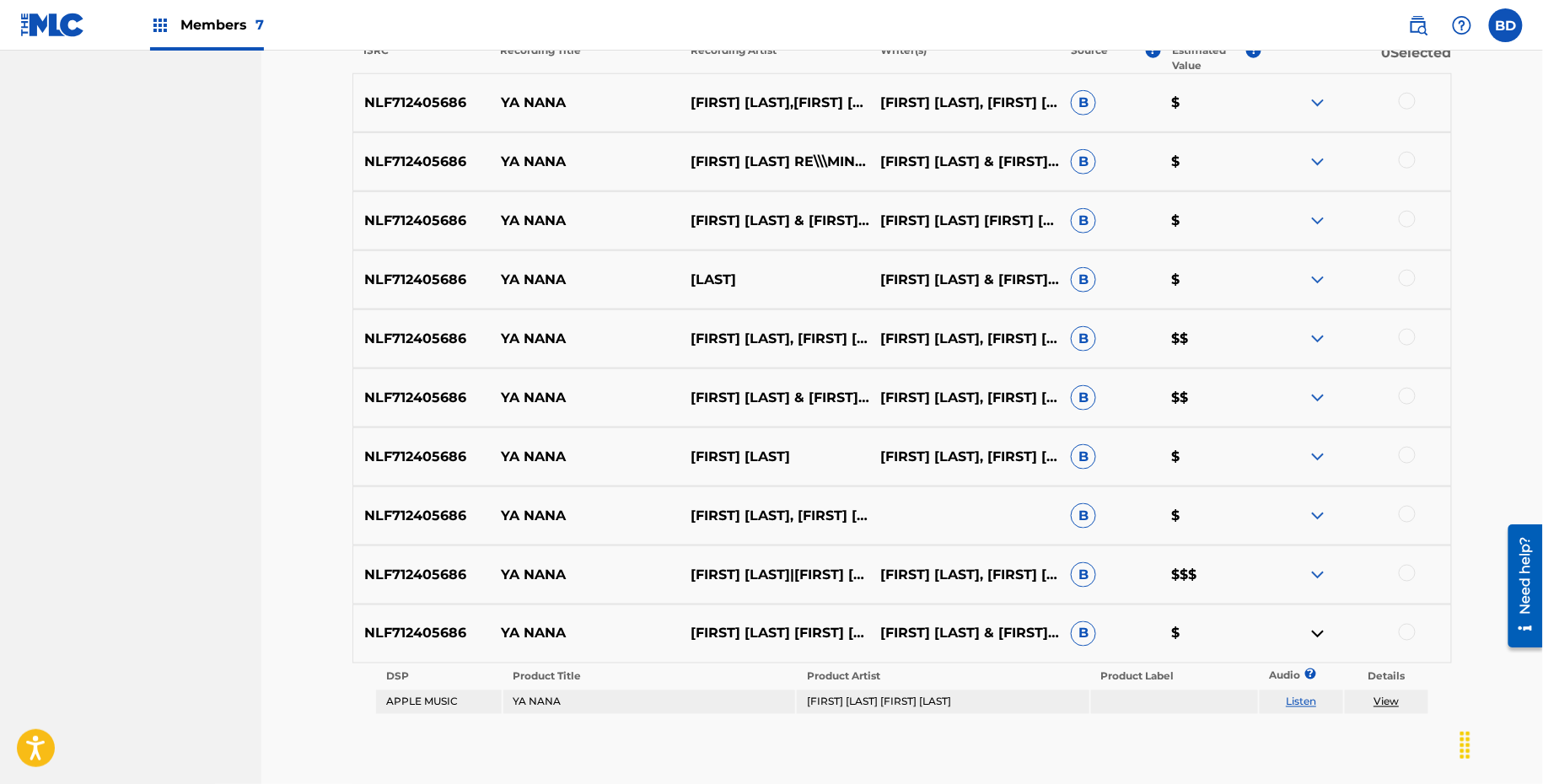 click on "NLF712405686 YA NANA ERAN HERSH,ALEX TWIN B $" at bounding box center [902, 516] 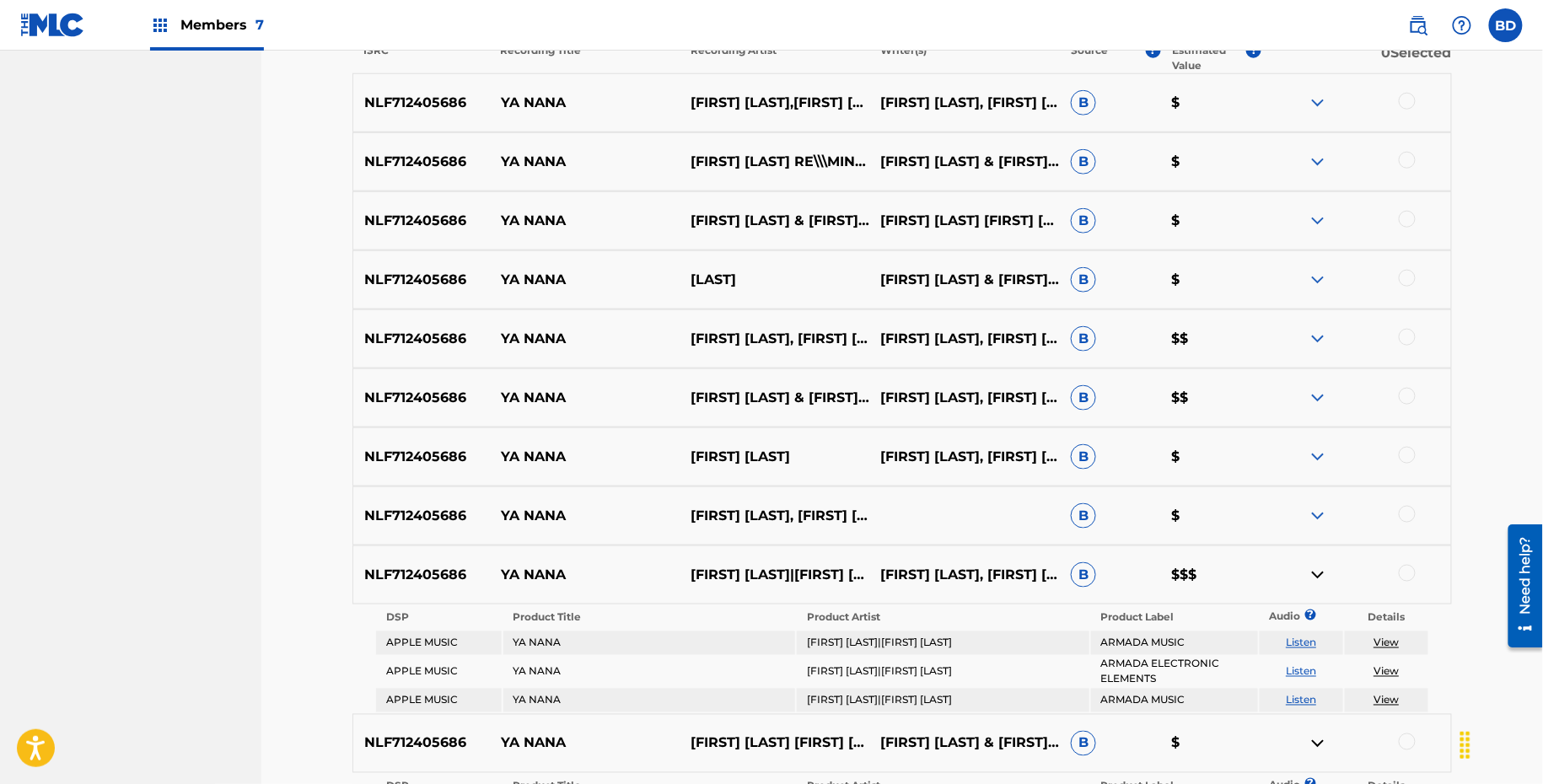 click on "NLF712405686 YA NANA ERAN HERSH,ALEX TWIN B $" at bounding box center [902, 516] 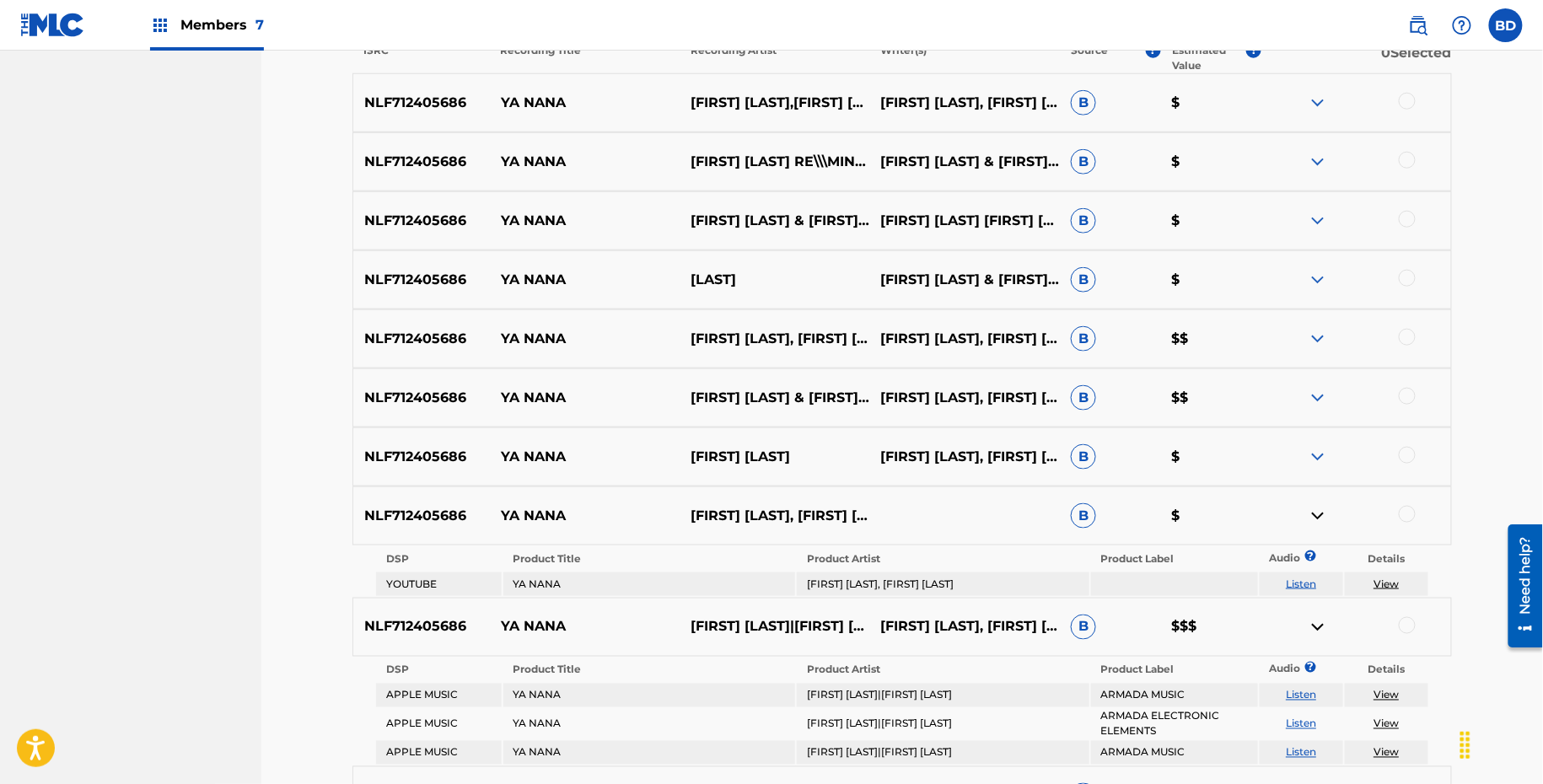 click at bounding box center [1318, 457] 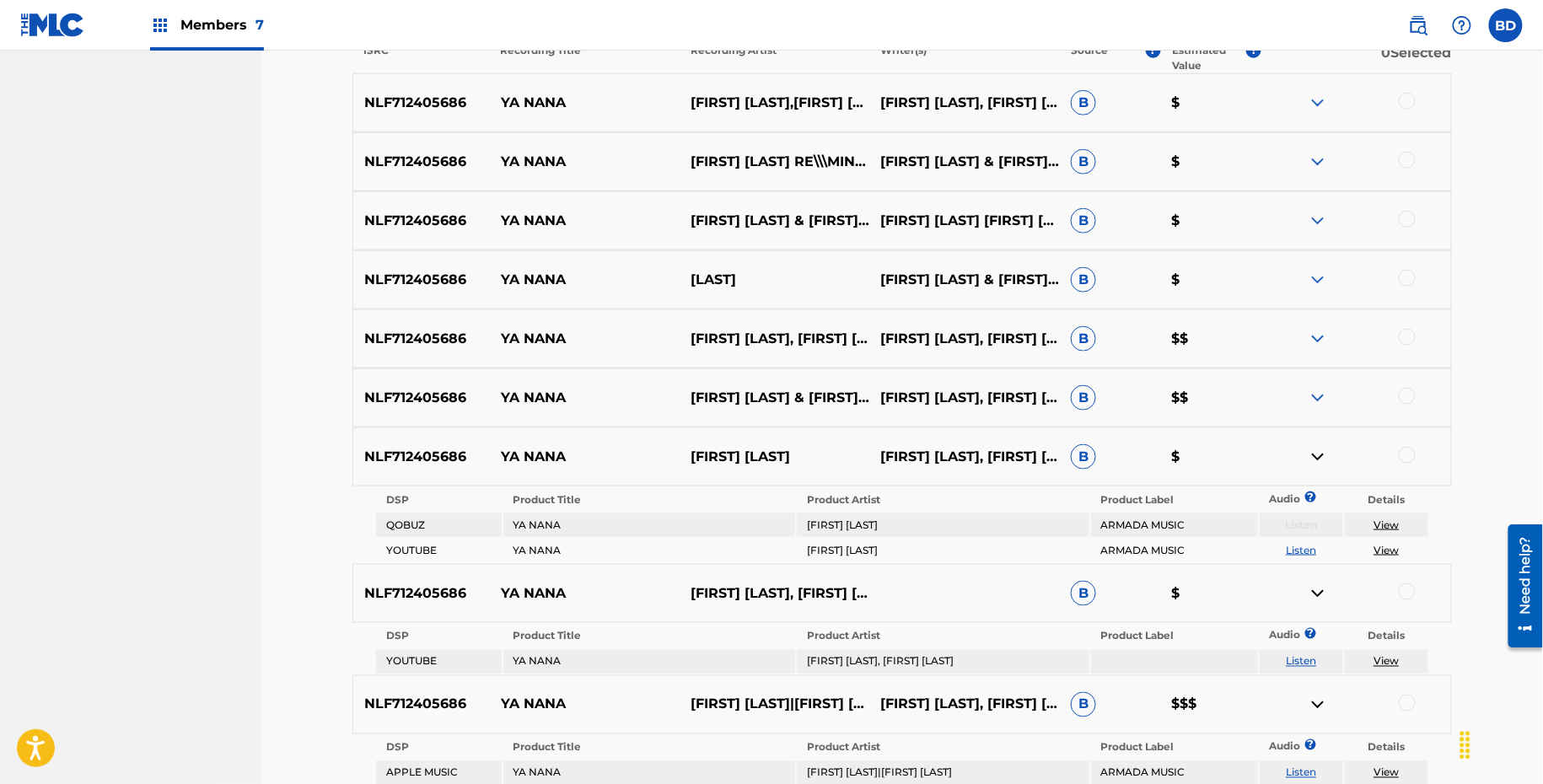 click at bounding box center [1318, 398] 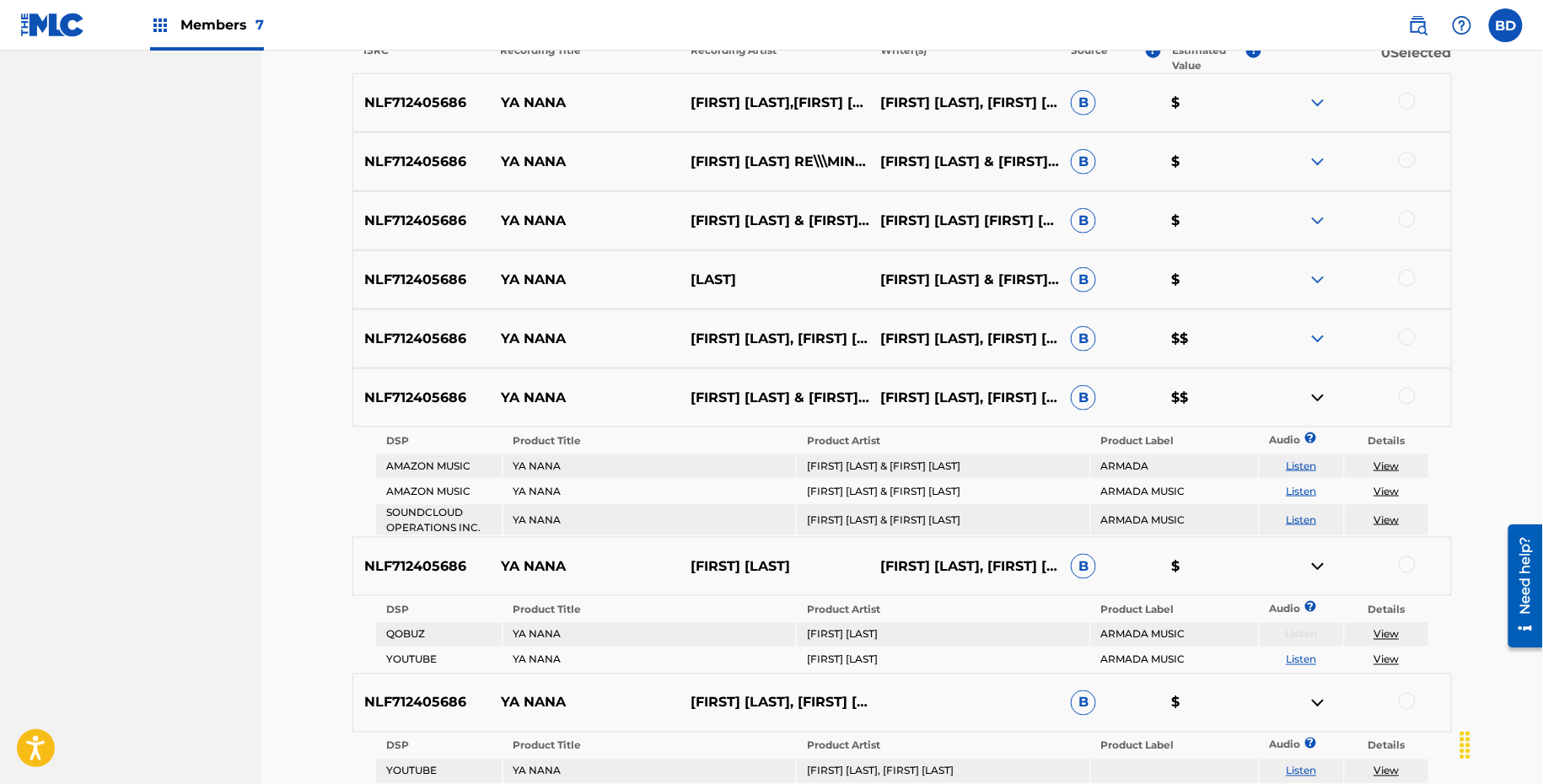 click at bounding box center [1318, 339] 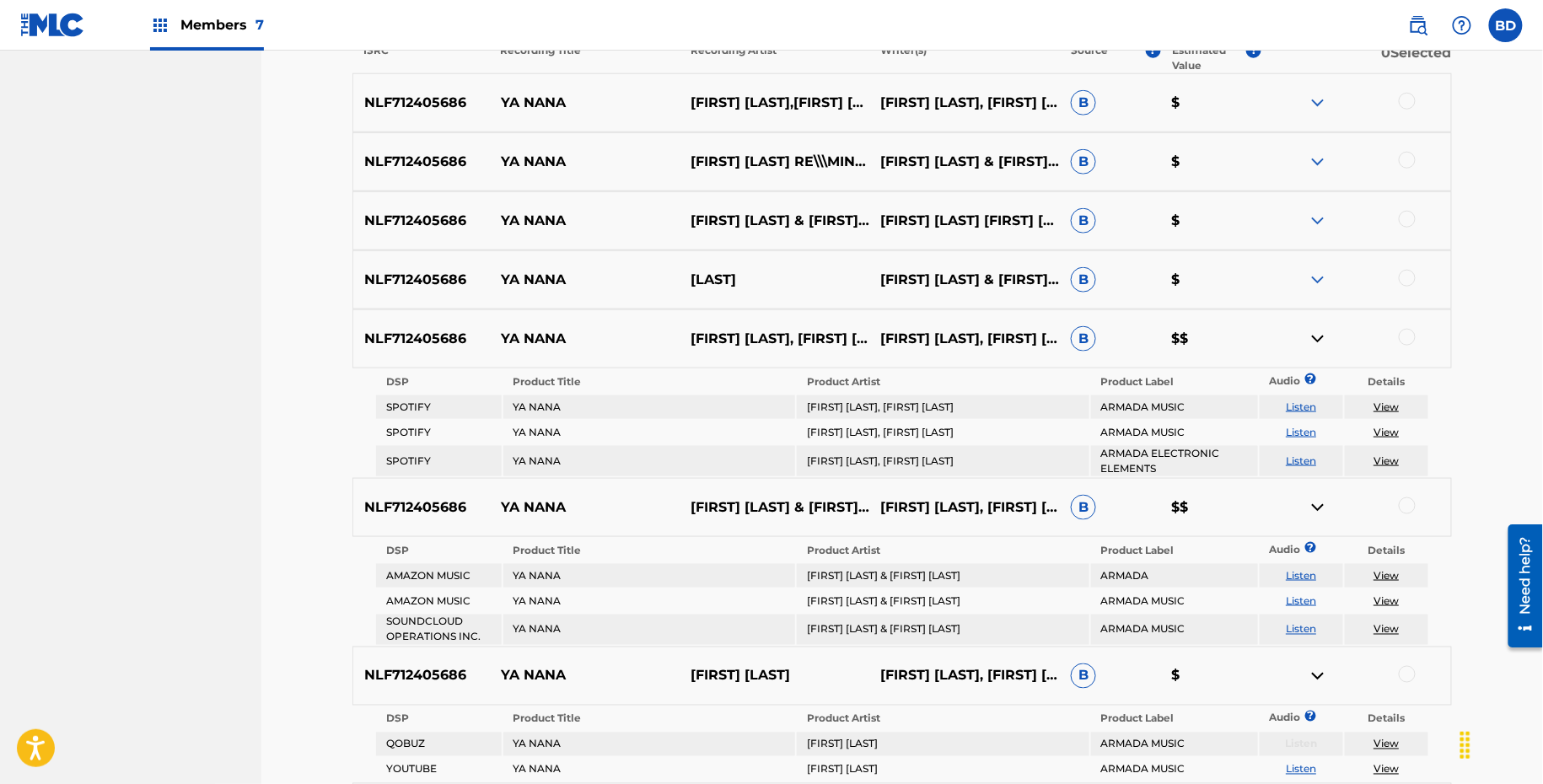 click at bounding box center [1318, 280] 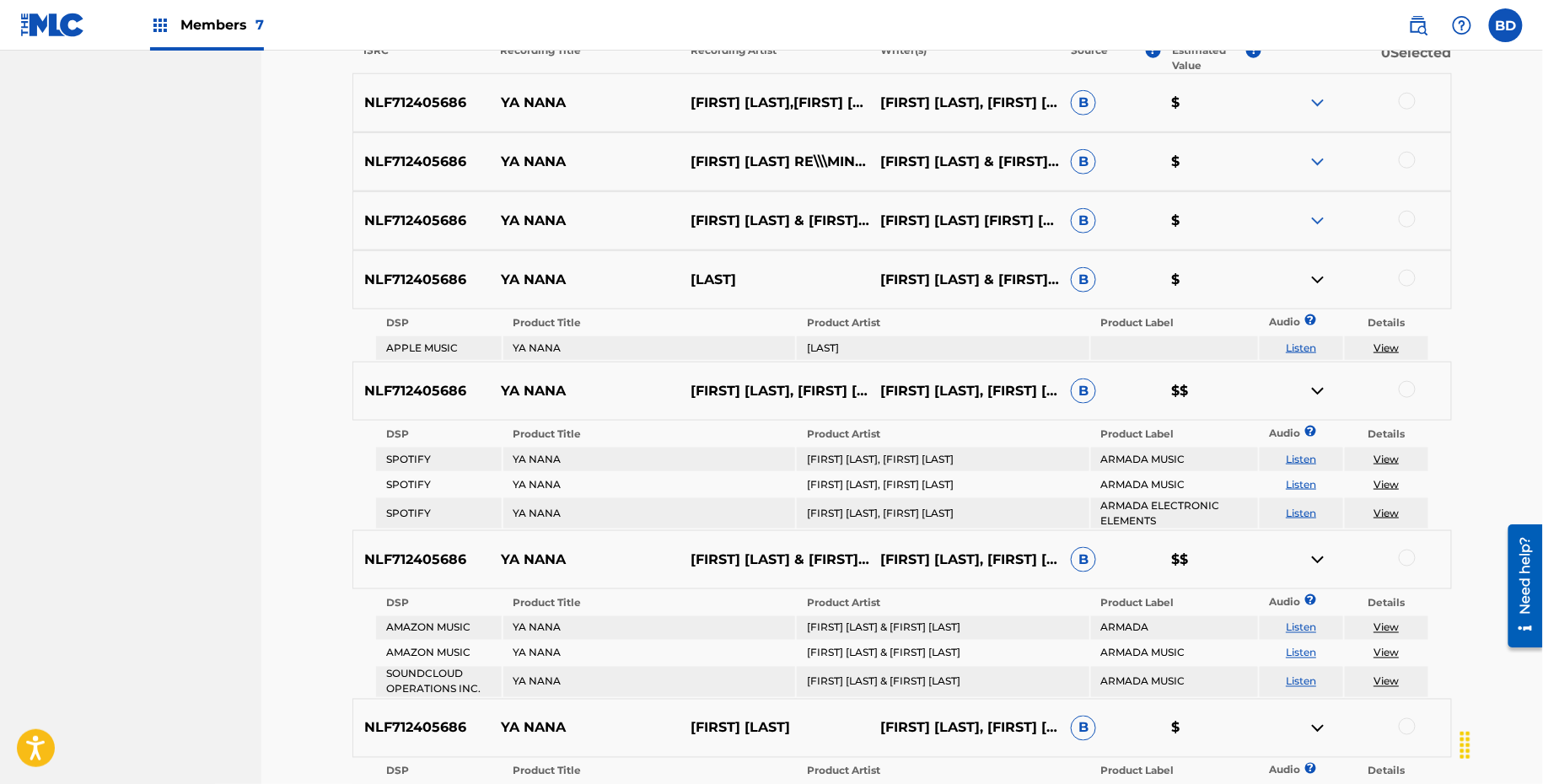 click at bounding box center (1318, 221) 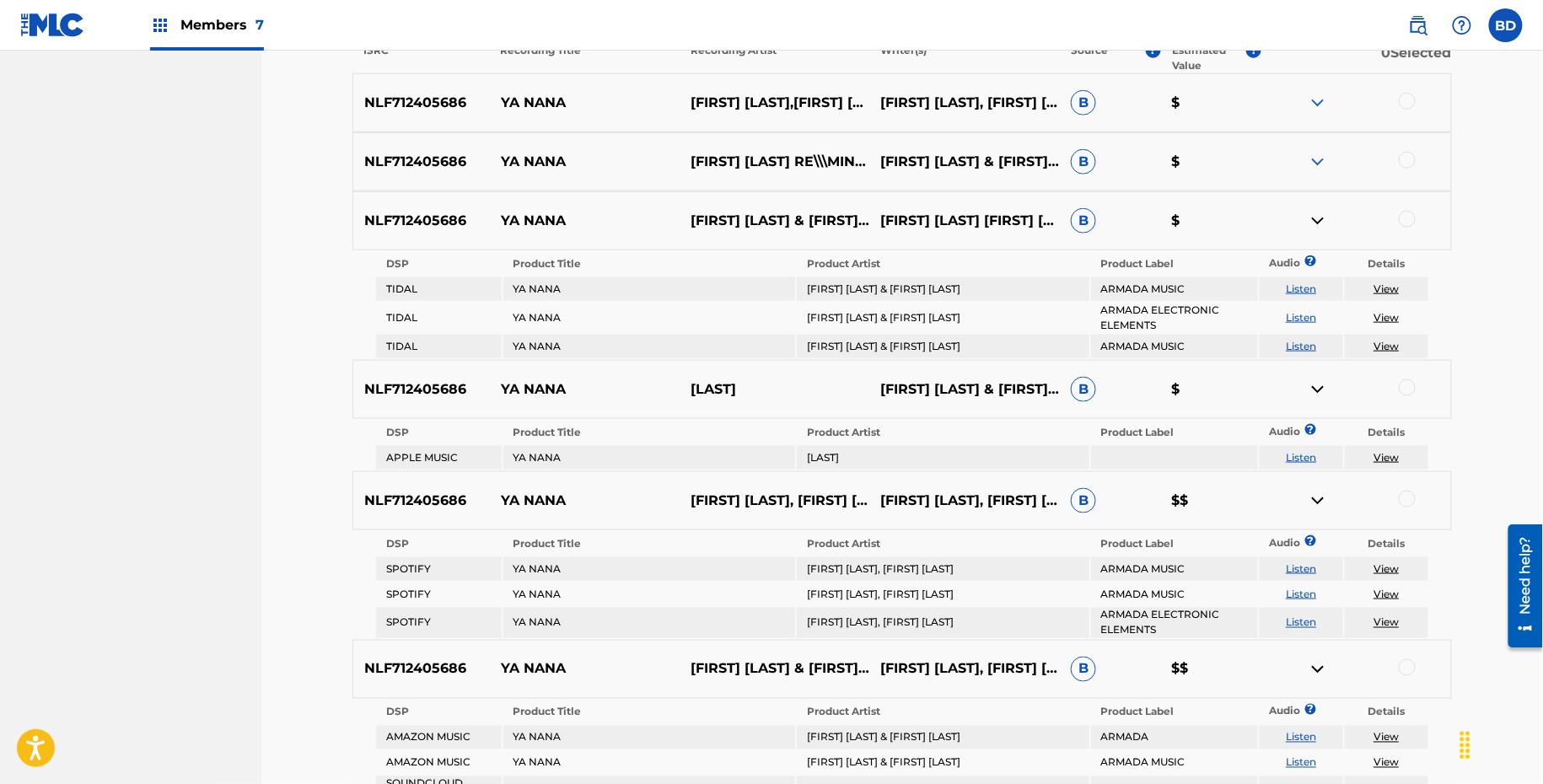 click at bounding box center (1318, 103) 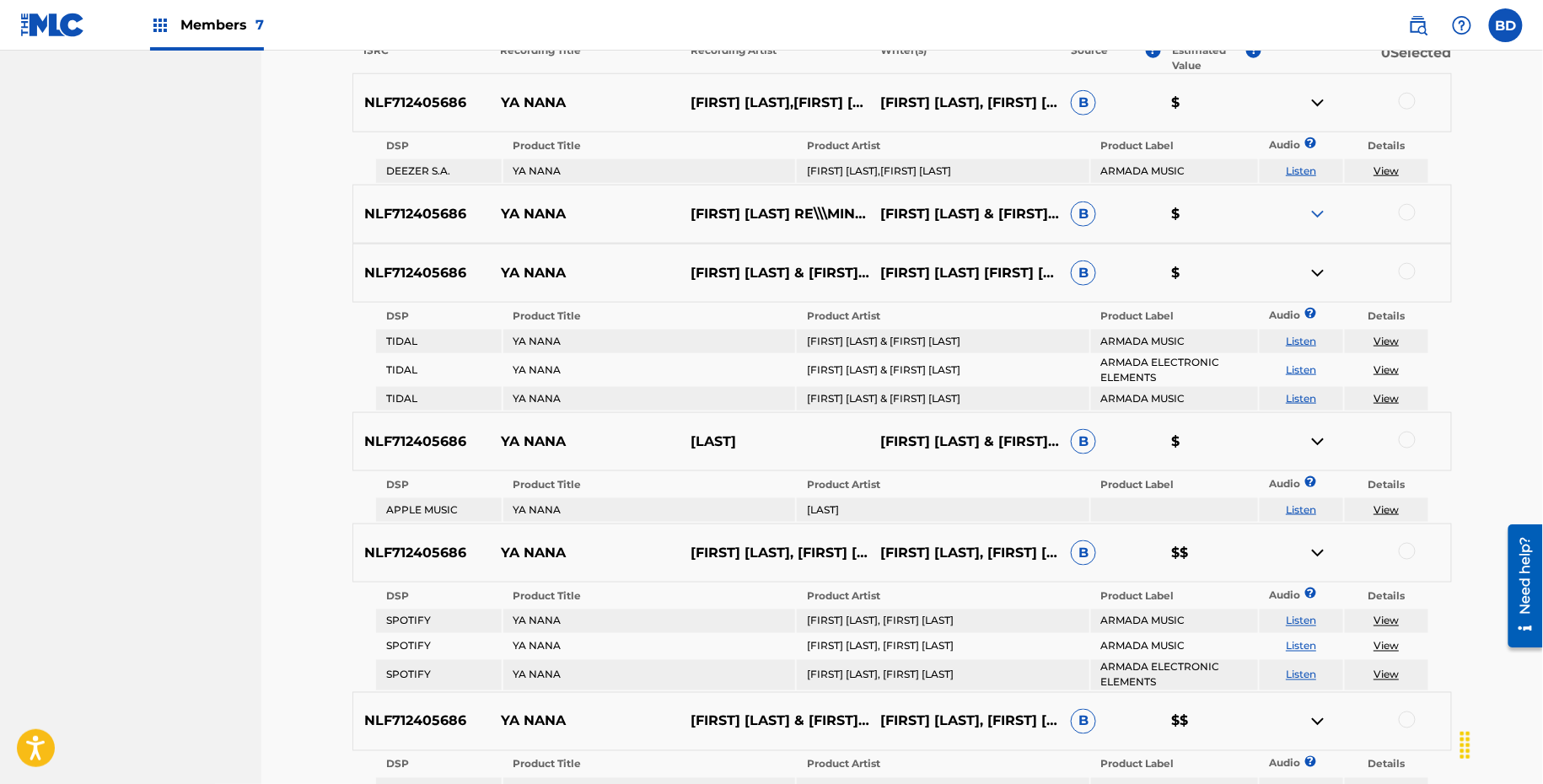 click on "NLF712405686 YA NANA BOB SINCLAR RE\\\MIND SOFIYA NZAU ALEX TWIN & ERAN HERSH B $" at bounding box center (902, 214) 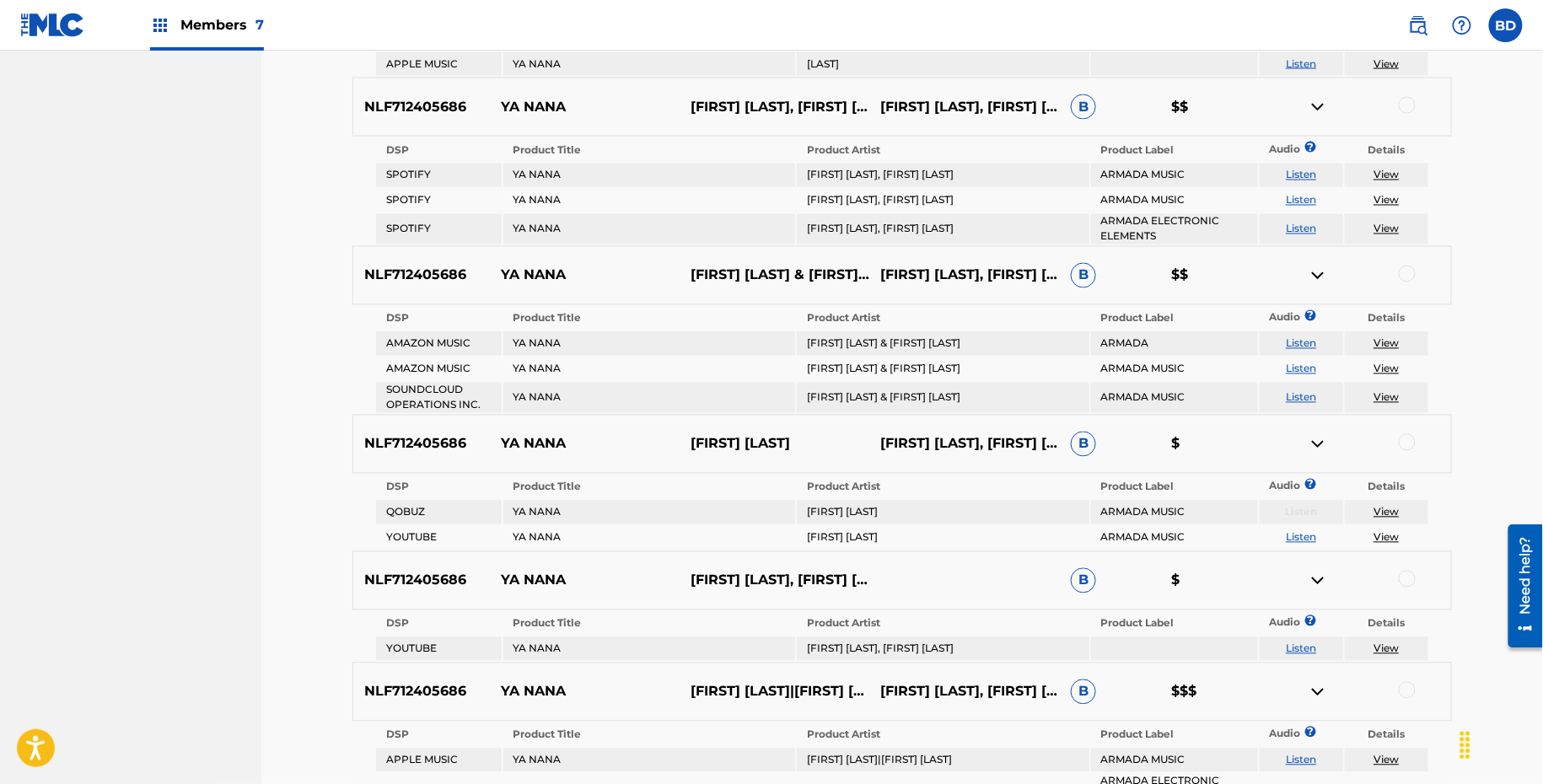 scroll, scrollTop: 1383, scrollLeft: 0, axis: vertical 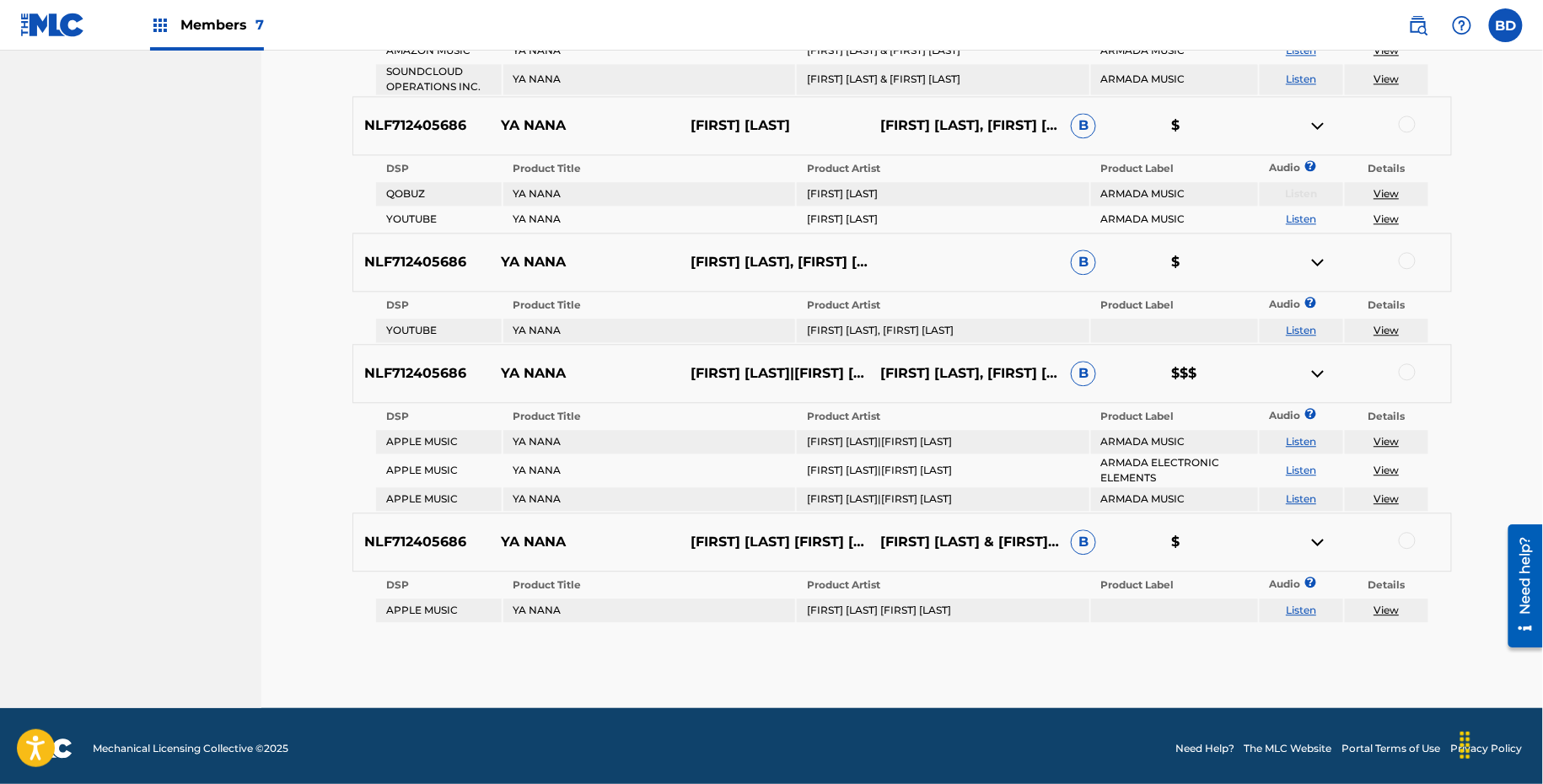 click at bounding box center [1407, 372] 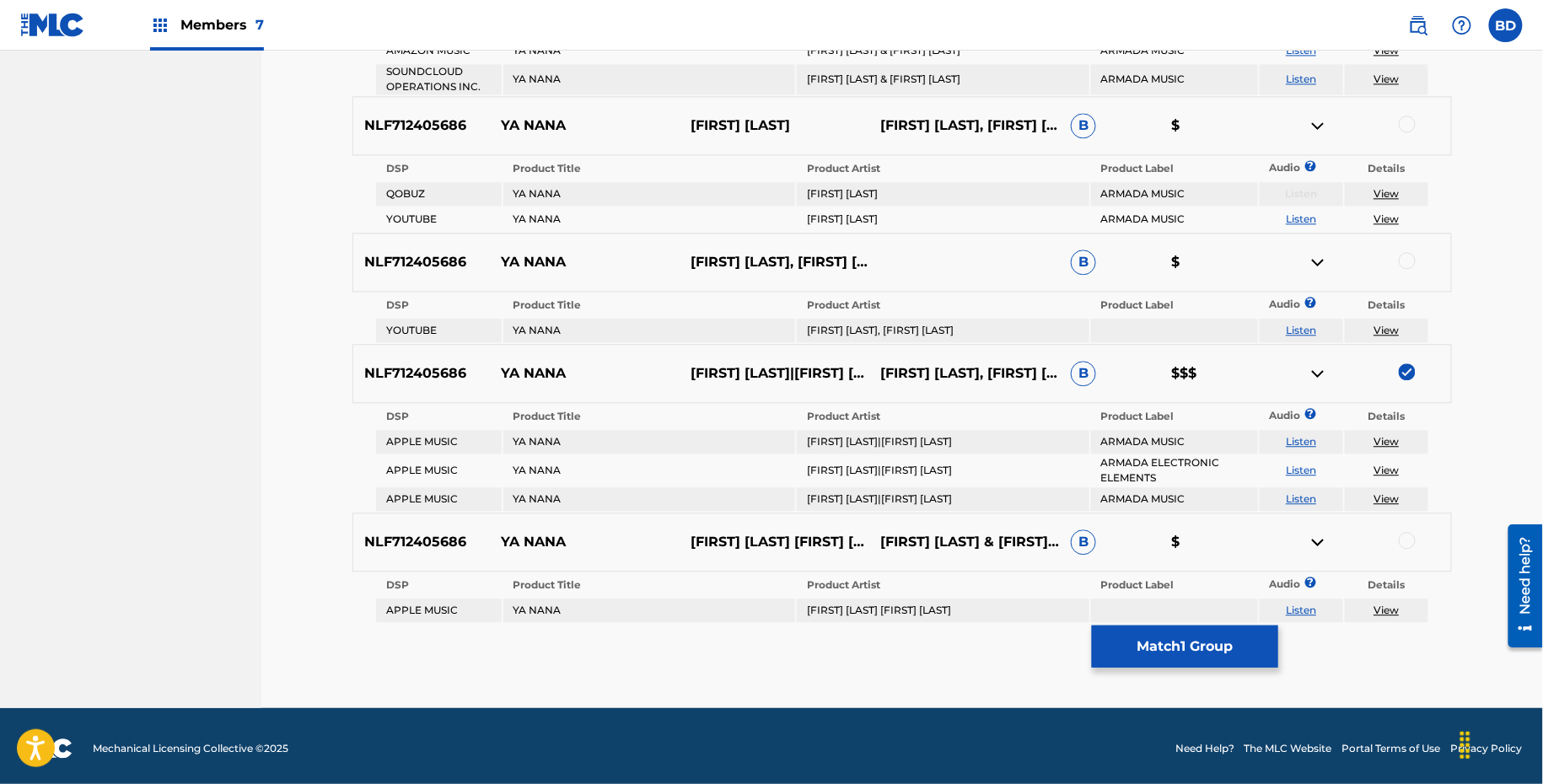 click at bounding box center (1318, 373) 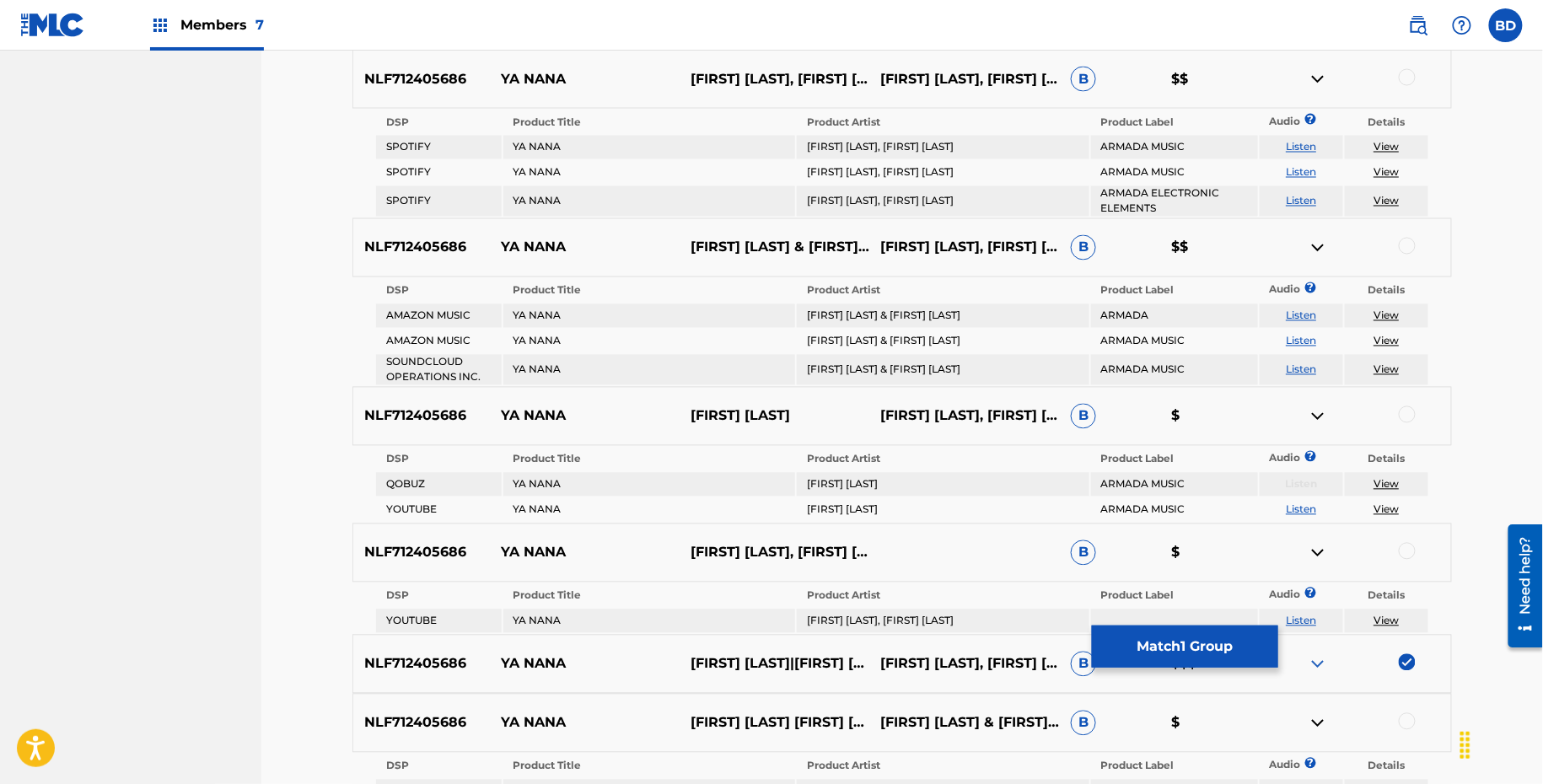 scroll, scrollTop: 1090, scrollLeft: 0, axis: vertical 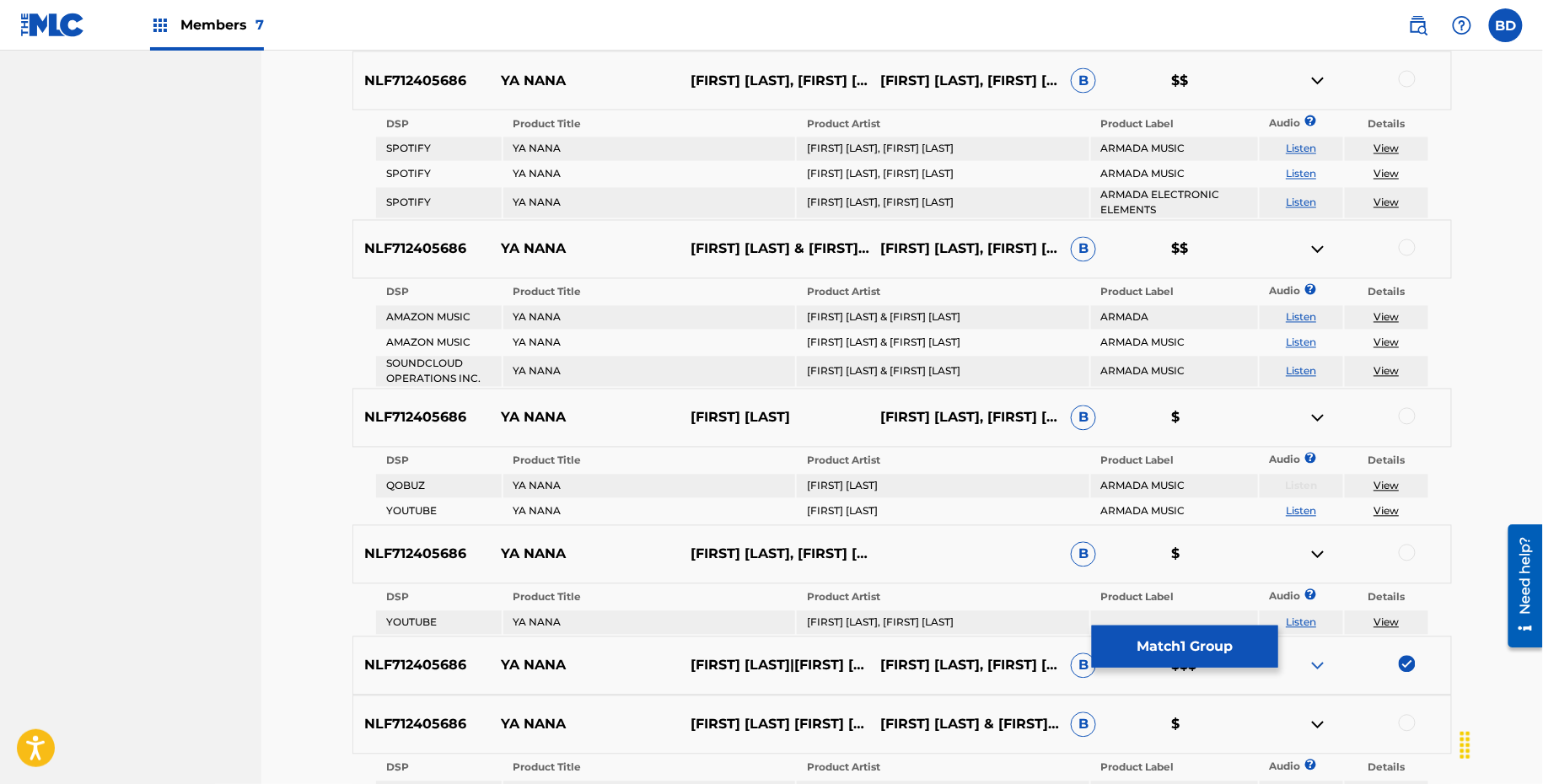 click at bounding box center (1407, 79) 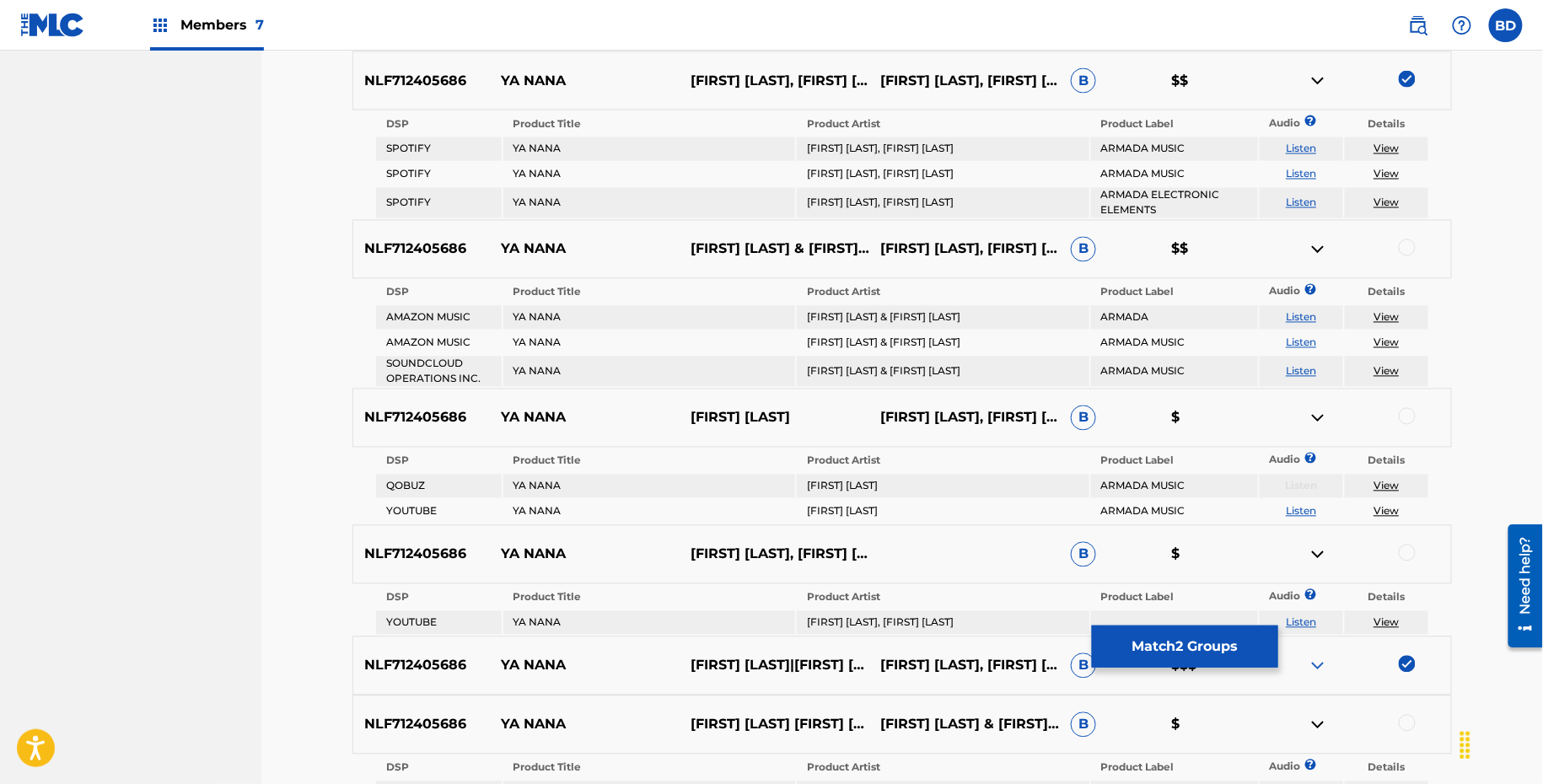 click at bounding box center [1318, 81] 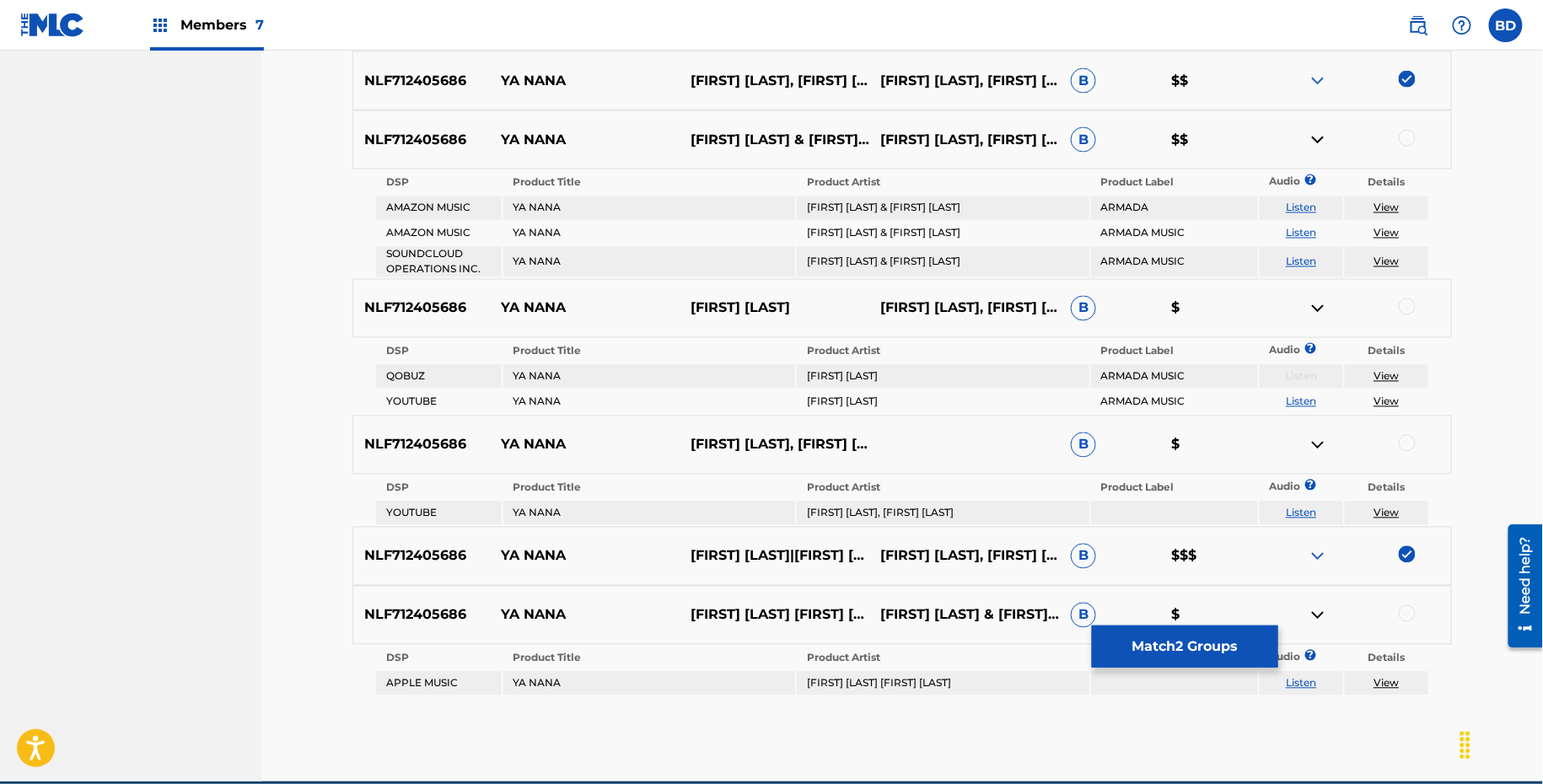 click at bounding box center (1407, 138) 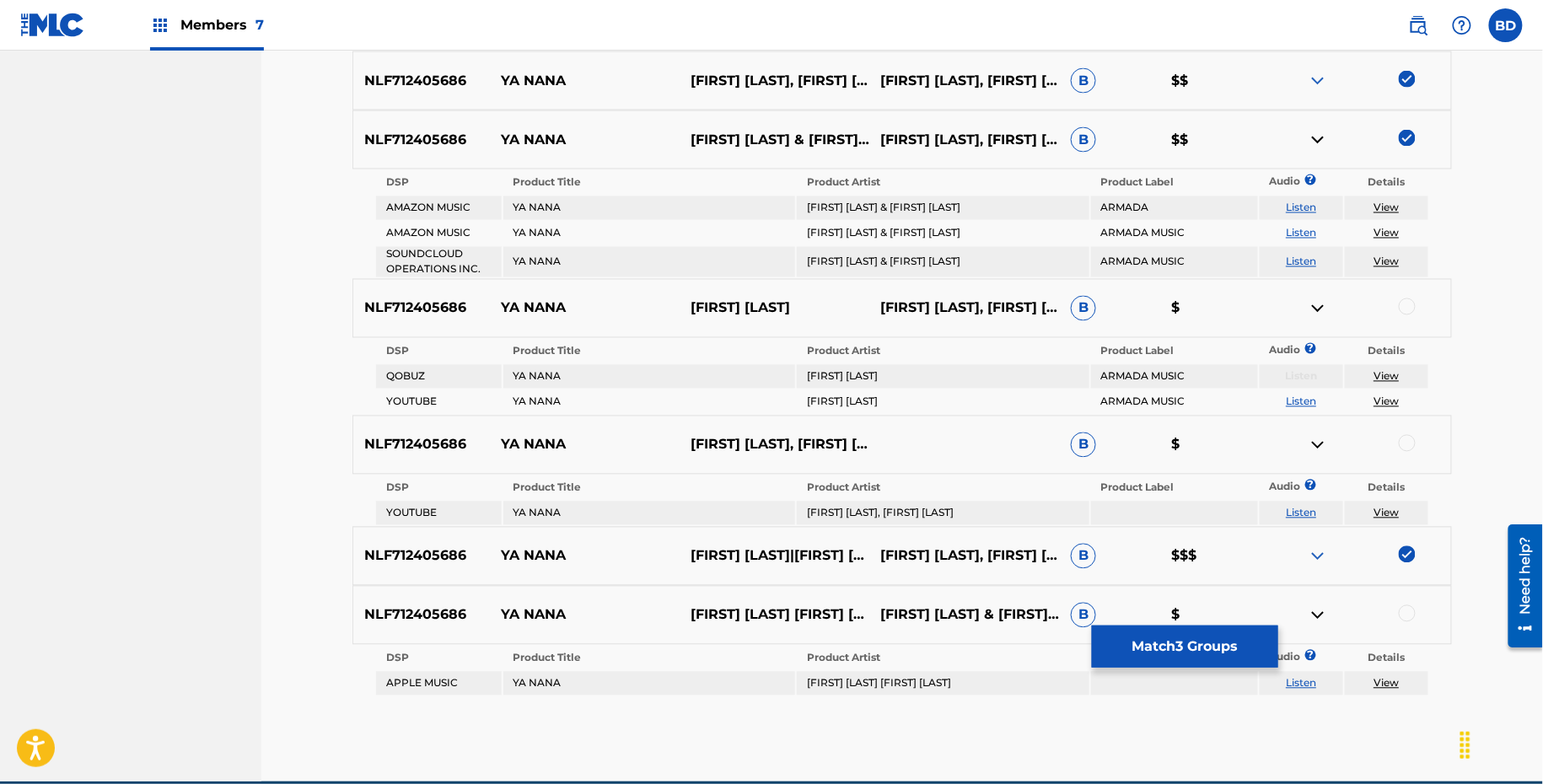 click at bounding box center [1318, 140] 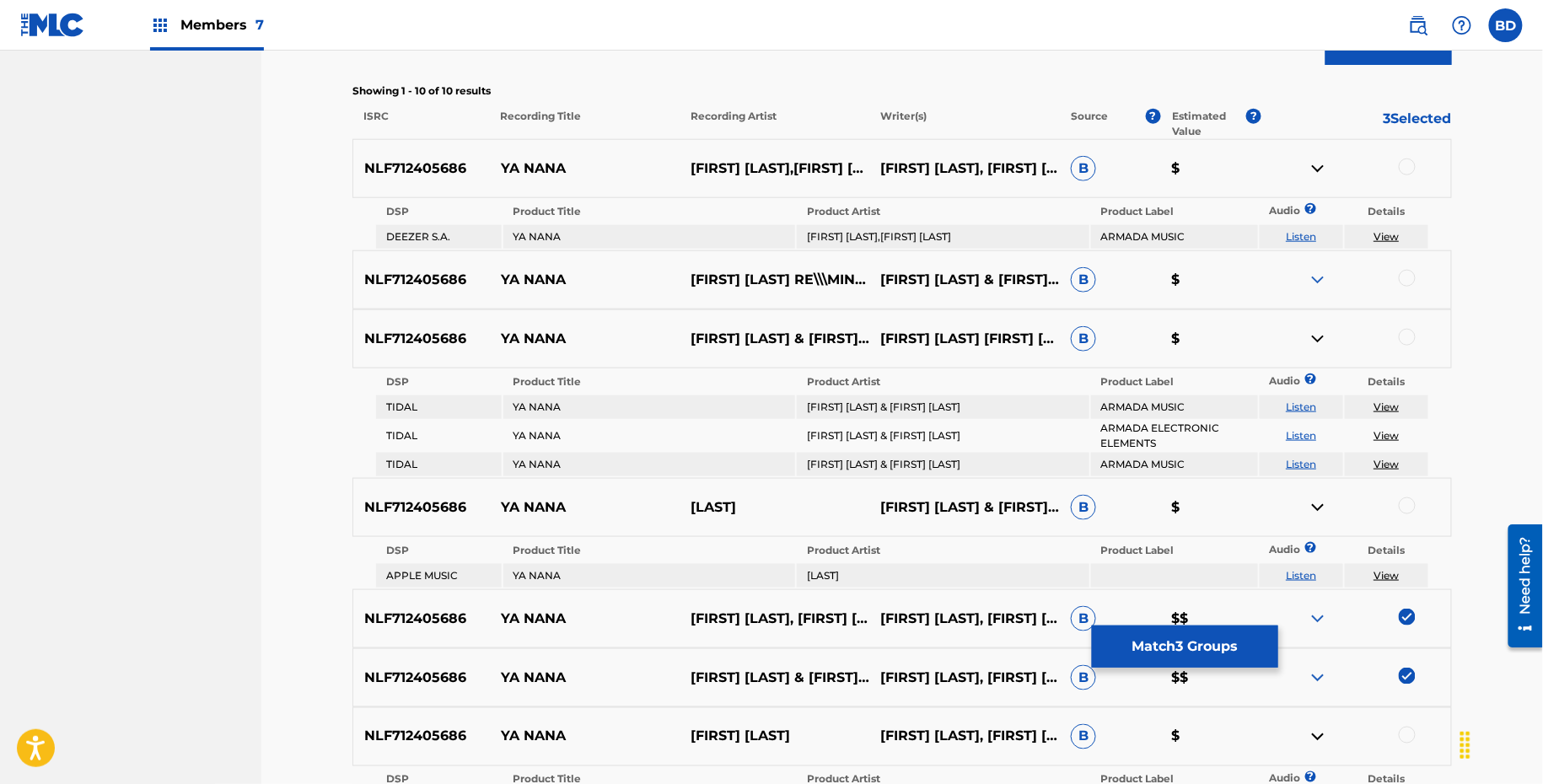 scroll, scrollTop: 549, scrollLeft: 0, axis: vertical 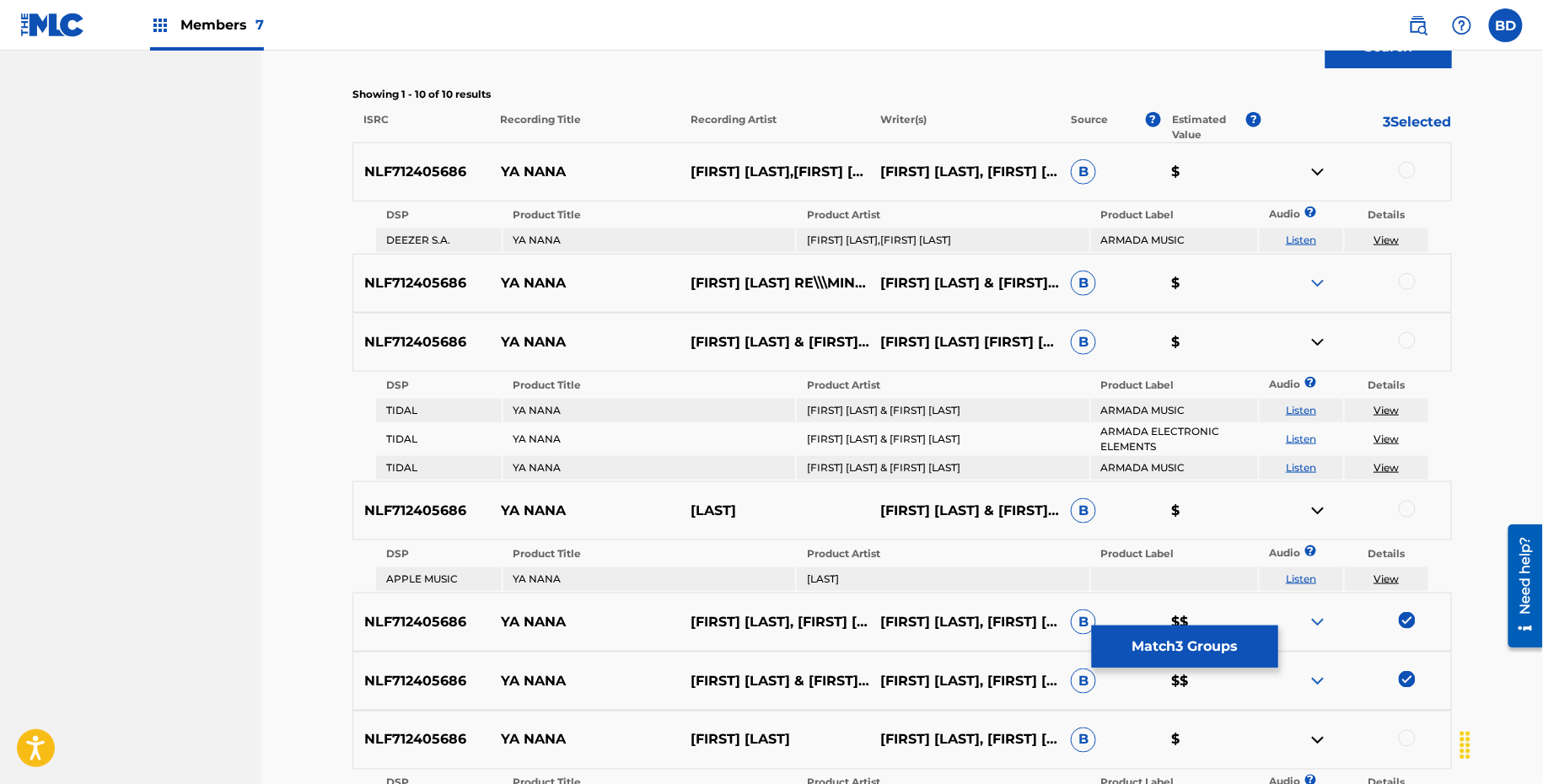 click at bounding box center (1407, 170) 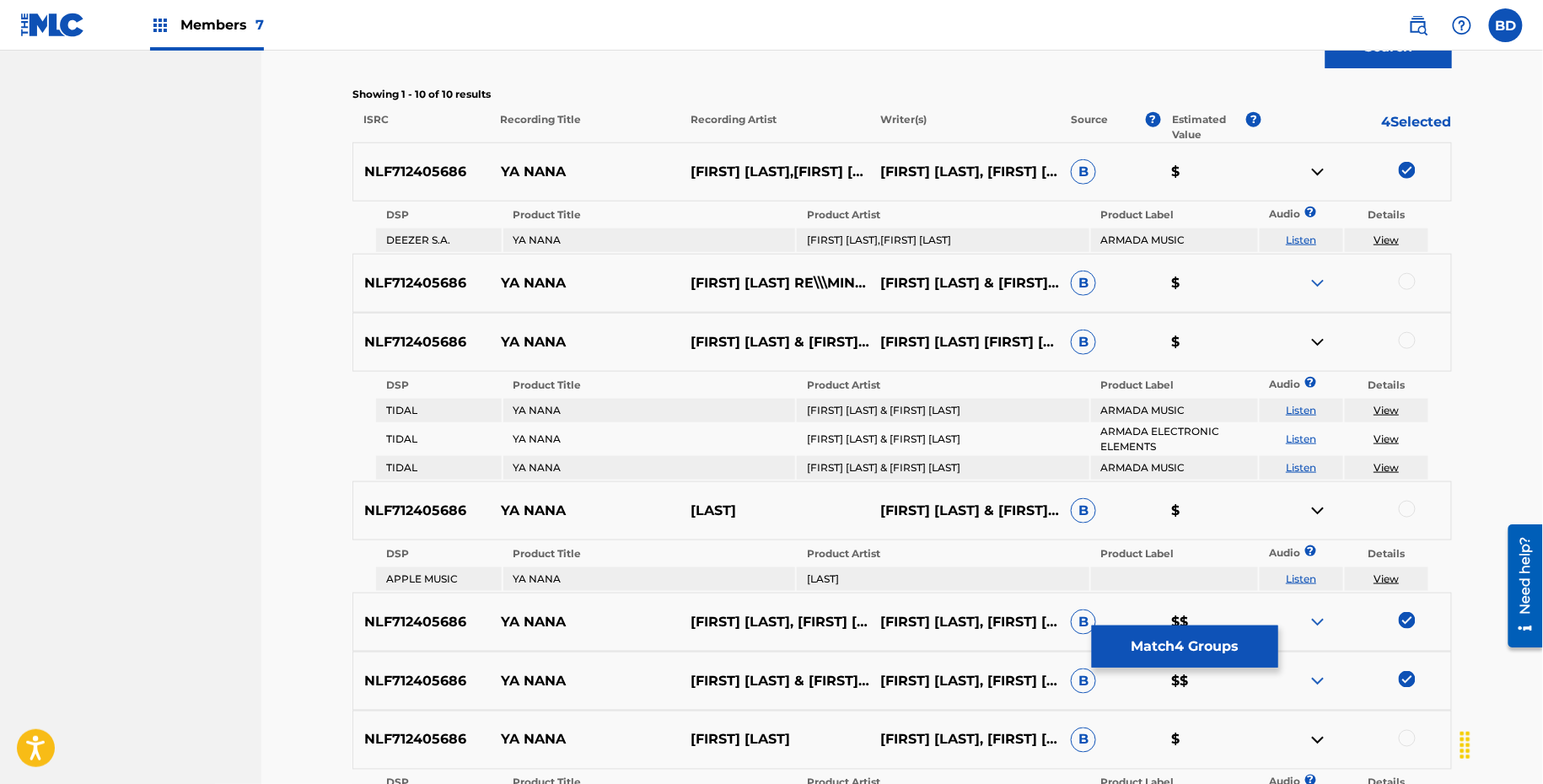 click on "NLF712405686 YA NANA ALEX TWIN,ERAN HERSH HENRY ERAN DARMAN, IONUT ALEXANDERU TUDORACHE B $" at bounding box center [902, 172] 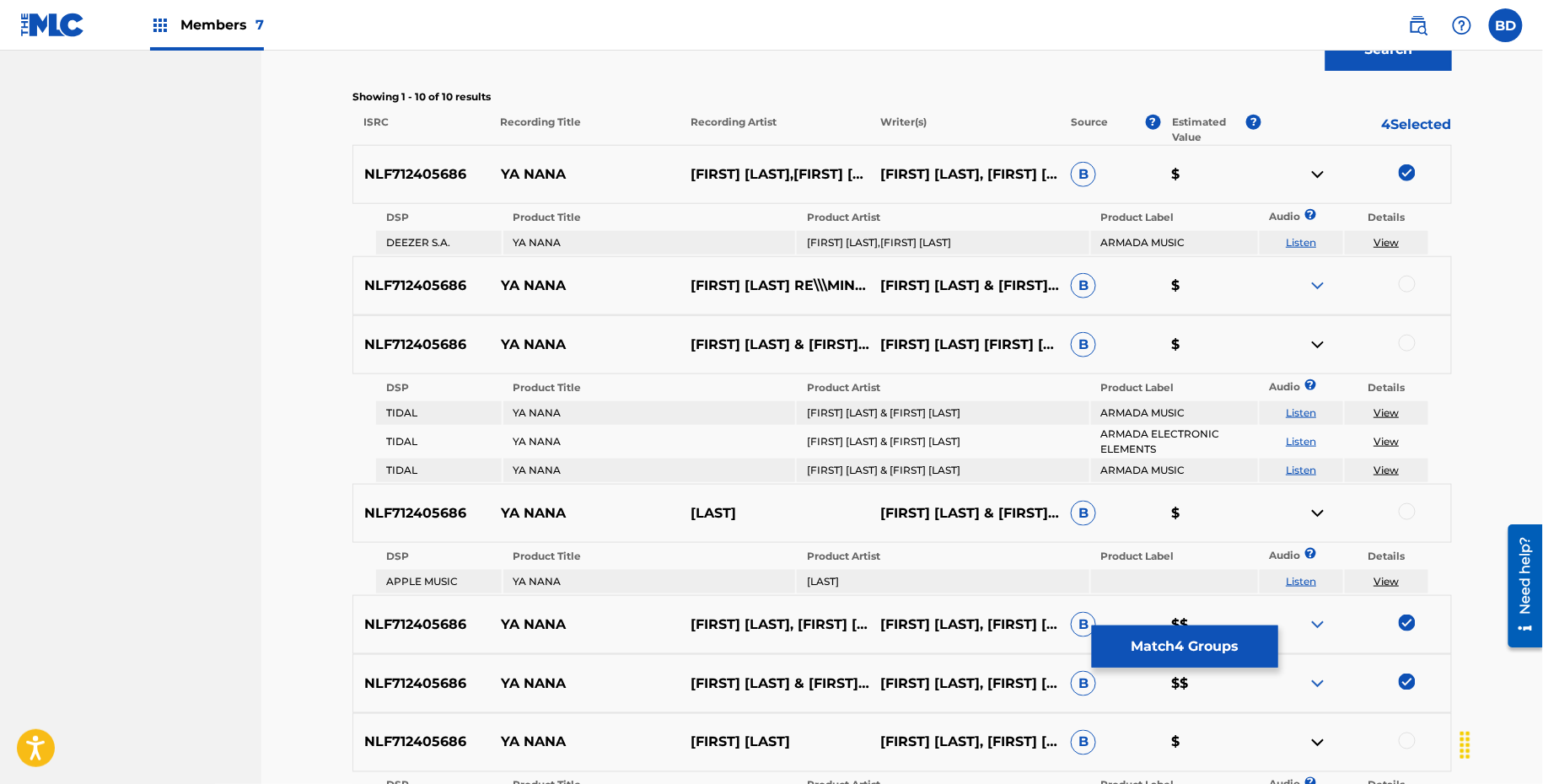 click at bounding box center [1318, 175] 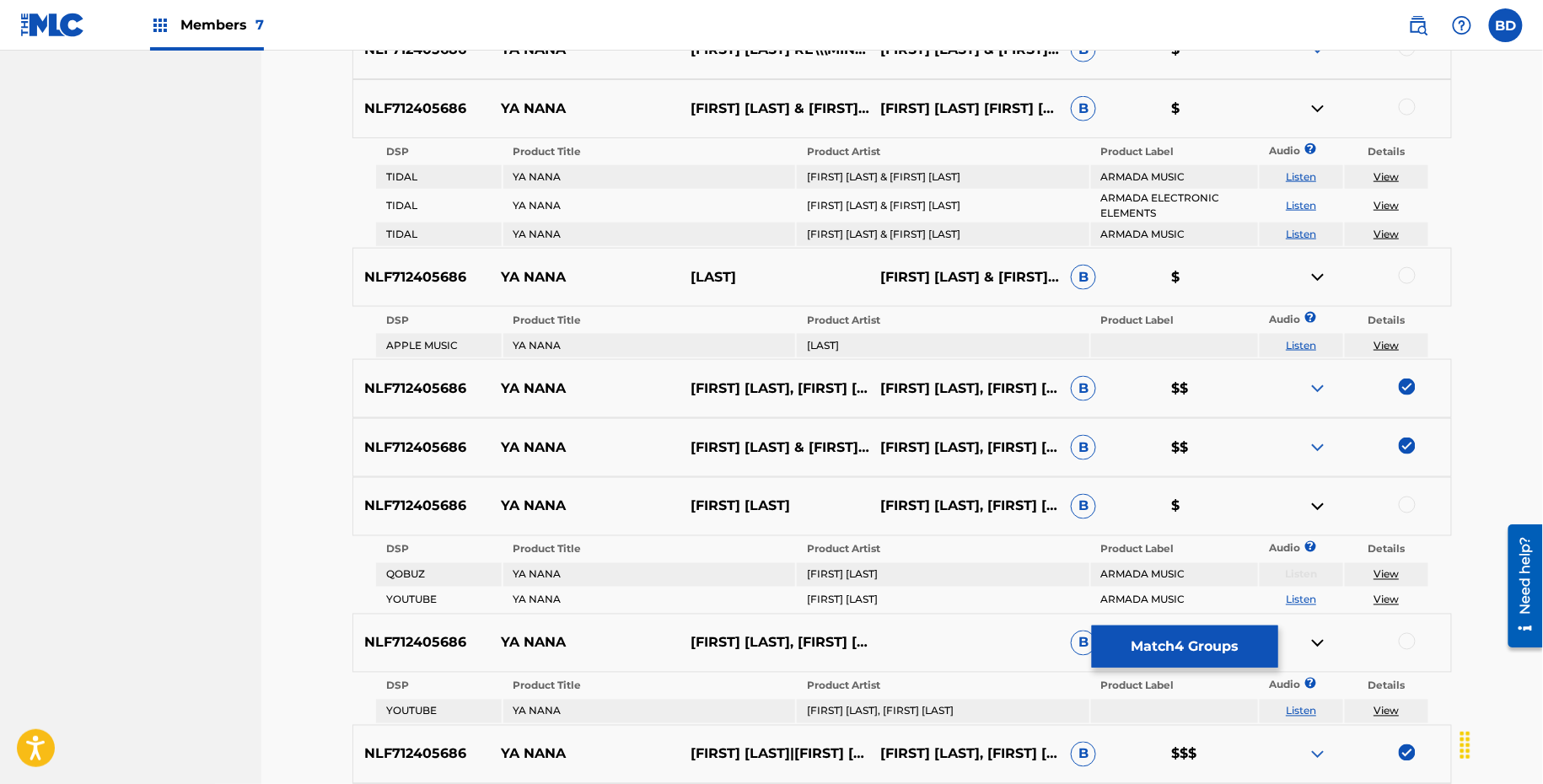 scroll, scrollTop: 756, scrollLeft: 0, axis: vertical 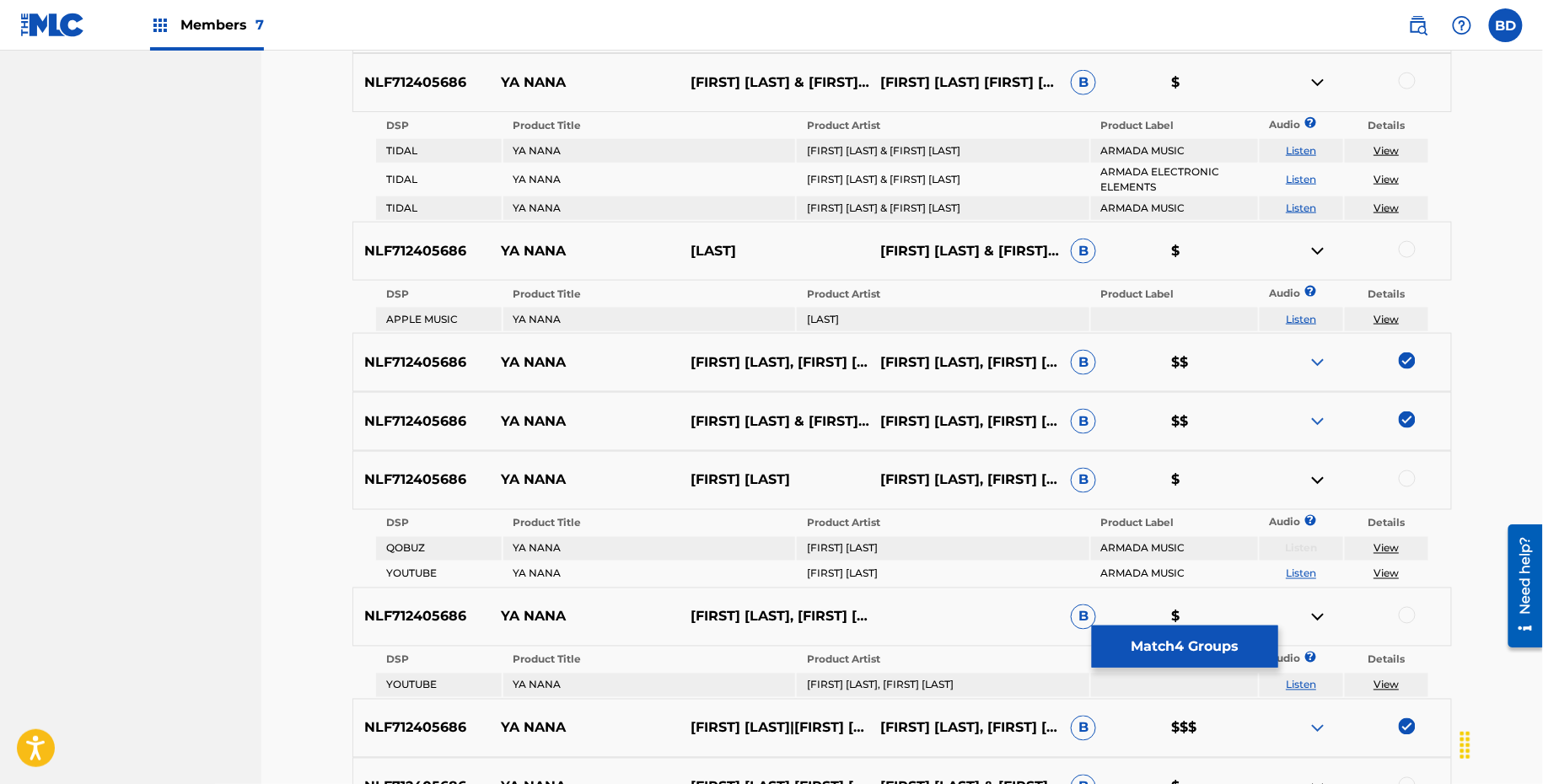 click at bounding box center [1356, 83] 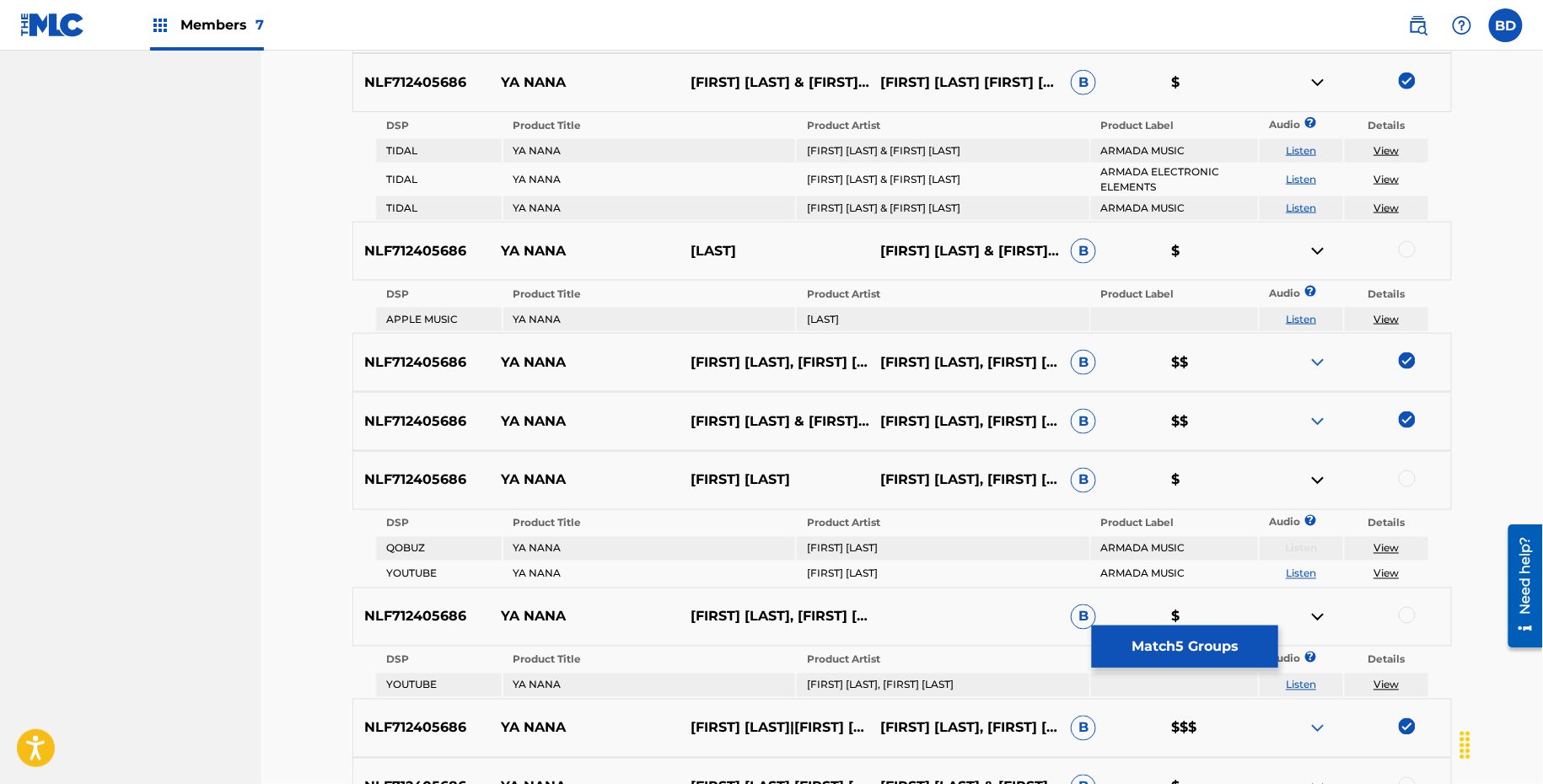 click at bounding box center [1318, 83] 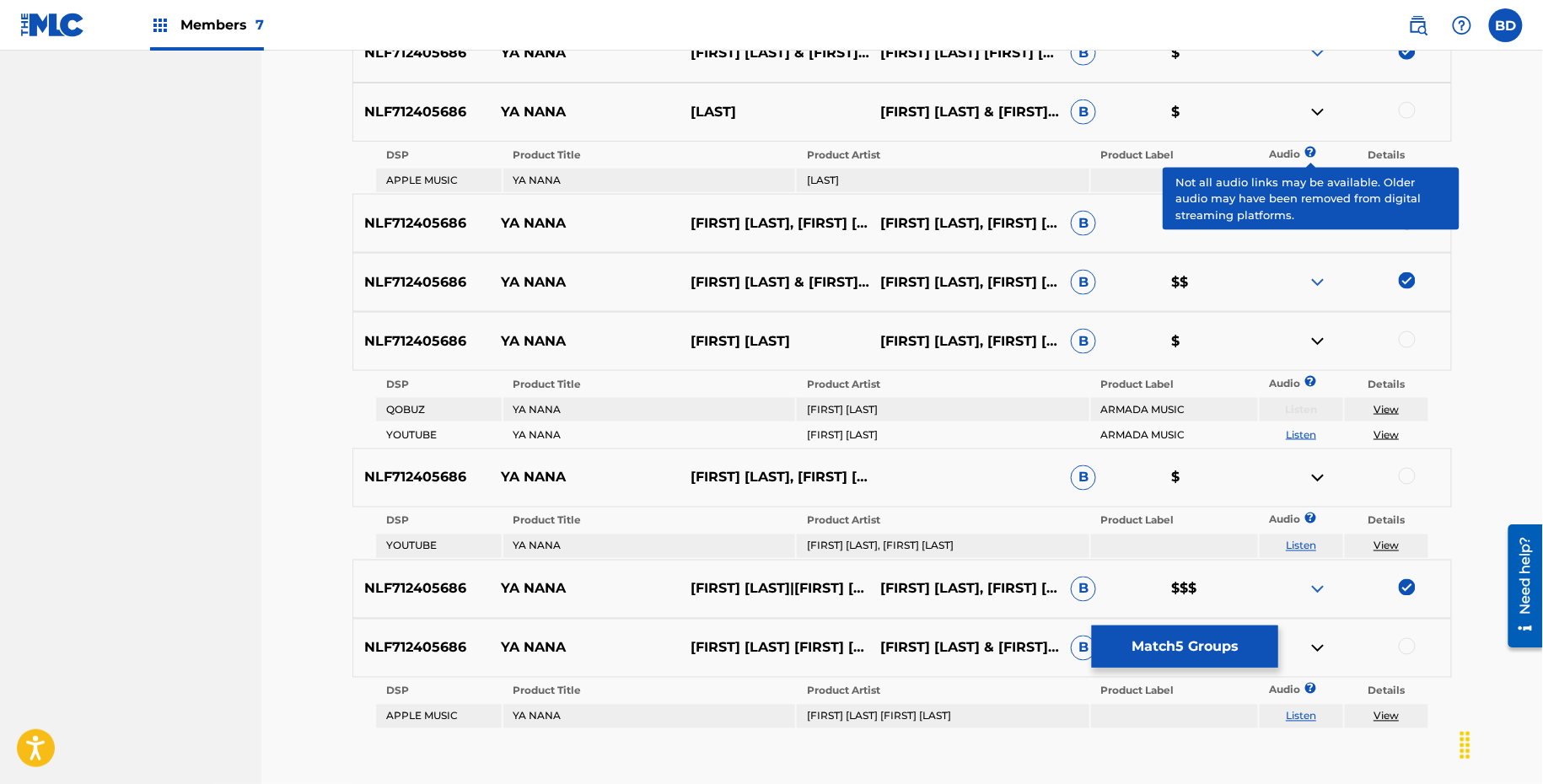 scroll, scrollTop: 793, scrollLeft: 0, axis: vertical 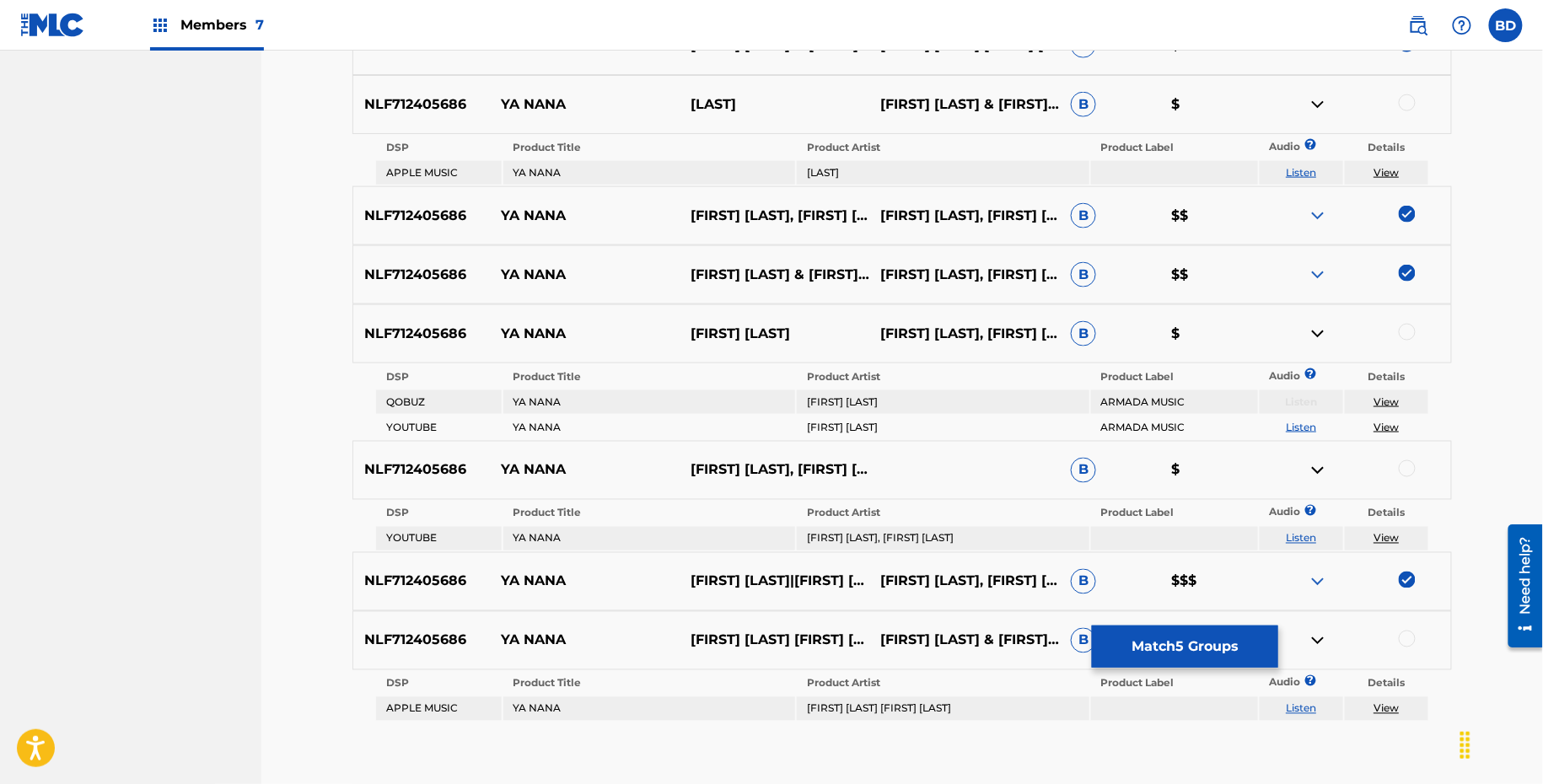 click at bounding box center (1407, 103) 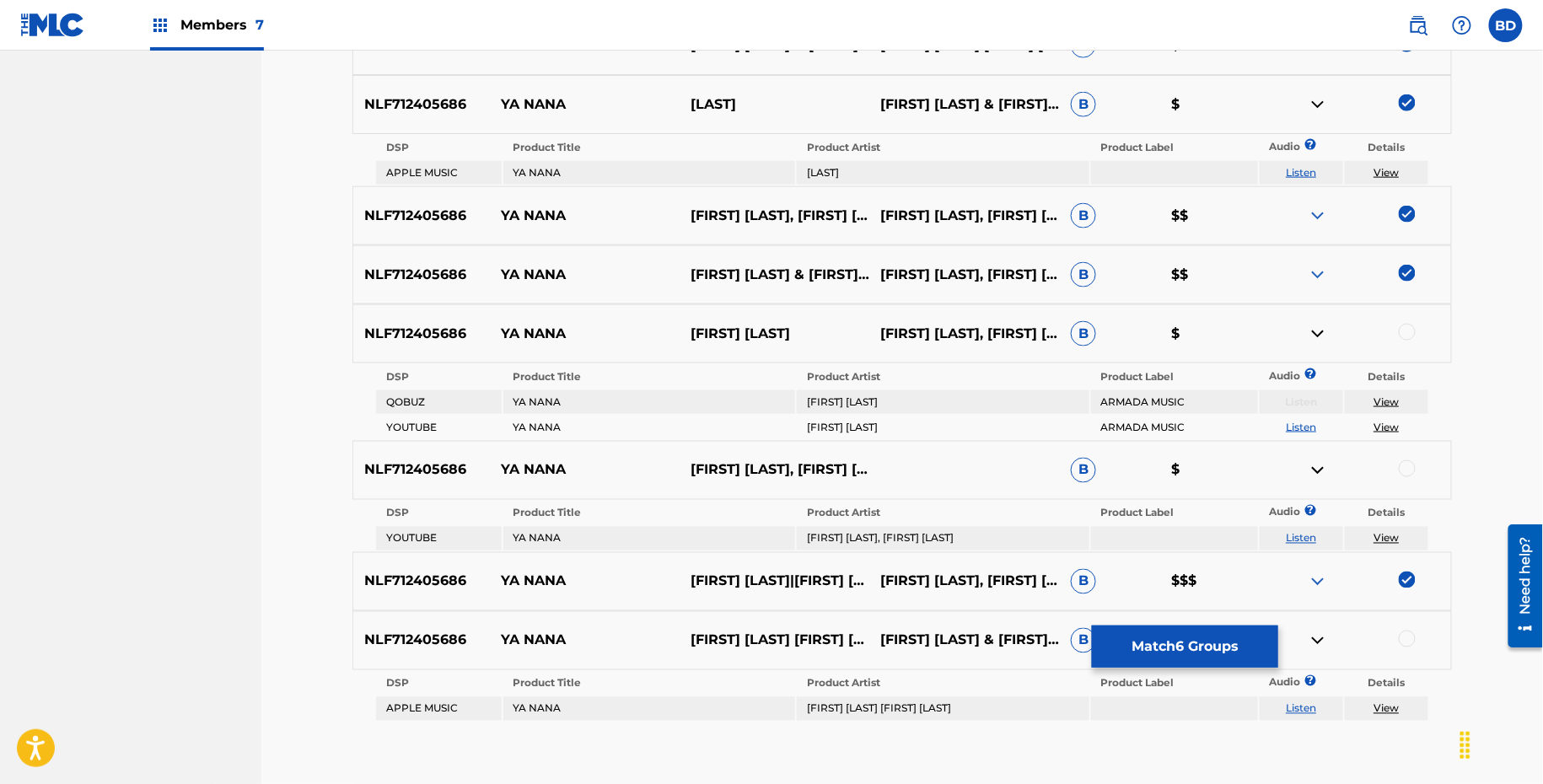 click at bounding box center [1407, 103] 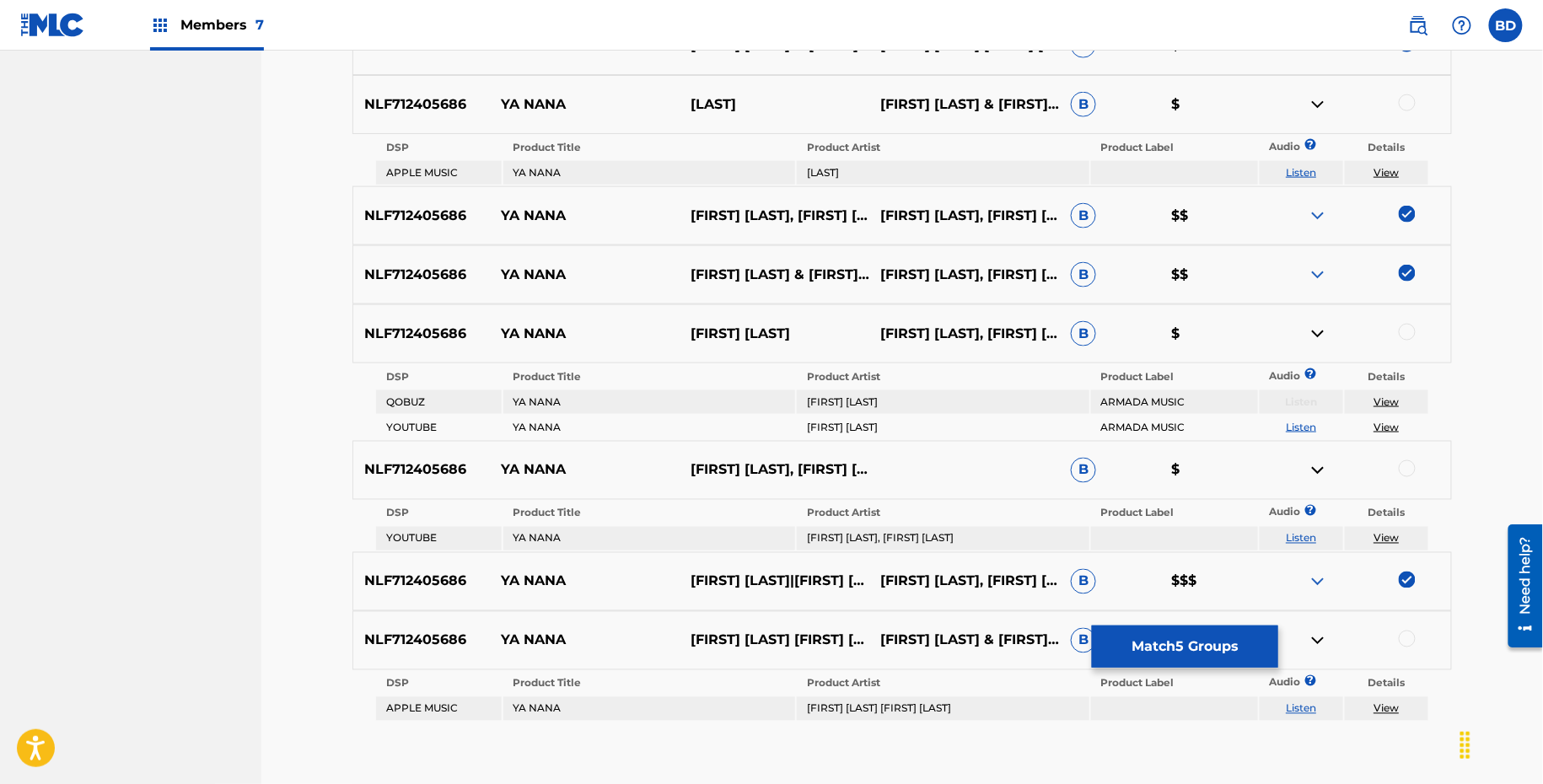 click at bounding box center (1356, 105) 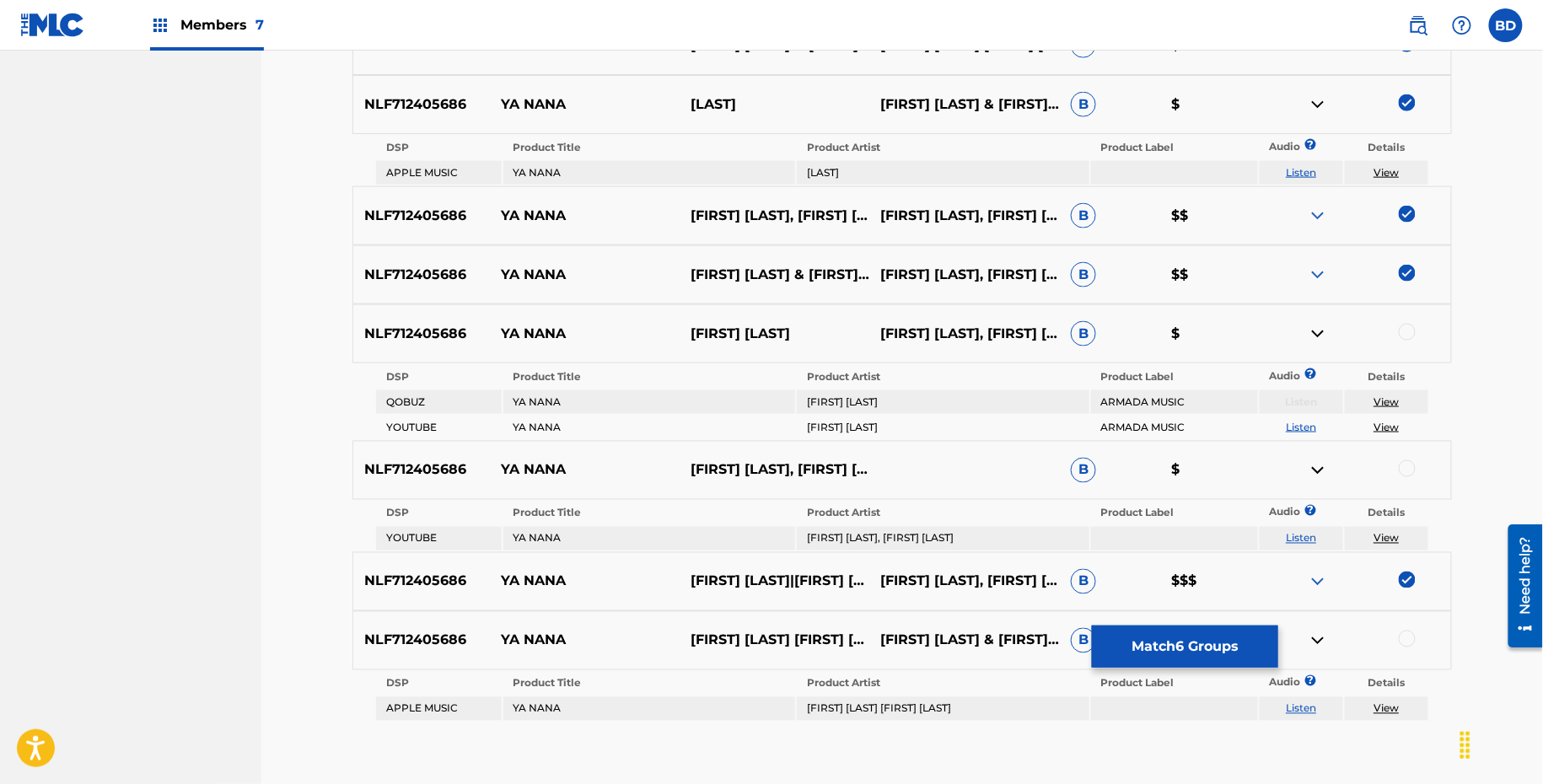 click at bounding box center (1356, 105) 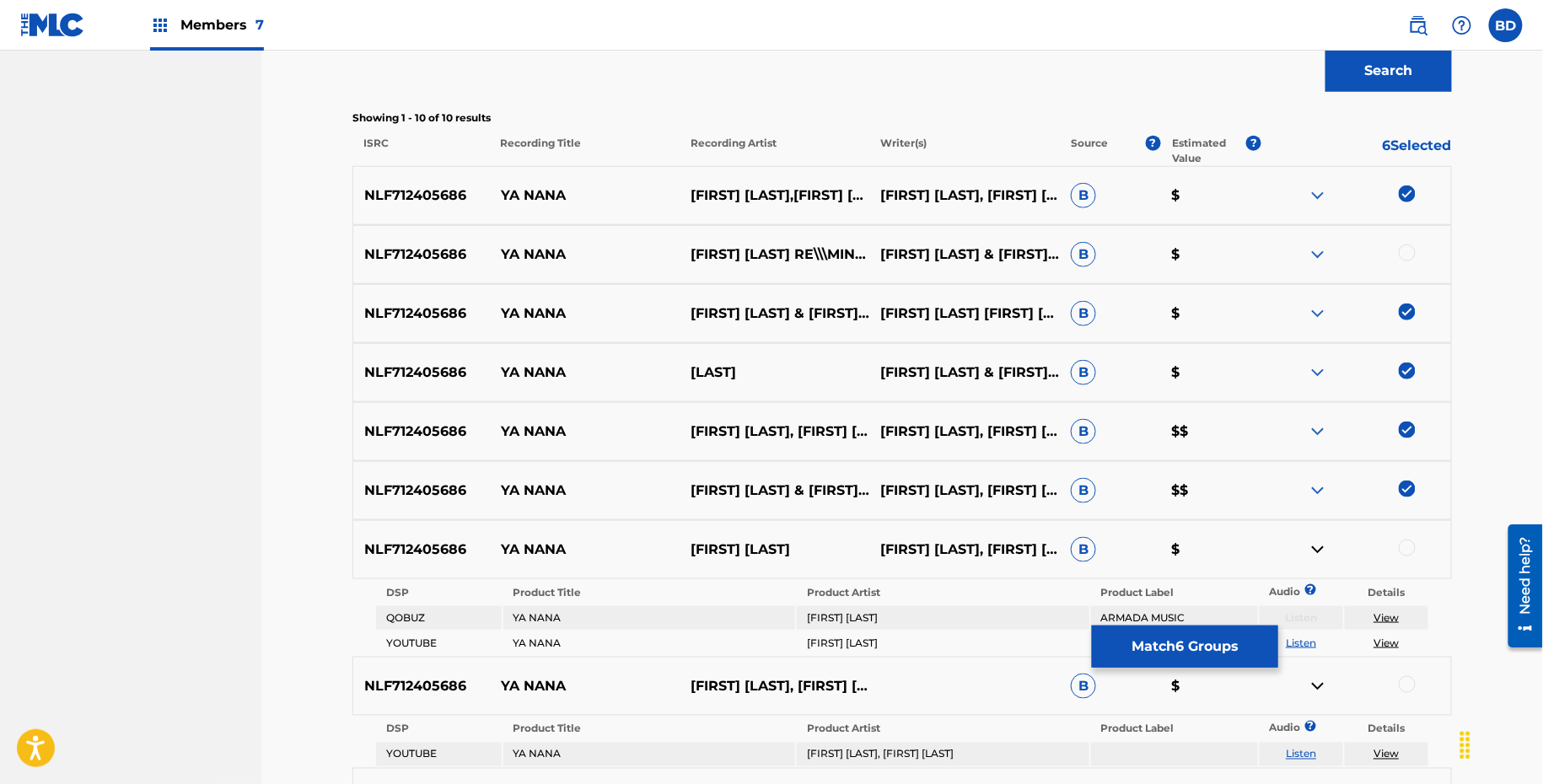 scroll, scrollTop: 537, scrollLeft: 0, axis: vertical 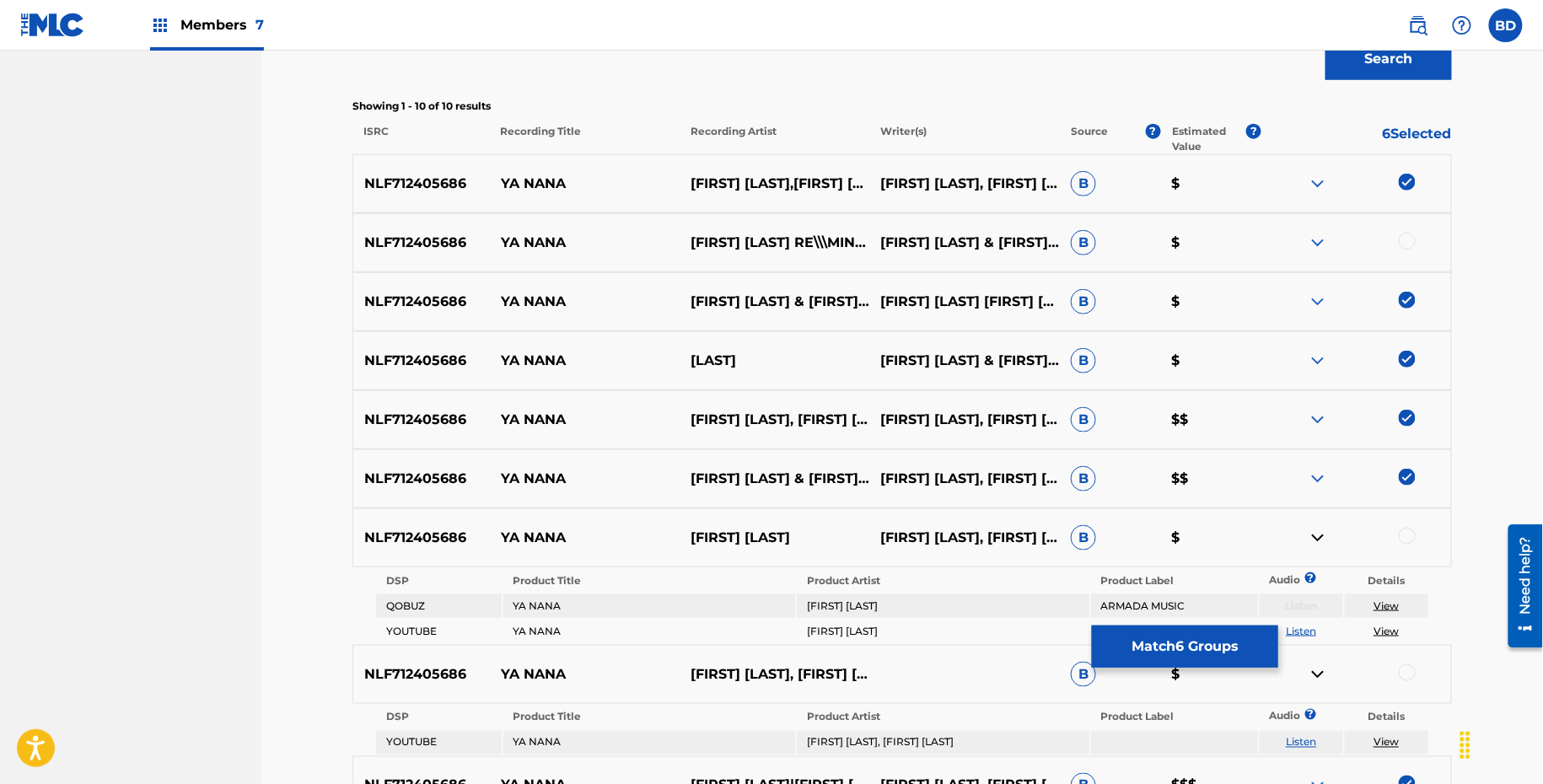 click on "NLF712405686 YA NANA BOB SINCLAR RE\\\MIND SOFIYA NZAU ALEX TWIN & ERAN HERSH B $" at bounding box center [902, 243] 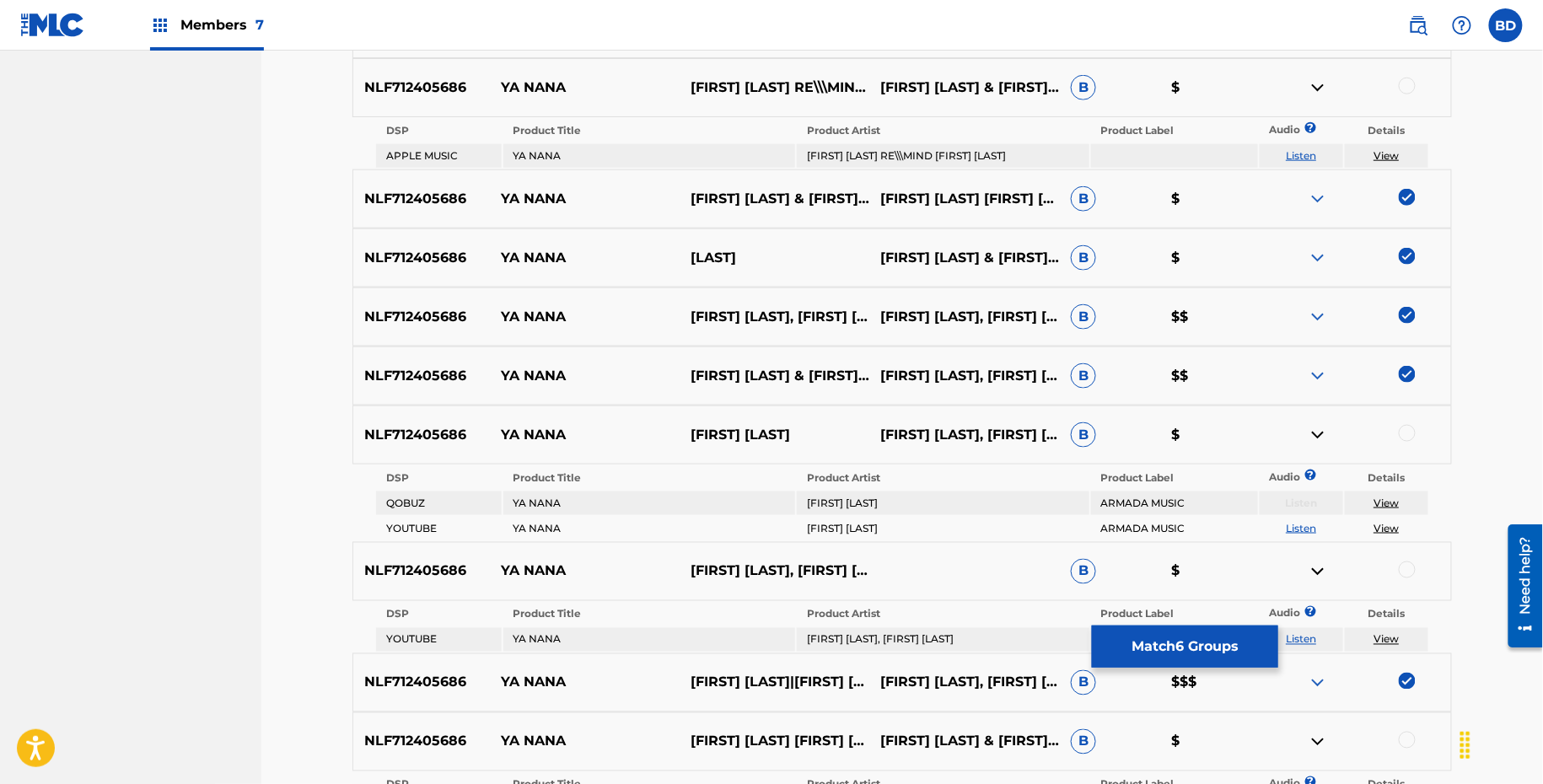 scroll, scrollTop: 700, scrollLeft: 0, axis: vertical 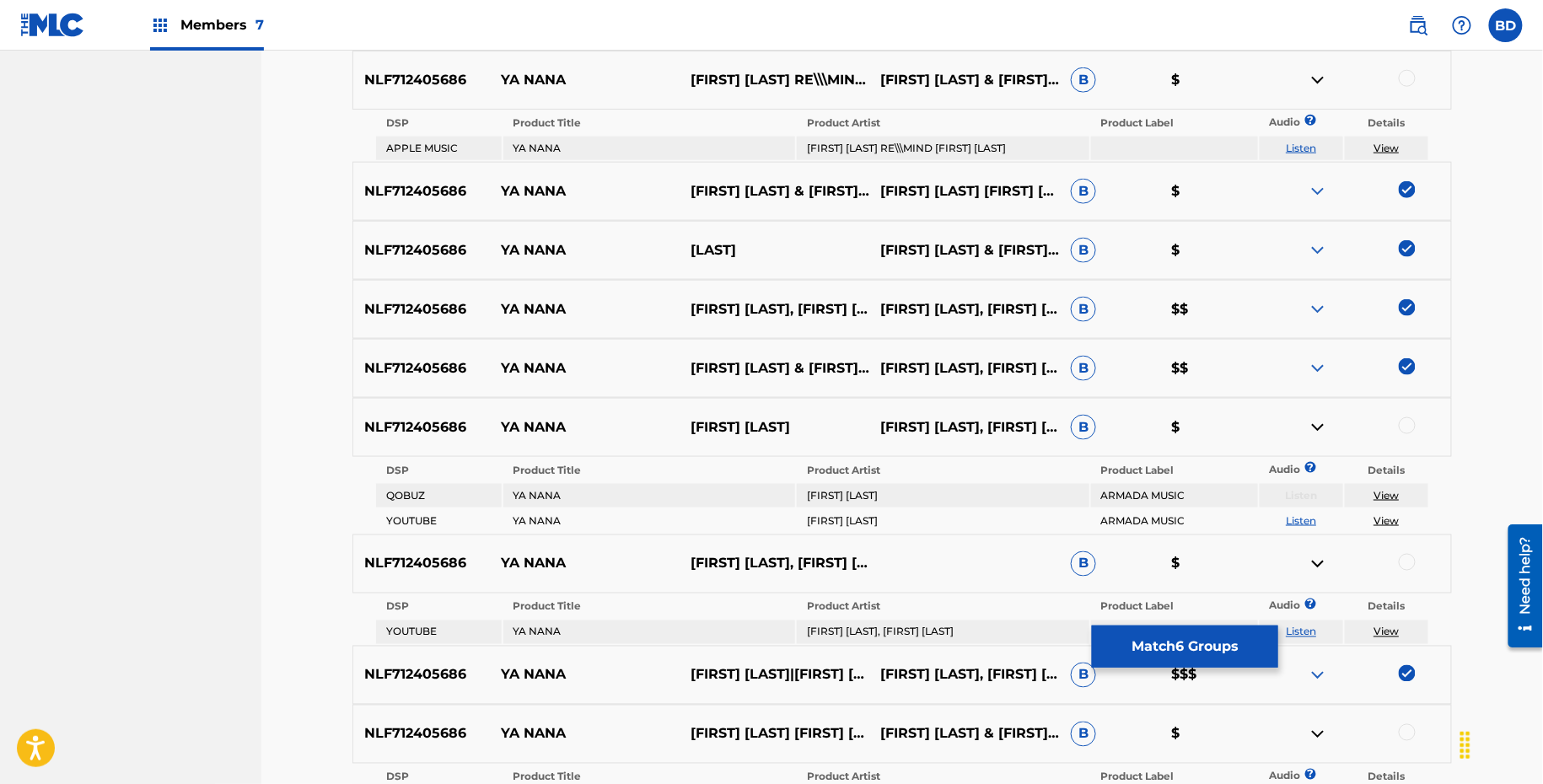 click at bounding box center [1407, 78] 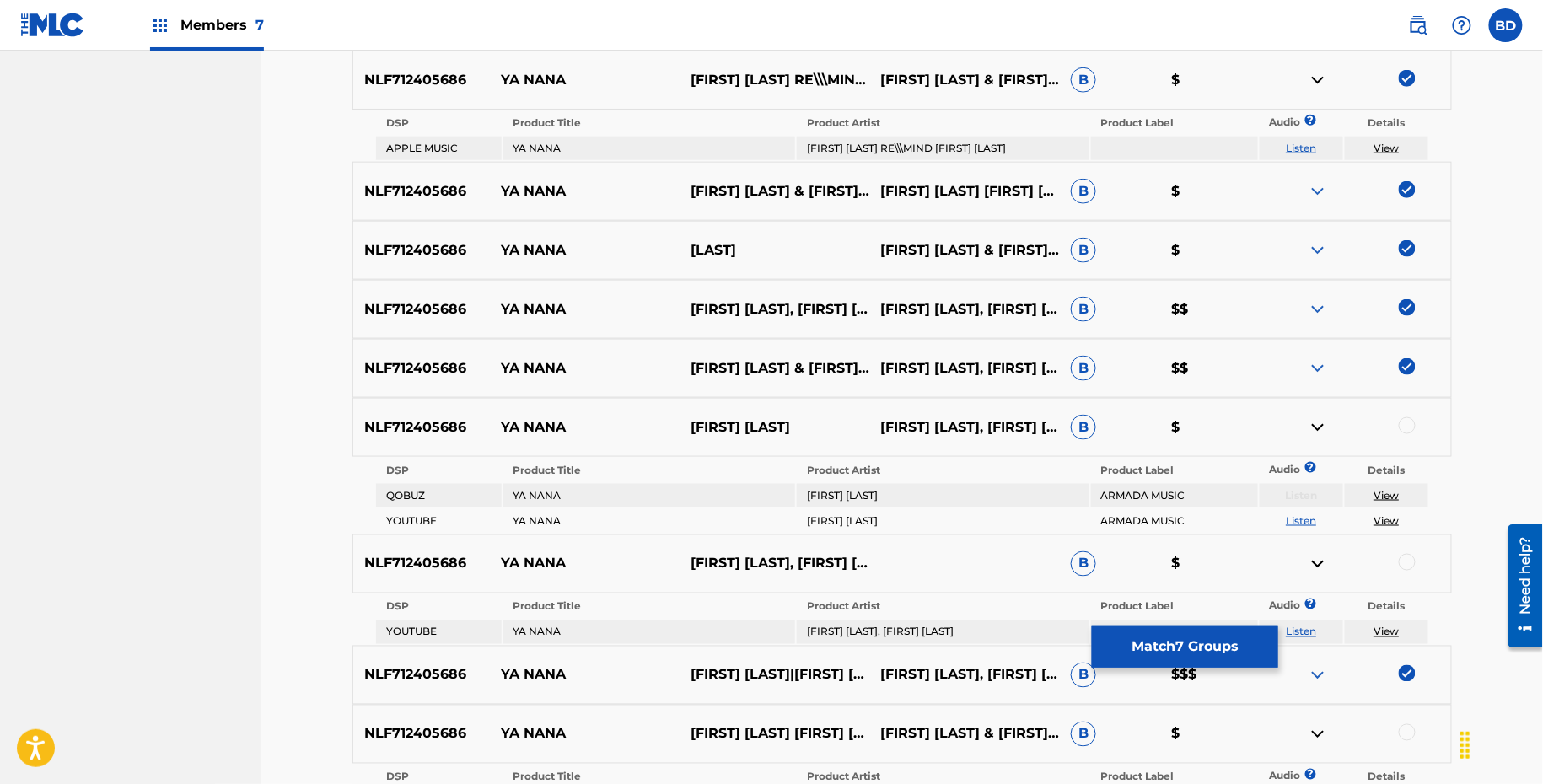 click at bounding box center (1318, 80) 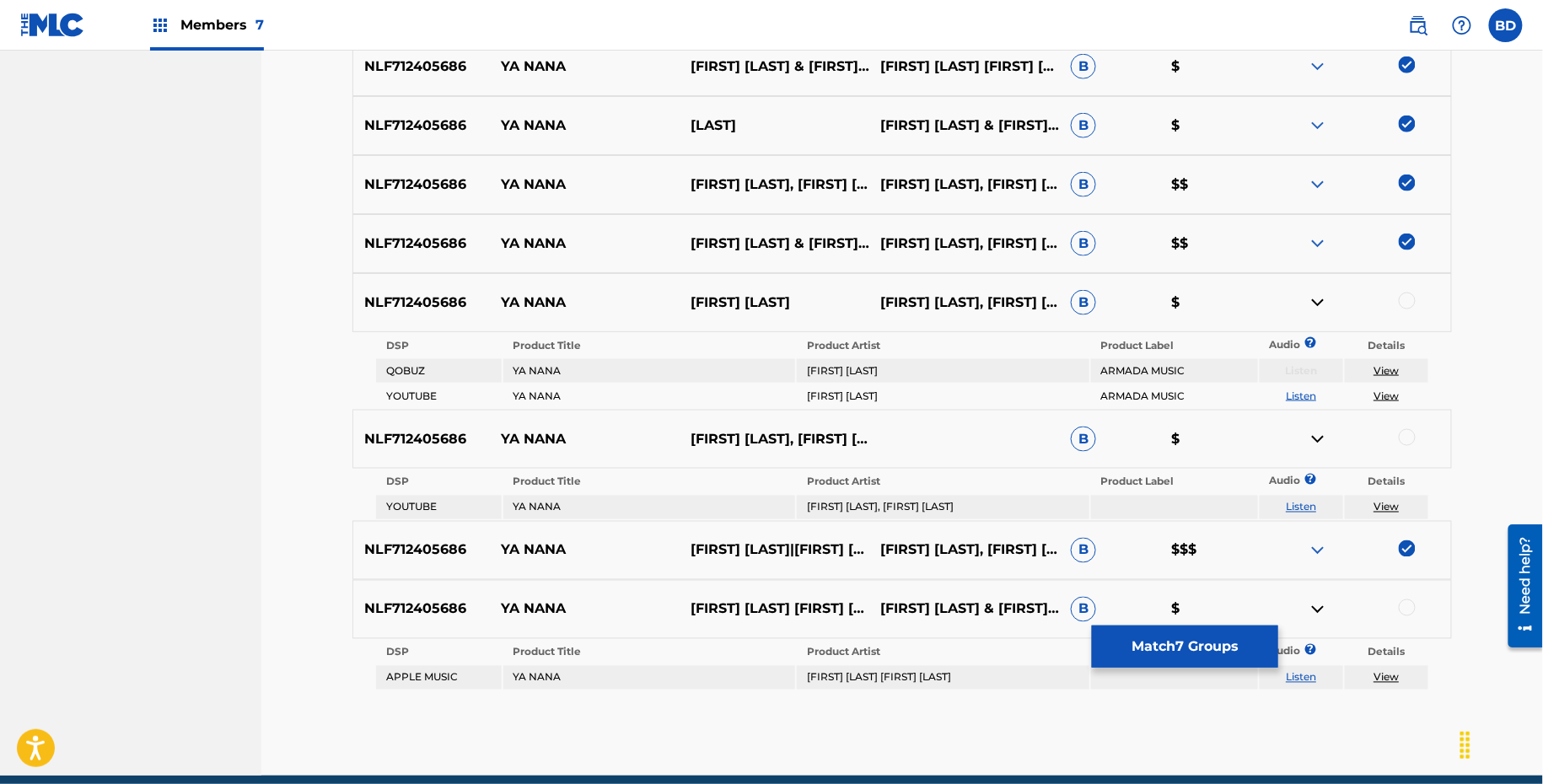 scroll, scrollTop: 843, scrollLeft: 0, axis: vertical 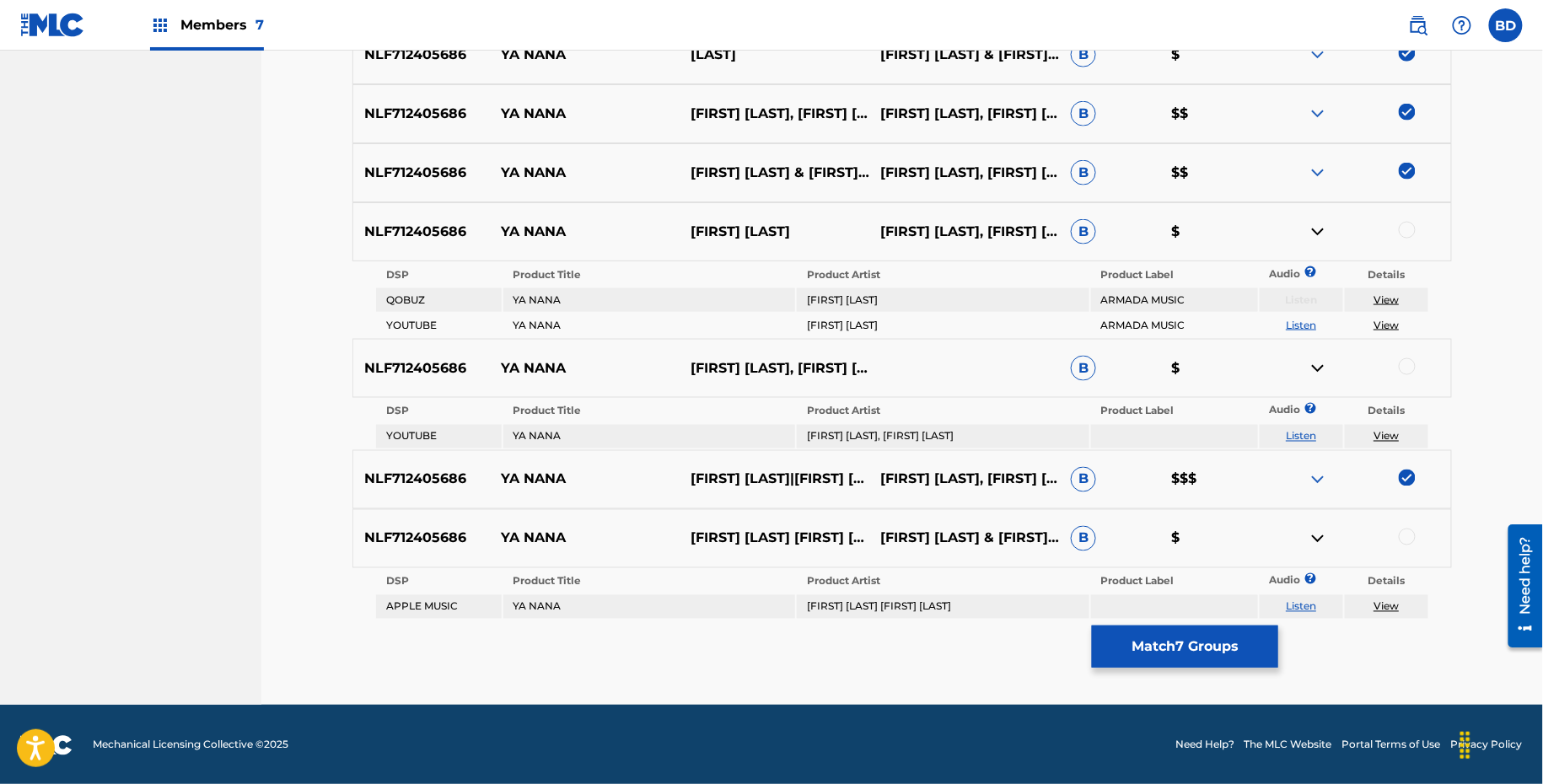 click at bounding box center [1407, 230] 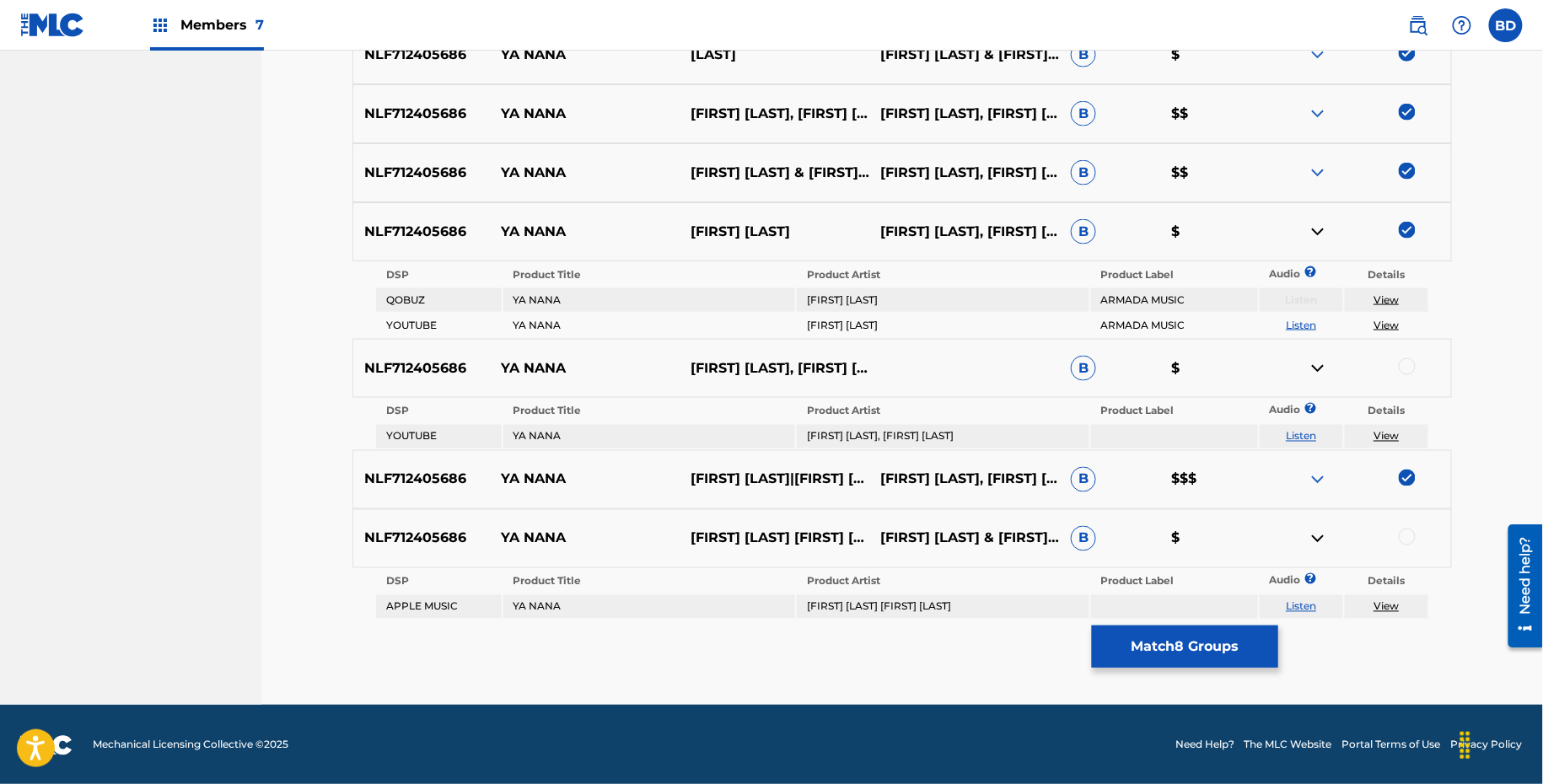 click at bounding box center [1318, 232] 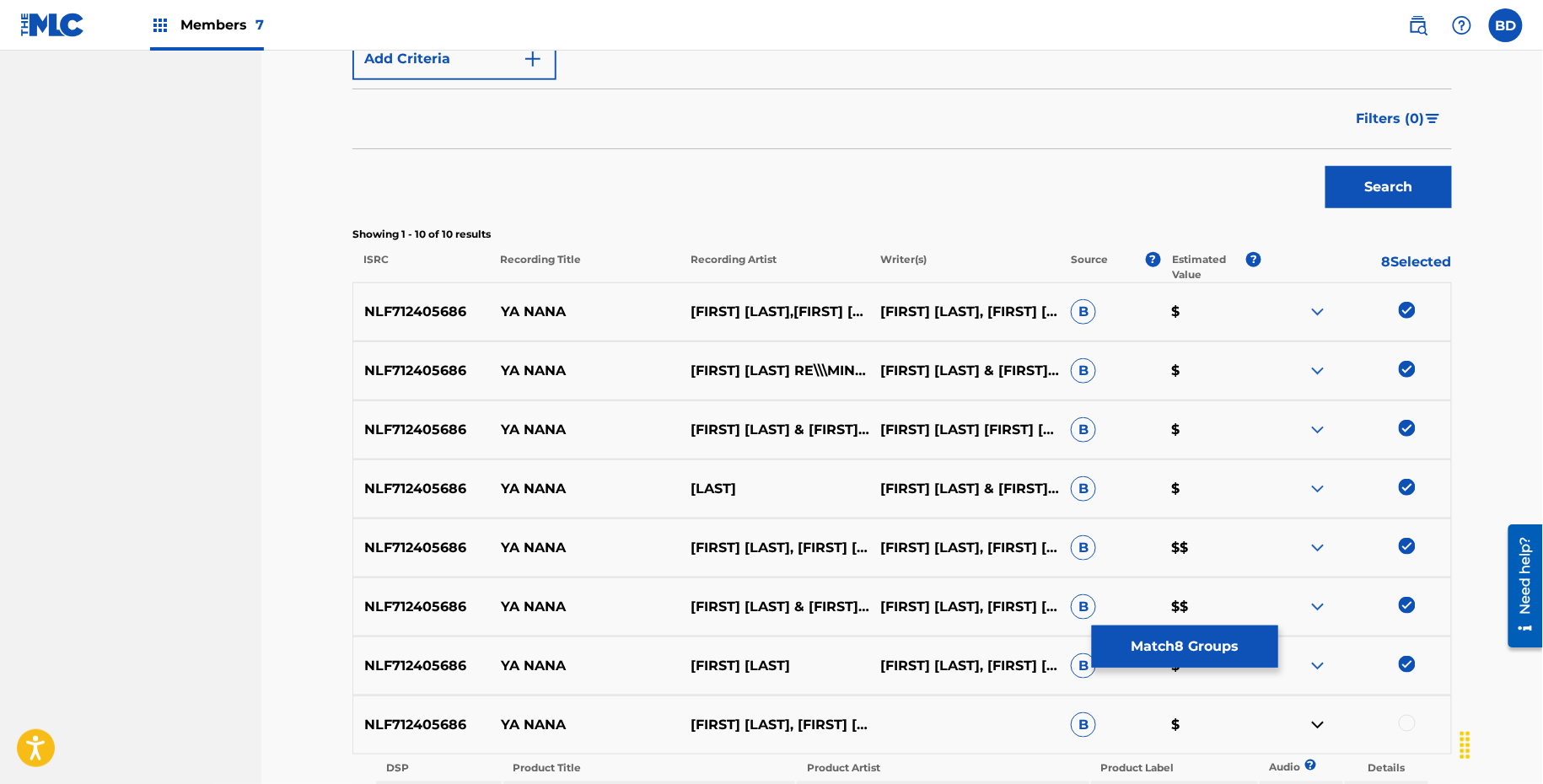 scroll, scrollTop: 765, scrollLeft: 0, axis: vertical 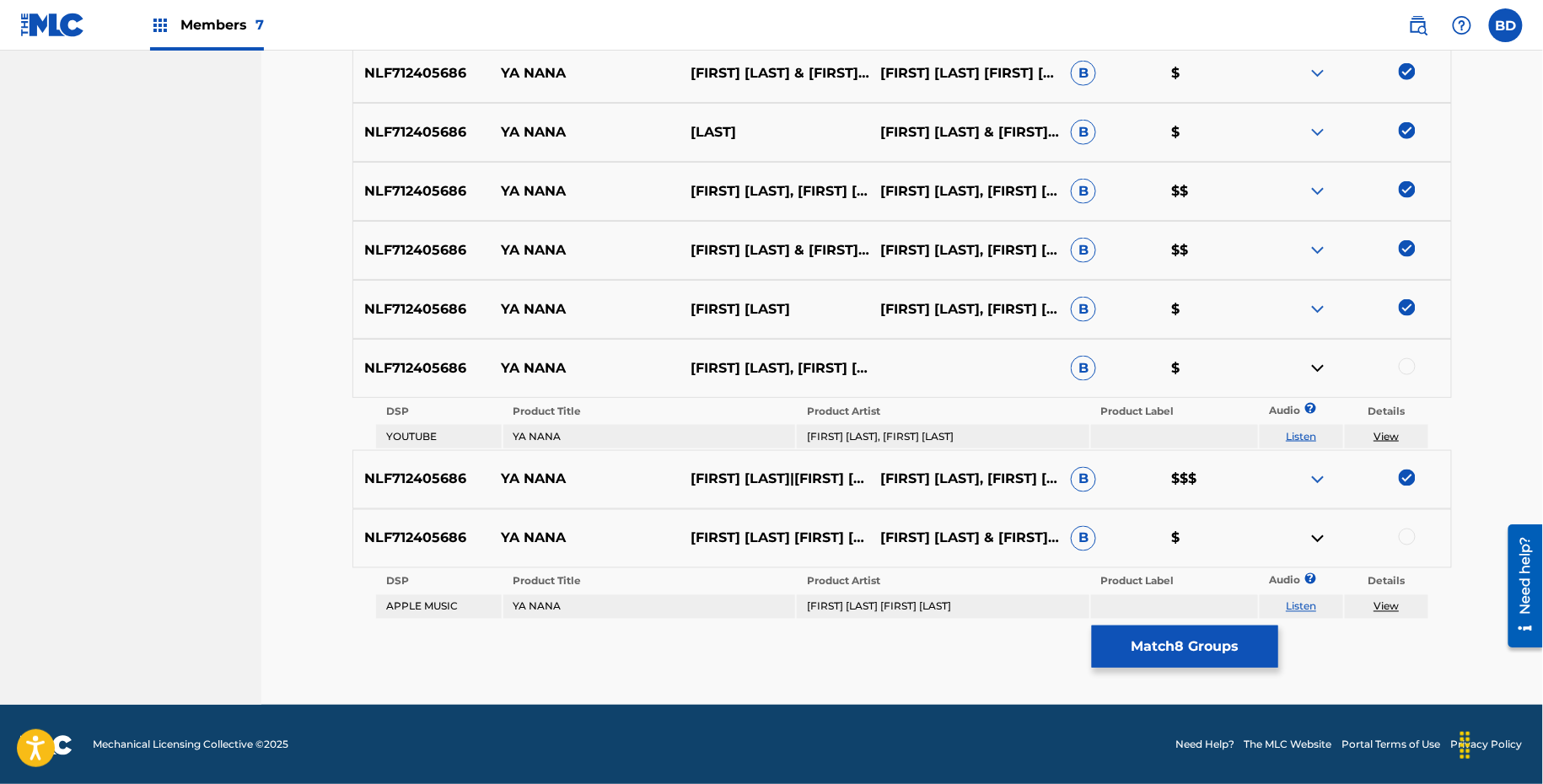 click at bounding box center [1356, 368] 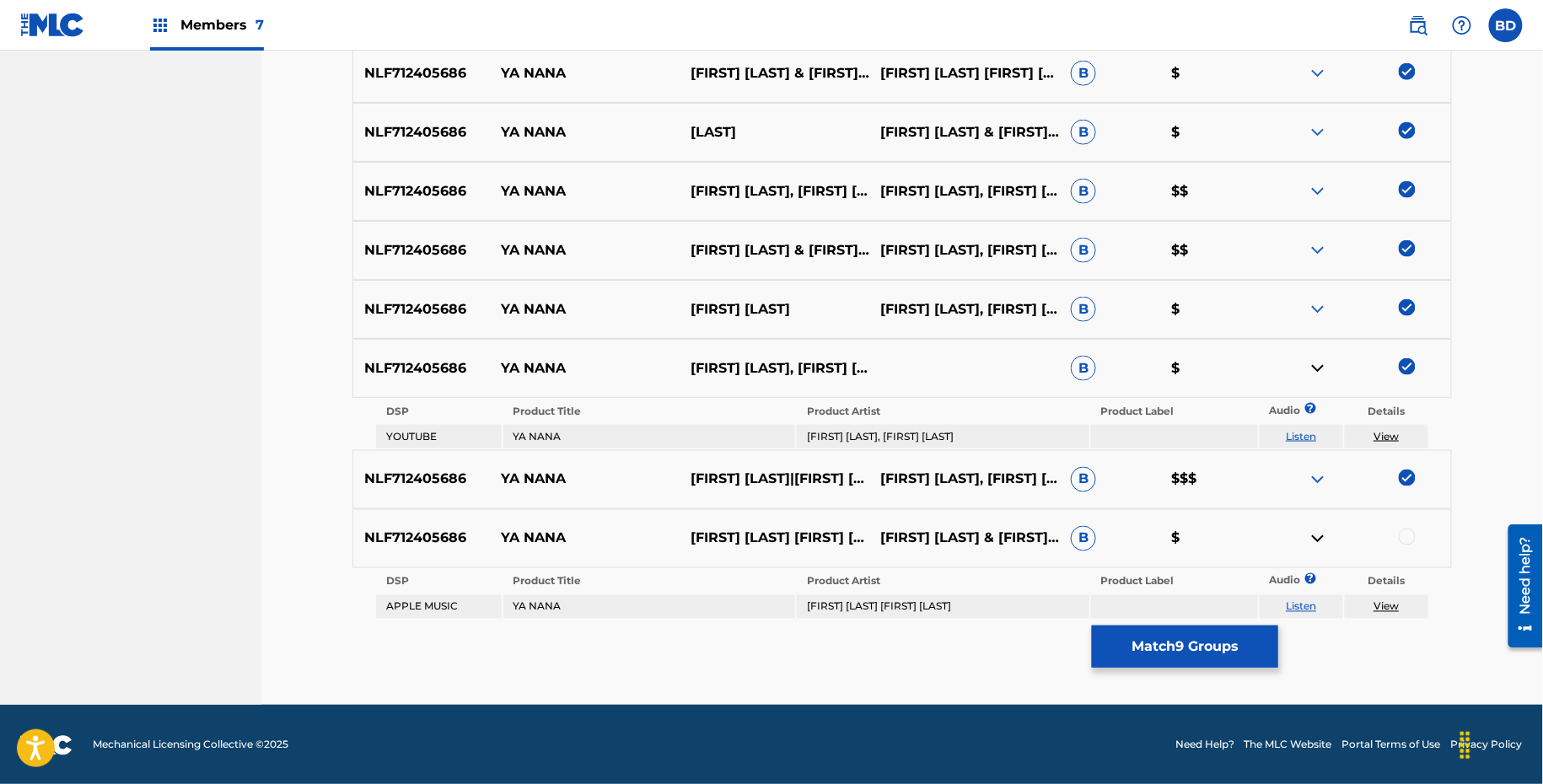 click at bounding box center [1318, 368] 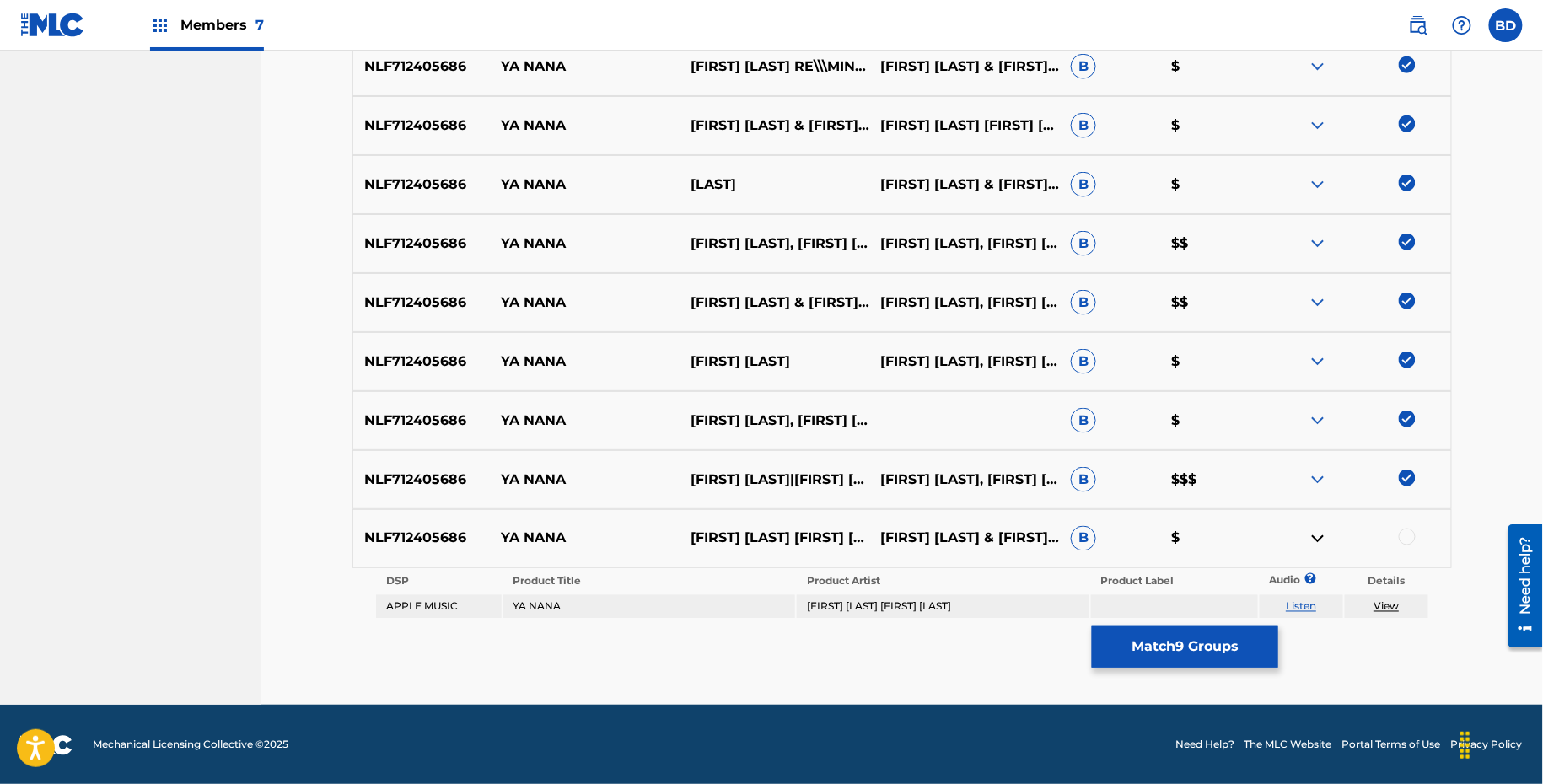 click at bounding box center [1407, 537] 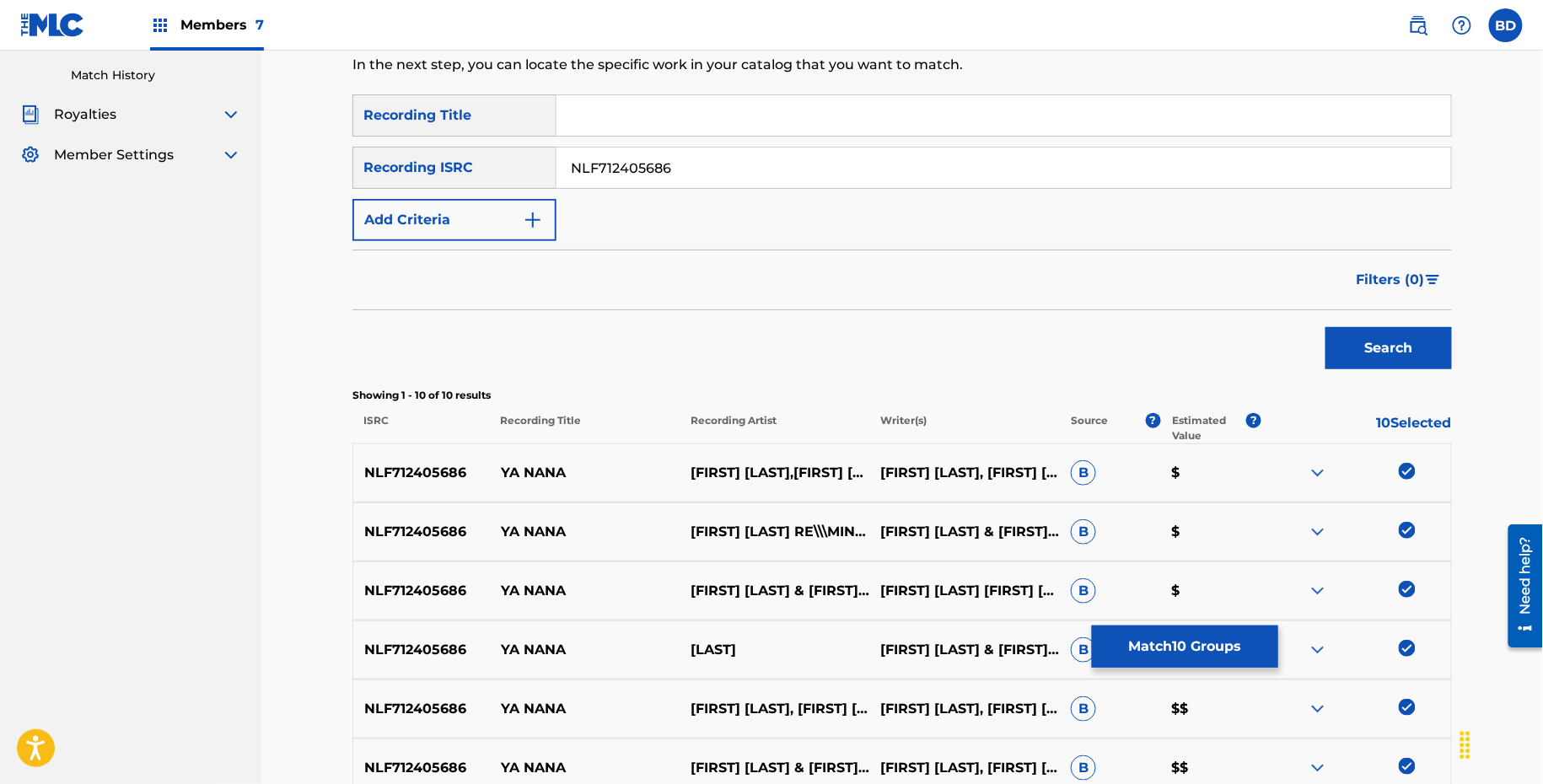 scroll, scrollTop: 93, scrollLeft: 0, axis: vertical 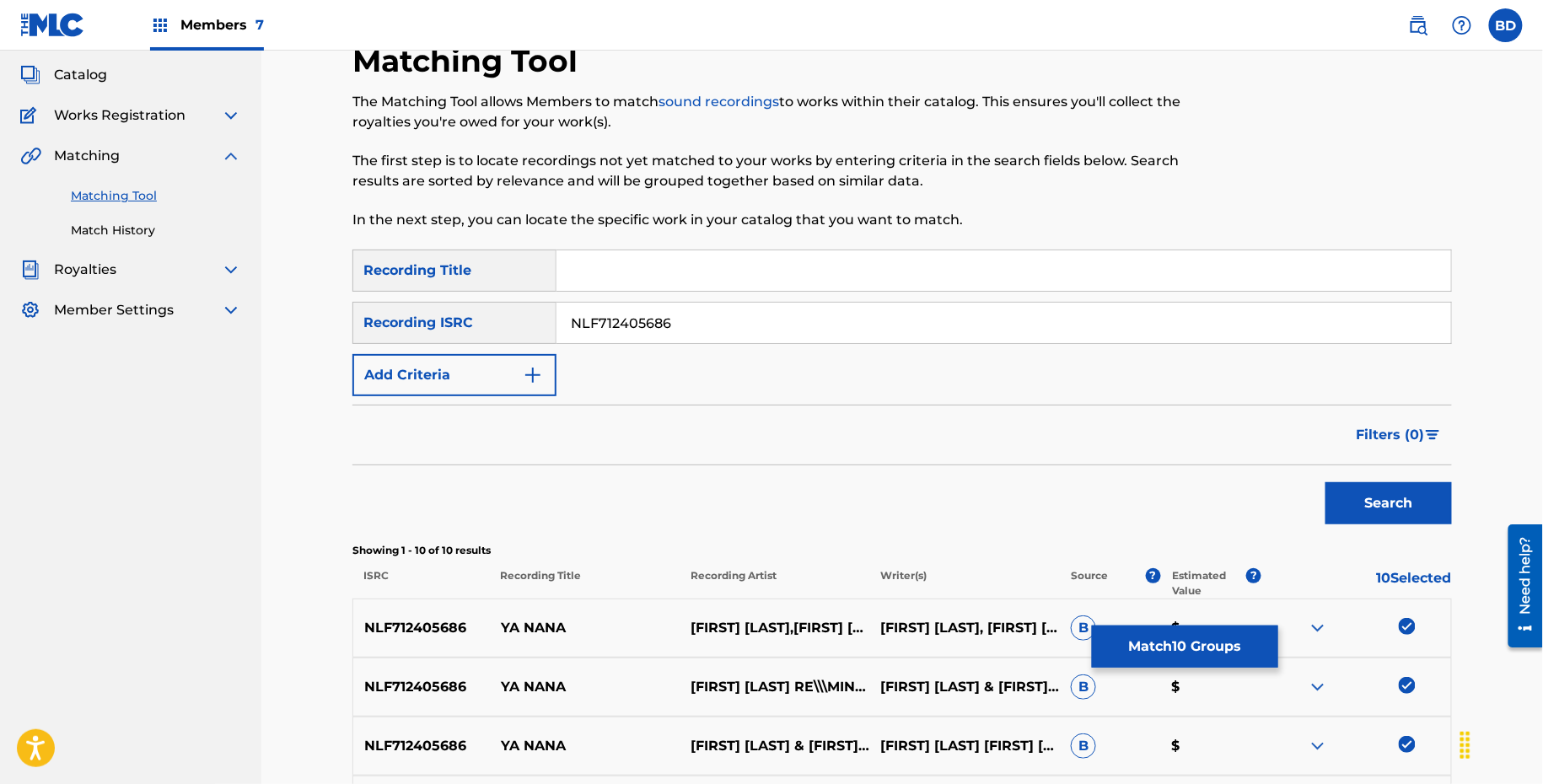 click on "Match  10 Groups" at bounding box center (1185, 647) 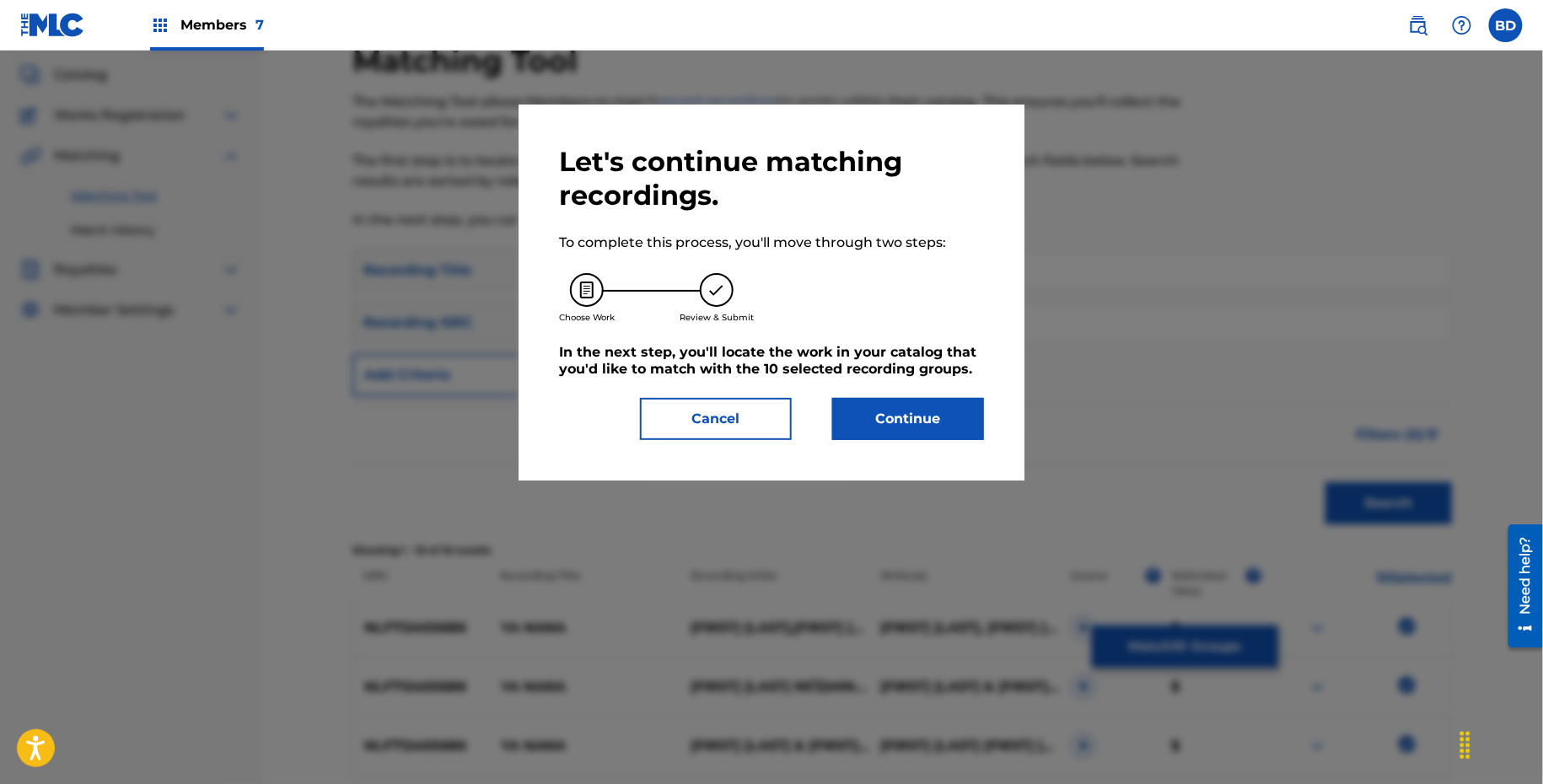 click on "Continue" at bounding box center [908, 419] 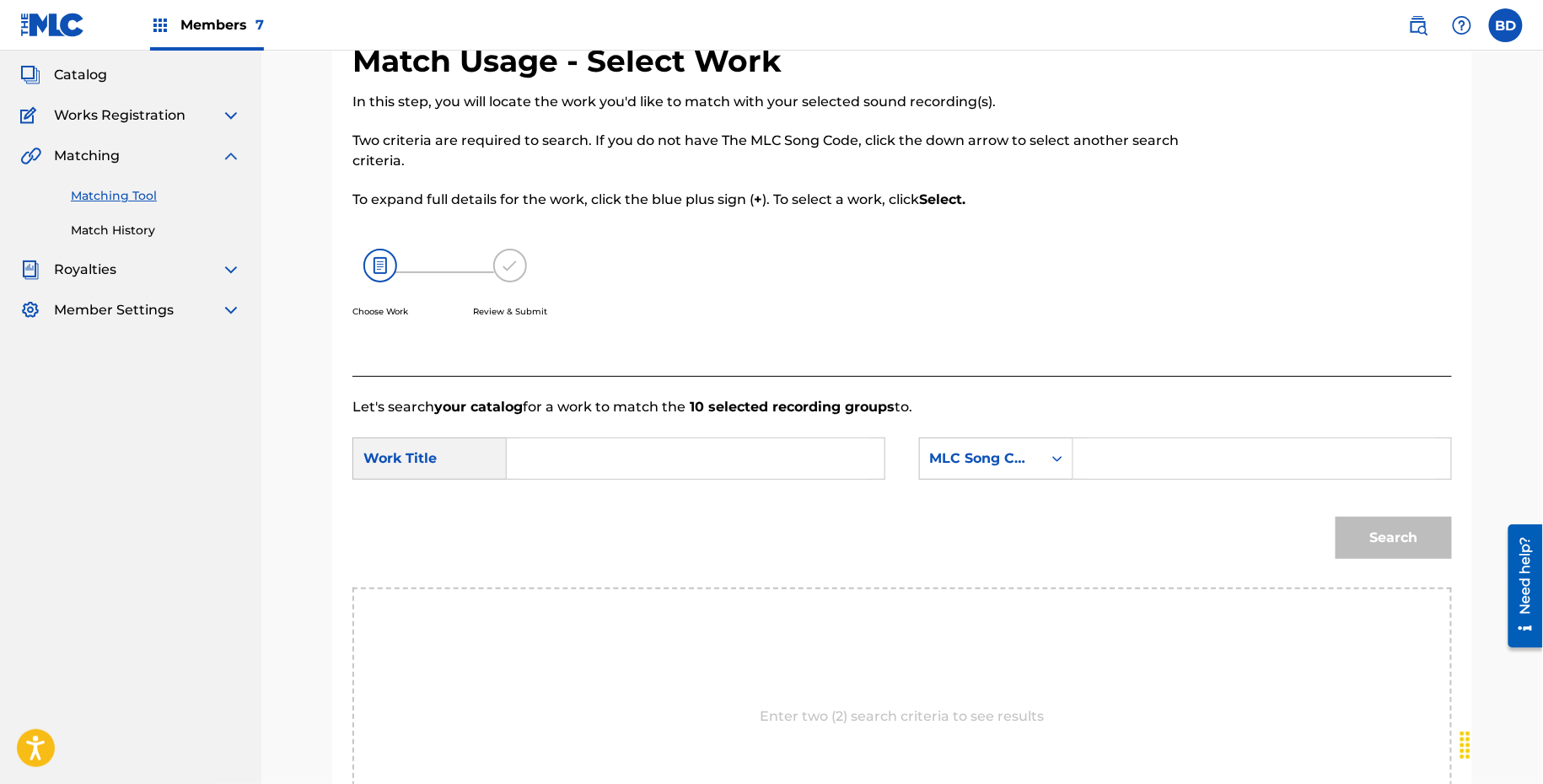 click at bounding box center [1262, 459] 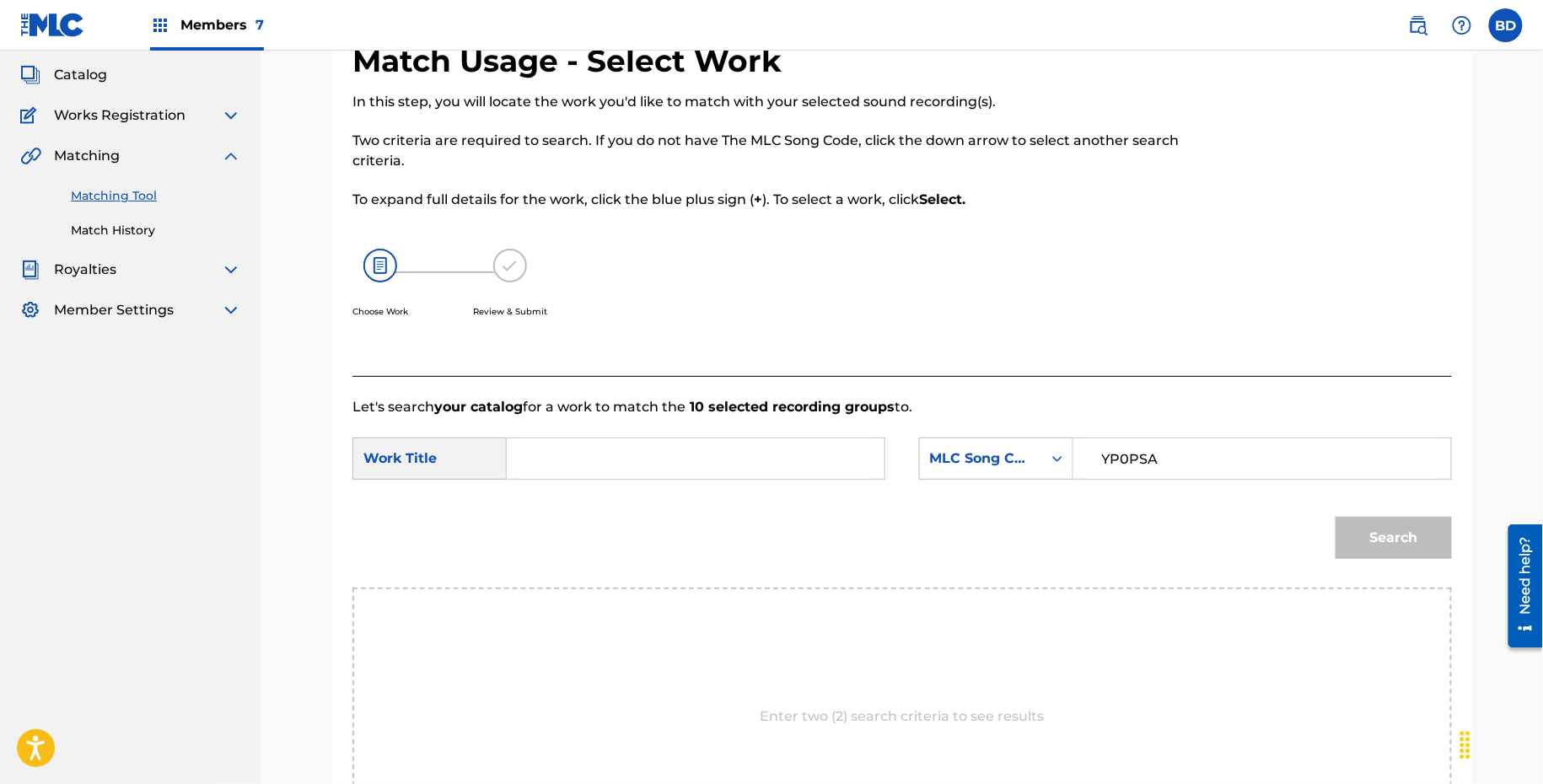 type on "YP0PSA" 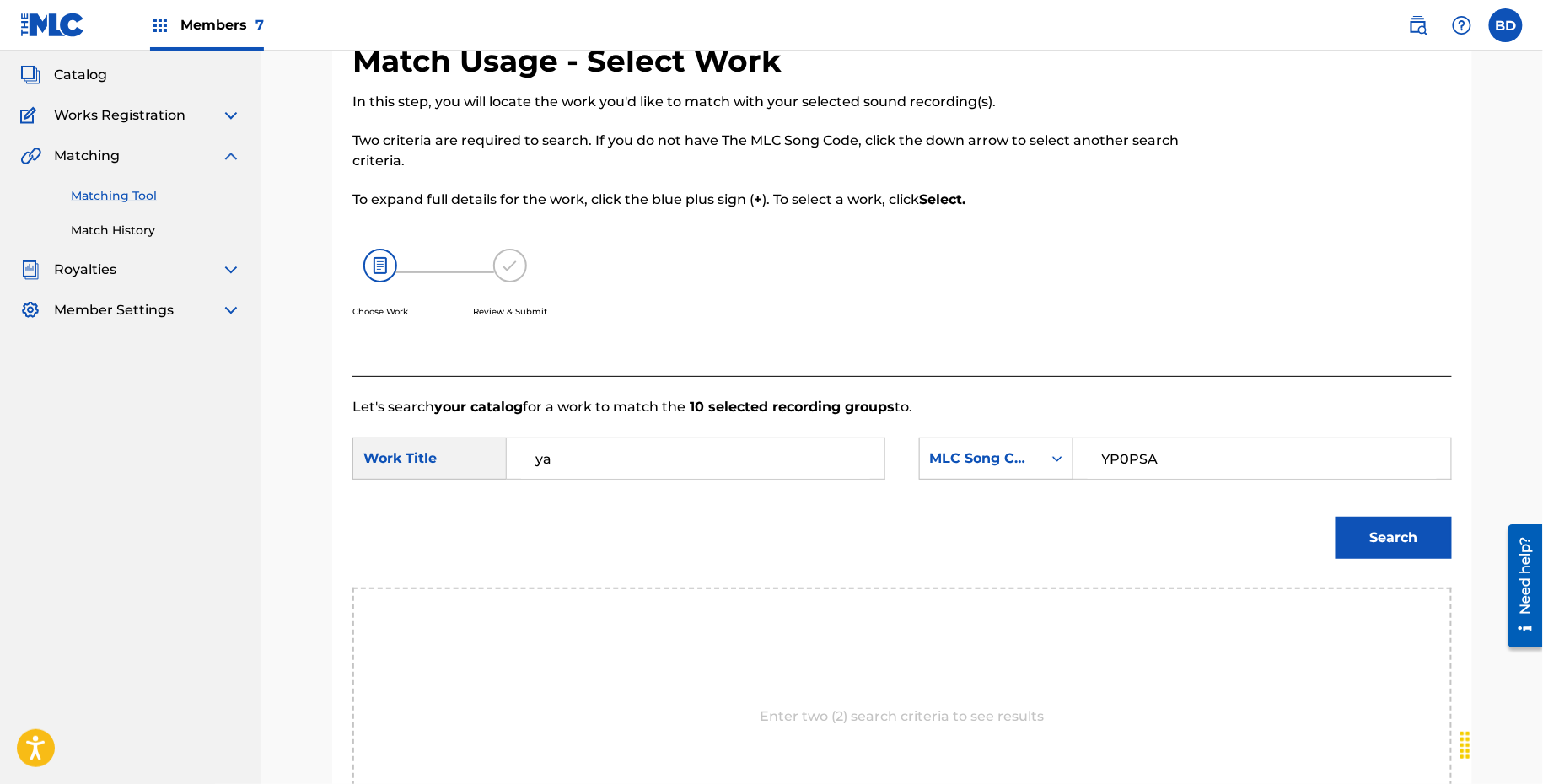 type on "ya" 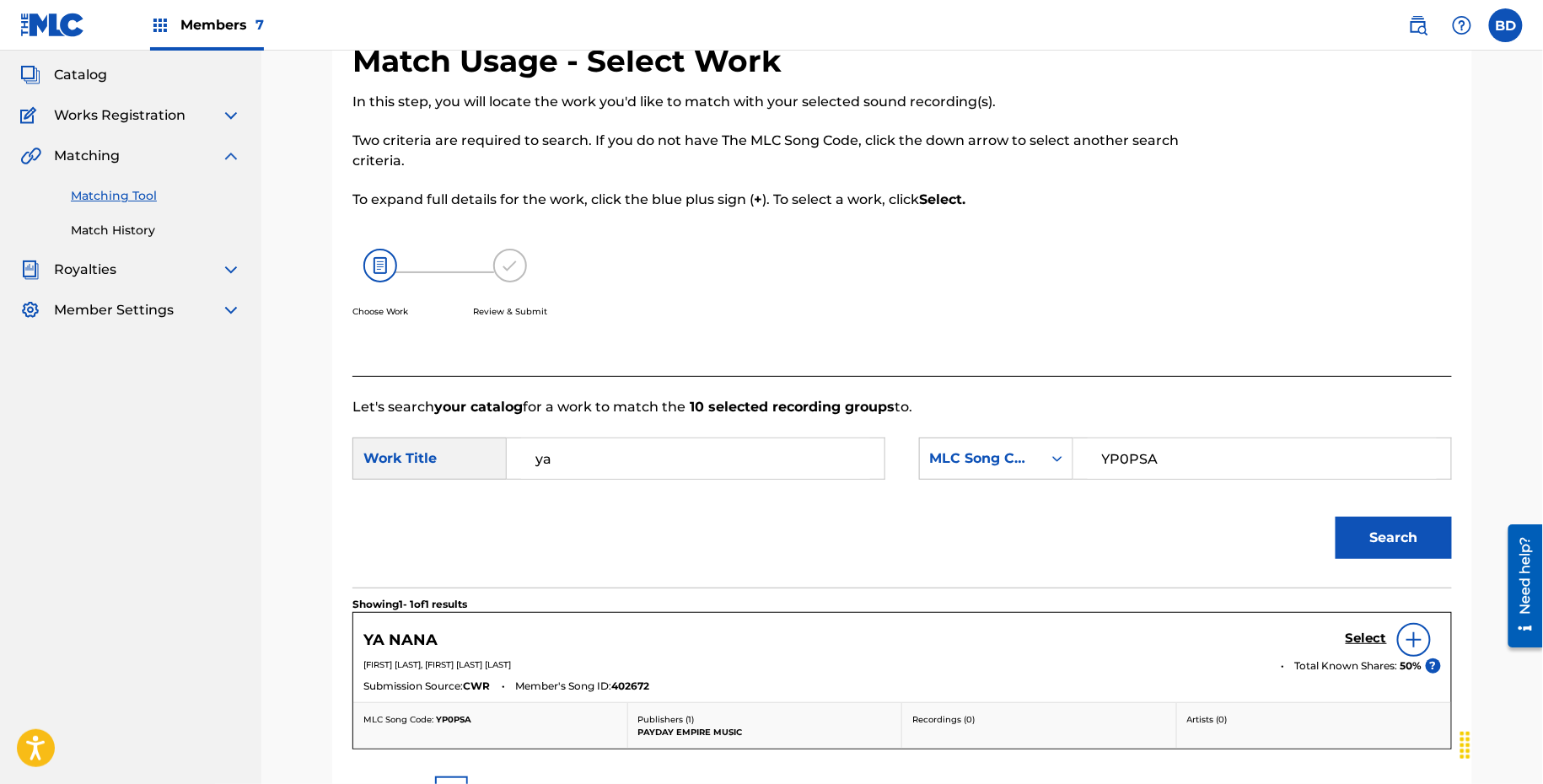 click on "Select" at bounding box center [1366, 640] 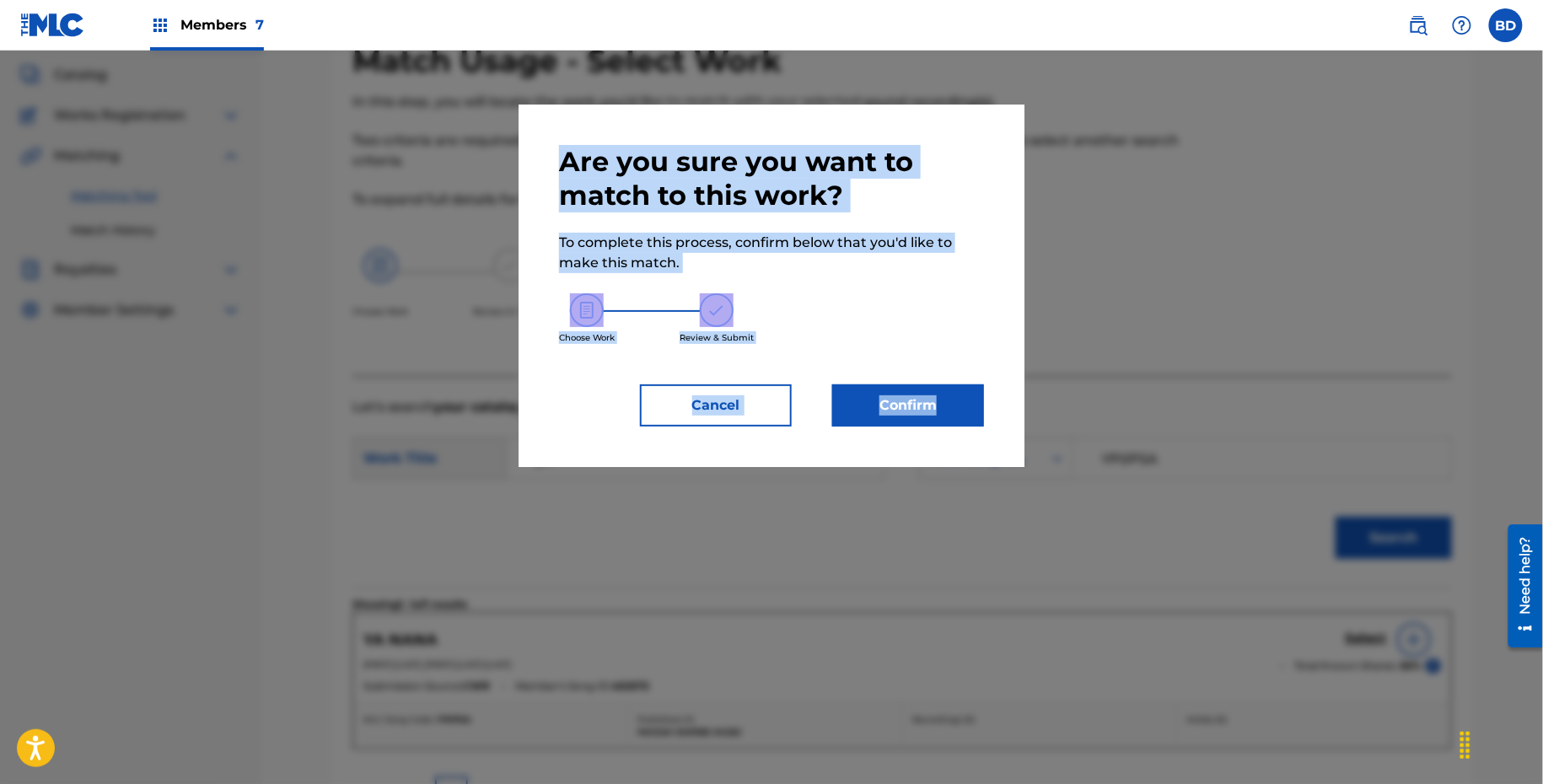 drag, startPoint x: 1030, startPoint y: 430, endPoint x: 968, endPoint y: 411, distance: 64.845971 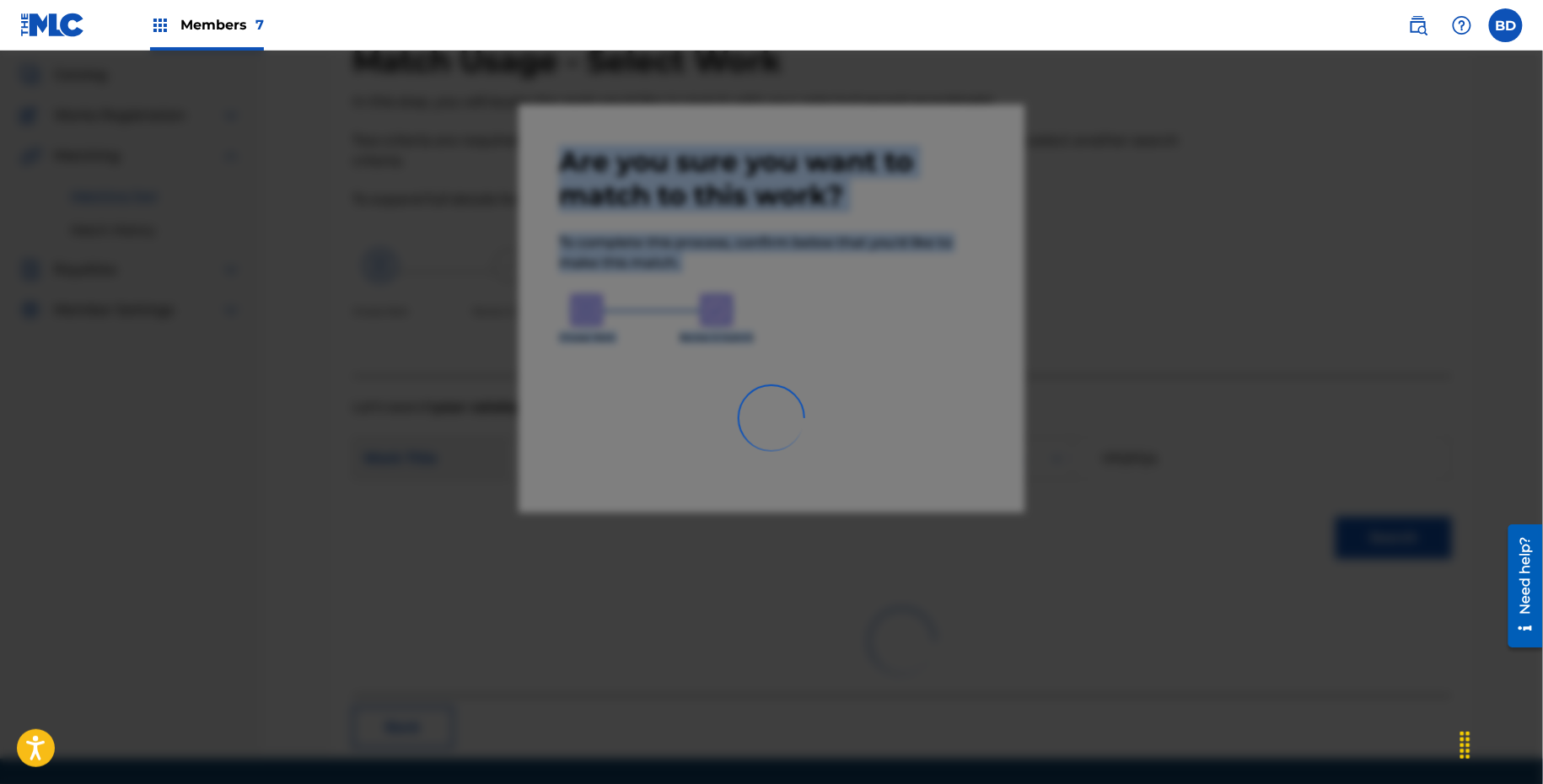 scroll, scrollTop: 43, scrollLeft: 0, axis: vertical 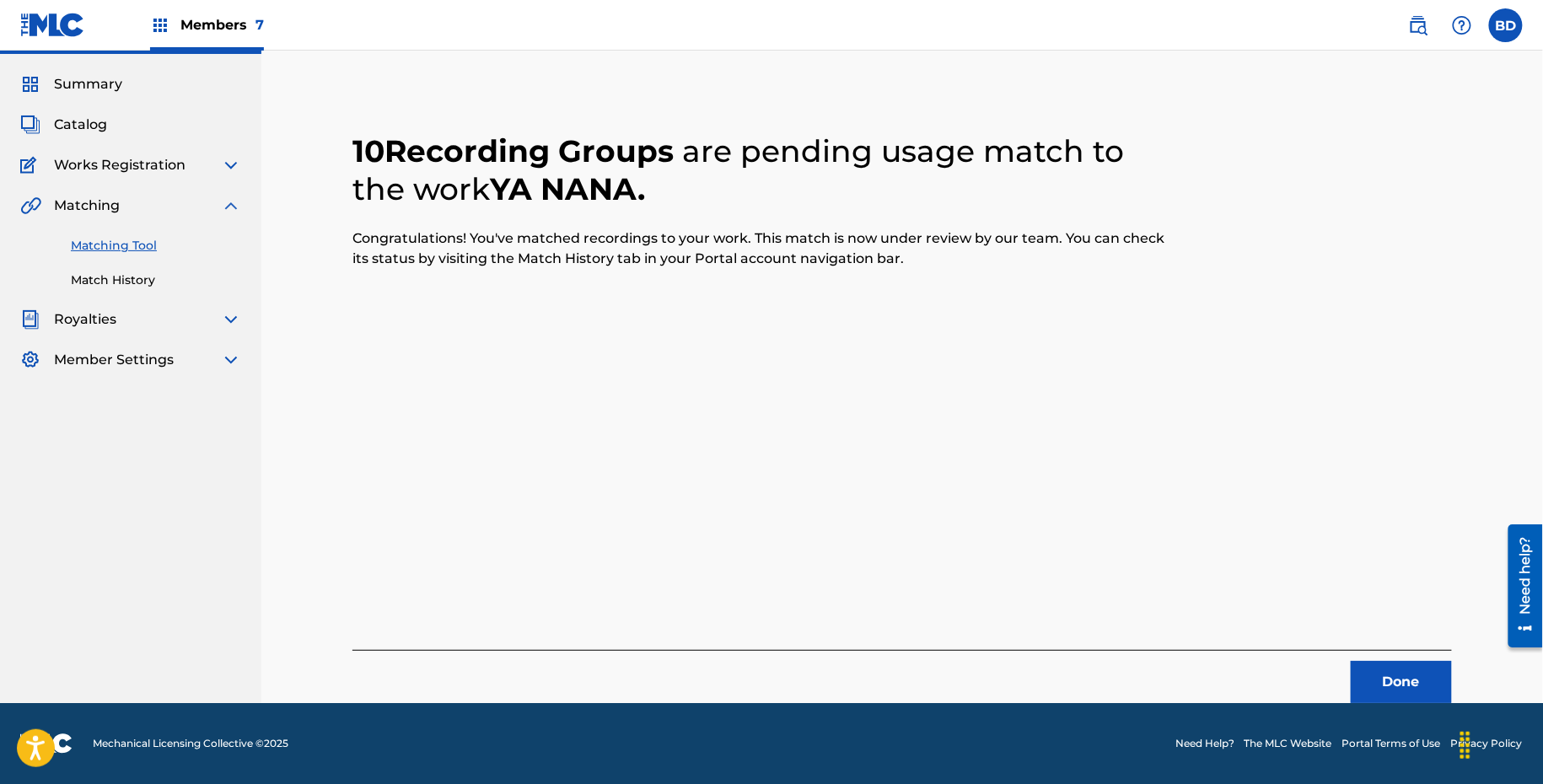 click on "Match History" at bounding box center (156, 280) 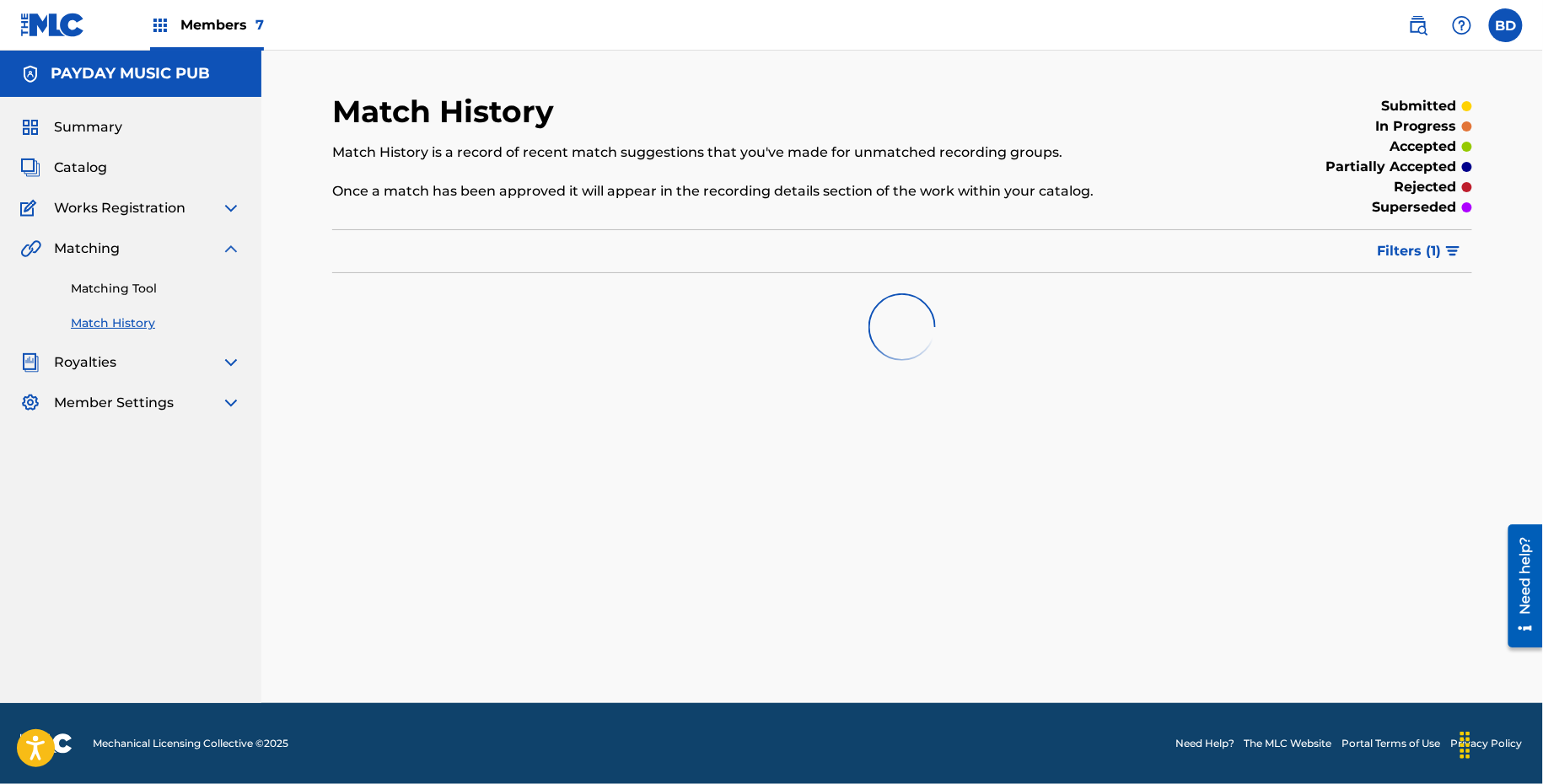 scroll, scrollTop: 0, scrollLeft: 0, axis: both 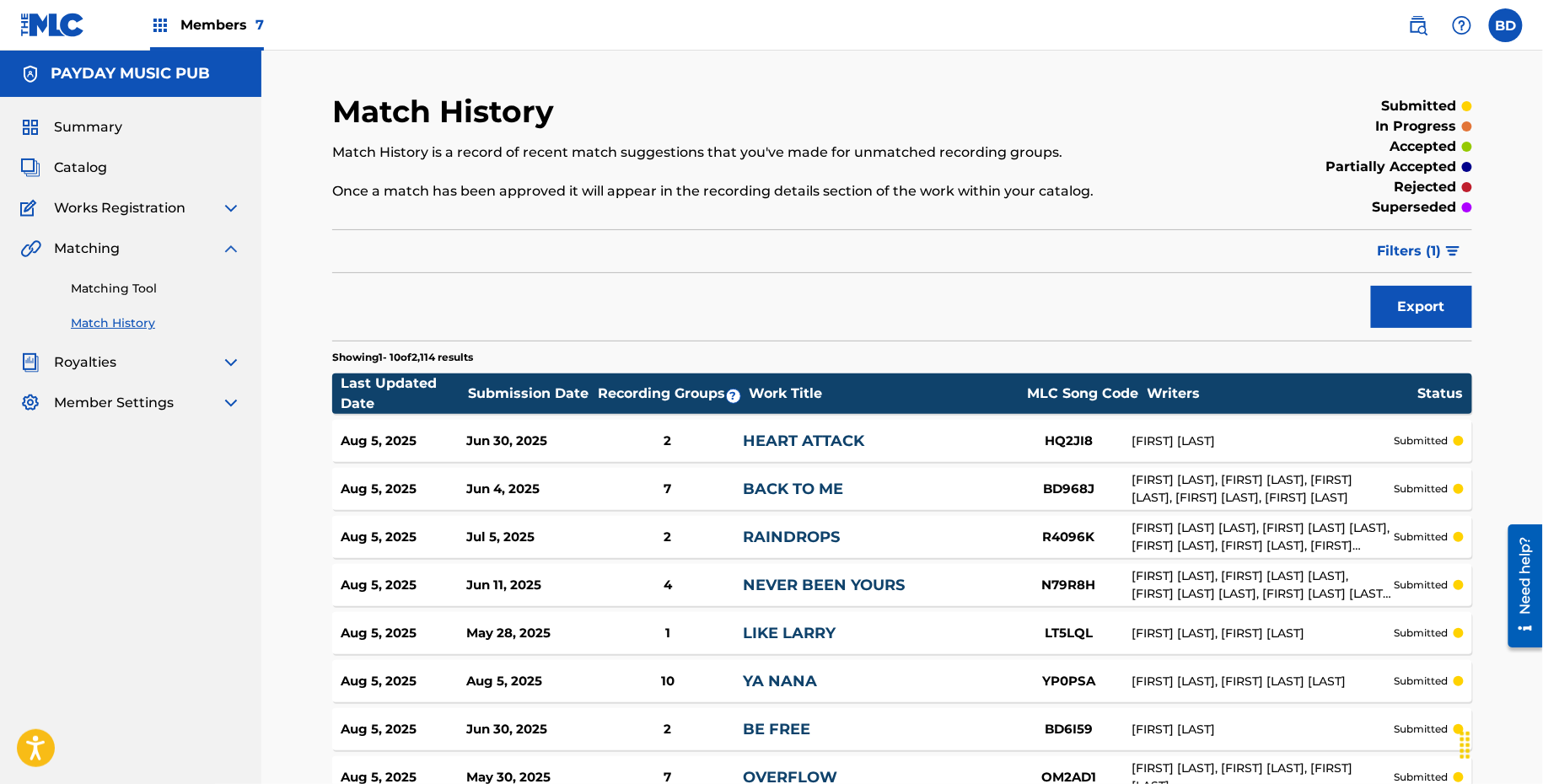 click on "Match History Match History is a record of recent match suggestions that you've made for unmatched recording groups. Once a match has been approved it will appear in the recording details section of the work within your catalog.   submitted   in progress   accepted   partially accepted   rejected   superseded Filter Submission Status Filter   submitted     accepted     partially accepted     rejected     in progress     superseded   Sort Submission Date Last Updated Remove Filters Apply Filters Filters ( 1 ) Export Showing  1  -   10  of  2,114   results   Last Updated Date Submission Date Recording Groups ? Work Title MLC Song Code Writers Status Aug 5, 2025 Jun 30, 2025 2 HEART ATTACK HQ2JI8 BARRY PEARSON   submitted Aug 5, 2025 Jun 4, 2025 7 BACK TO ME BD968J JESS BEST, JONAH MCLEAN, RAQUEL RODRIGUEZ, SAMMYB SAMMYB, SHAAN RAMAPRASAD   submitted Aug 5, 2025 Jul 5, 2025 2 RAINDROPS R4096K DAVID WILLIAM VALLER, MOLLY SMITHEN DOWNES, RALF KAPPMEIER, SASCHA LAPPESSEN, THOMAS ALISSON   submitted Aug 5, 2025 4" at bounding box center [902, 537] 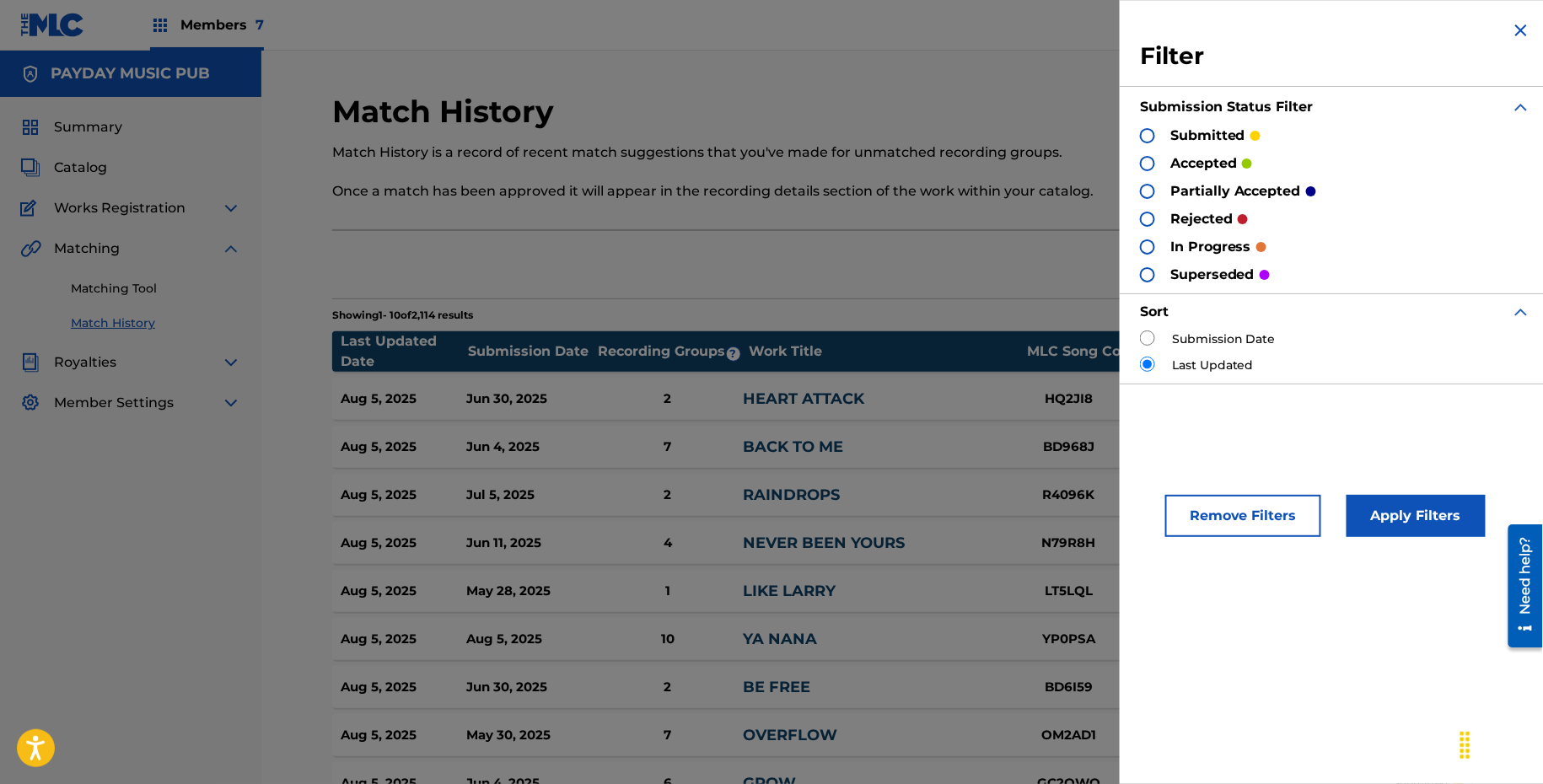 click at bounding box center (1148, 338) 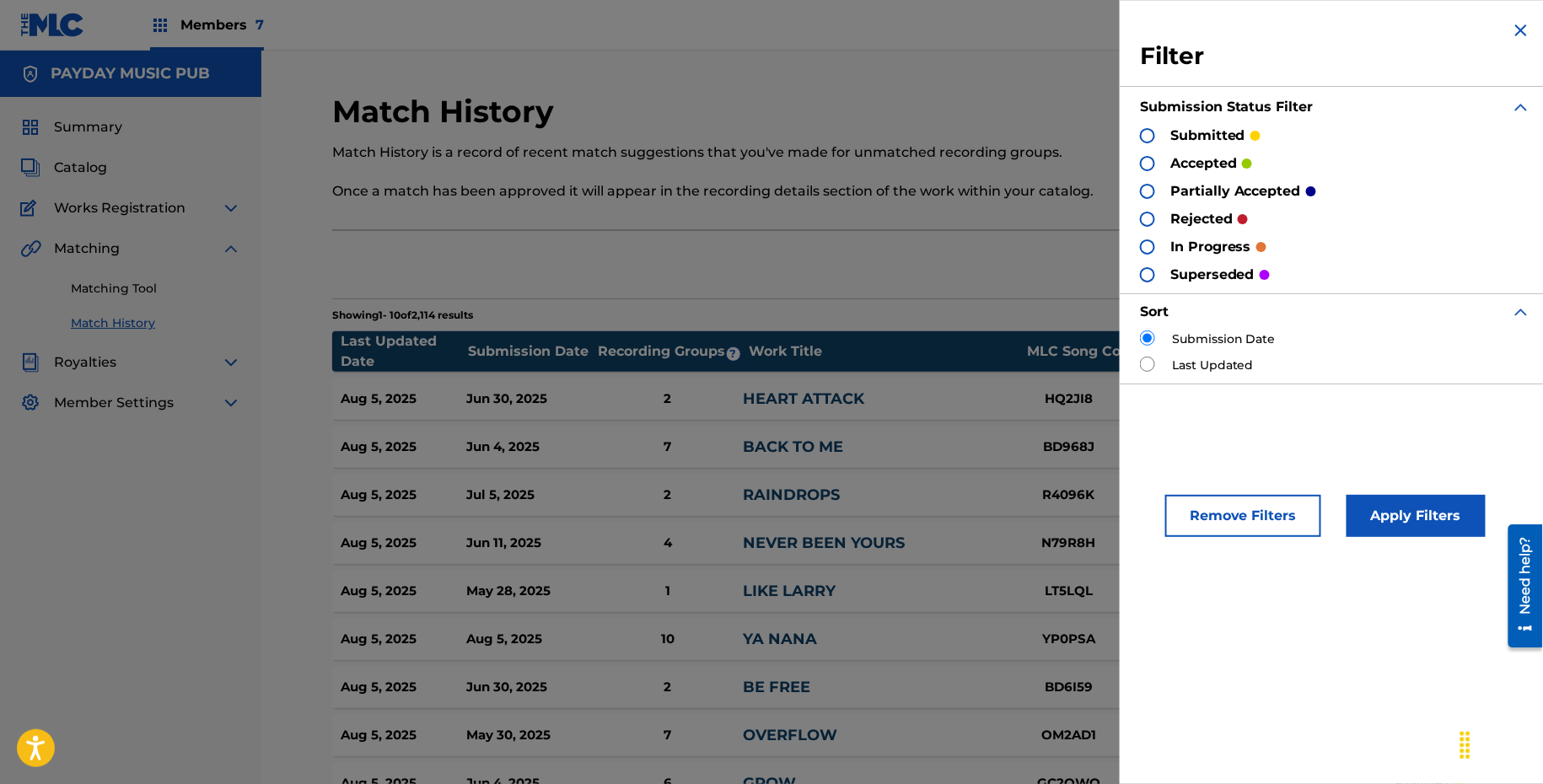 click on "Apply Filters" at bounding box center [1416, 516] 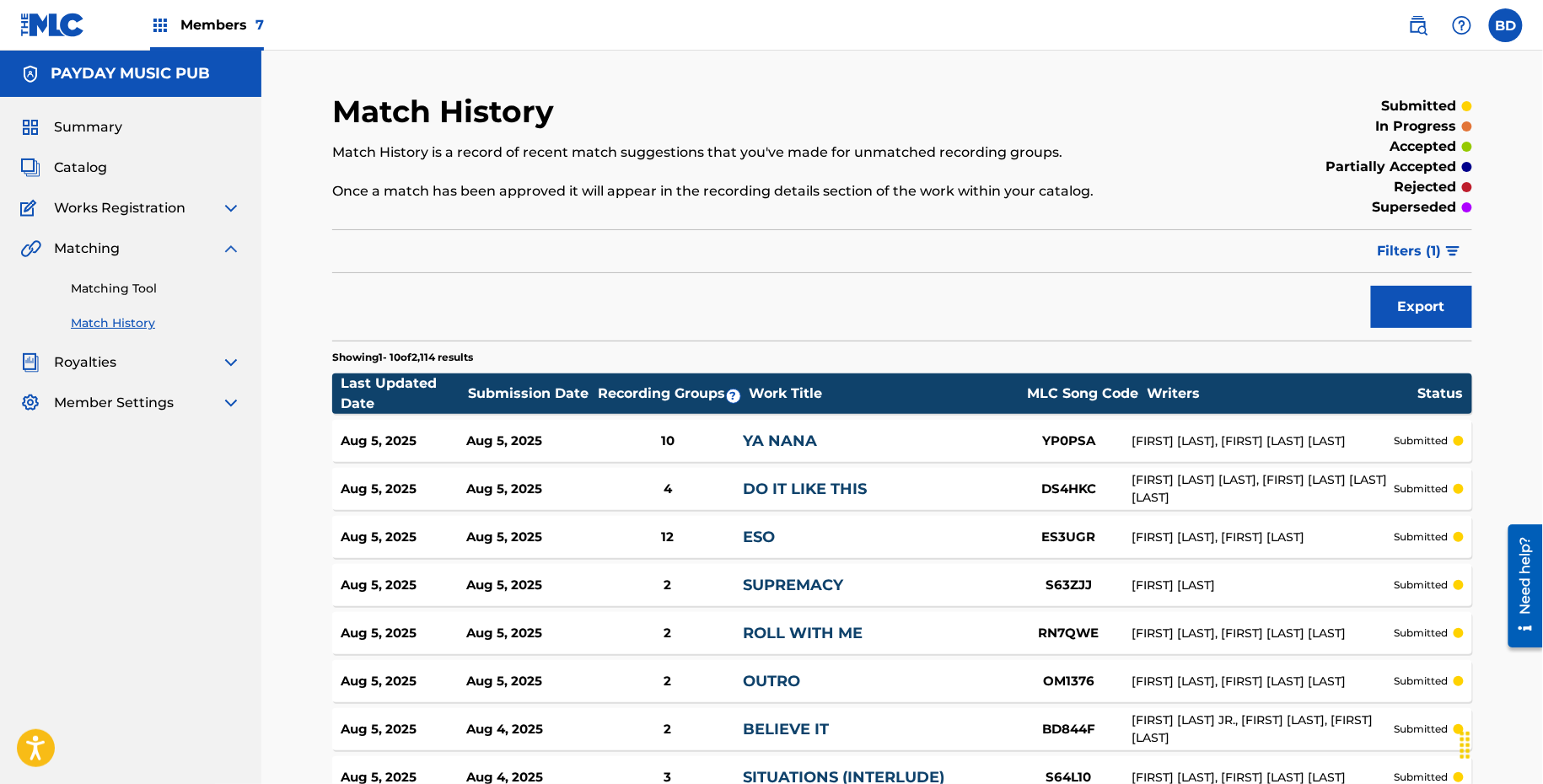 click on "YA NANA" at bounding box center (874, 441) 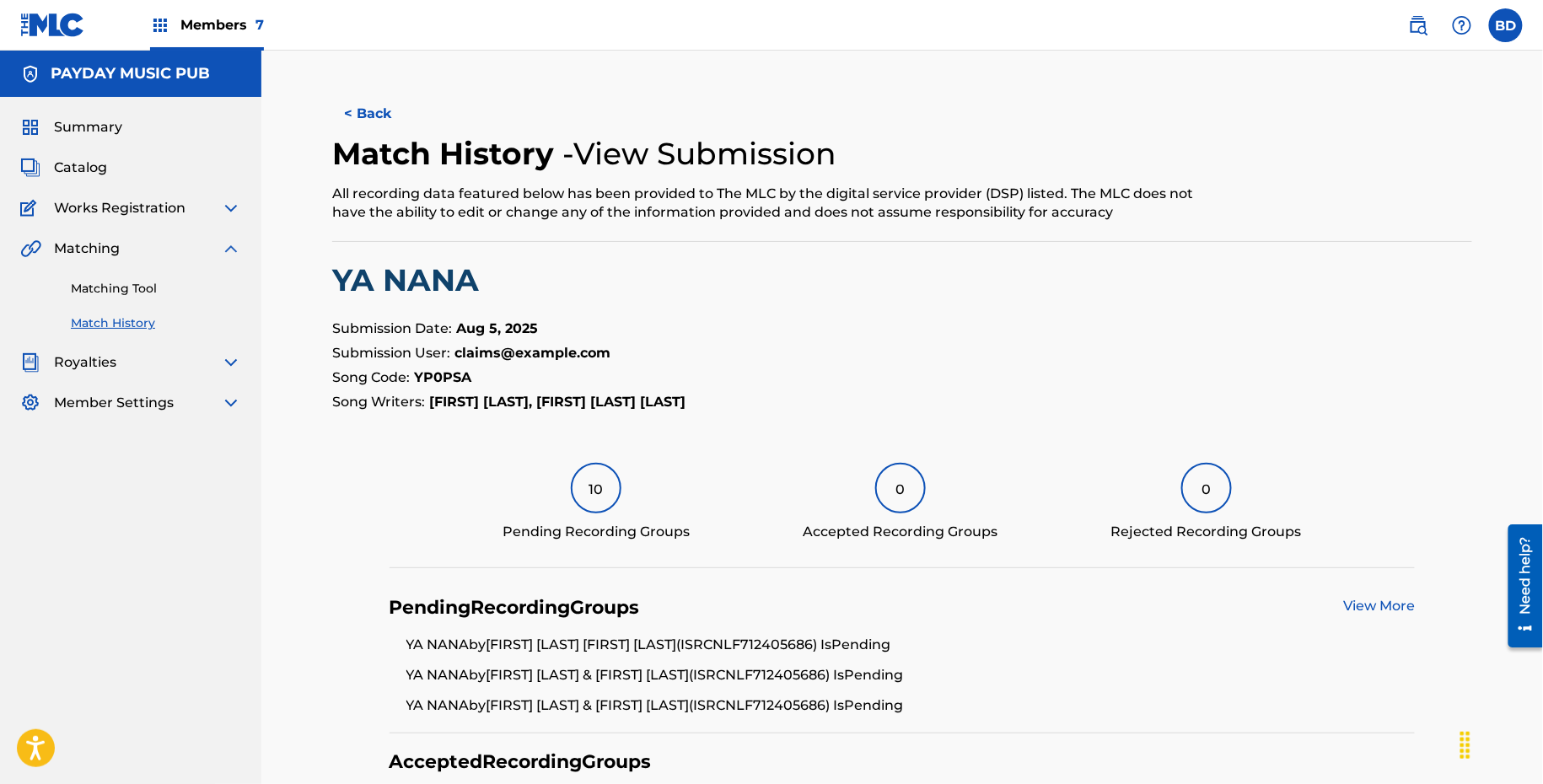 click on "Matching Tool Match History" at bounding box center (131, 295) 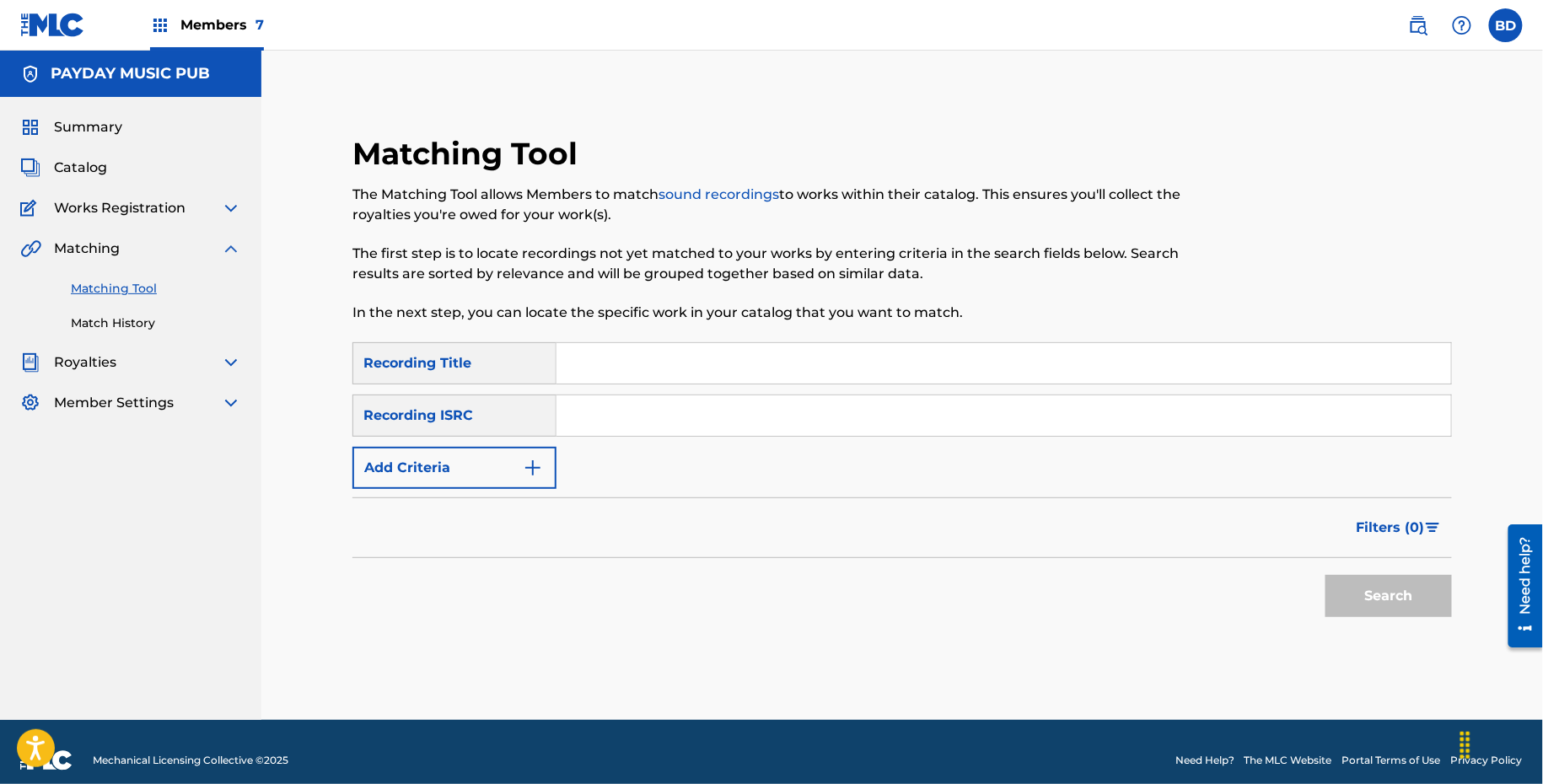 click at bounding box center [1003, 416] 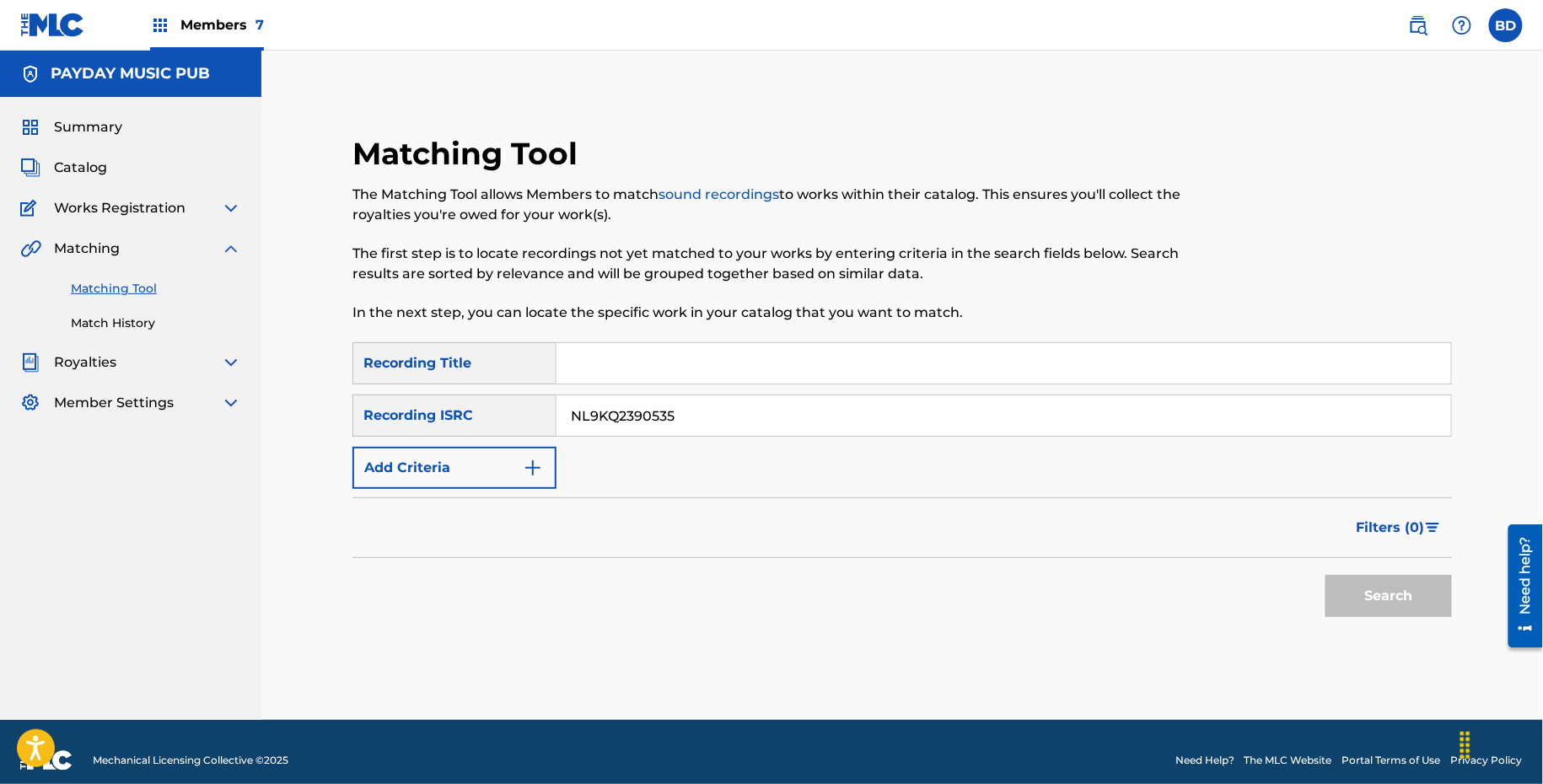click on "Search" at bounding box center [1389, 596] 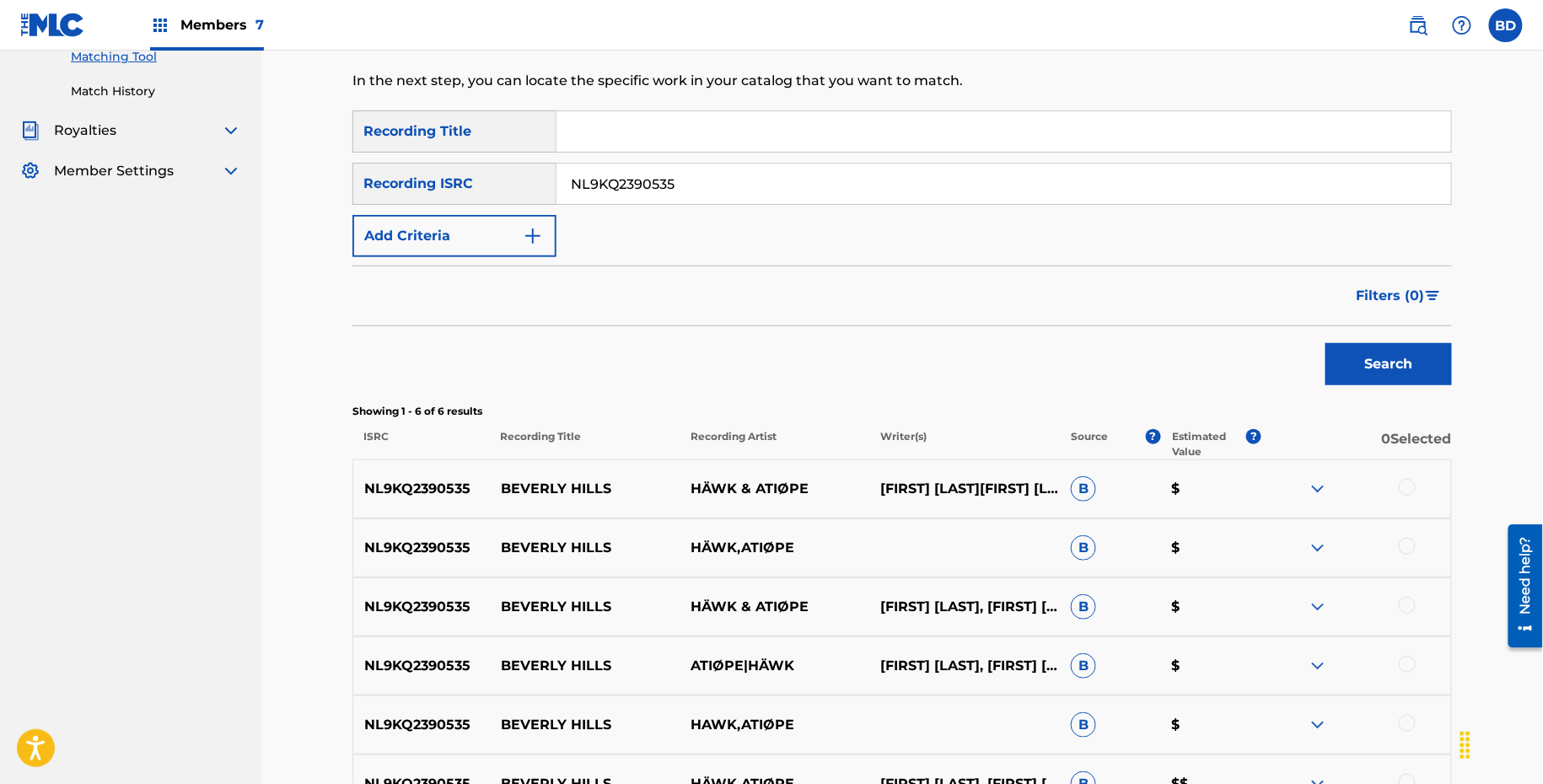 scroll, scrollTop: 426, scrollLeft: 0, axis: vertical 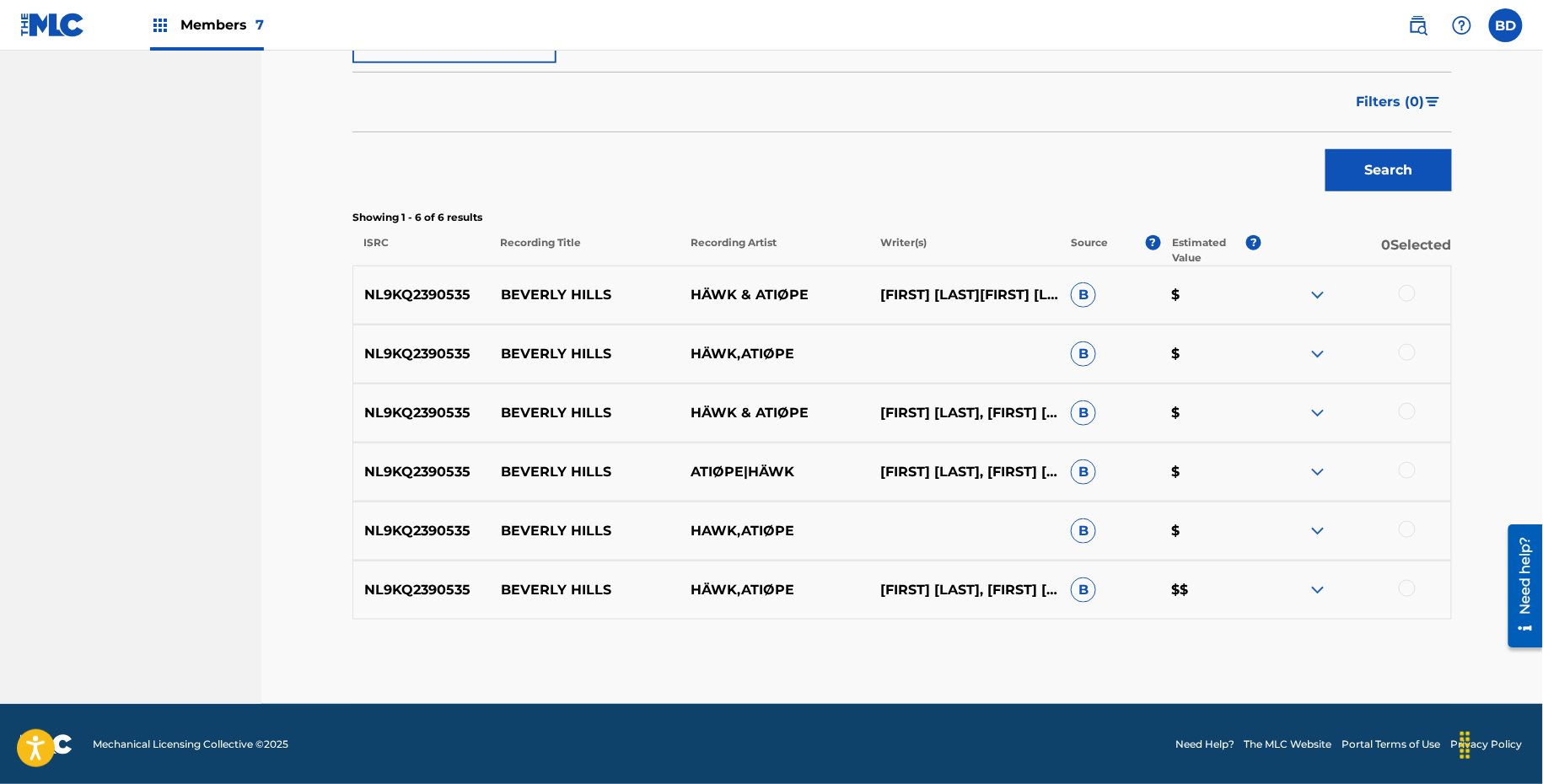 click at bounding box center (1318, 590) 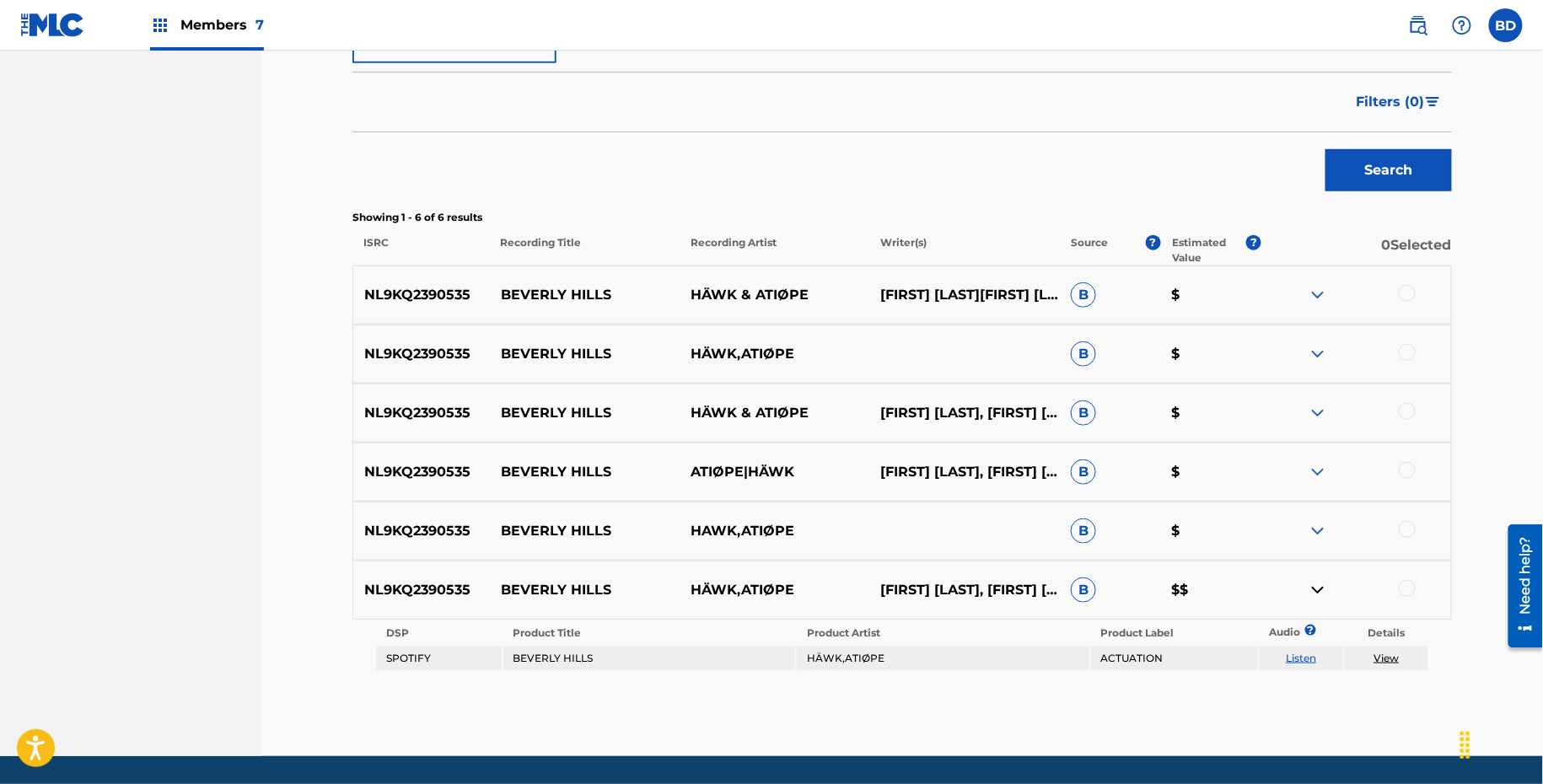 click on "NL9KQ2390535 BEVERLY HILLS HAWK,ATIØPE B $" at bounding box center (902, 531) 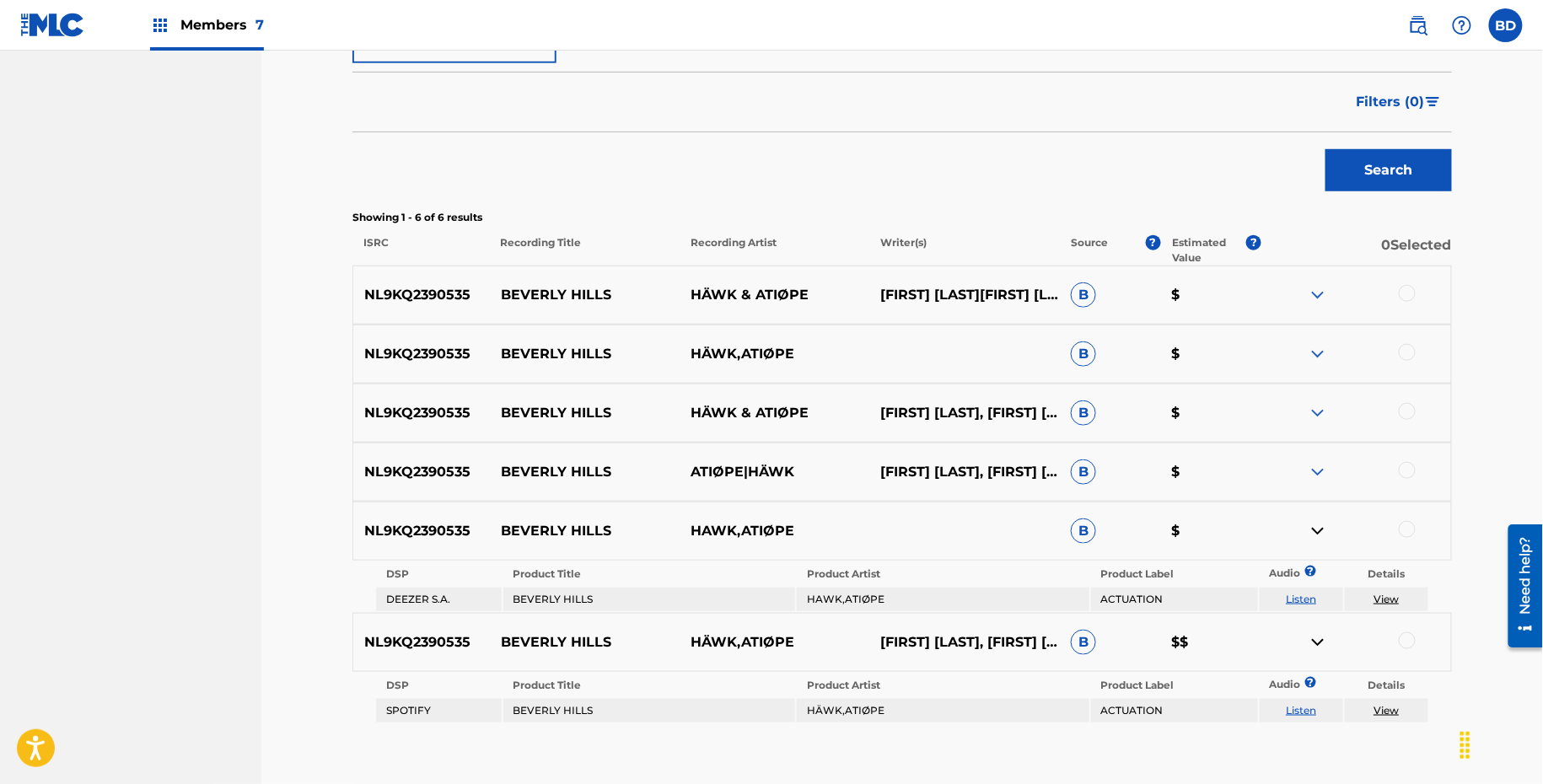 click at bounding box center (1318, 472) 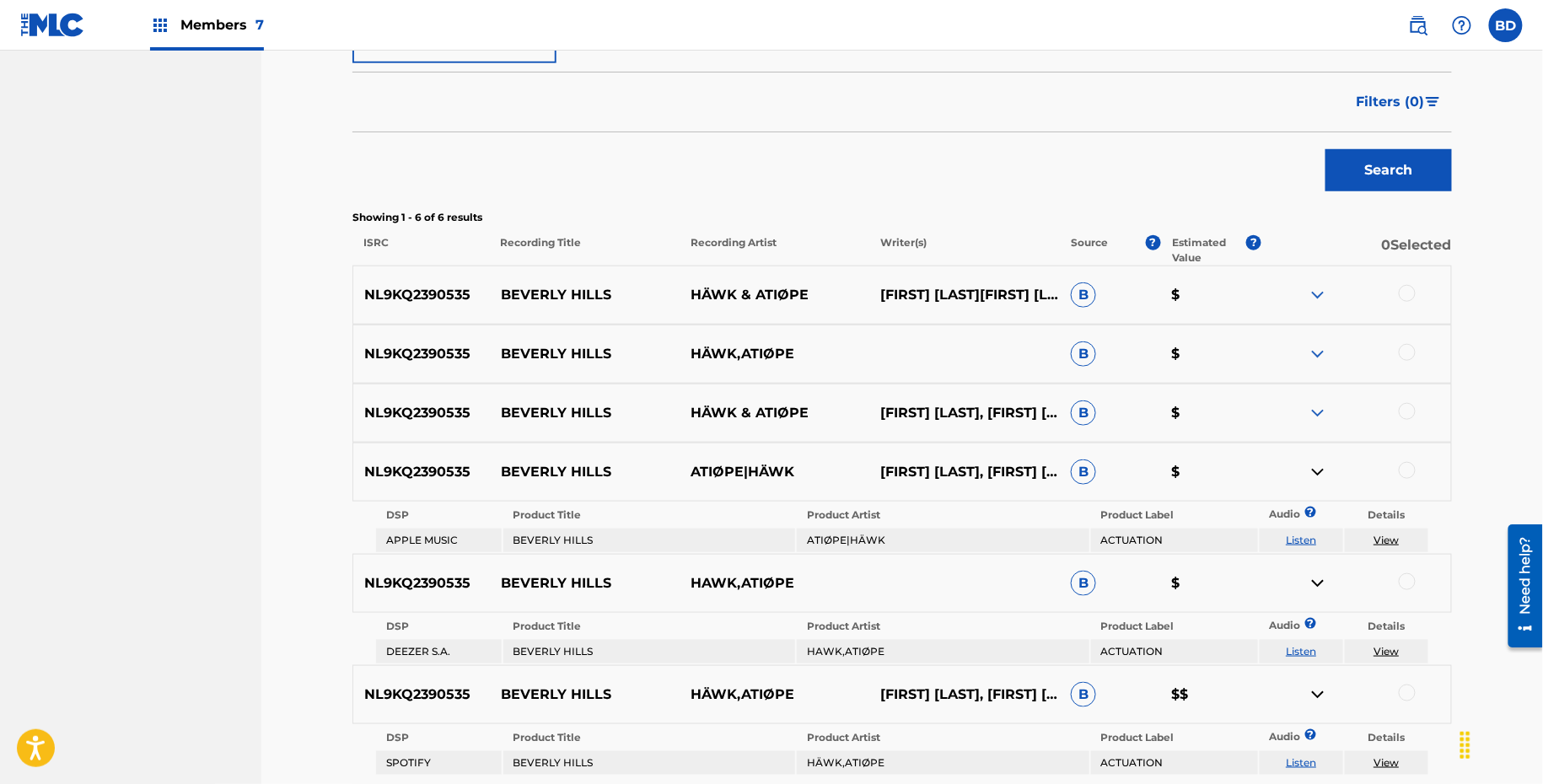 click at bounding box center [1318, 413] 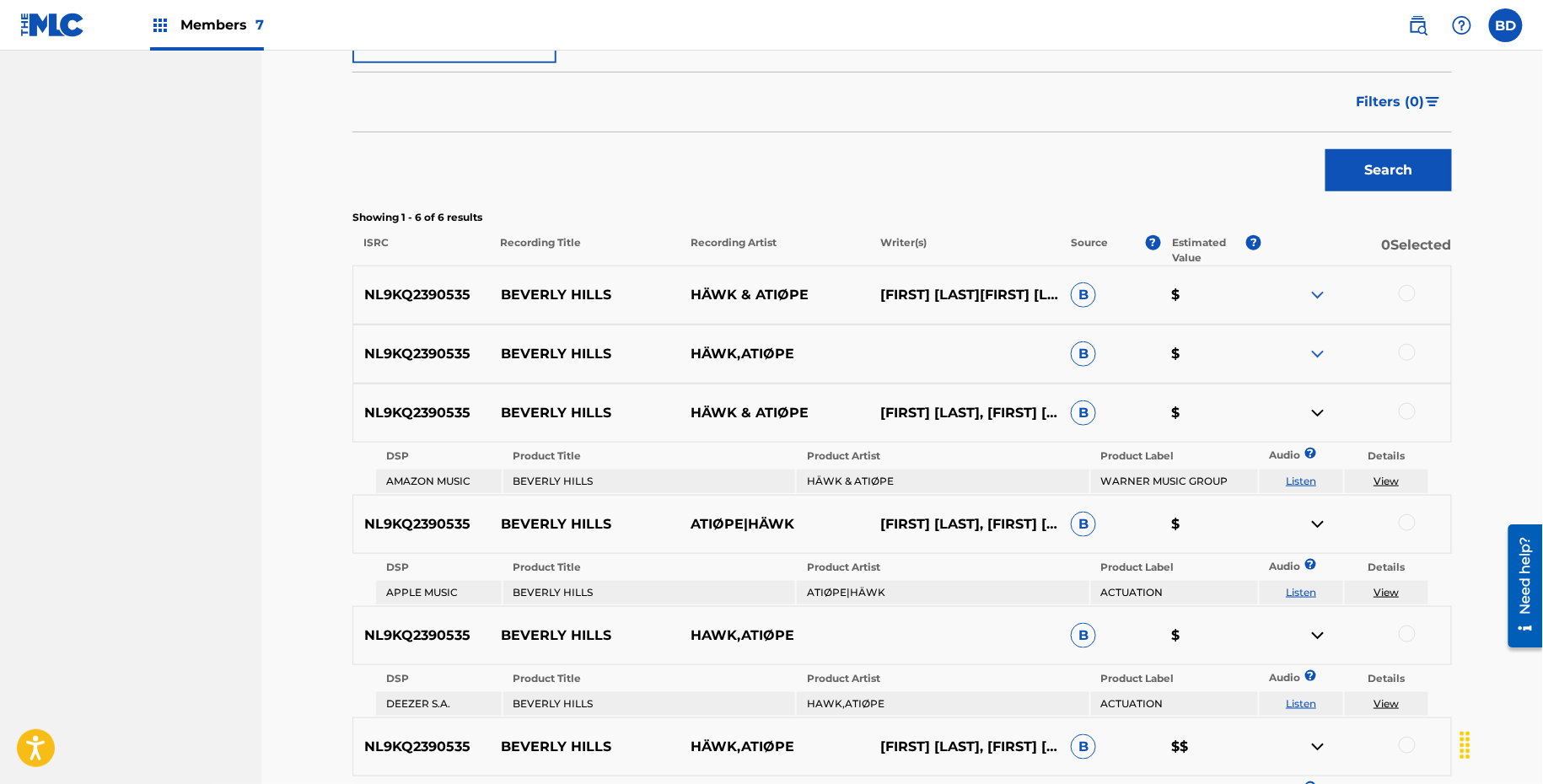 click on "NL9KQ2390535 BEVERLY HILLS HÄWK,ATIØPE B $" at bounding box center (902, 354) 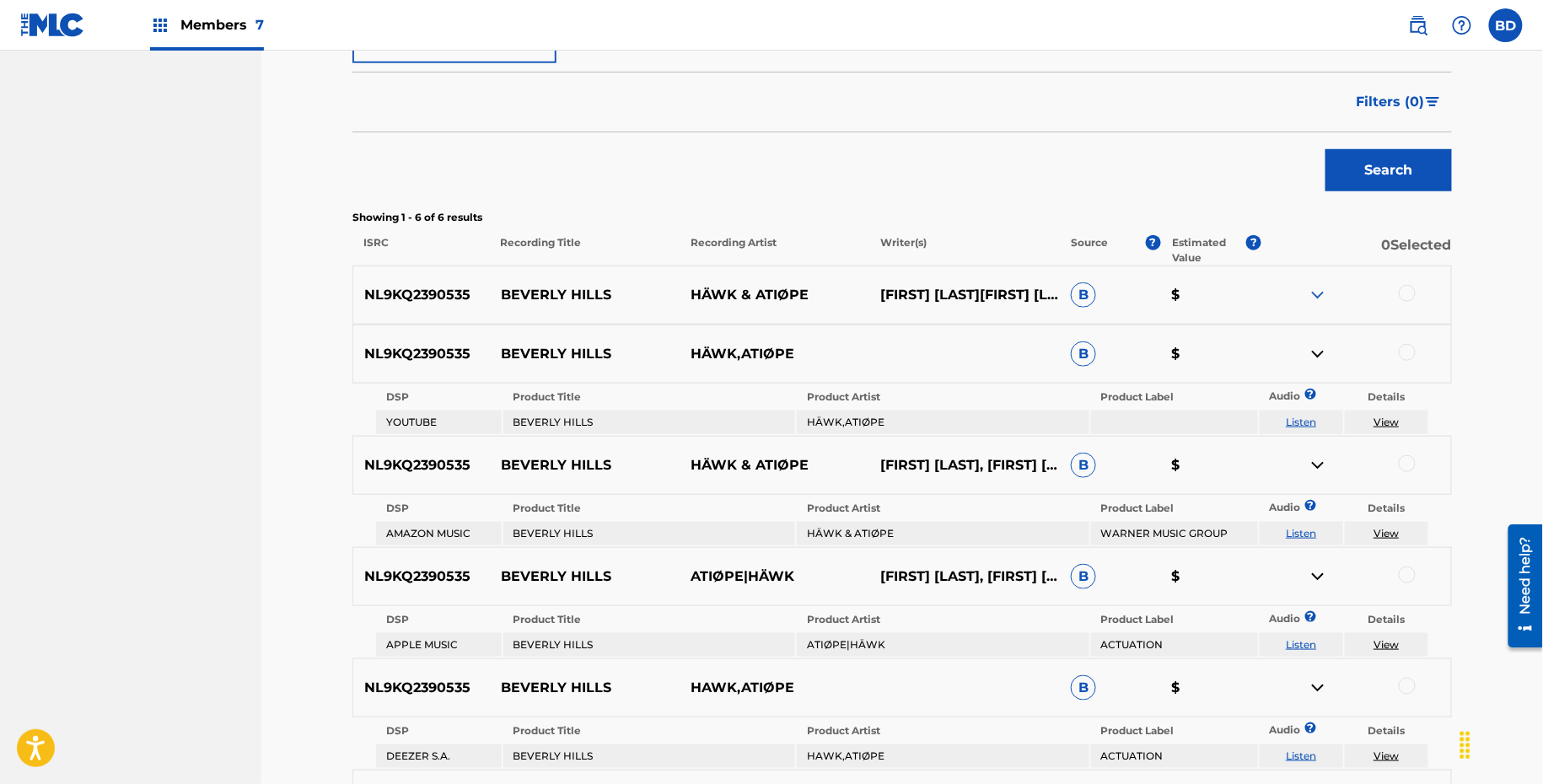 click at bounding box center [1318, 295] 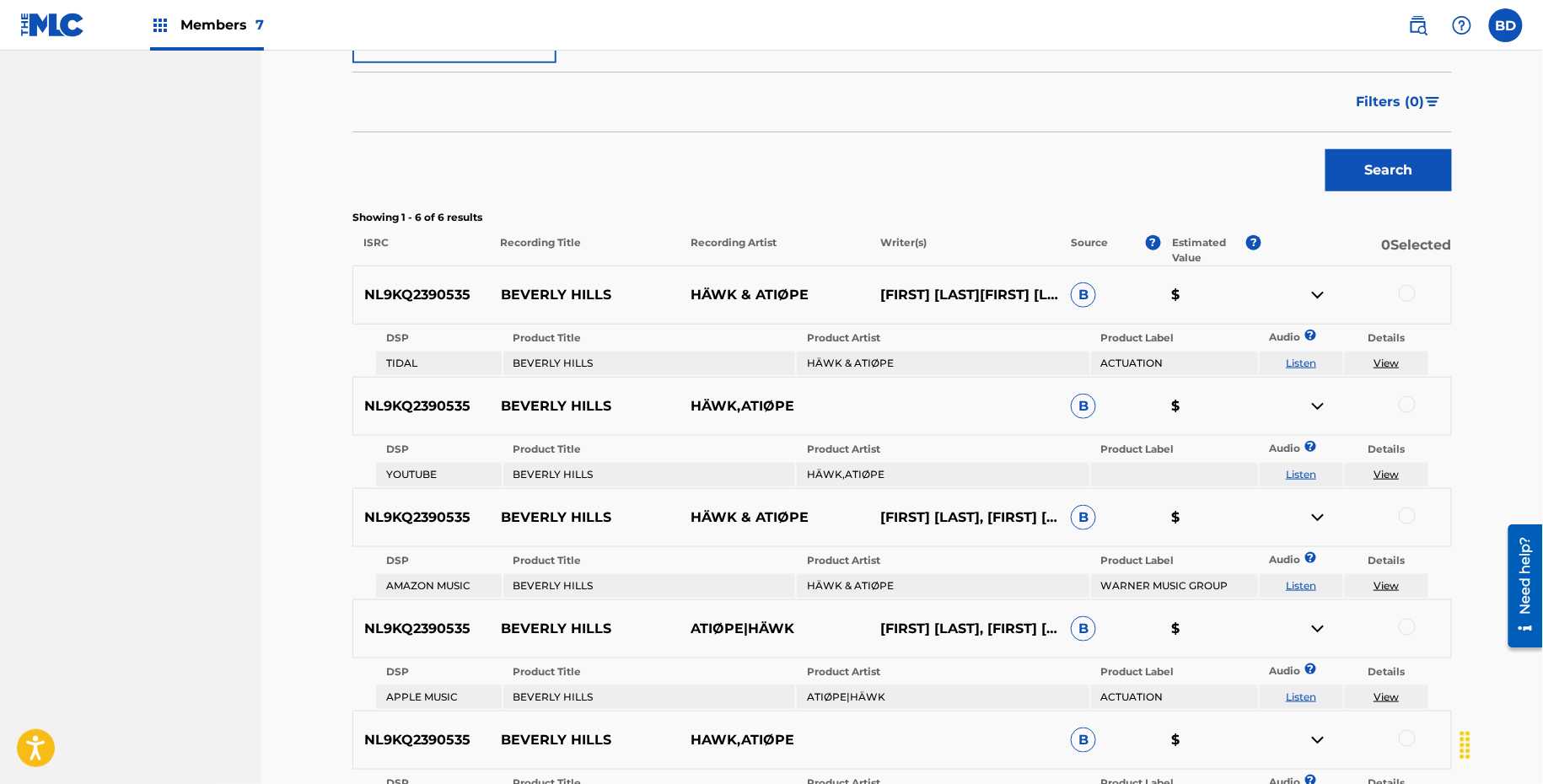 click on "BEVERLY HILLS" at bounding box center (584, 295) 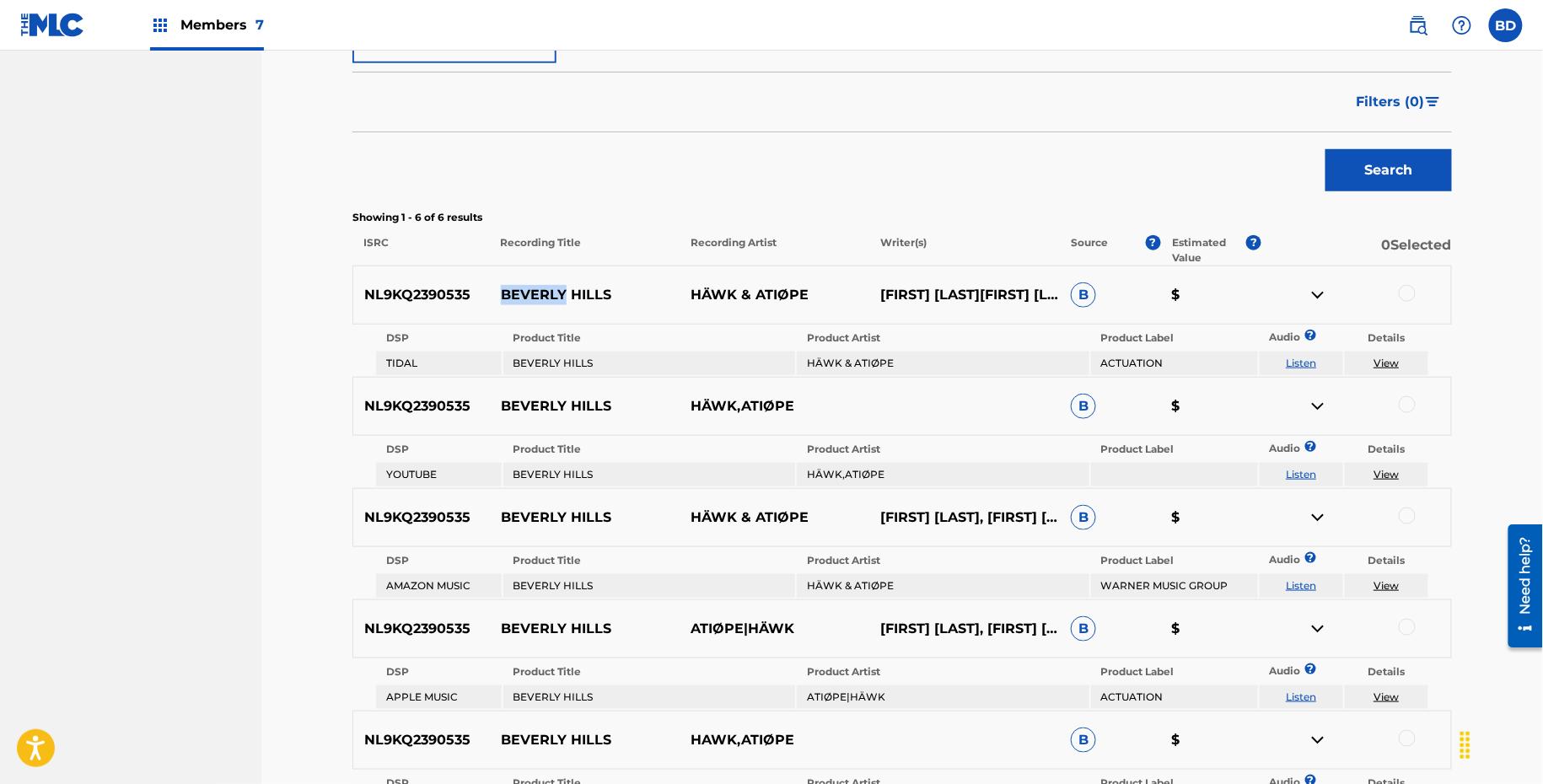 click on "BEVERLY HILLS" at bounding box center (584, 295) 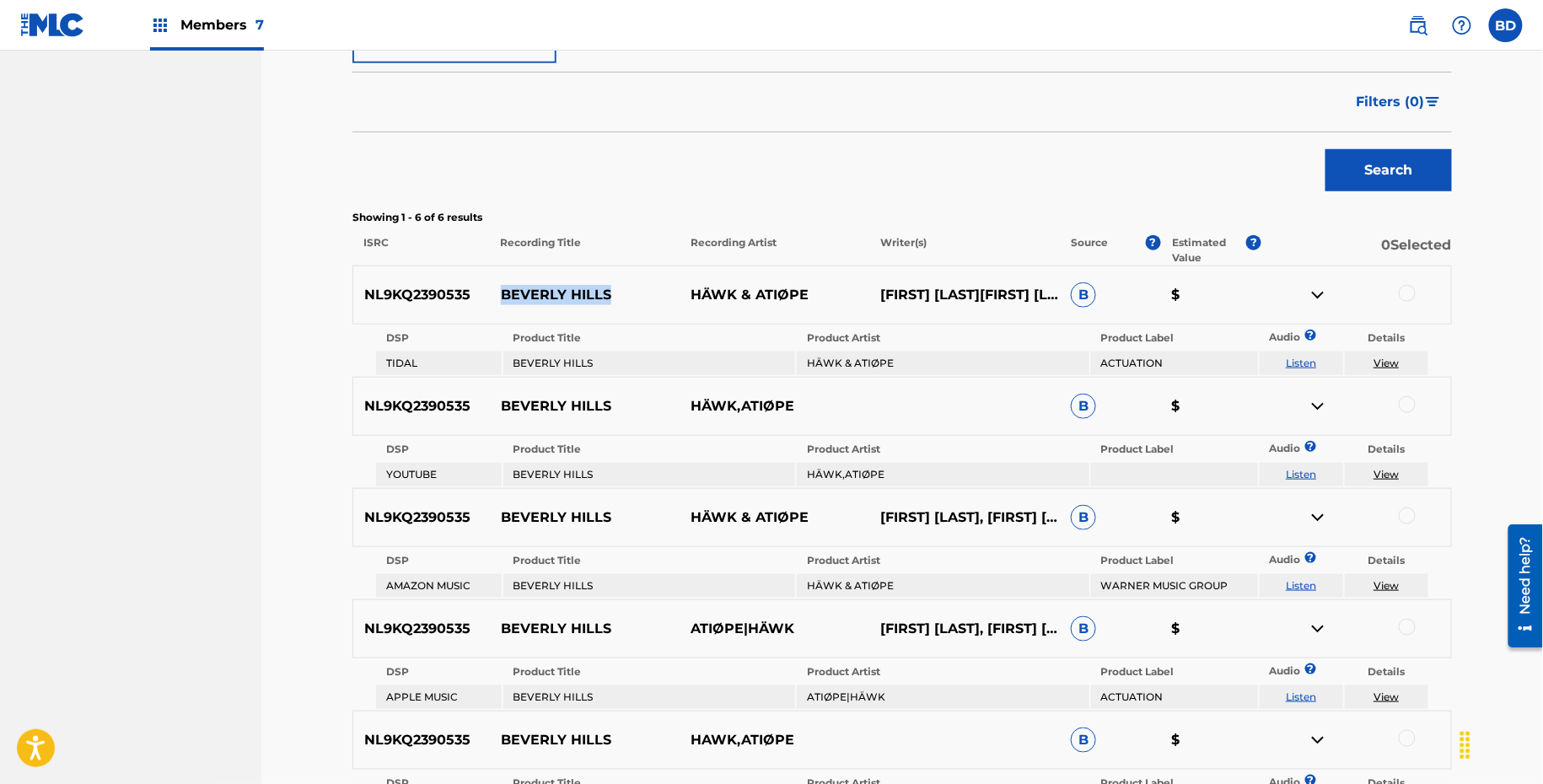 click on "BEVERLY HILLS" at bounding box center (584, 295) 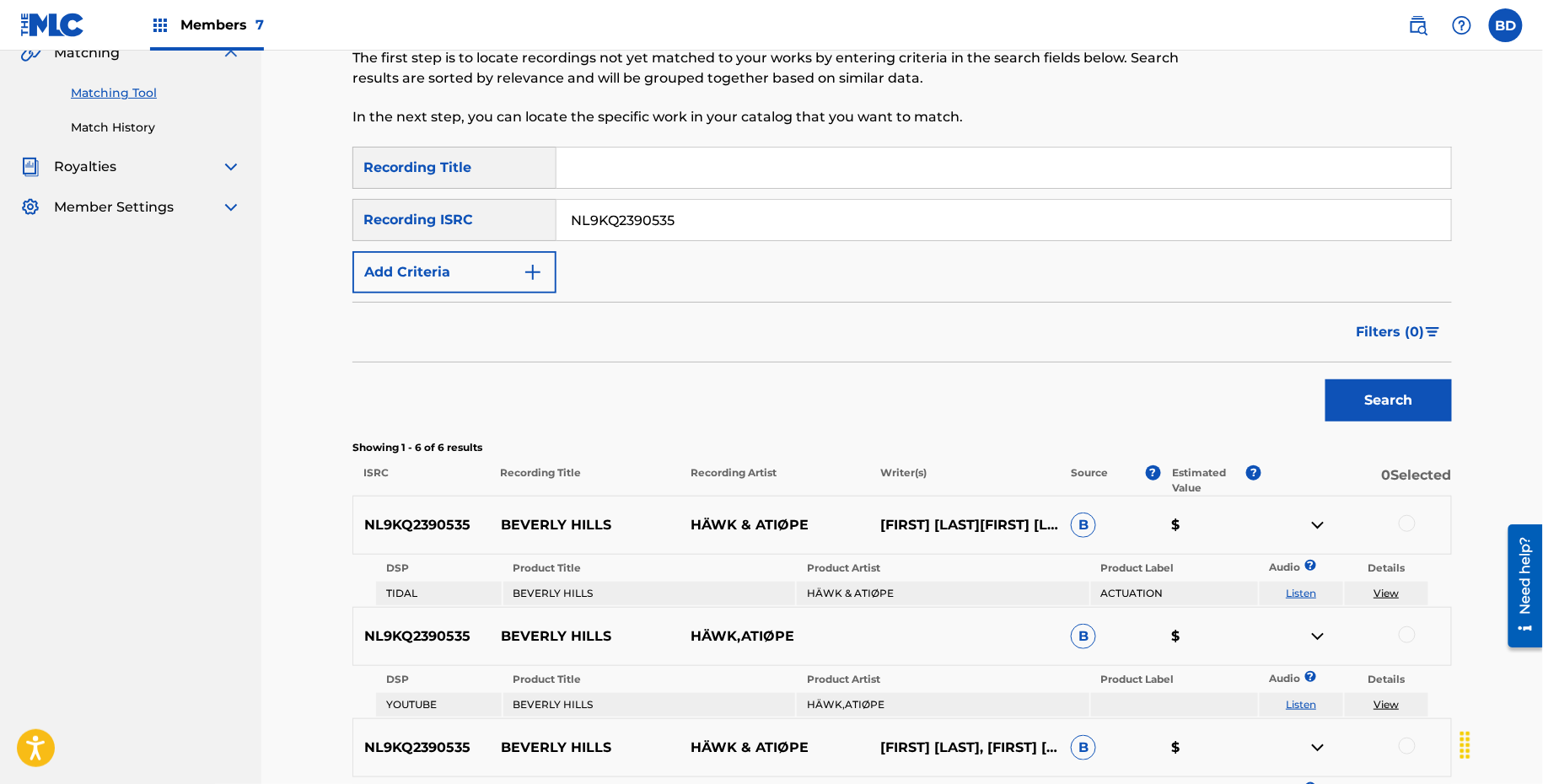 click on "NL9KQ2390535" at bounding box center [1003, 220] 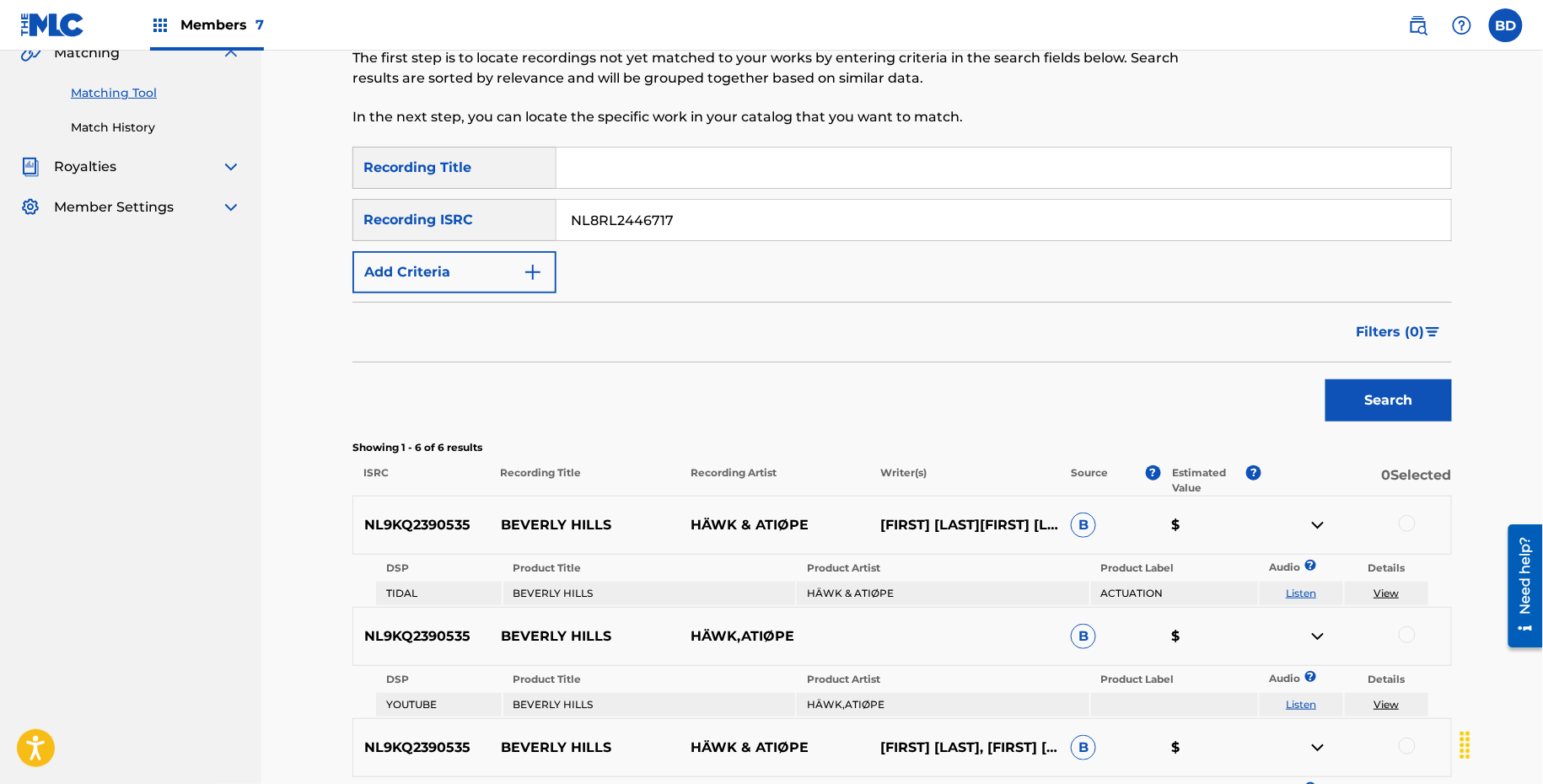 click on "Search" at bounding box center (1389, 400) 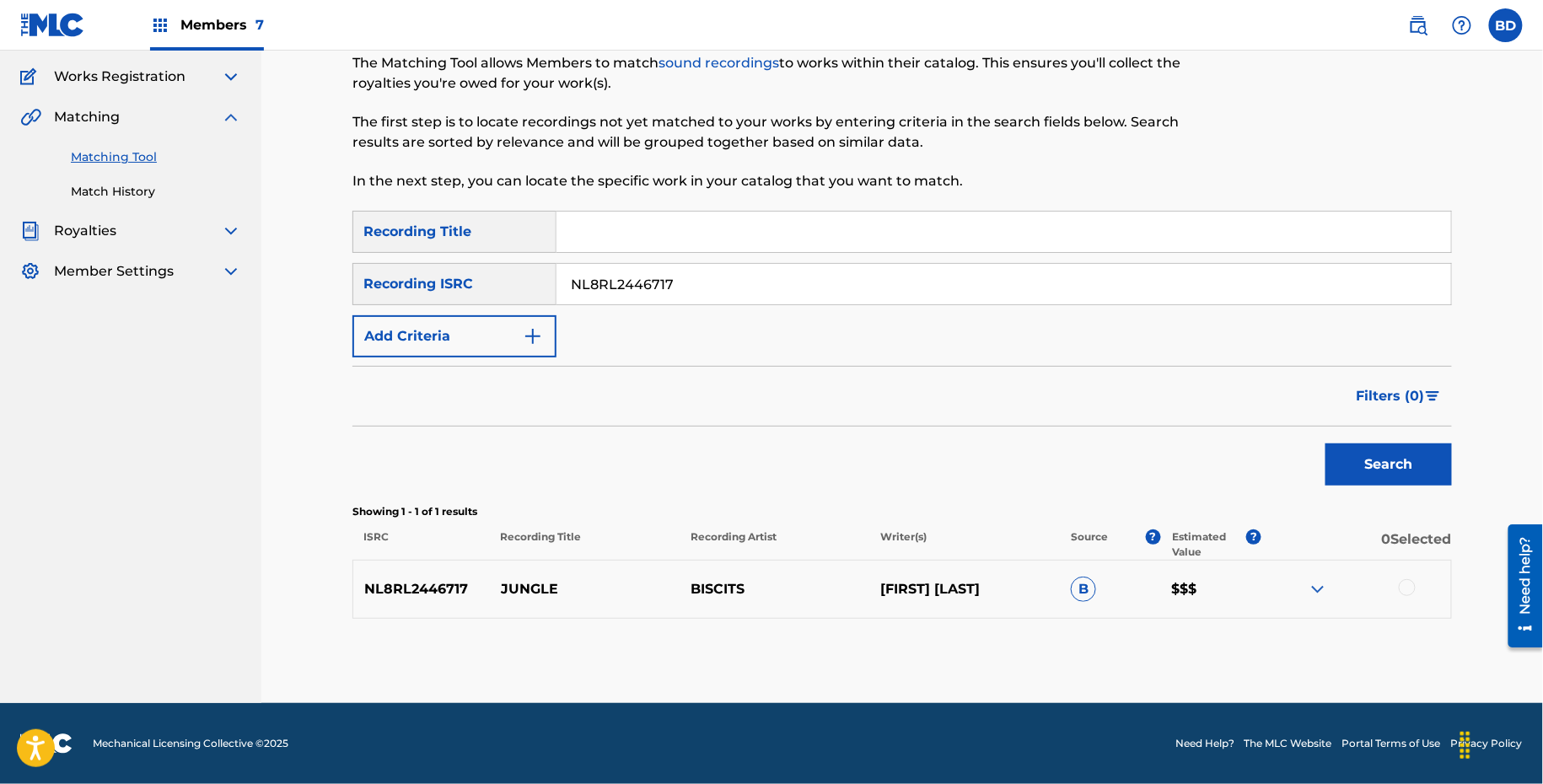 scroll, scrollTop: 131, scrollLeft: 0, axis: vertical 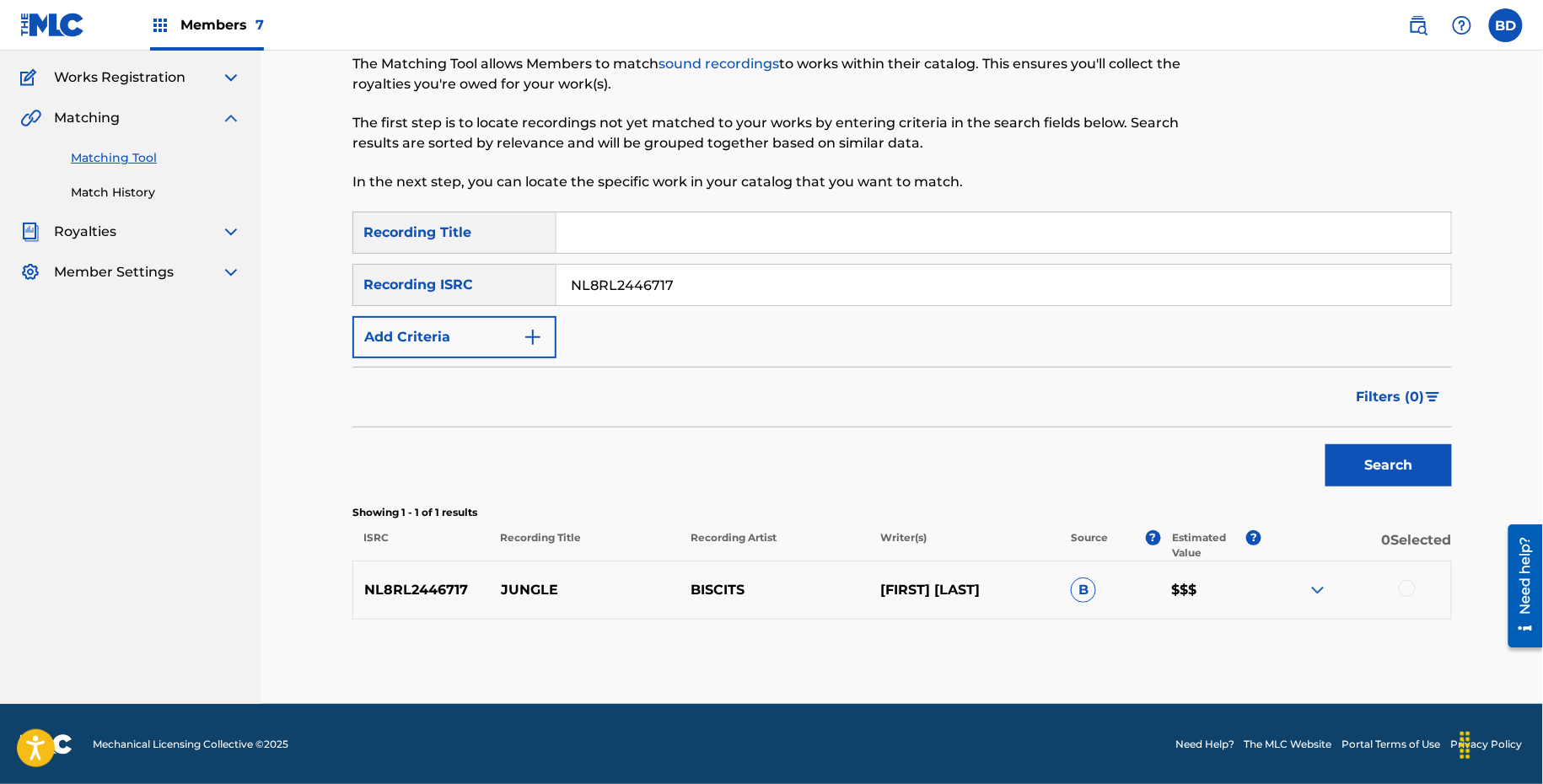click on "JUNGLE" at bounding box center [584, 590] 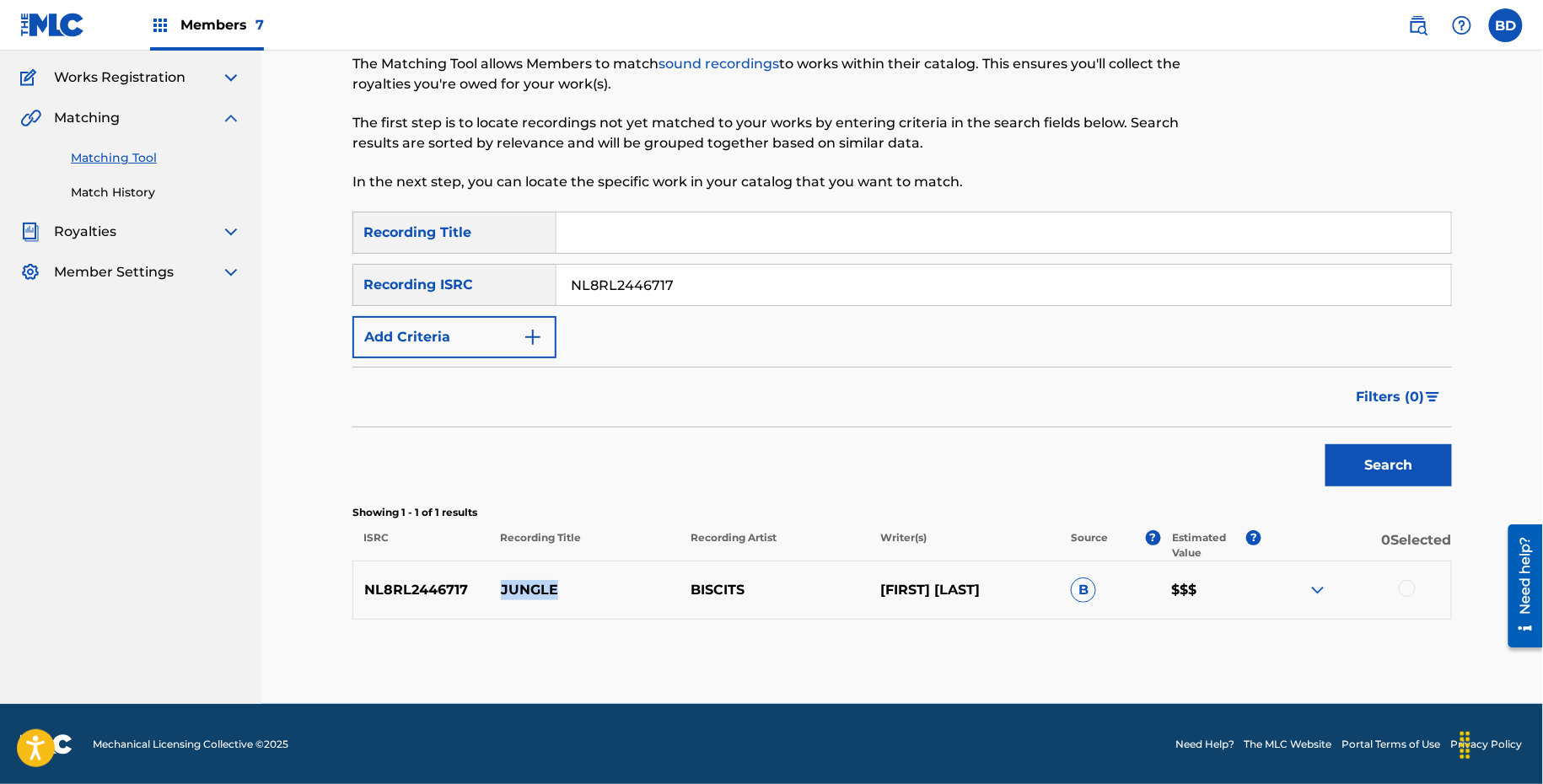 click on "JUNGLE" at bounding box center (584, 590) 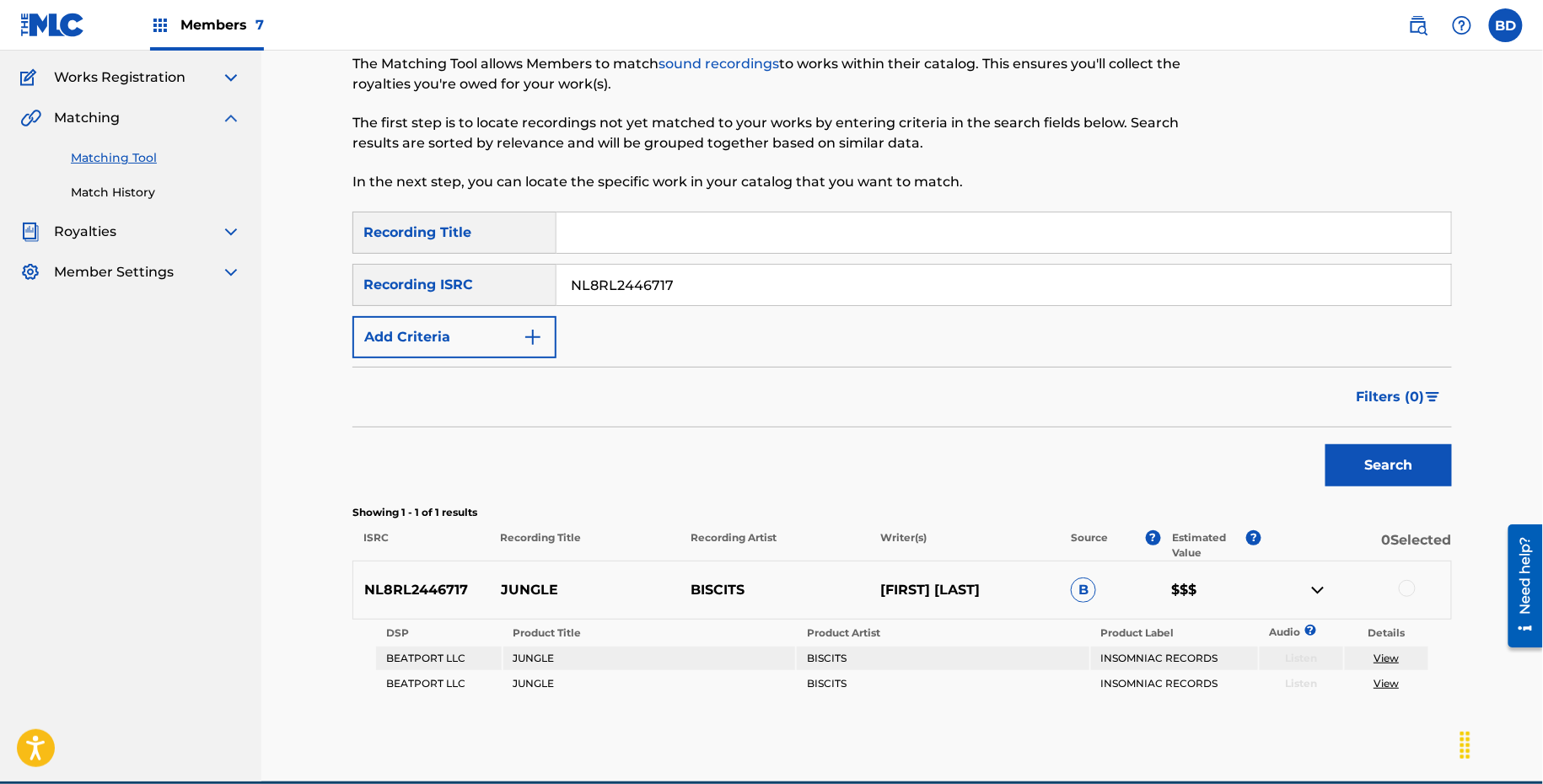 click on "NL8RL2446717" at bounding box center (1003, 285) 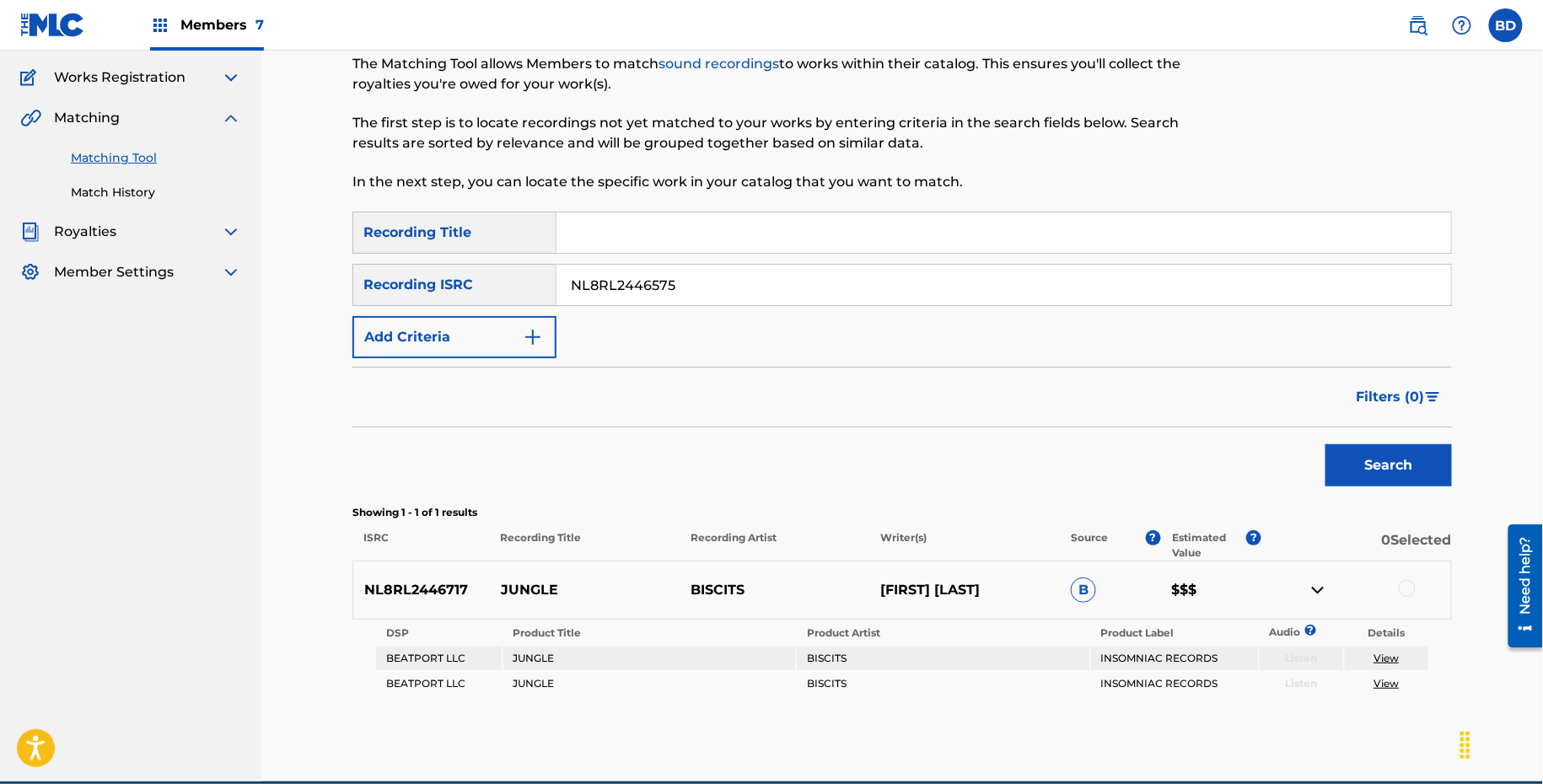 click on "Search" at bounding box center [1389, 465] 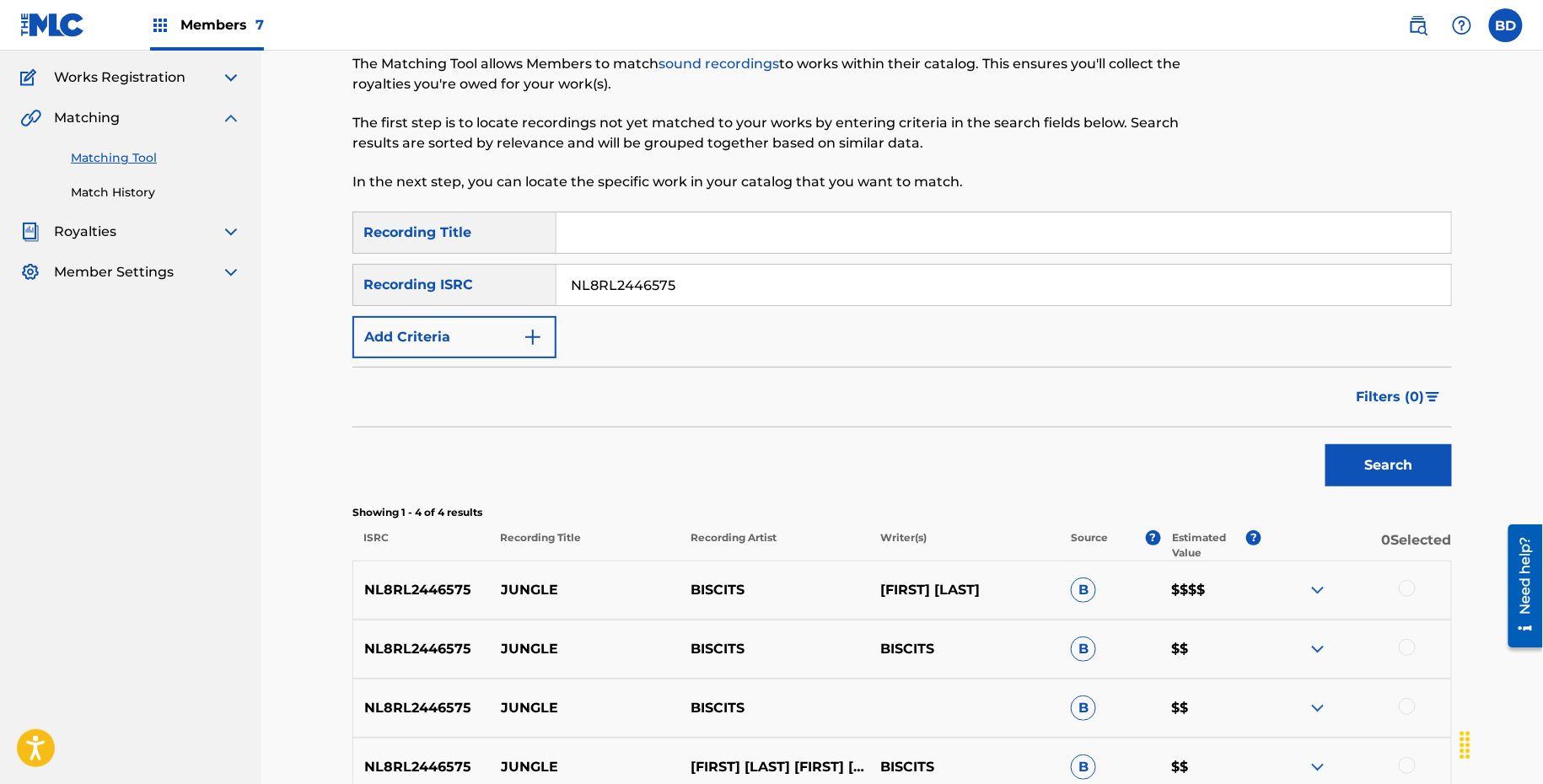 scroll, scrollTop: 308, scrollLeft: 0, axis: vertical 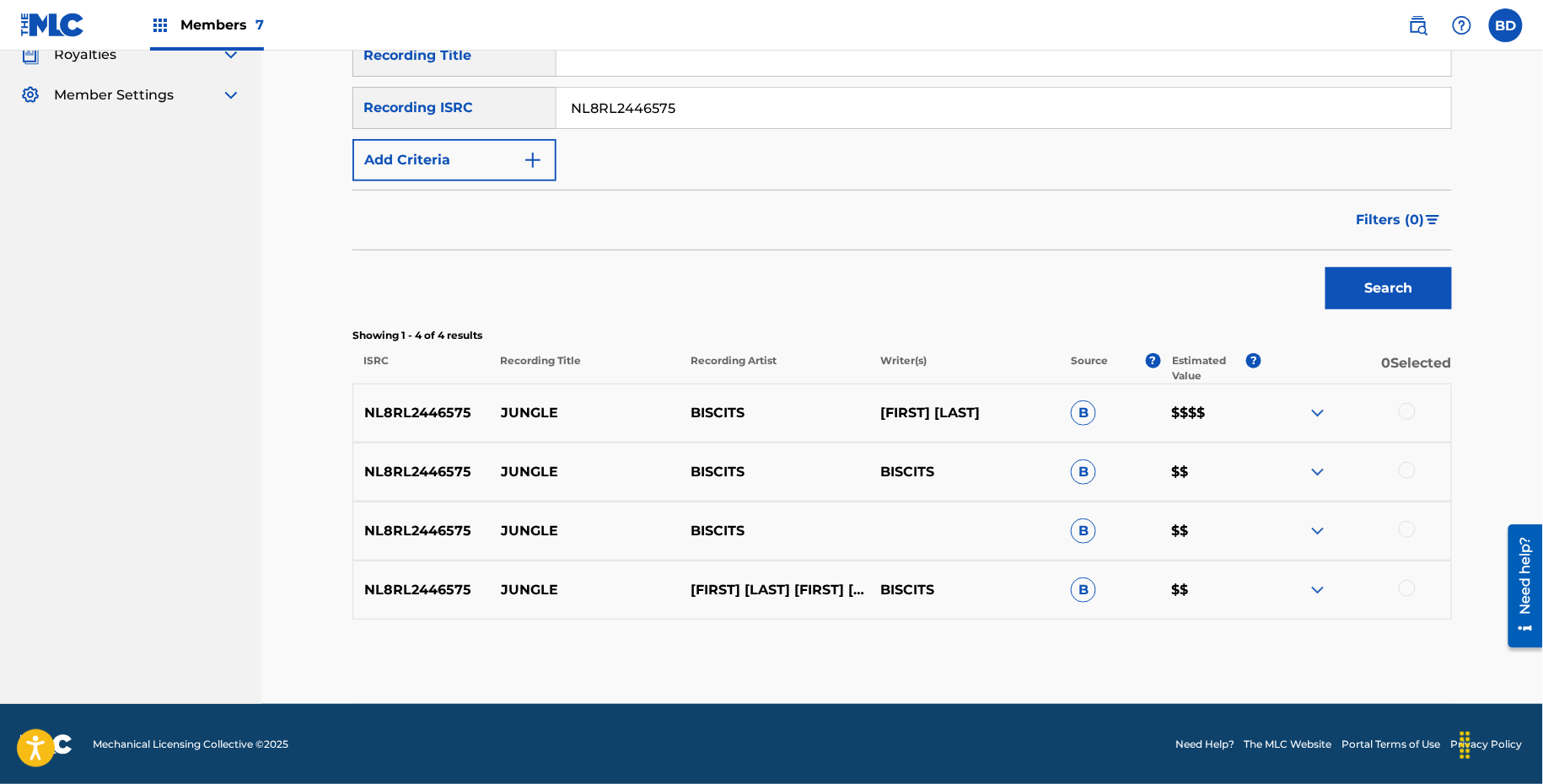 click at bounding box center [1318, 590] 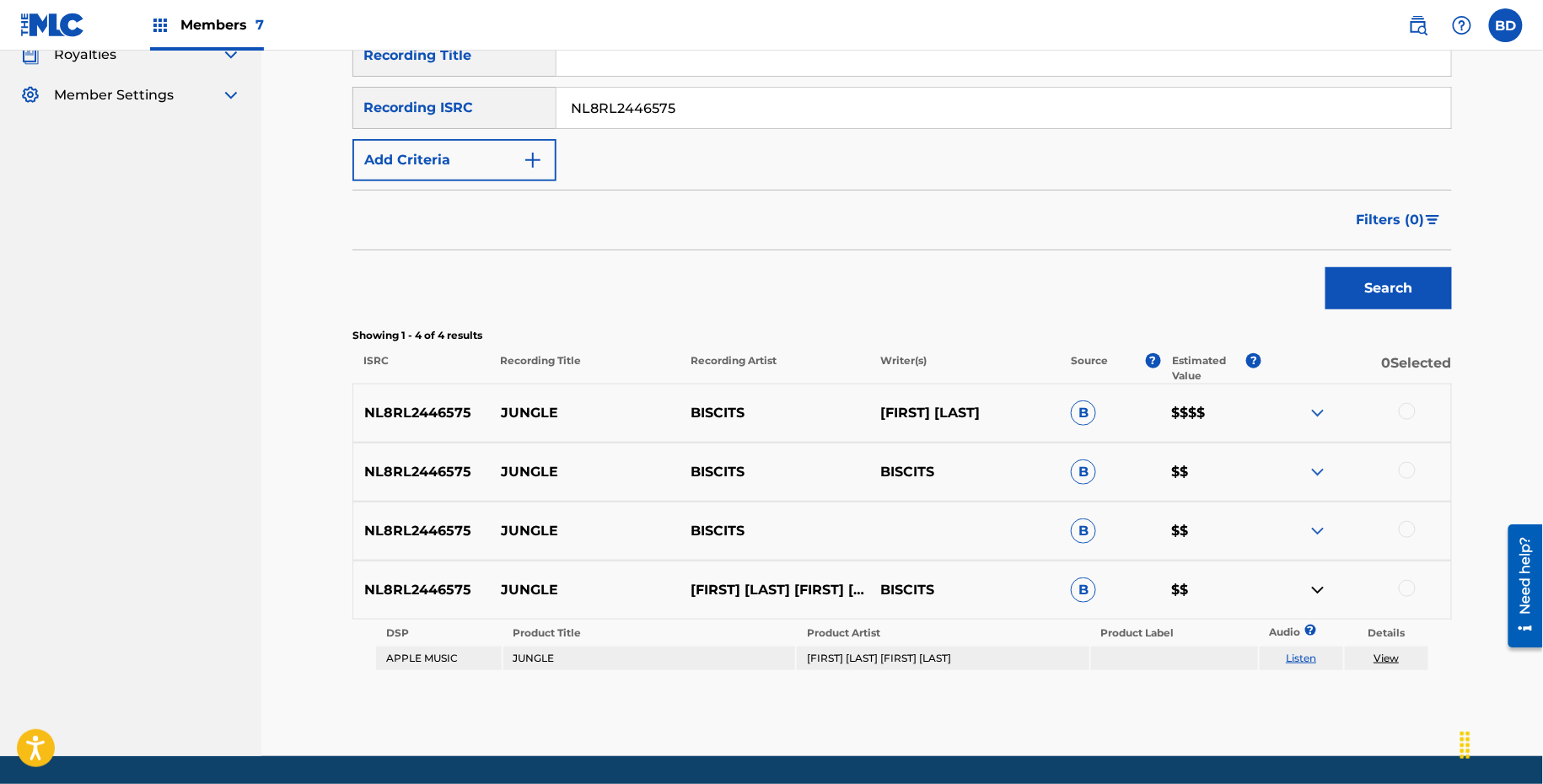 click at bounding box center [1318, 531] 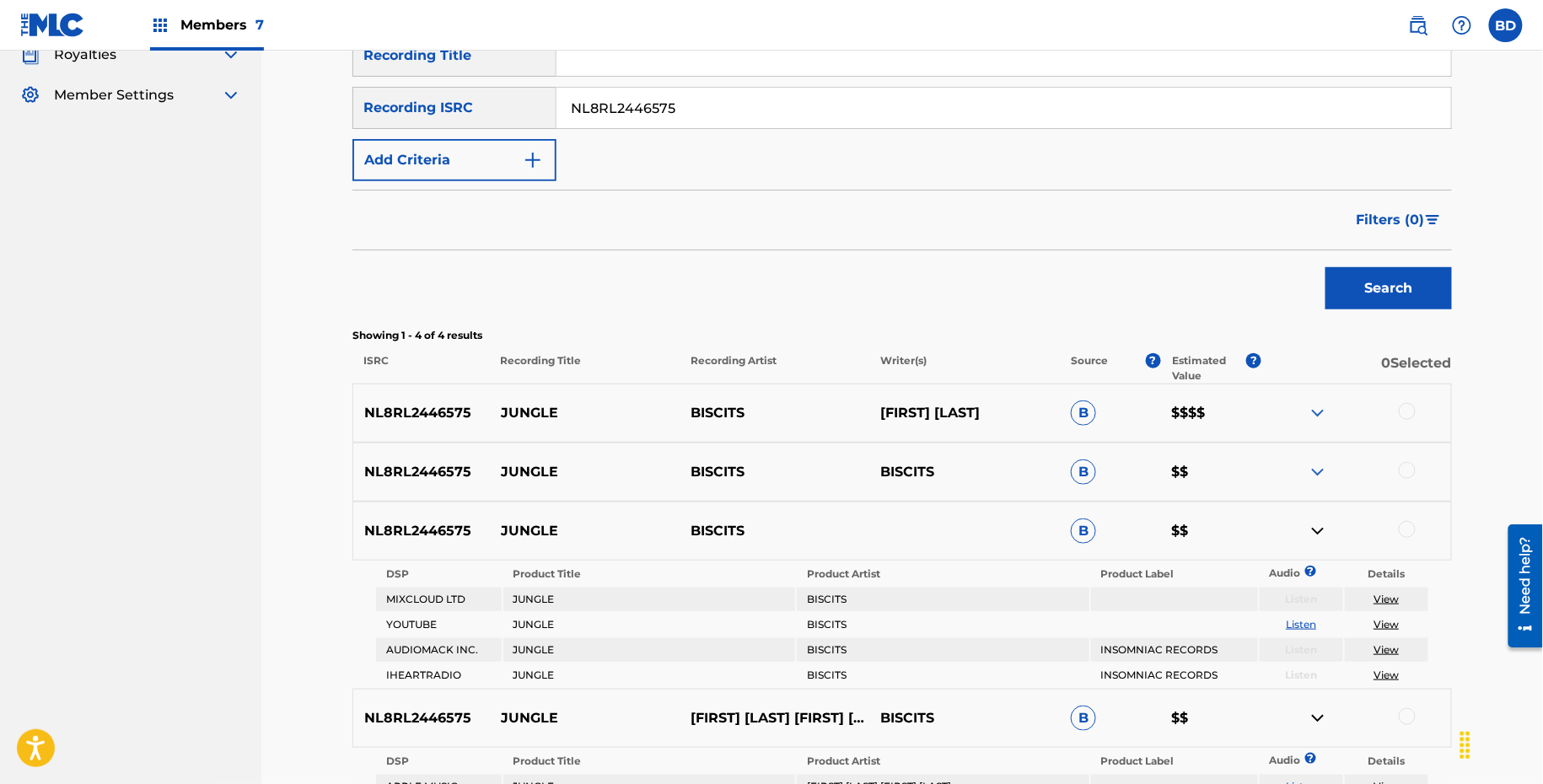 click on "NL8RL2446575 JUNGLE BISCITS BISCITS B $$" at bounding box center [902, 472] 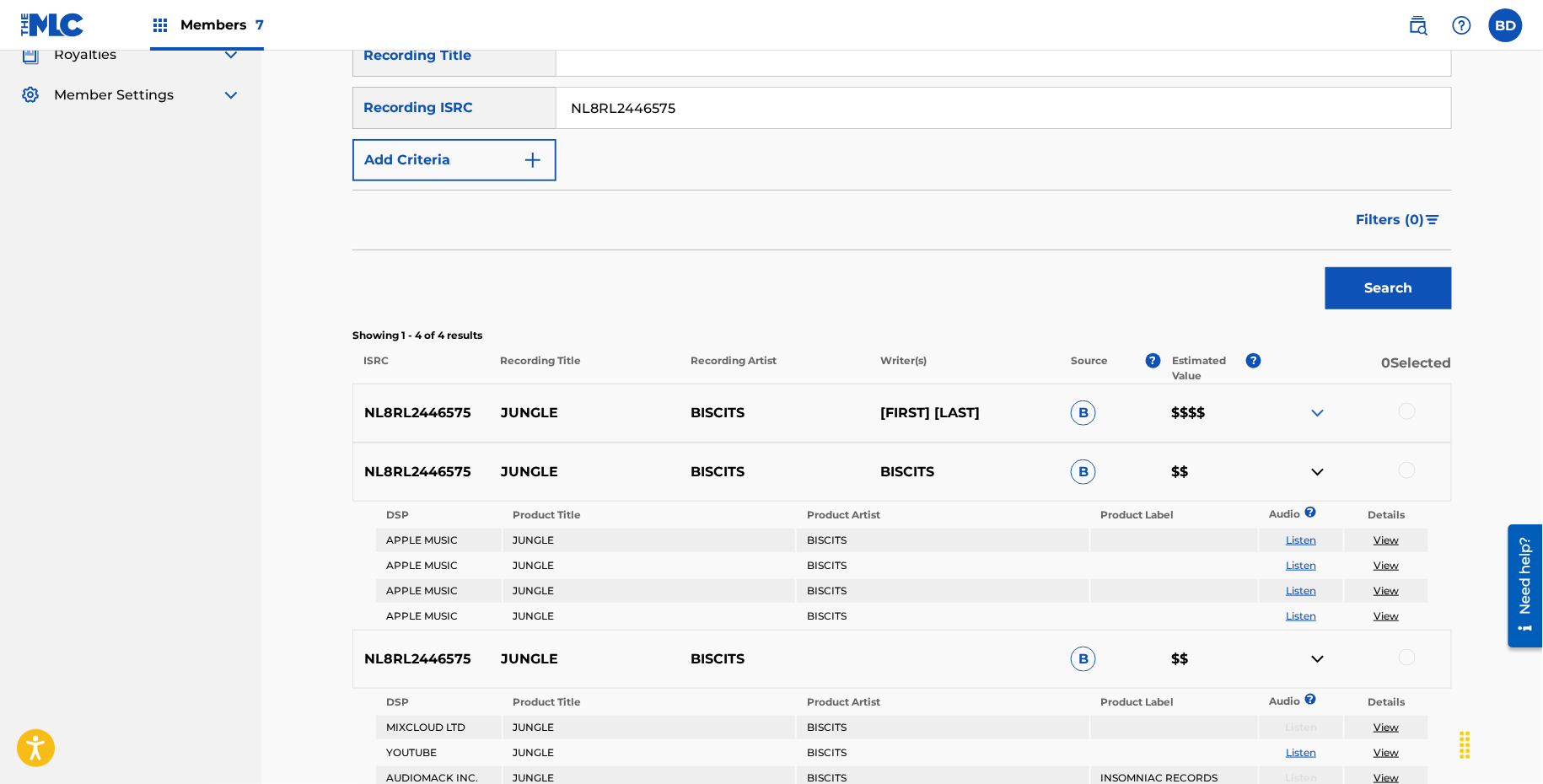 click at bounding box center (1318, 413) 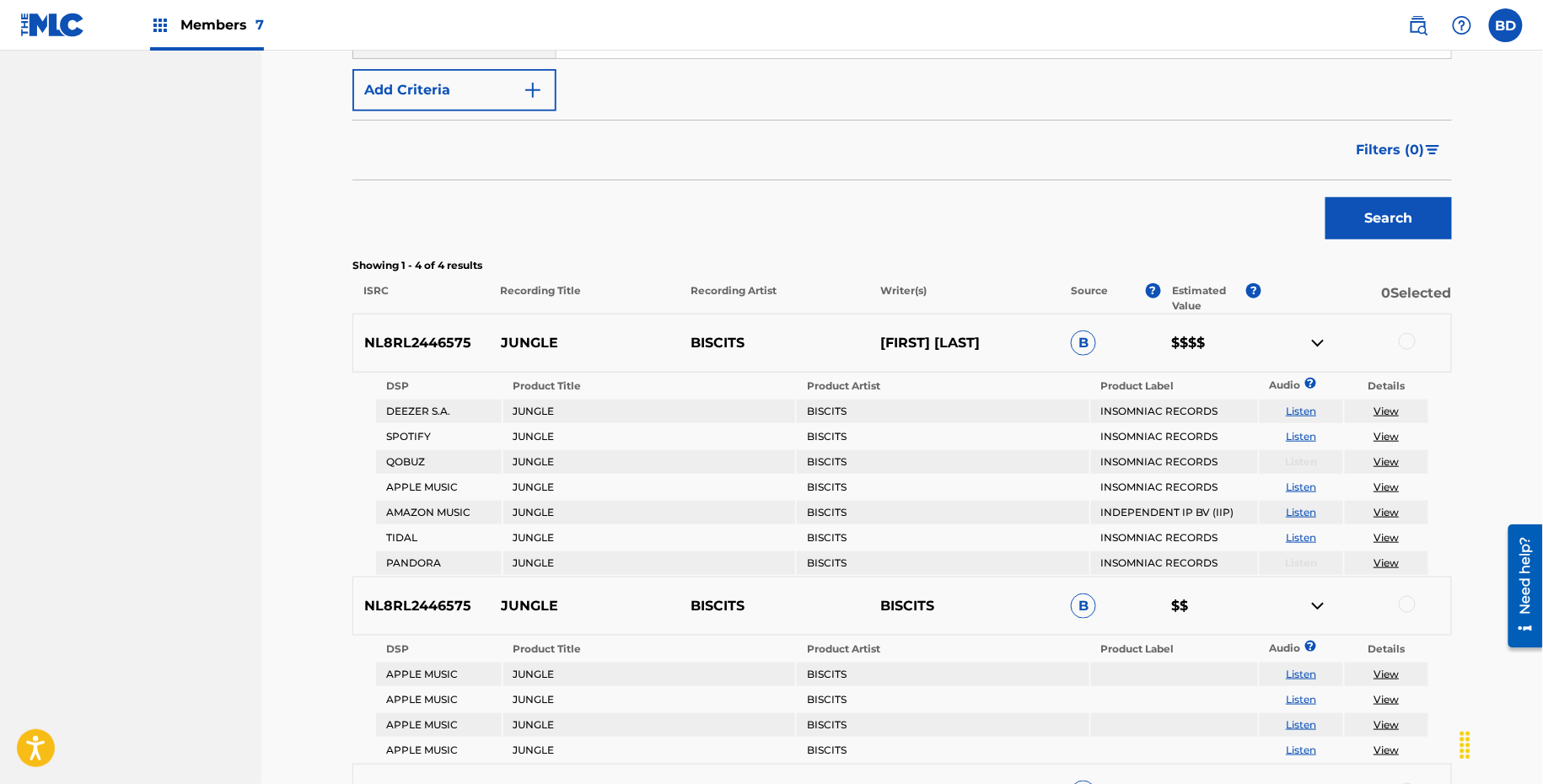 scroll, scrollTop: 427, scrollLeft: 0, axis: vertical 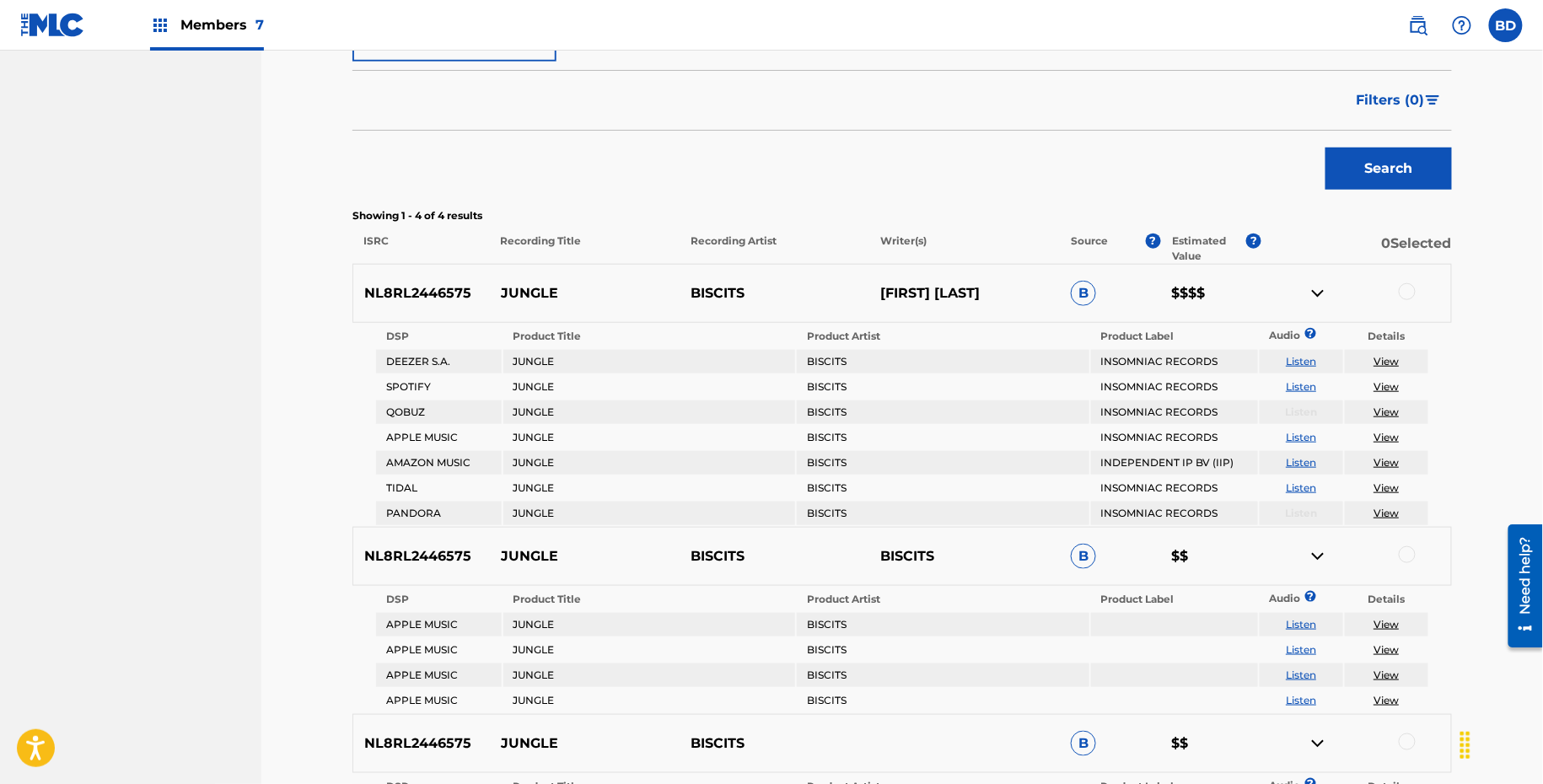 click on "JUNGLE" at bounding box center [584, 293] 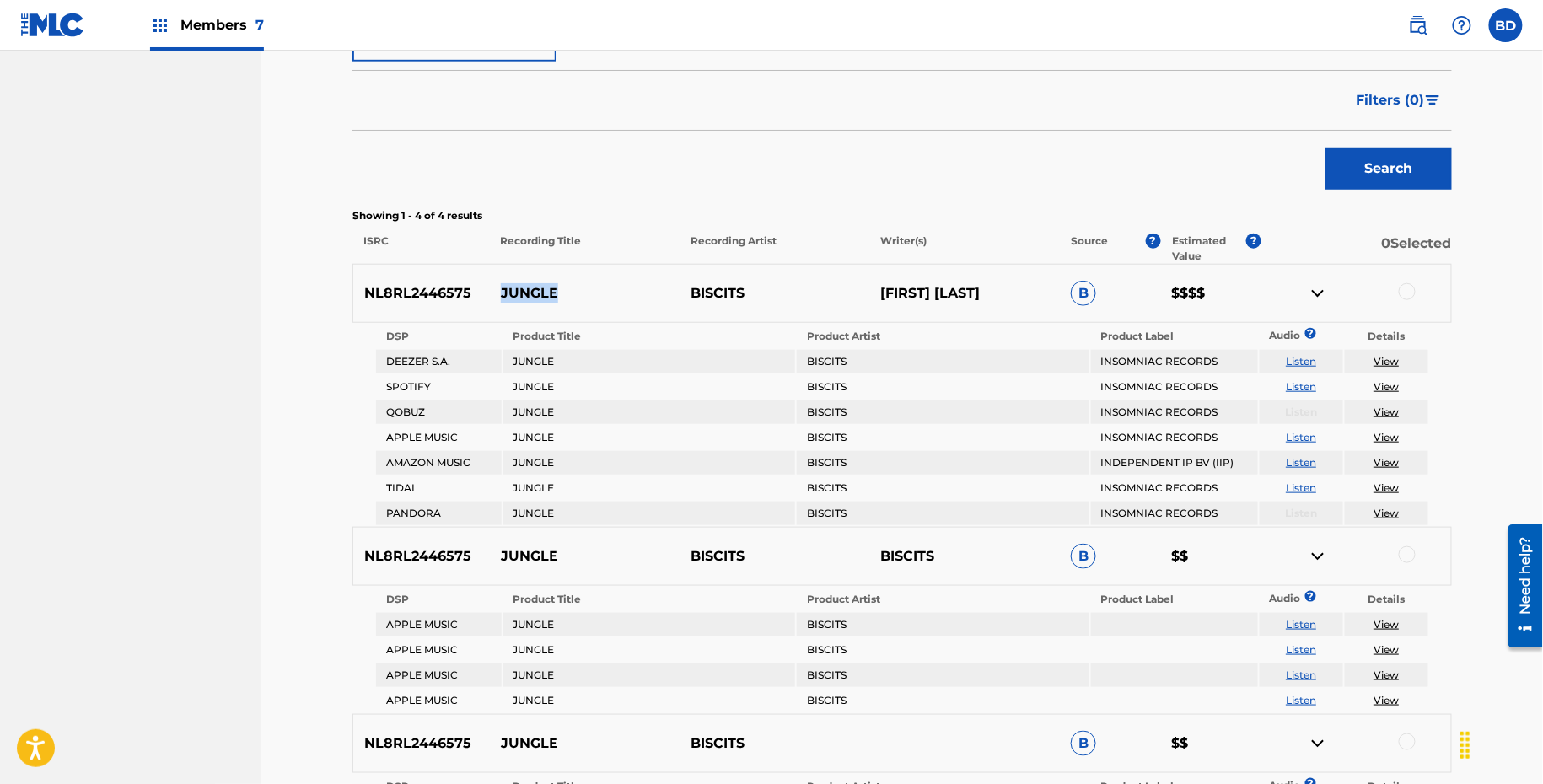 click on "JUNGLE" at bounding box center (584, 293) 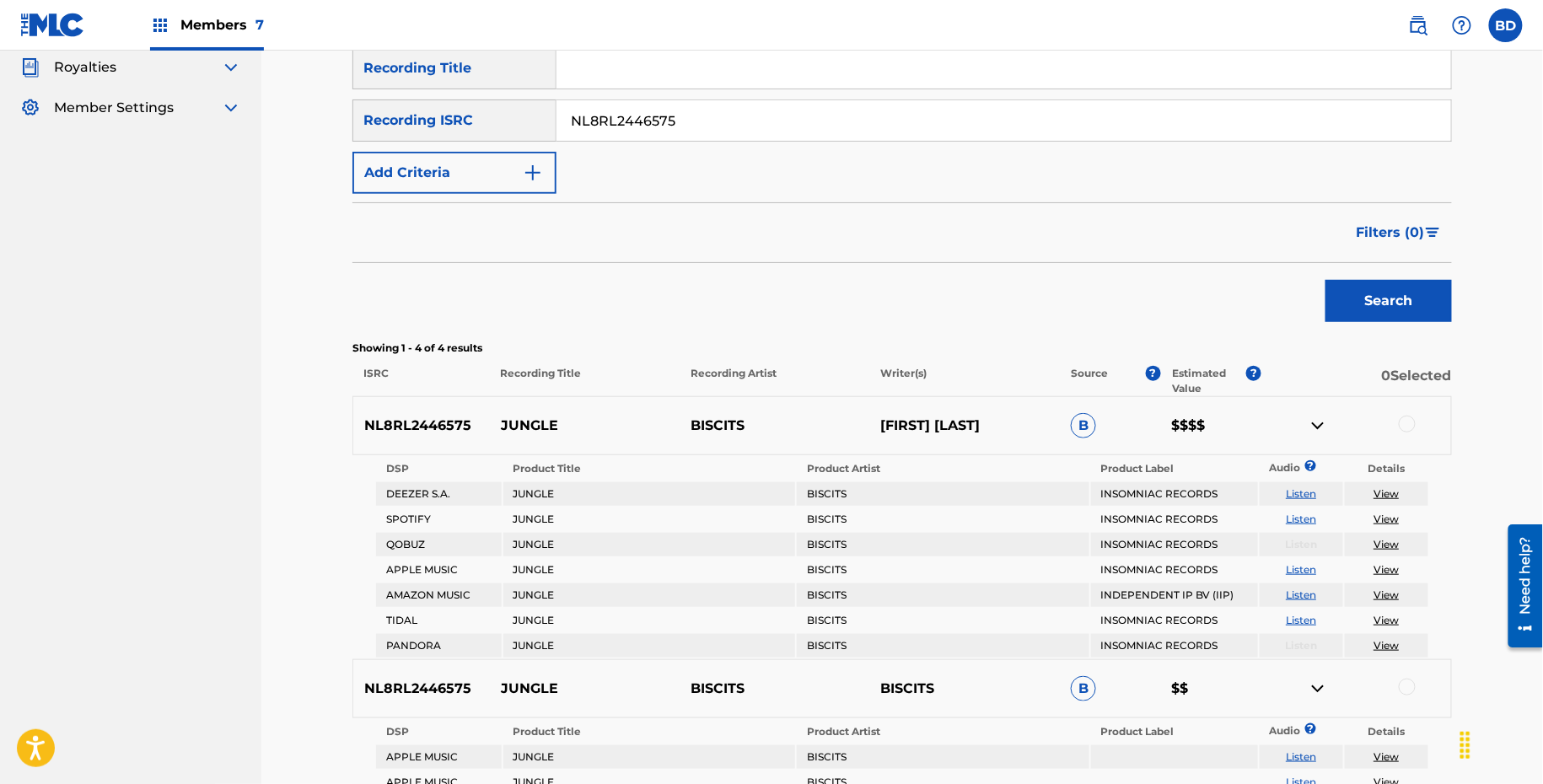 click on "NL8RL2446575" at bounding box center (1003, 121) 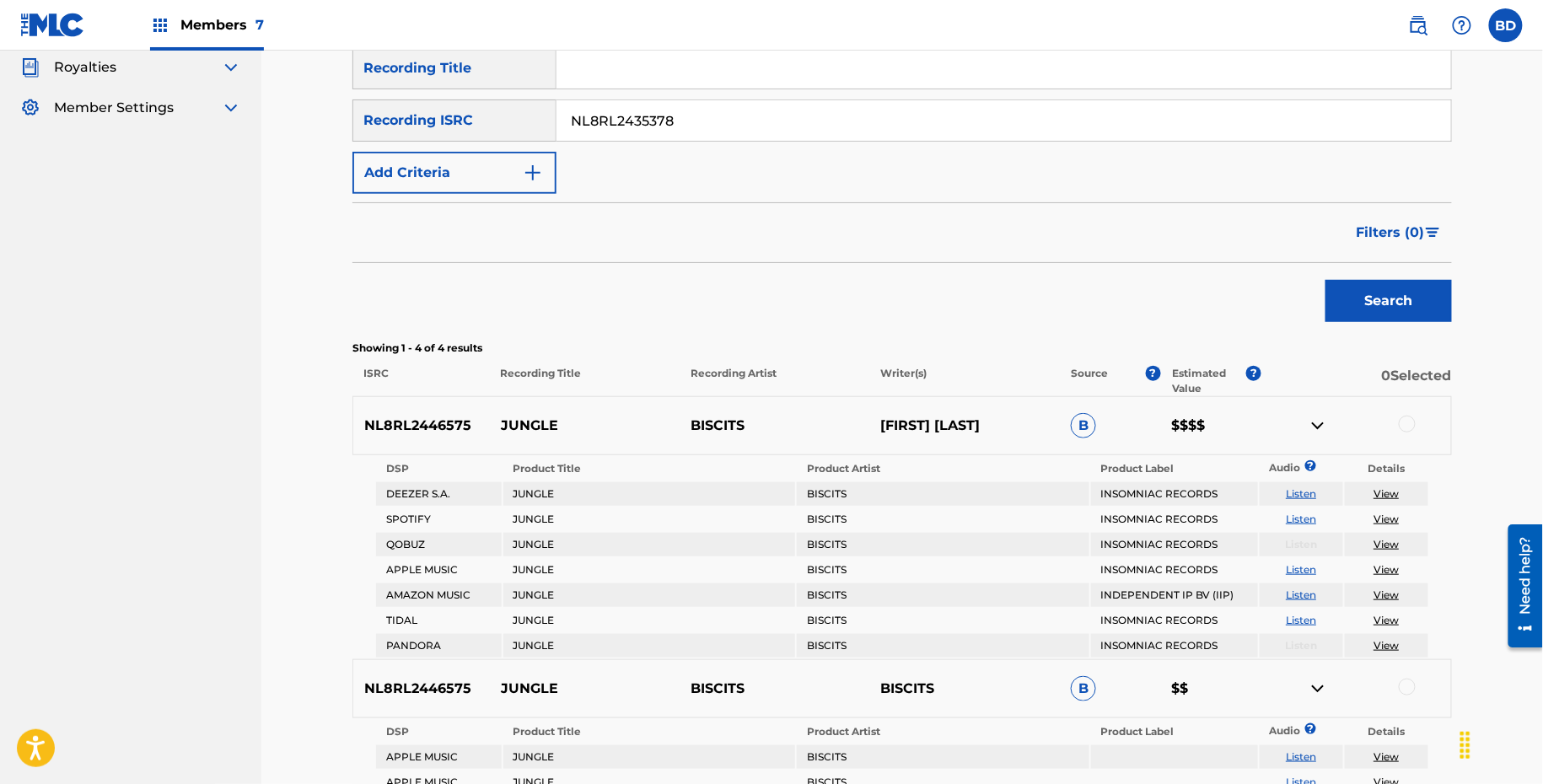type on "NL8RL2435378" 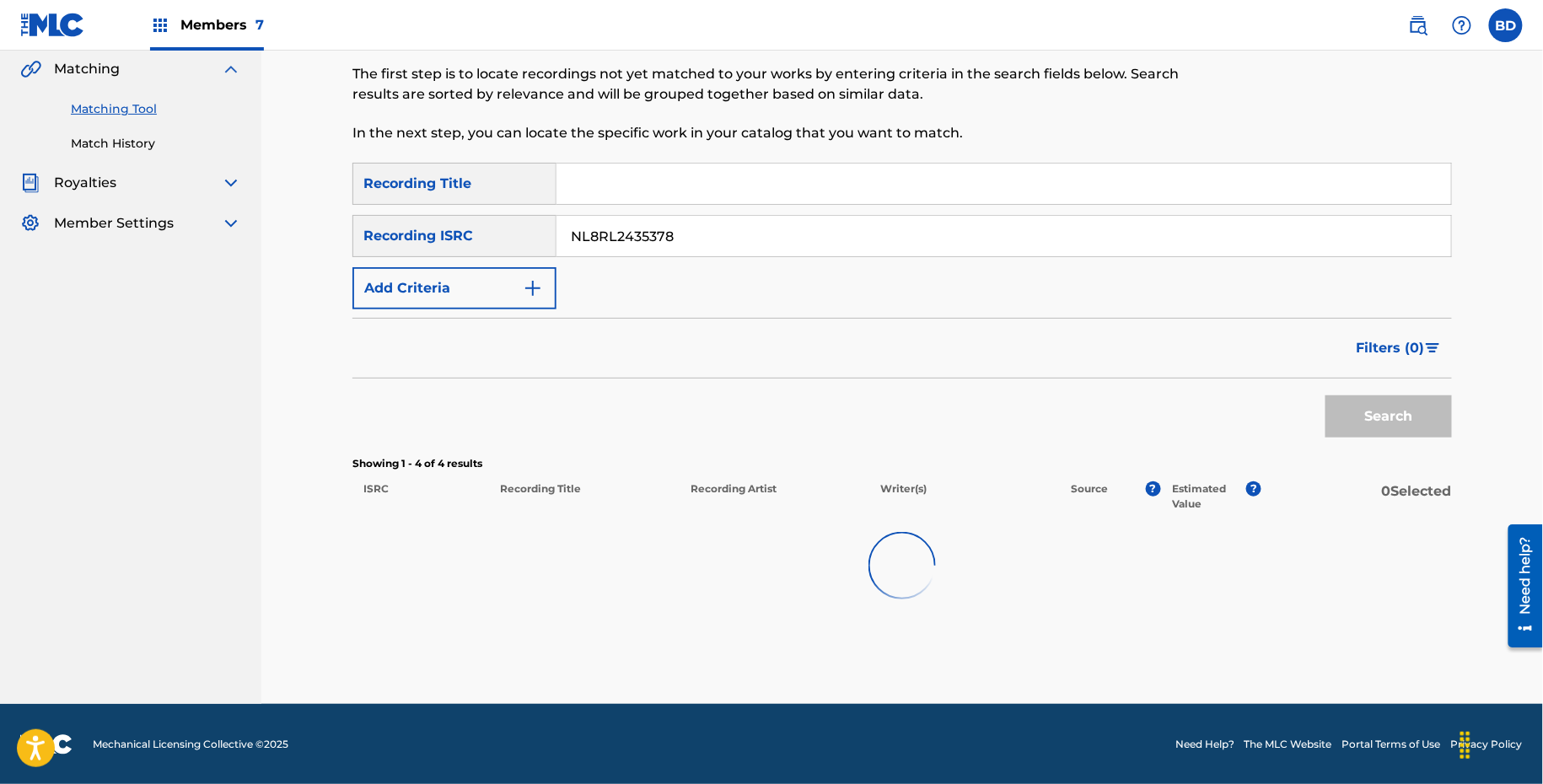 scroll, scrollTop: 295, scrollLeft: 0, axis: vertical 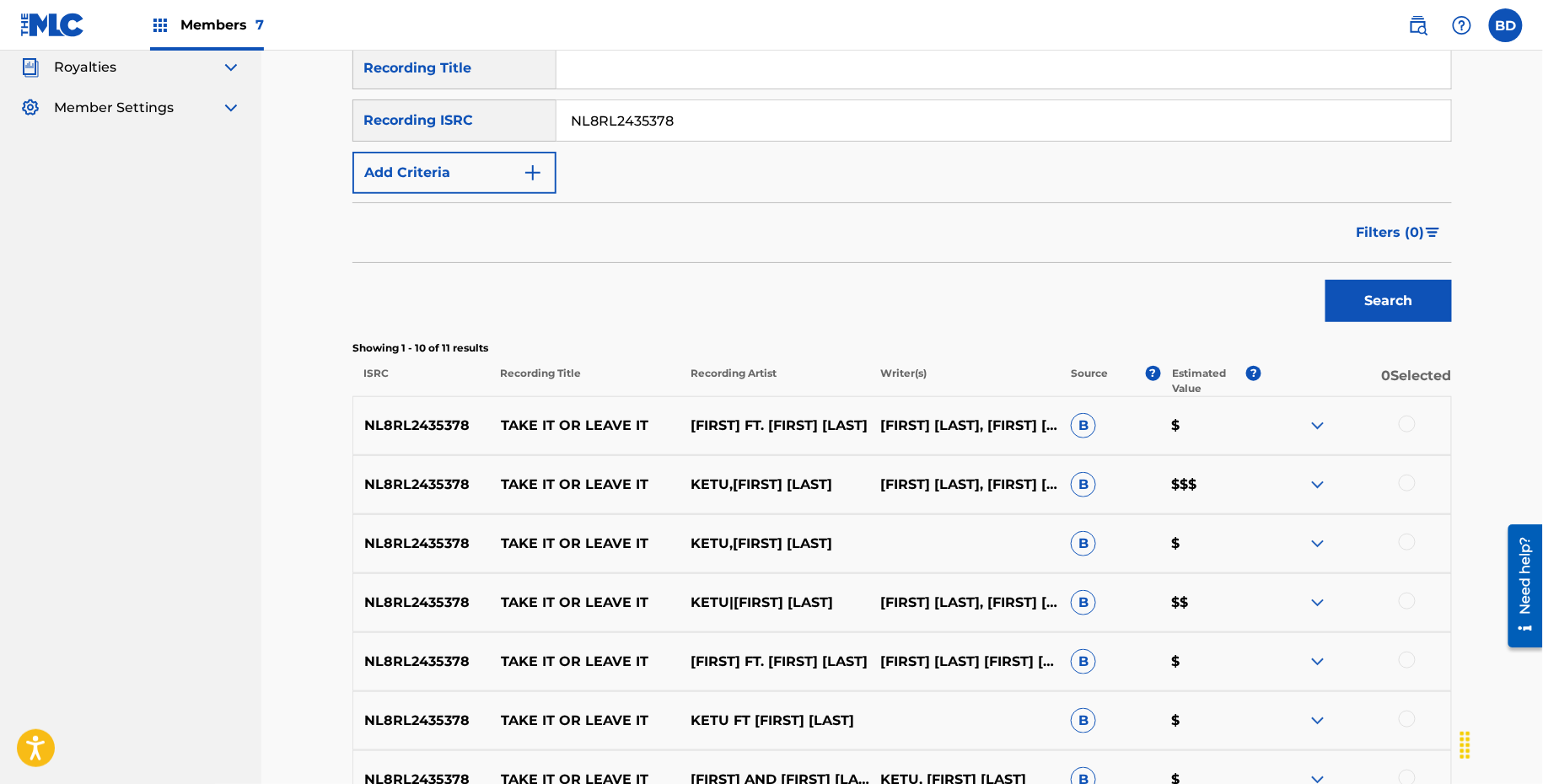 click on "TAKE IT OR LEAVE IT" at bounding box center (584, 426) 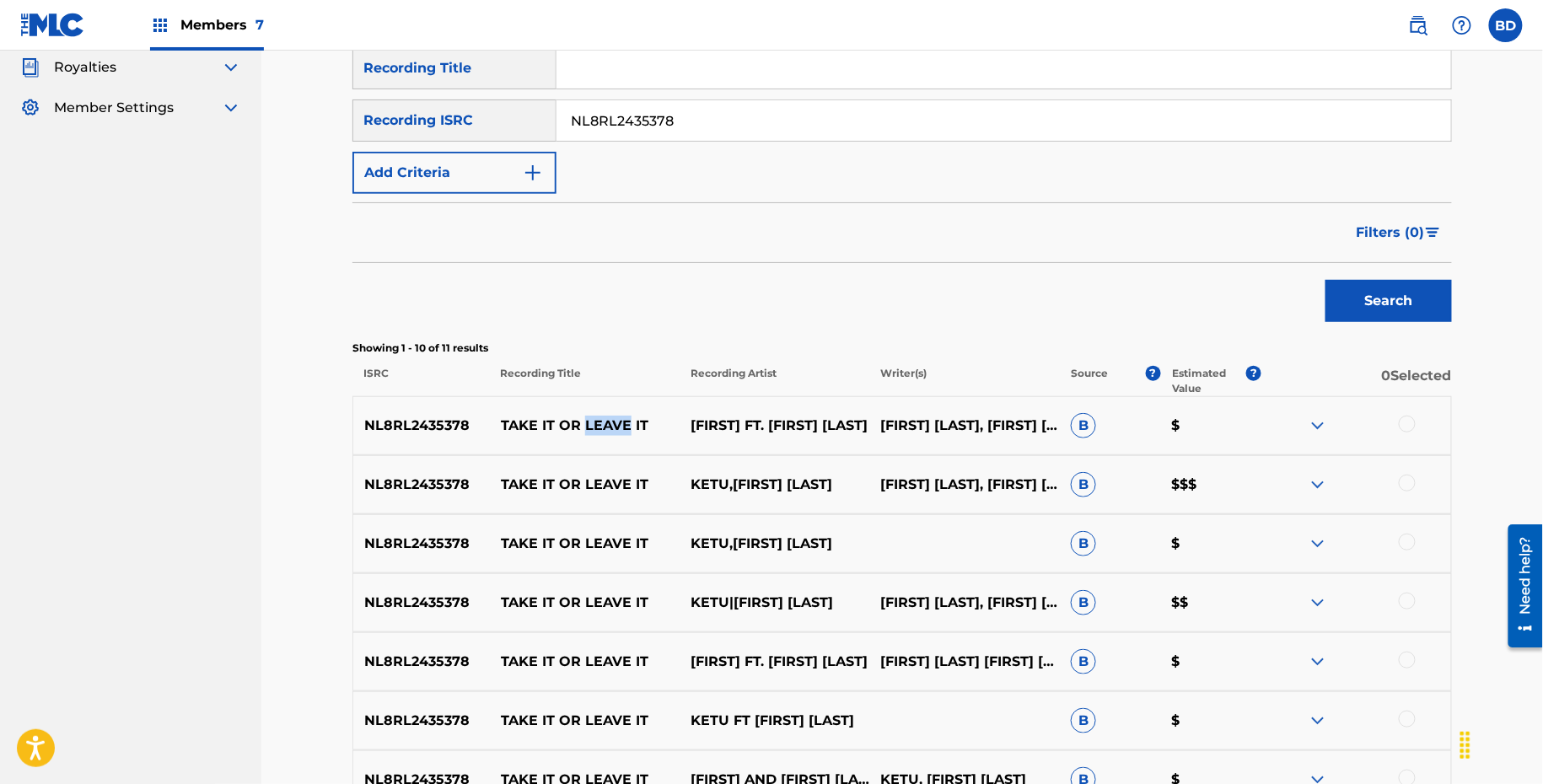 click on "TAKE IT OR LEAVE IT" at bounding box center [584, 426] 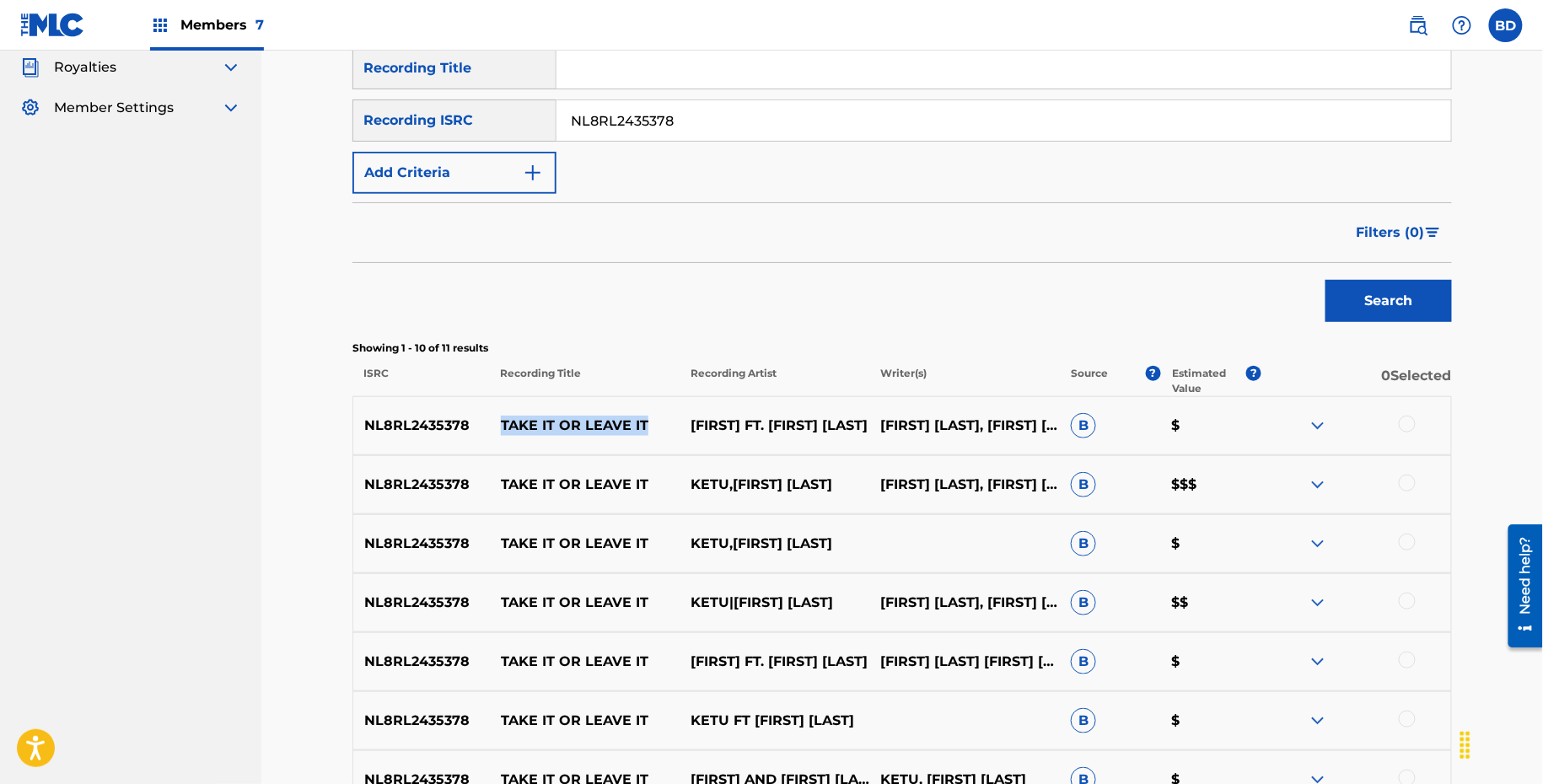 click on "TAKE IT OR LEAVE IT" at bounding box center (584, 426) 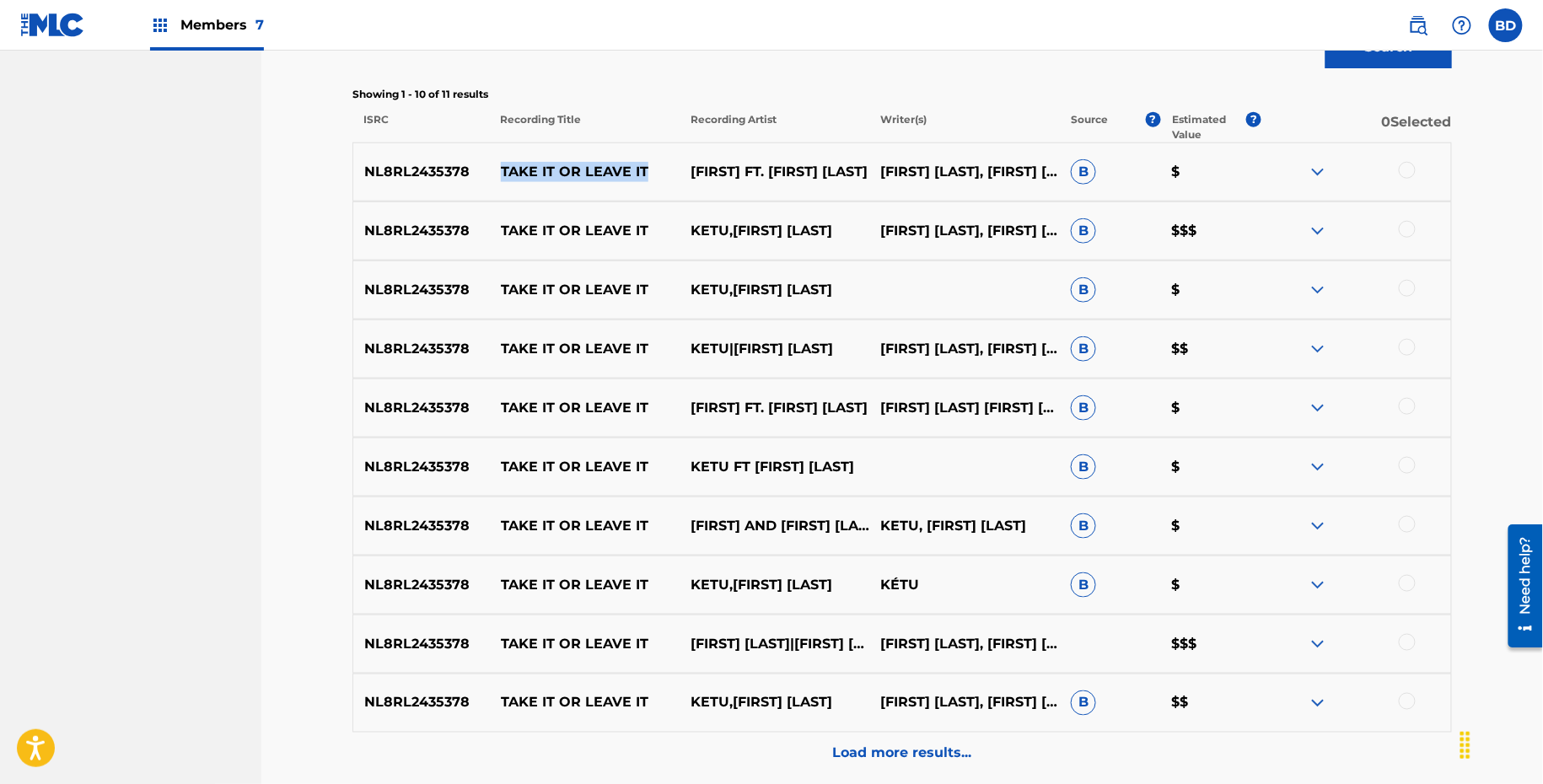 scroll, scrollTop: 704, scrollLeft: 0, axis: vertical 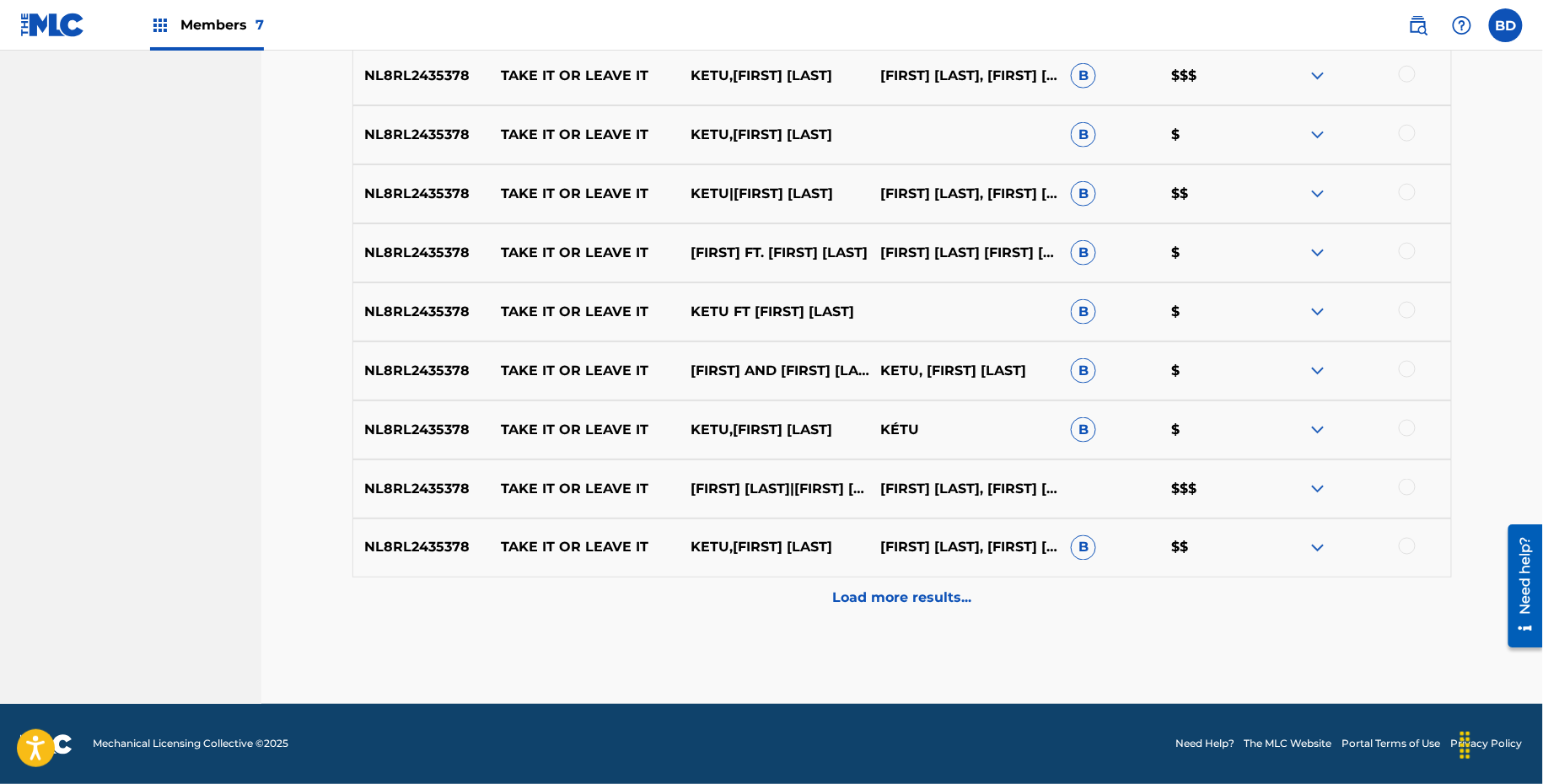 click on "NL8RL2435378 TAKE IT OR LEAVE IT KETU,JORDYN SIMONE ANTHONY KETUOJOR IKEDIUBA, ITAI DAVID SHAPIRA, JORDYN SIMONE, KETU, SHAMIR FAUNTLEROY, TREY KAMS, VITA JUTZEN B $$" at bounding box center (902, 548) 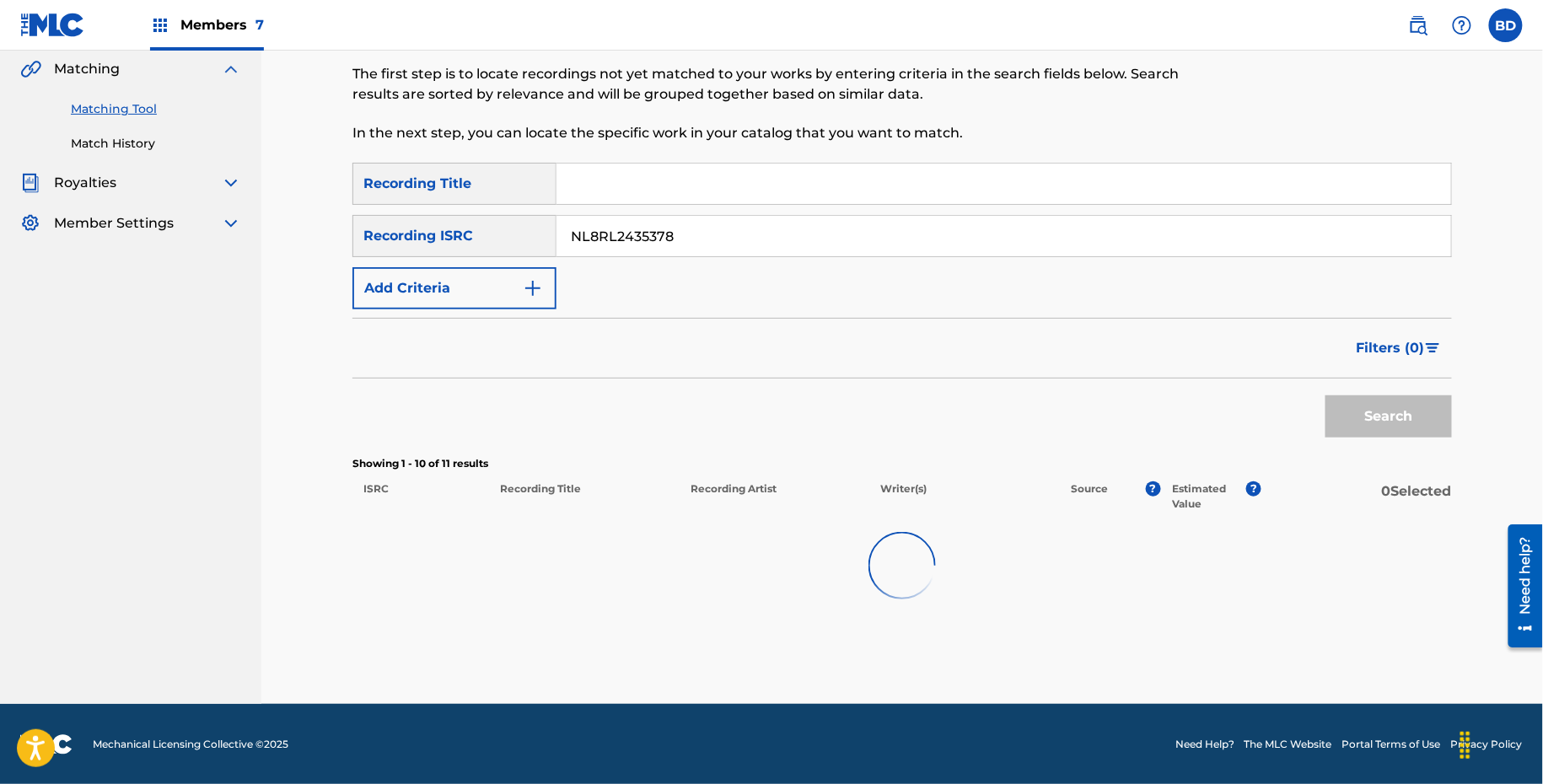 scroll, scrollTop: 704, scrollLeft: 0, axis: vertical 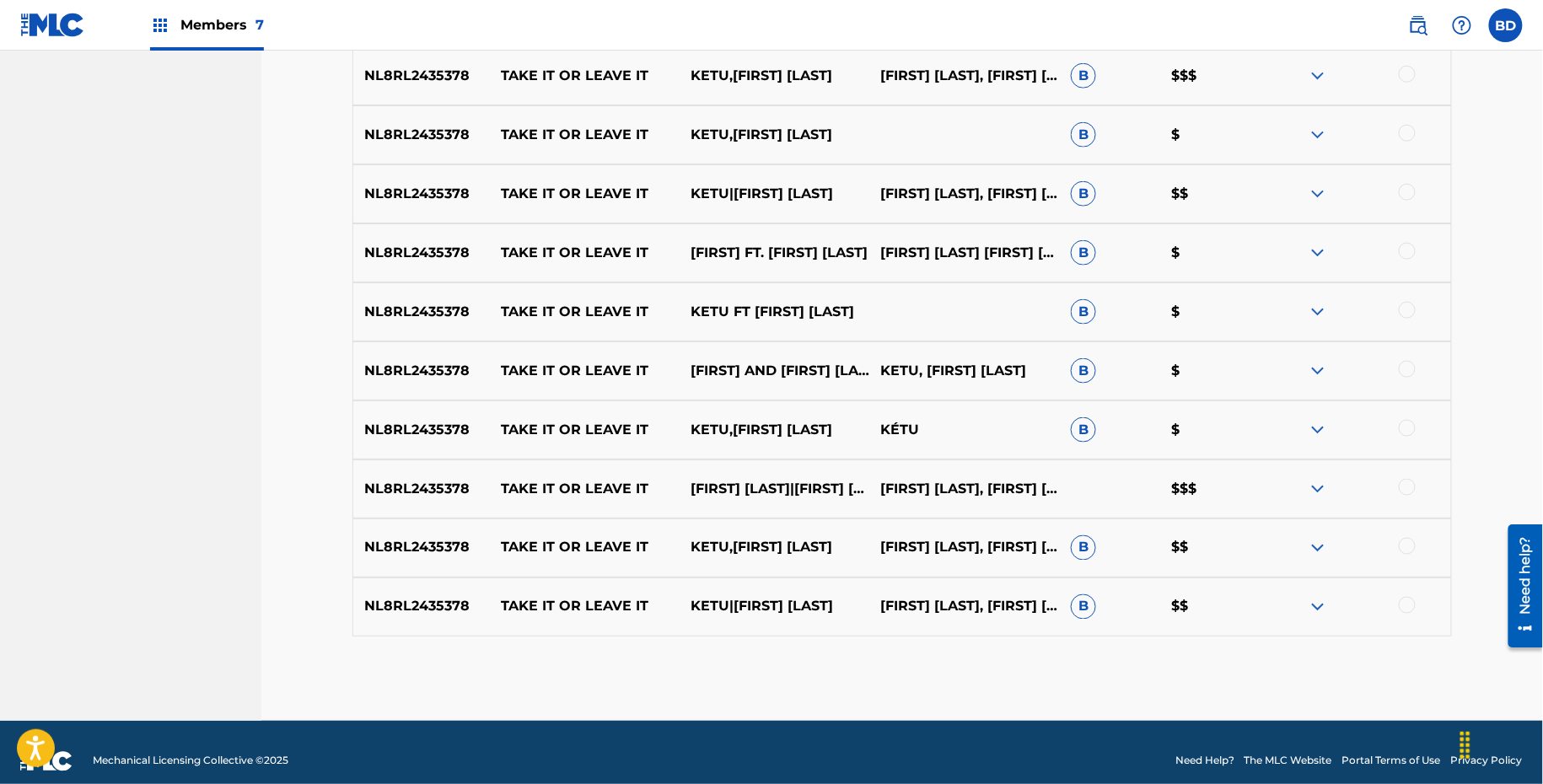 click at bounding box center [1318, 607] 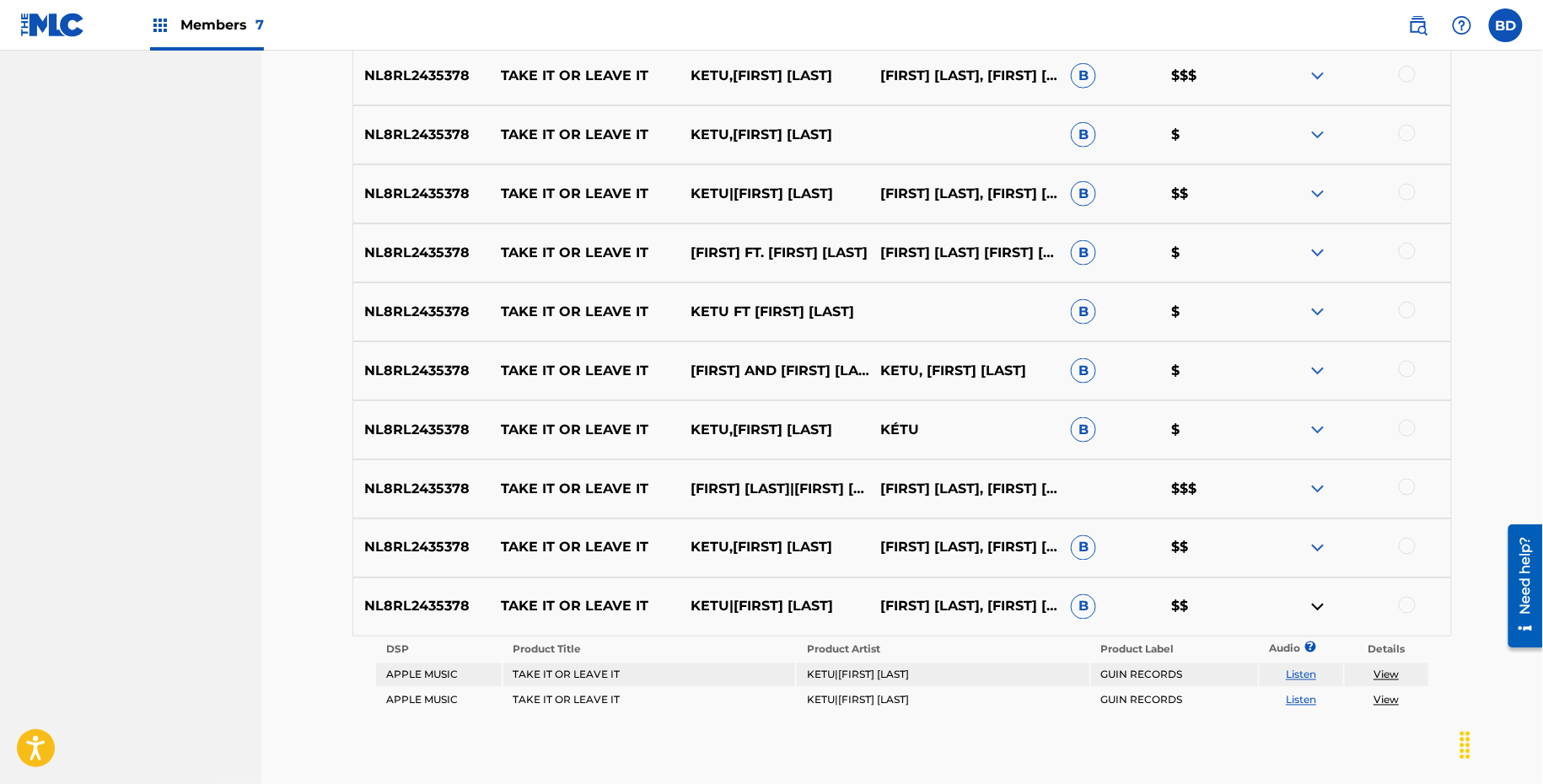 click at bounding box center (1318, 548) 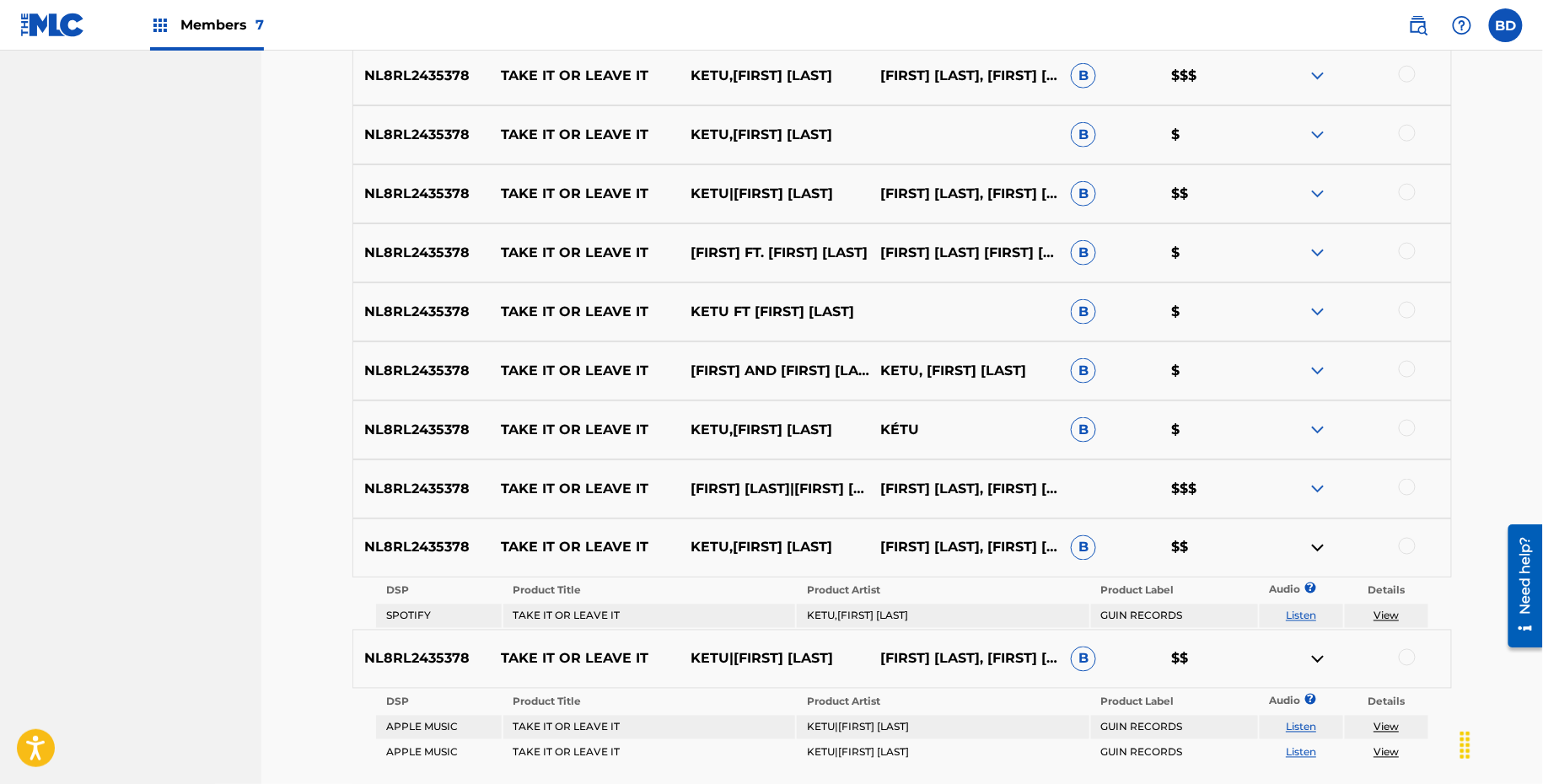 scroll, scrollTop: 534, scrollLeft: 0, axis: vertical 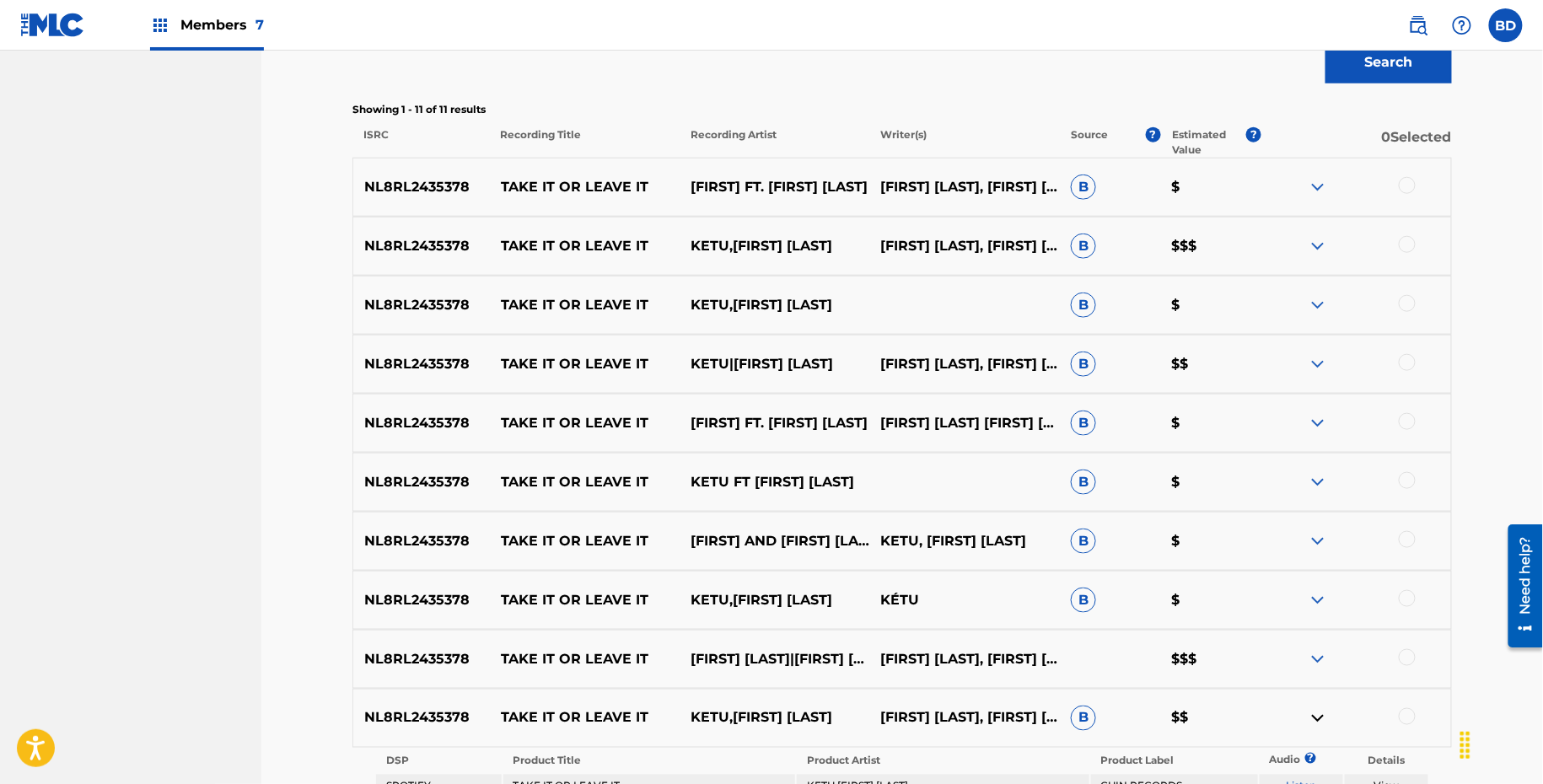 click at bounding box center [1318, 600] 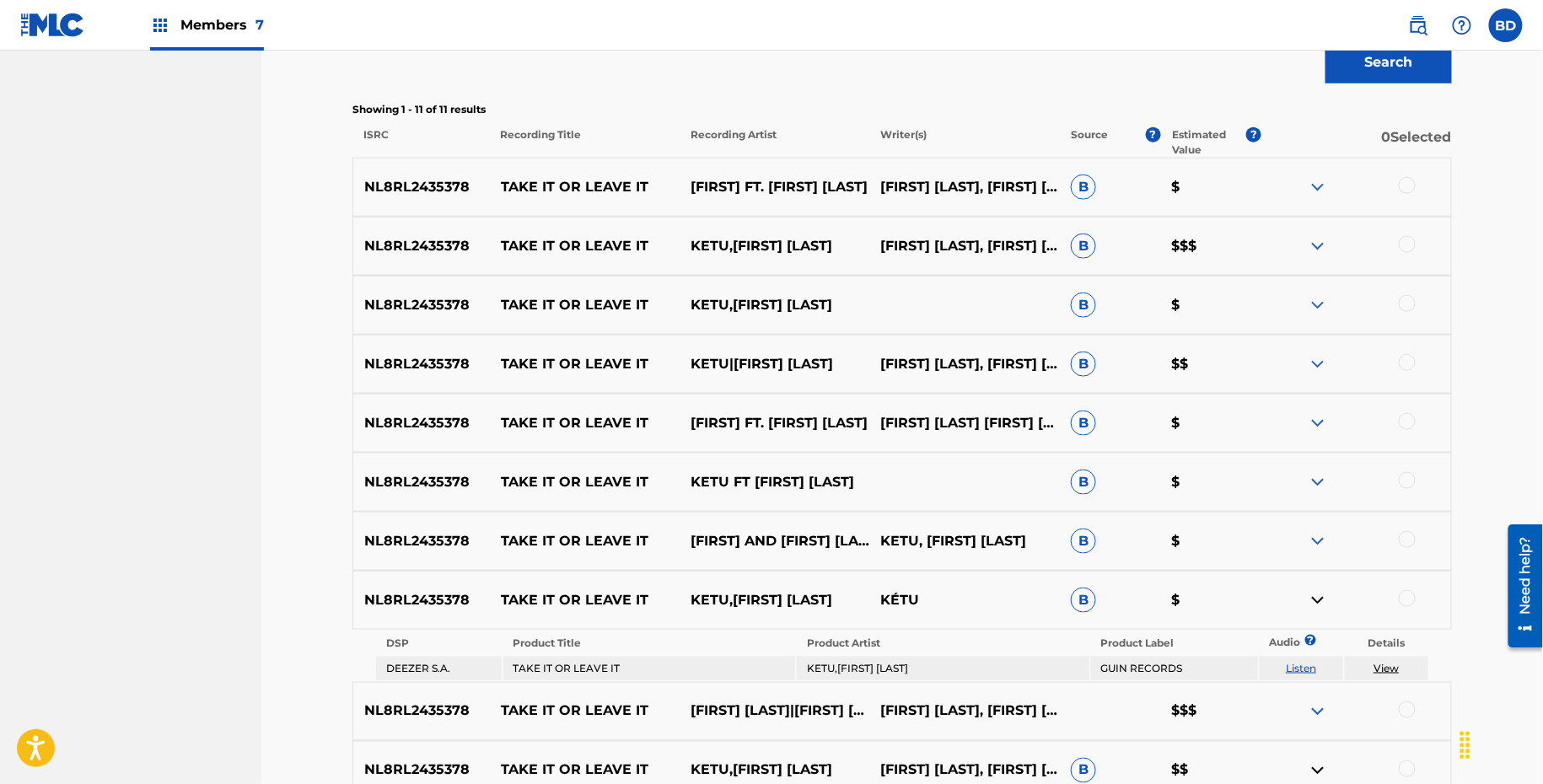click on "NL8RL2435378 TAKE IT OR LEAVE IT KETU FT JORDYN SIMONE B $" at bounding box center (902, 482) 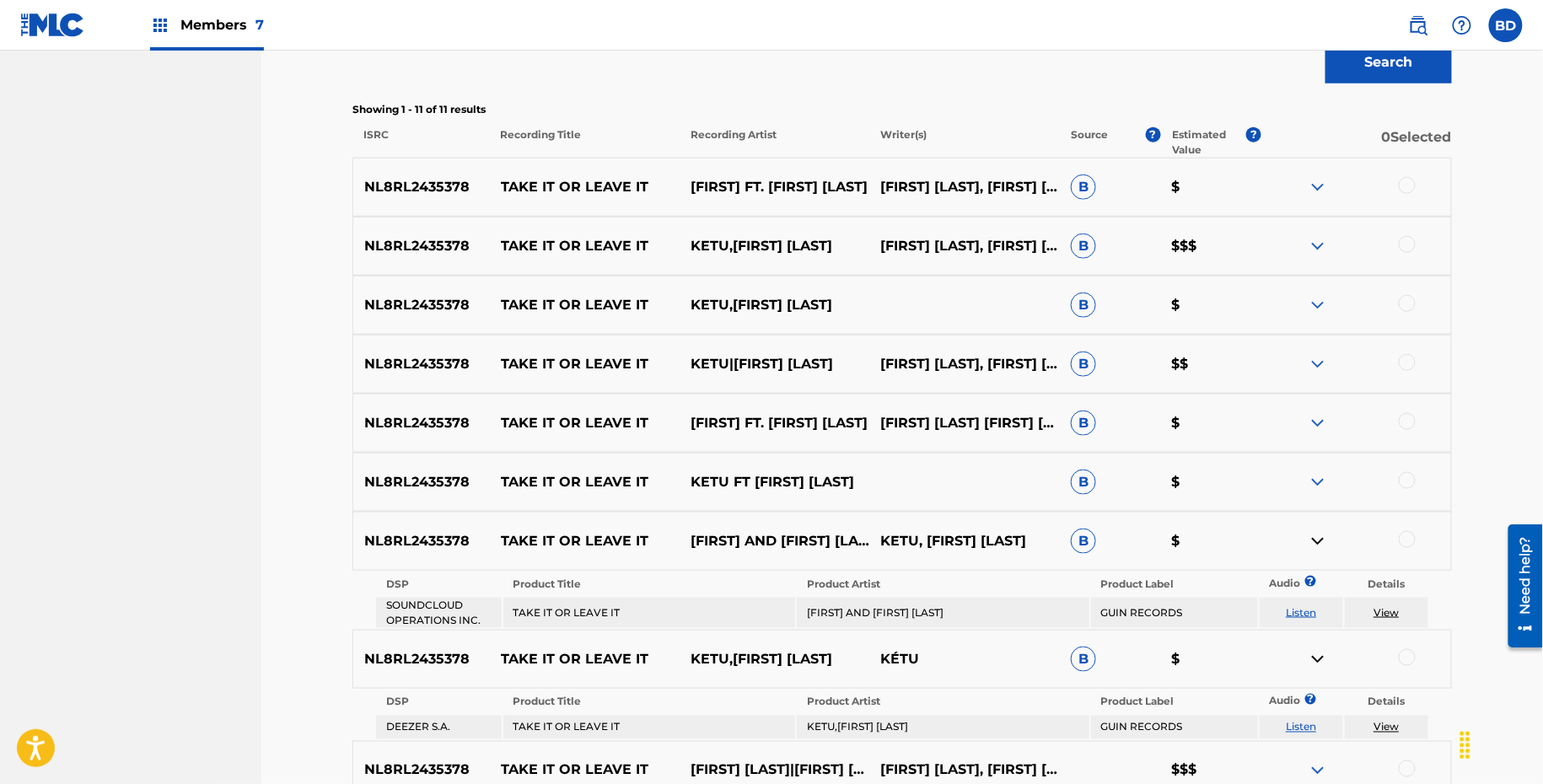 click at bounding box center [1318, 482] 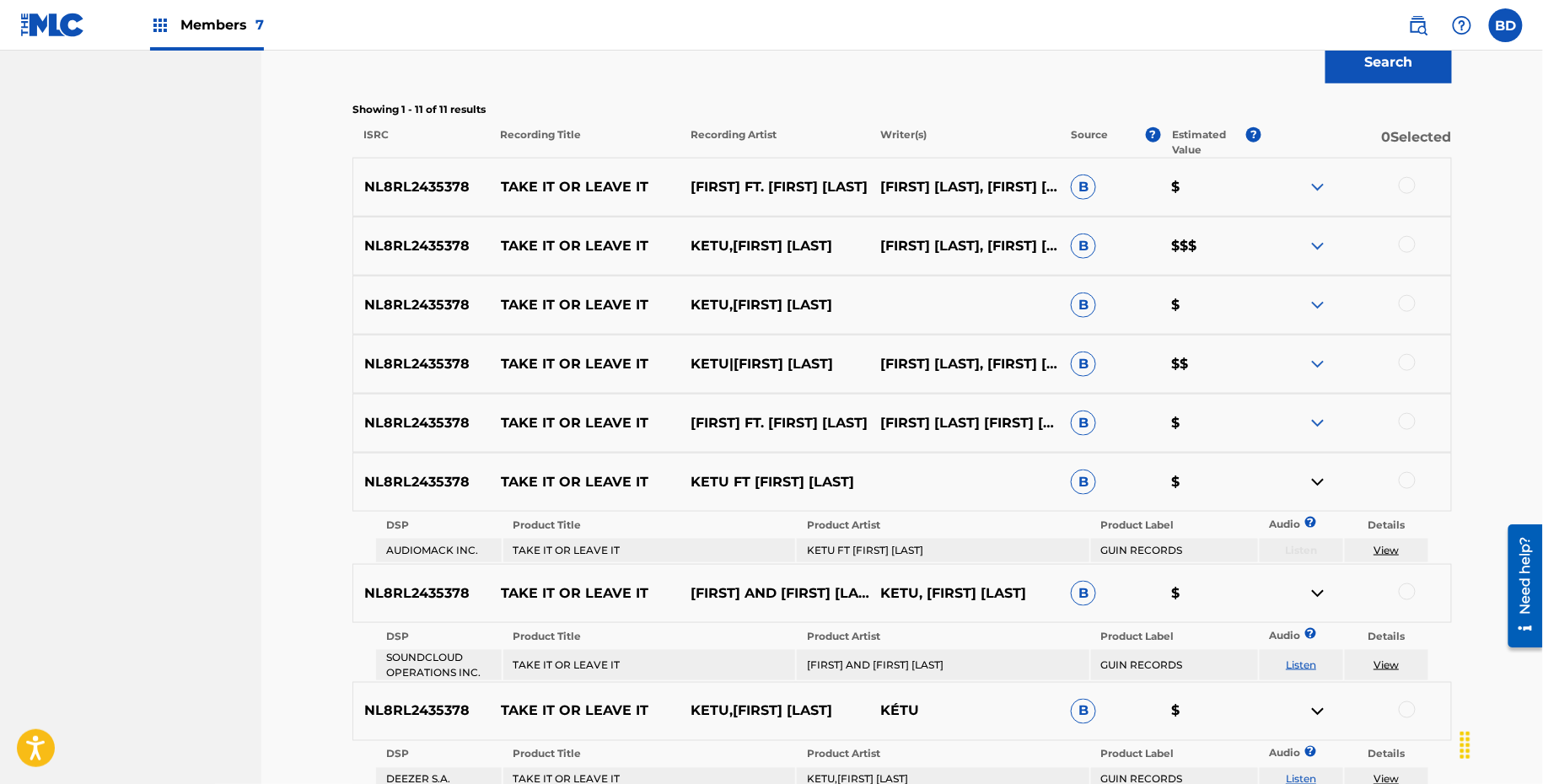 click at bounding box center (1318, 423) 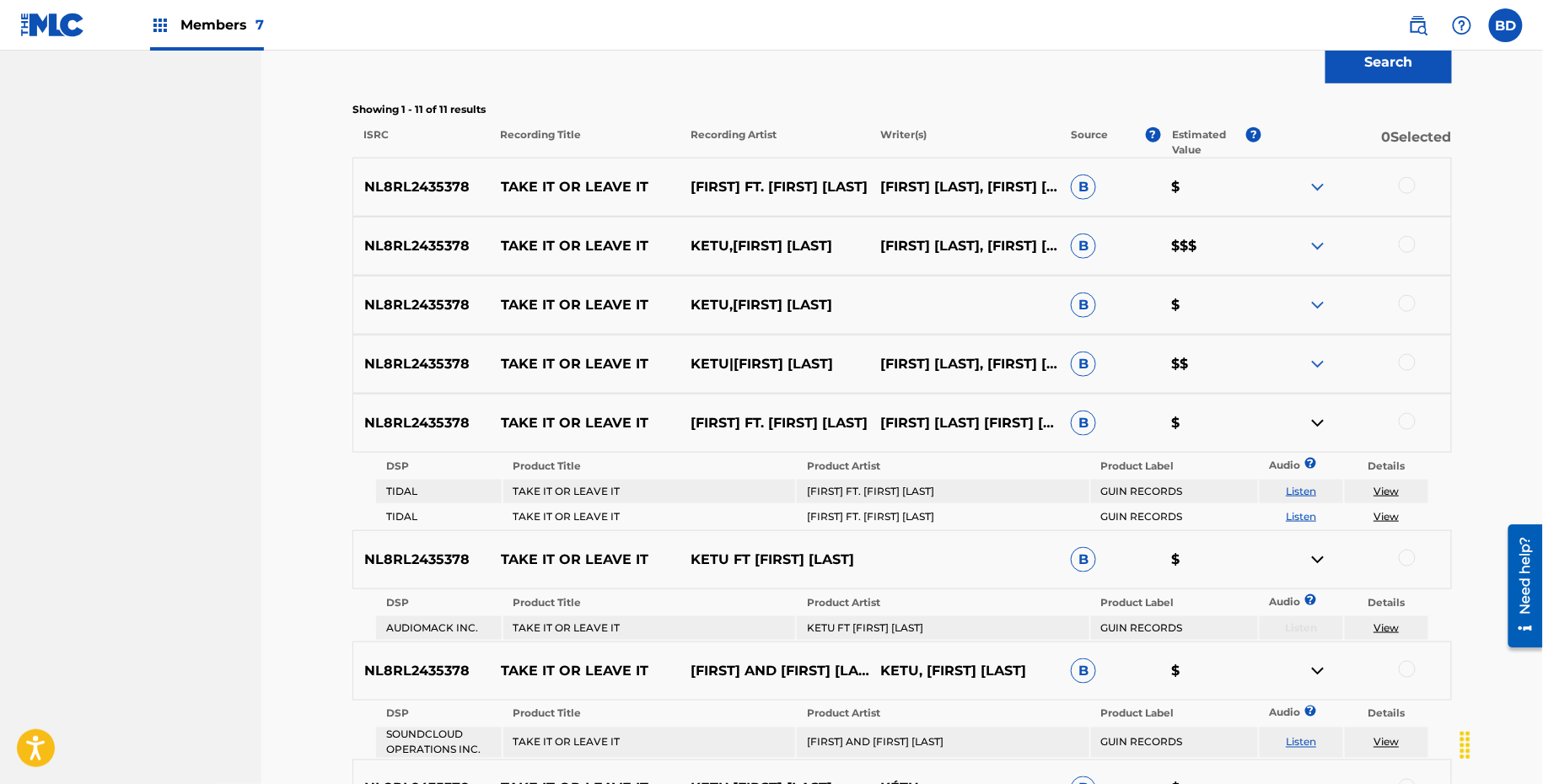 click at bounding box center [1318, 364] 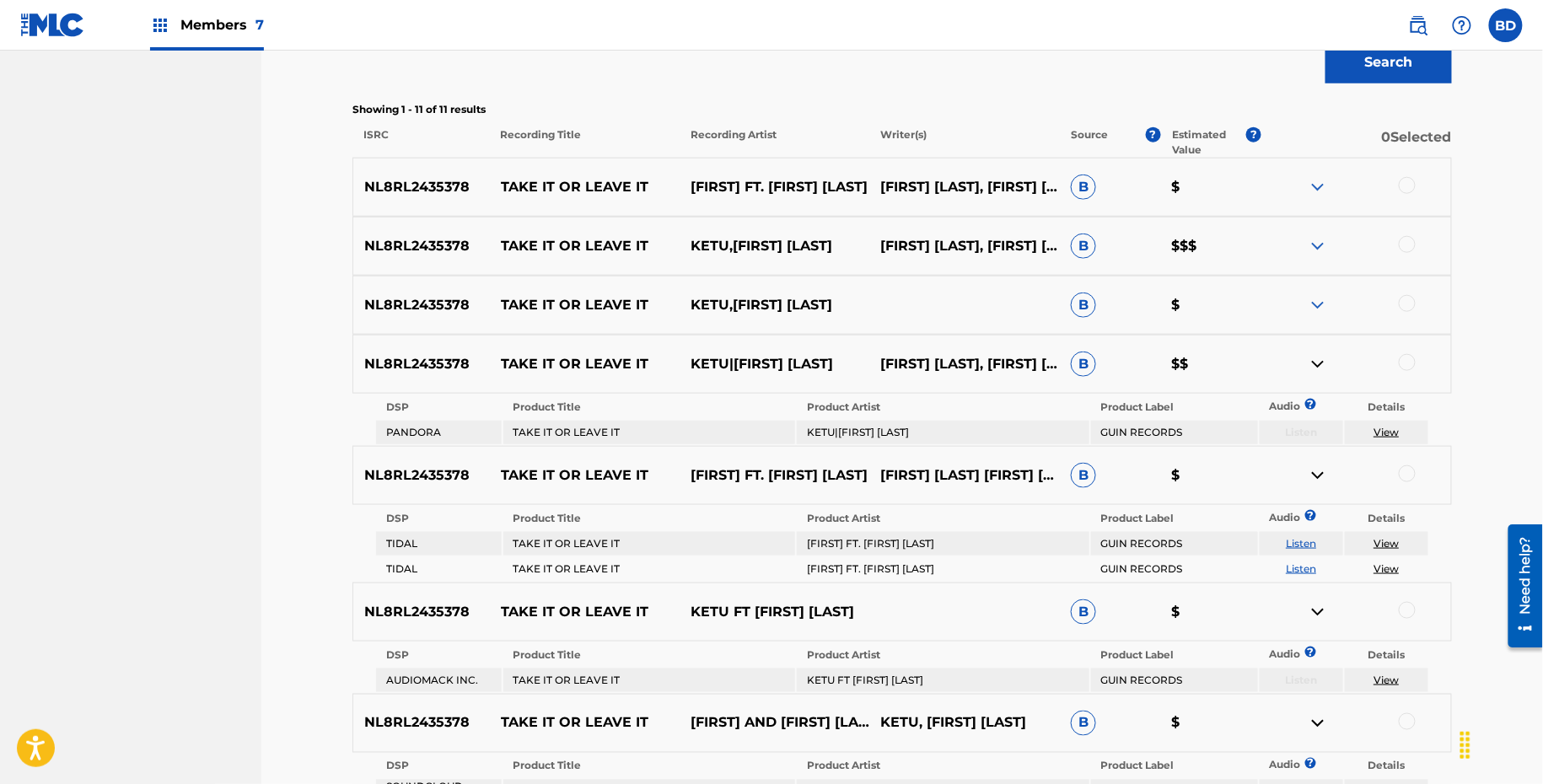 click at bounding box center [1318, 305] 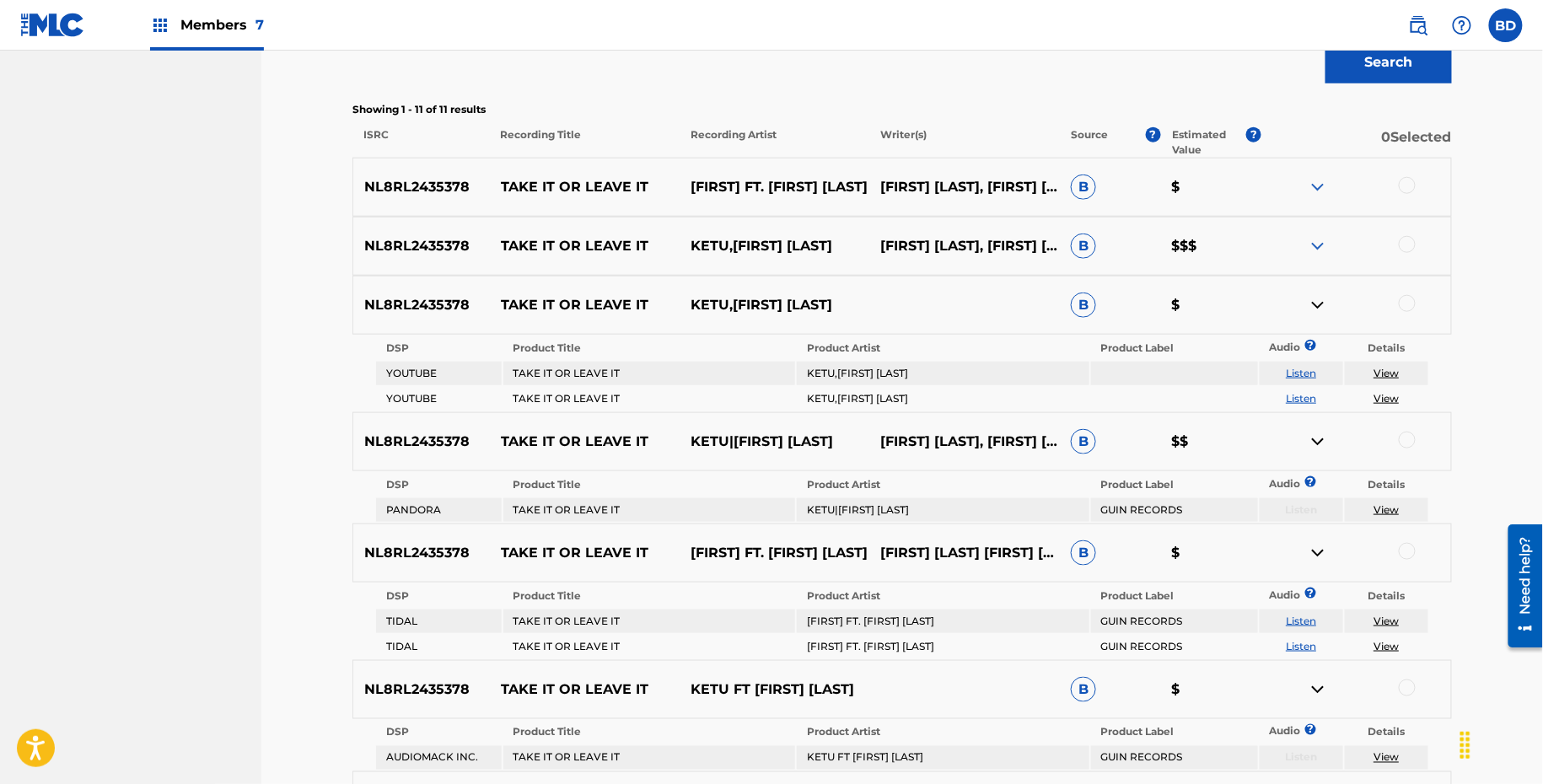 click at bounding box center (1318, 246) 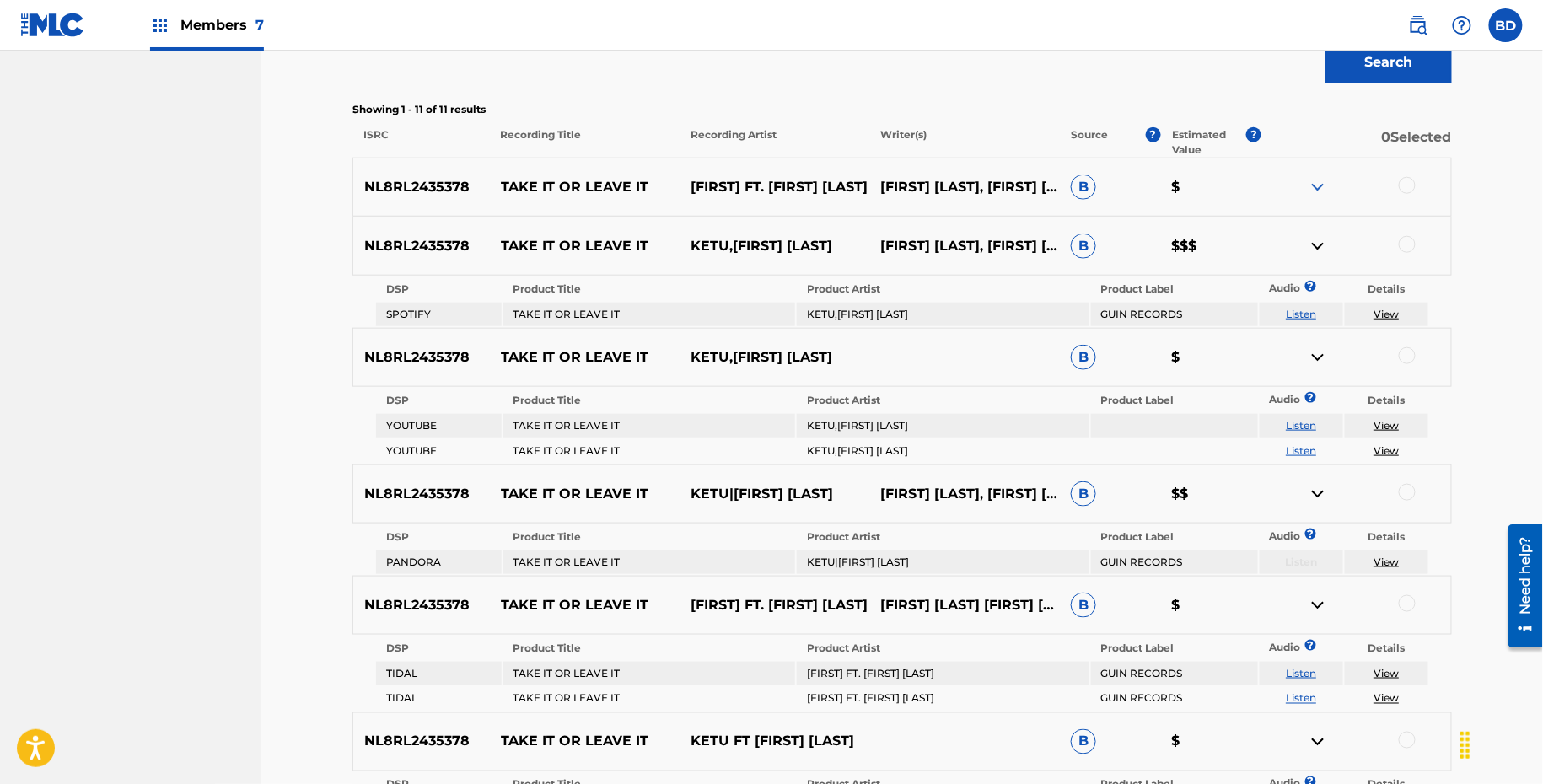 click on "NL8RL2435378 TAKE IT OR LEAVE IT KETU FT. JORDYN SIMONE ANTHONY KETUOJOR IKEDIUBA, ITAI DAVID SHAPIRA, JORDYN SIMONE, SHAMIR FAUNTLEROY, TREY KAMS, VITA JUTZEN B $" at bounding box center (902, 187) 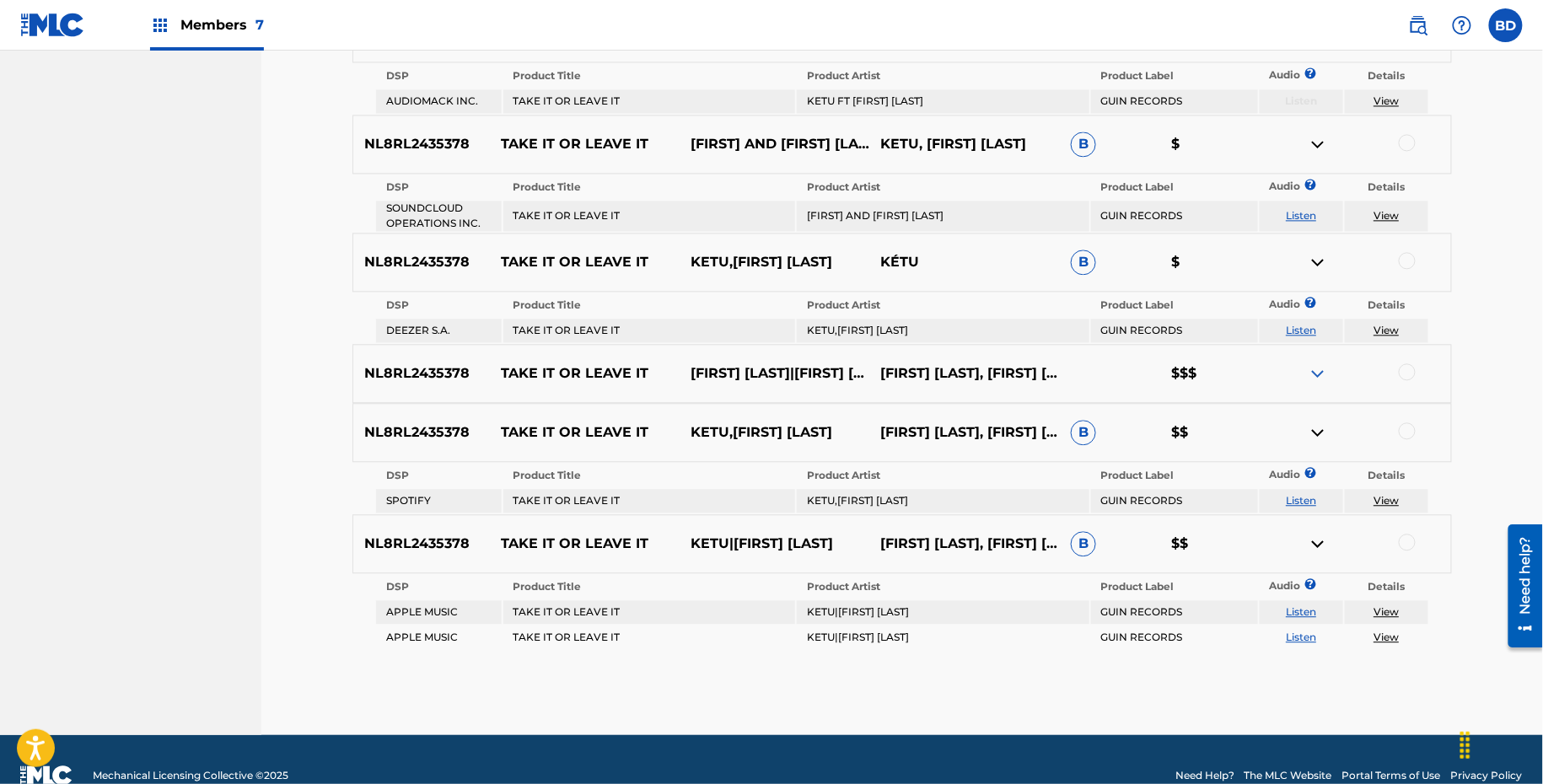 scroll, scrollTop: 1294, scrollLeft: 0, axis: vertical 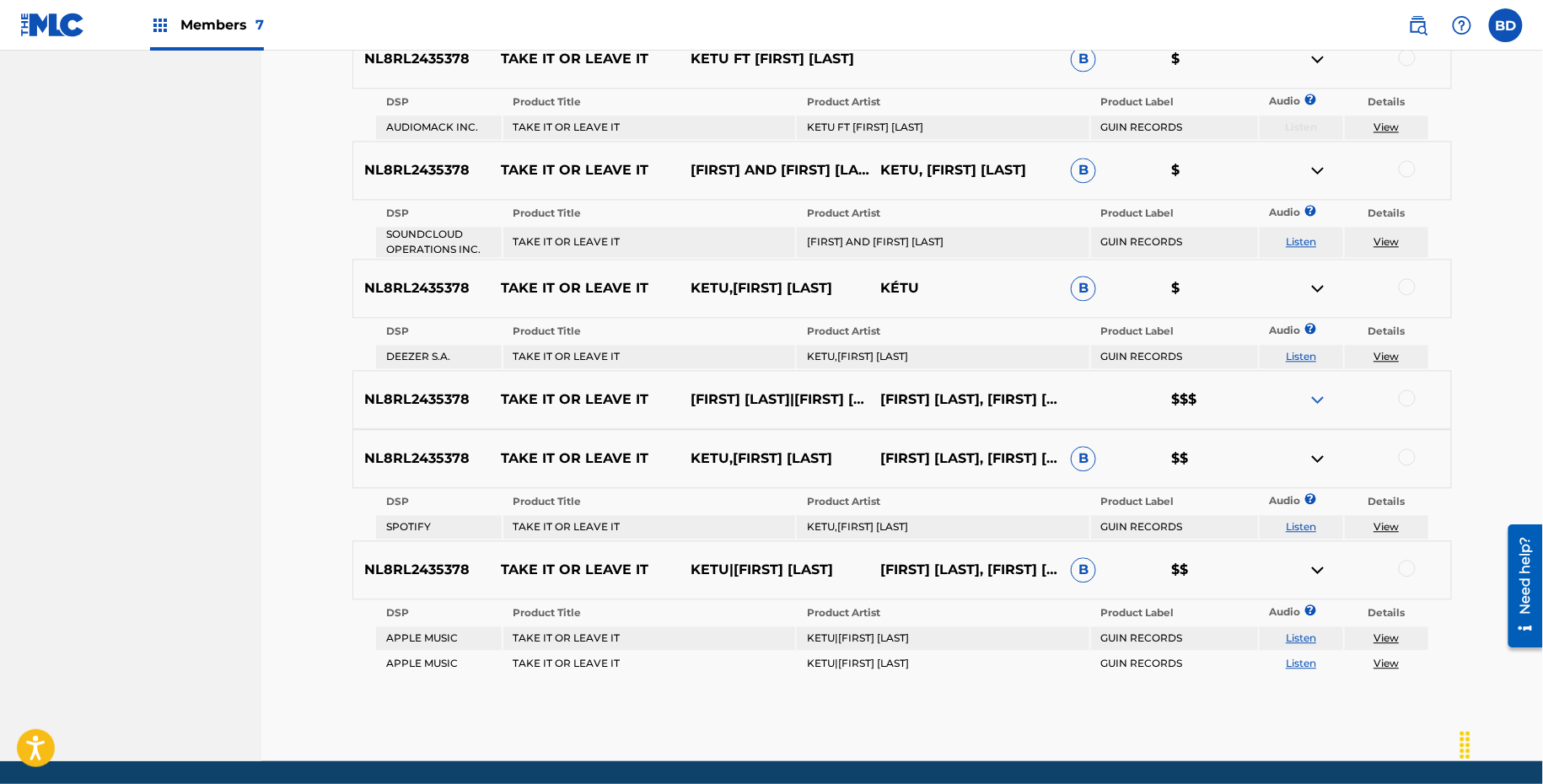 click at bounding box center (1407, 457) 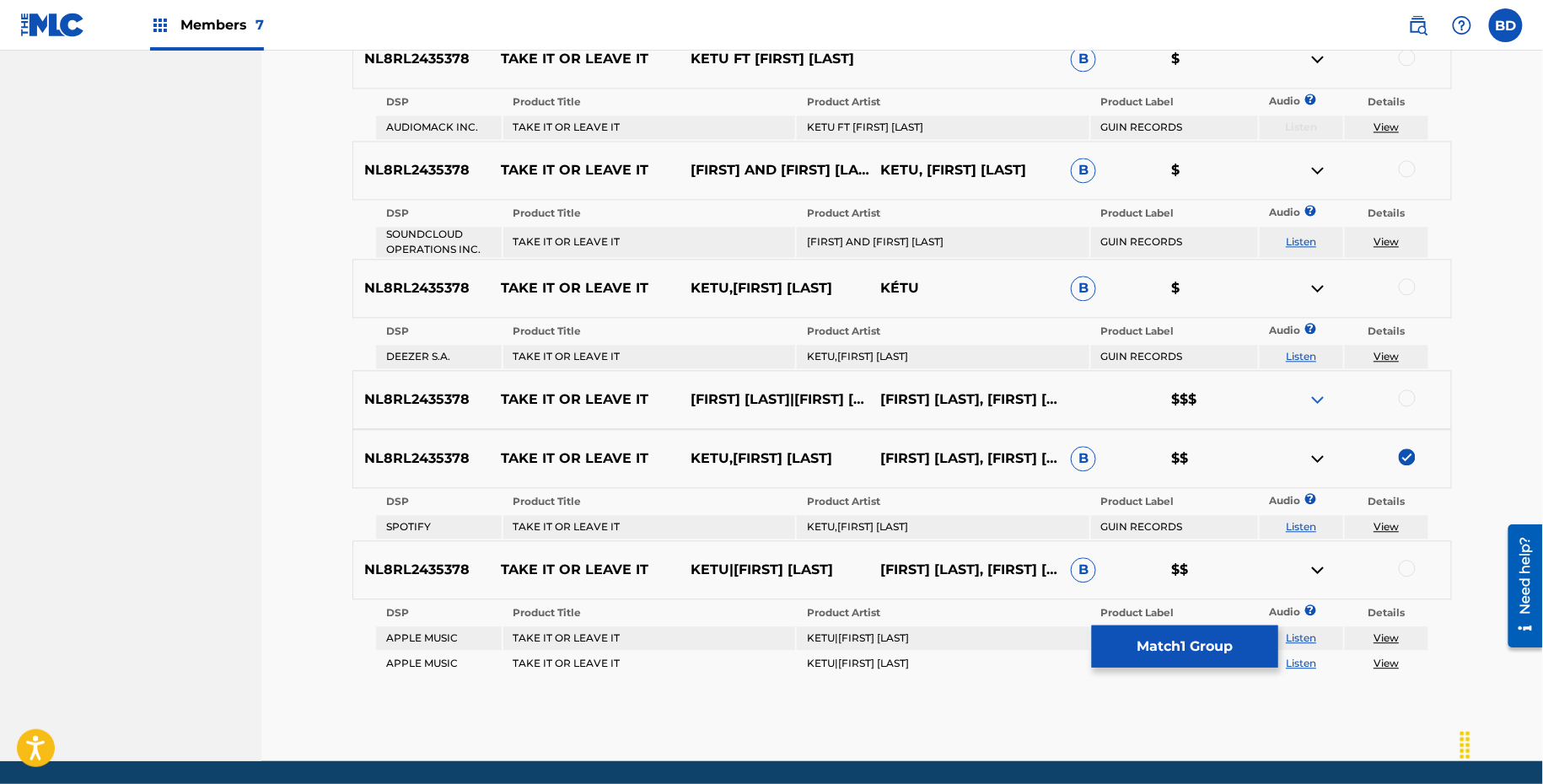 click at bounding box center (1318, 459) 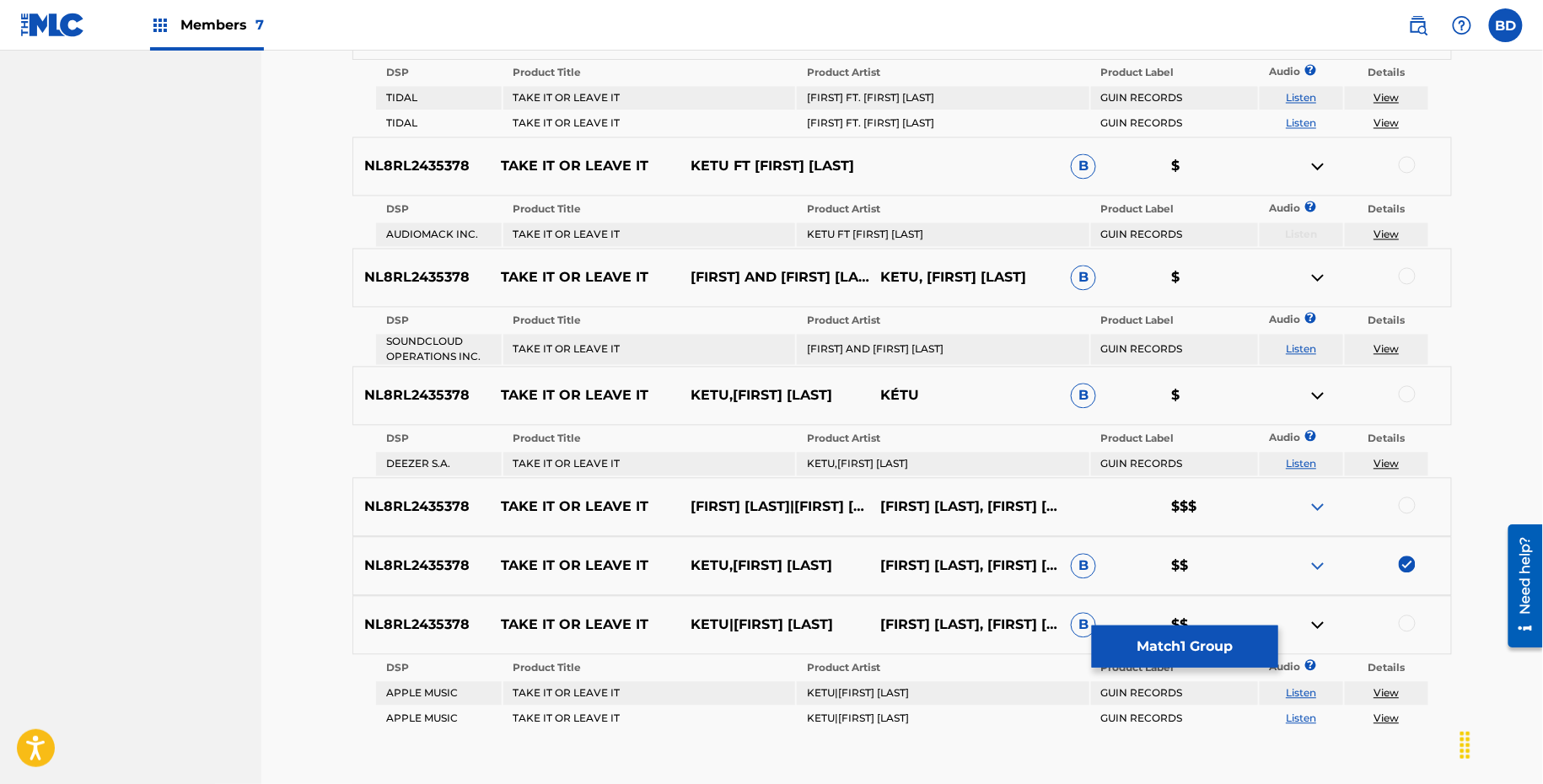 scroll, scrollTop: 1199, scrollLeft: 0, axis: vertical 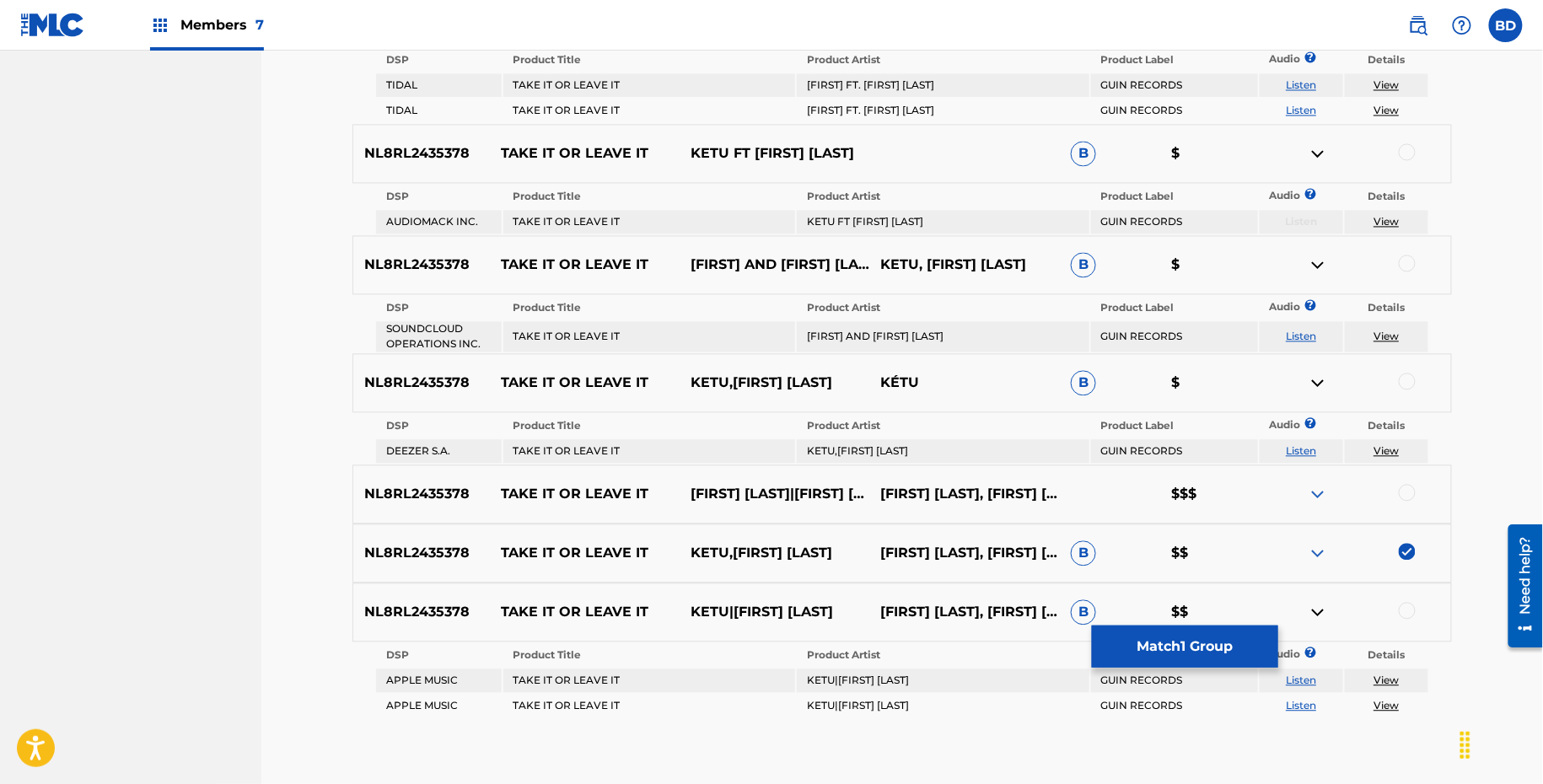 click at bounding box center (1407, 611) 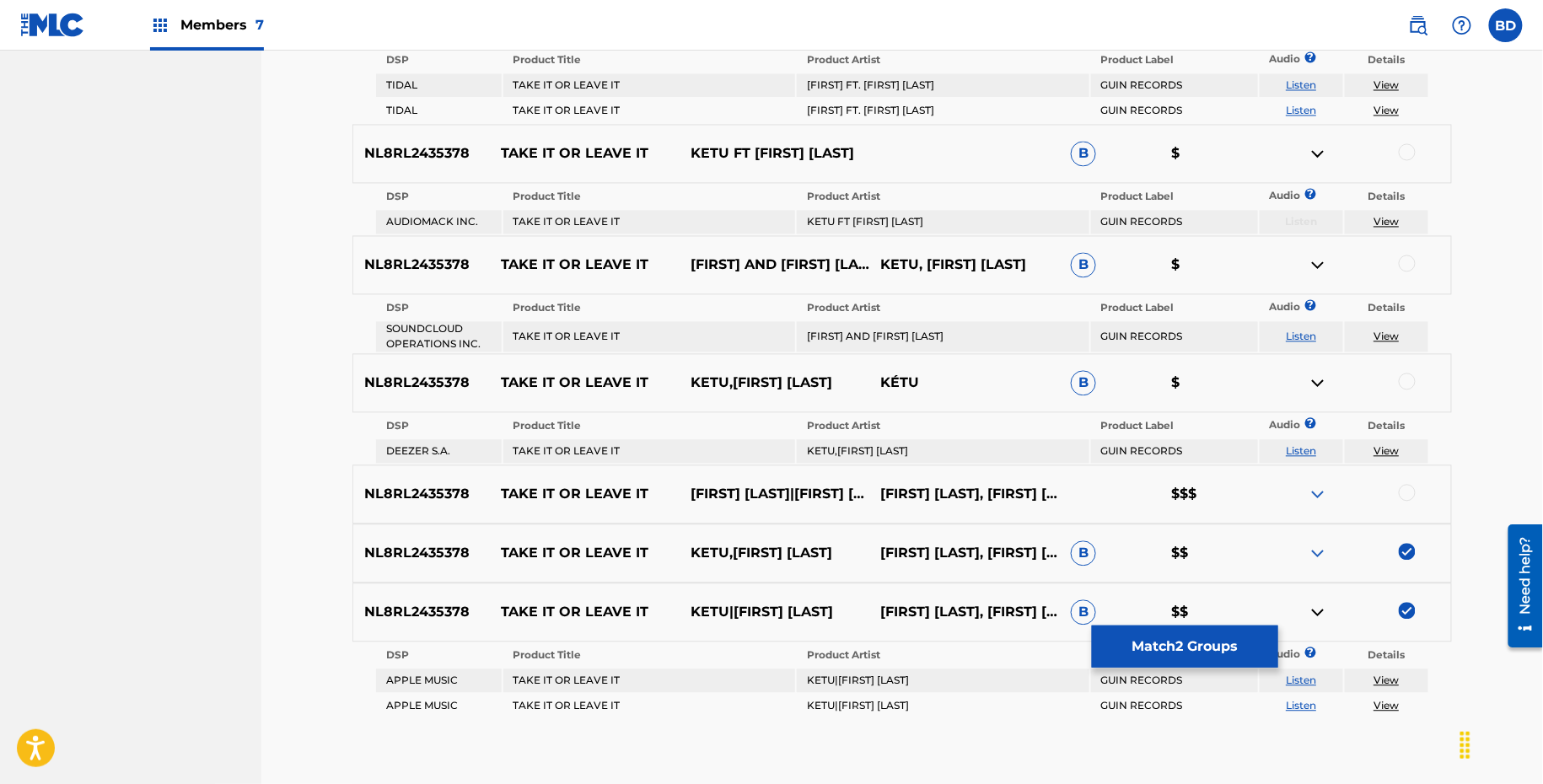 click at bounding box center (1318, 613) 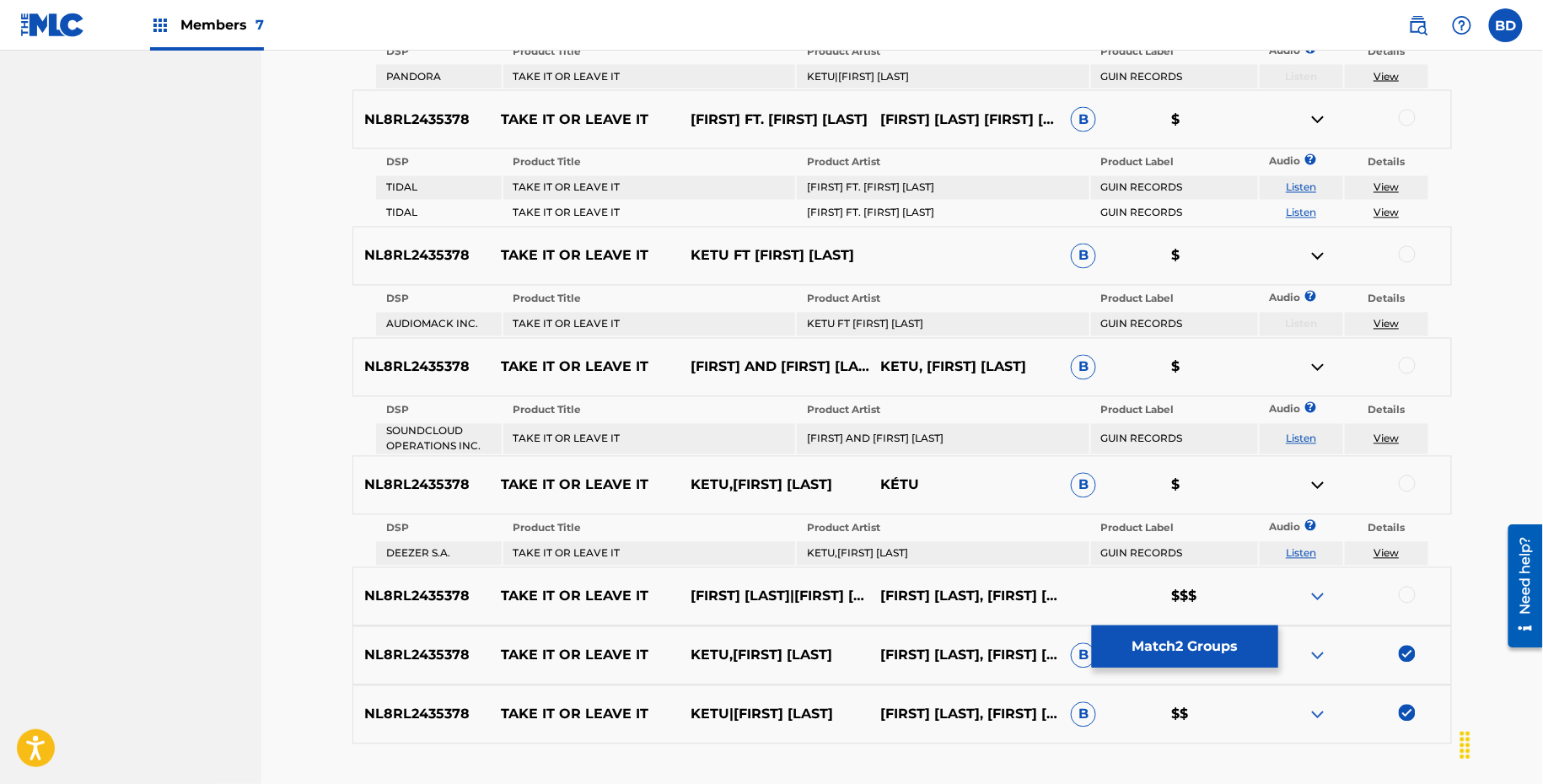 scroll, scrollTop: 1034, scrollLeft: 0, axis: vertical 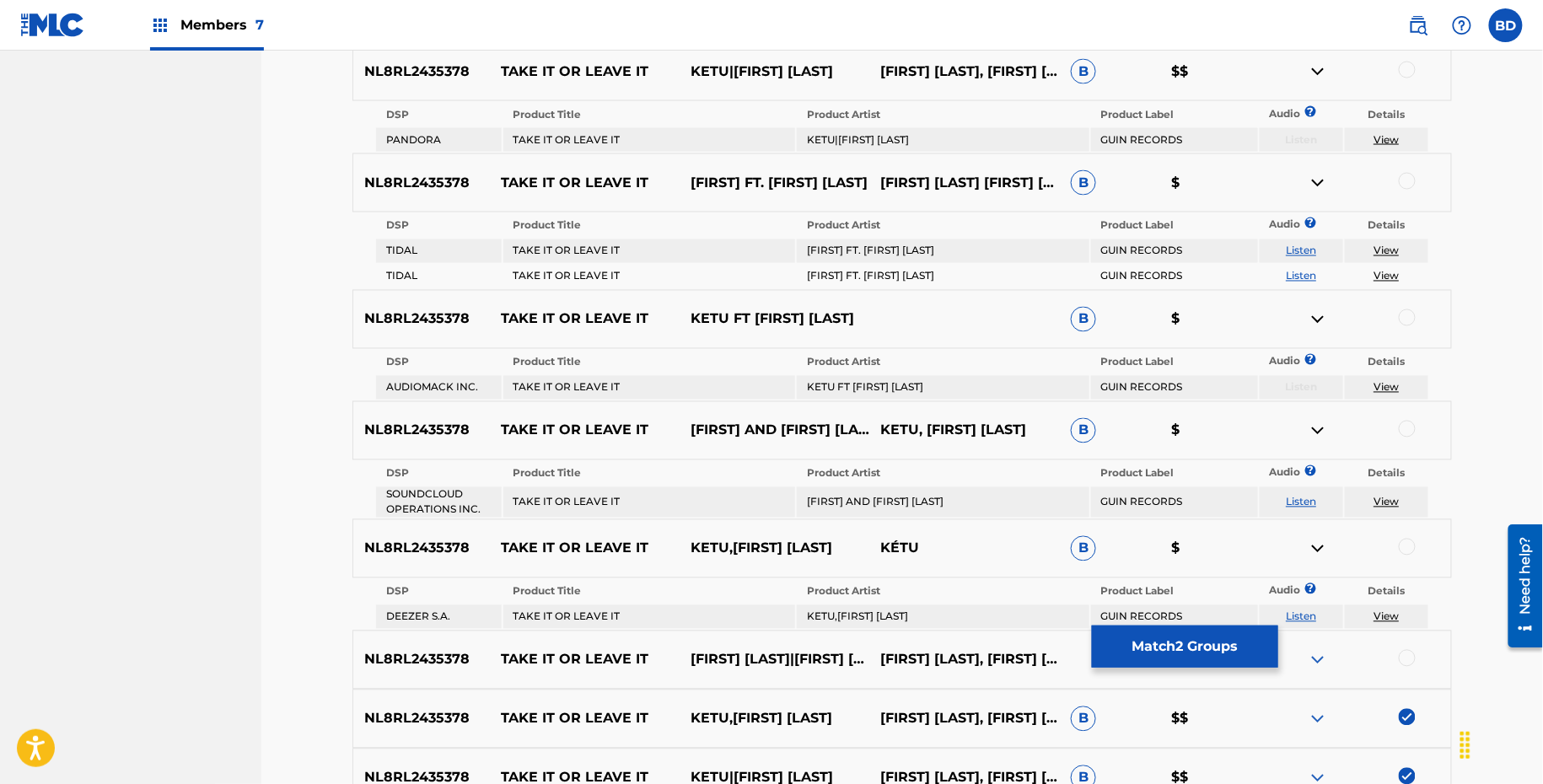 click at bounding box center [1407, 70] 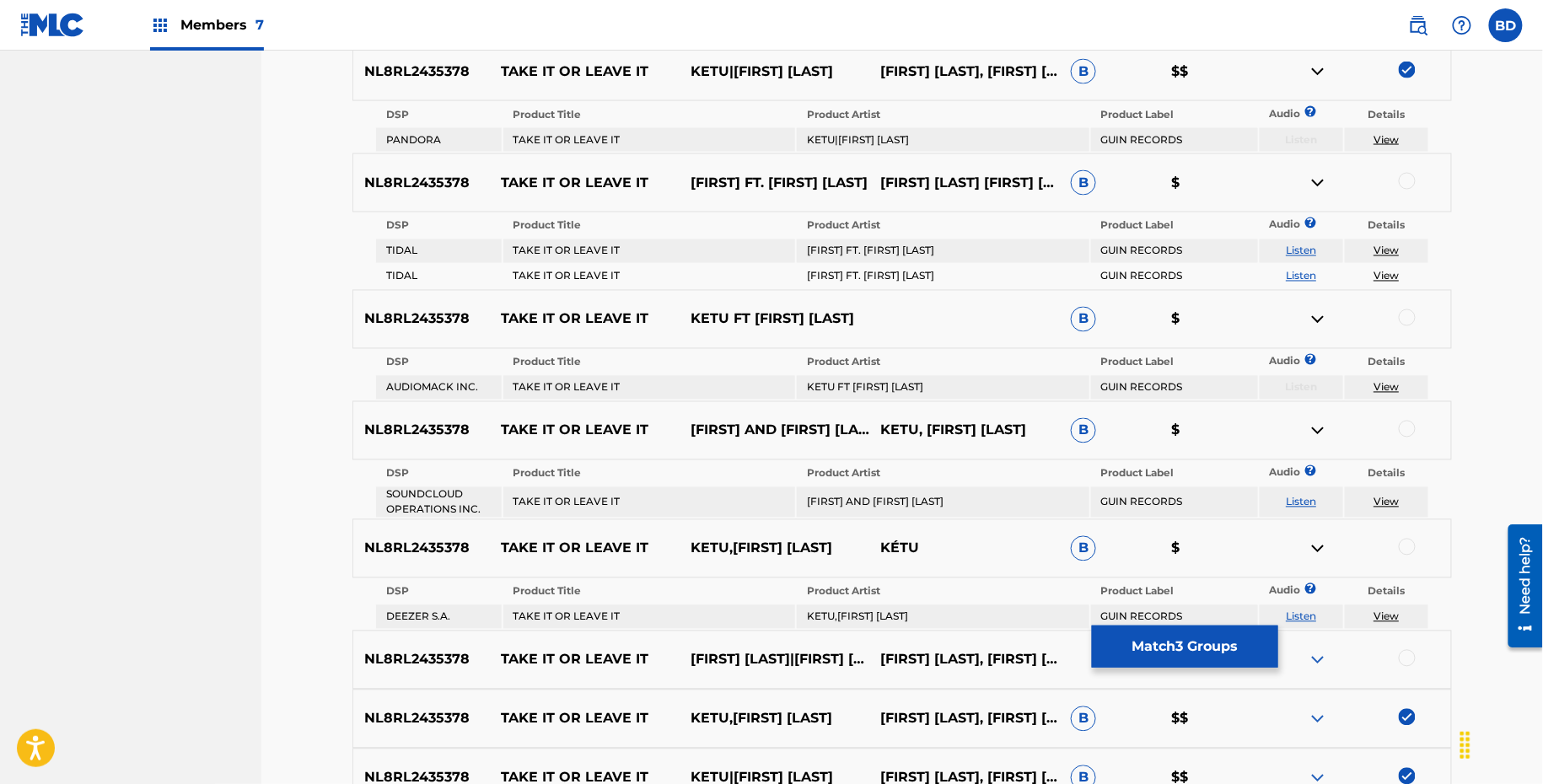 click at bounding box center [1356, 72] 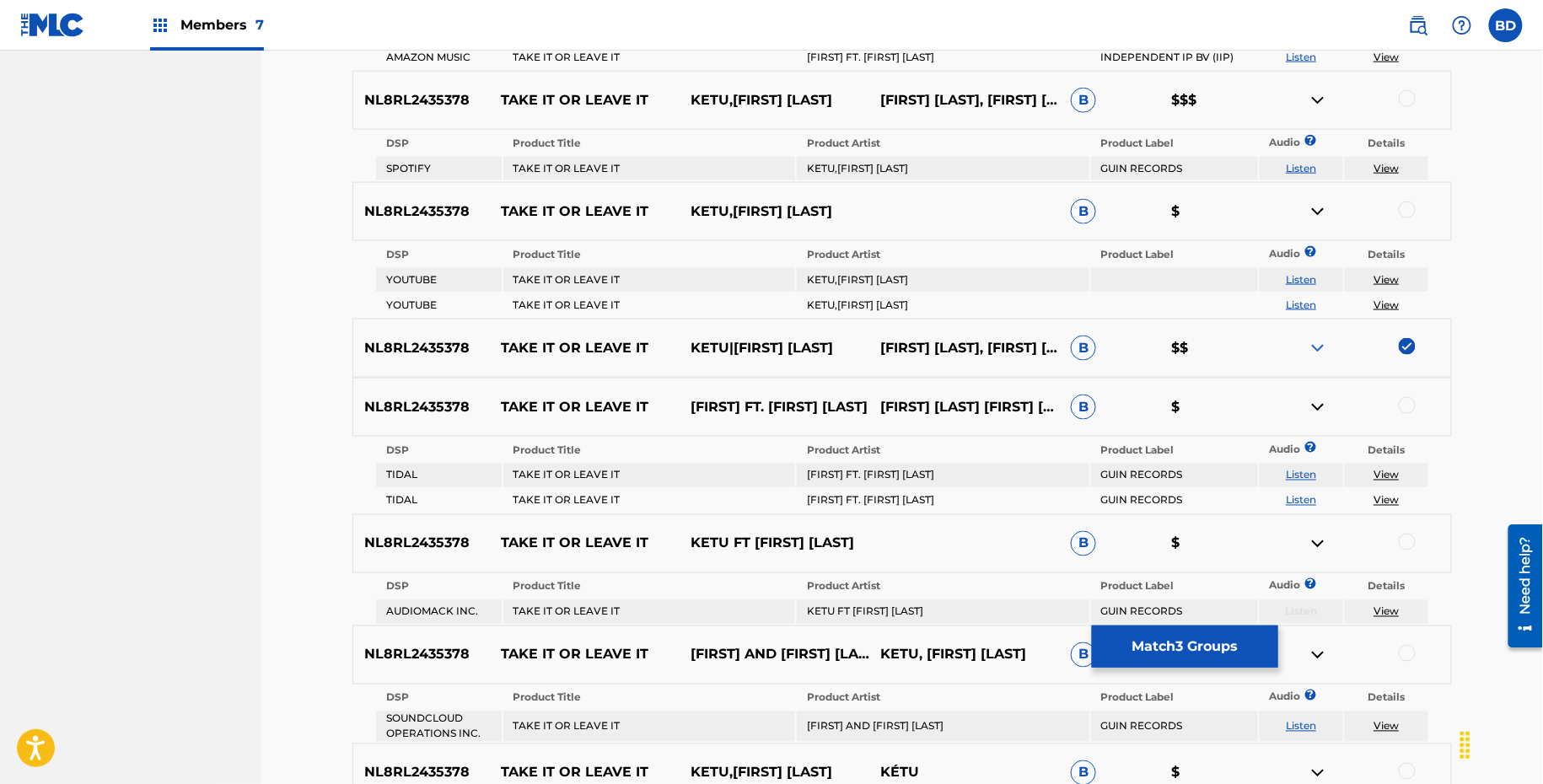 scroll, scrollTop: 770, scrollLeft: 0, axis: vertical 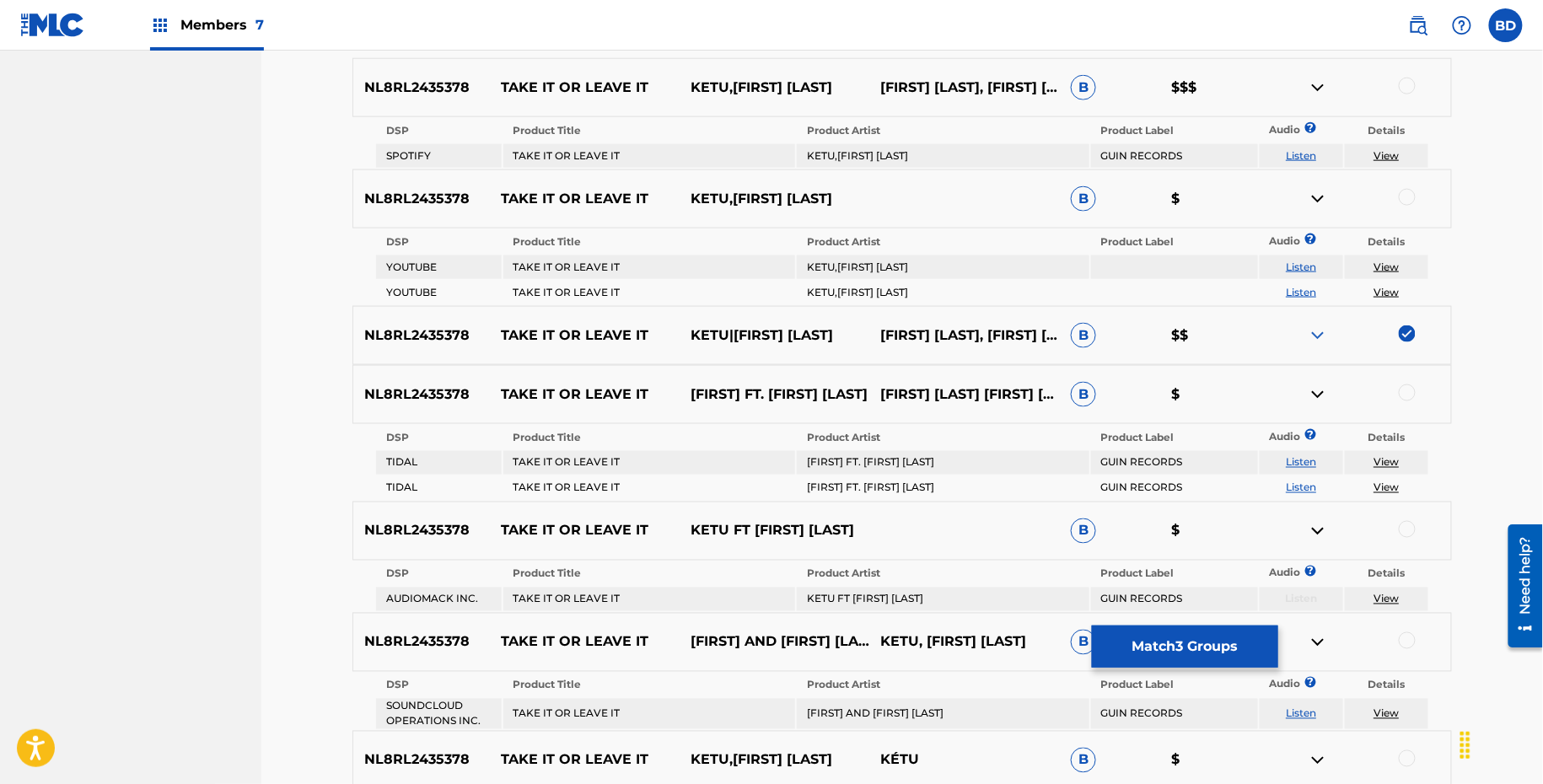 click at bounding box center (1407, 86) 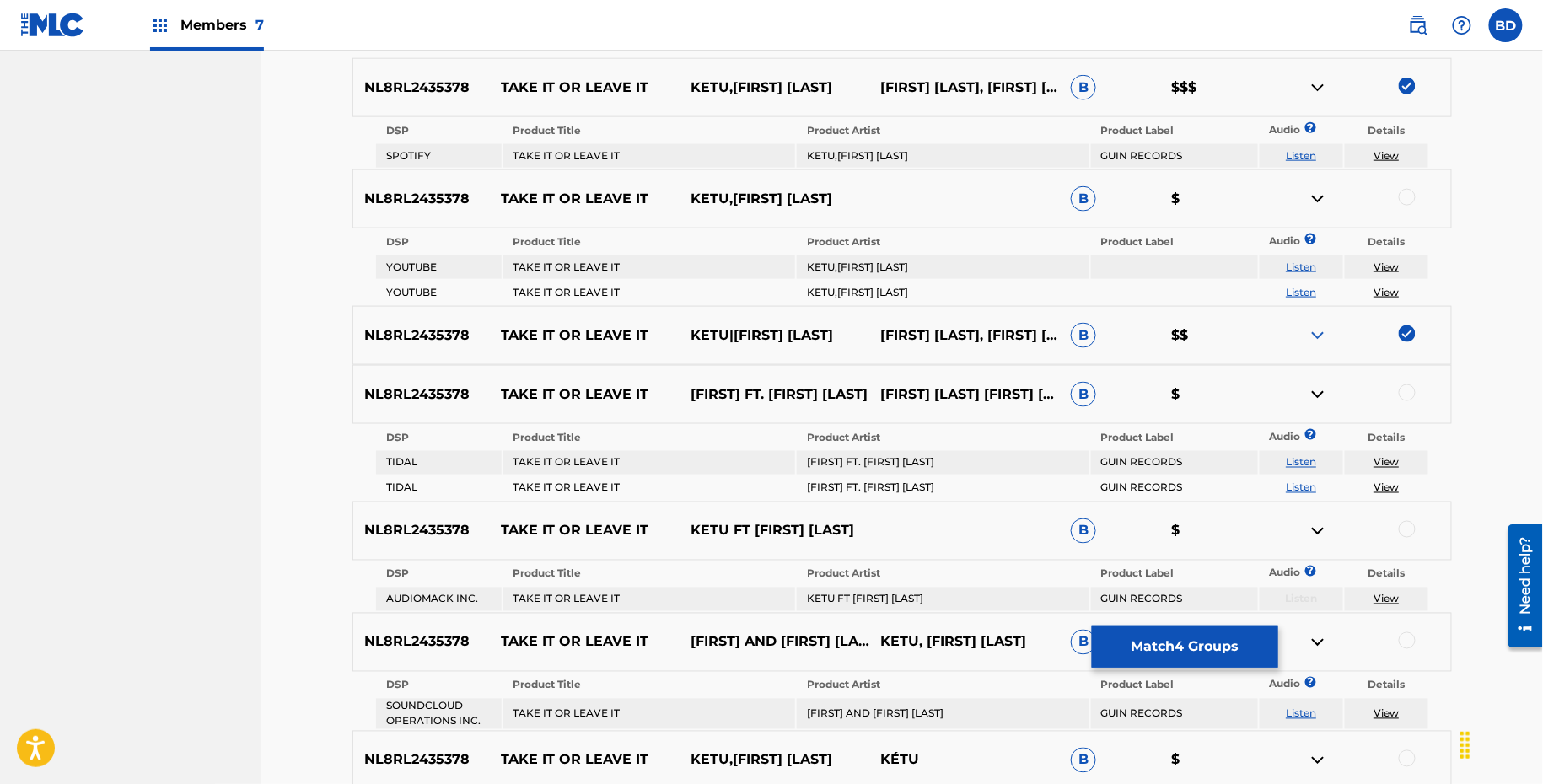 click on "NL8RL2435378 TAKE IT OR LEAVE IT KETU,JORDYN SIMONE ANTHONY KETUOJOR IKEDIUBA, JORDYN SIMONE, KETU, SHAMIR FAUNTLEROY, TREY KAMS, VITA JUTZEN B $$$" at bounding box center (902, 88) 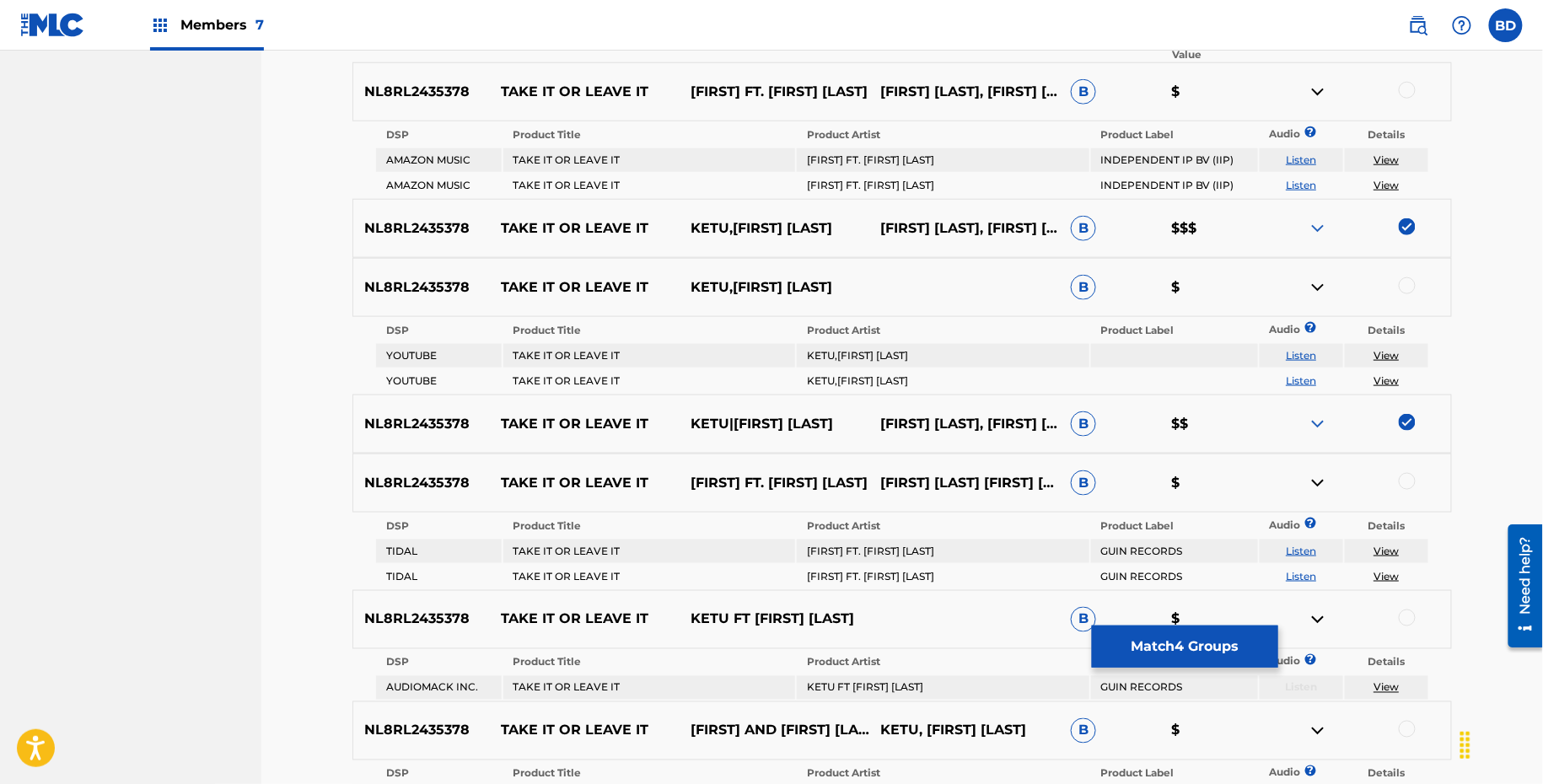scroll, scrollTop: 624, scrollLeft: 0, axis: vertical 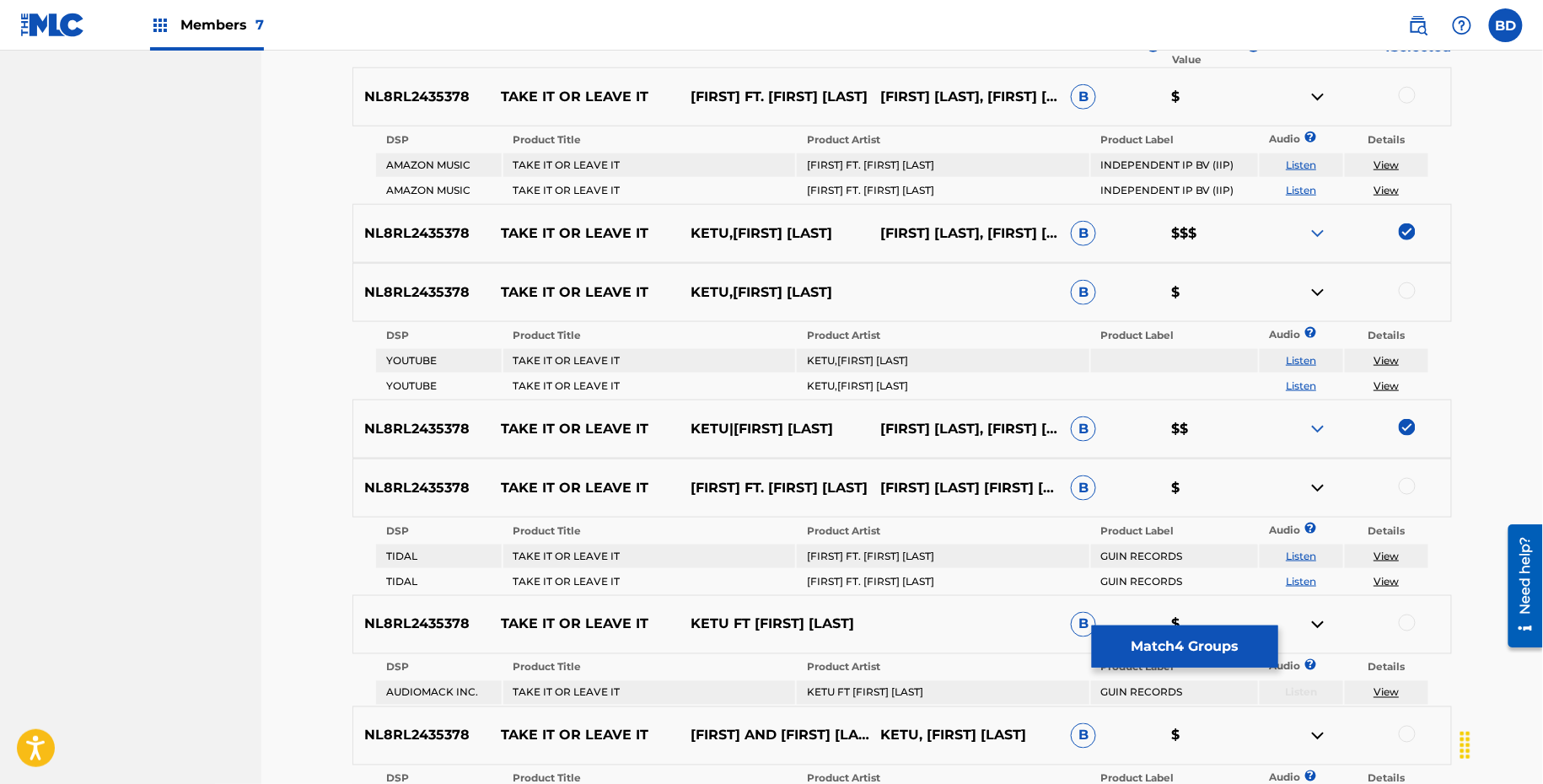 click at bounding box center (1407, 95) 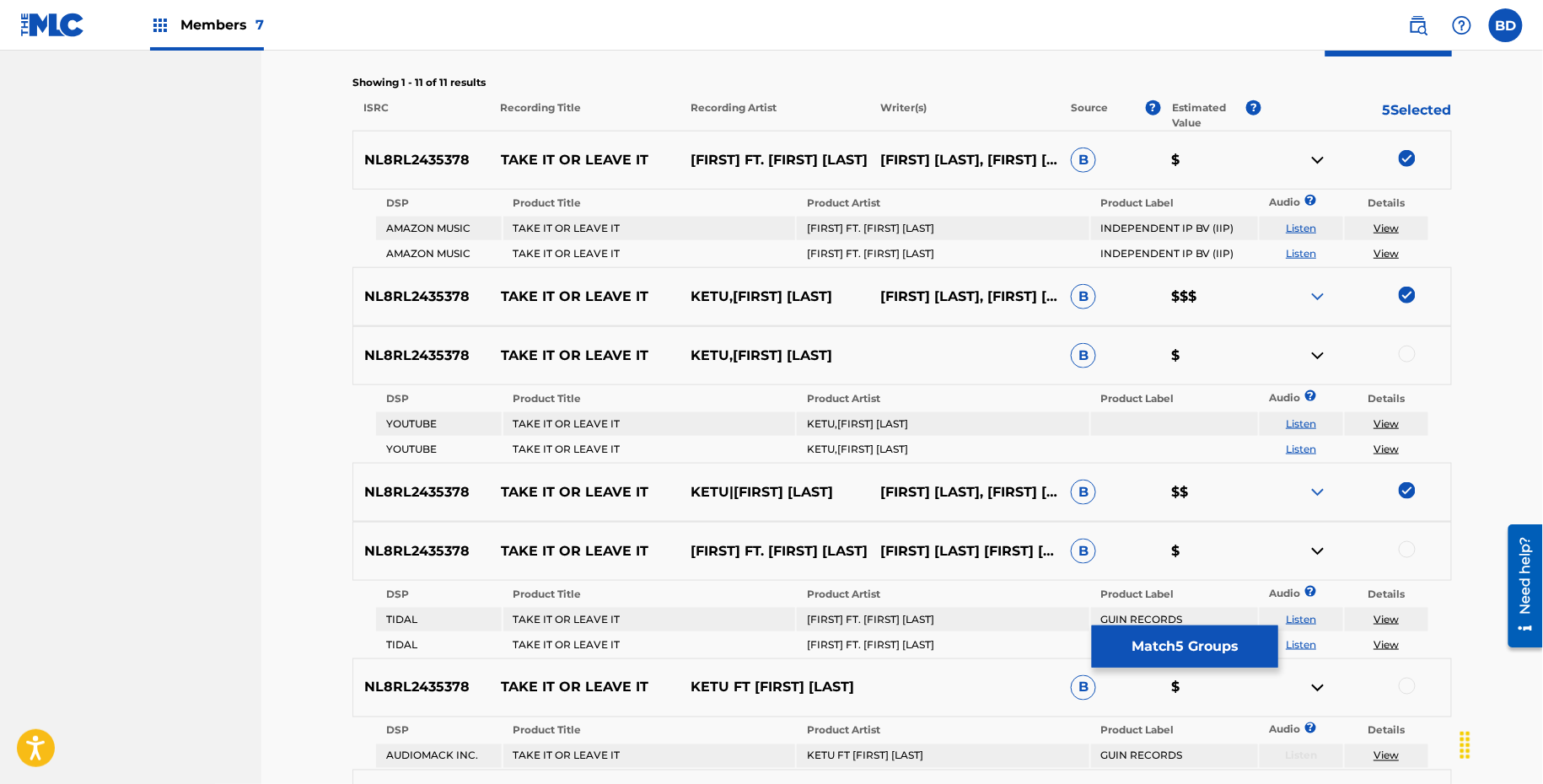 scroll, scrollTop: 571, scrollLeft: 0, axis: vertical 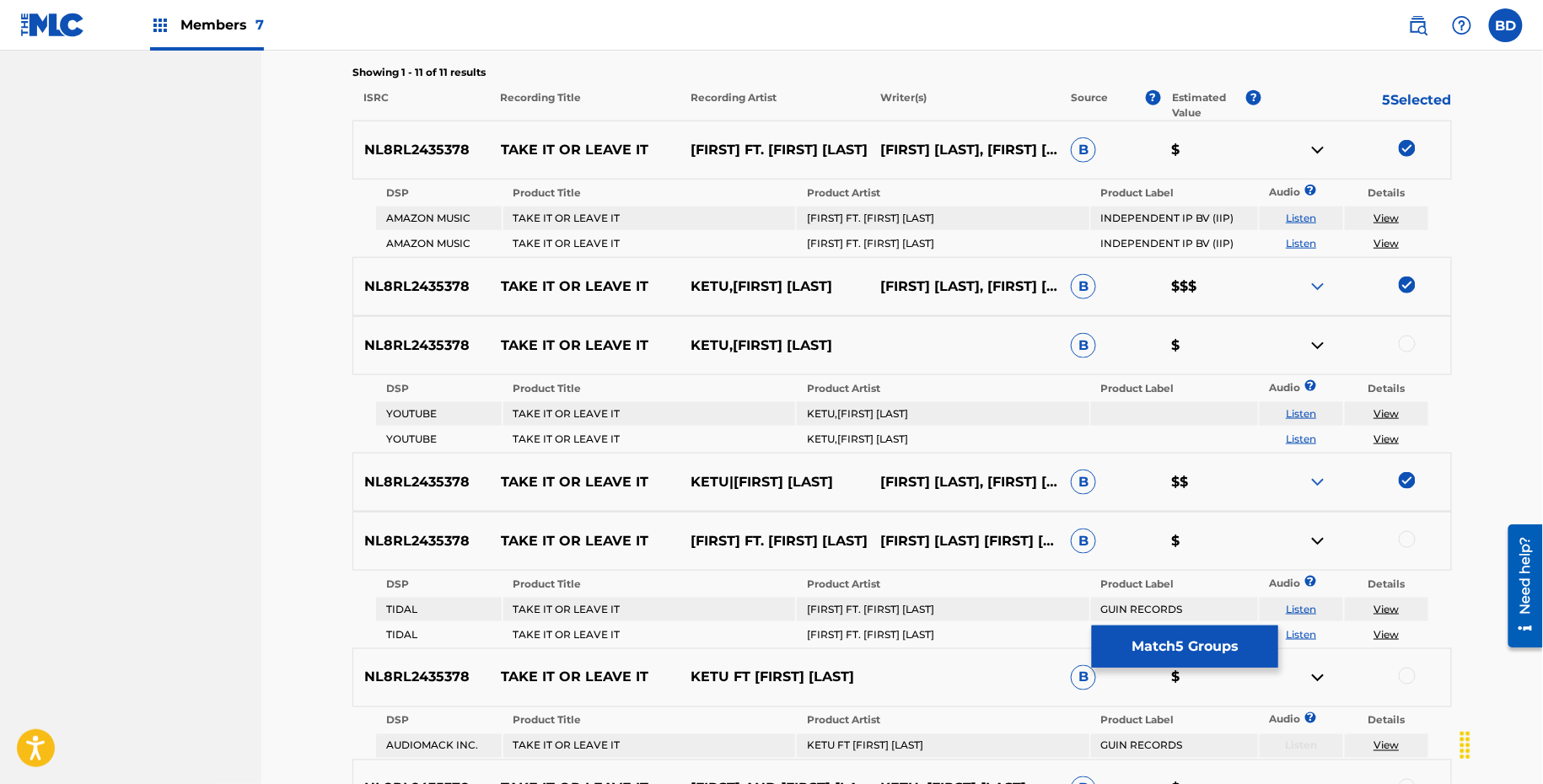 click at bounding box center (1318, 150) 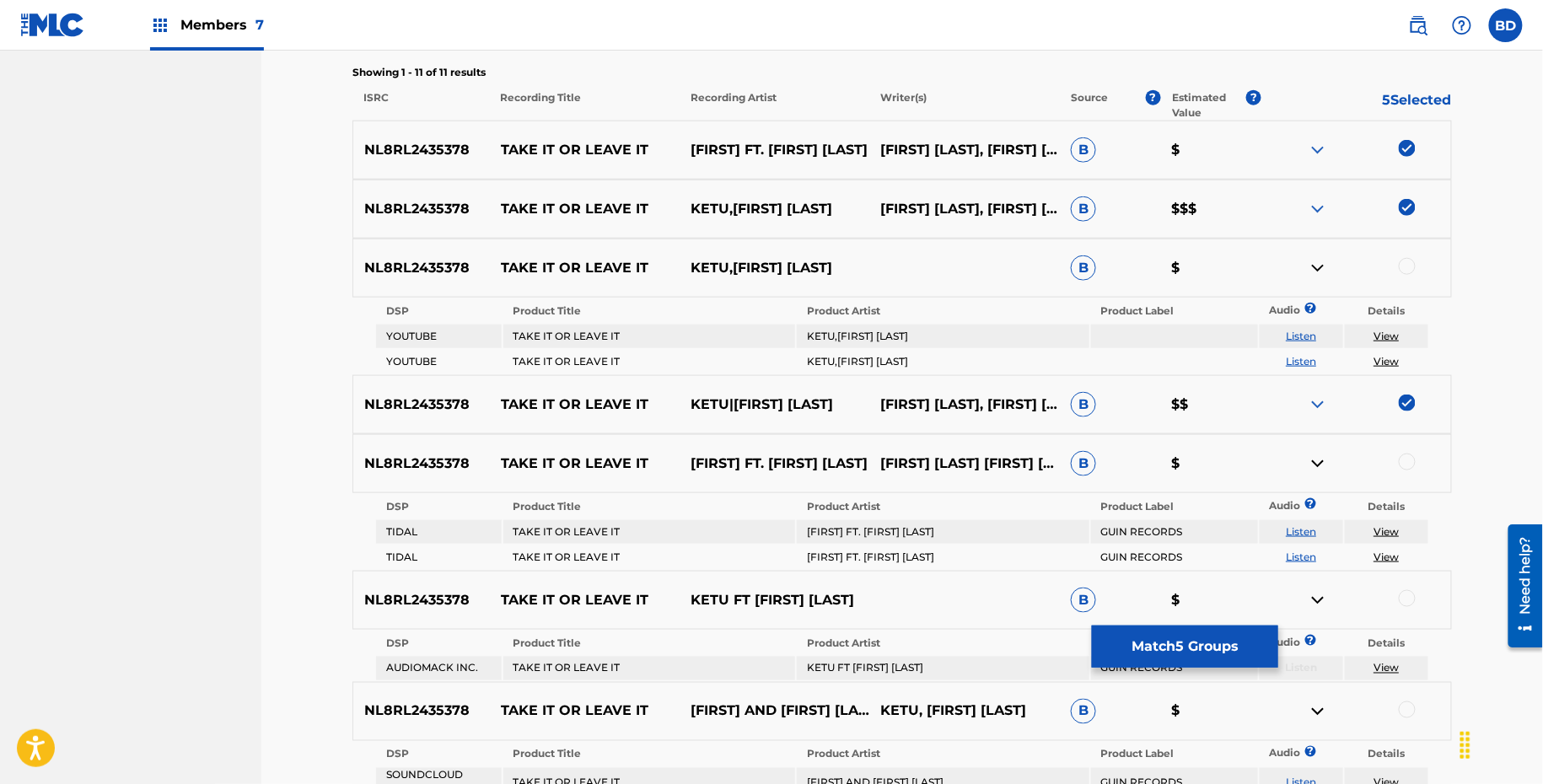 scroll, scrollTop: 690, scrollLeft: 0, axis: vertical 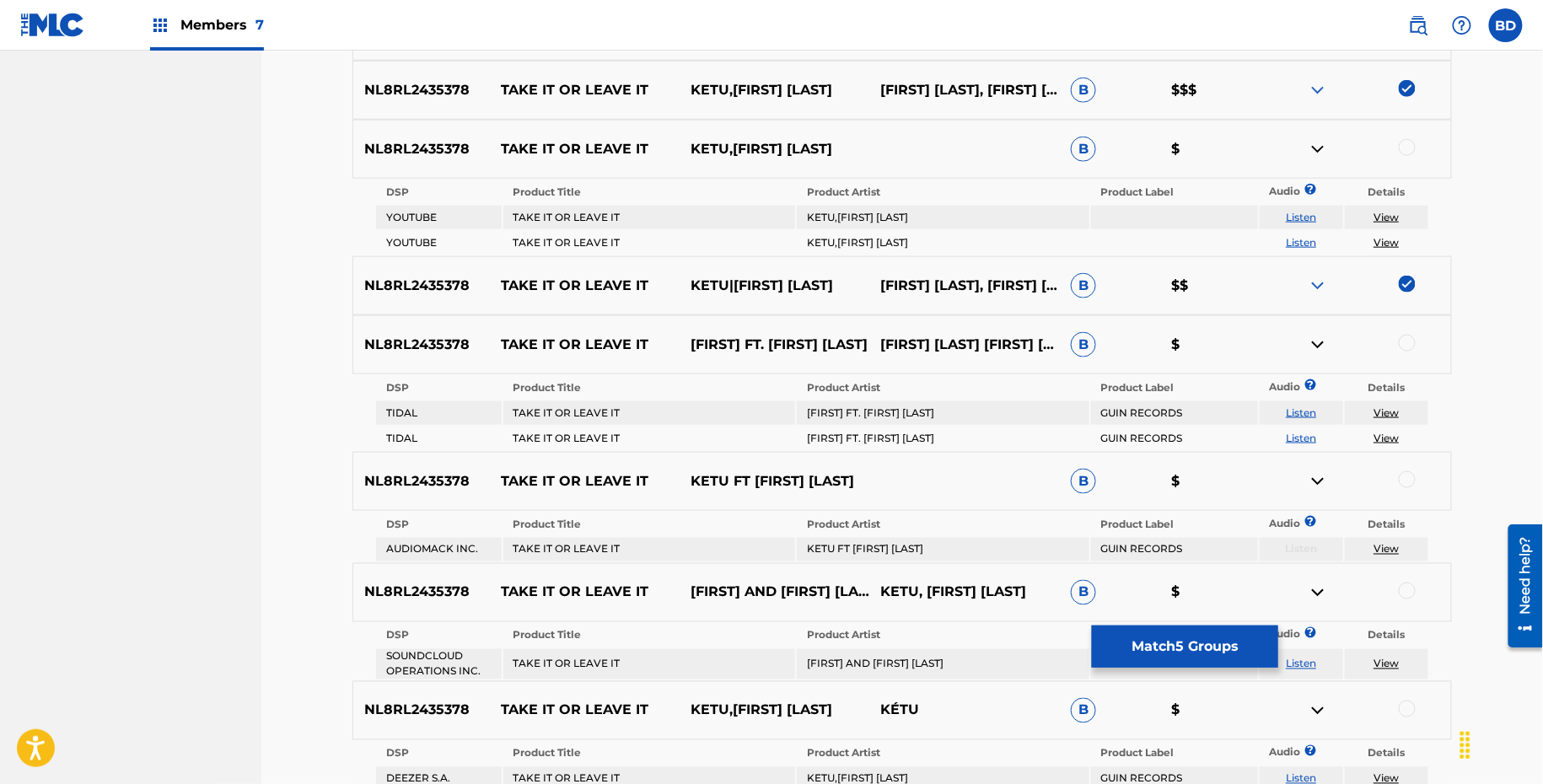 click at bounding box center [1356, 149] 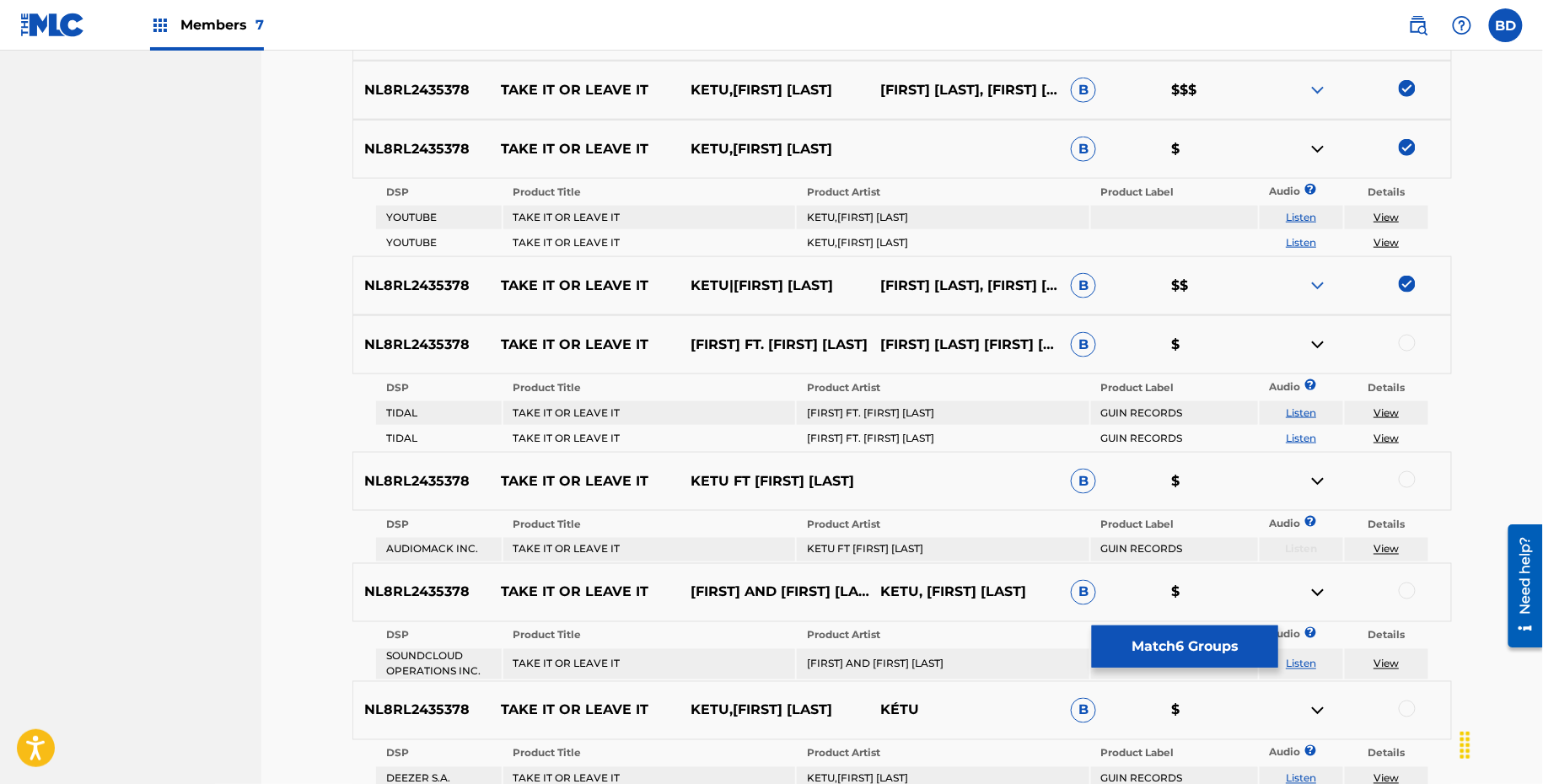 click at bounding box center [1356, 149] 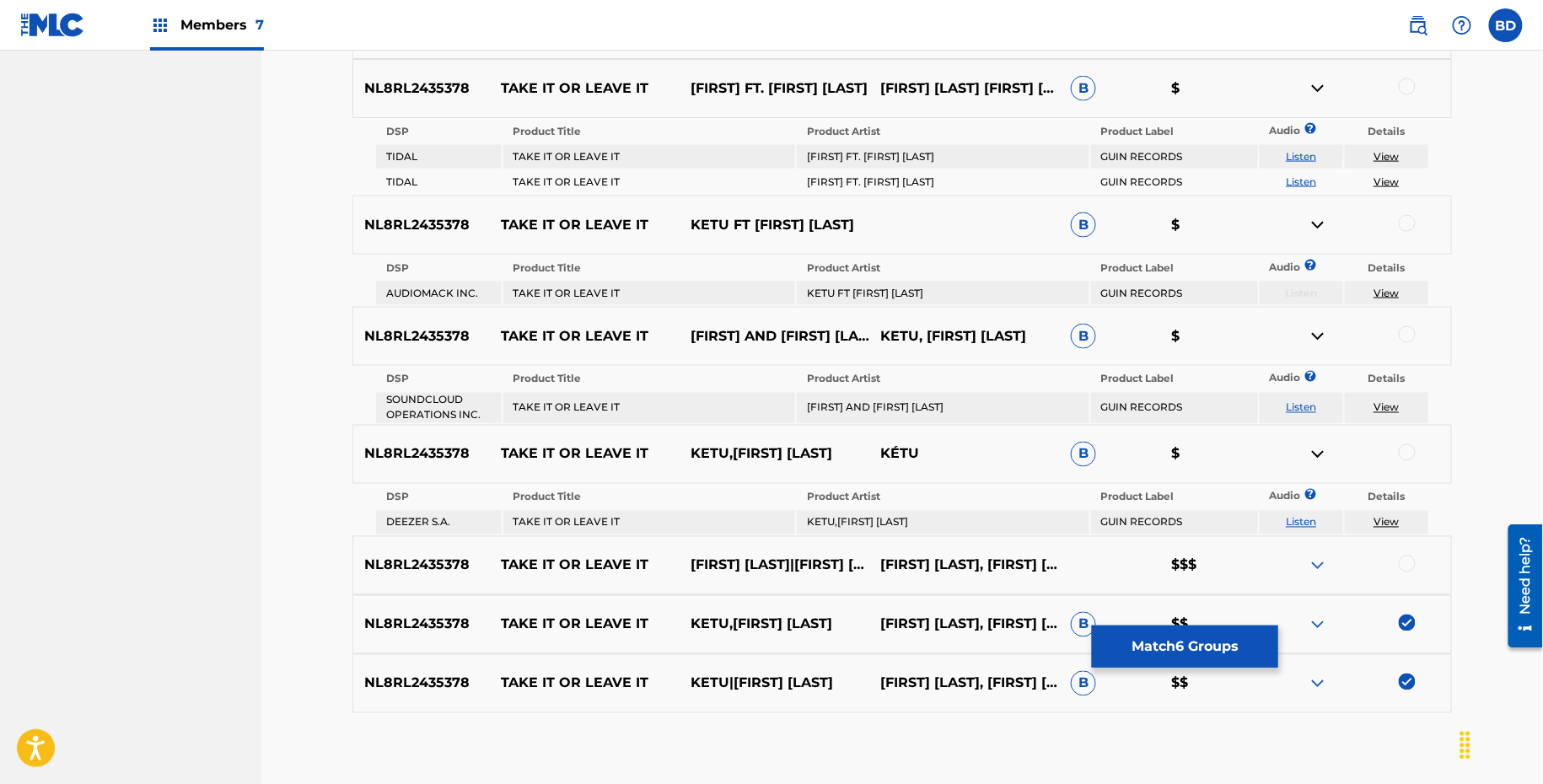 scroll, scrollTop: 866, scrollLeft: 0, axis: vertical 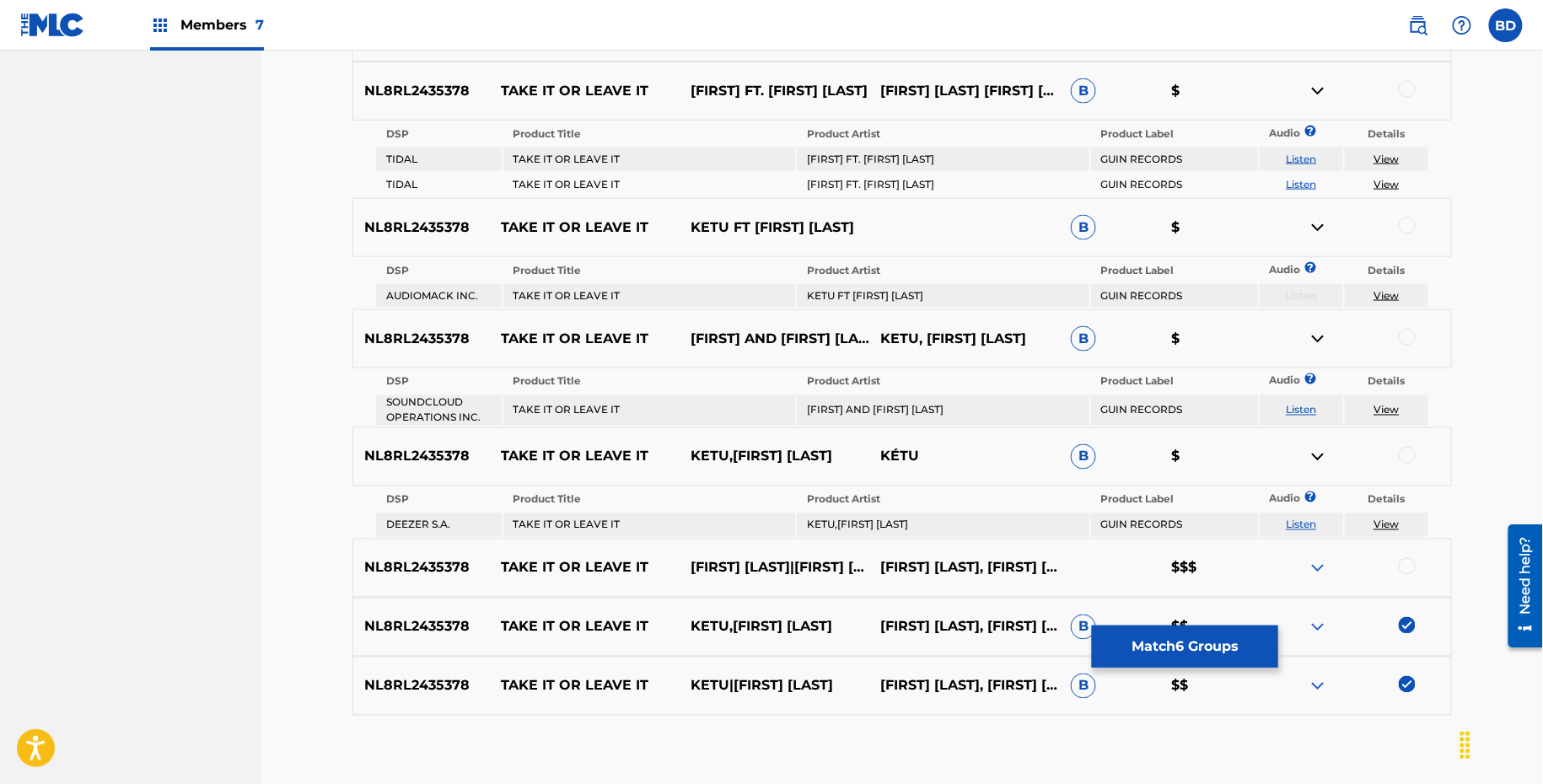 click at bounding box center (1407, 89) 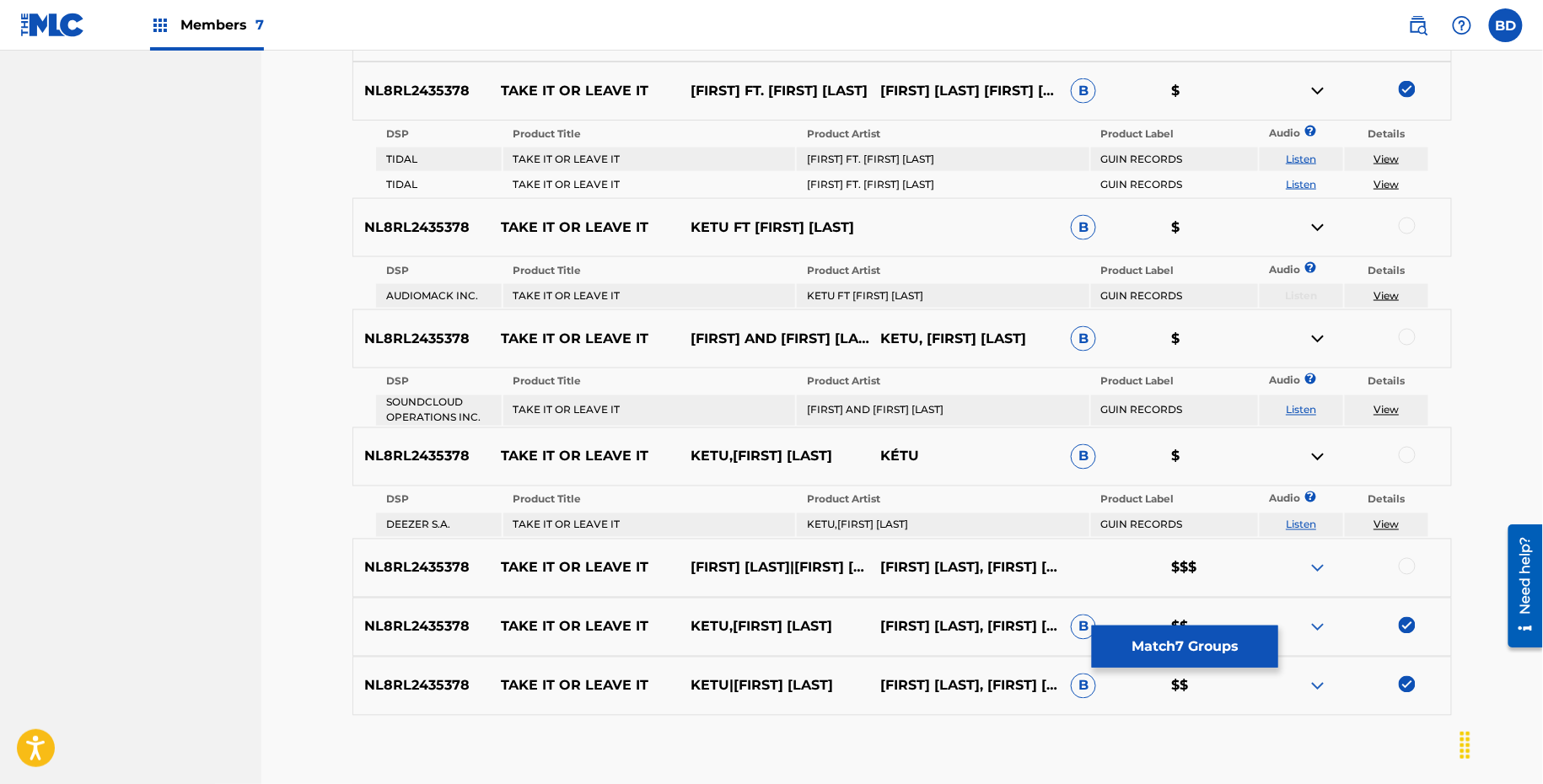 click at bounding box center (1318, 91) 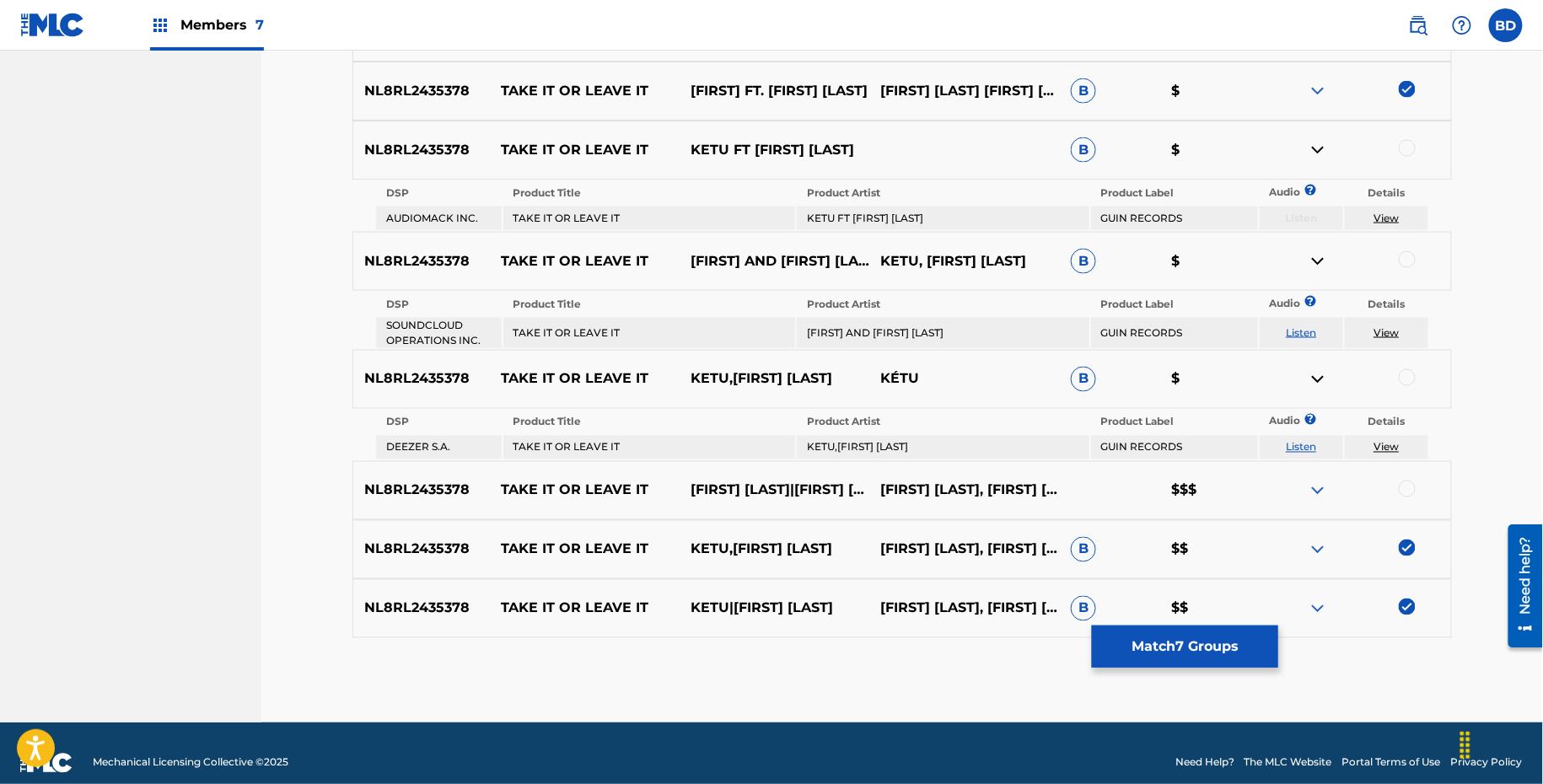 click at bounding box center (1407, 148) 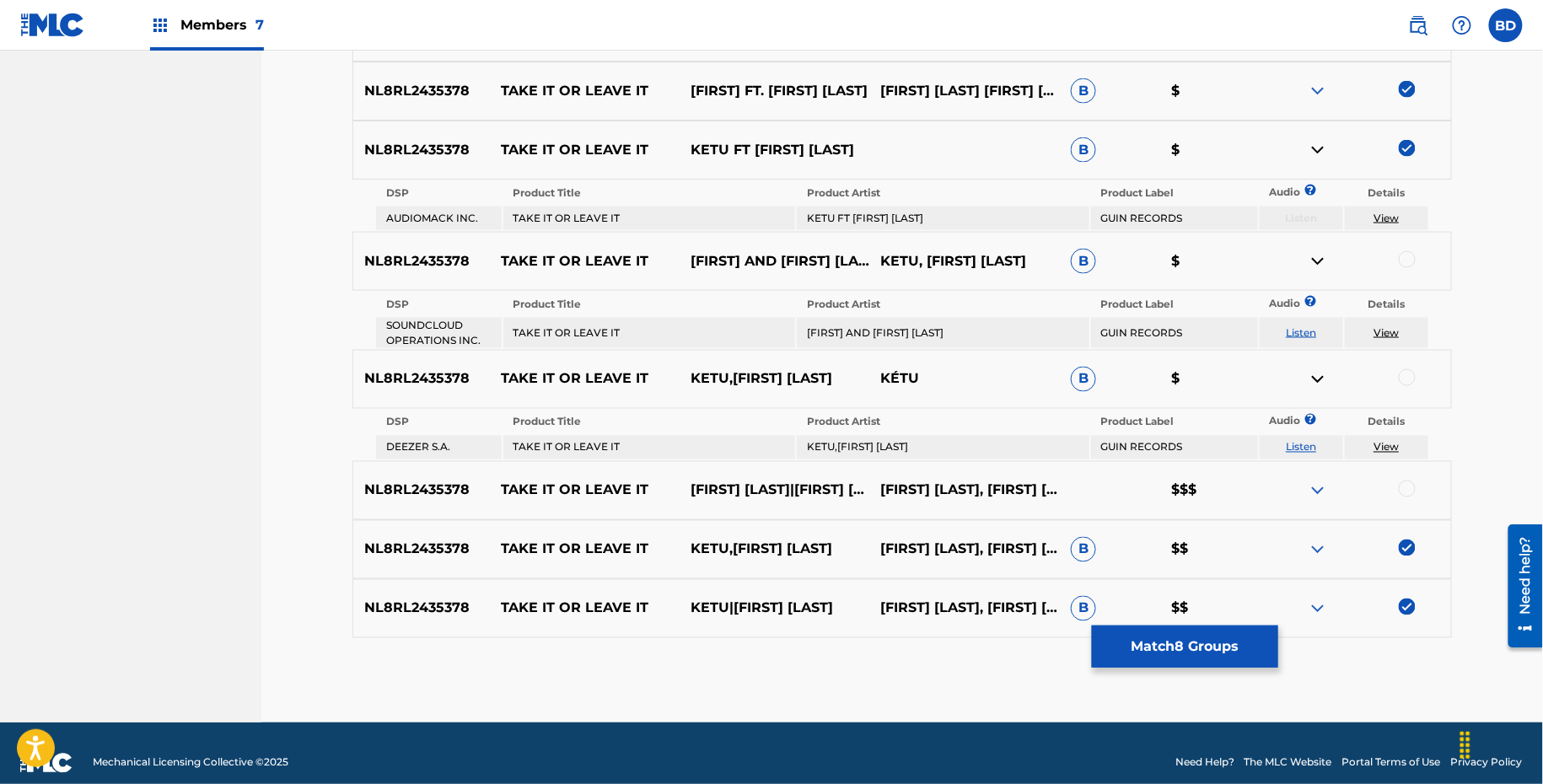 click at bounding box center [1318, 150] 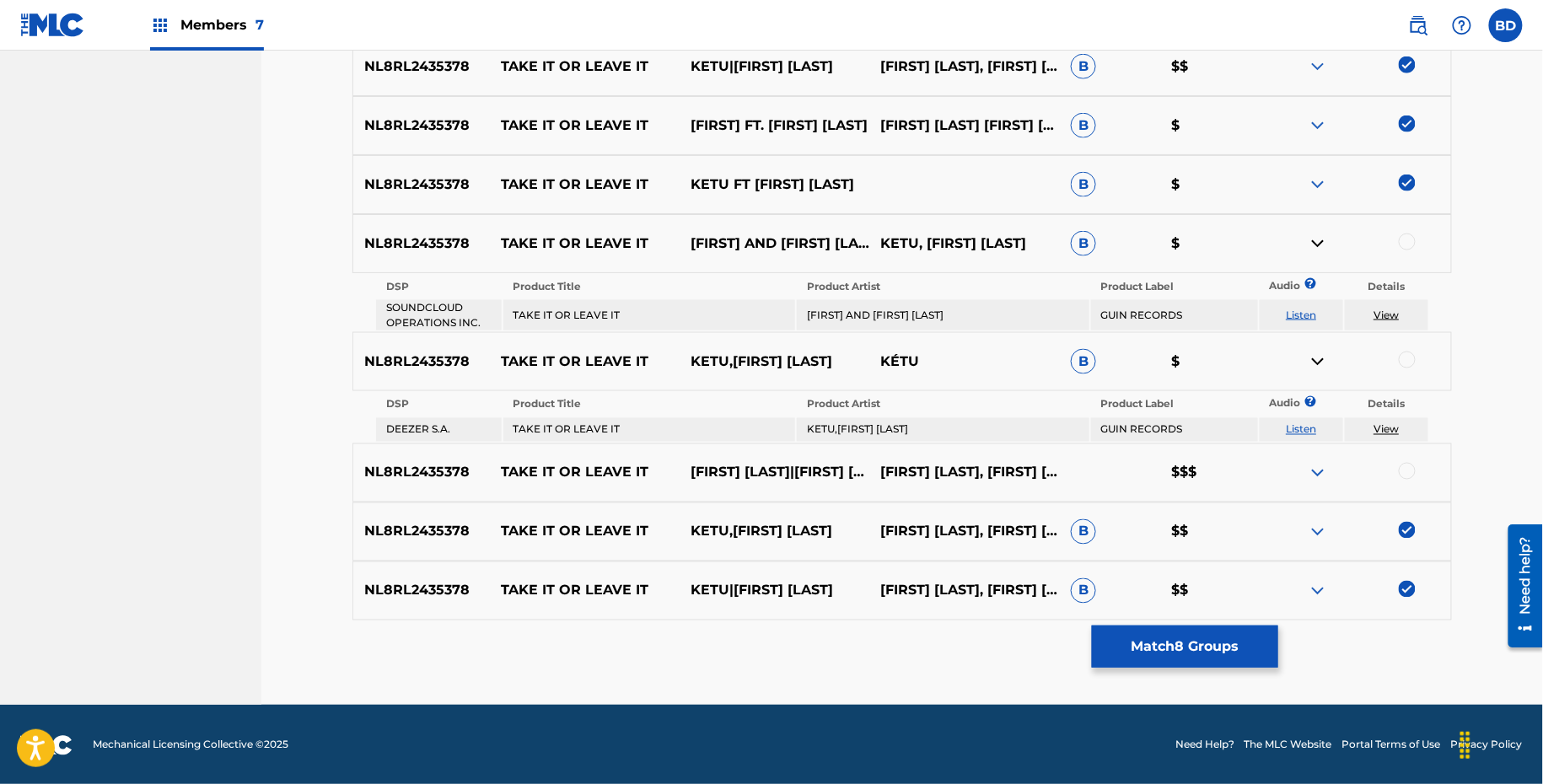 click at bounding box center (1356, 244) 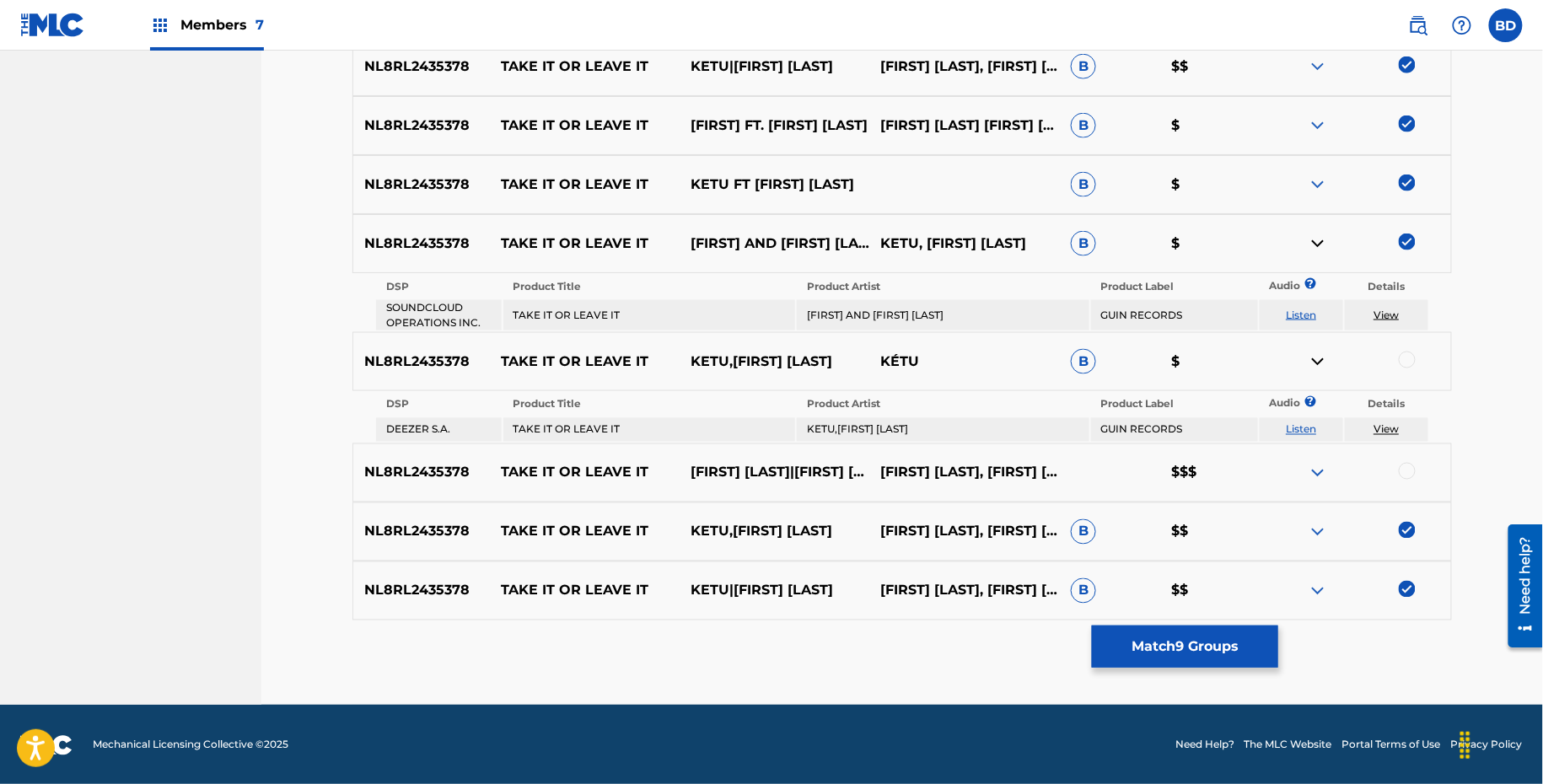 click at bounding box center (1318, 244) 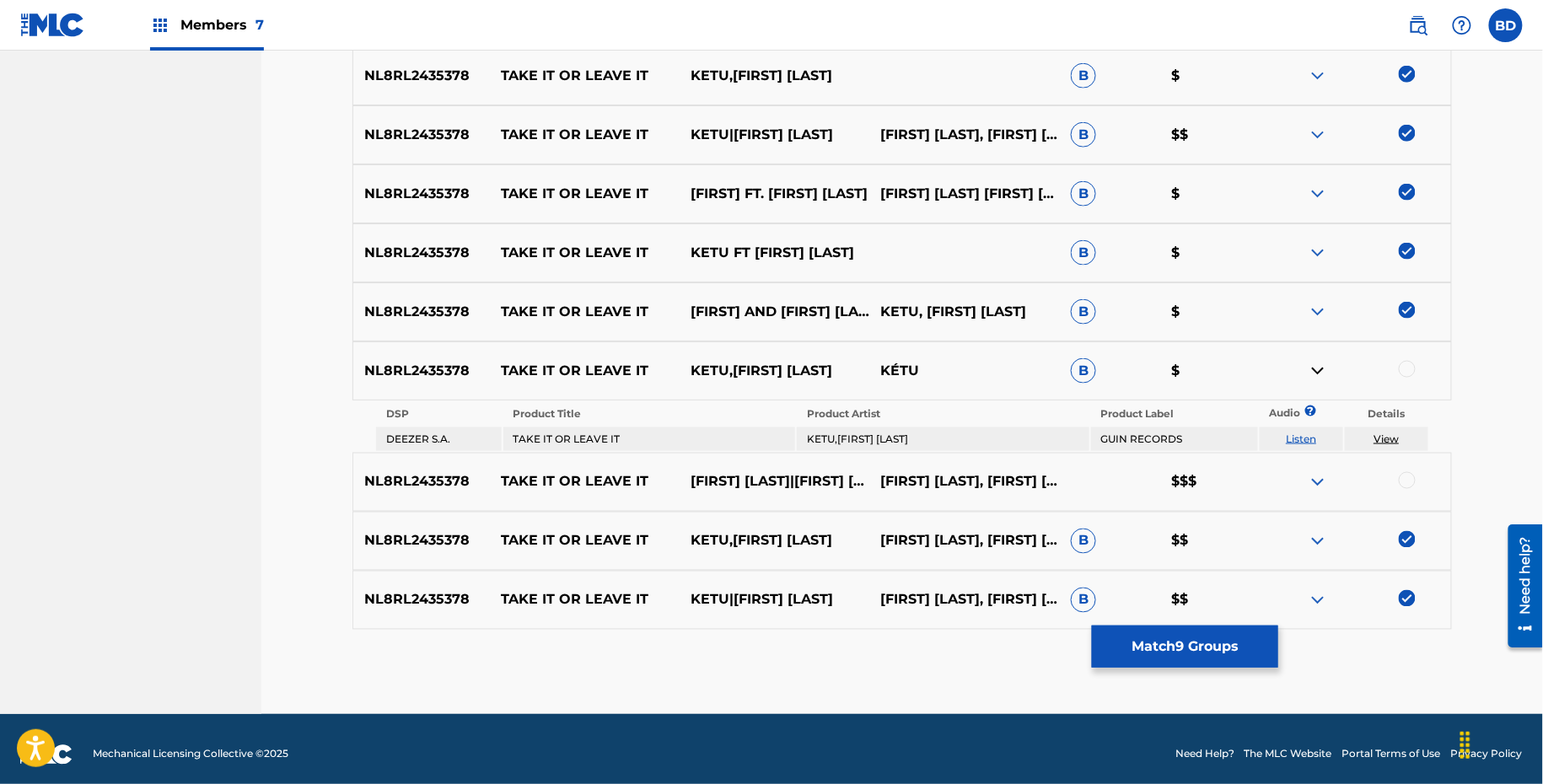 scroll, scrollTop: 772, scrollLeft: 0, axis: vertical 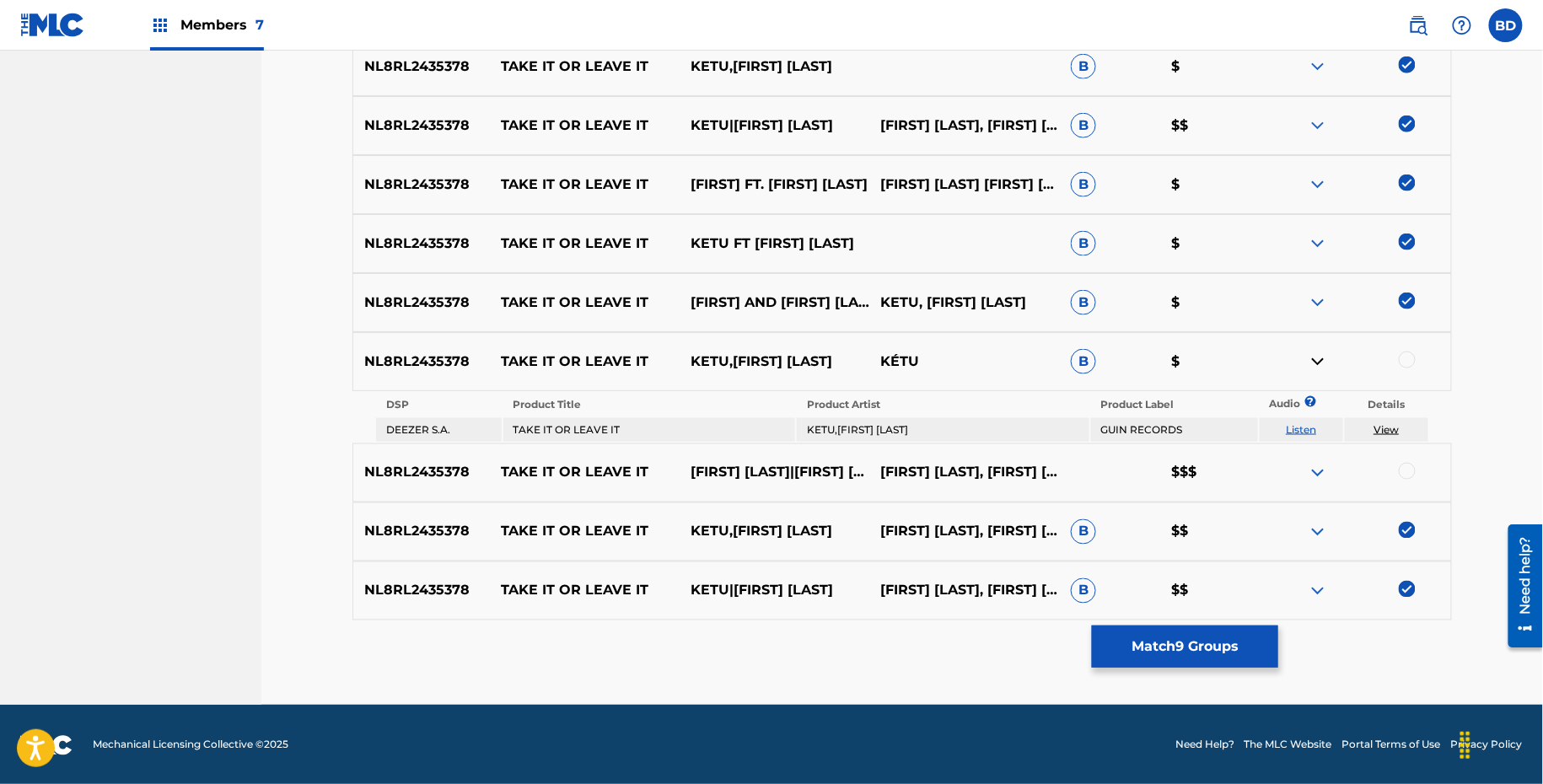 click at bounding box center (1356, 362) 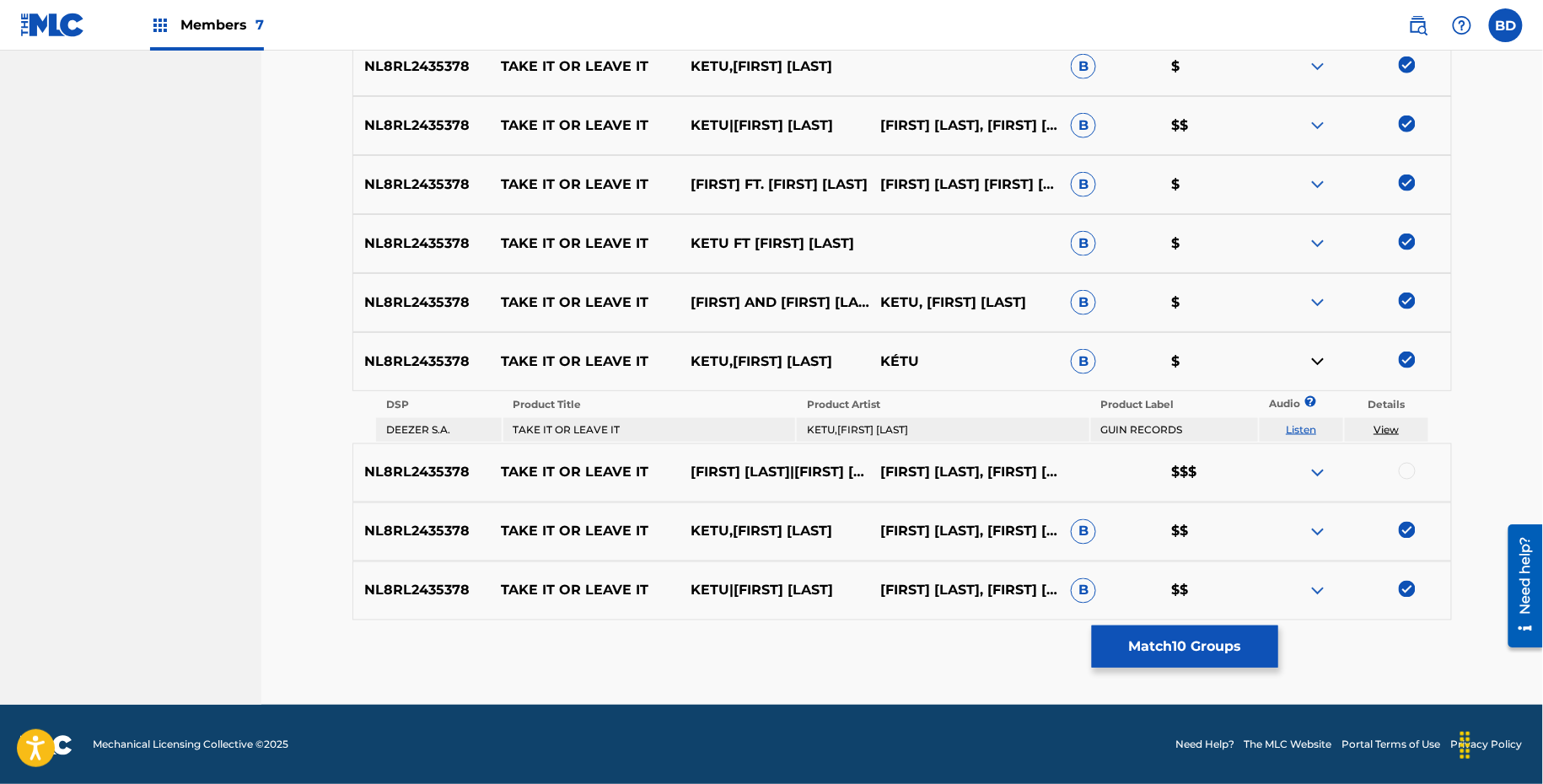 click at bounding box center (1318, 362) 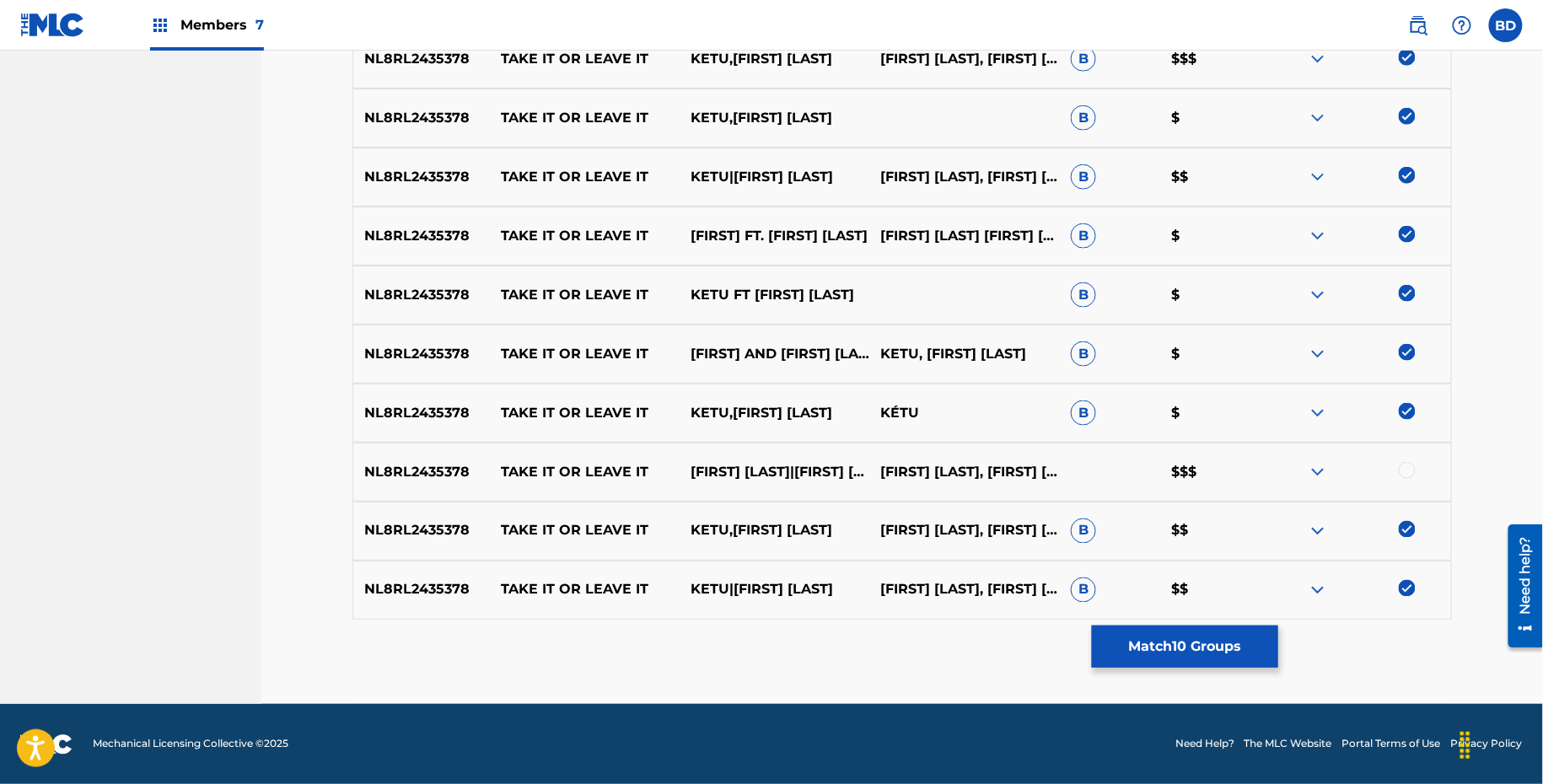 click at bounding box center (1318, 354) 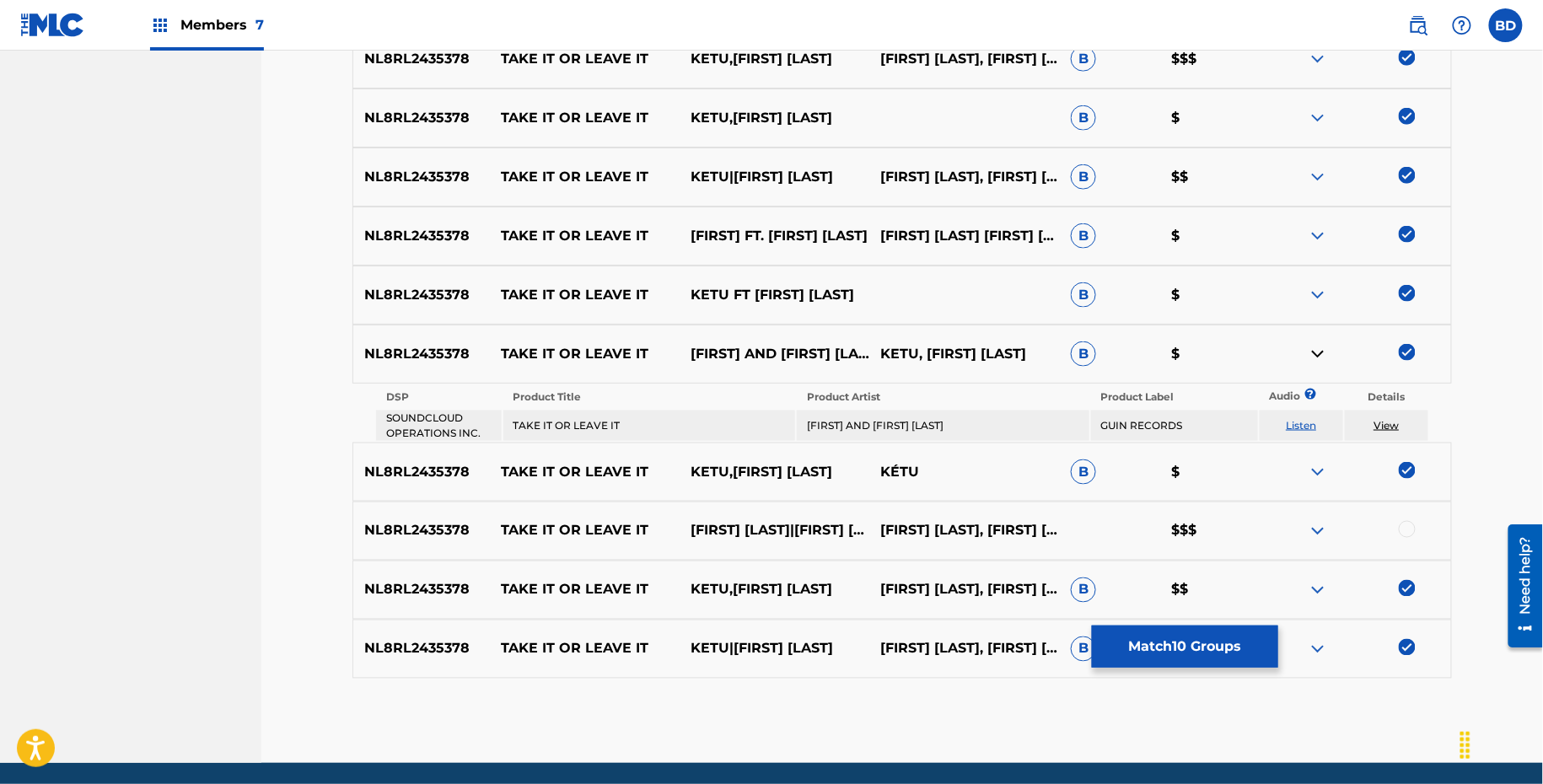 scroll, scrollTop: 772, scrollLeft: 0, axis: vertical 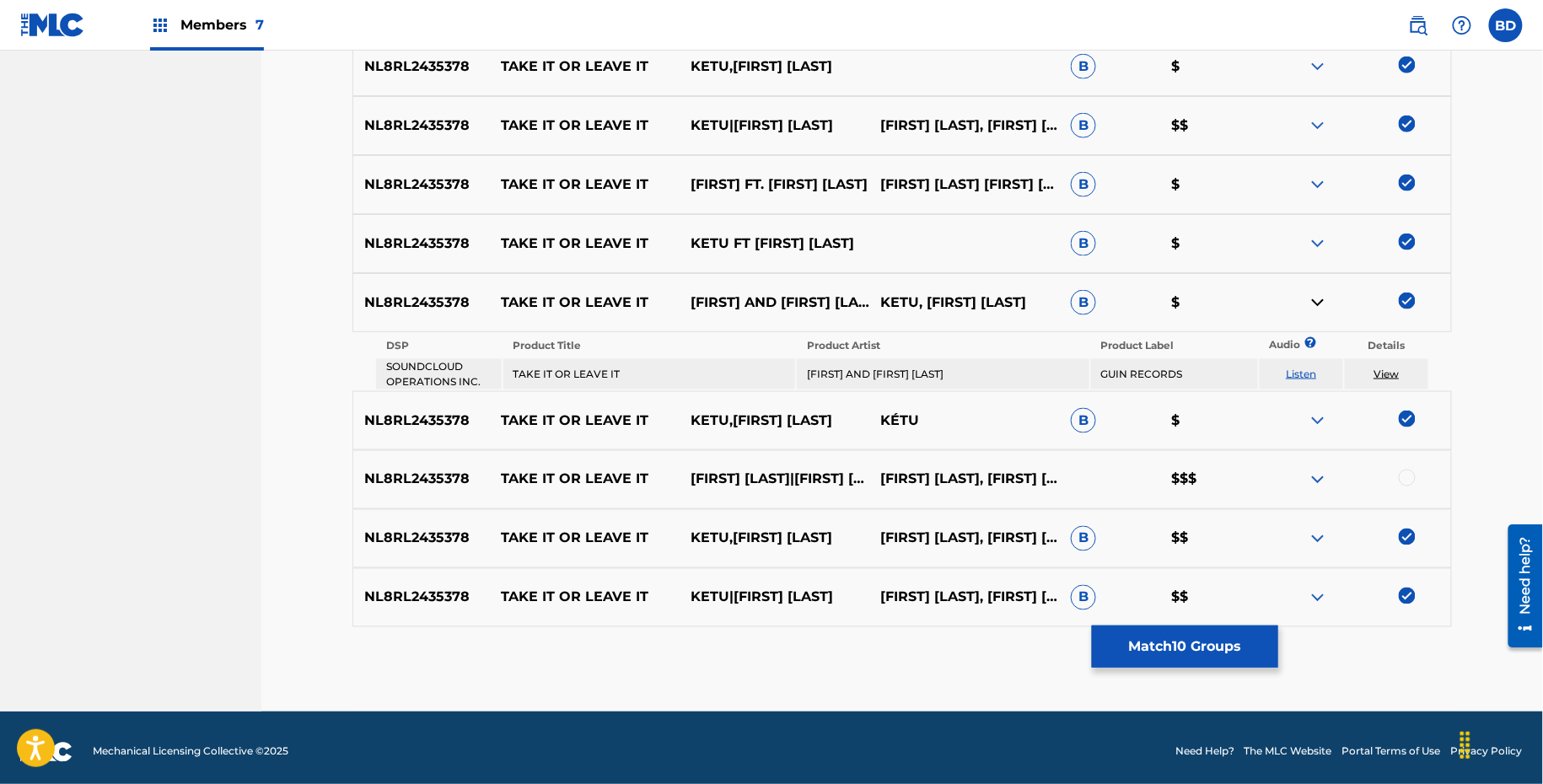 click at bounding box center (1318, 244) 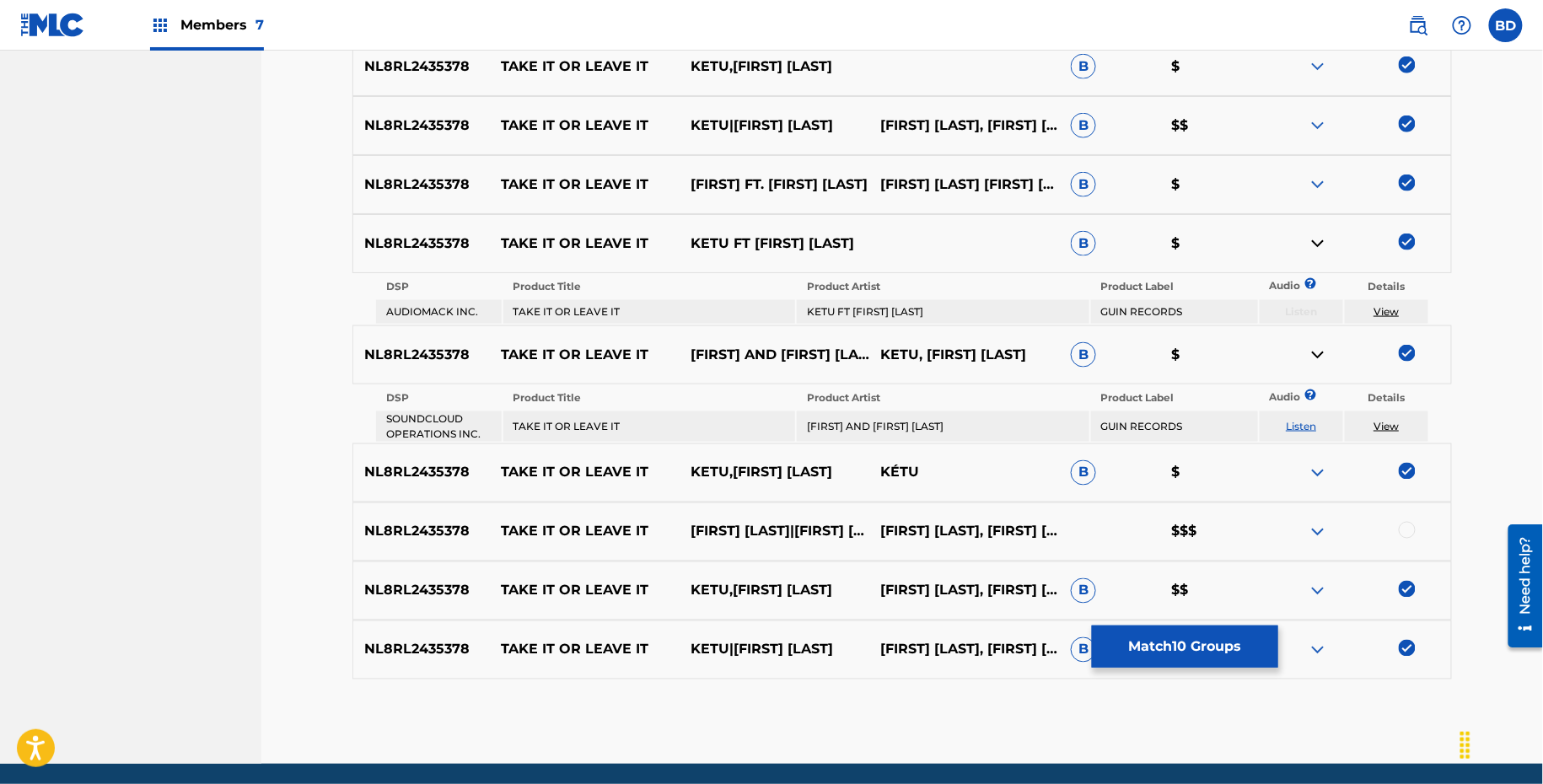 scroll, scrollTop: 691, scrollLeft: 0, axis: vertical 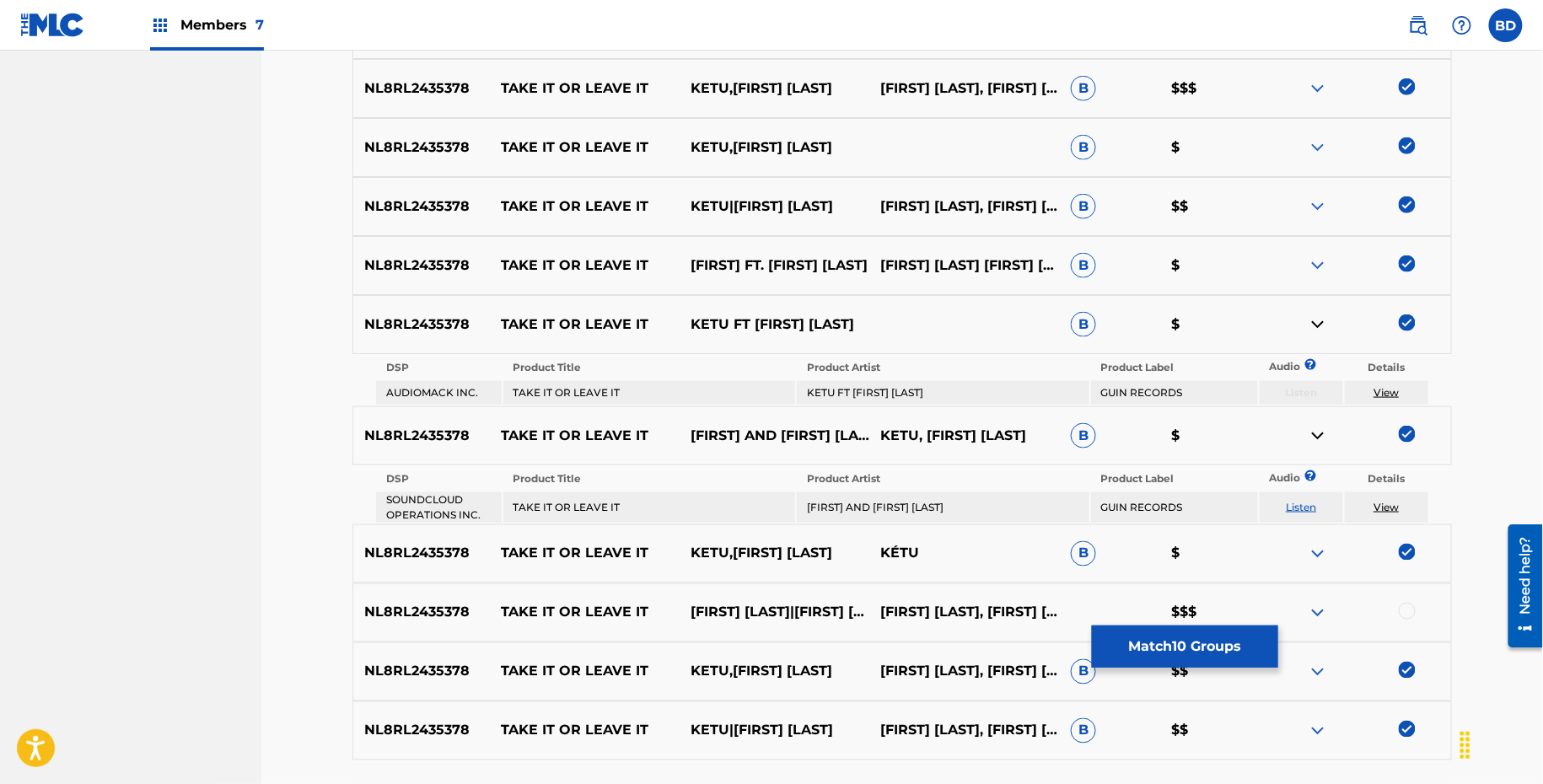 click at bounding box center (1318, 266) 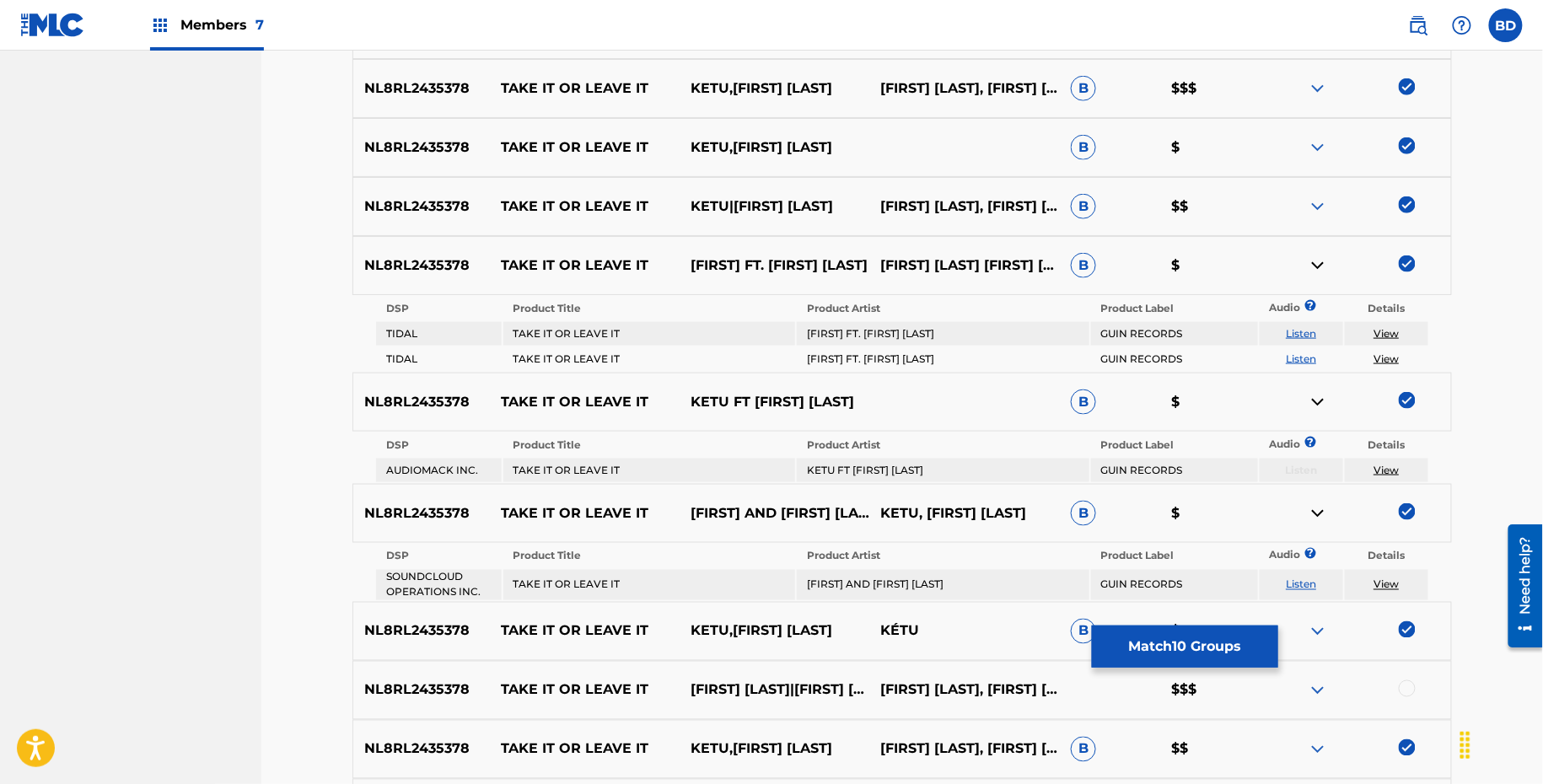 click at bounding box center [1318, 207] 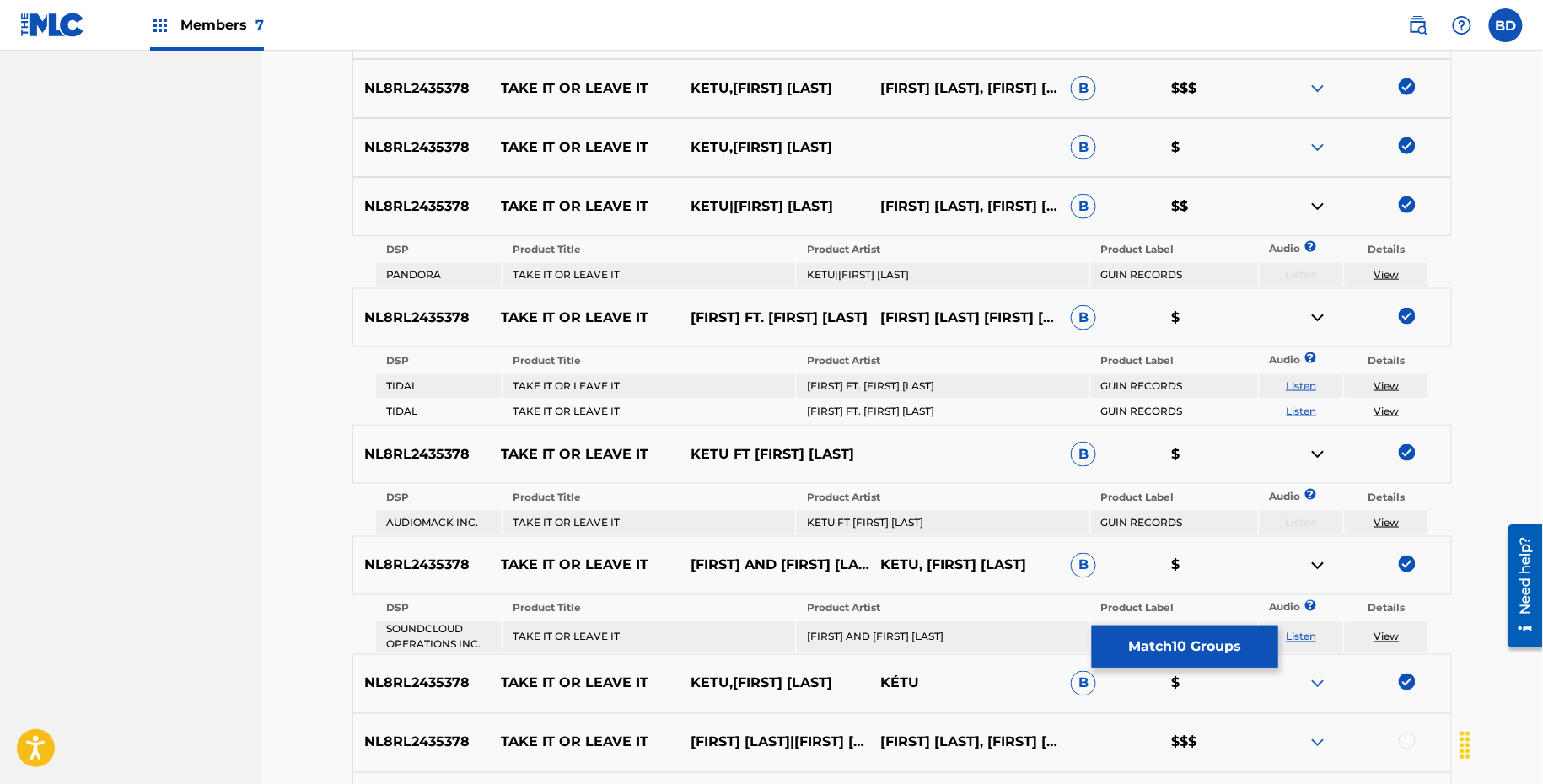 click on "NL8RL2435378 TAKE IT OR LEAVE IT KETU,JORDYN SIMONE B $" at bounding box center [902, 148] 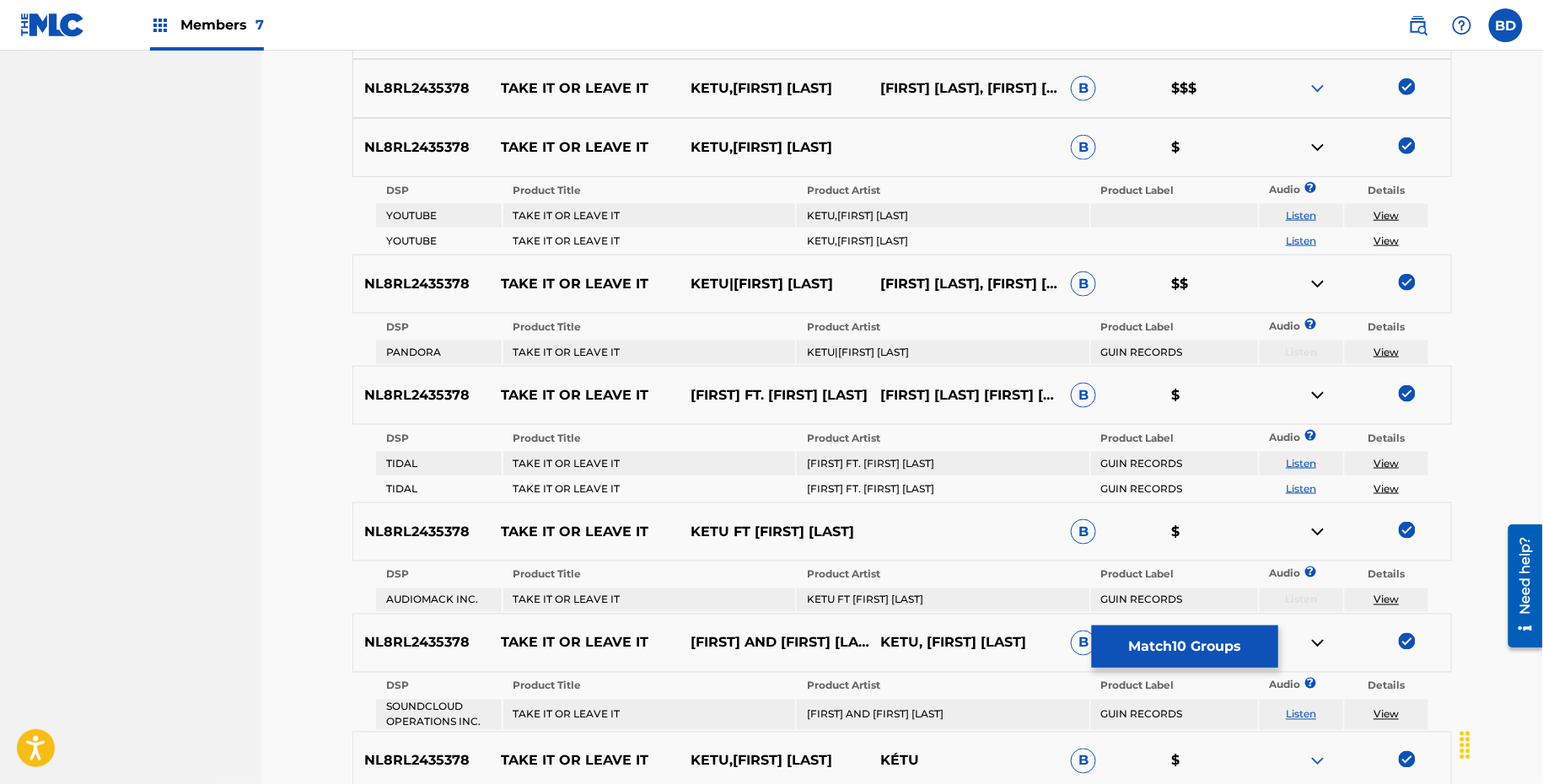 click at bounding box center [1318, 89] 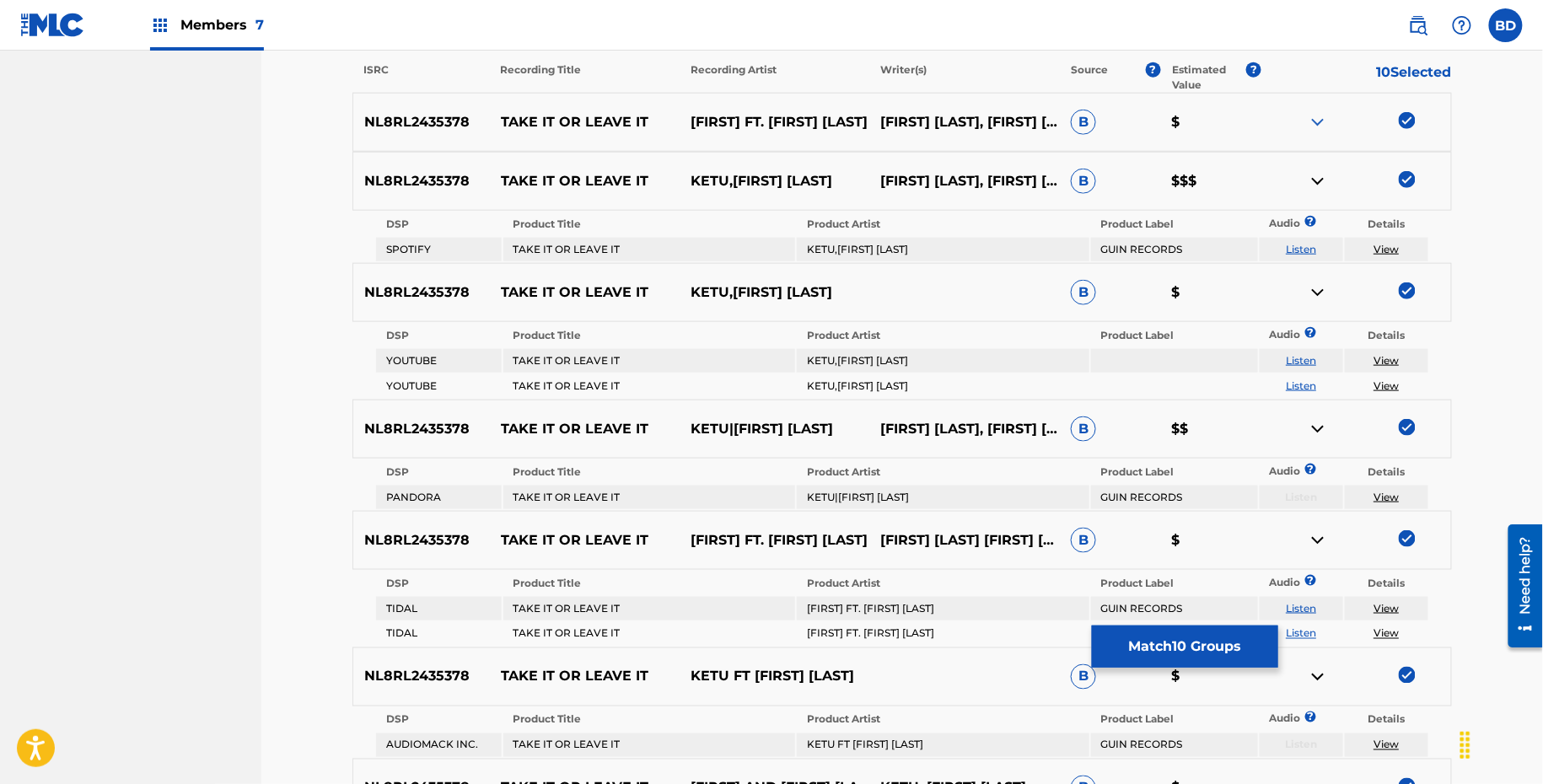 scroll, scrollTop: 496, scrollLeft: 0, axis: vertical 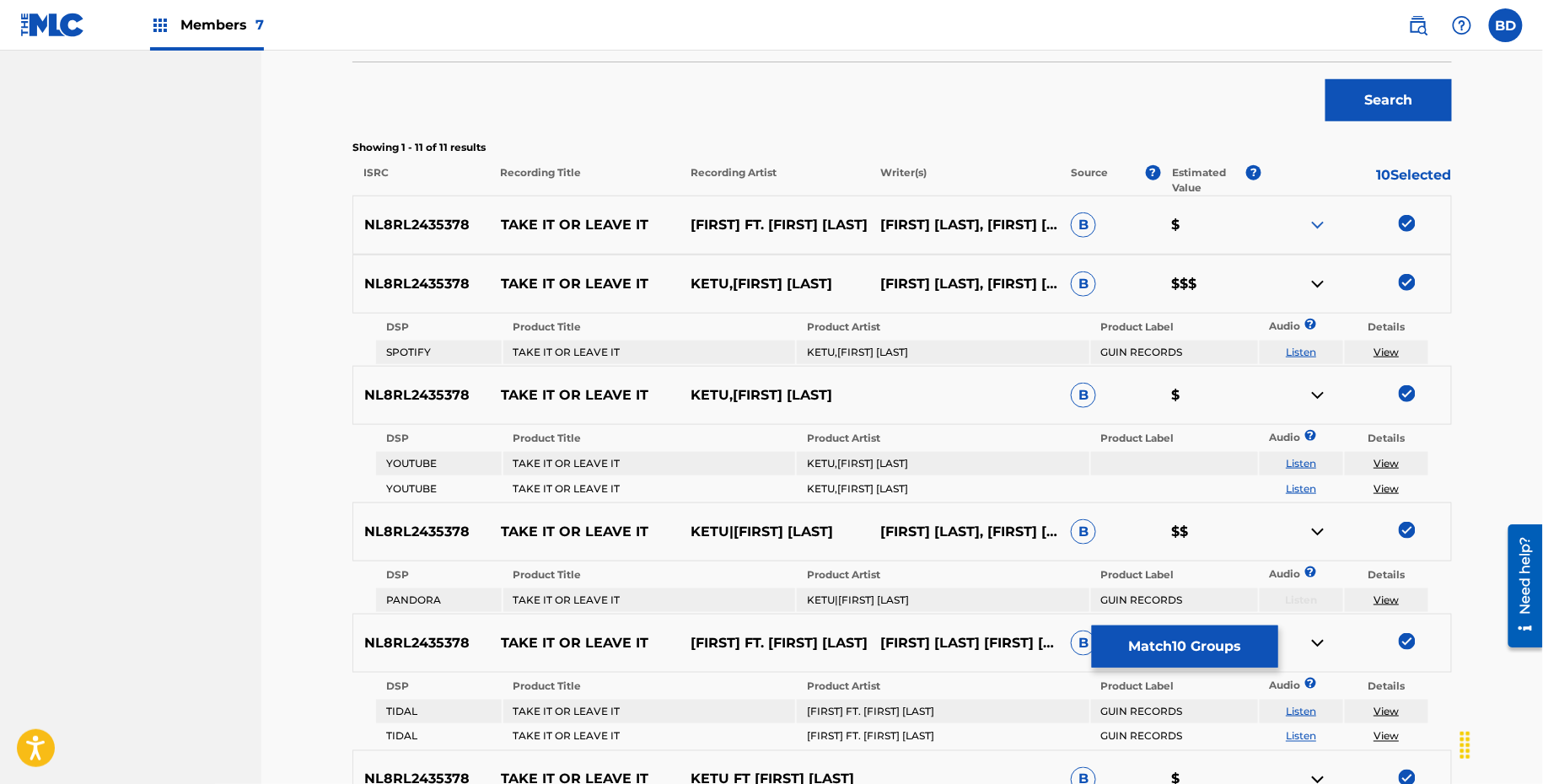 click at bounding box center [1318, 225] 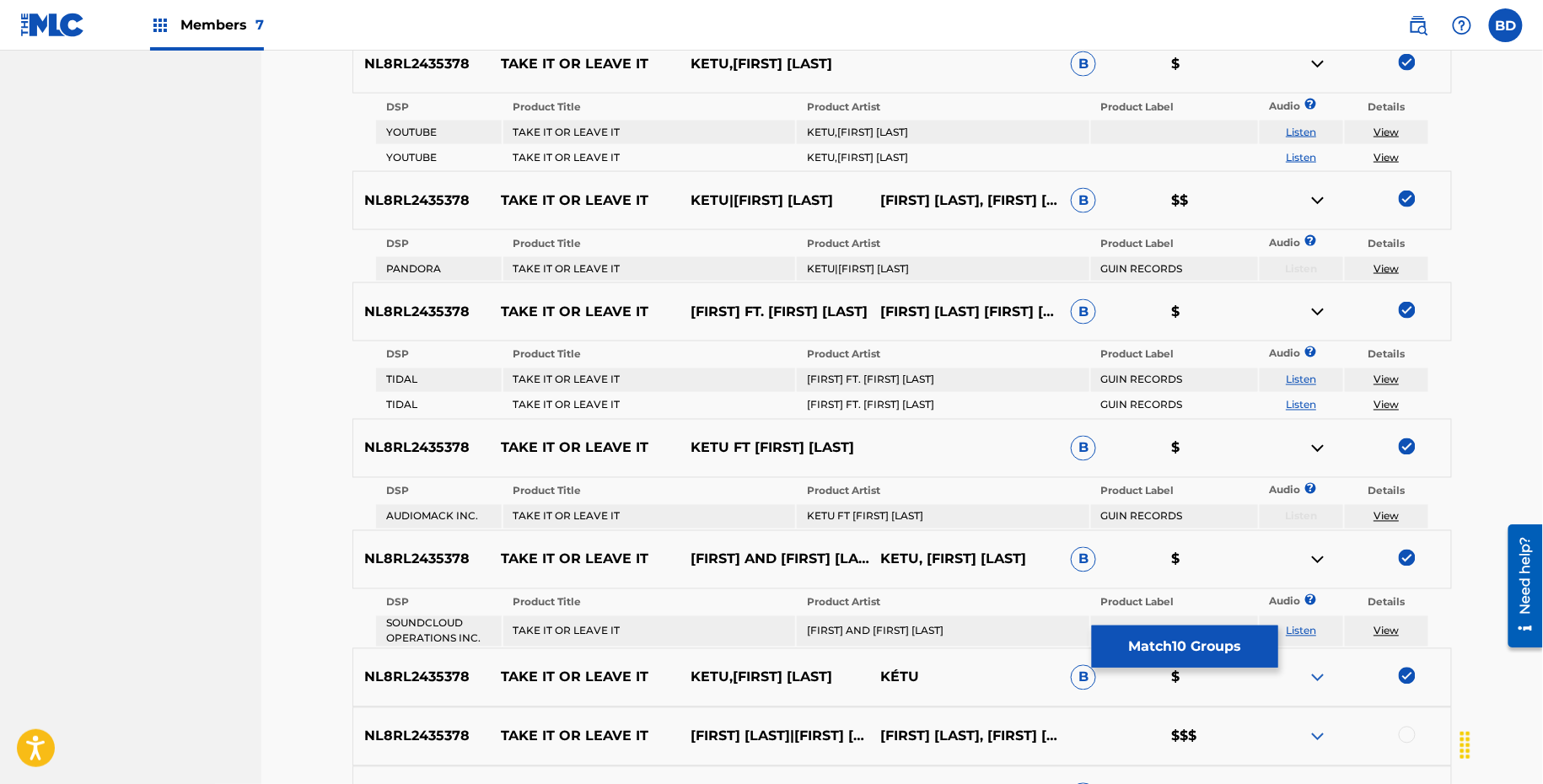 scroll, scrollTop: 1167, scrollLeft: 0, axis: vertical 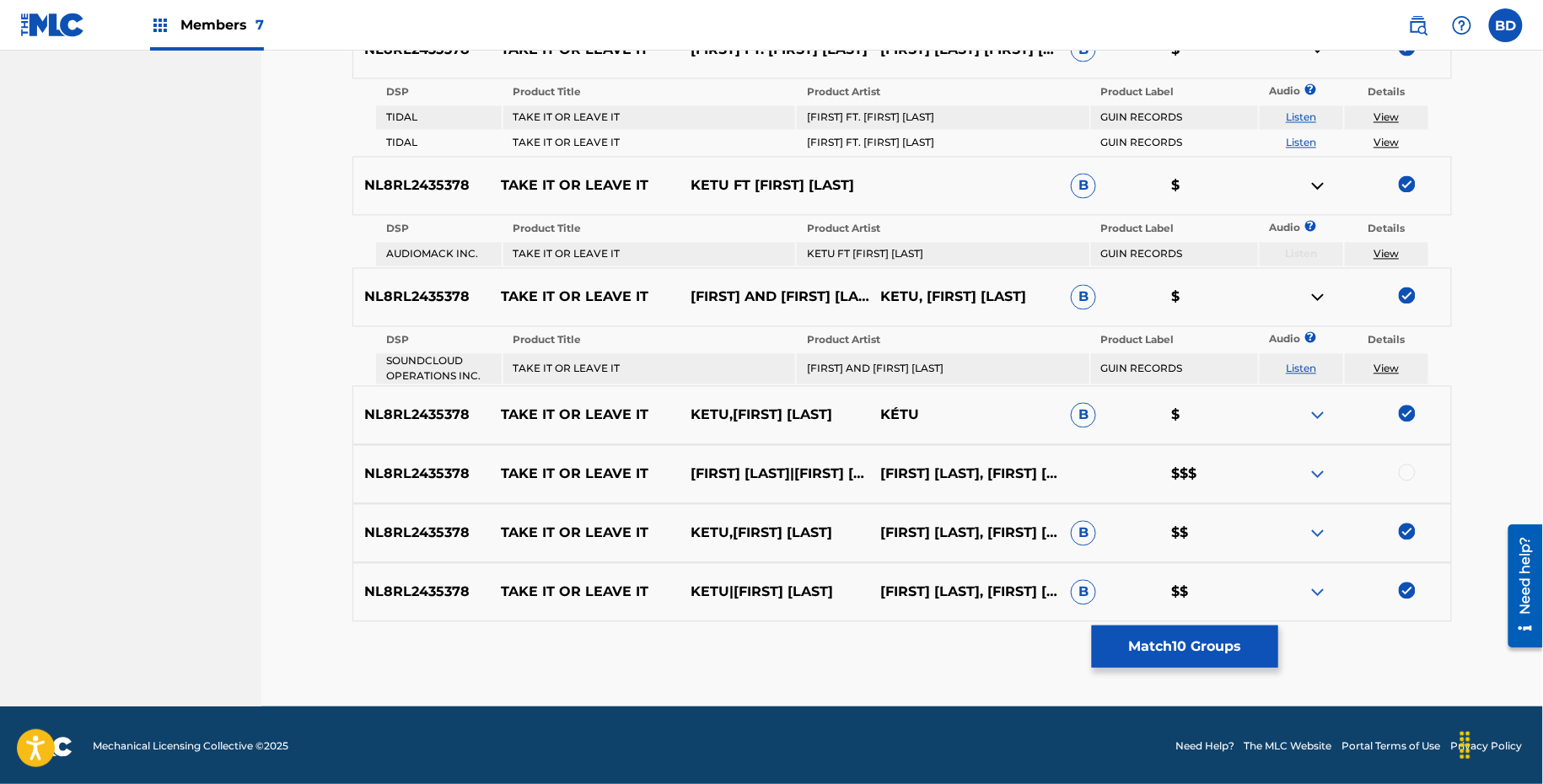 click at bounding box center (1318, 534) 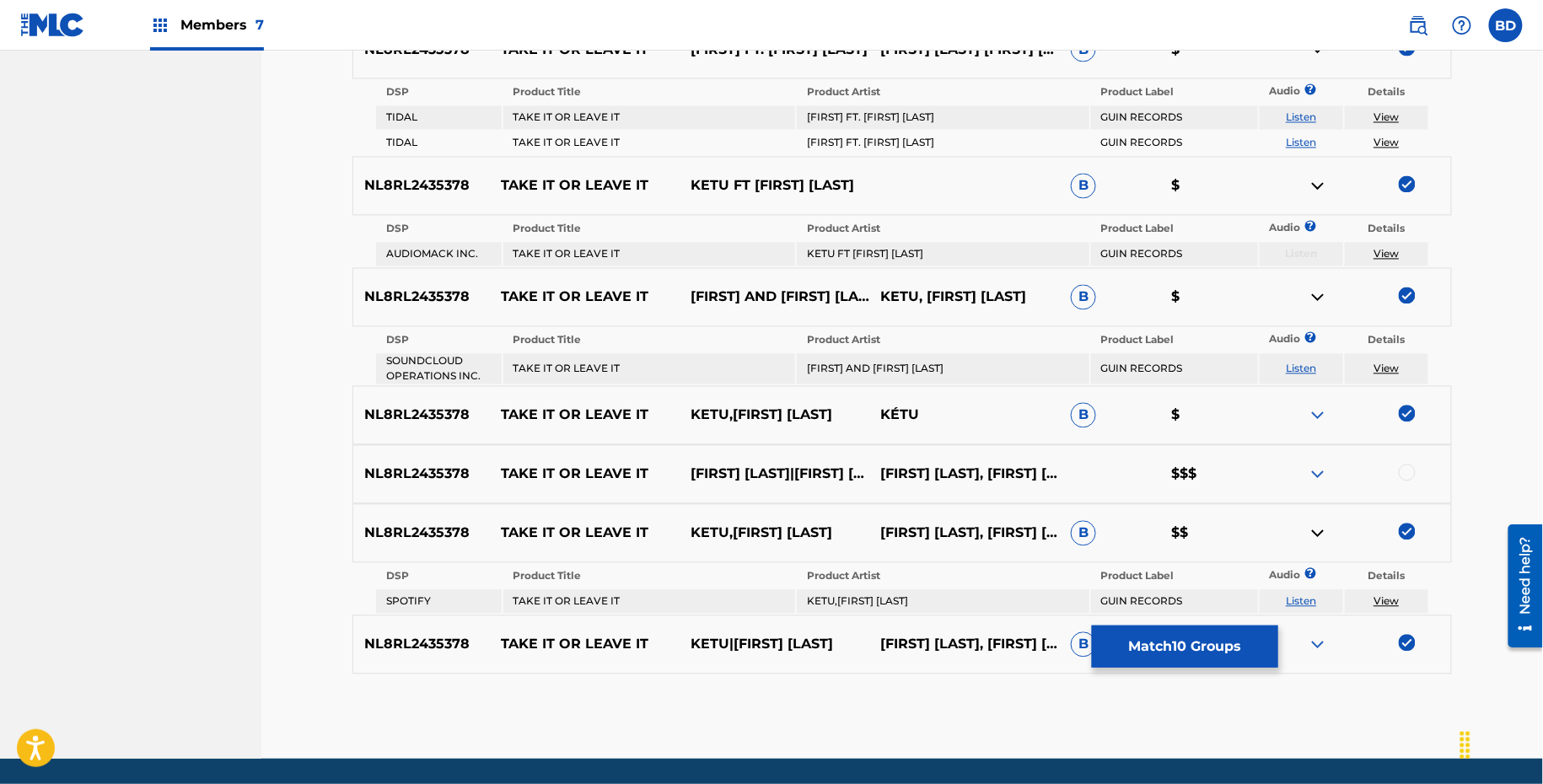 click at bounding box center (1318, 645) 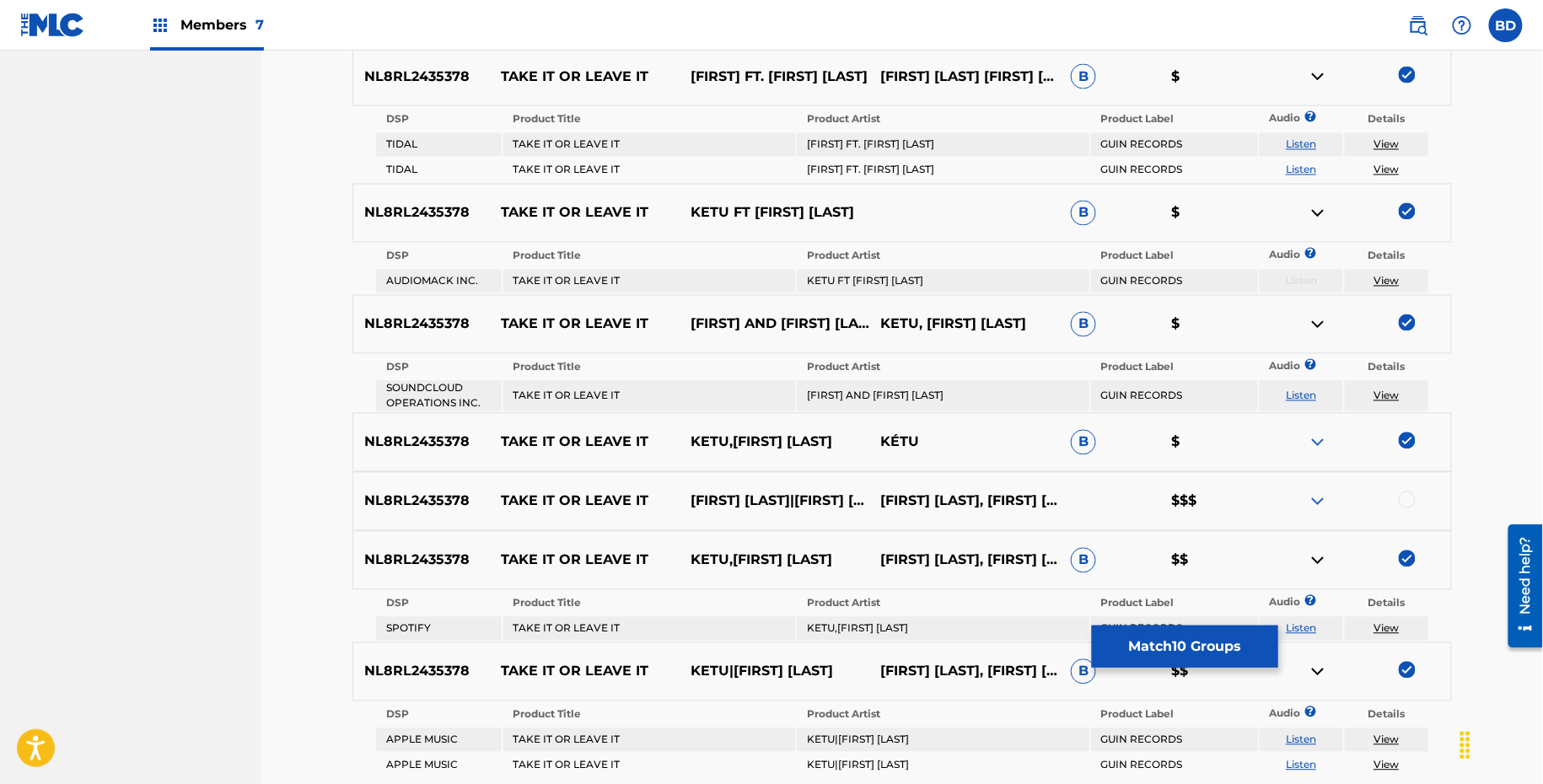 scroll, scrollTop: 1071, scrollLeft: 0, axis: vertical 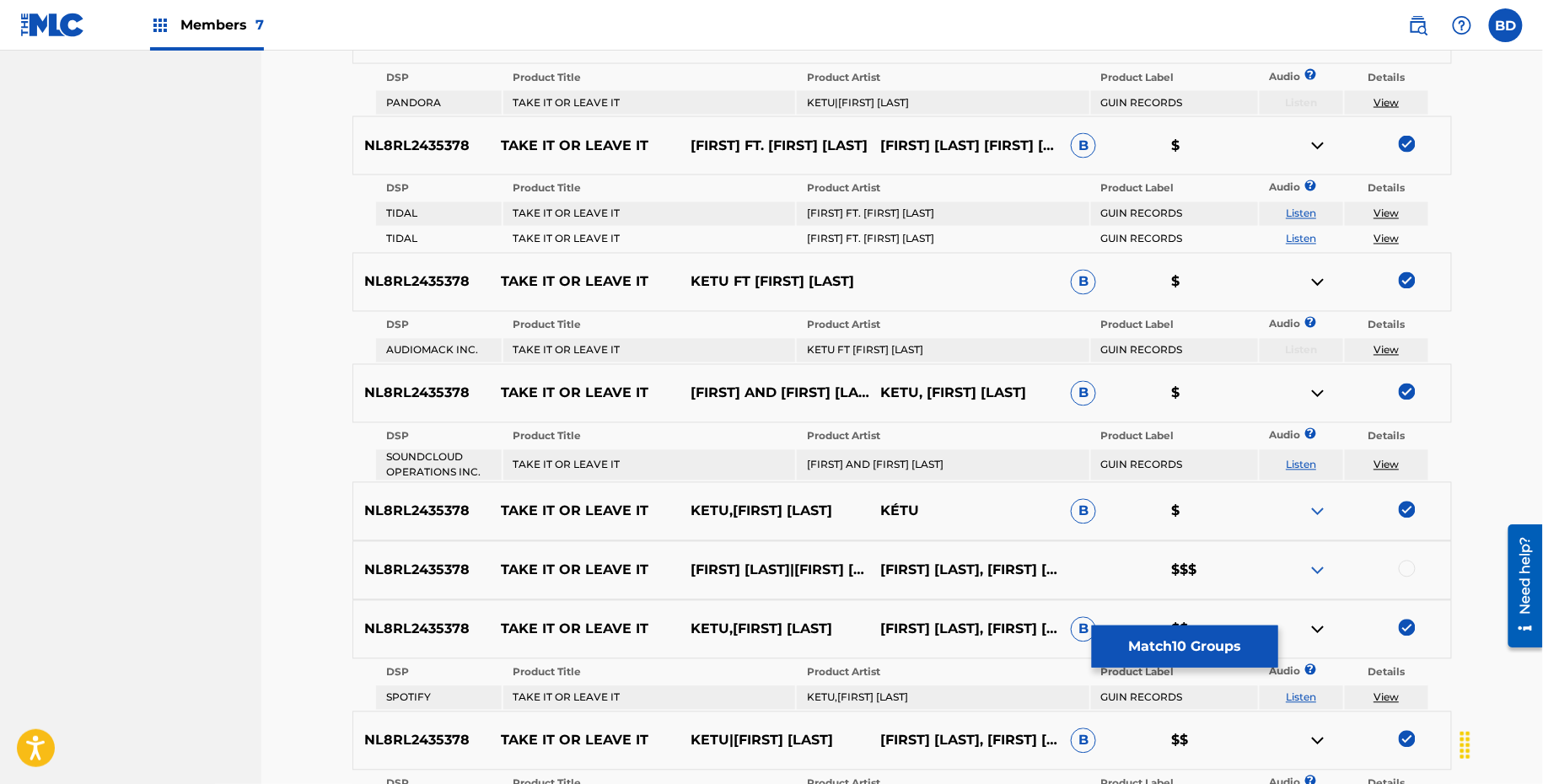 click on "Product Label" at bounding box center (1175, 673) 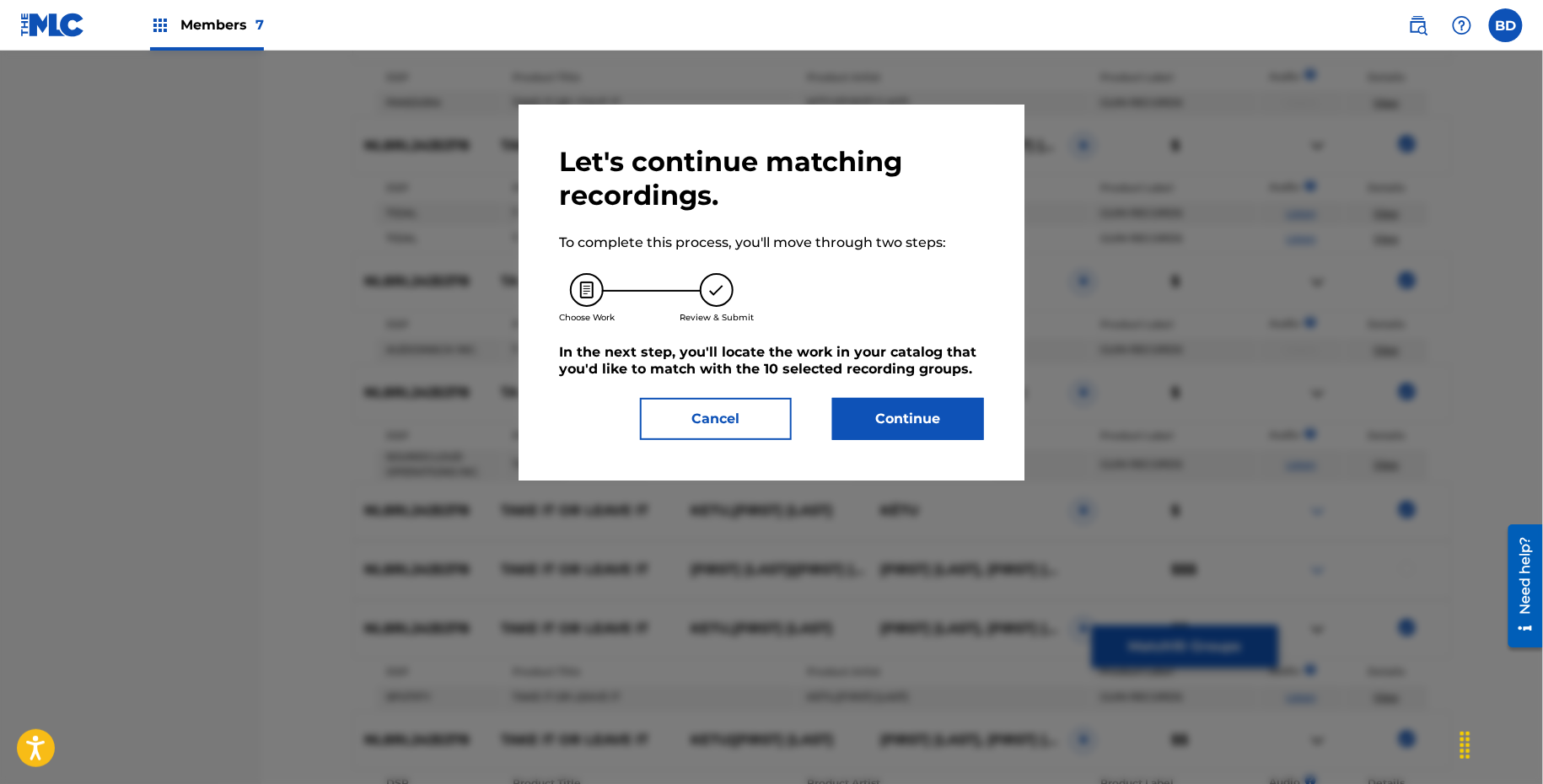 click on "Let's continue matching recordings. To complete this process, you'll move through two steps: Choose Work Review & Submit In the next step, you'll locate the work in your catalog that you'd like to match with the   10 selected recording groups . Cancel Continue" at bounding box center (772, 293) 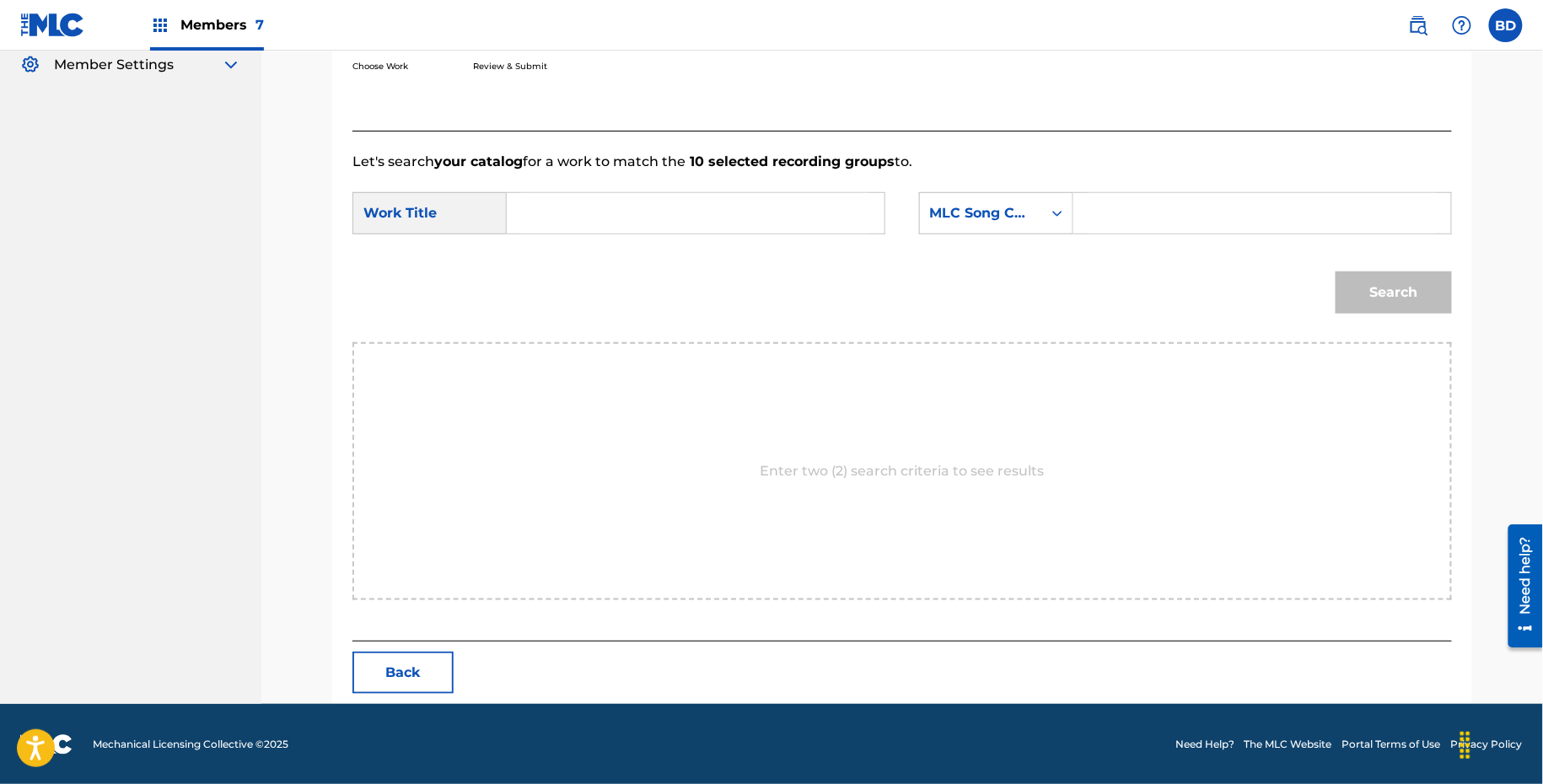 click at bounding box center [1262, 213] 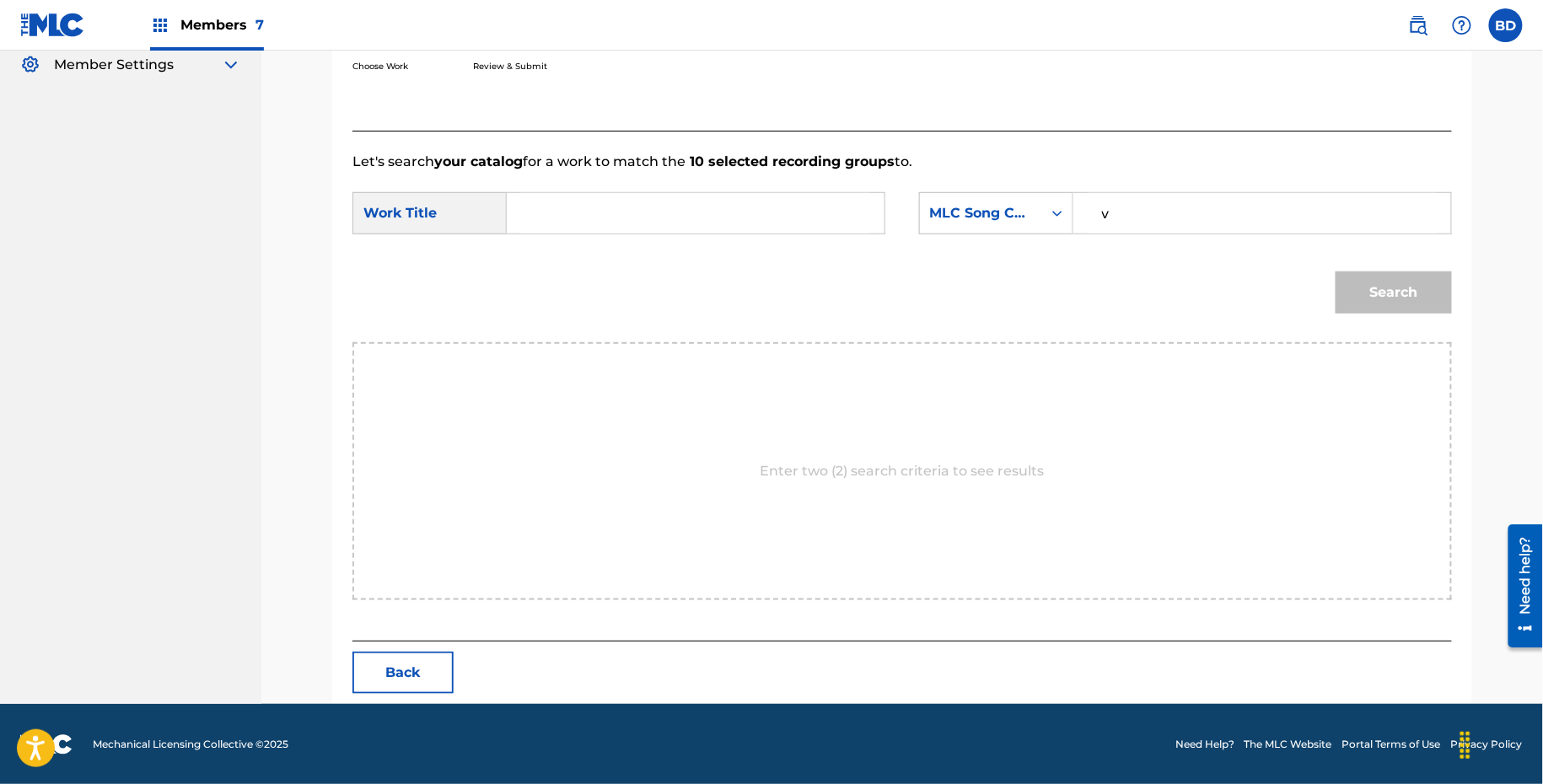 type on "v" 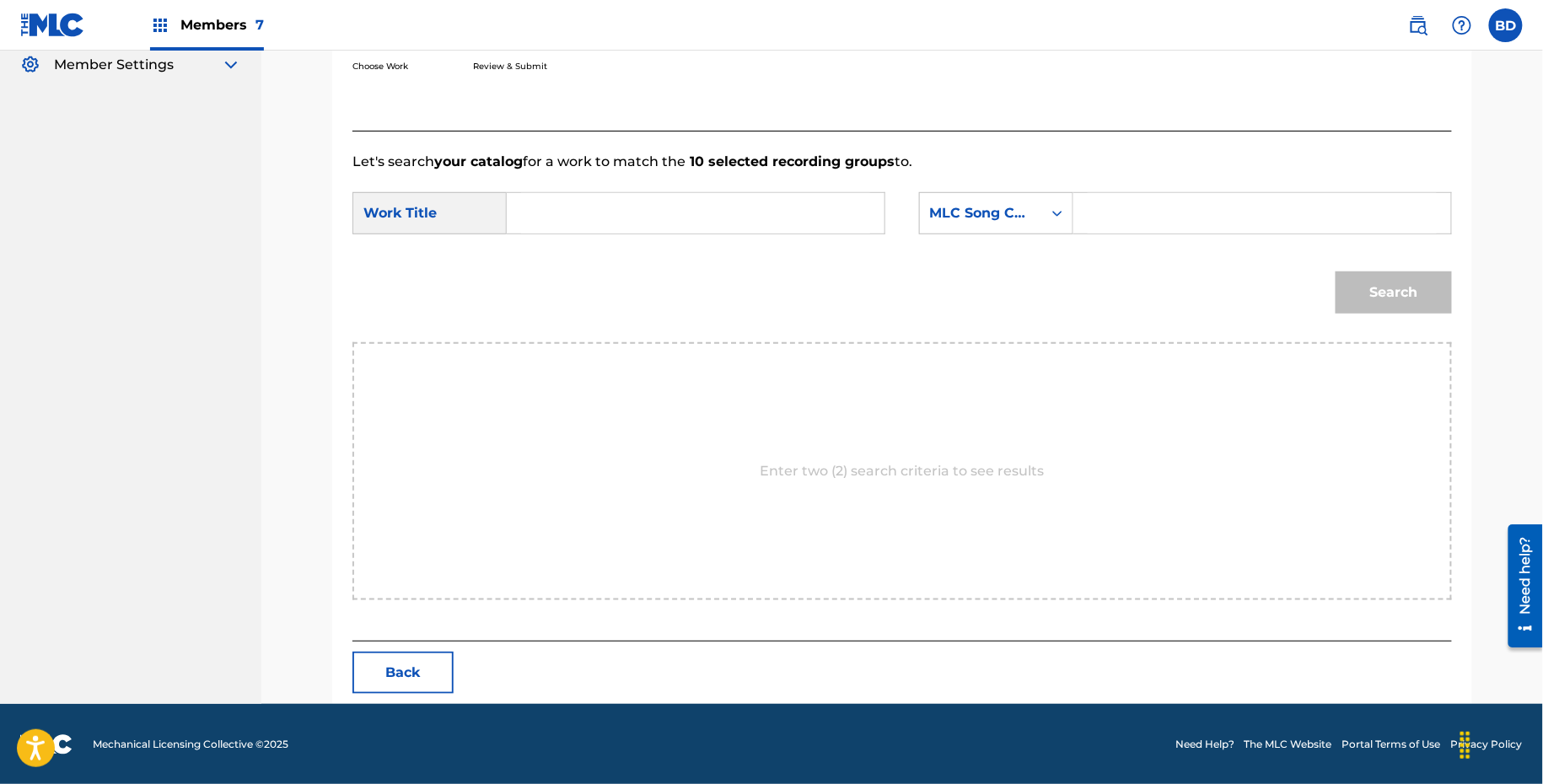 paste on "T47TWI" 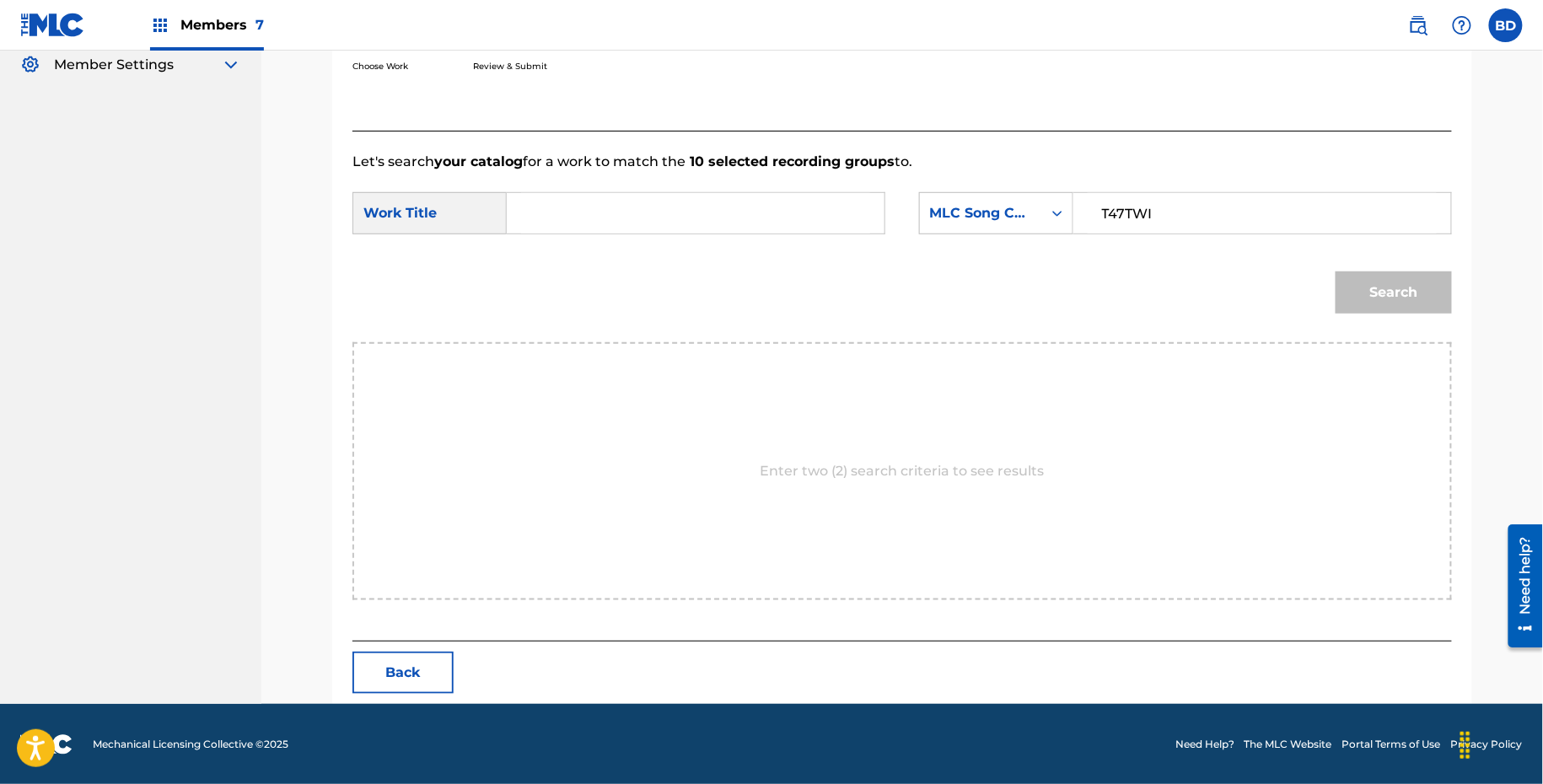 type on "T47TWI" 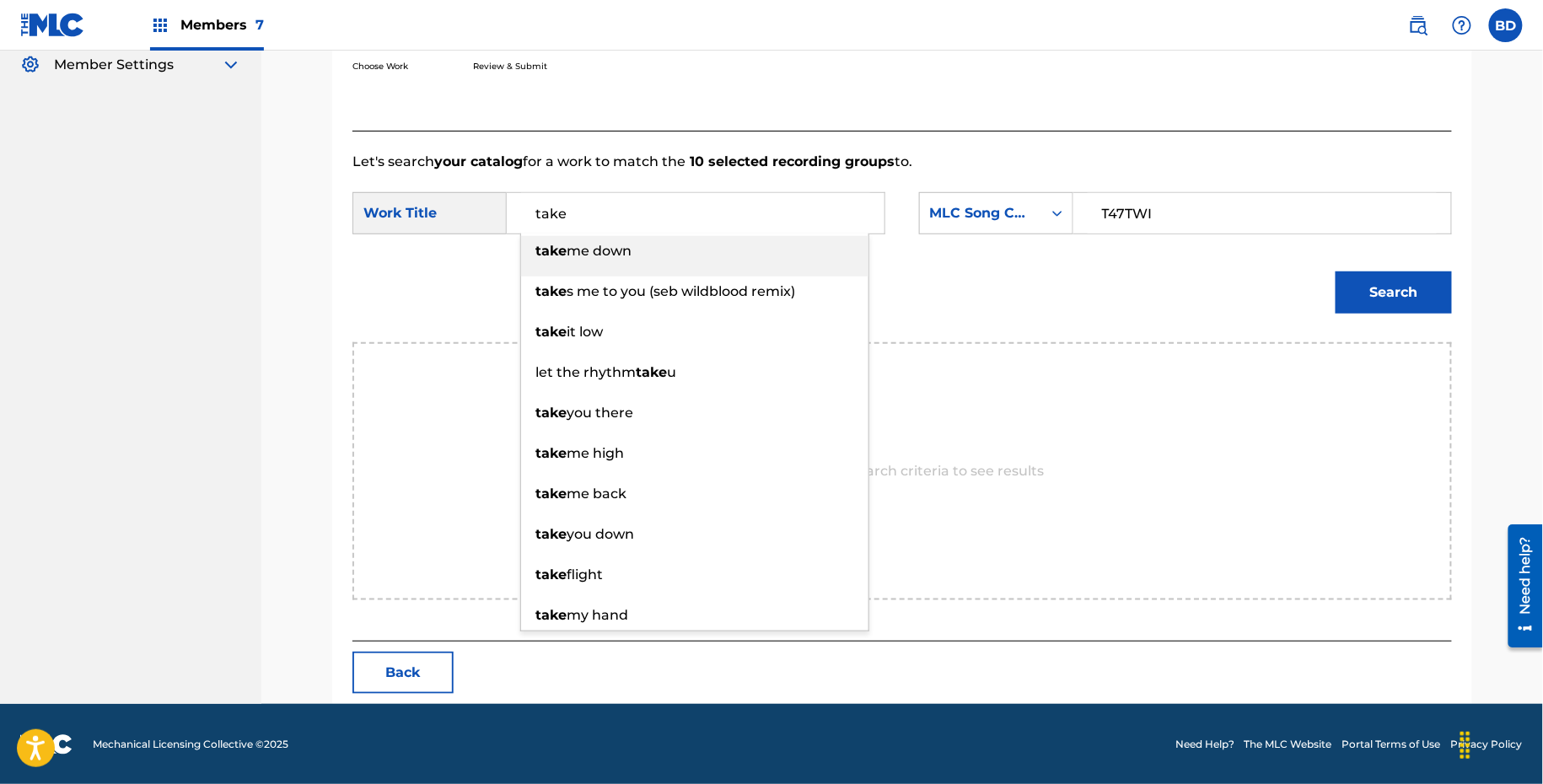type on "take" 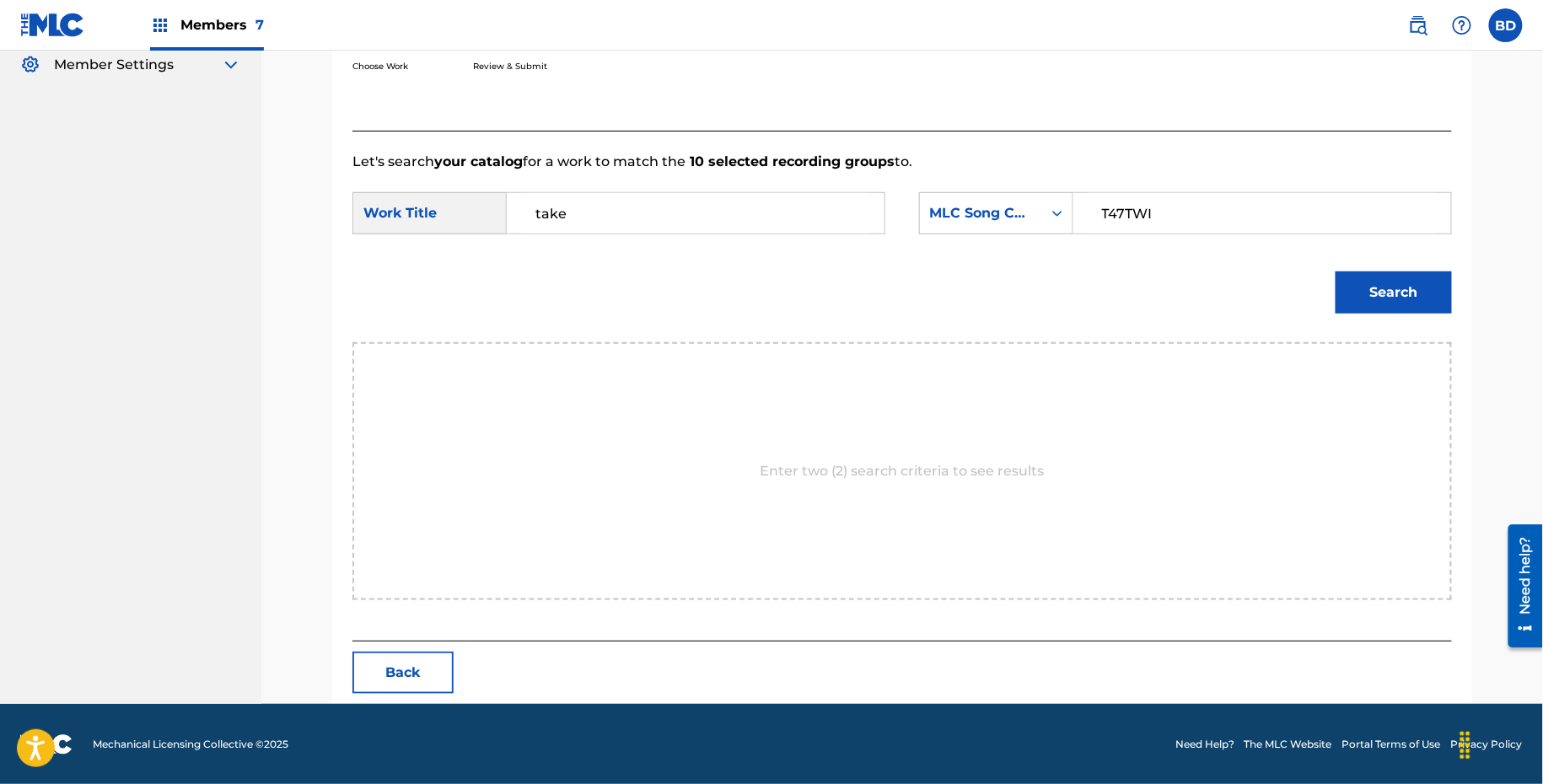 click on "Search" at bounding box center [1394, 293] 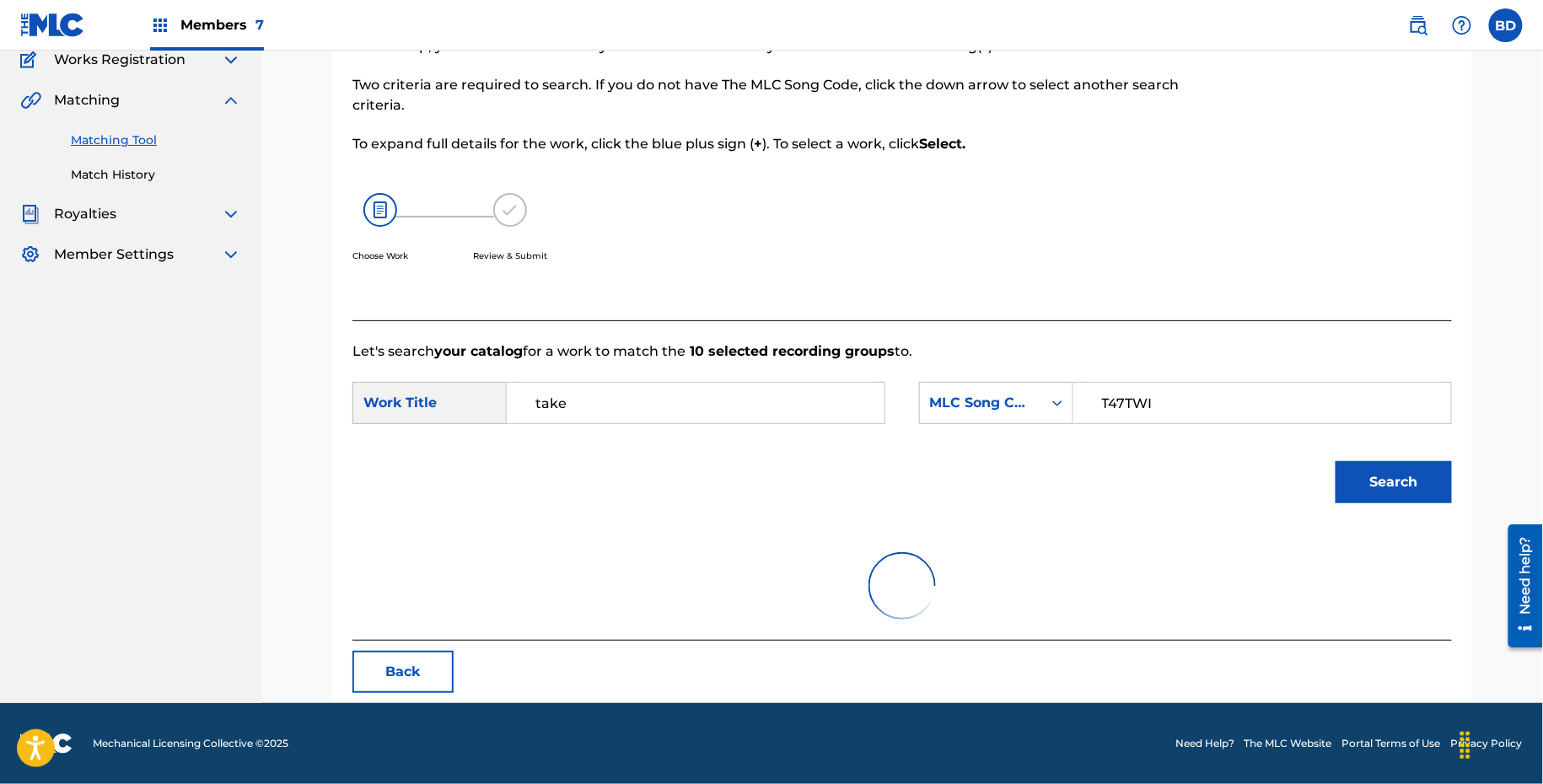 scroll, scrollTop: 148, scrollLeft: 0, axis: vertical 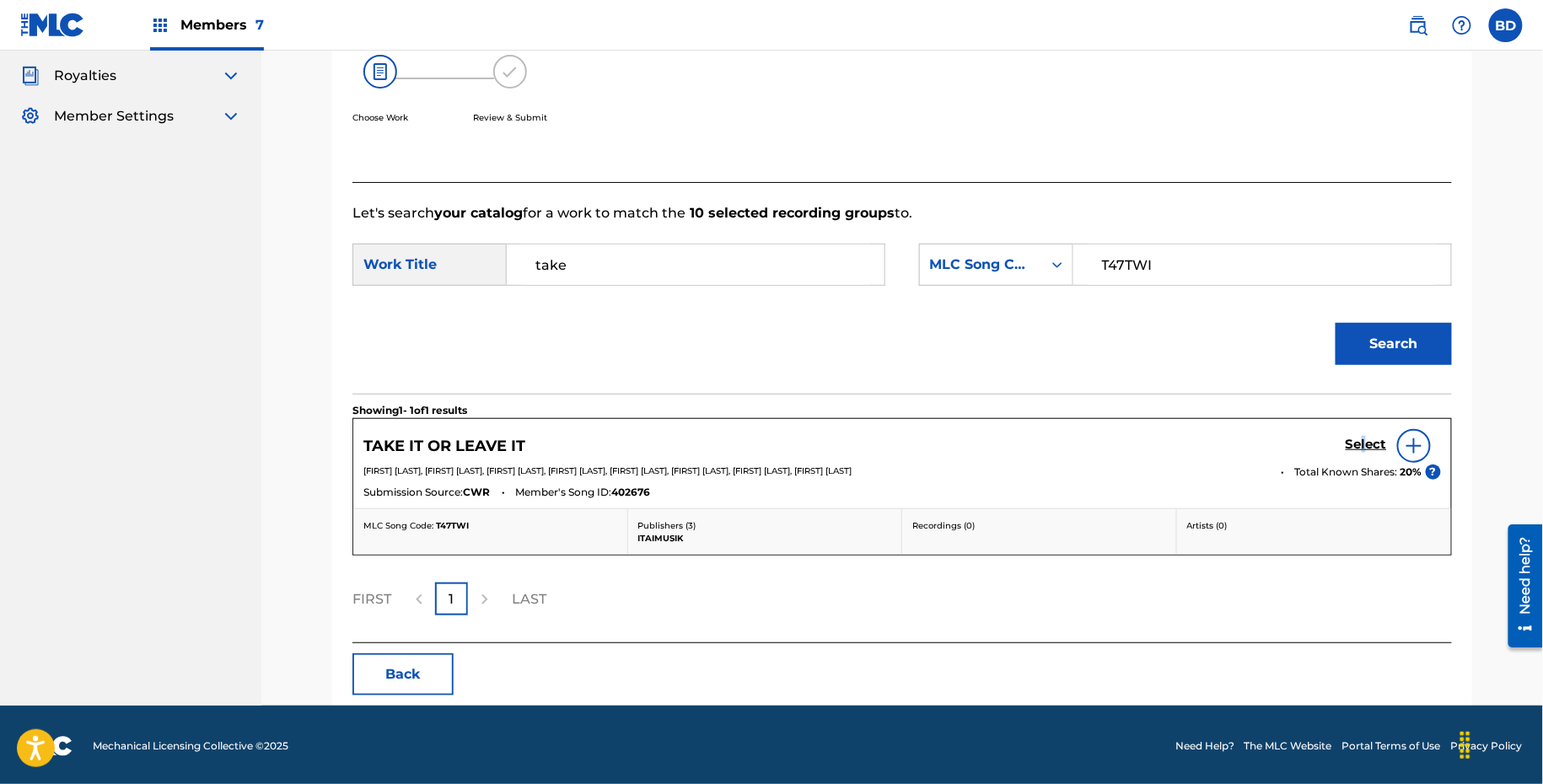 click on "Select" at bounding box center (1366, 444) 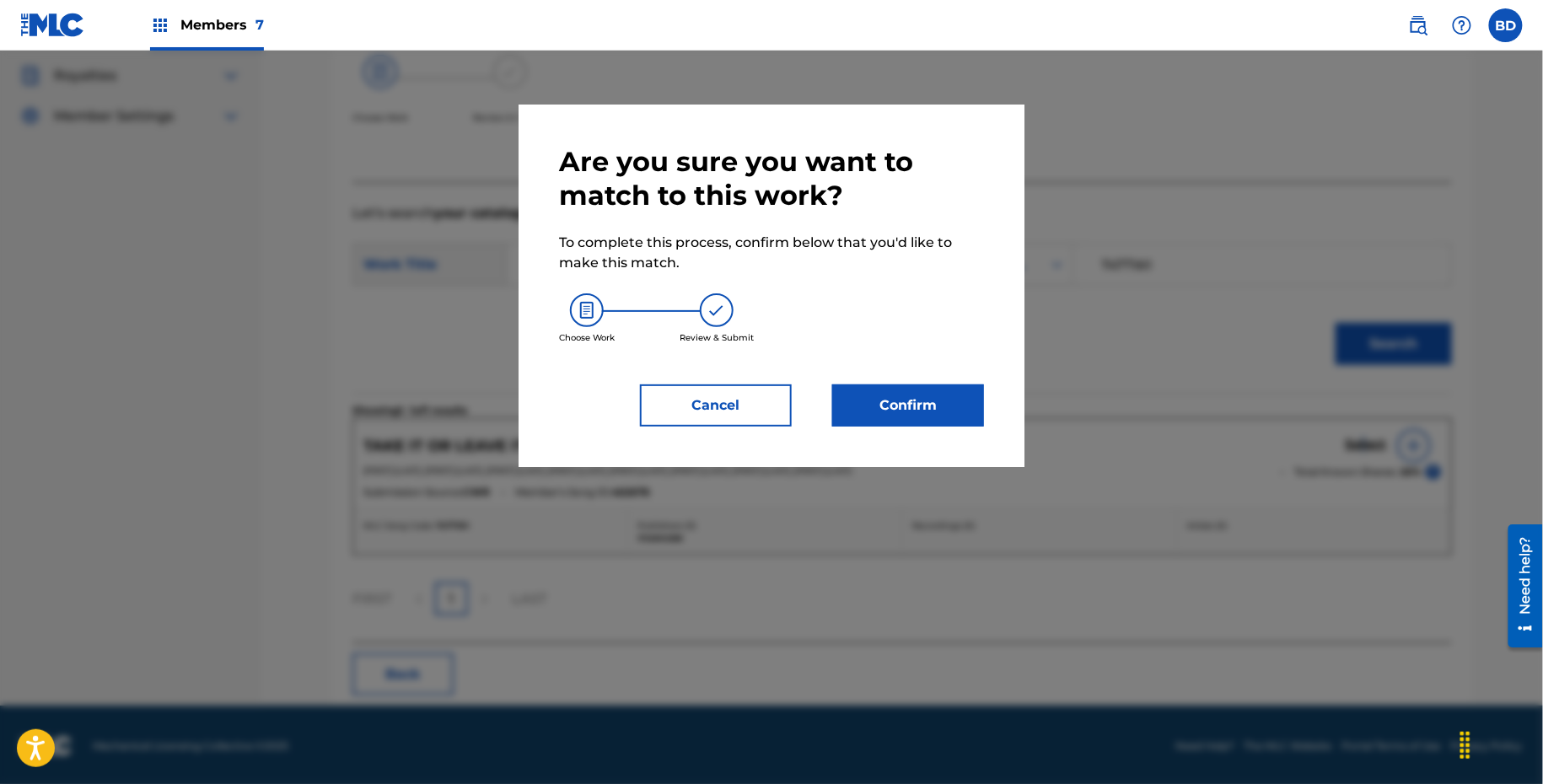 click on "Confirm" at bounding box center [908, 405] 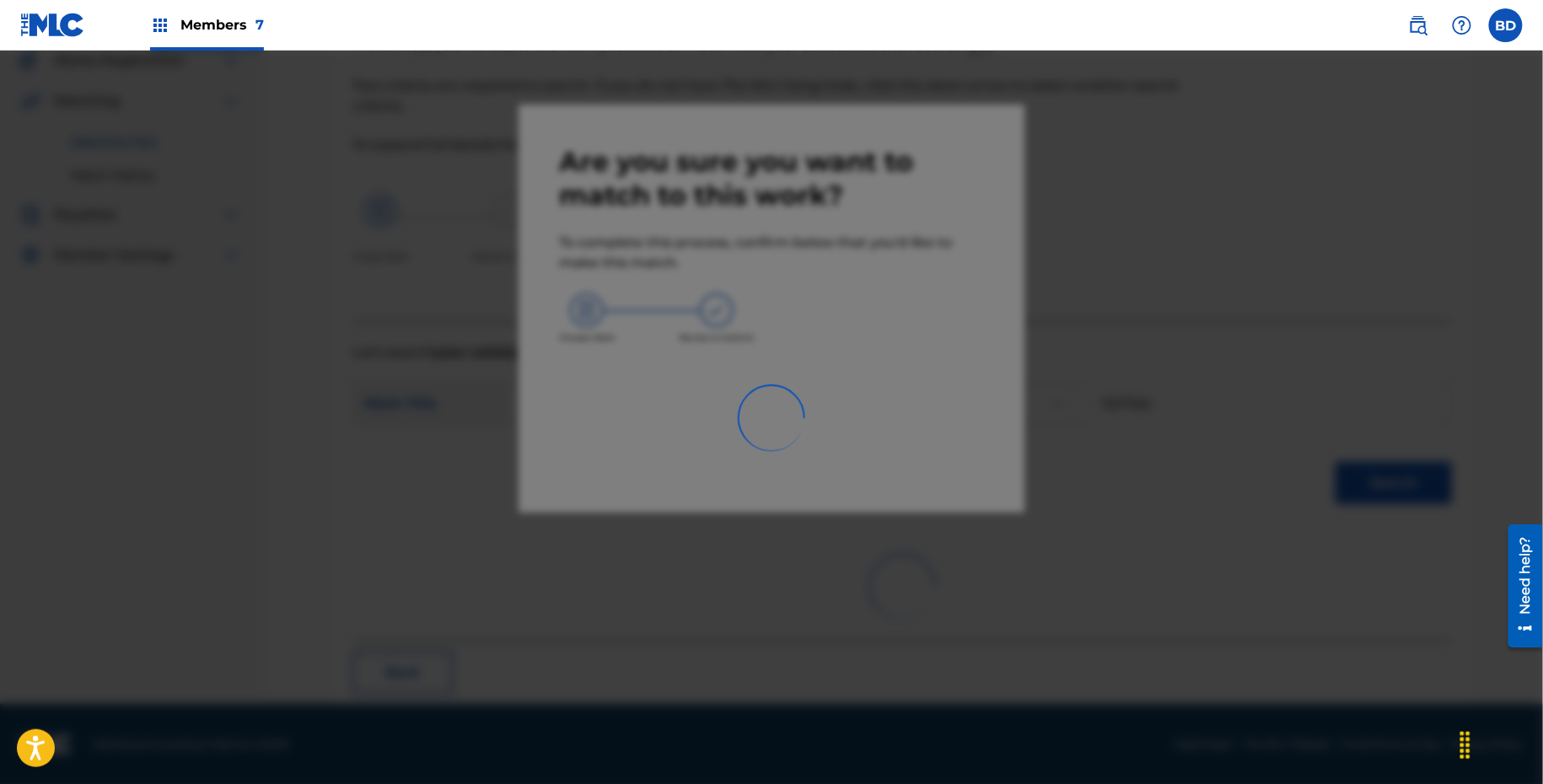 scroll, scrollTop: 0, scrollLeft: 0, axis: both 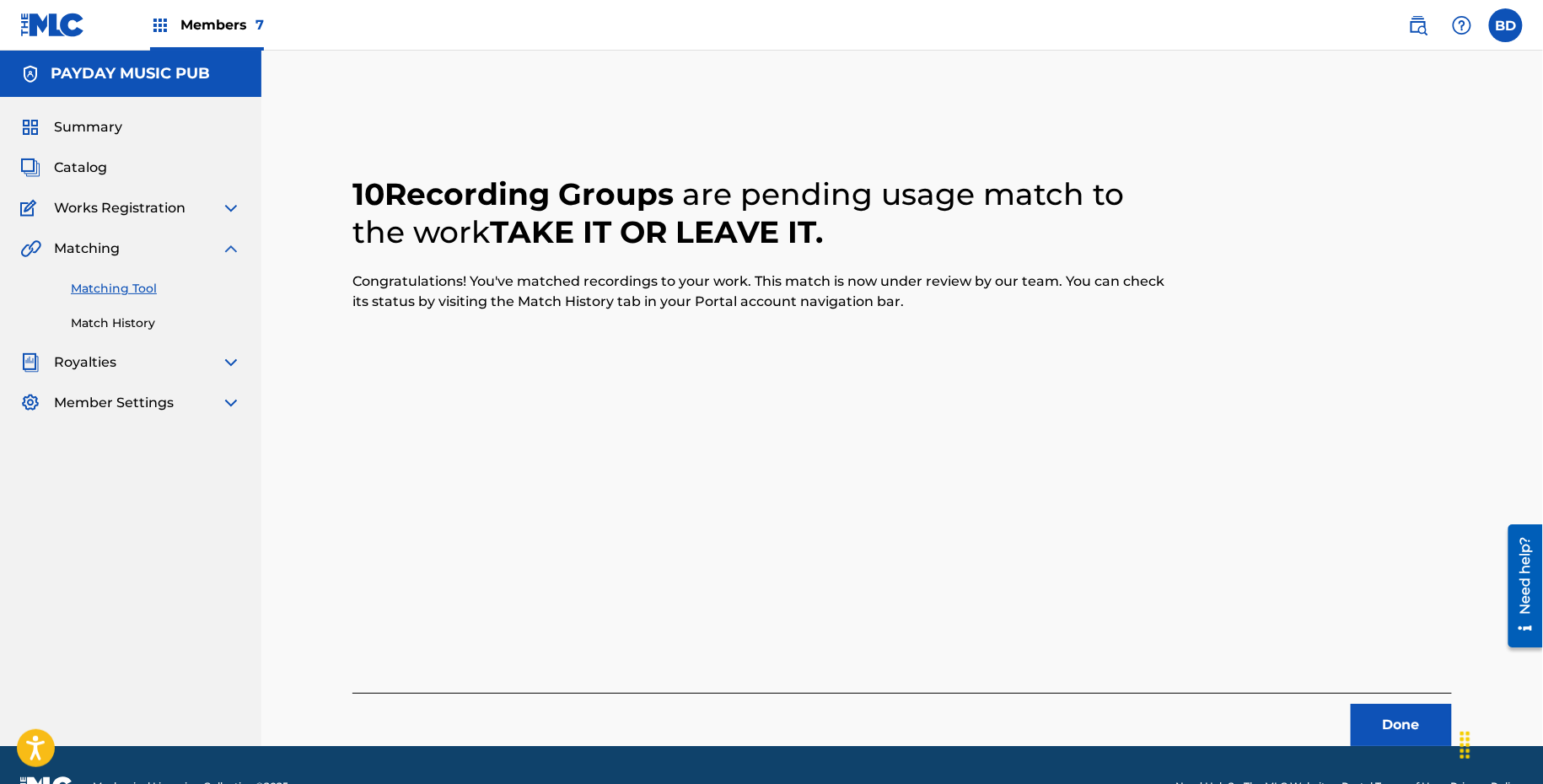 click on "Match History" at bounding box center (156, 323) 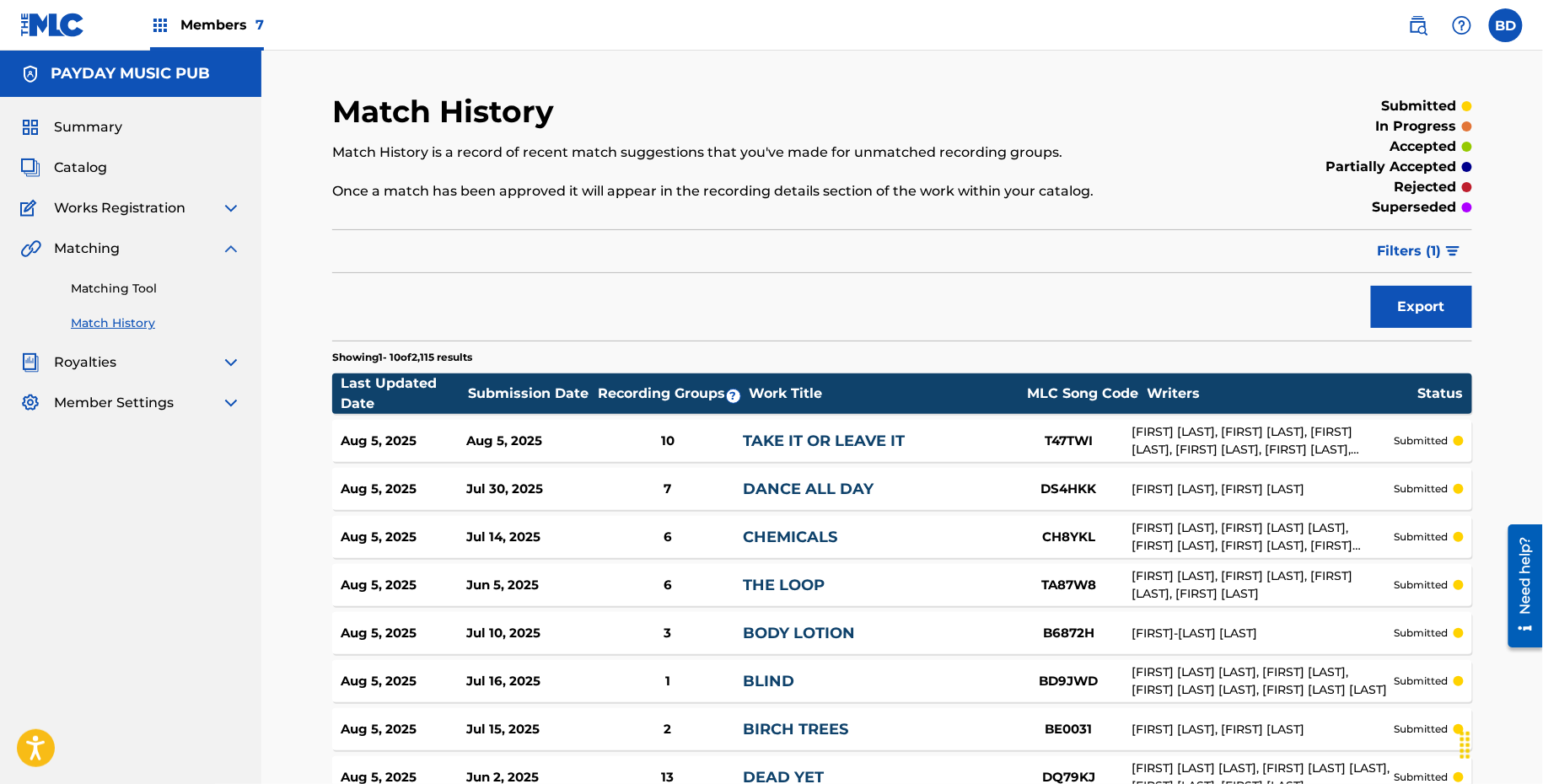 click on "Last Updated Date Submission Date Recording Groups ? Work Title MLC Song Code Writers Status Aug 5, 2025 Aug 5, 2025 10 TAKE IT OR LEAVE IT T47TWI ANTONY KETUOJOR IKEDIUBA, ISAAC ROSE, ITAI DAVID SHAPIRA, JORDYN SIMONE, SHAMIR FAUNTLEORY, TREY KAMS, VITA JUTZEN   submitted Aug 5, 2025 Jul 30, 2025 7 DANCE ALL DAY DS4HKK DANIEL BALAMUT, LUIS TORRES   submitted Aug 5, 2025 Jul 14, 2025 6 CHEMICALS CH8YKL ETHAN SHORE, EUAN JAMES ALLISON, GREG GIANOPOULOS, JOSHUA GRIMMETT, LUKAS RUIZ HESPANHOL   submitted Aug 5, 2025 Jun 5, 2025 6 THE LOOP TA87W8 ETHAN SHORE, JOSHUA GRIMMETT, LUKE JONES, MYLES COLES   submitted Aug 5, 2025 Jul 10, 2025 3 BODY LOTION B6872H ROGER-PIERRE SHAH   submitted Aug 5, 2025 Jul 16, 2025 1 BLIND BD9JWD ARI NATHAN BLUMER, MIKE IRISH, WILLIAM MAXWELL REICHERT, ZAK HARRISON BLUMER   submitted Aug 5, 2025 Jul 15, 2025 2 BIRCH TREES BE0031 BENJAMIN HIGHTOWER, SHAAN RAMAPRASAD   submitted Aug 5, 2025 Jun 2, 2025 13 DEAD YET DQ79KJ   submitted Aug 5, 2025 Jul 17, 2025 2 BAYATI SHIRAZ BE6ZQC   11" at bounding box center [902, 630] 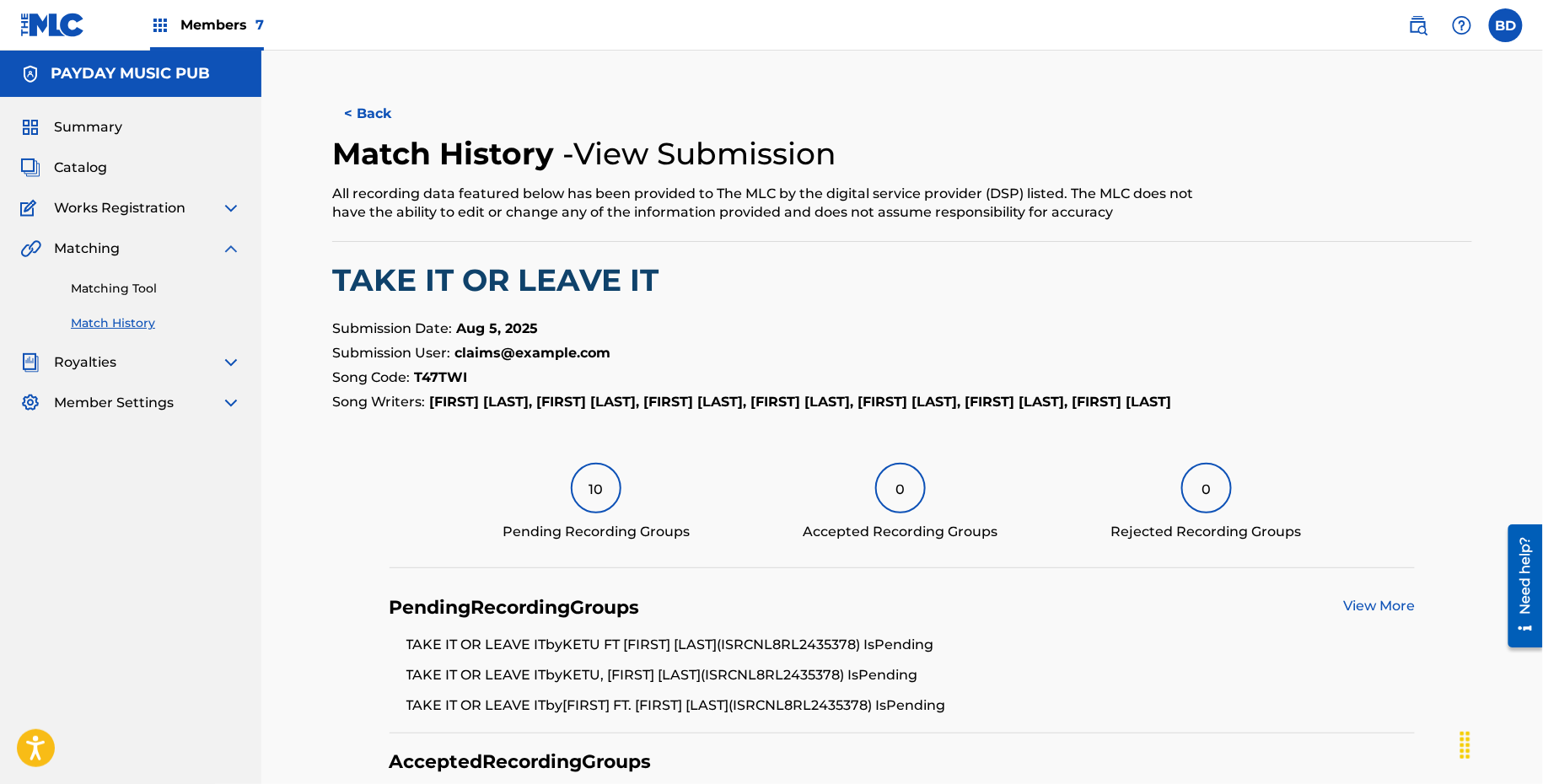 click on "Matching Tool" at bounding box center (156, 288) 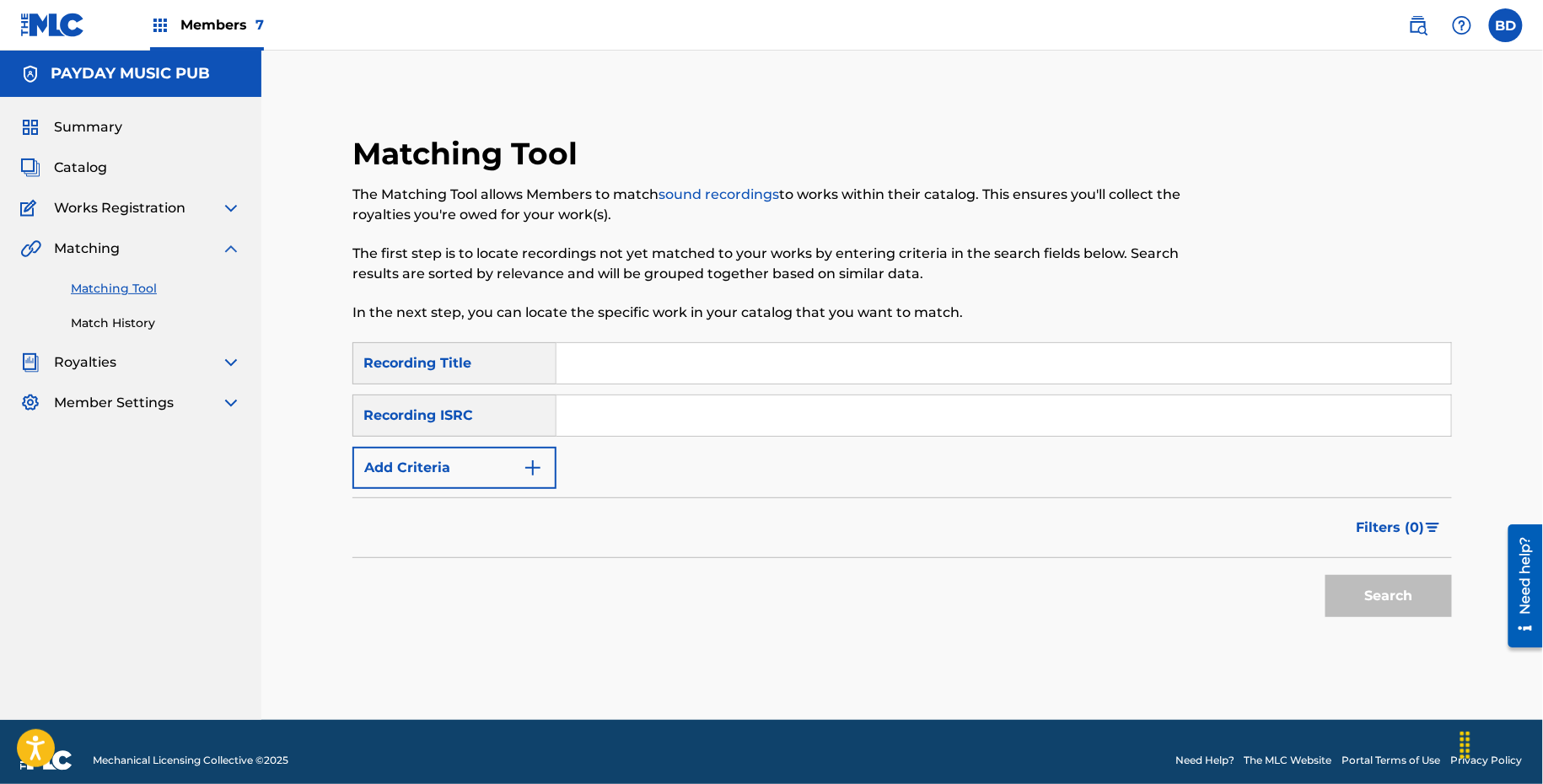 click at bounding box center [1003, 416] 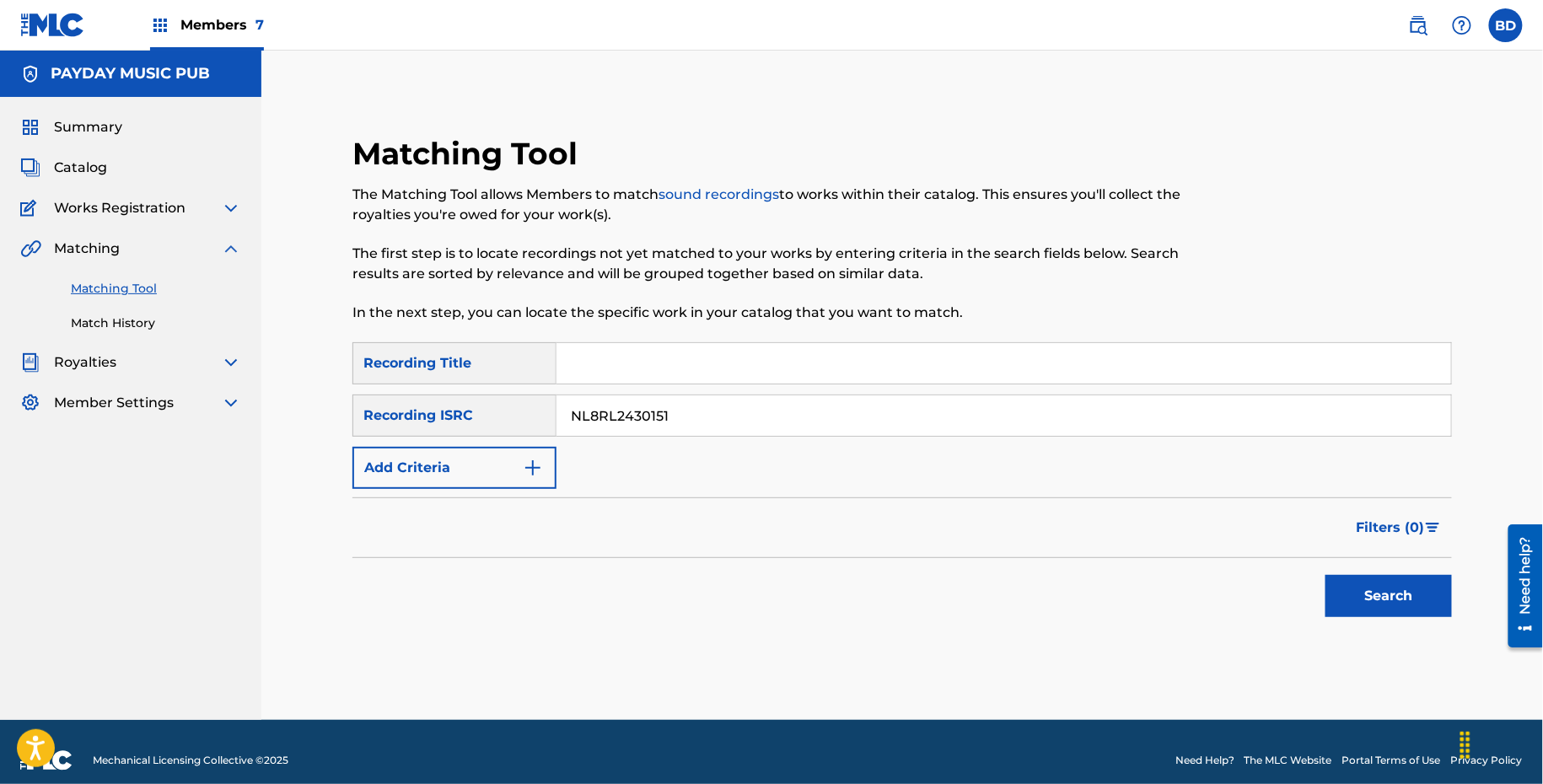 type on "NL8RL2430151" 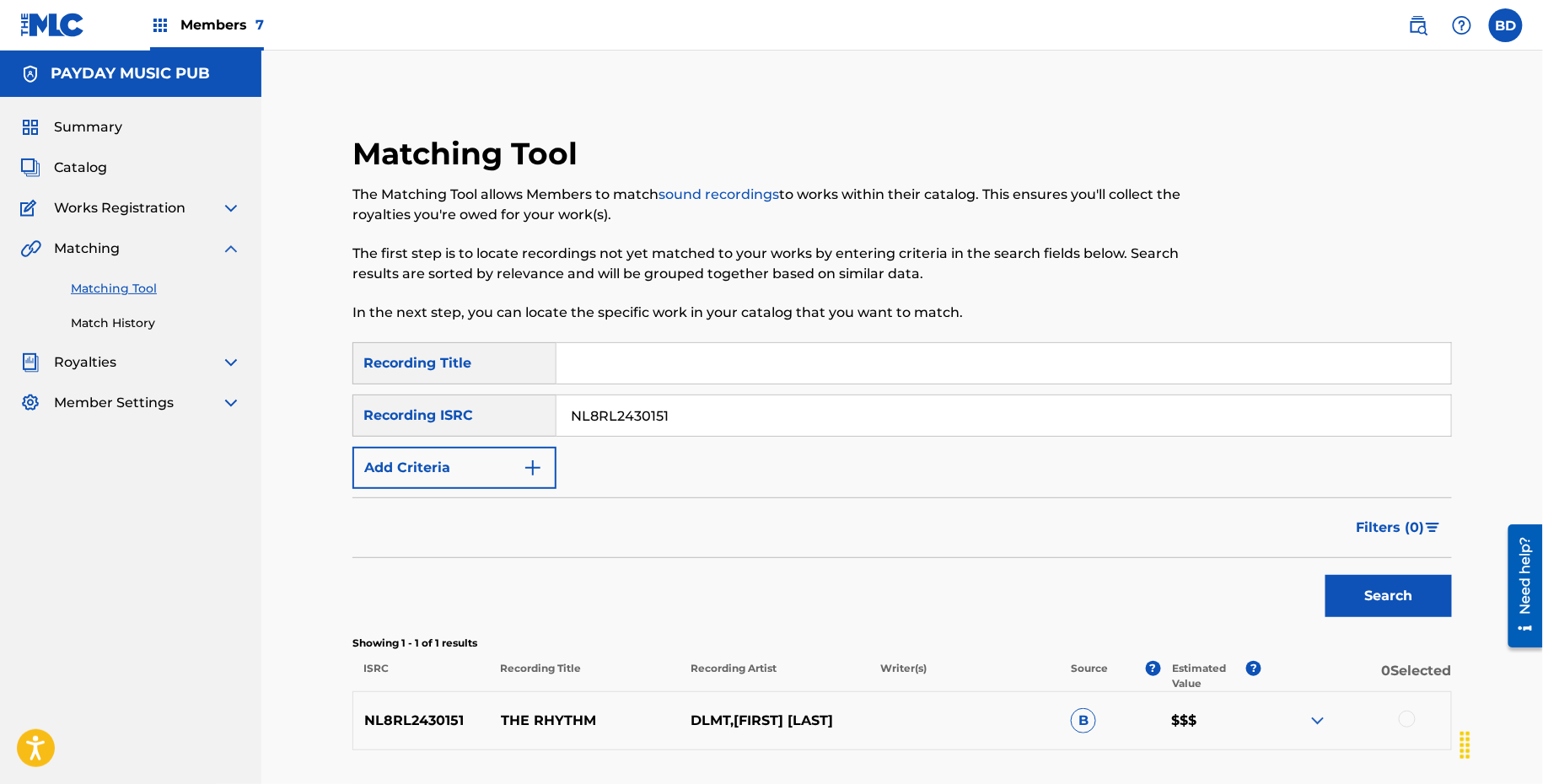 scroll, scrollTop: 131, scrollLeft: 0, axis: vertical 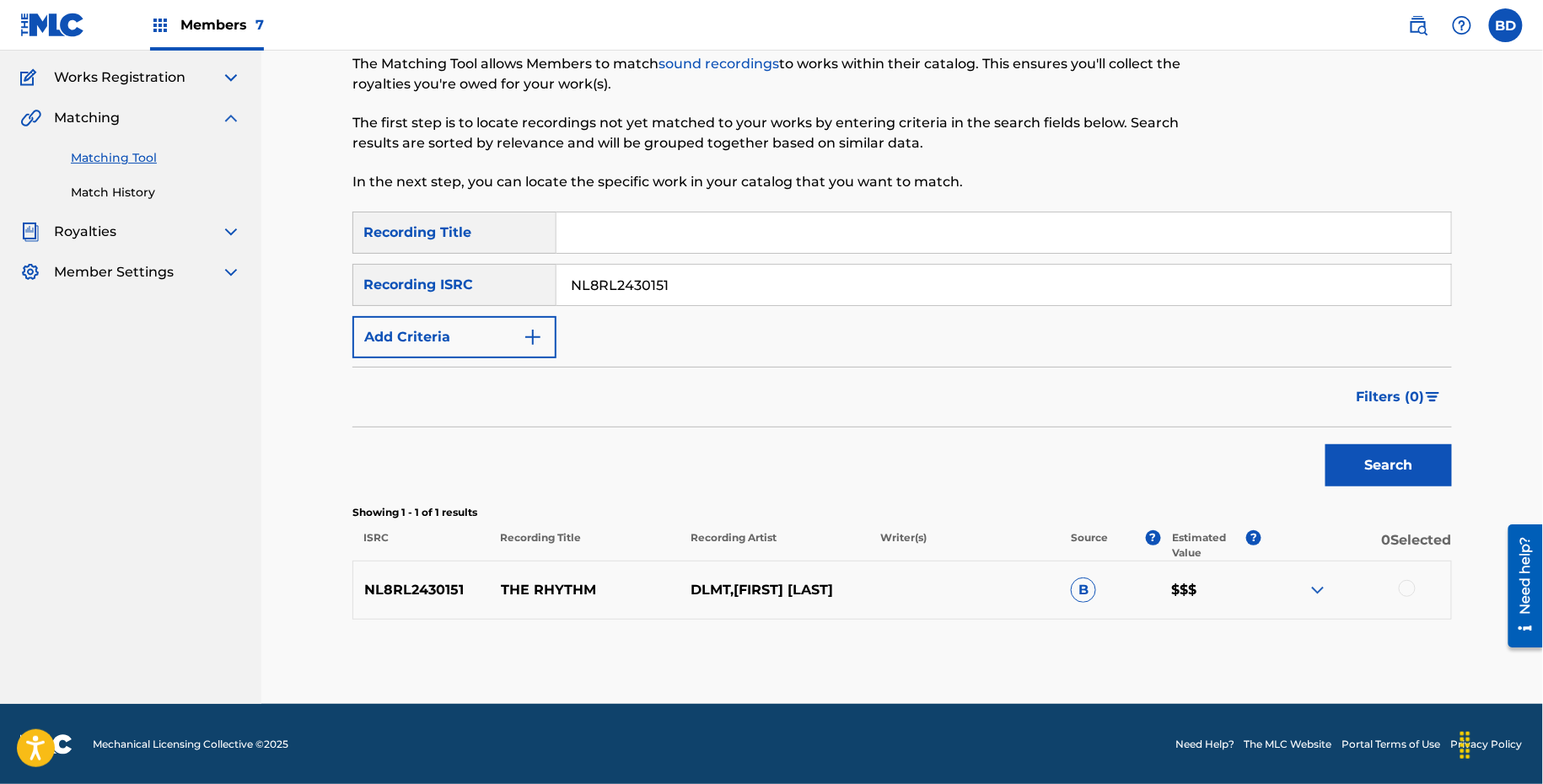 click at bounding box center (1318, 590) 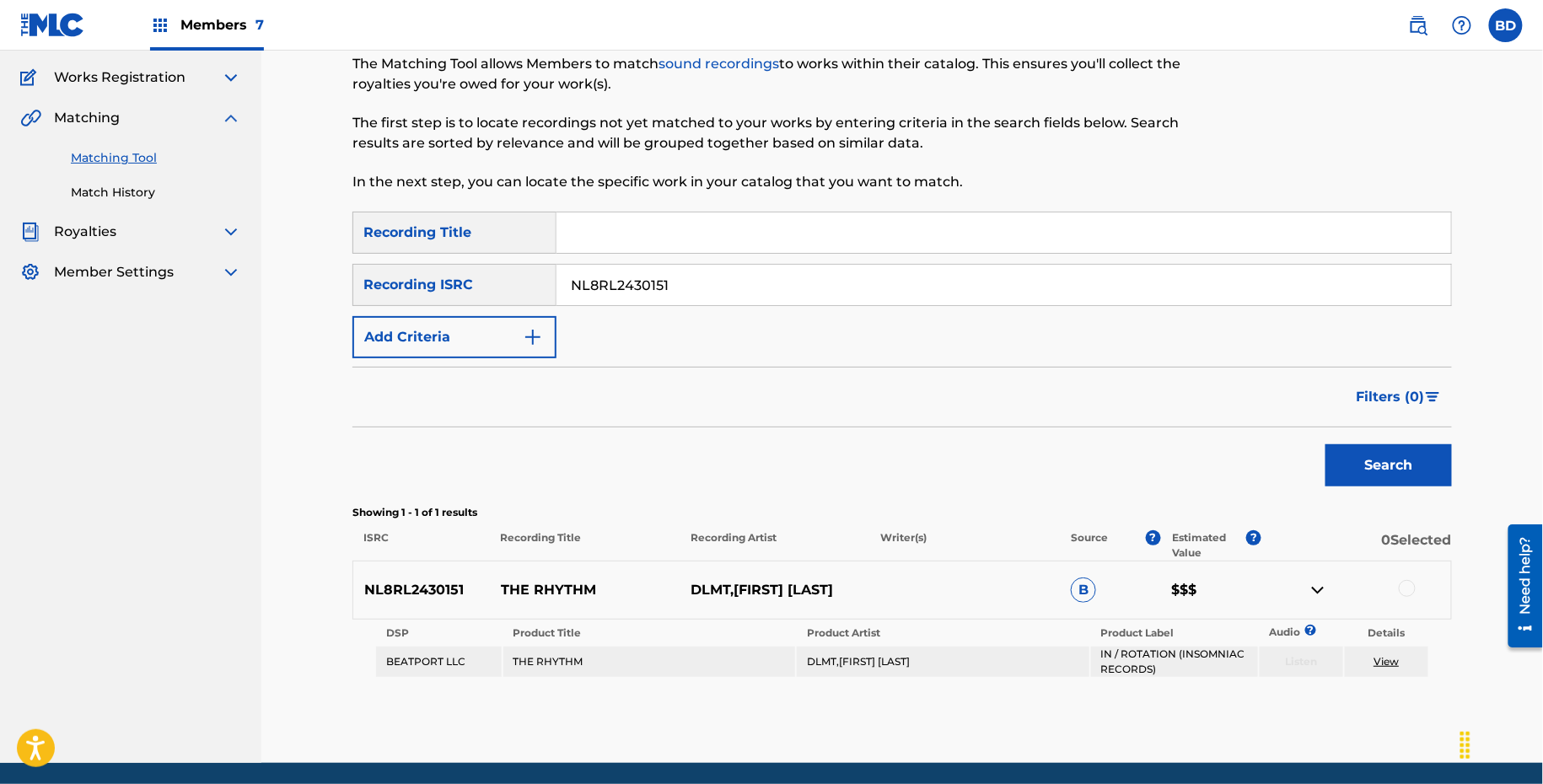 click on "THE RHYTHM" at bounding box center [584, 590] 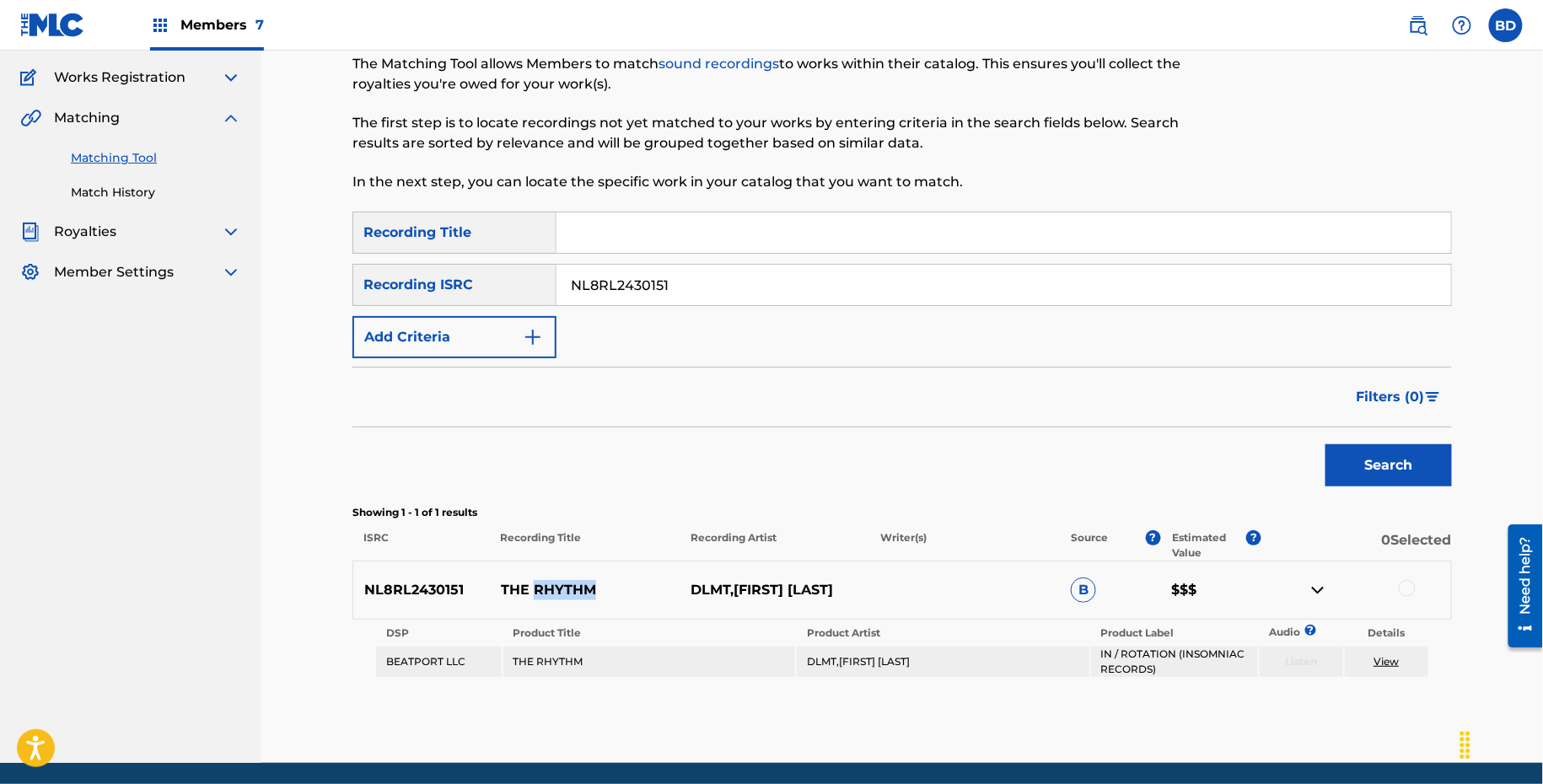 click on "THE RHYTHM" at bounding box center (584, 590) 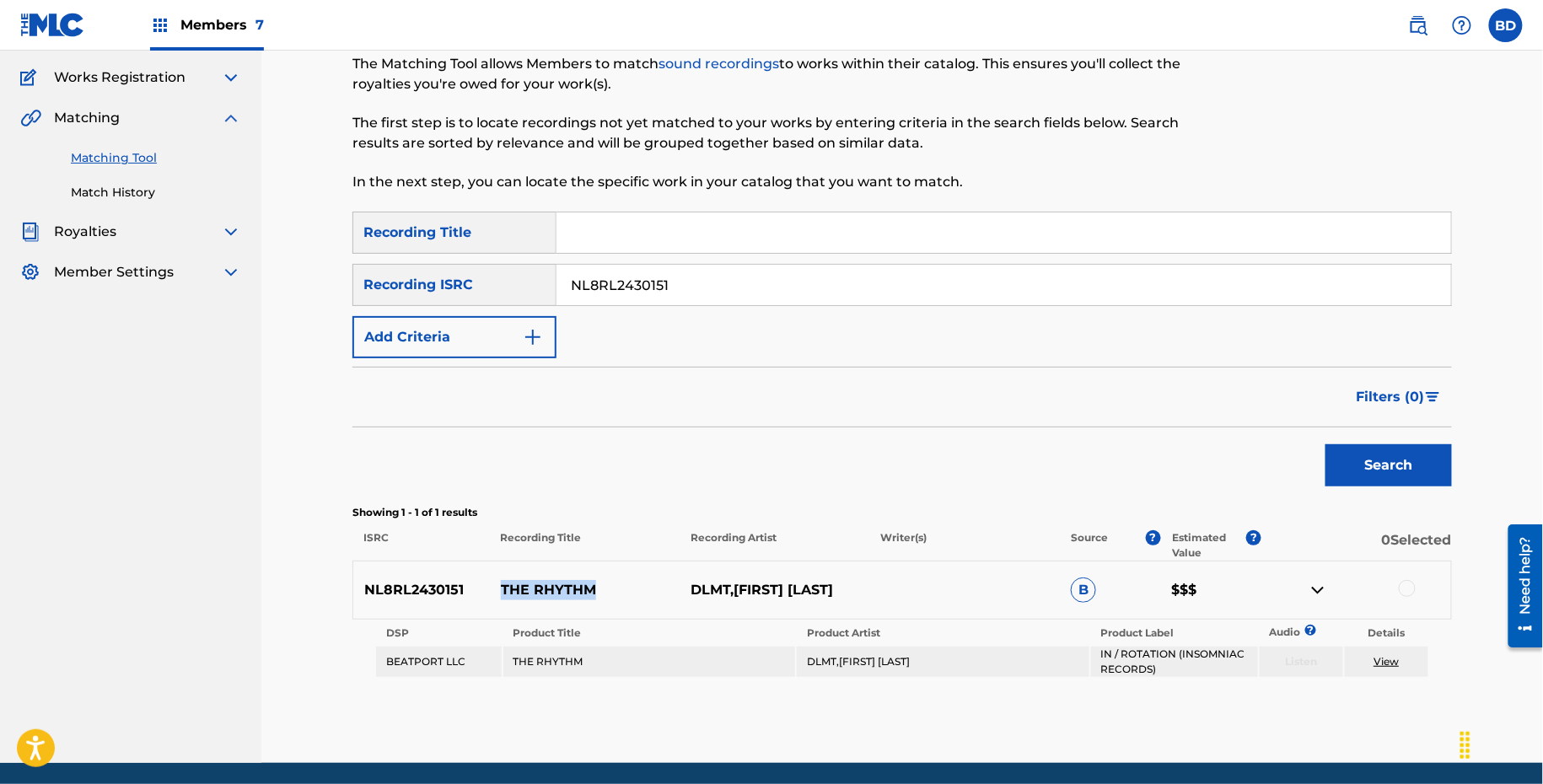 click on "THE RHYTHM" at bounding box center [584, 590] 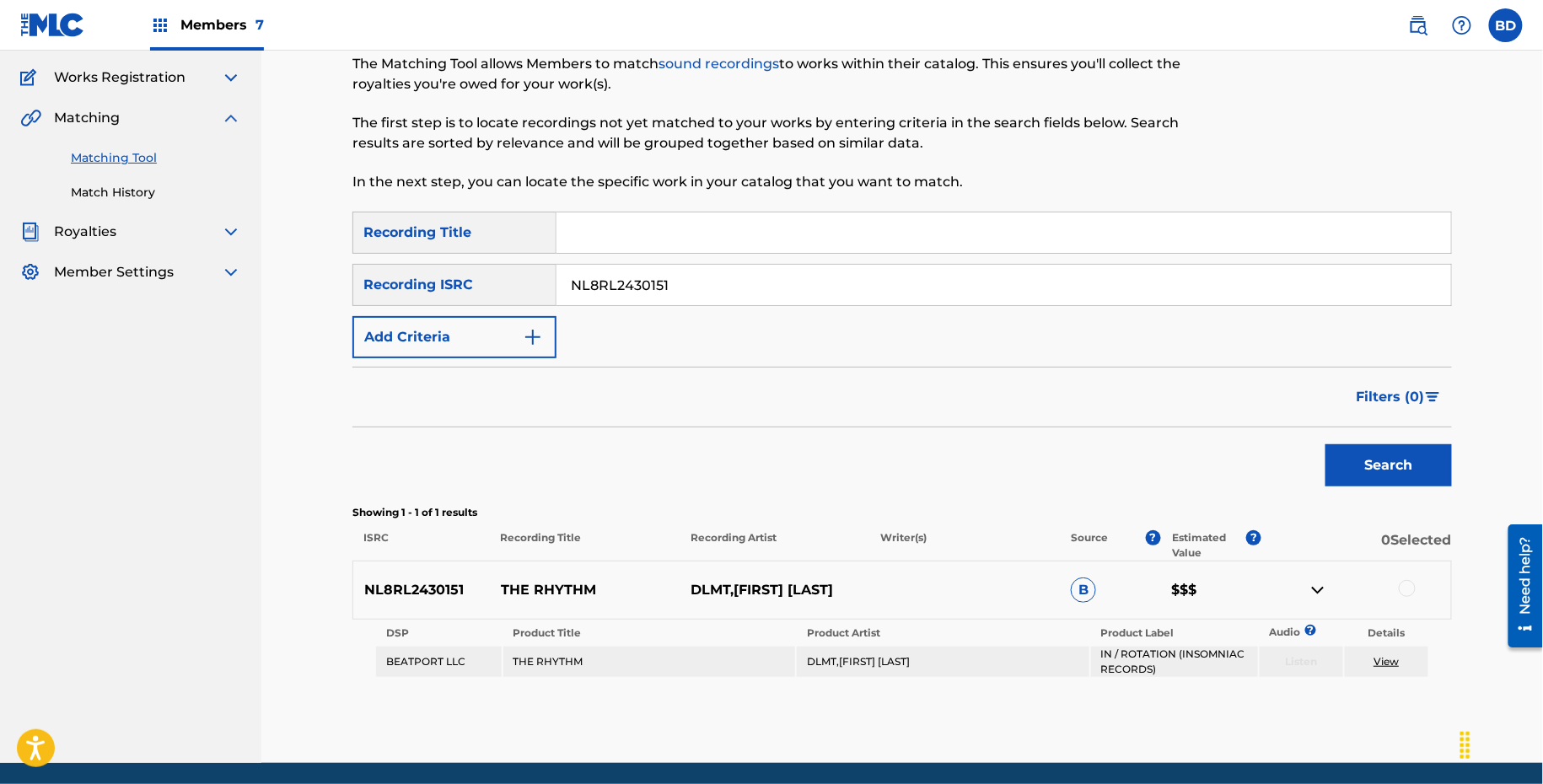 click at bounding box center [1356, 590] 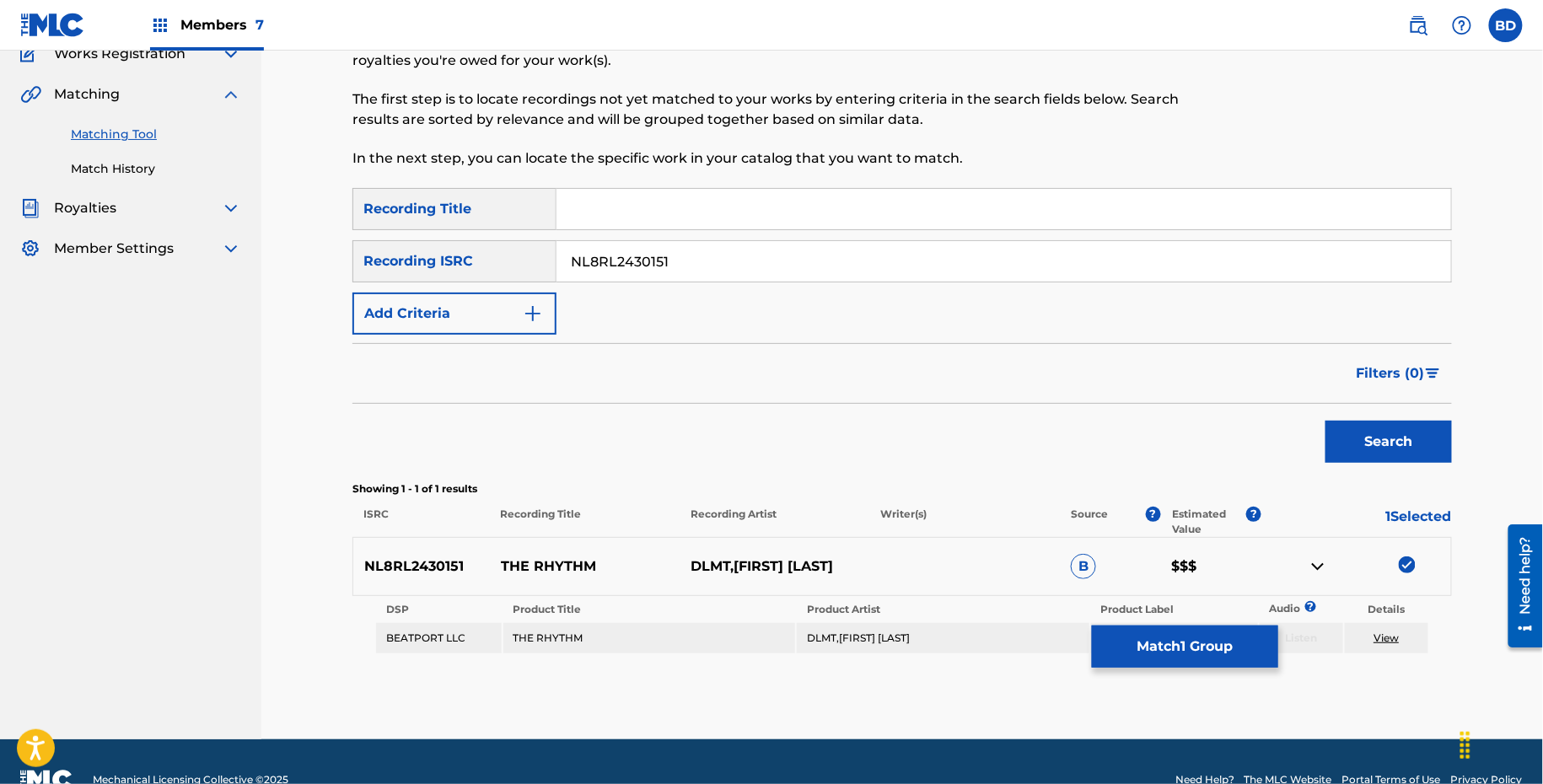 scroll, scrollTop: 190, scrollLeft: 0, axis: vertical 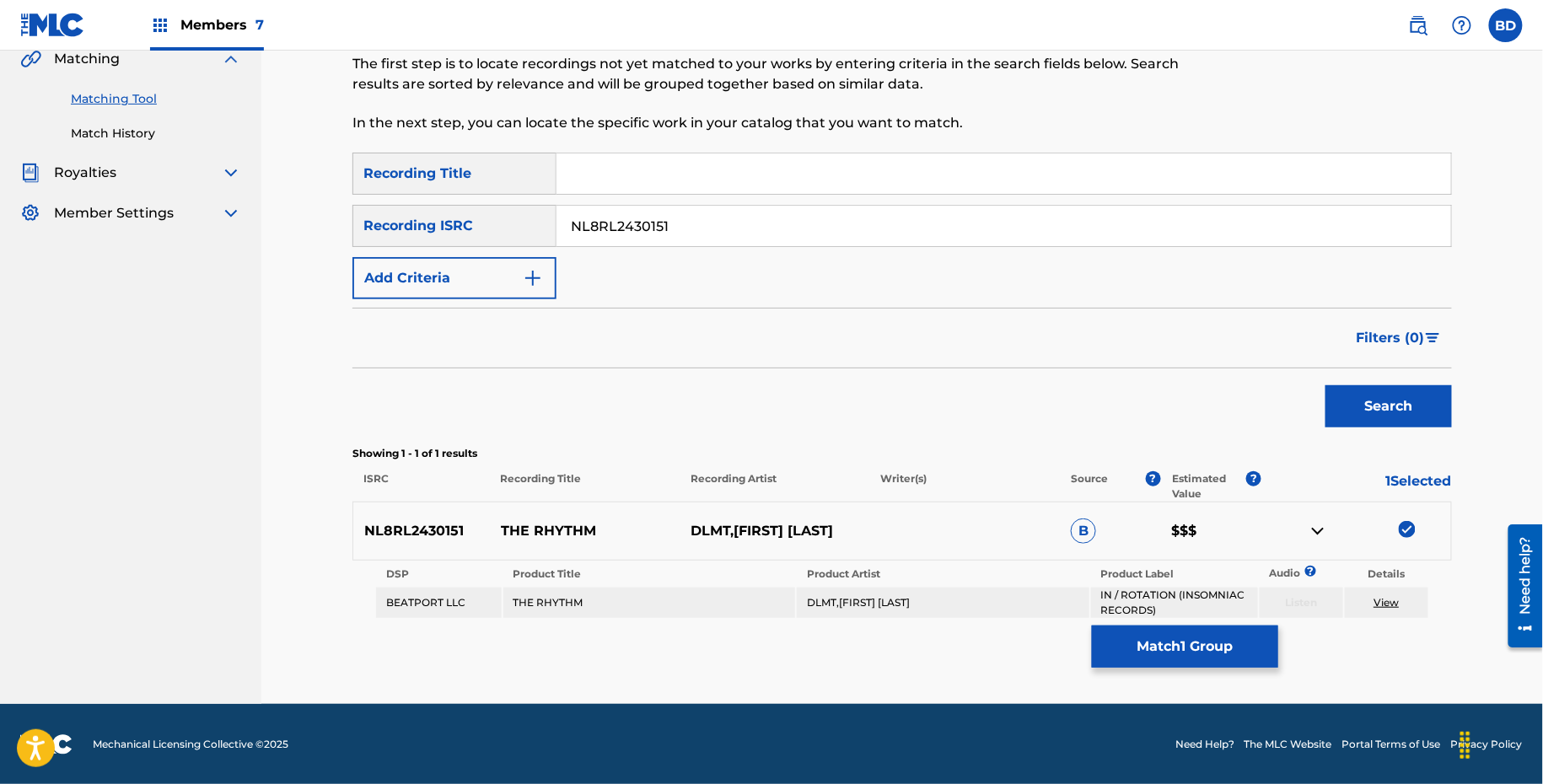 click on "Match  1 Group" at bounding box center [1185, 647] 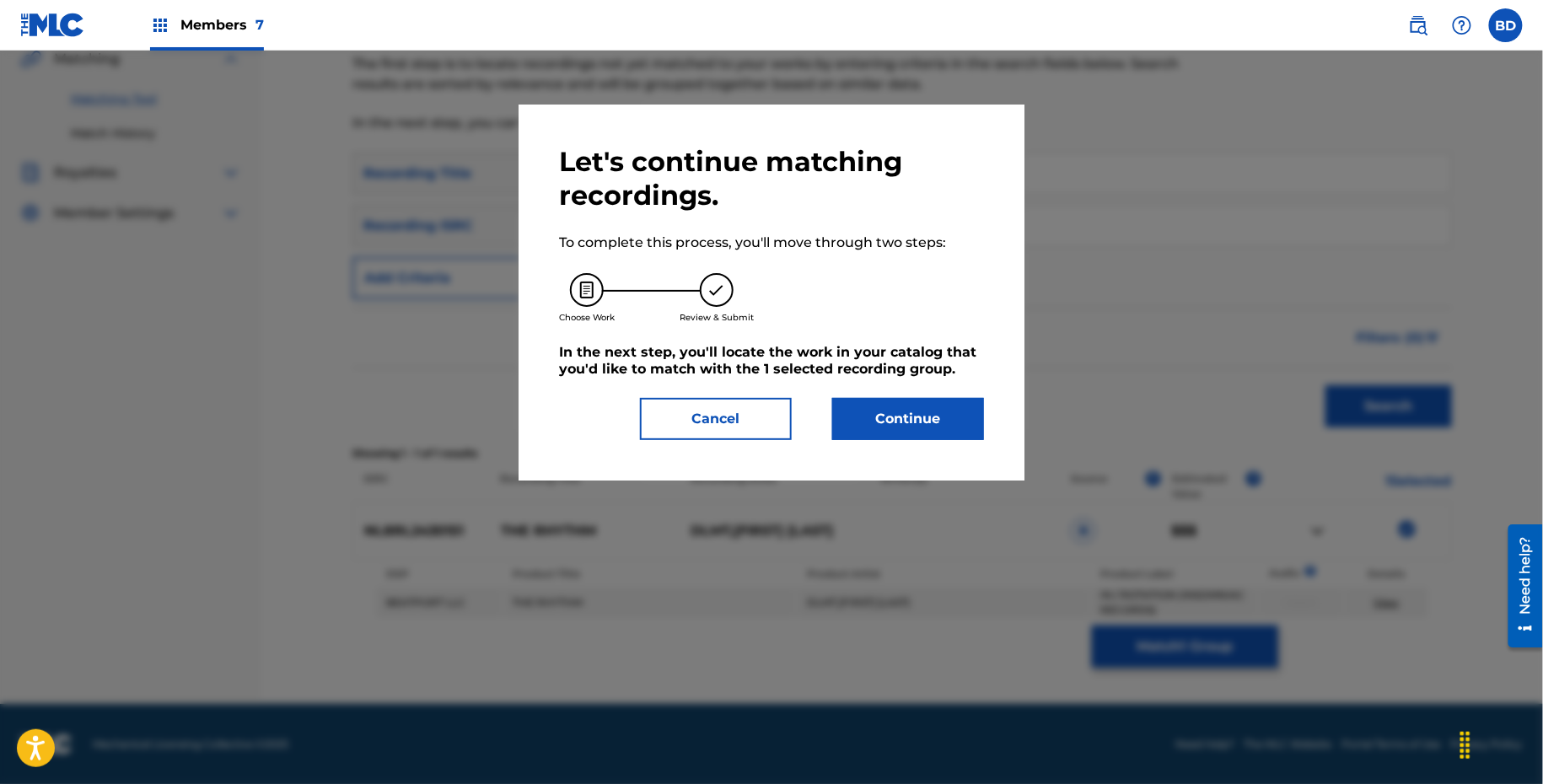 click on "Continue" at bounding box center (908, 419) 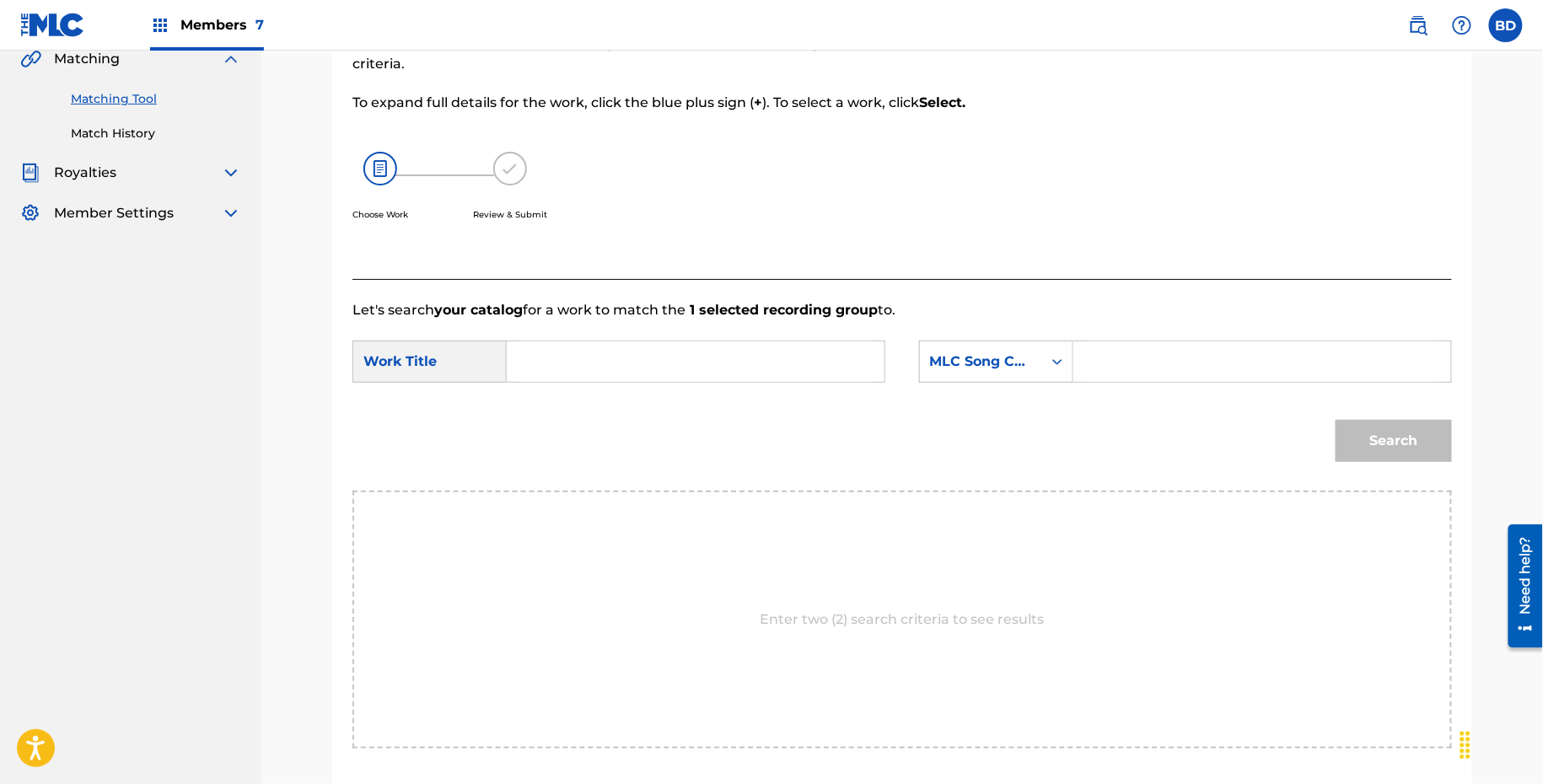 click at bounding box center [1262, 362] 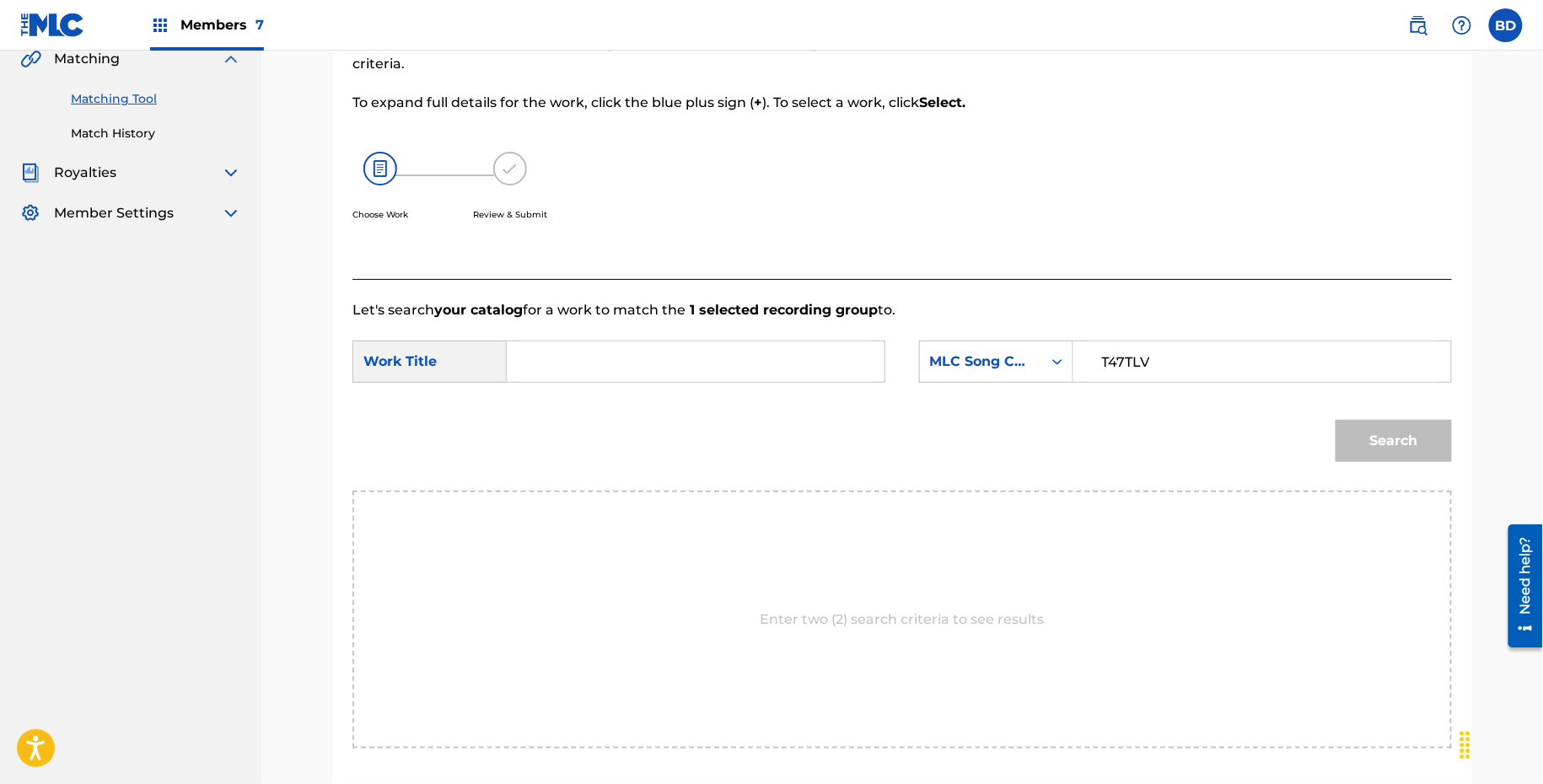 type on "T47TLV" 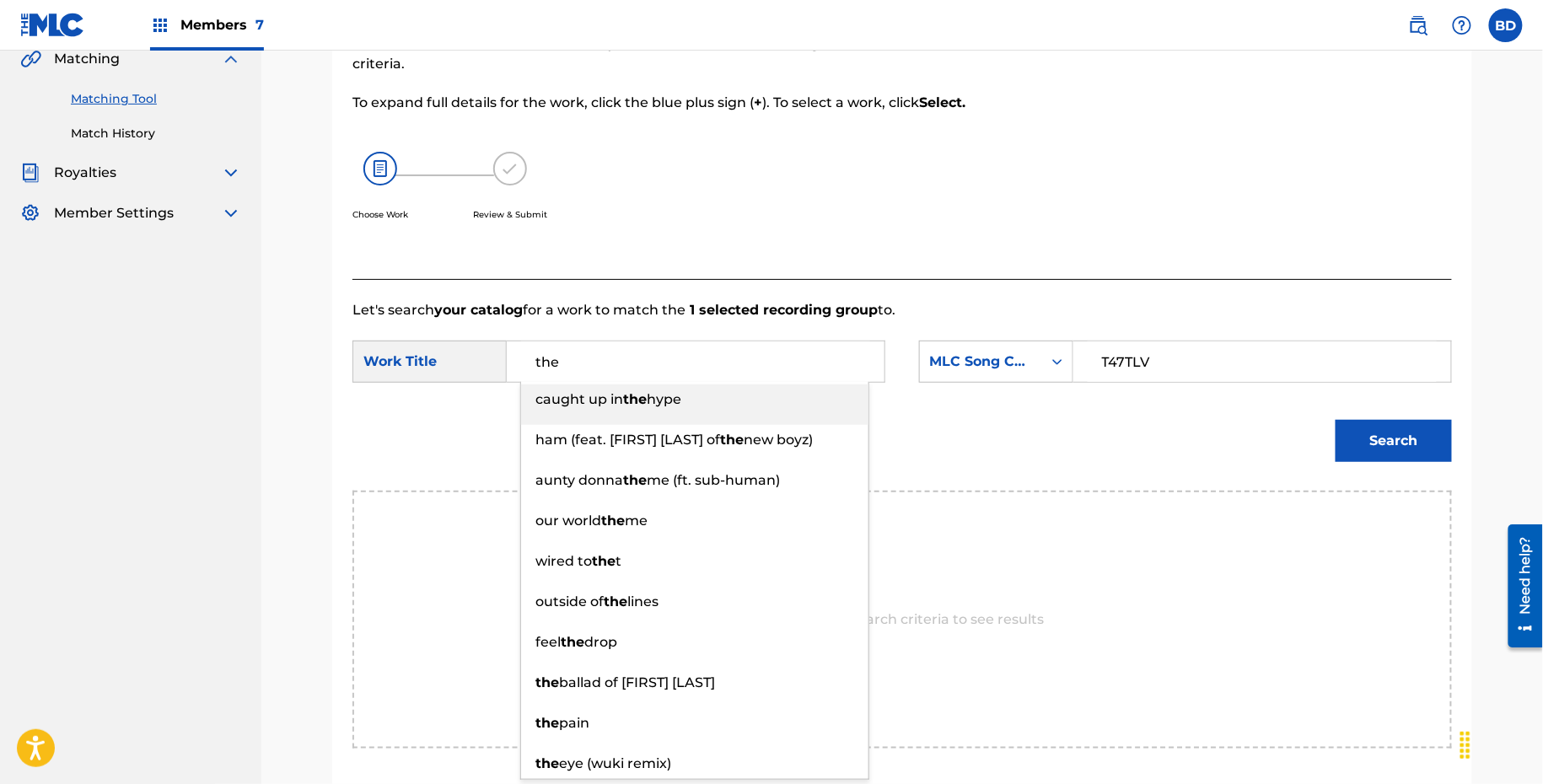 type on "the" 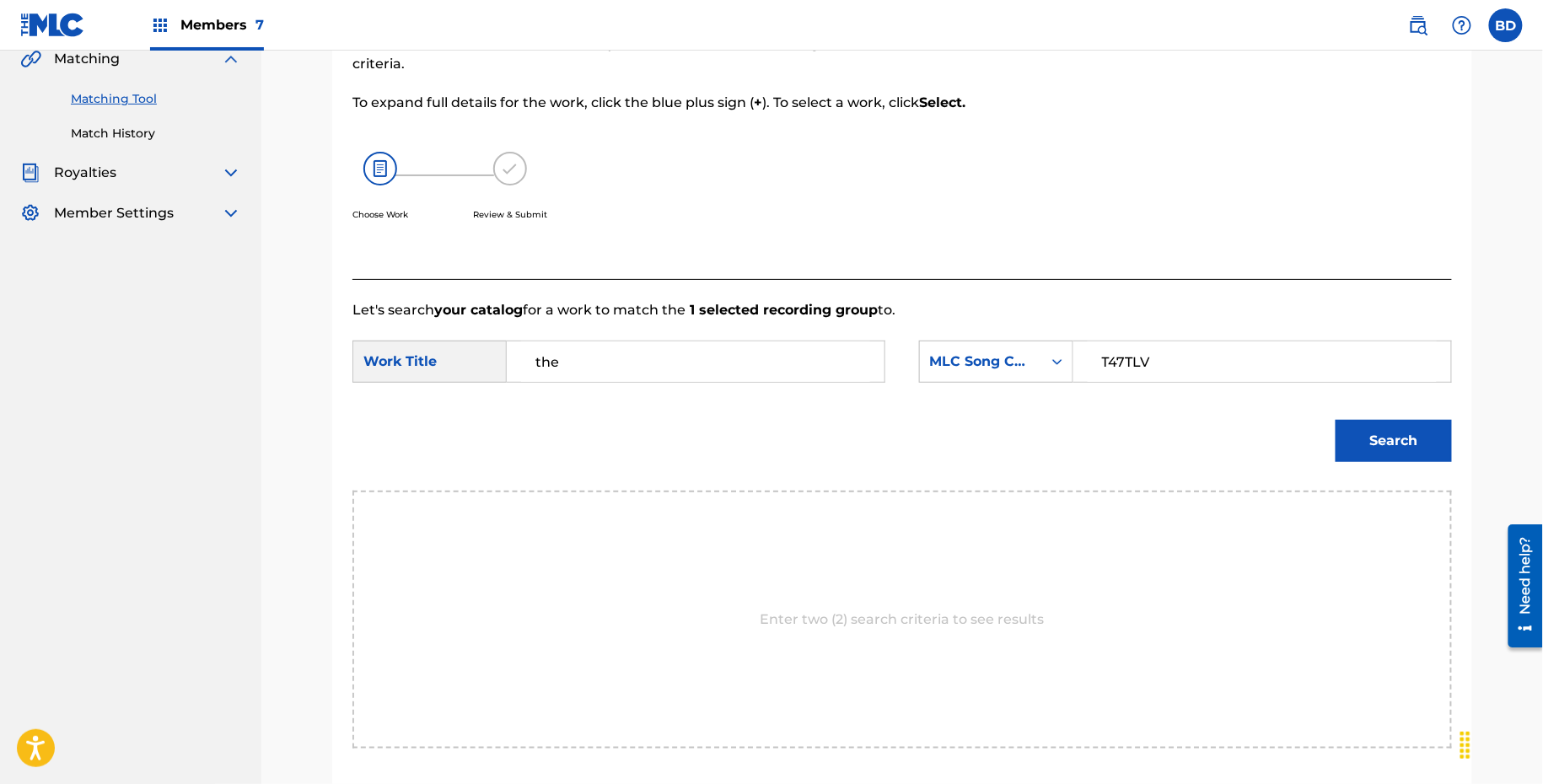click on "Search" at bounding box center [1394, 441] 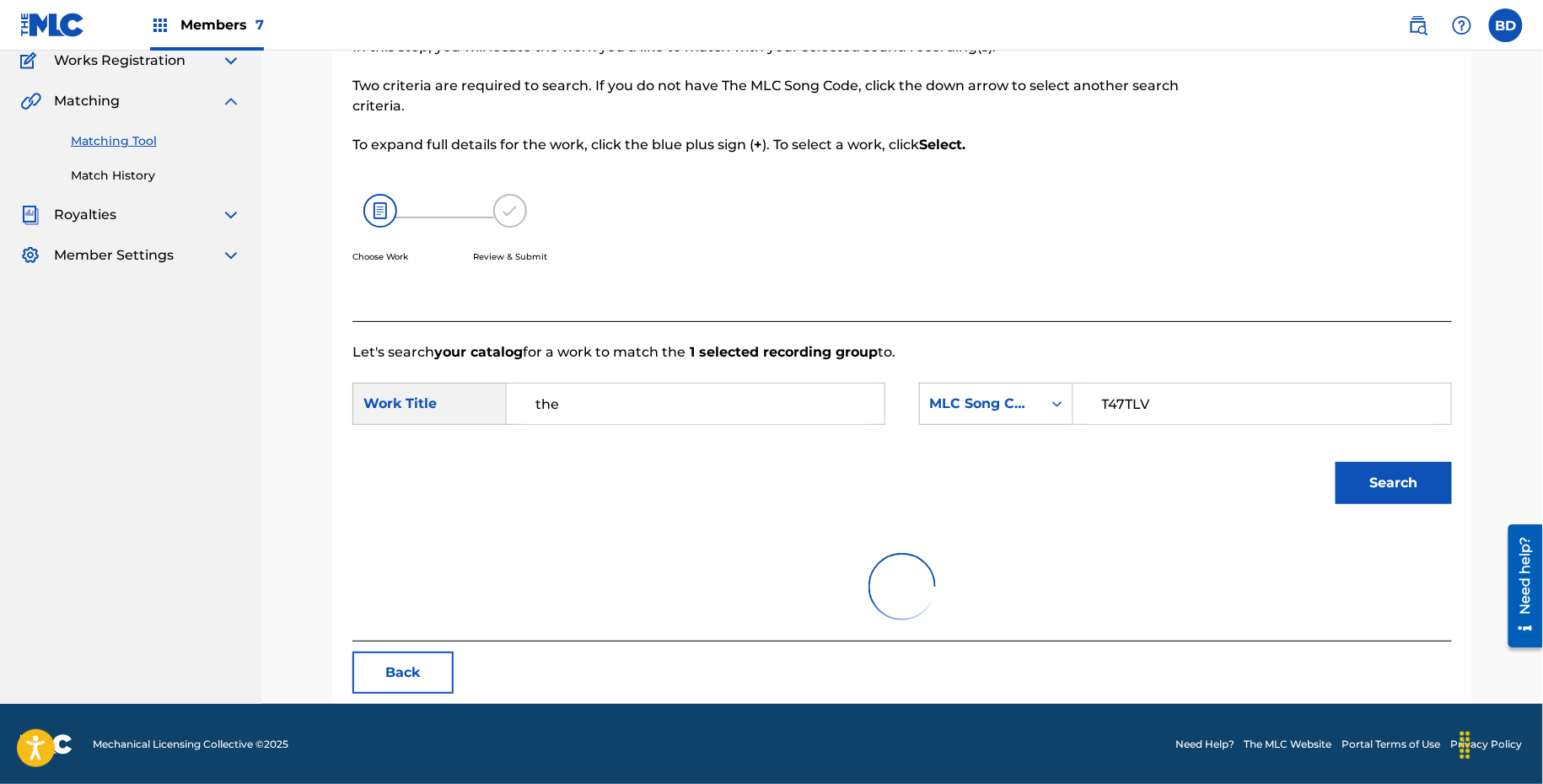 scroll, scrollTop: 190, scrollLeft: 0, axis: vertical 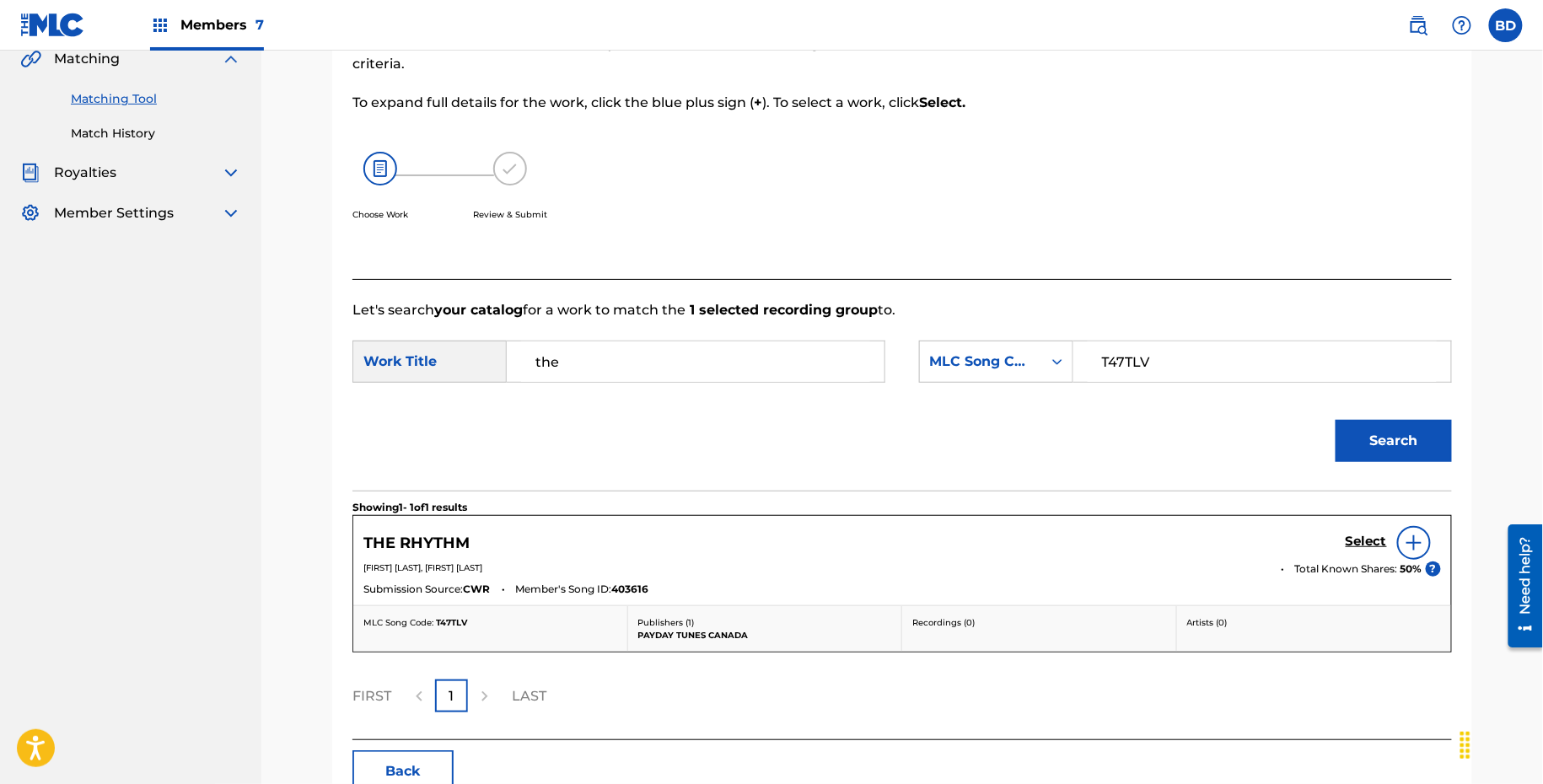 click on "Select" at bounding box center (1366, 541) 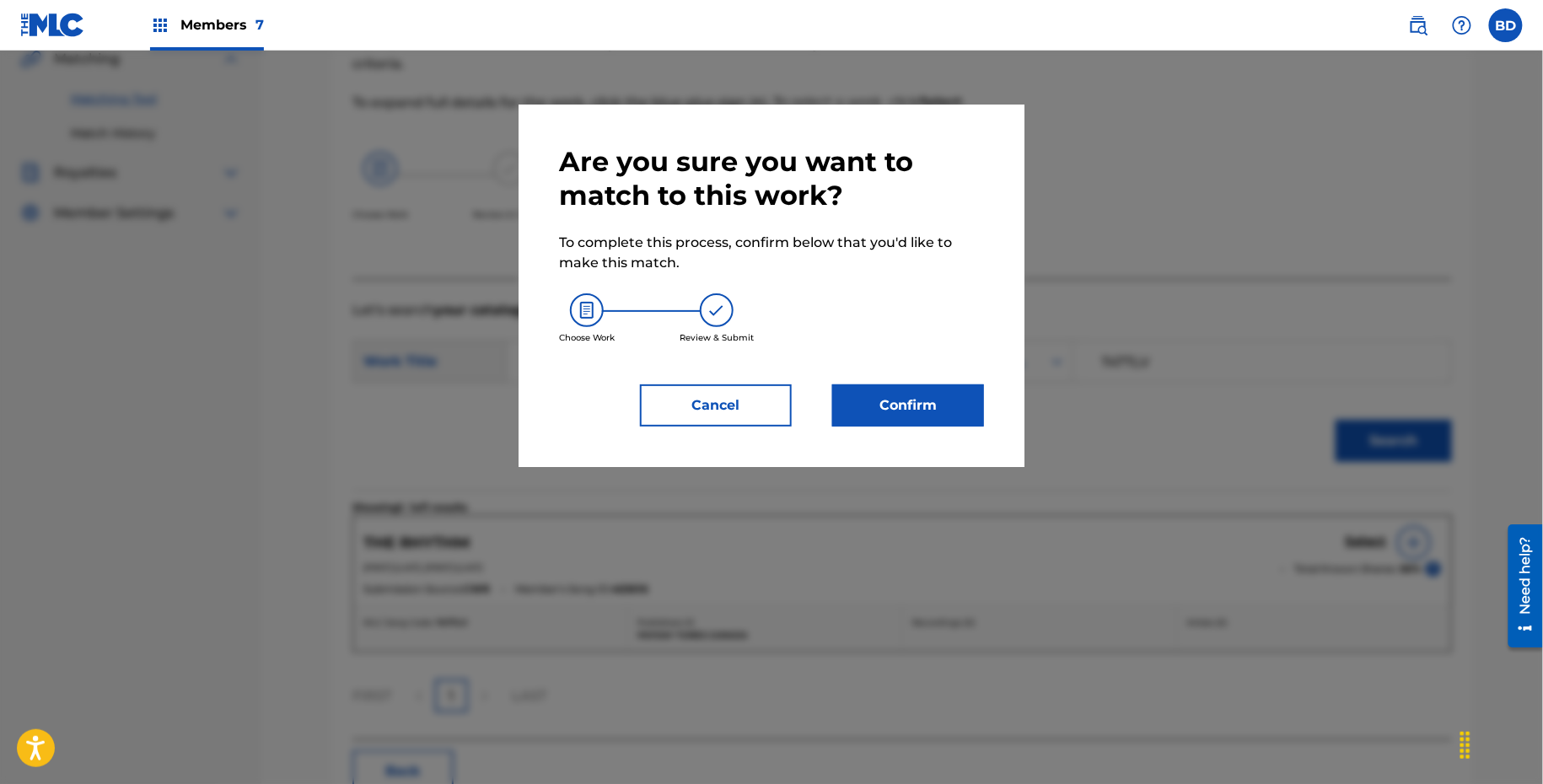 click on "Confirm" at bounding box center (908, 405) 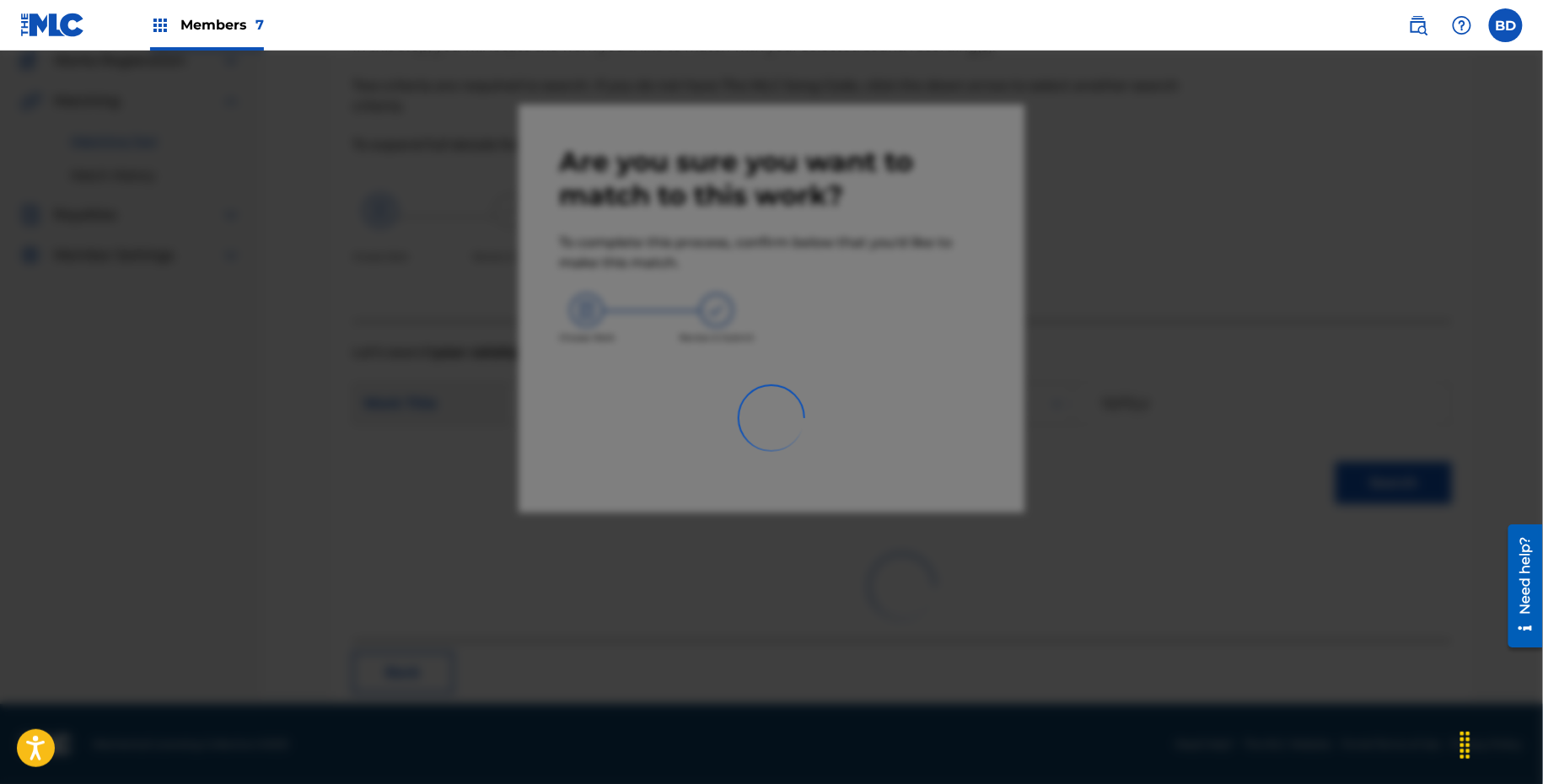 scroll, scrollTop: 43, scrollLeft: 0, axis: vertical 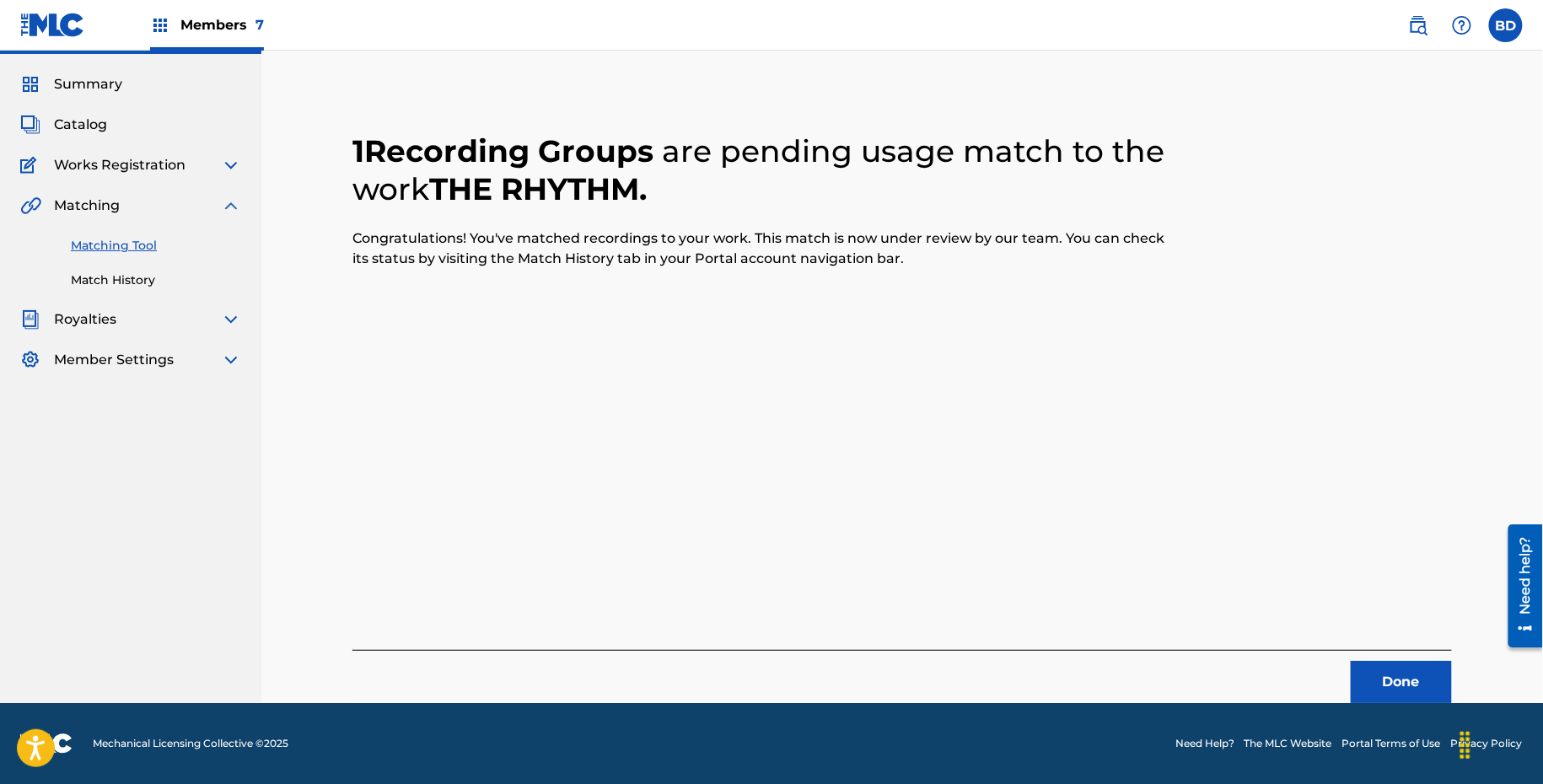 click on "Match History" at bounding box center (156, 280) 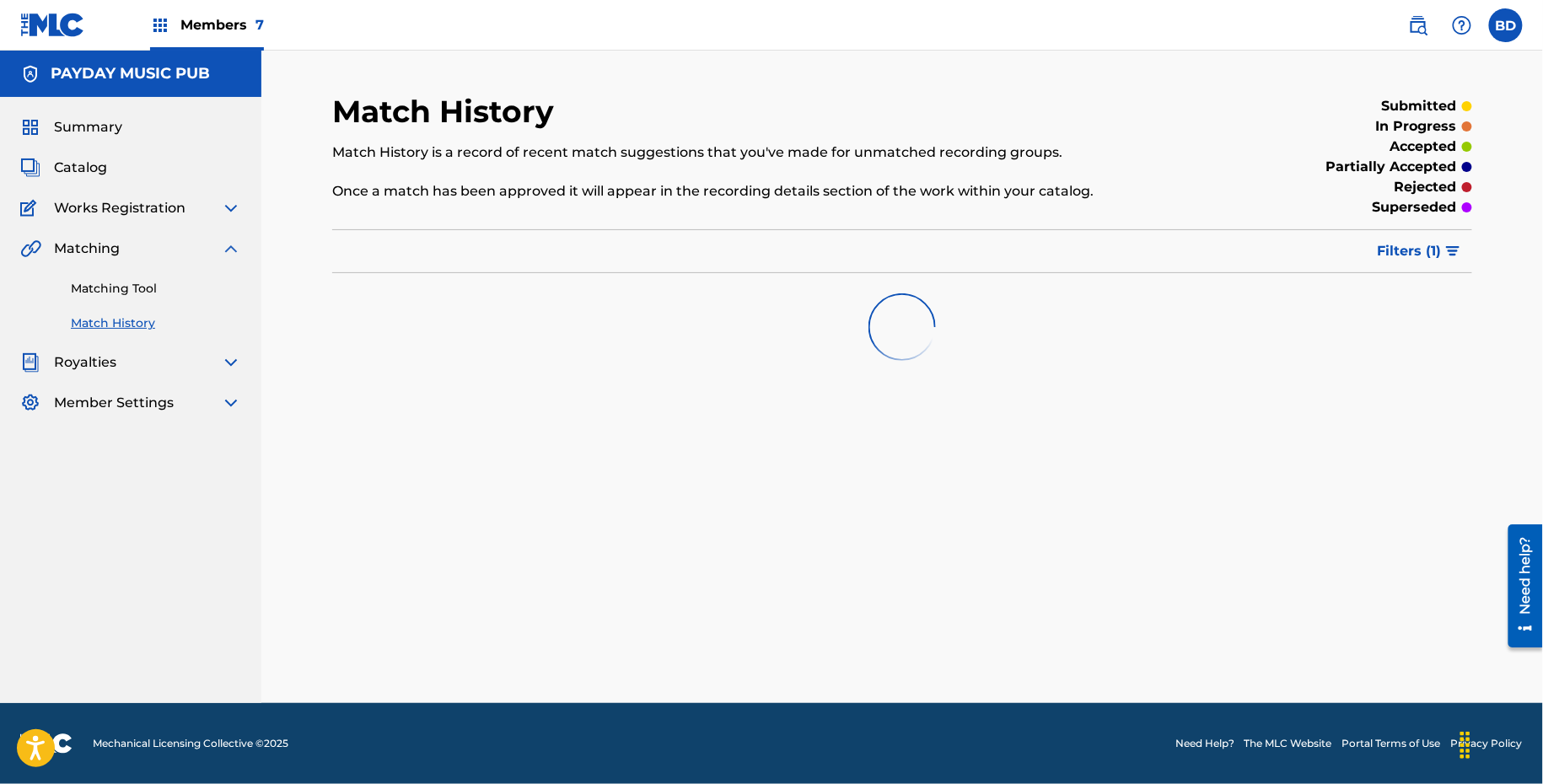scroll, scrollTop: 0, scrollLeft: 0, axis: both 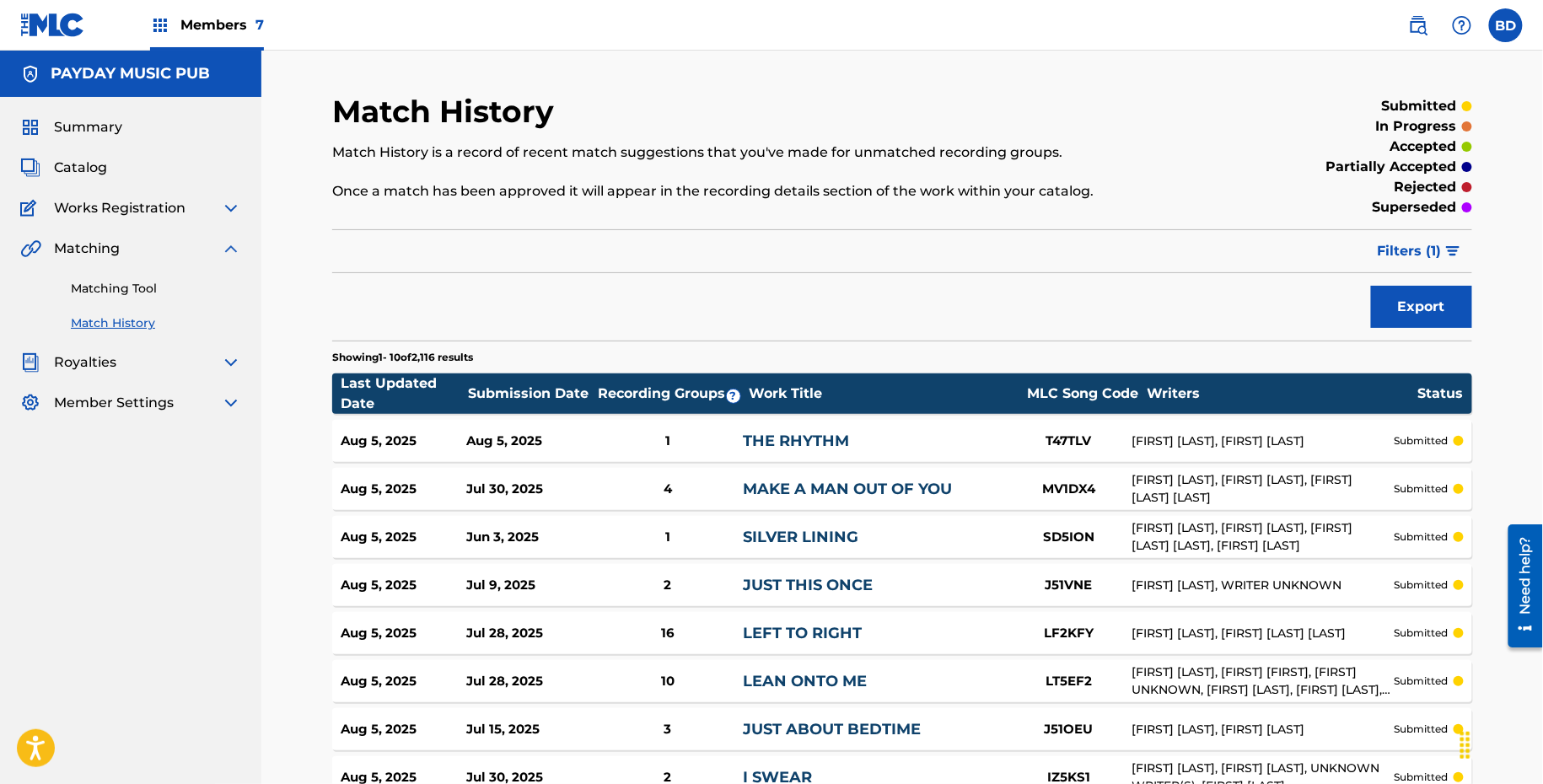 click on "THE RHYTHM" at bounding box center (796, 441) 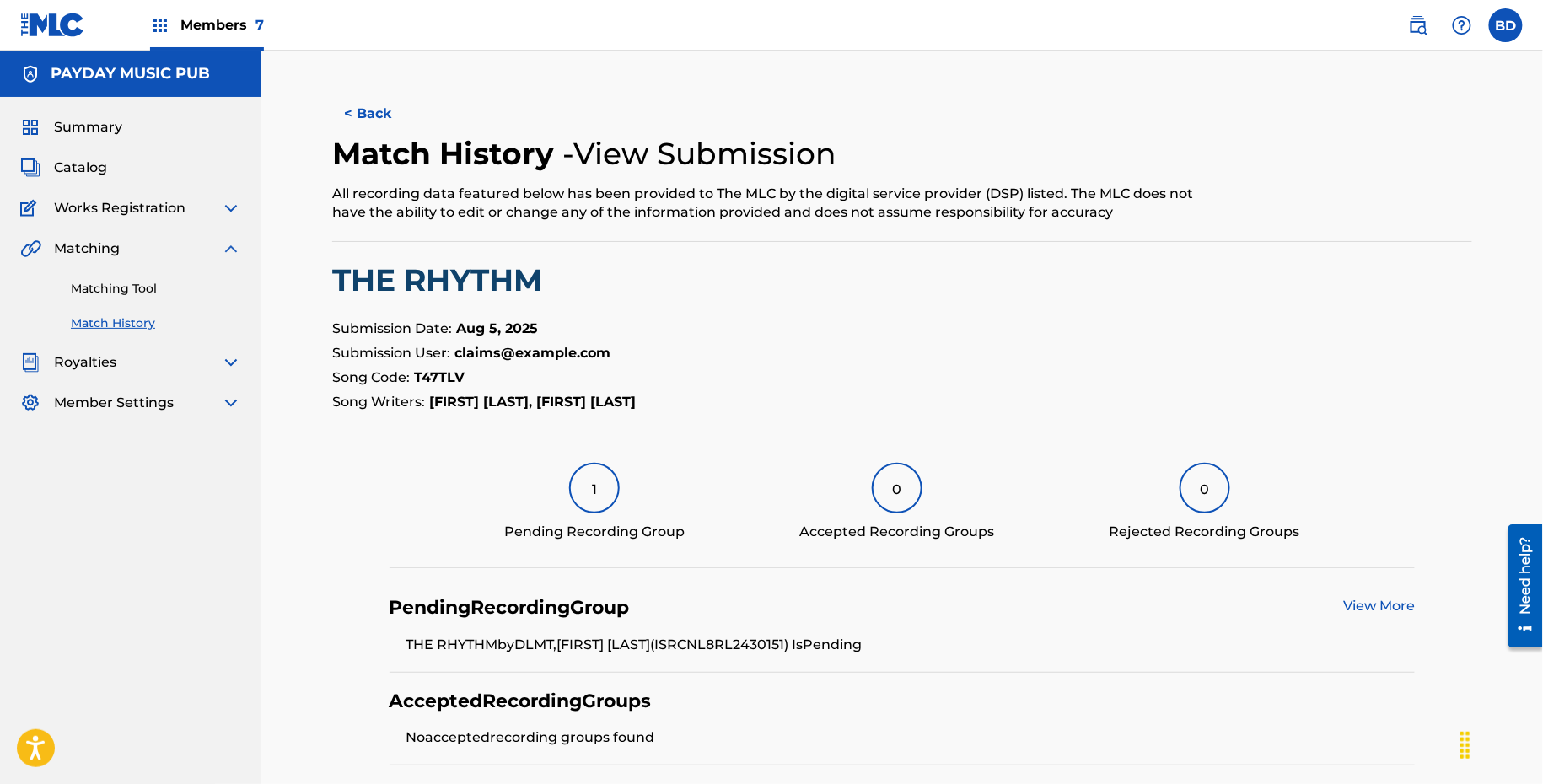 click on "Matching Tool" at bounding box center (156, 288) 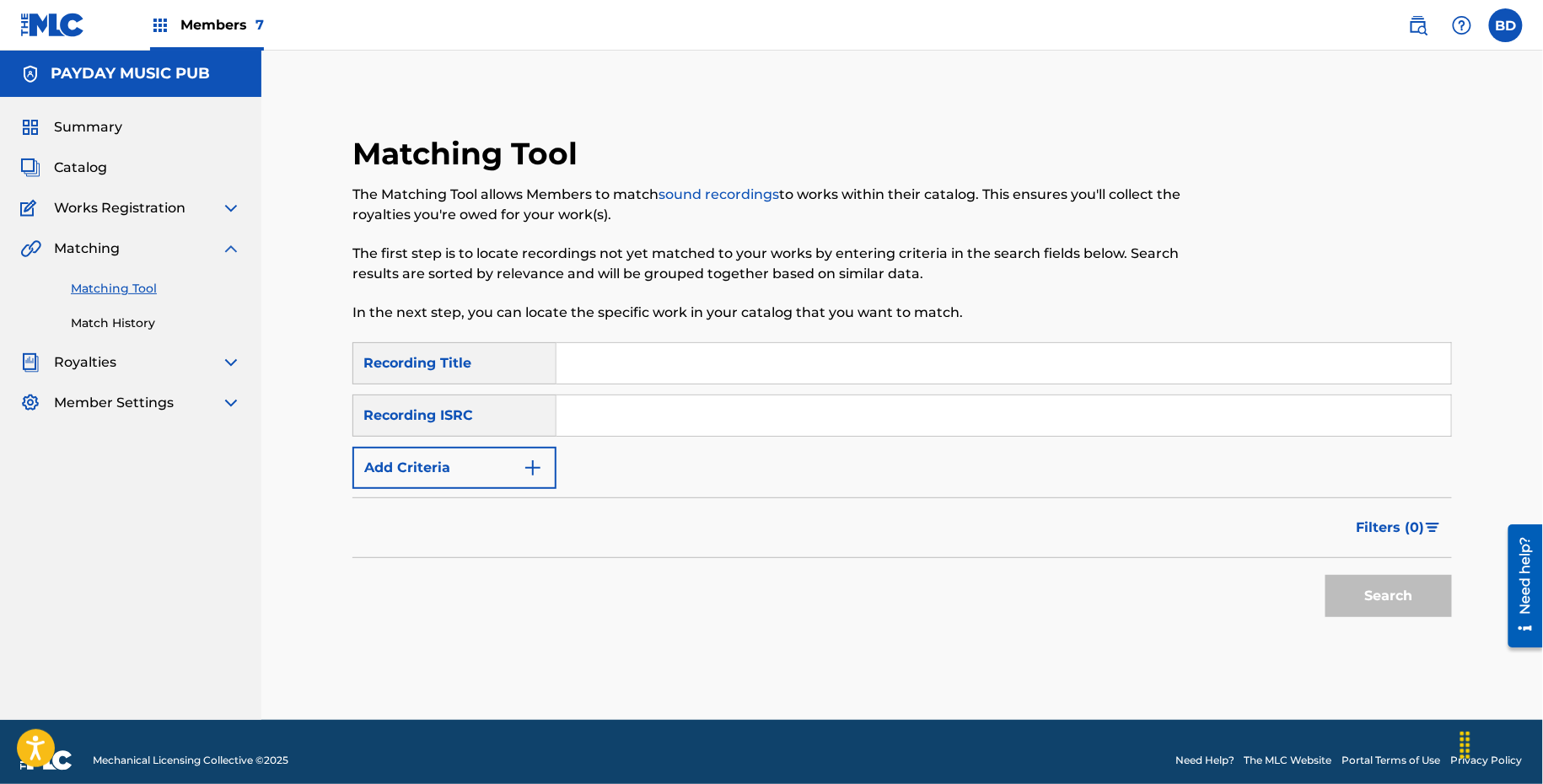 click at bounding box center (1003, 416) 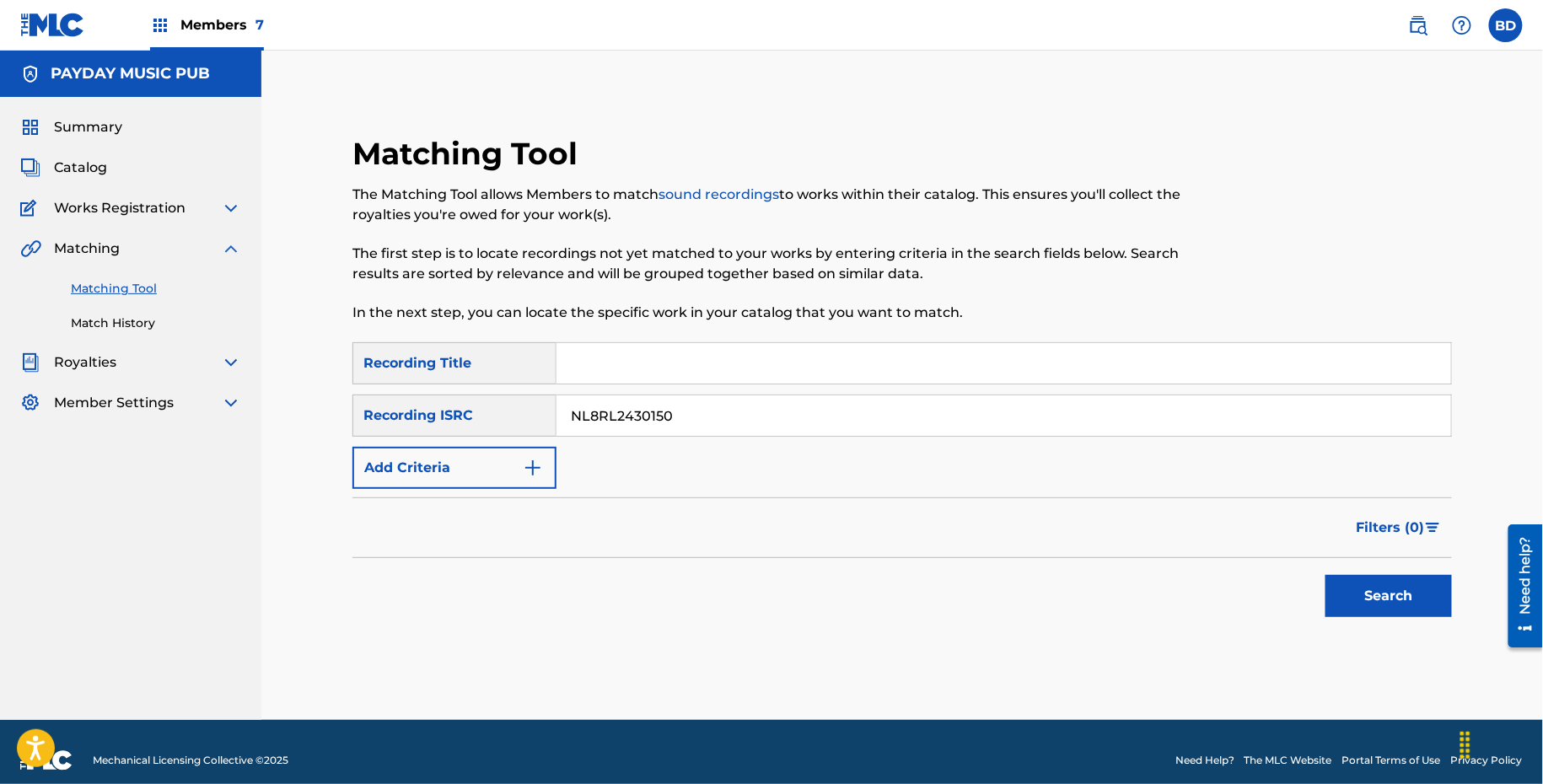 type on "NL8RL2430150" 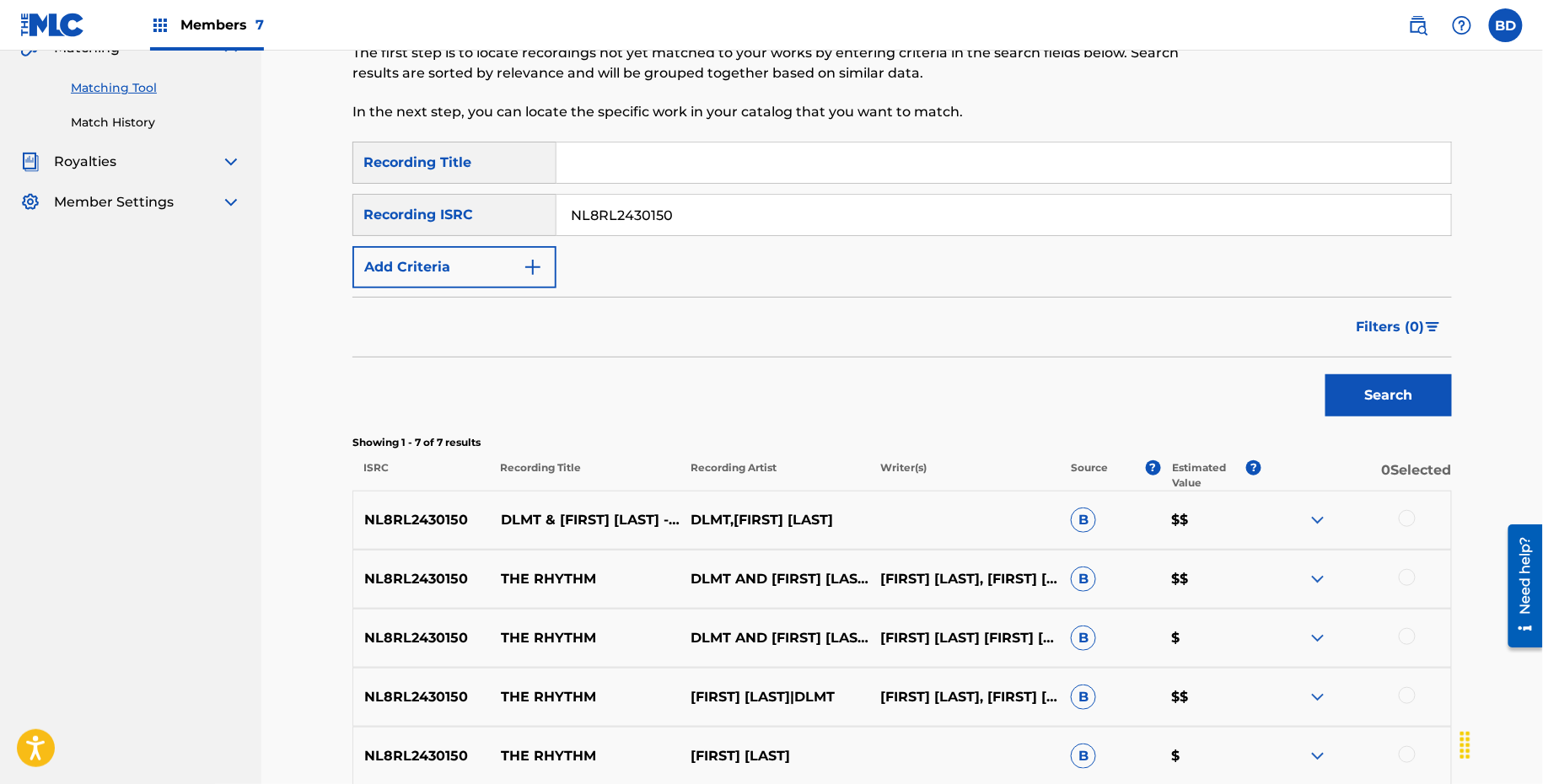 scroll, scrollTop: 369, scrollLeft: 0, axis: vertical 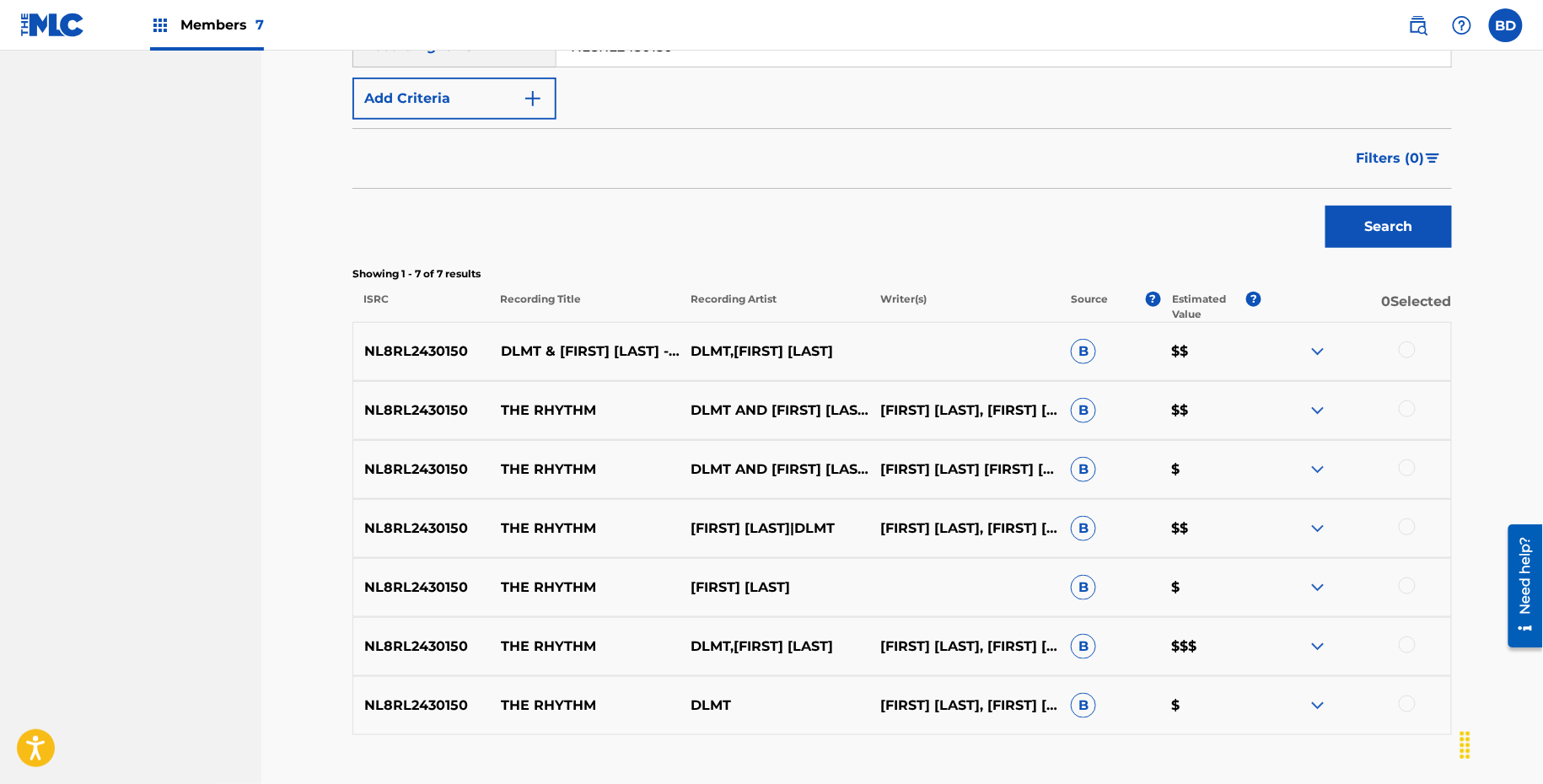 click at bounding box center [1318, 647] 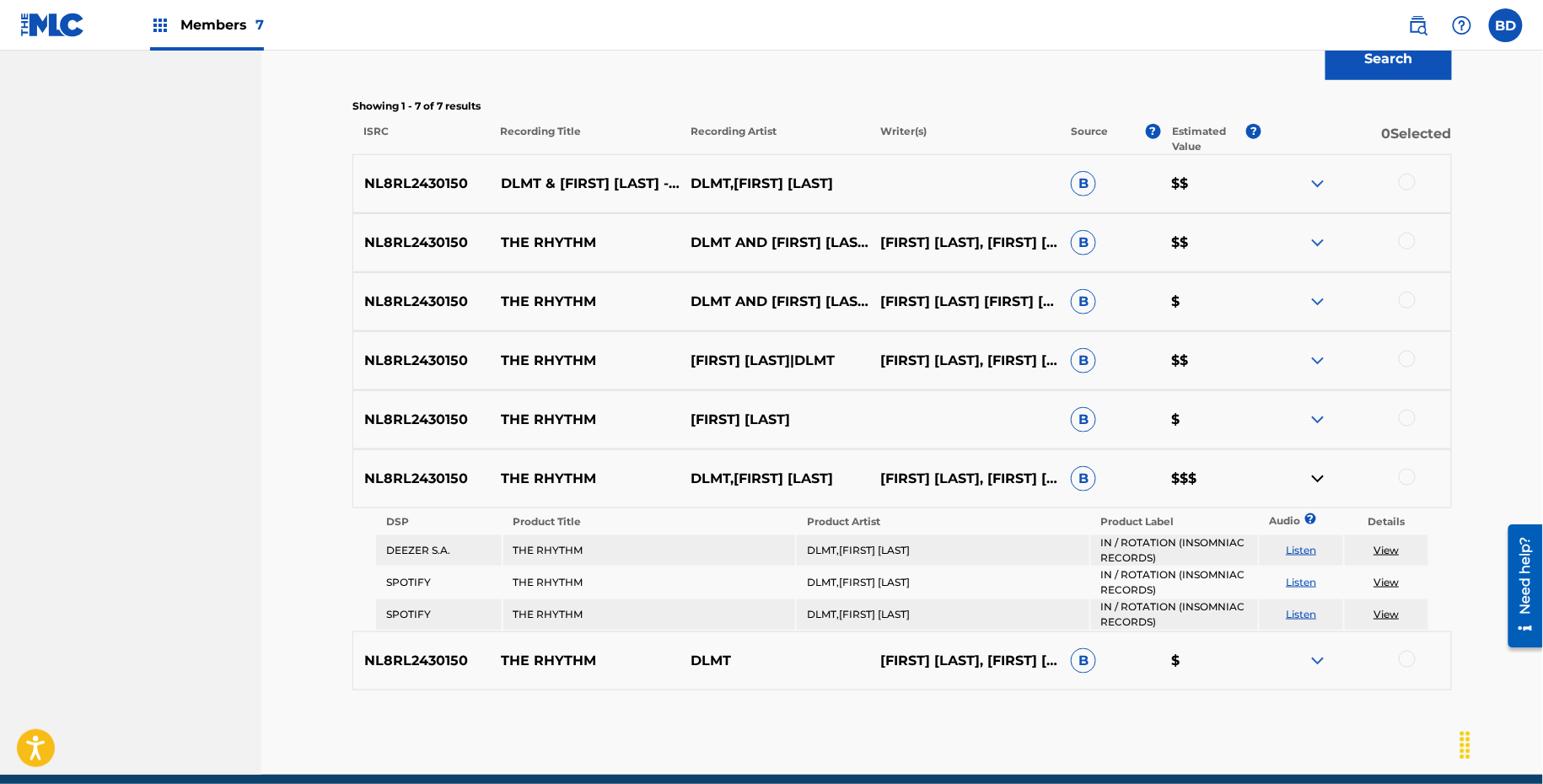 scroll, scrollTop: 607, scrollLeft: 0, axis: vertical 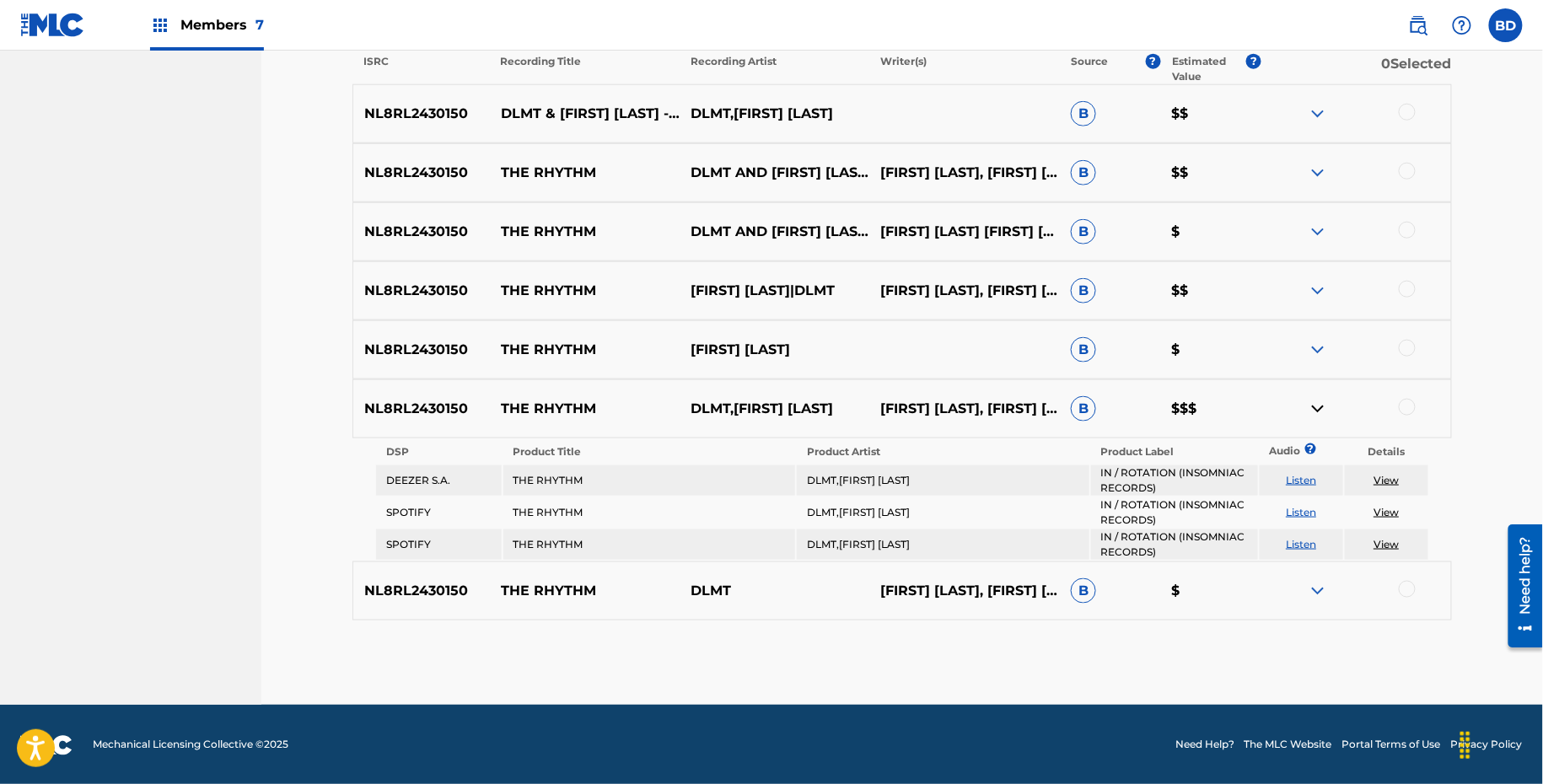 click at bounding box center [1318, 591] 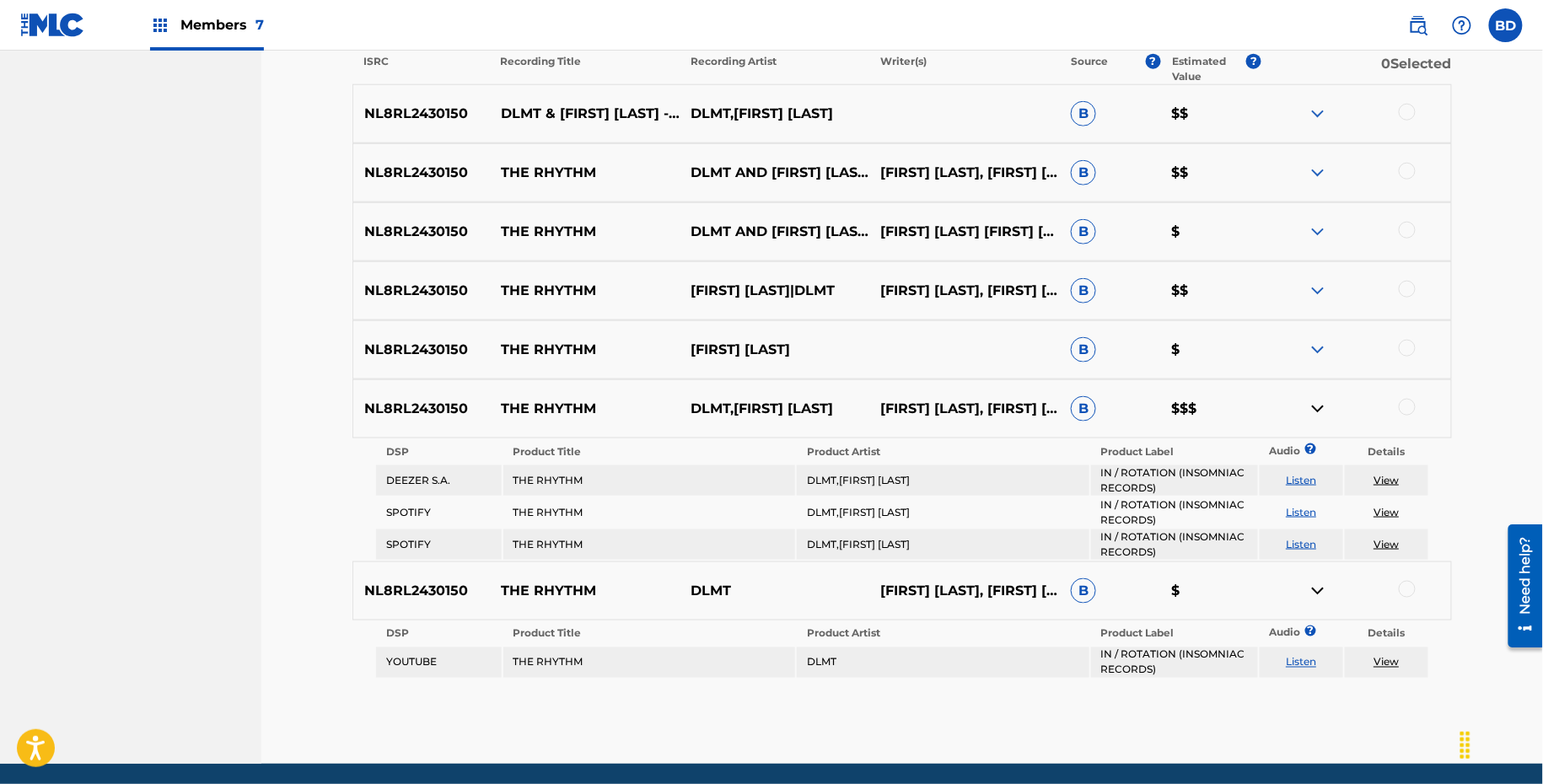 click on "NL8RL2430150 THE RHYTHM TOM BUDIN B $" at bounding box center (902, 350) 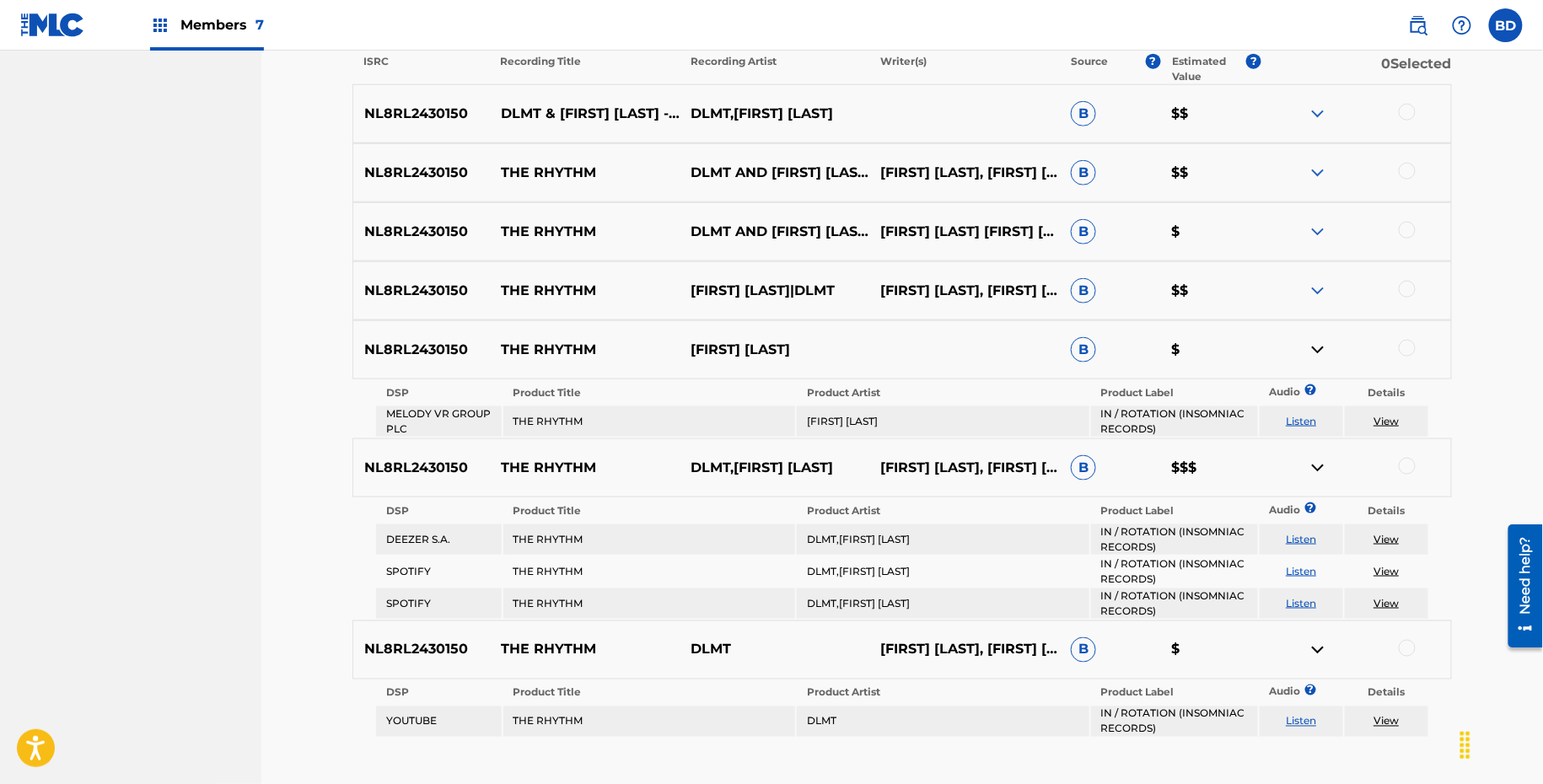 click on "NL8RL2430150 THE RHYTHM TOM BUDIN|DLMT DANIEL BALAMUT, TOM WILLIAM BUDIN B $$" at bounding box center [902, 291] 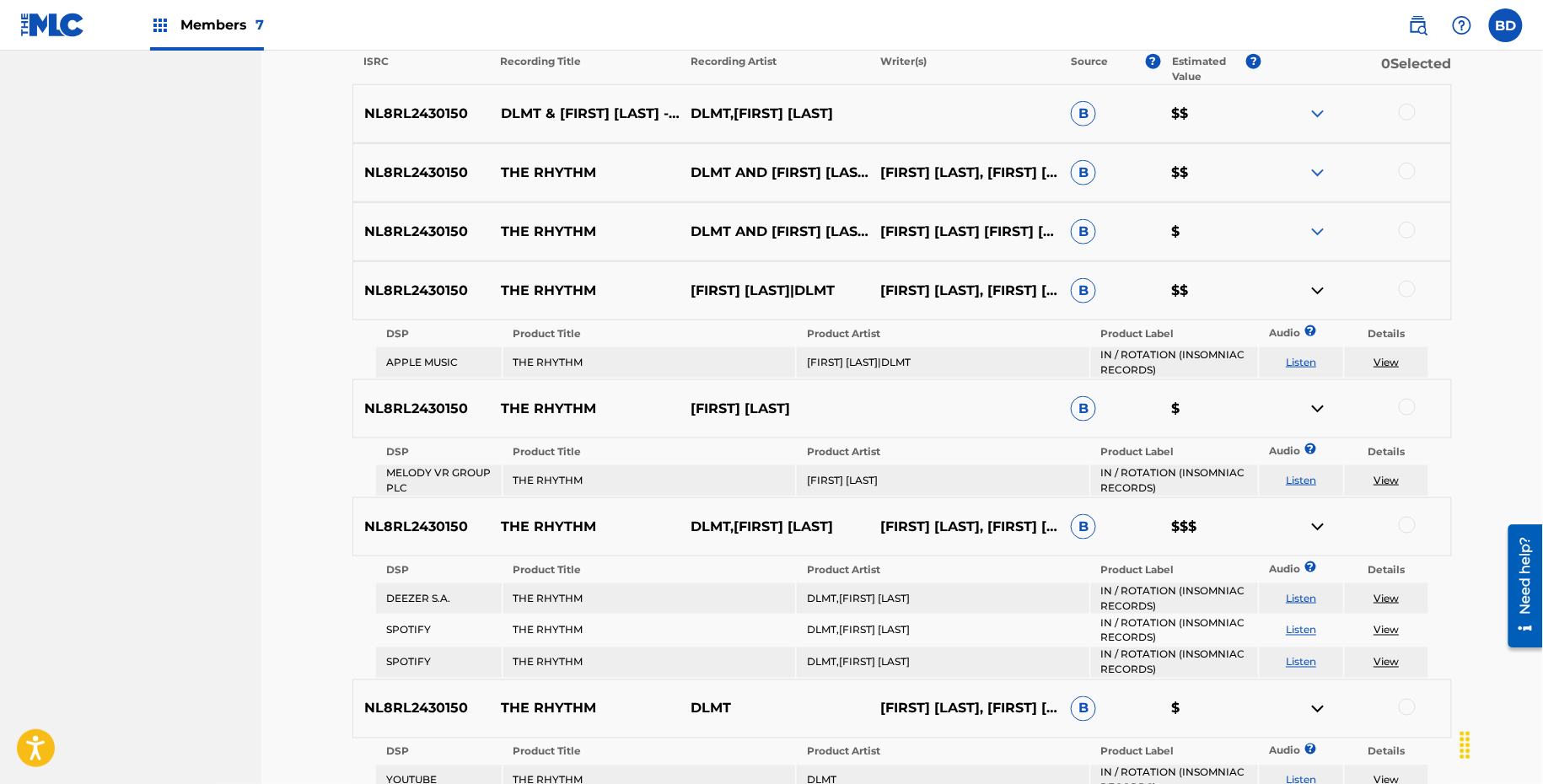 click at bounding box center [1318, 232] 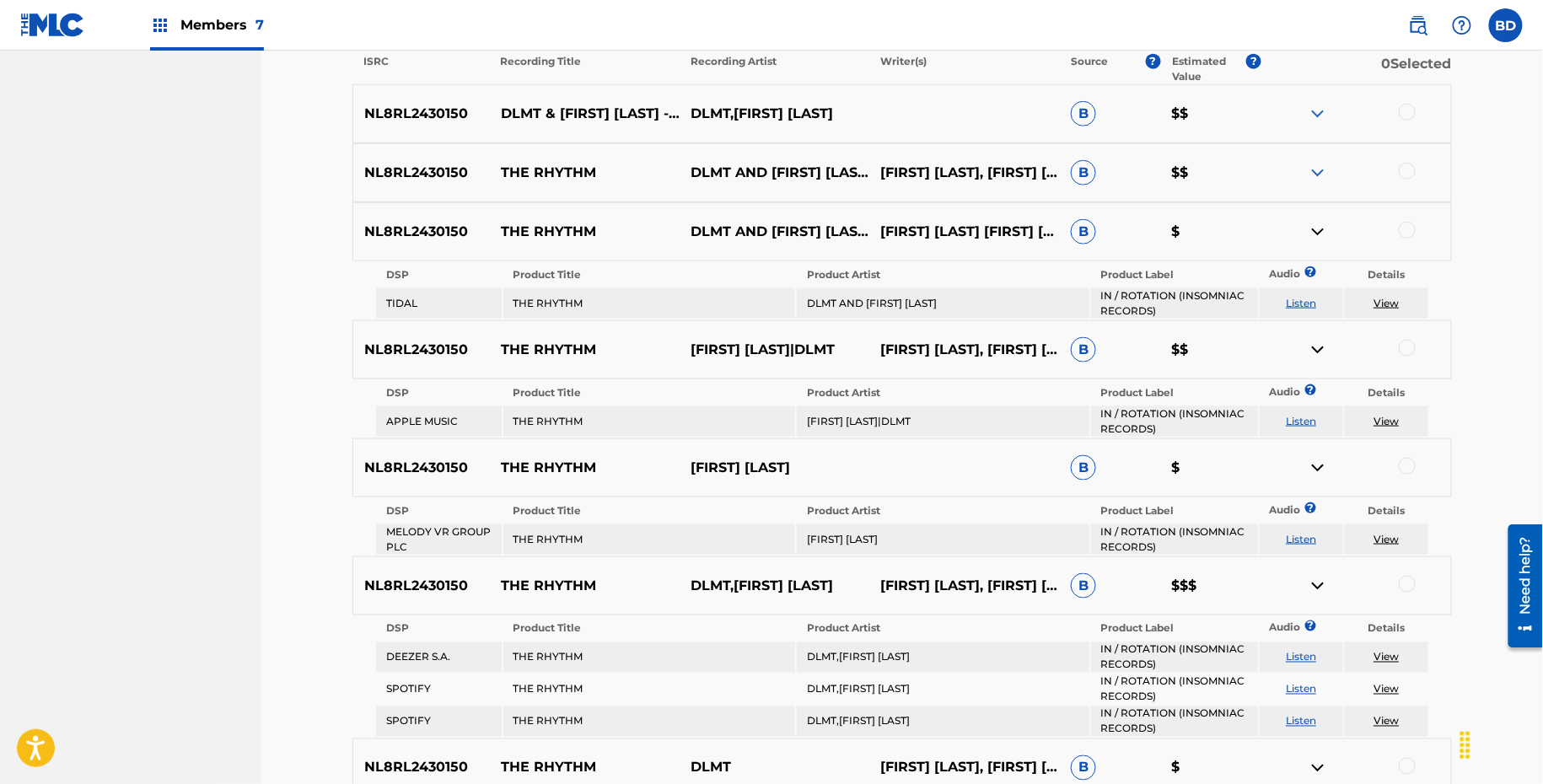 click on "NL8RL2430150 THE RHYTHM DLMT AND TOM BUDIN DANIEL BALAMUT, TOM WILLIAM BUDIN B $$" at bounding box center [902, 173] 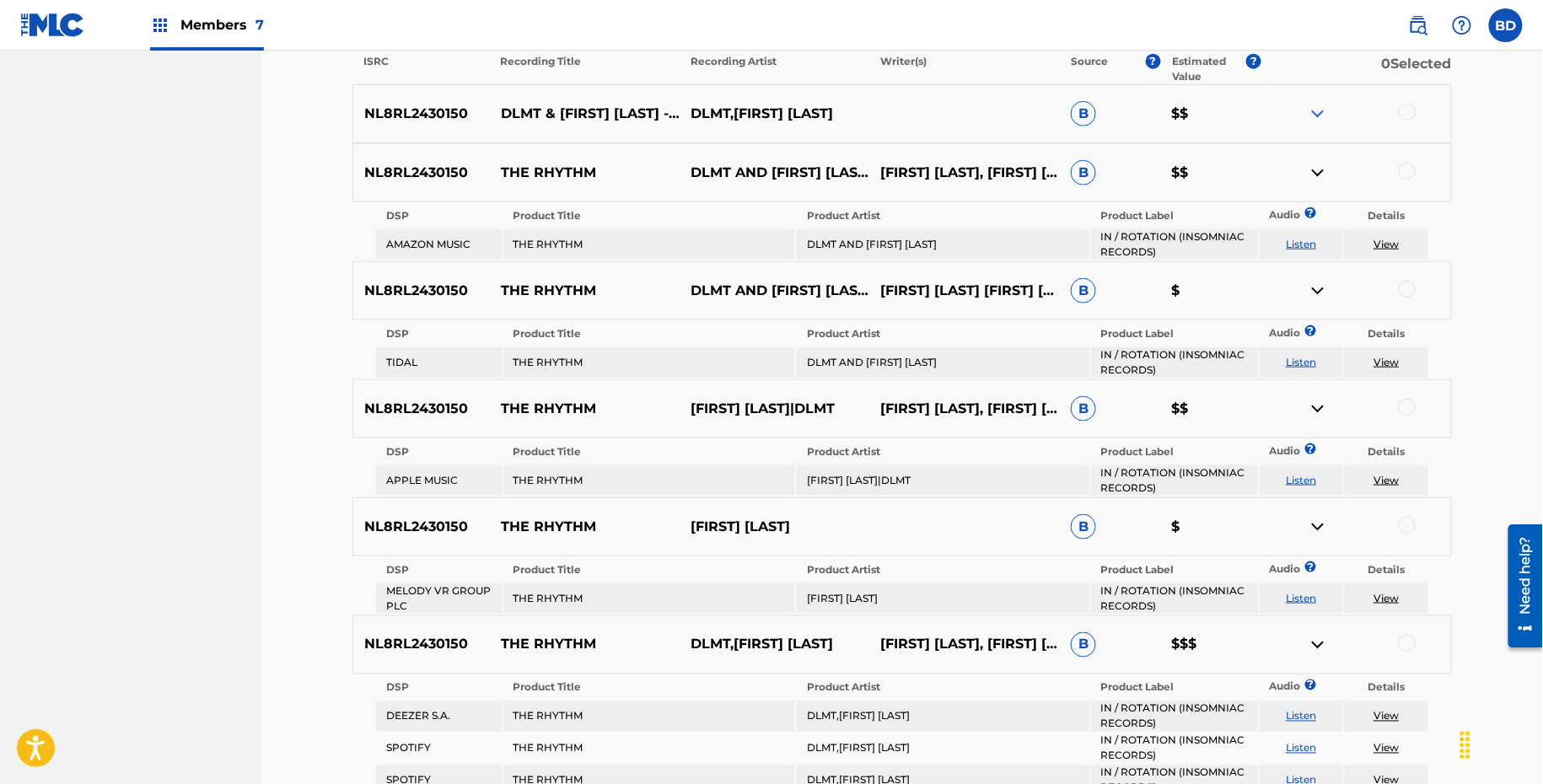 click at bounding box center (1318, 114) 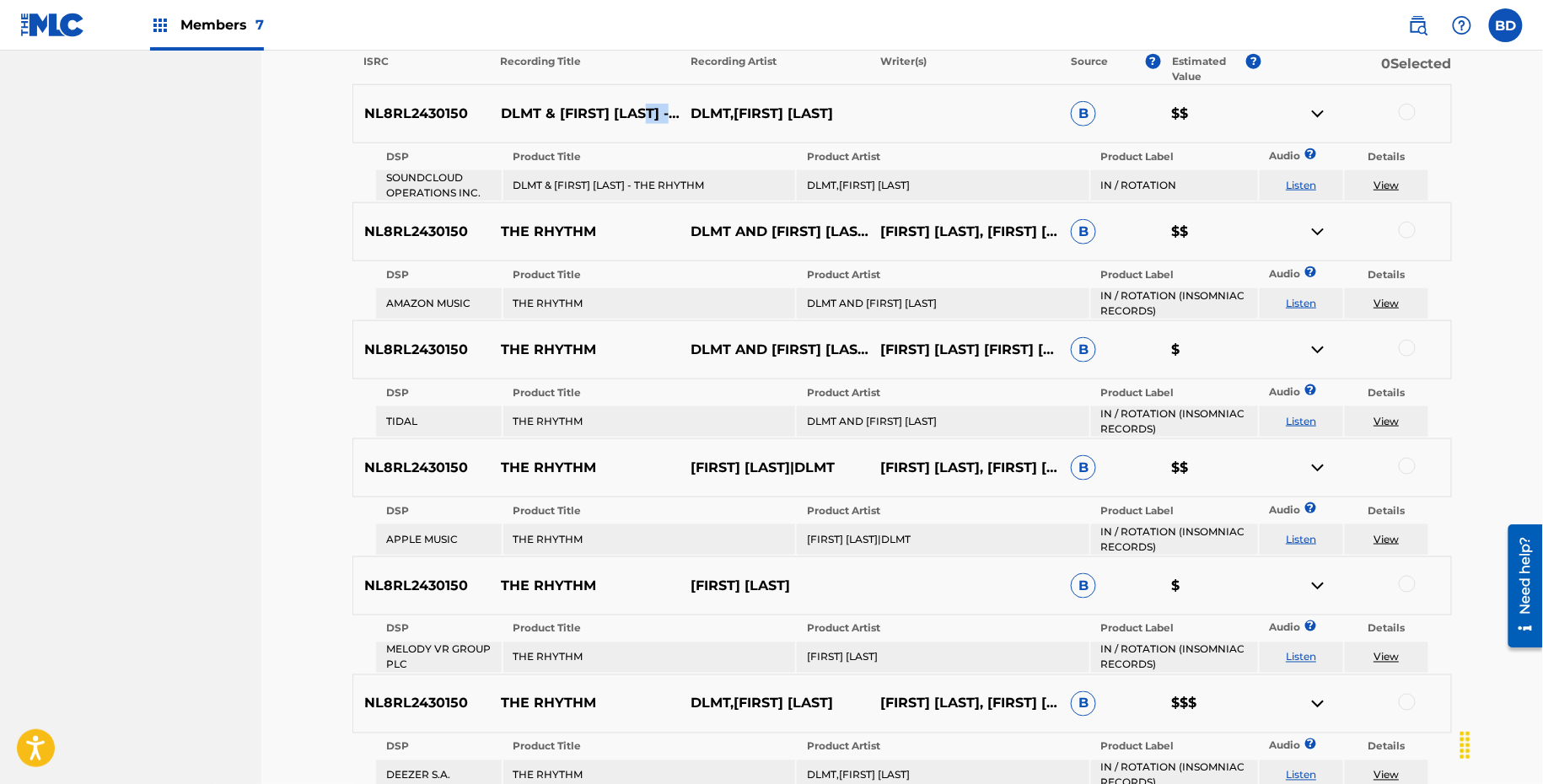 drag, startPoint x: 513, startPoint y: 126, endPoint x: 633, endPoint y: 126, distance: 120 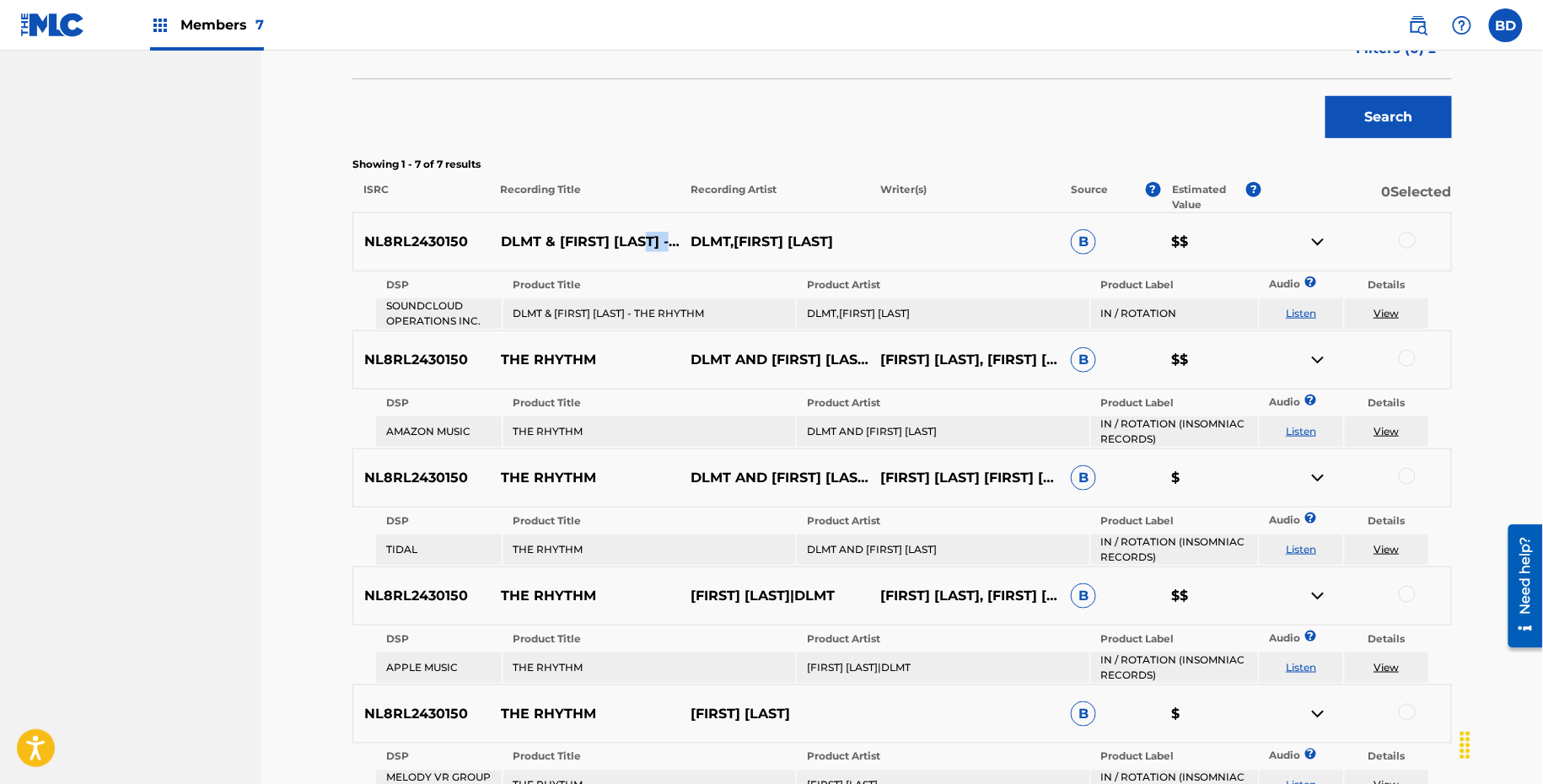 scroll, scrollTop: 153, scrollLeft: 0, axis: vertical 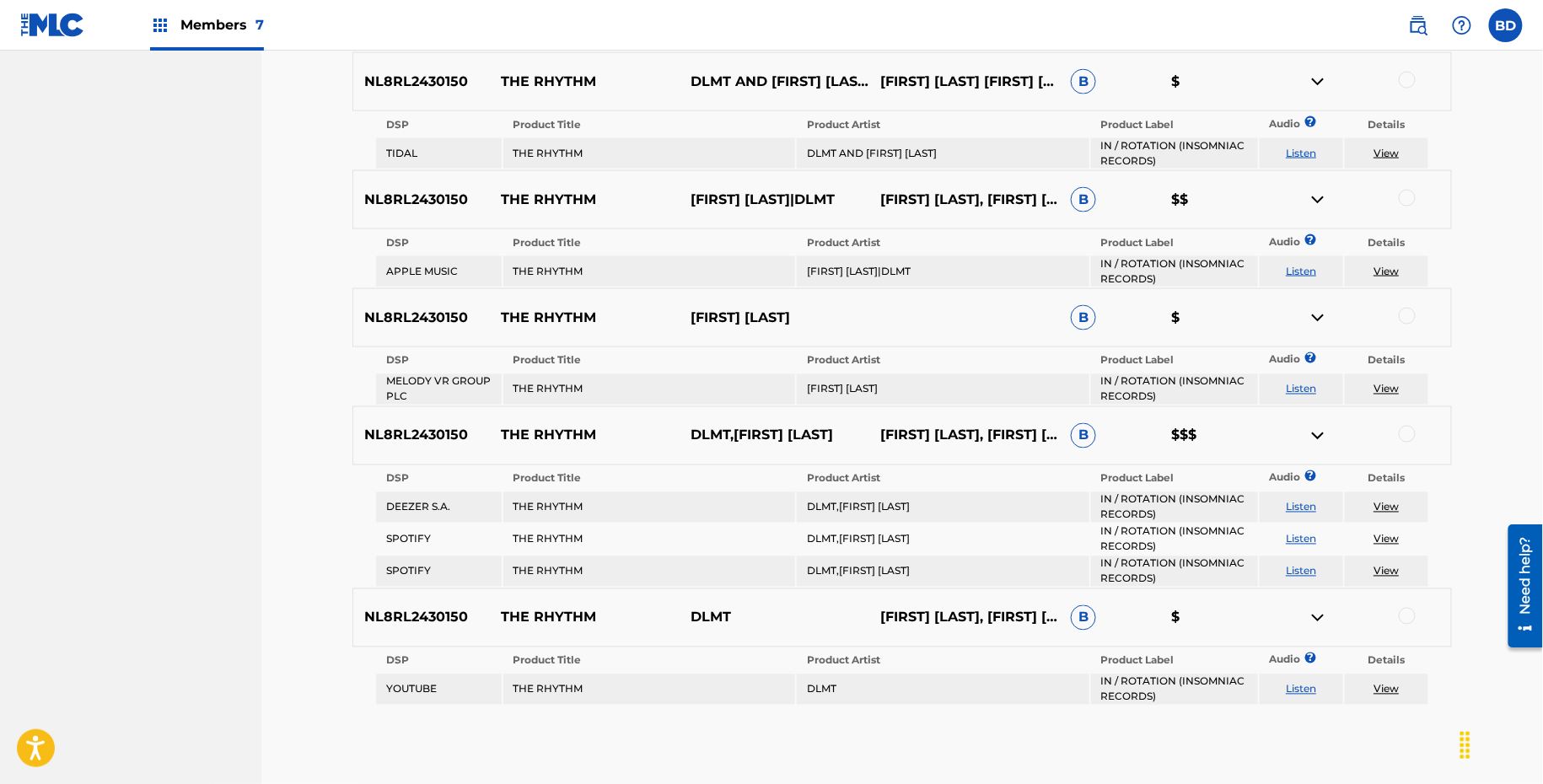 click at bounding box center (1407, 316) 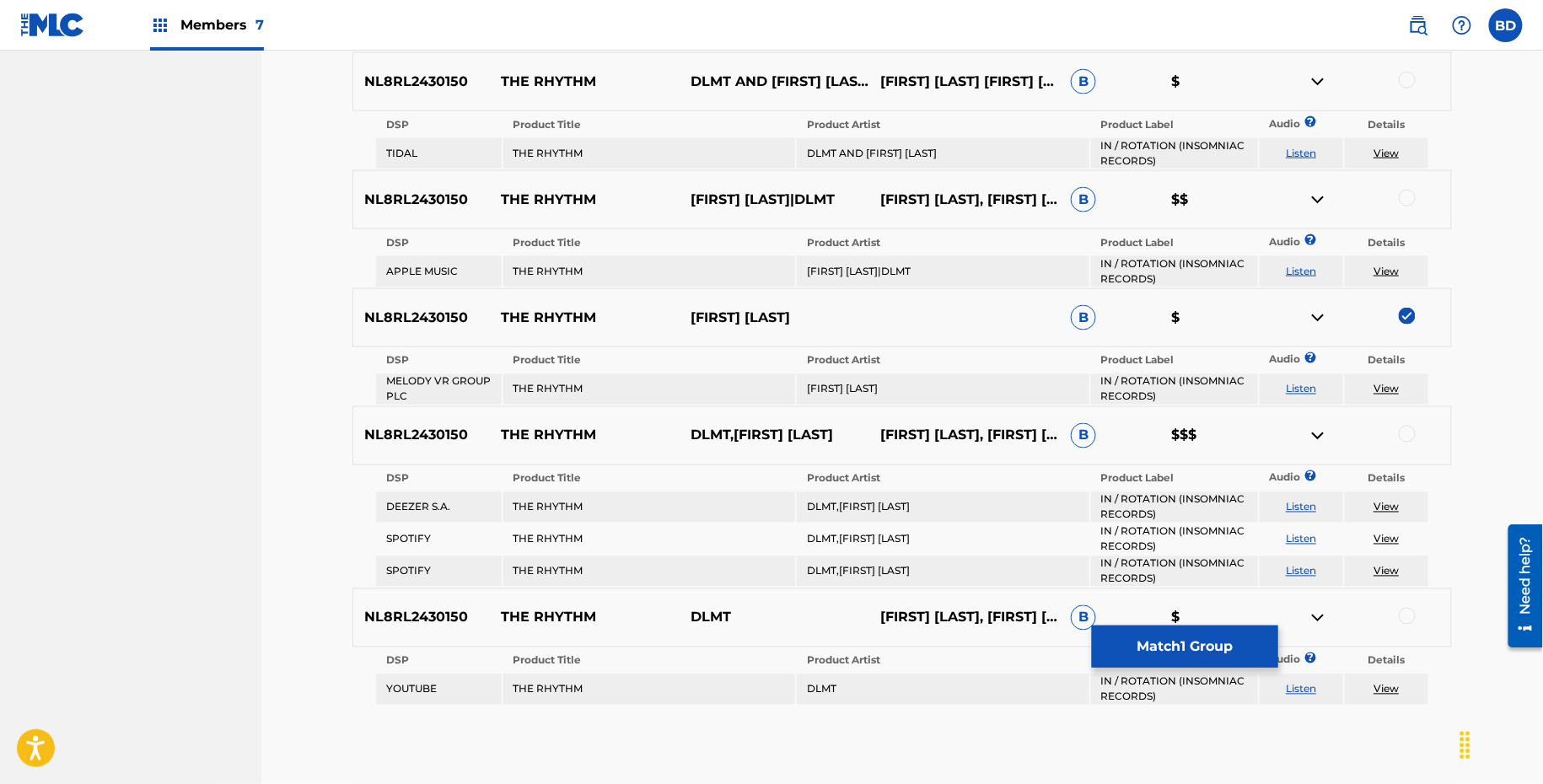 click at bounding box center (1318, 318) 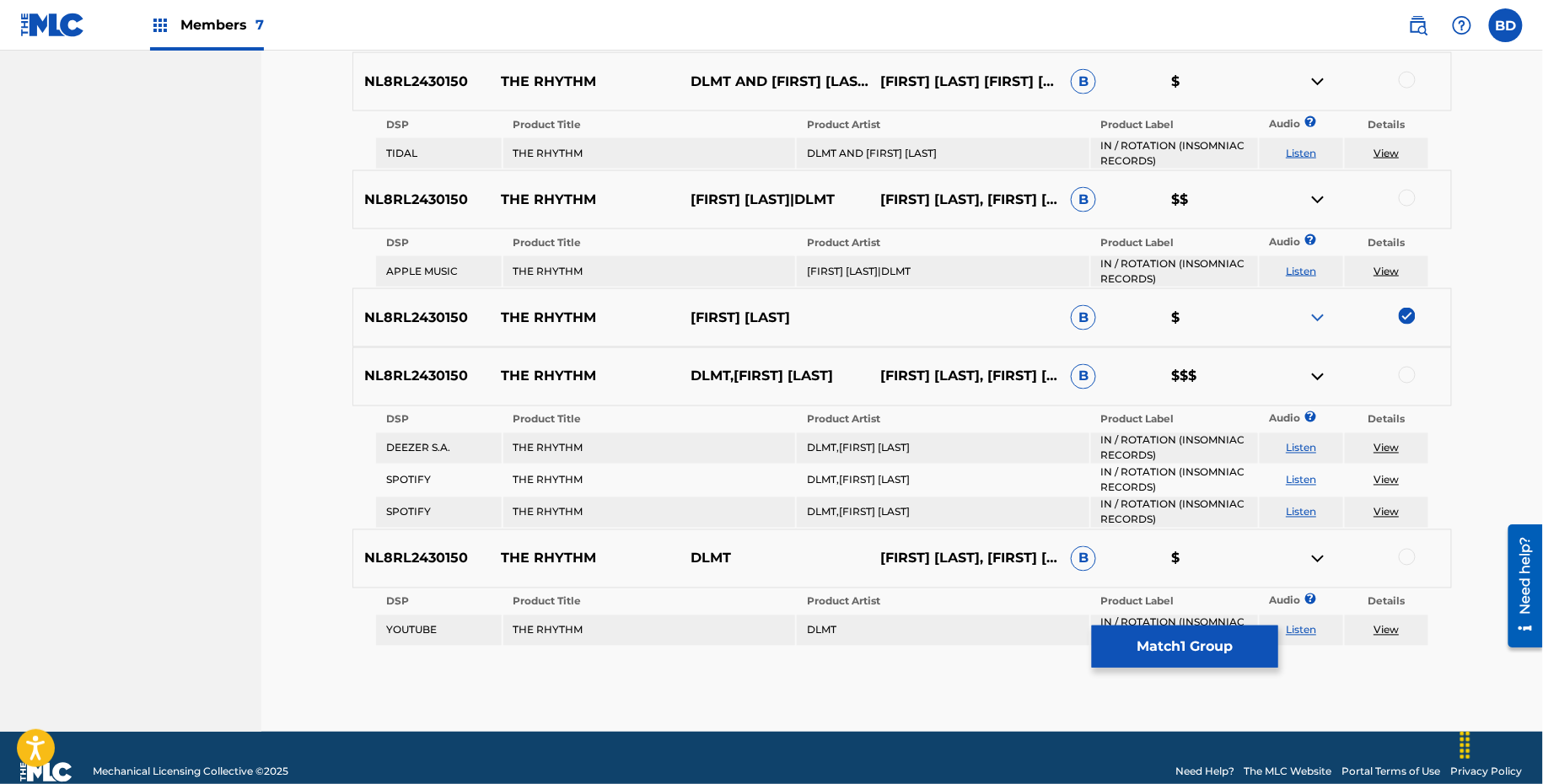 click on "NL8RL2430150 THE RHYTHM DLMT DANIEL BALAMUT, TOM WILLIAM BUDIN B $" at bounding box center (902, 559) 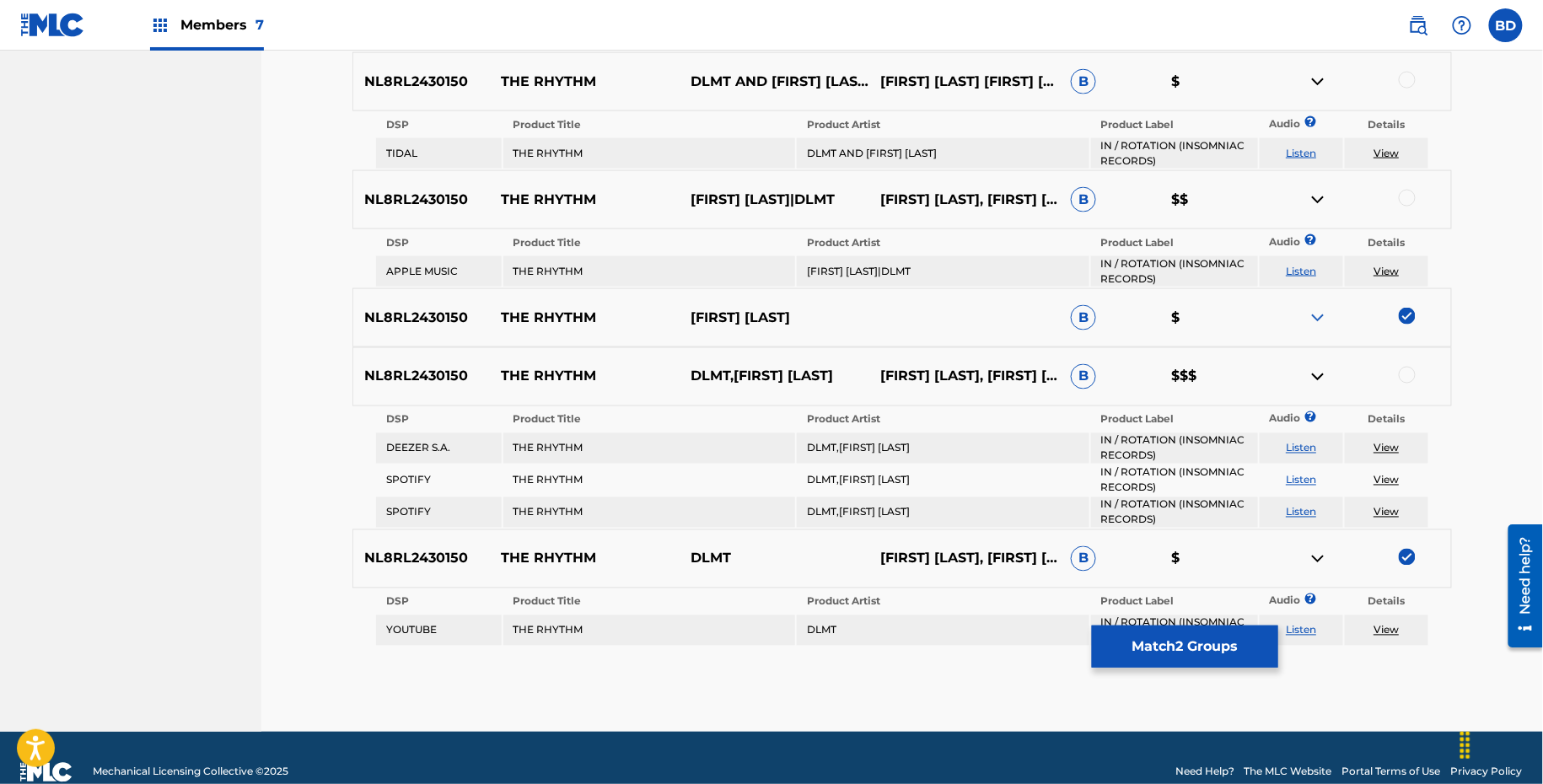 click at bounding box center (1318, 559) 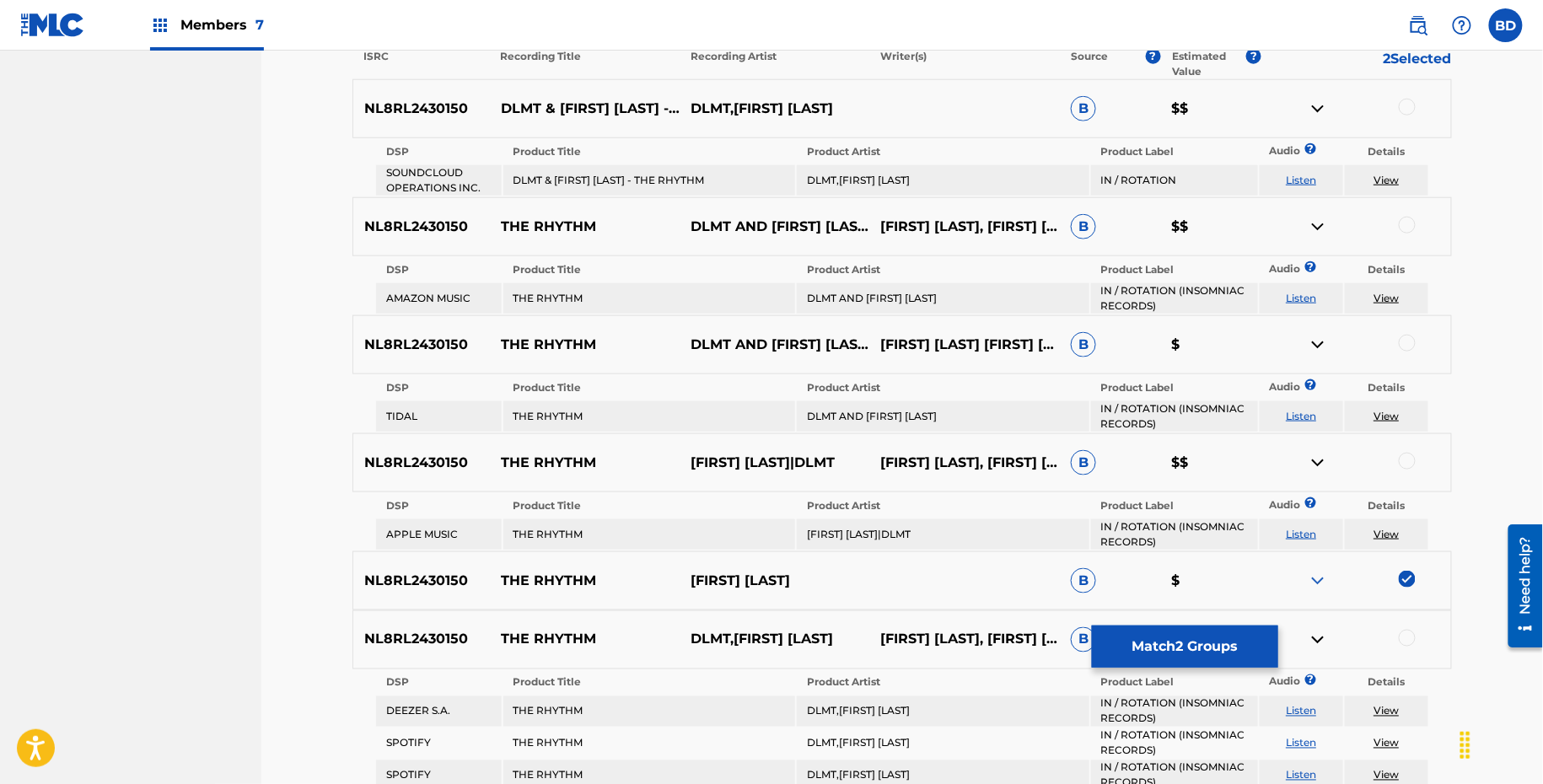 scroll, scrollTop: 760, scrollLeft: 0, axis: vertical 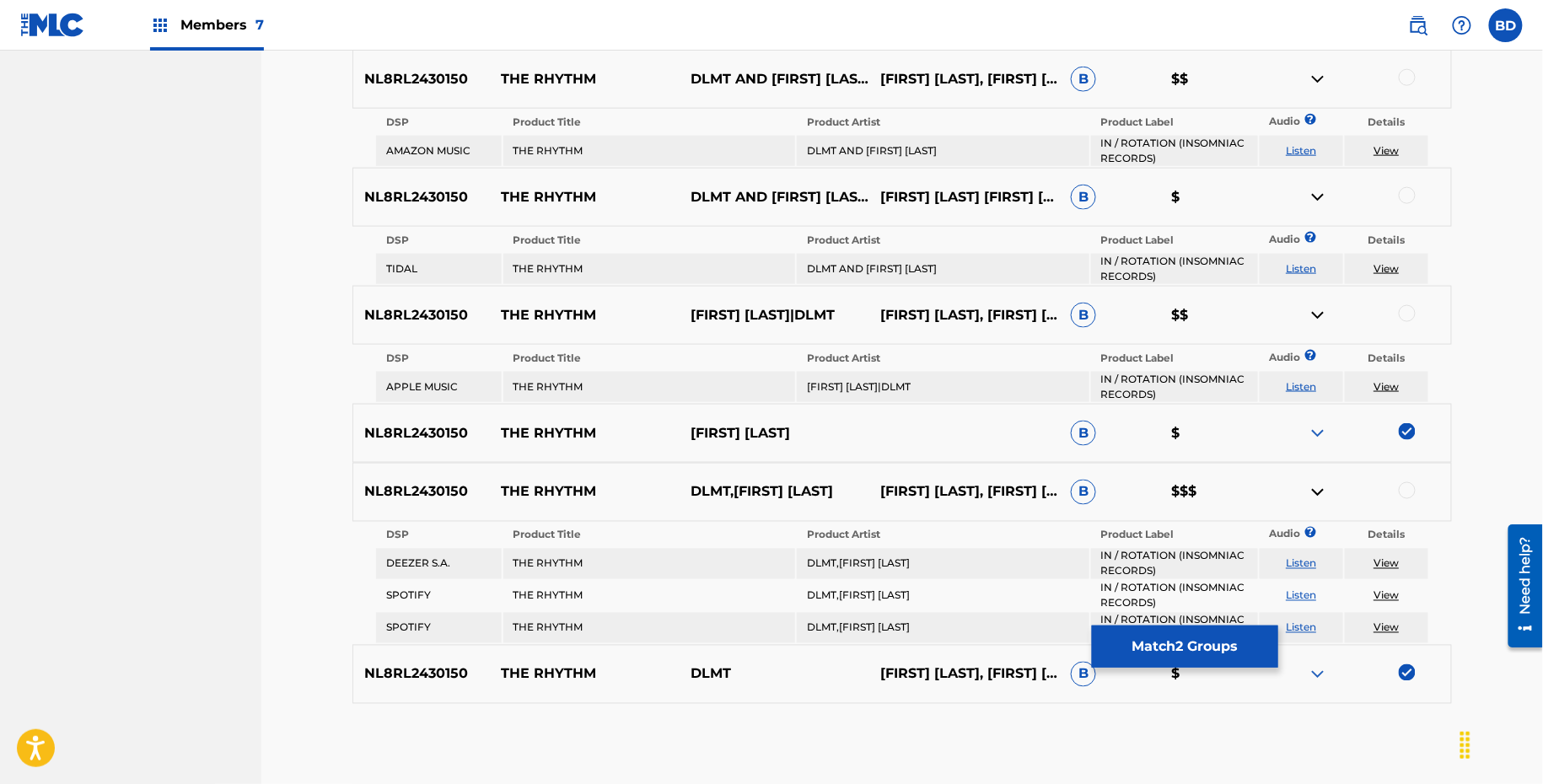 click at bounding box center (1407, 196) 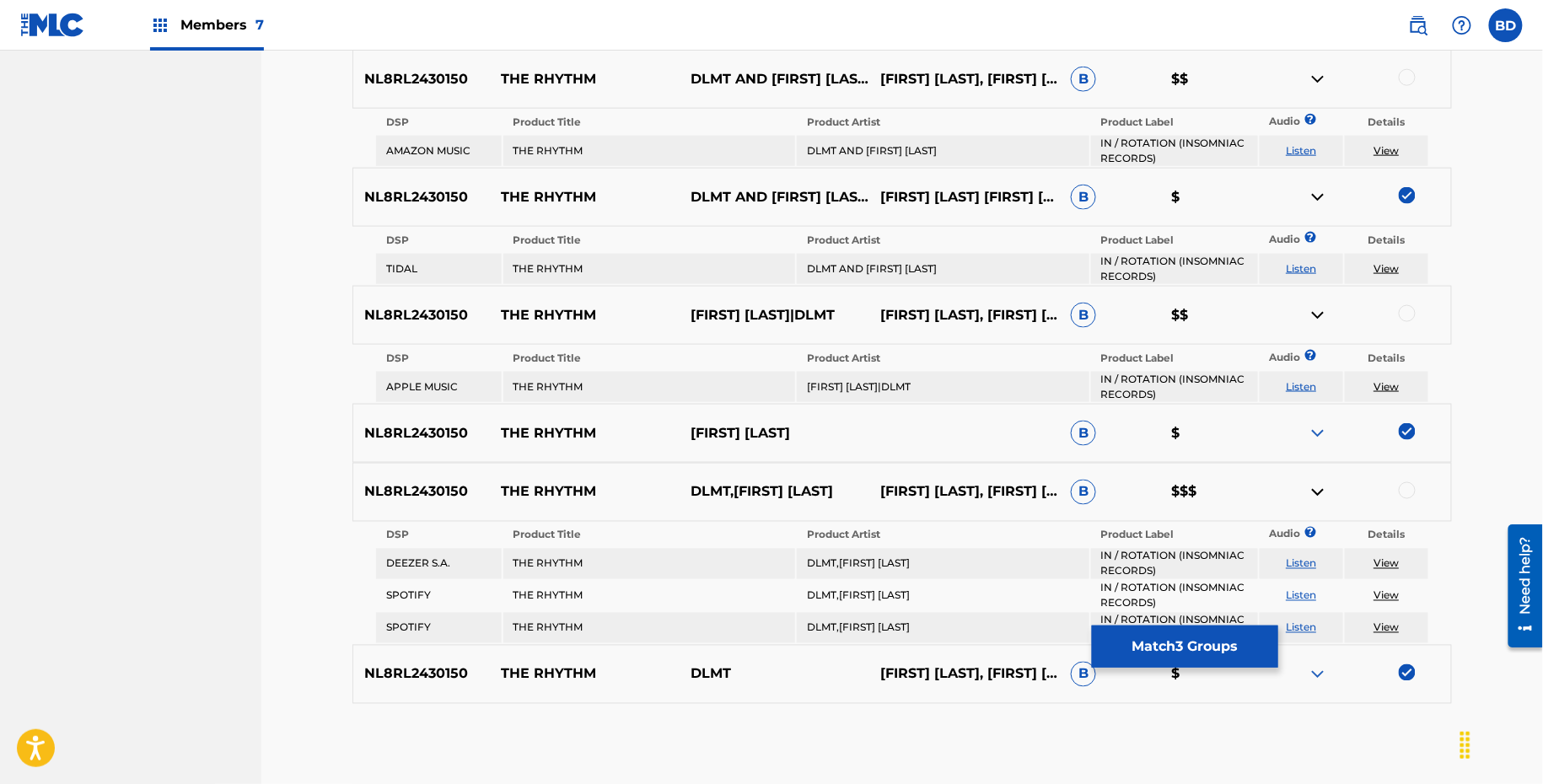 click at bounding box center [1318, 197] 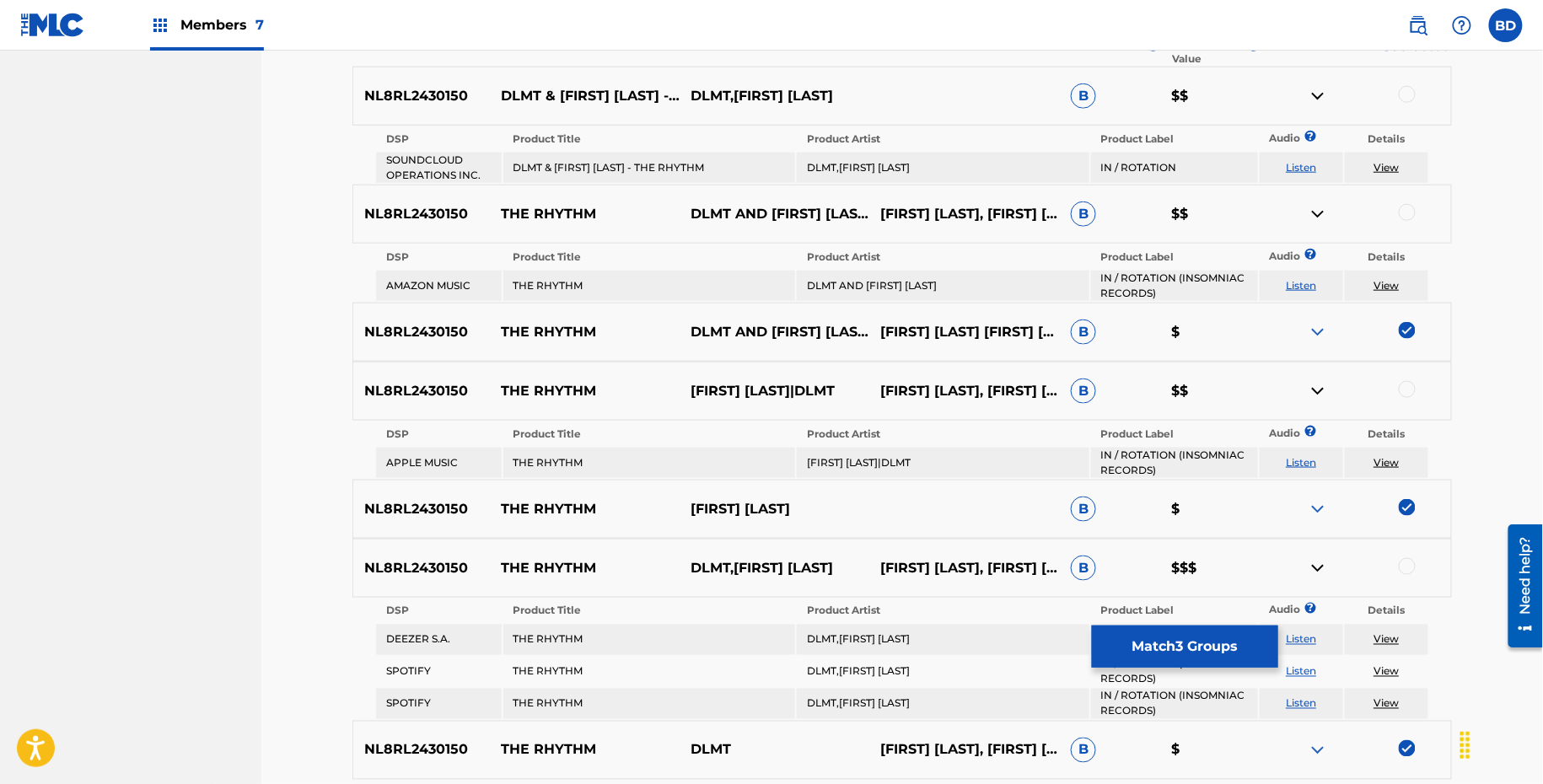 scroll, scrollTop: 515, scrollLeft: 0, axis: vertical 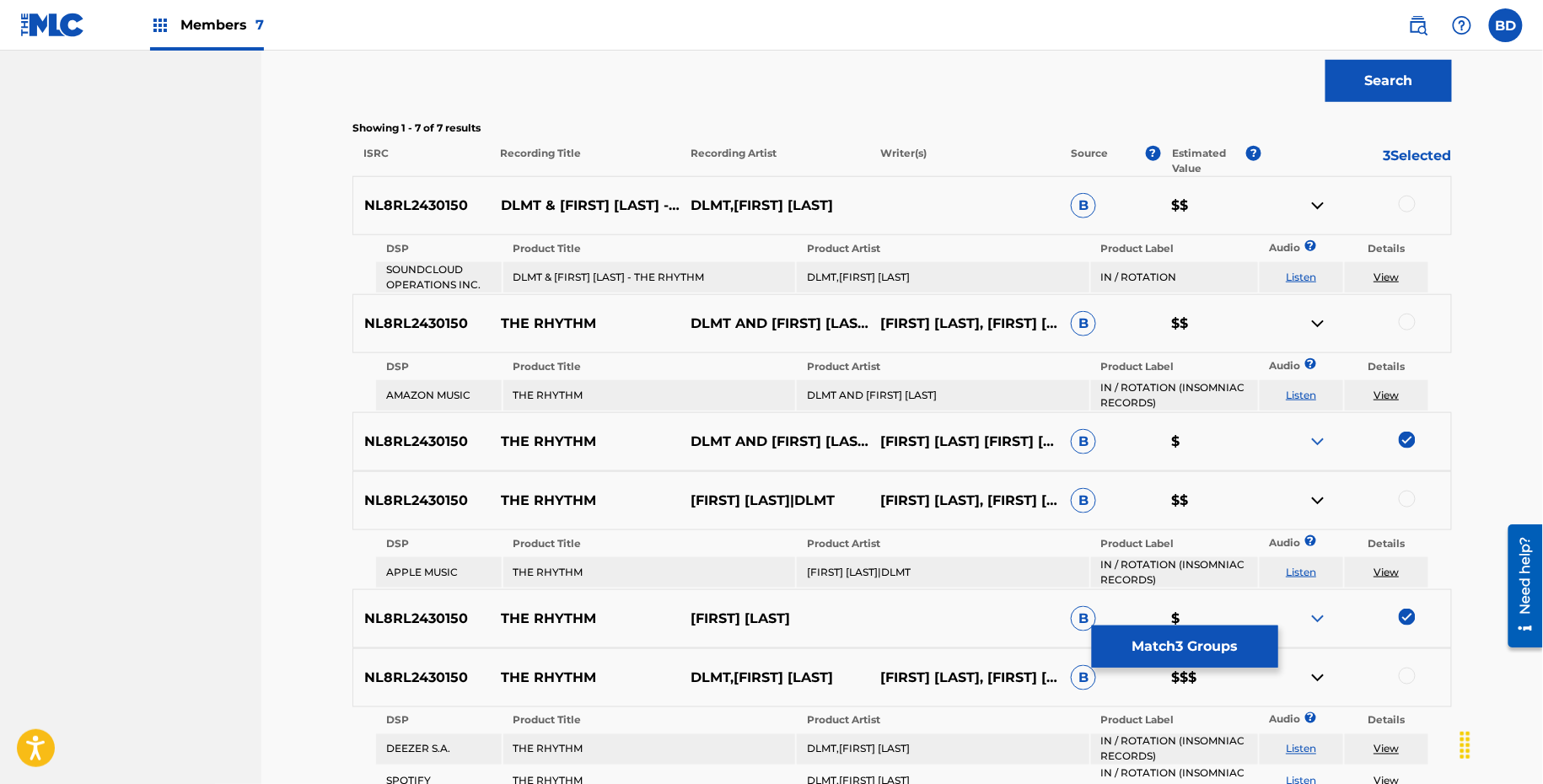 click at bounding box center (1407, 204) 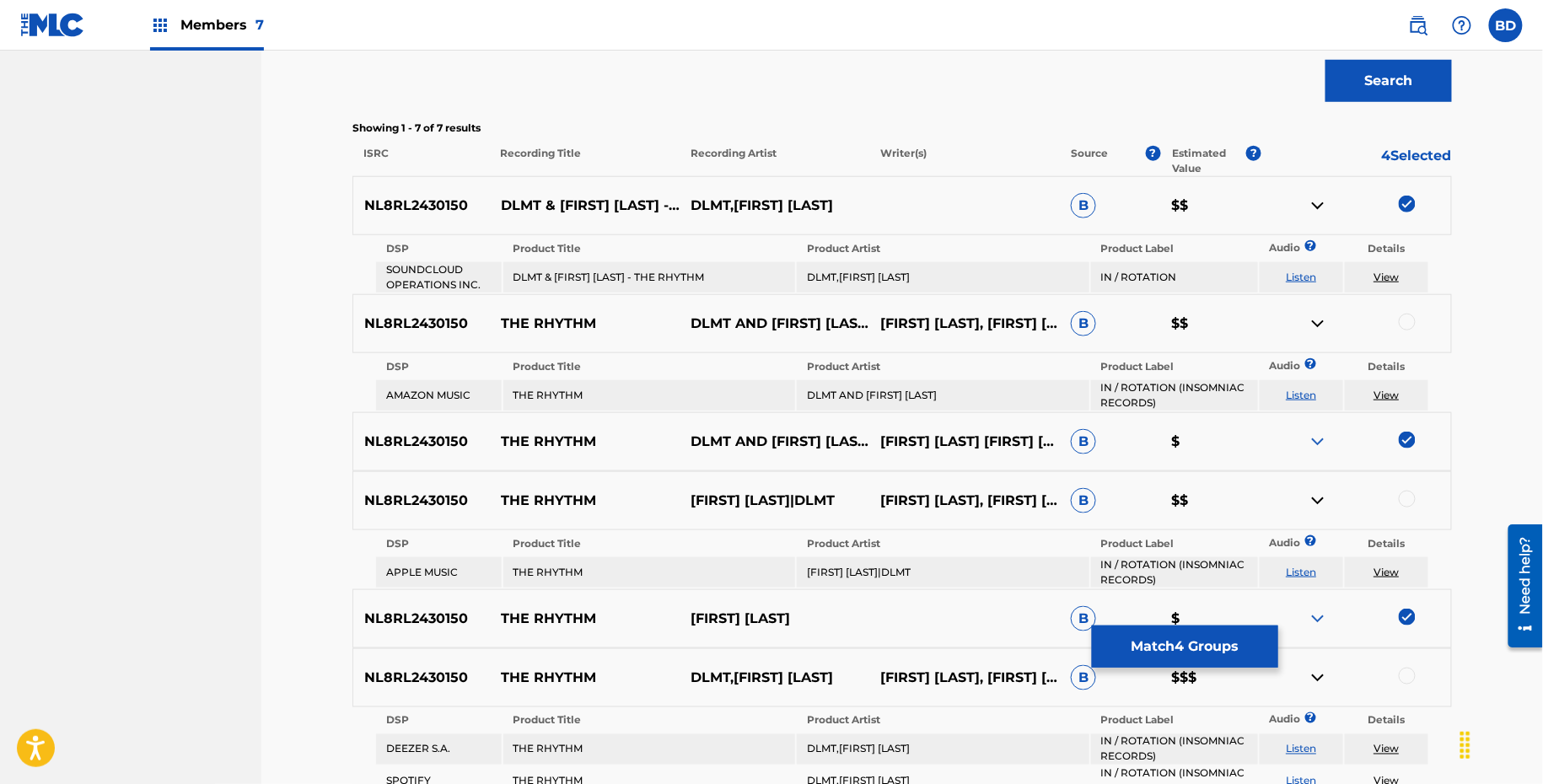 click at bounding box center [1318, 206] 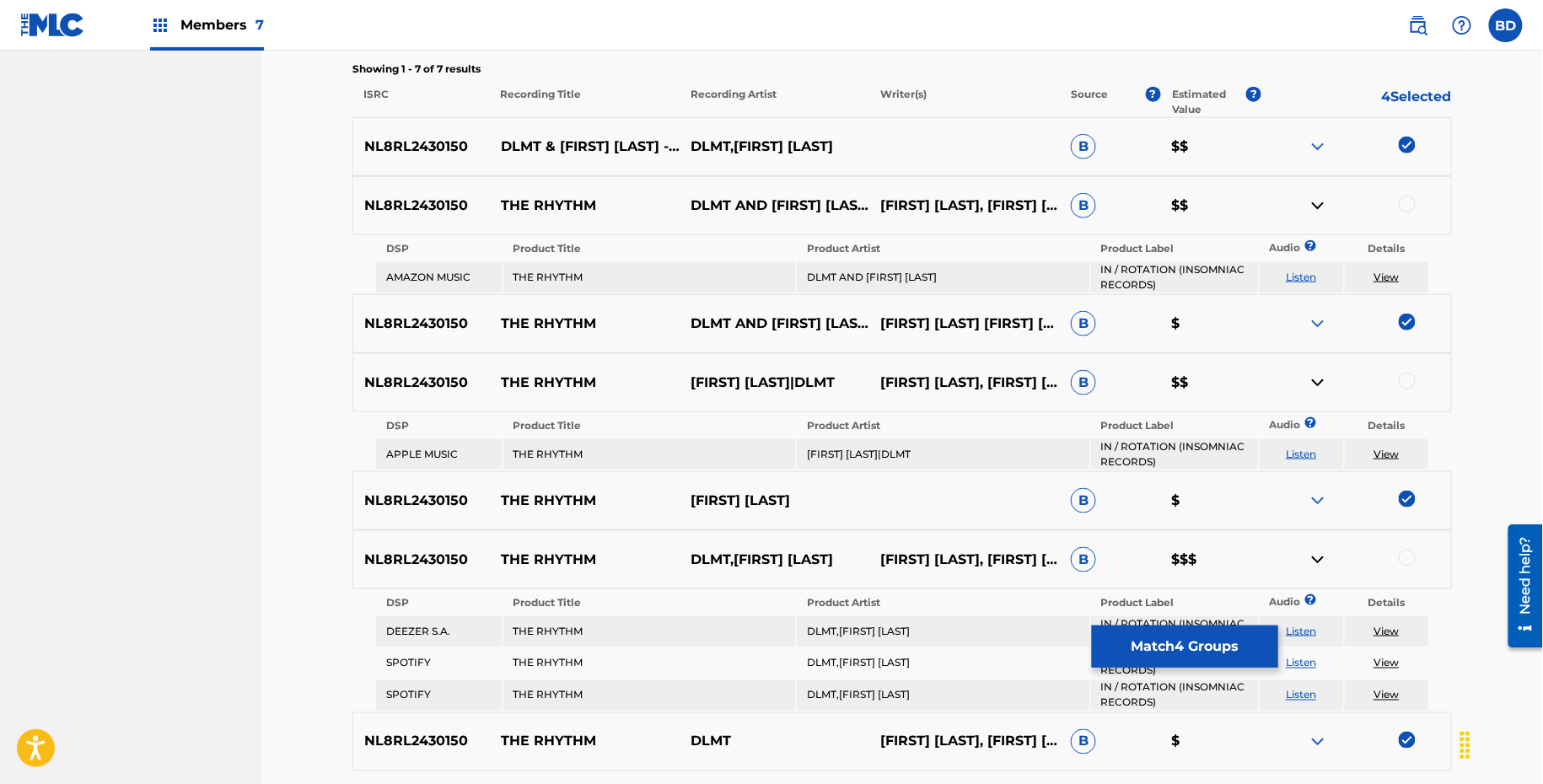 scroll, scrollTop: 583, scrollLeft: 0, axis: vertical 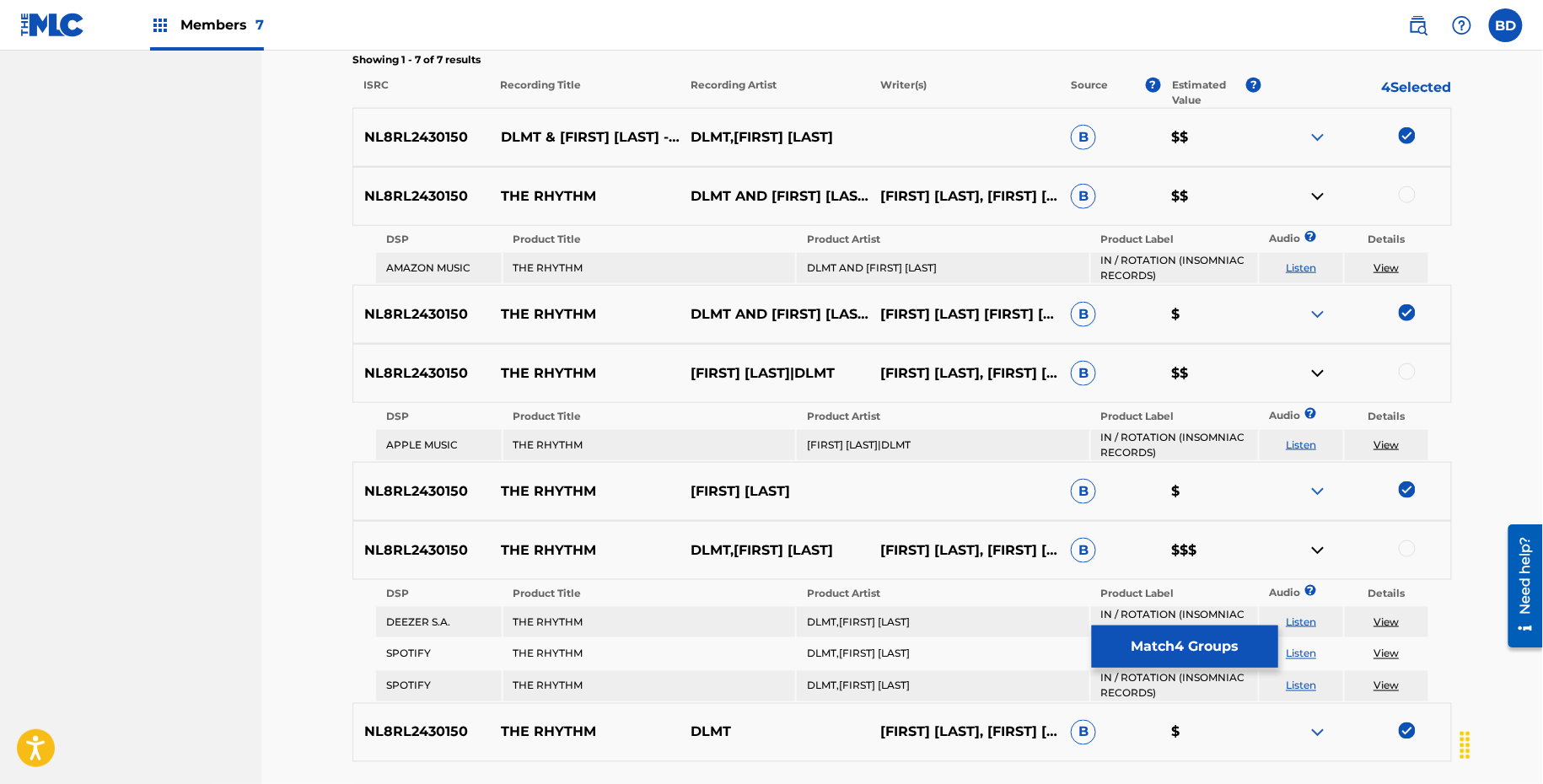 click at bounding box center [1356, 196] 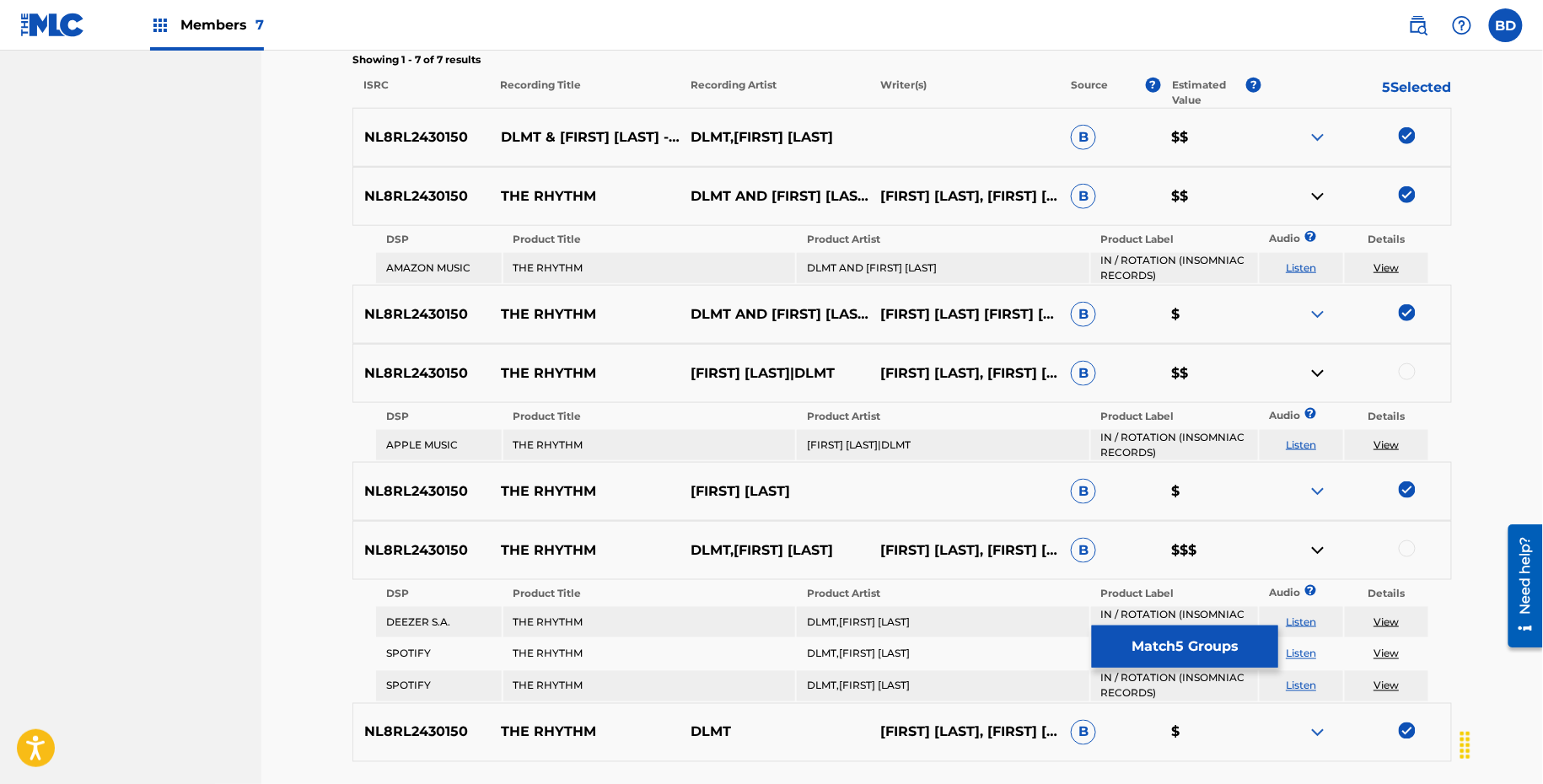 click at bounding box center [1356, 196] 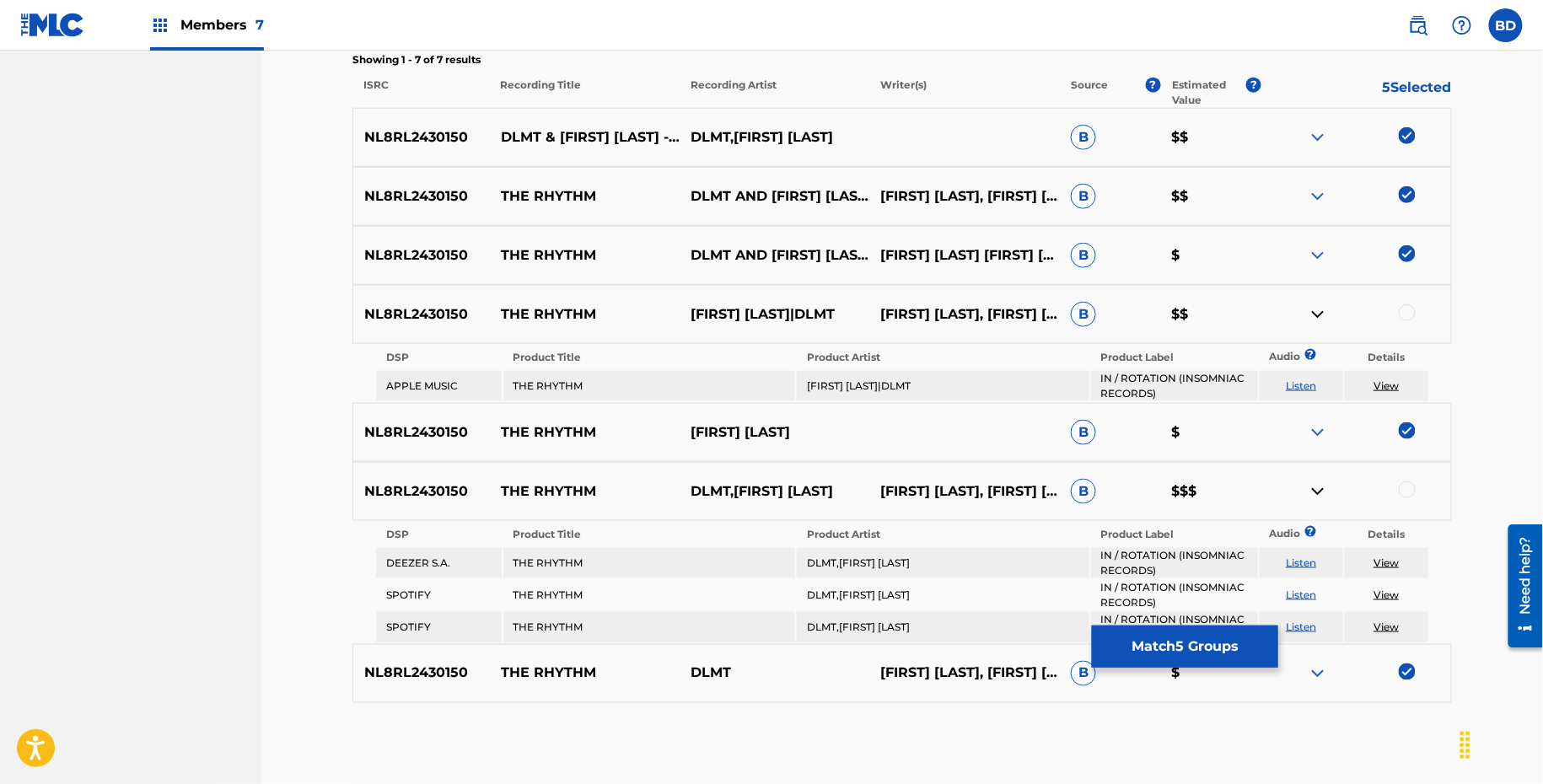 click at bounding box center [1407, 313] 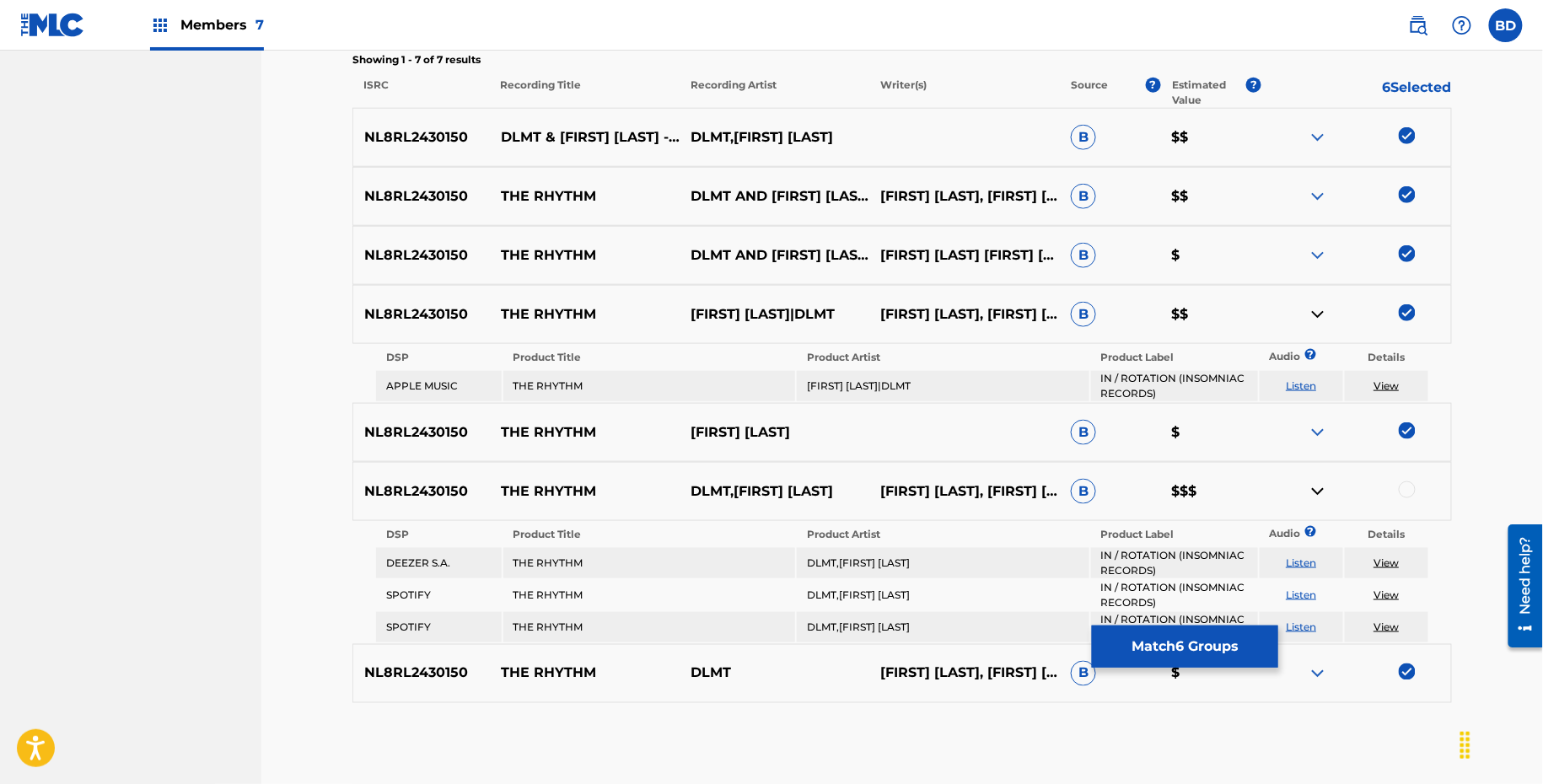 click at bounding box center (1318, 314) 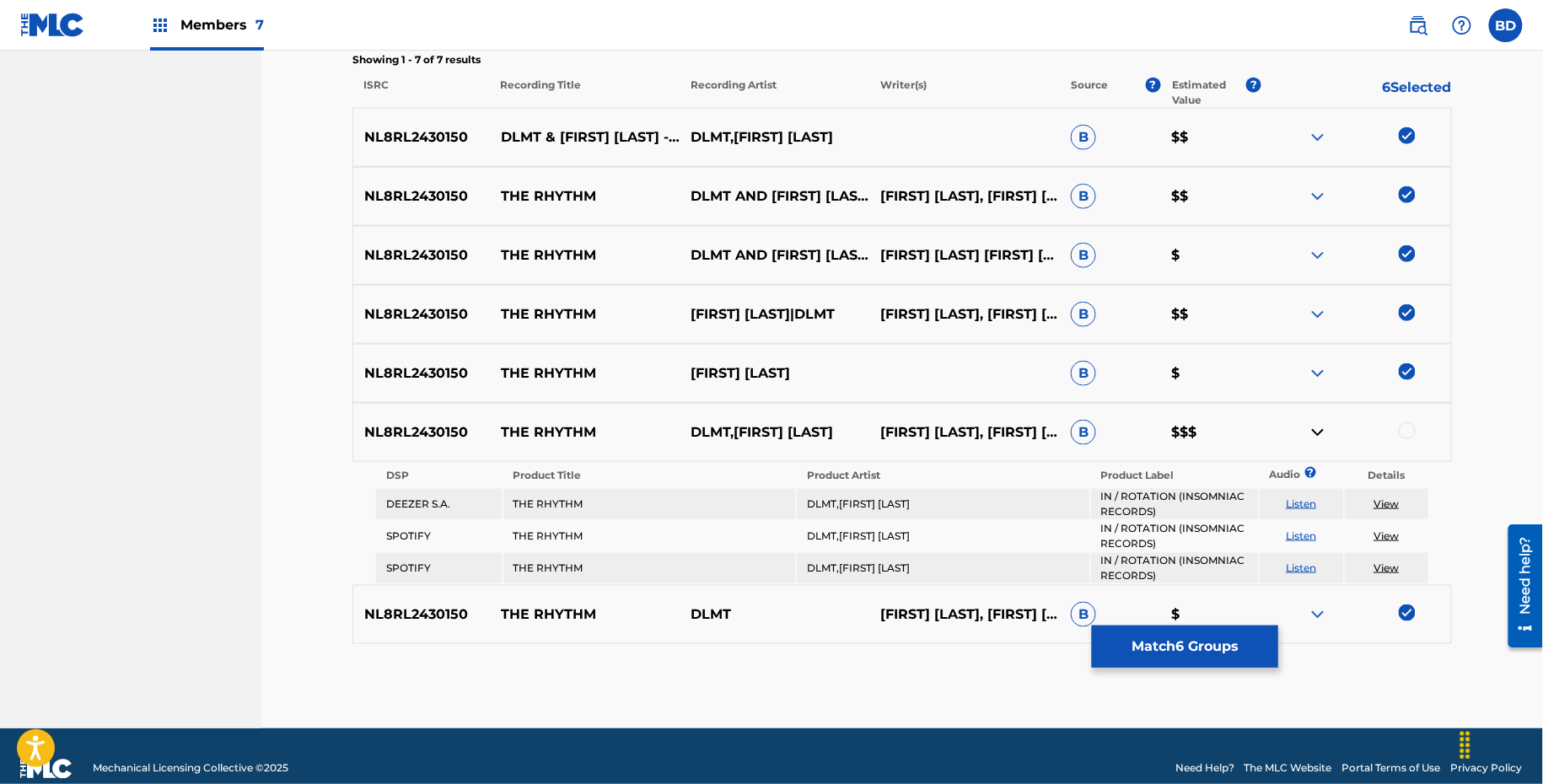 click at bounding box center (1318, 137) 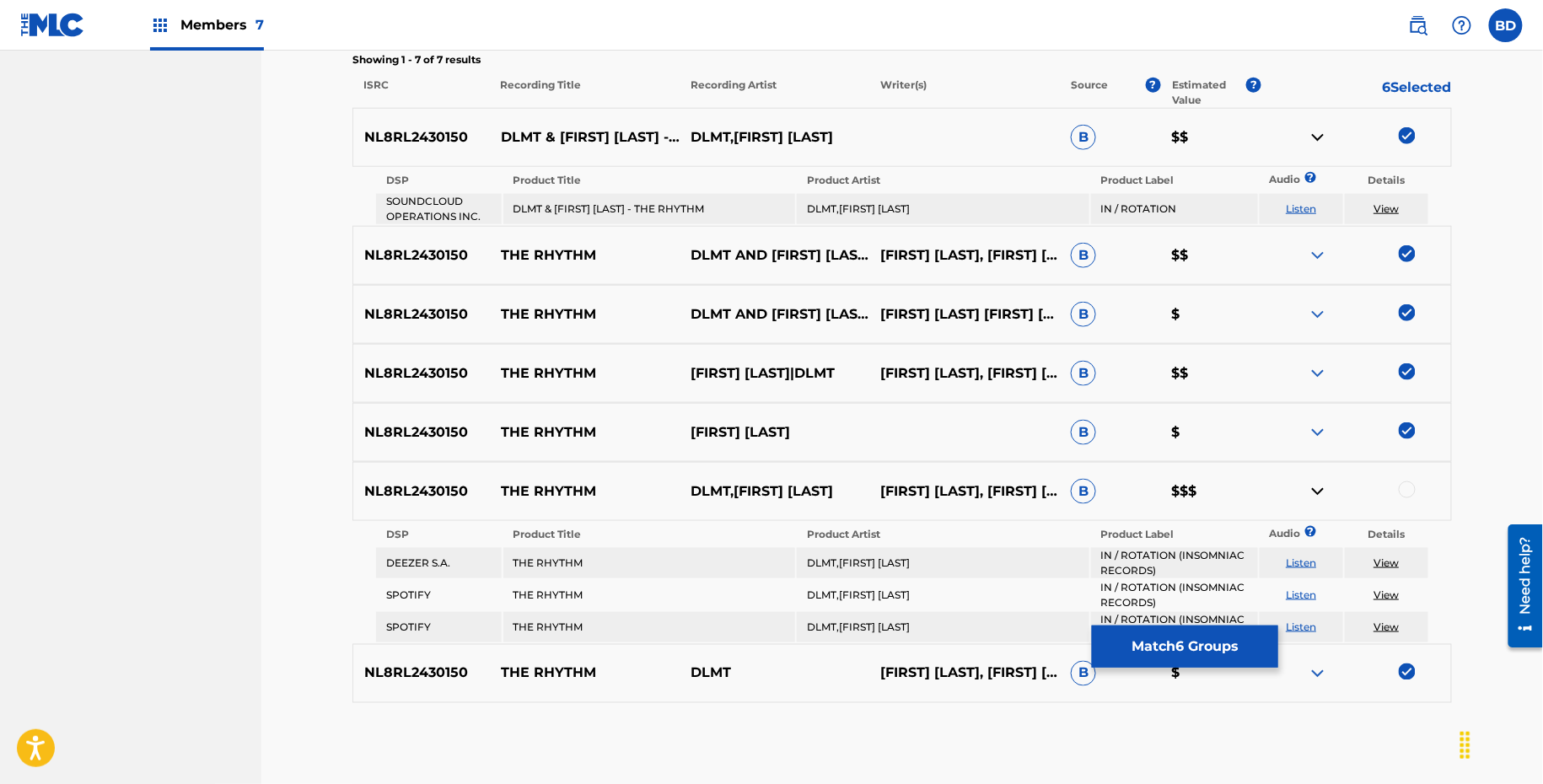 click at bounding box center (1318, 137) 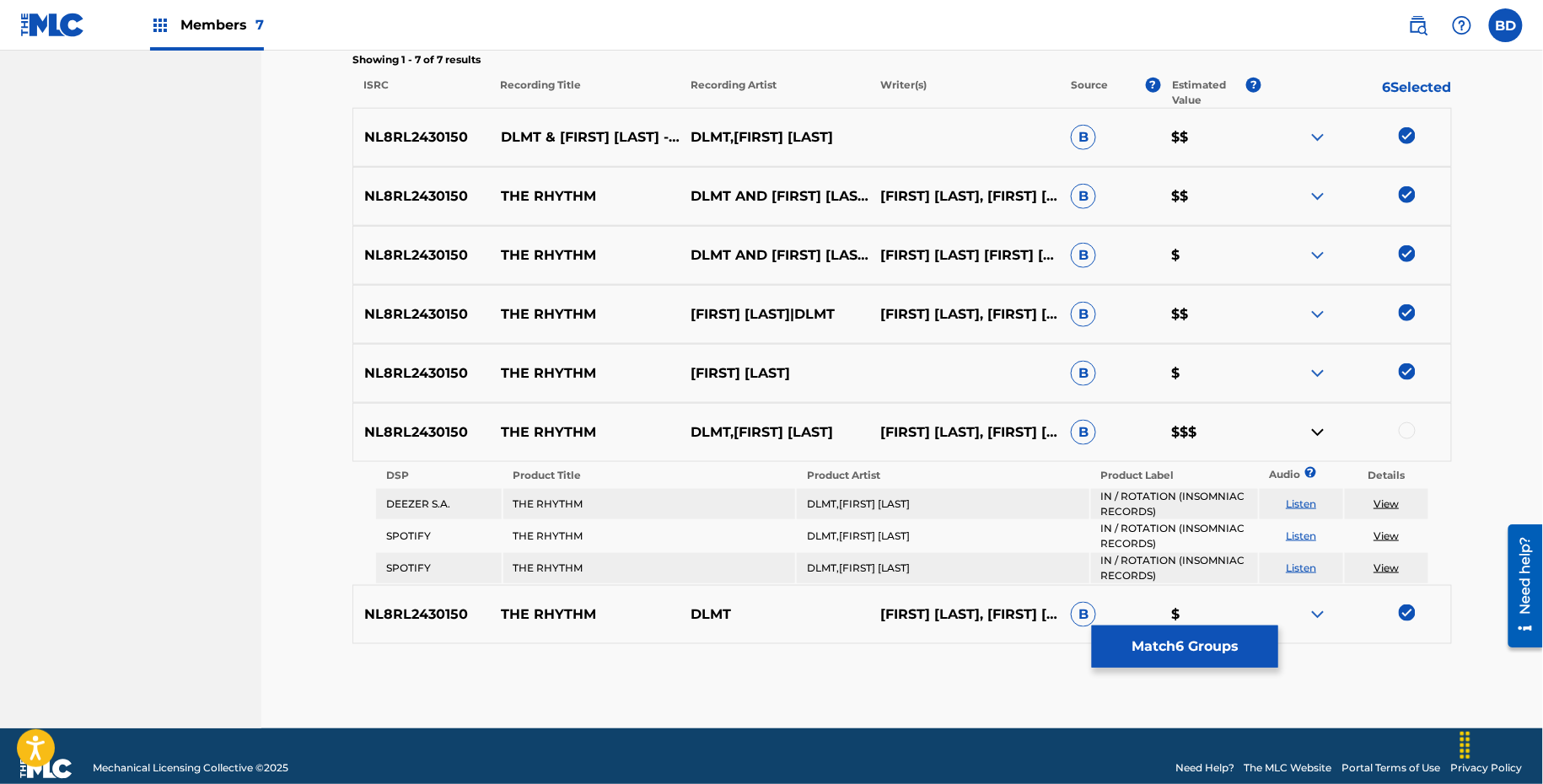 click at bounding box center (1318, 137) 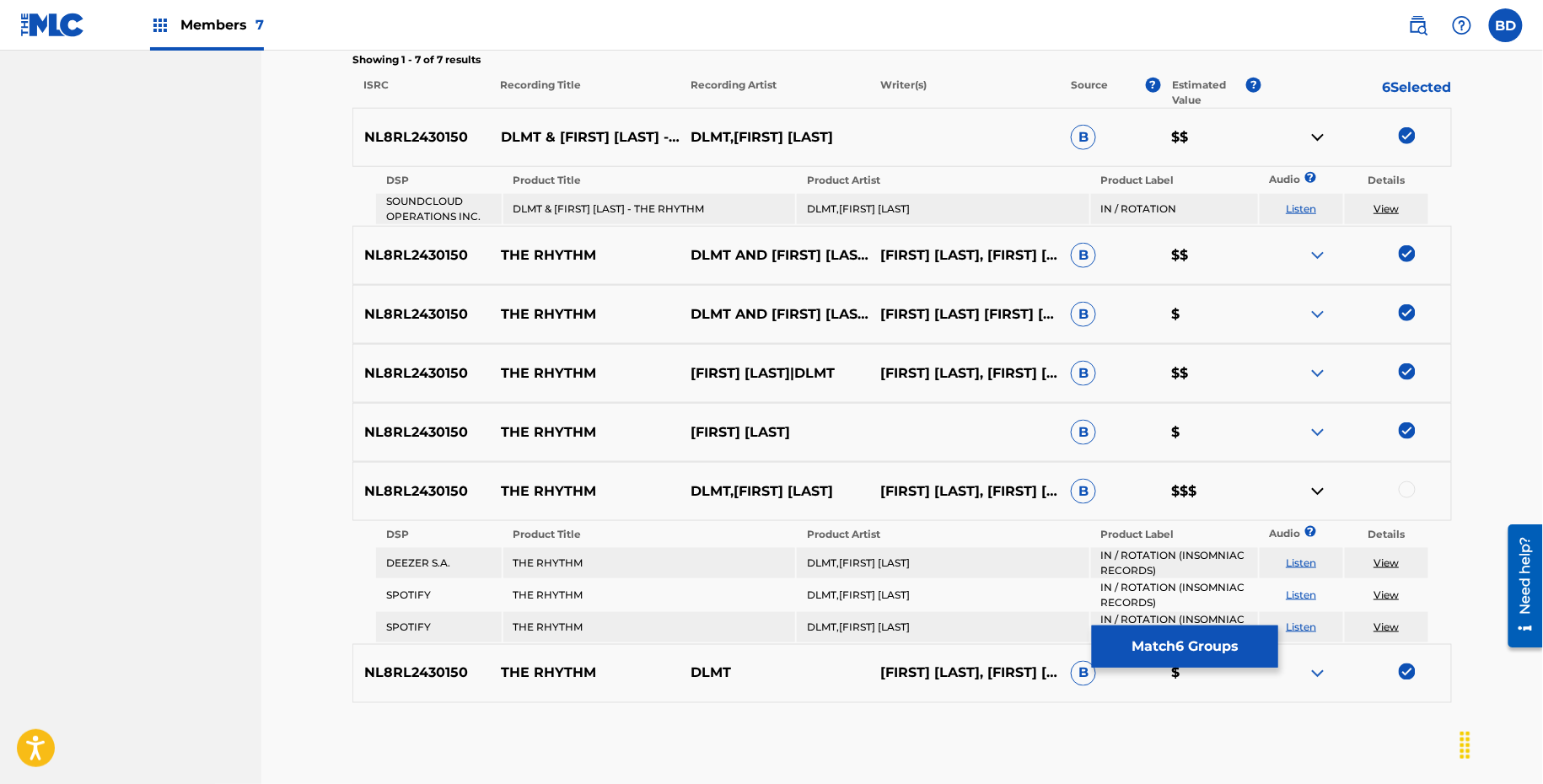 click at bounding box center [1318, 137] 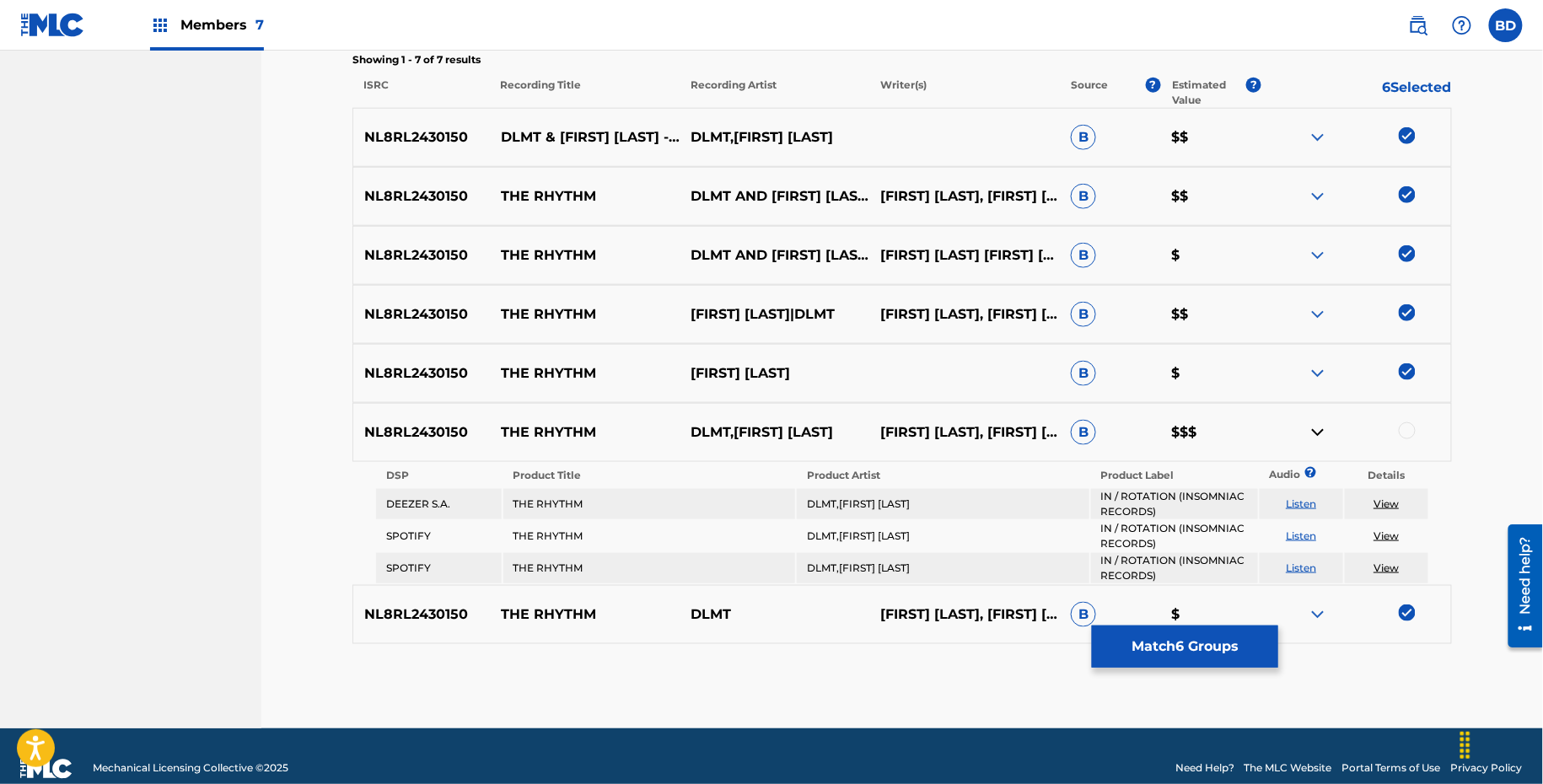 click at bounding box center [1407, 431] 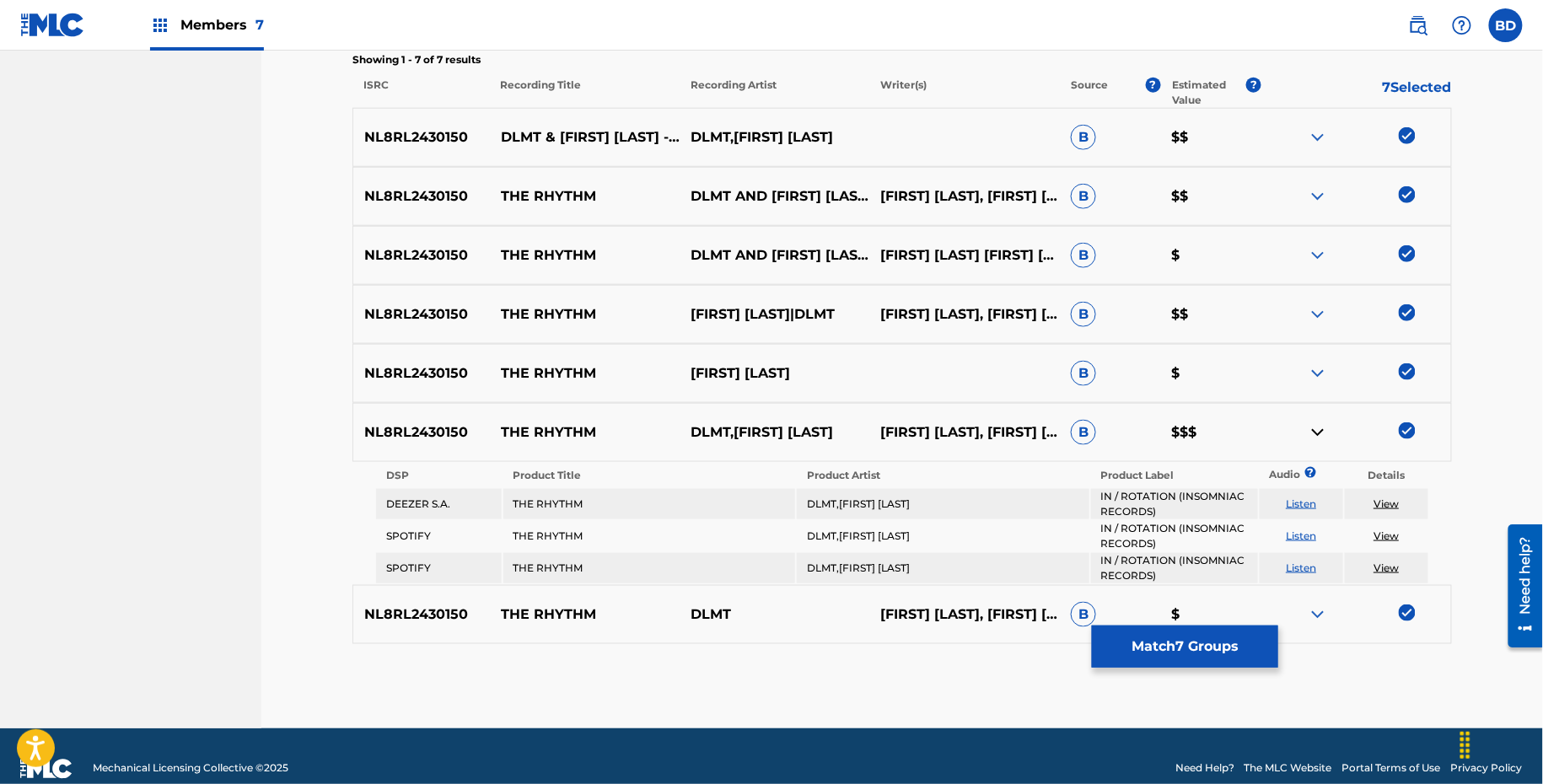 click on "Match  7 Groups" at bounding box center (1185, 647) 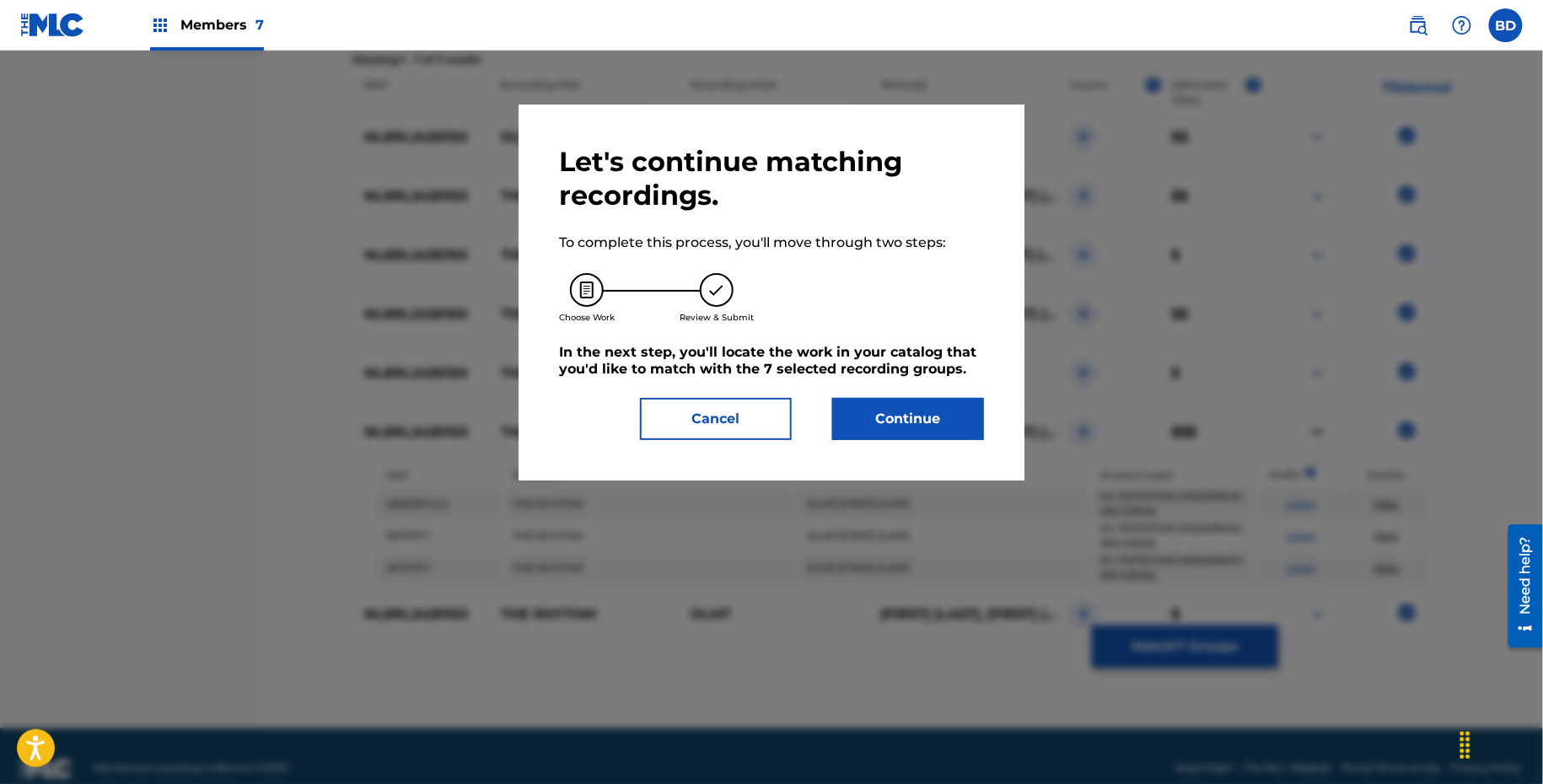 click on "Continue" at bounding box center (908, 419) 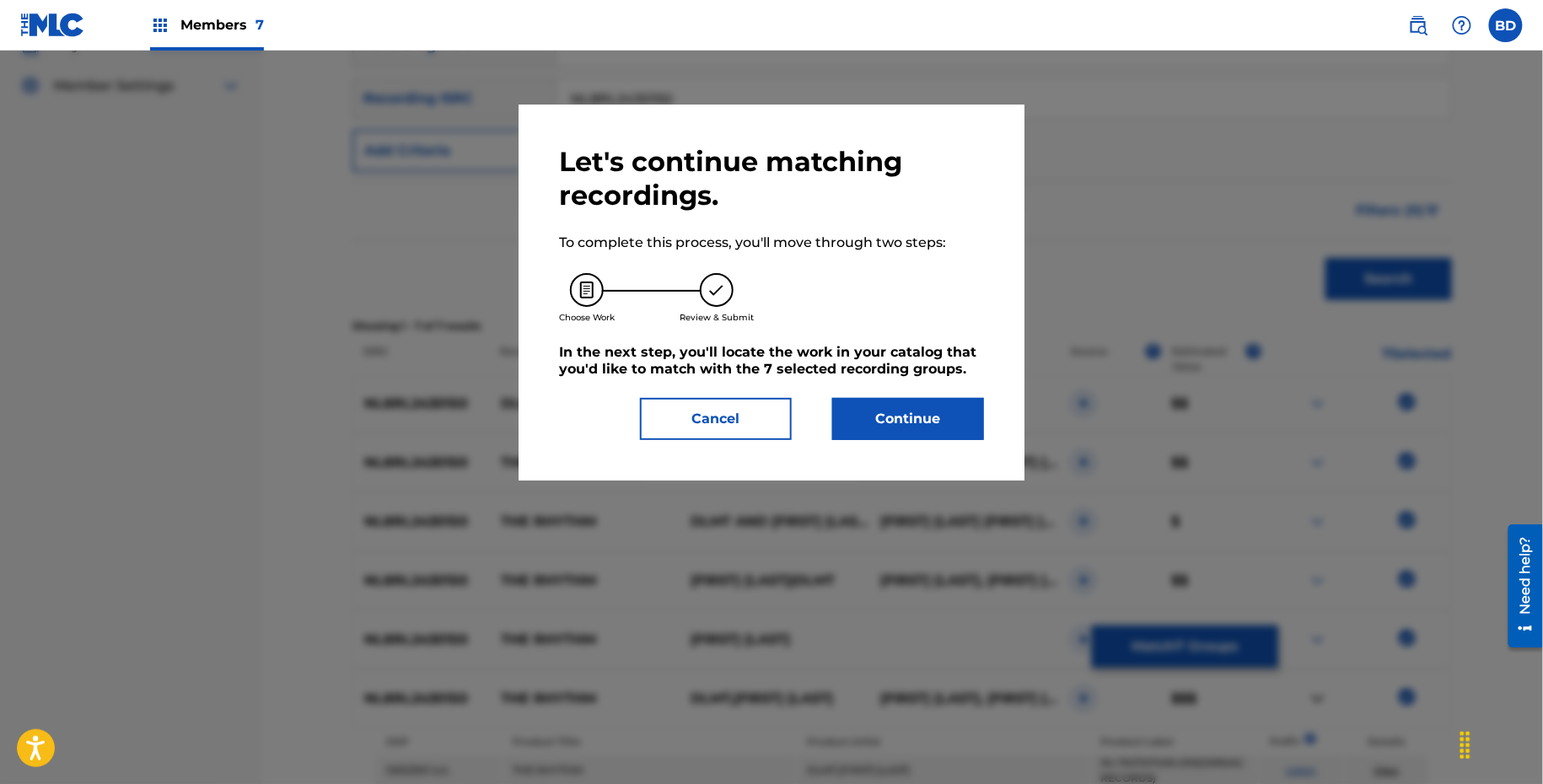 scroll, scrollTop: 338, scrollLeft: 0, axis: vertical 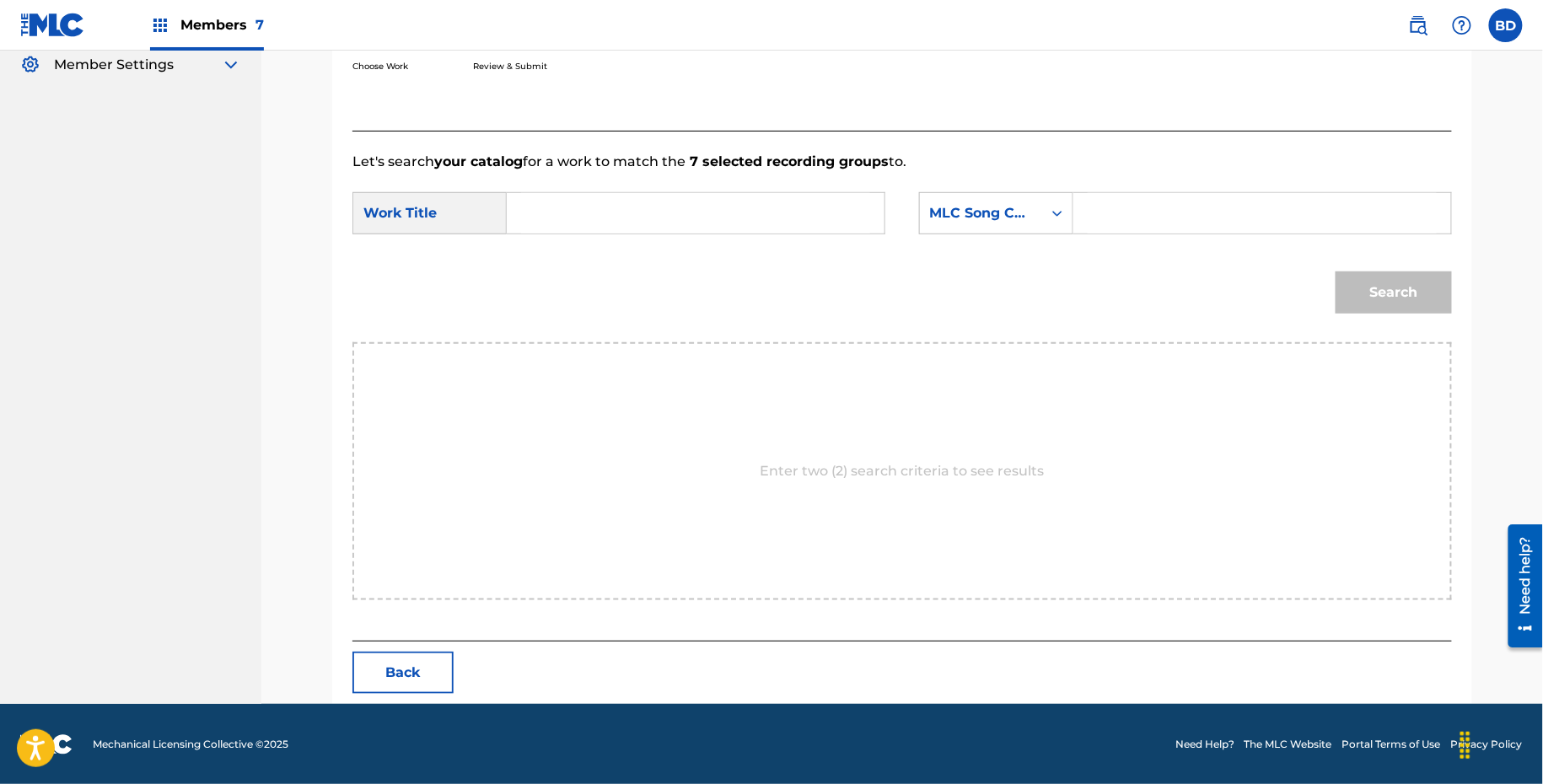 click at bounding box center [1262, 213] 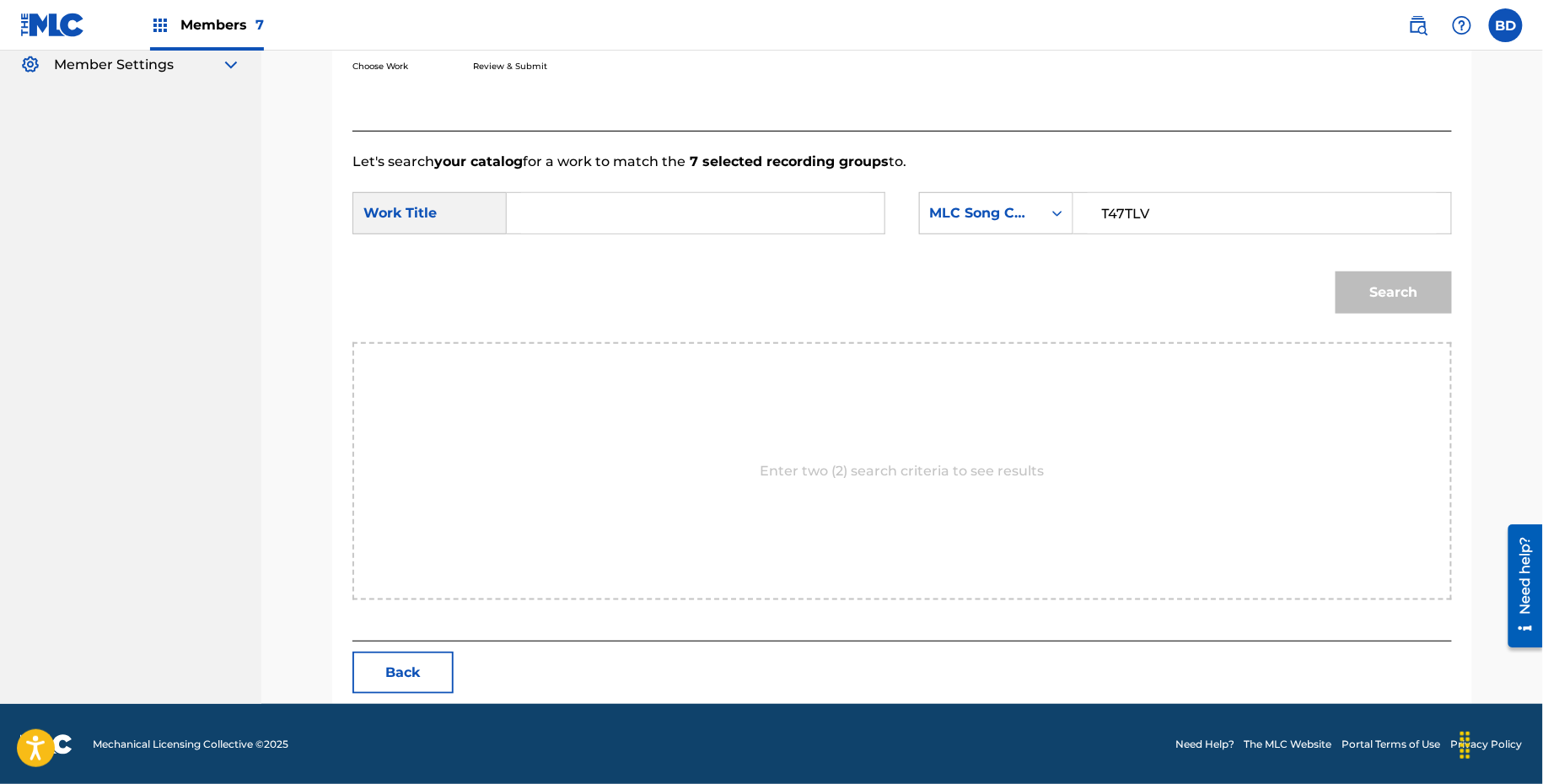 type on "T47TLV" 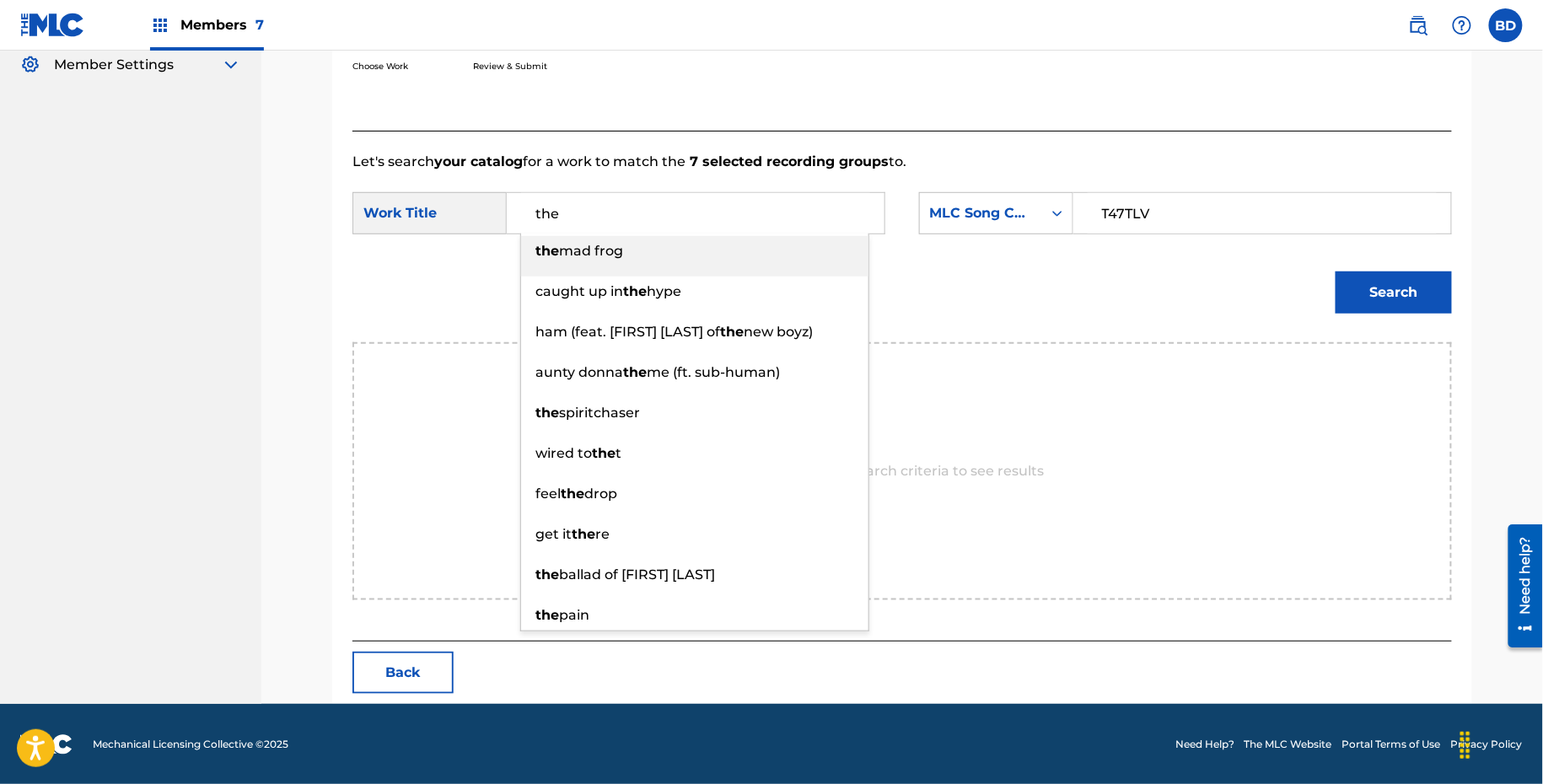 type on "the" 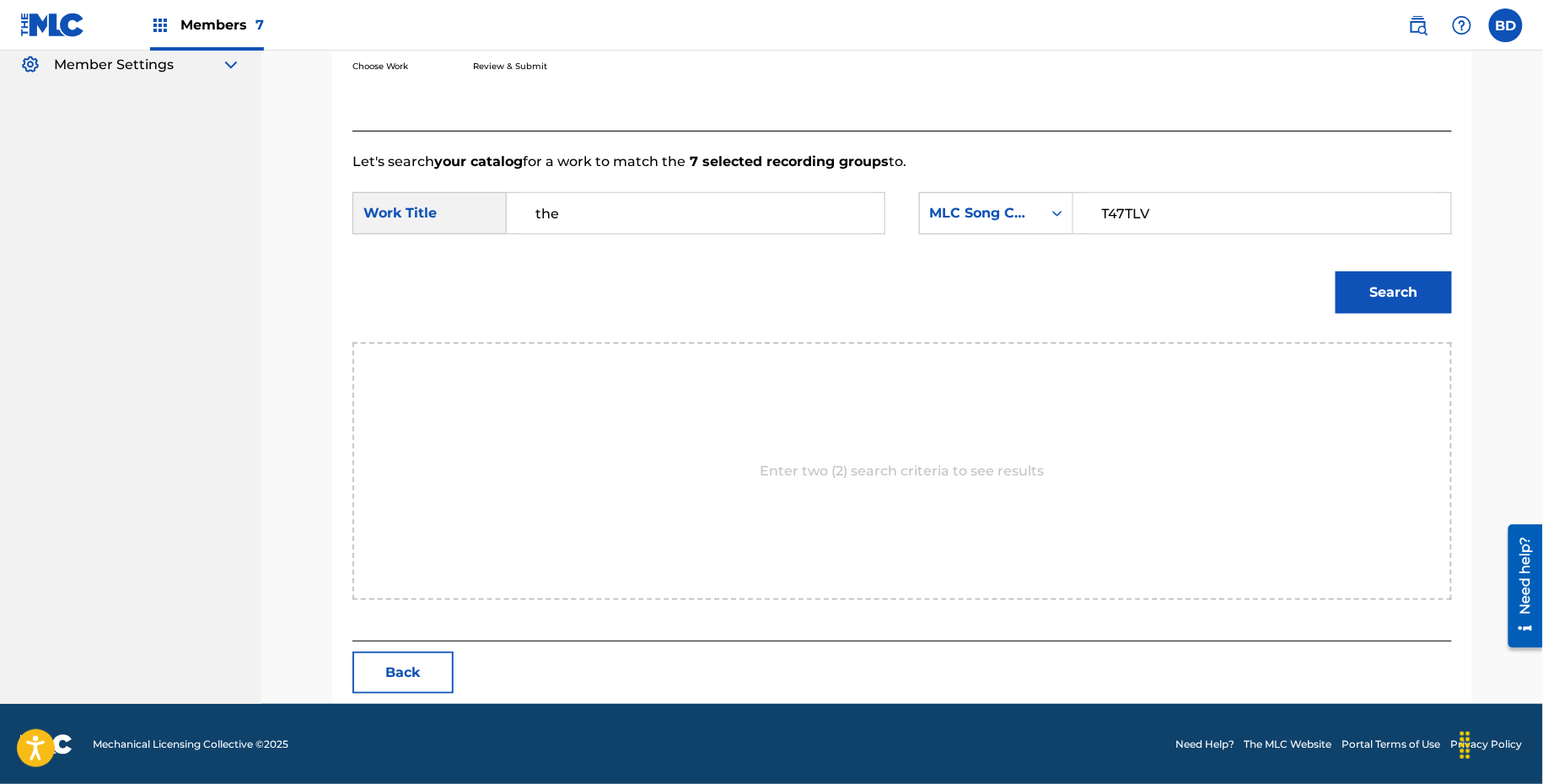 click on "Search" at bounding box center (1394, 293) 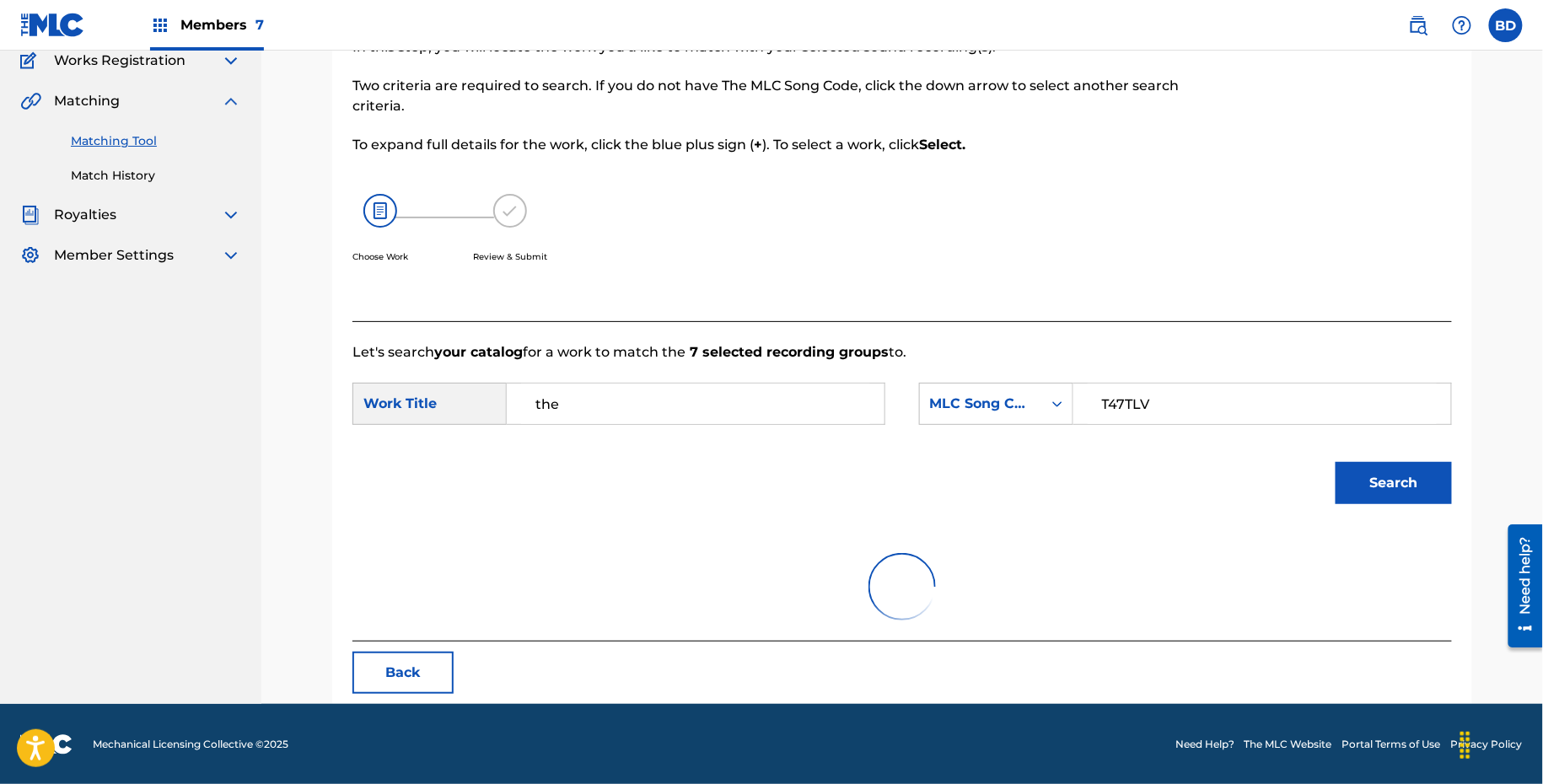scroll, scrollTop: 287, scrollLeft: 0, axis: vertical 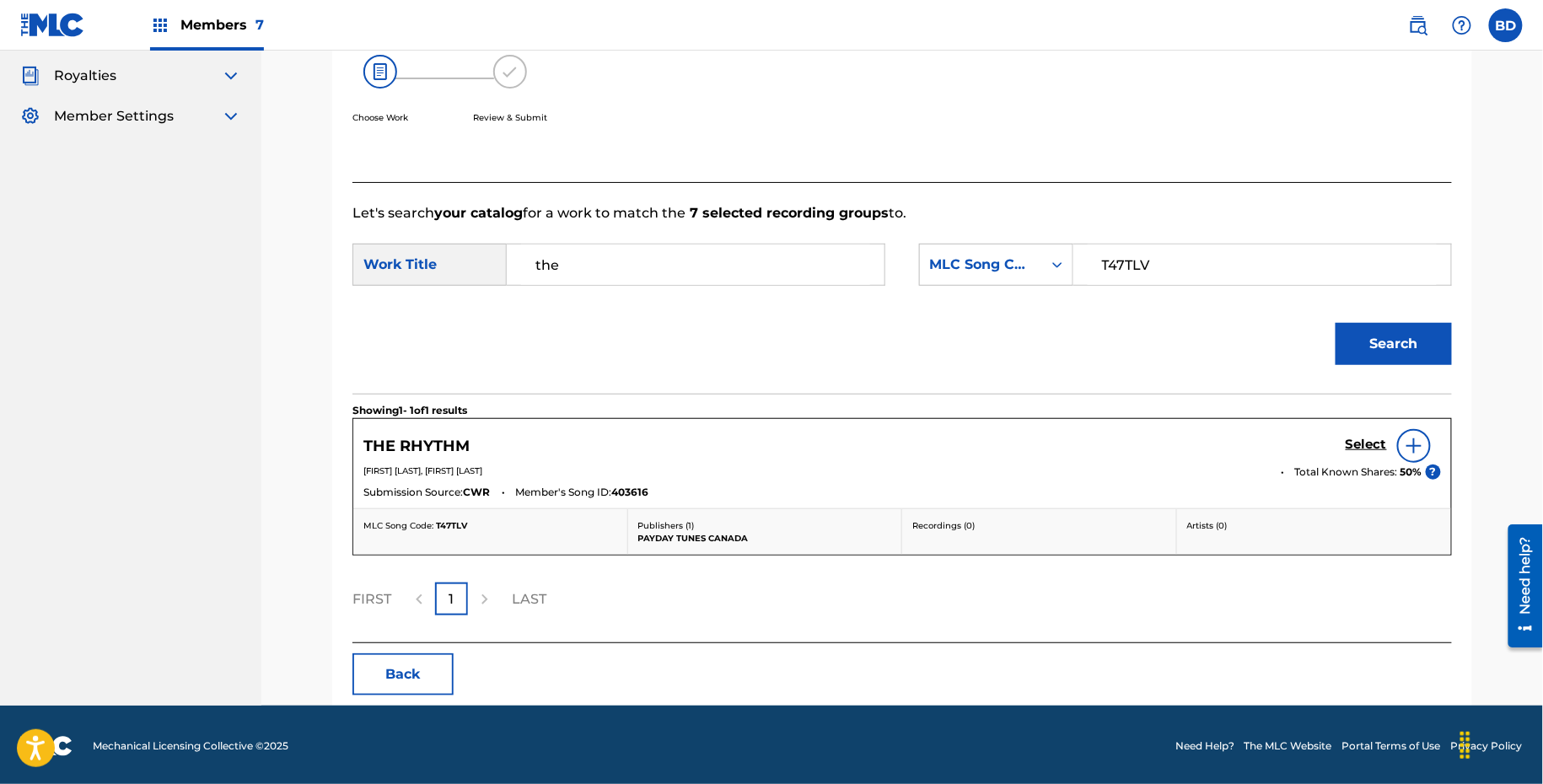 click on "Select" at bounding box center [1366, 444] 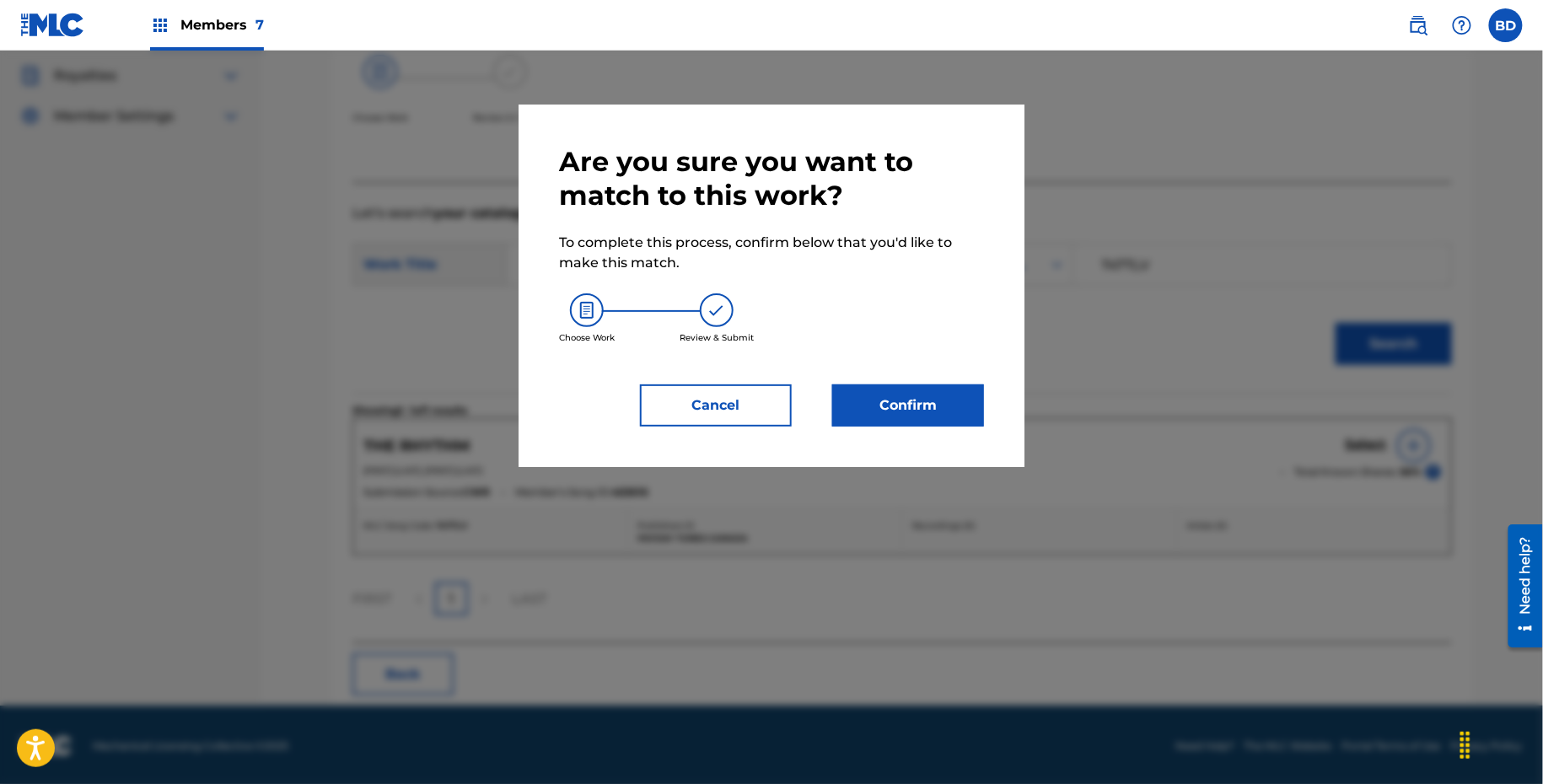 click on "Confirm" at bounding box center [908, 405] 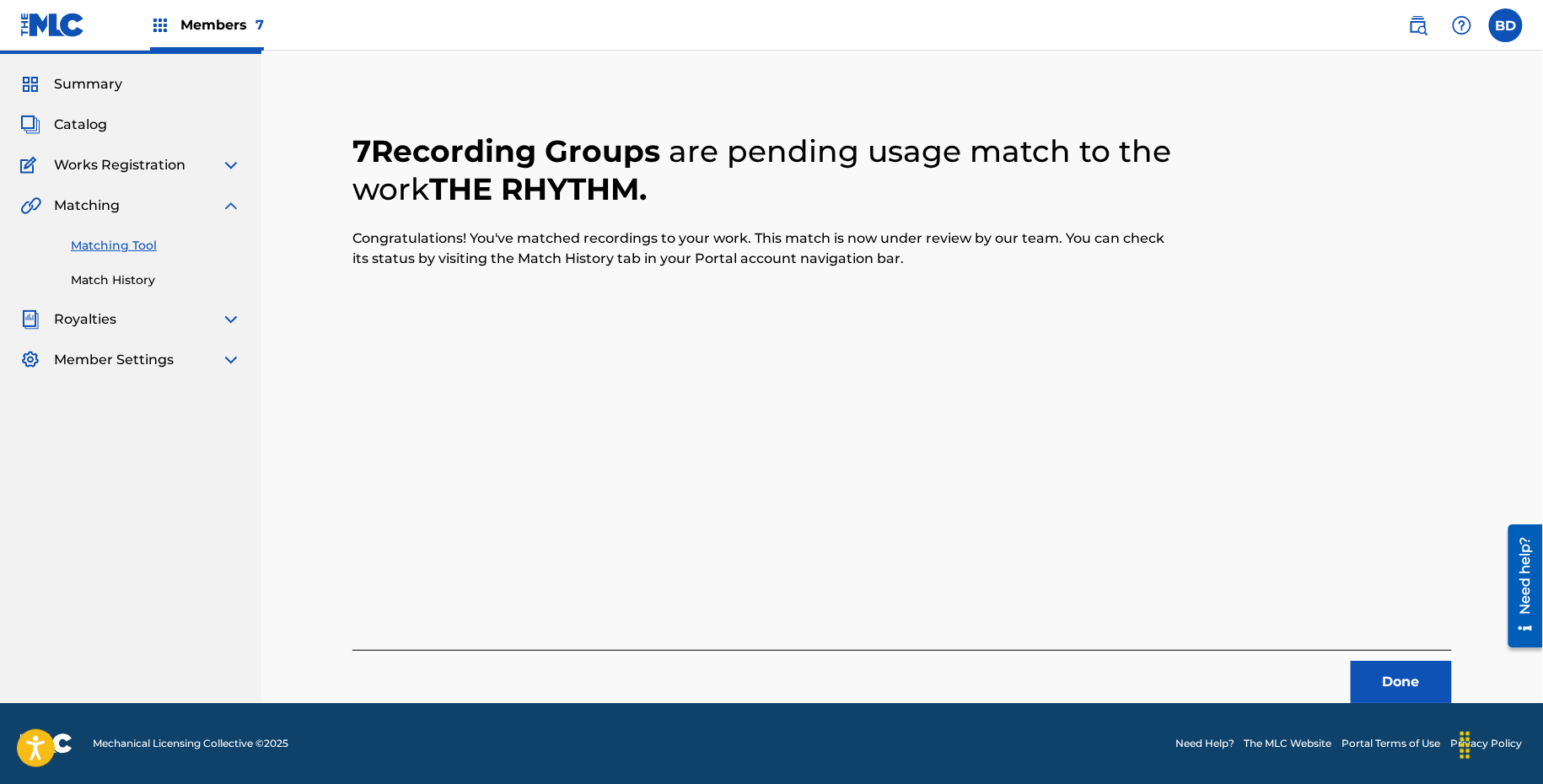 scroll, scrollTop: 43, scrollLeft: 0, axis: vertical 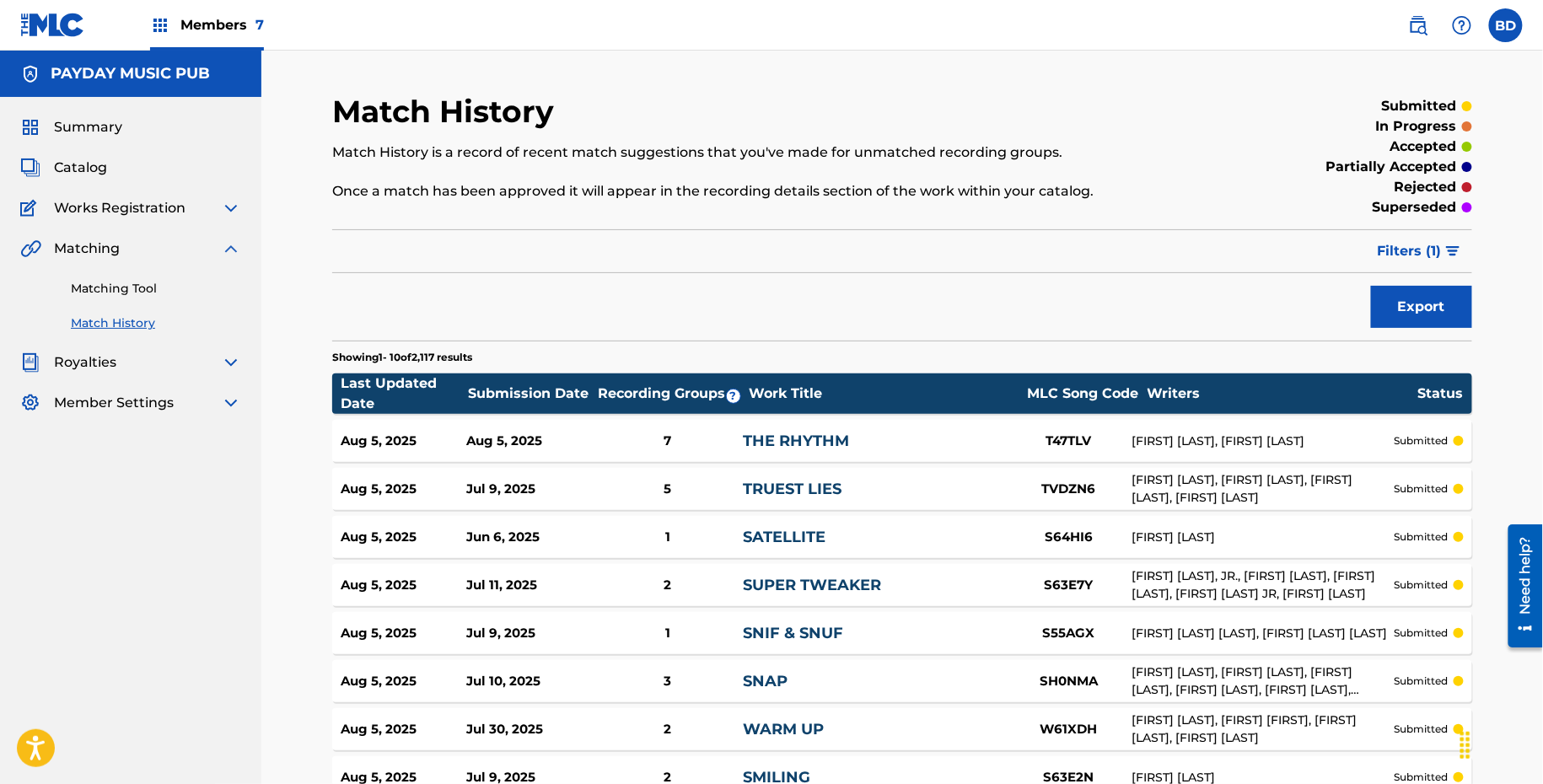 click on "THE RHYTHM" at bounding box center [874, 441] 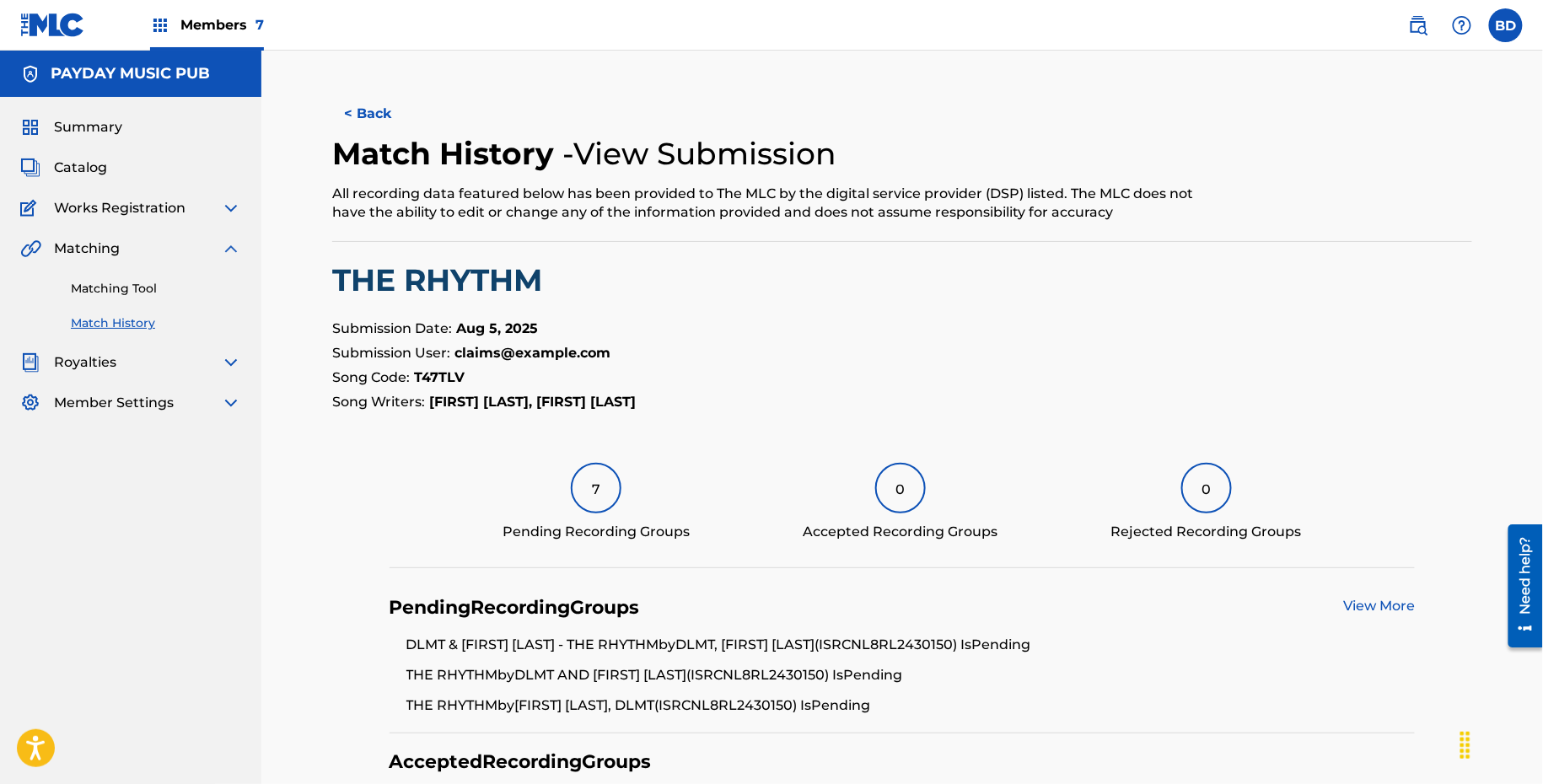 click on "Matching Tool" at bounding box center (156, 288) 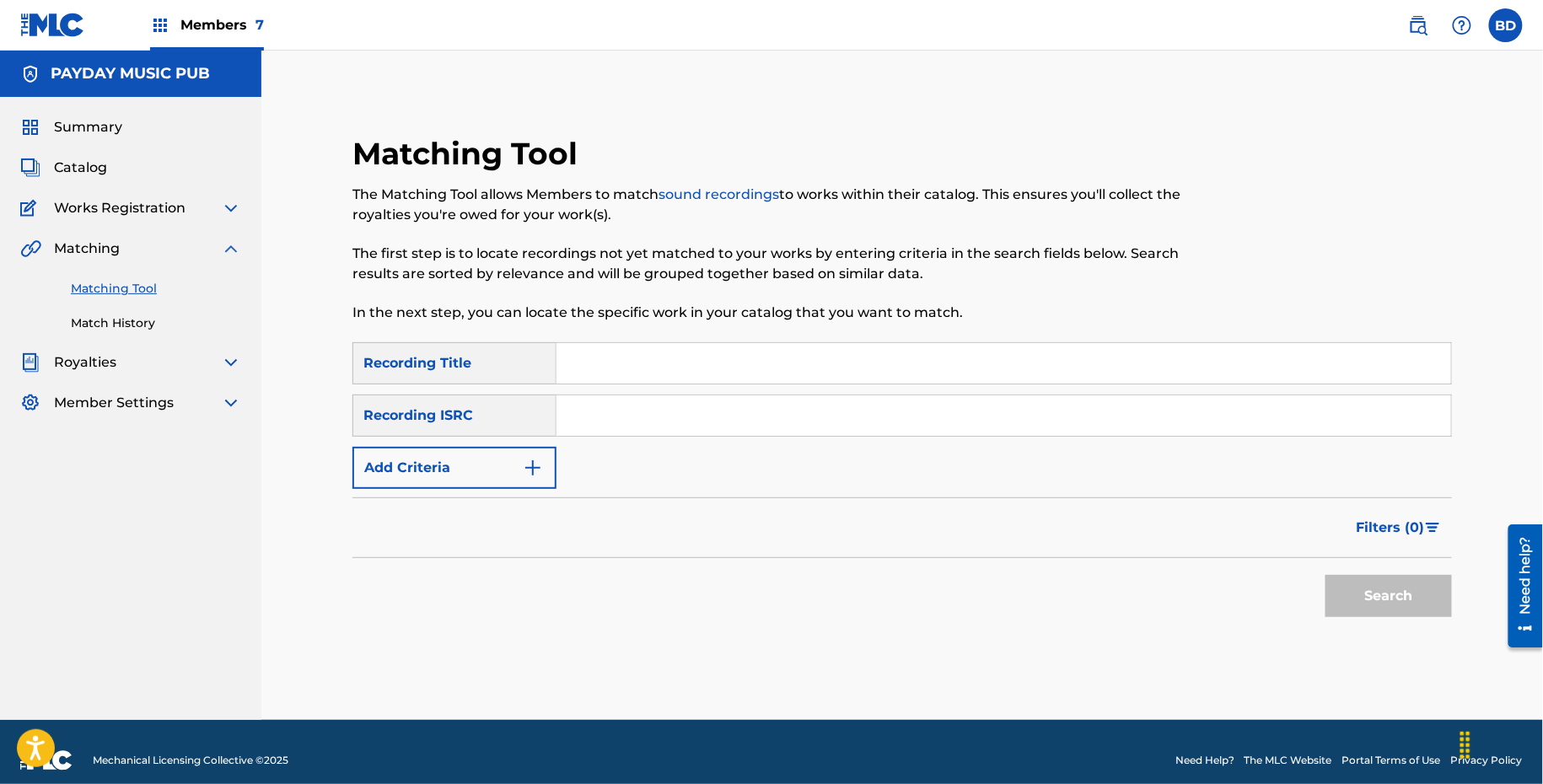 click at bounding box center [1003, 416] 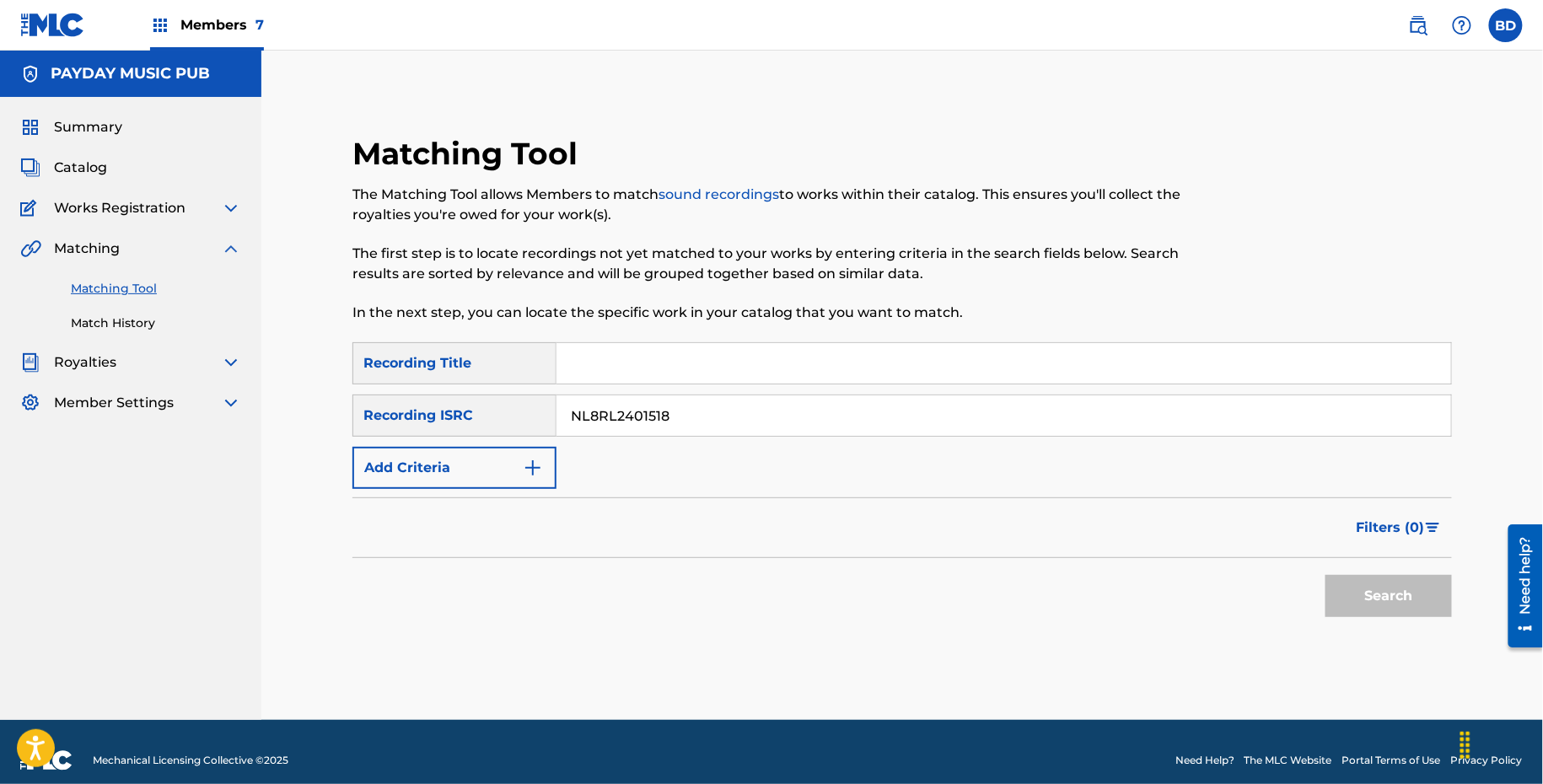 click on "Search" at bounding box center (1389, 596) 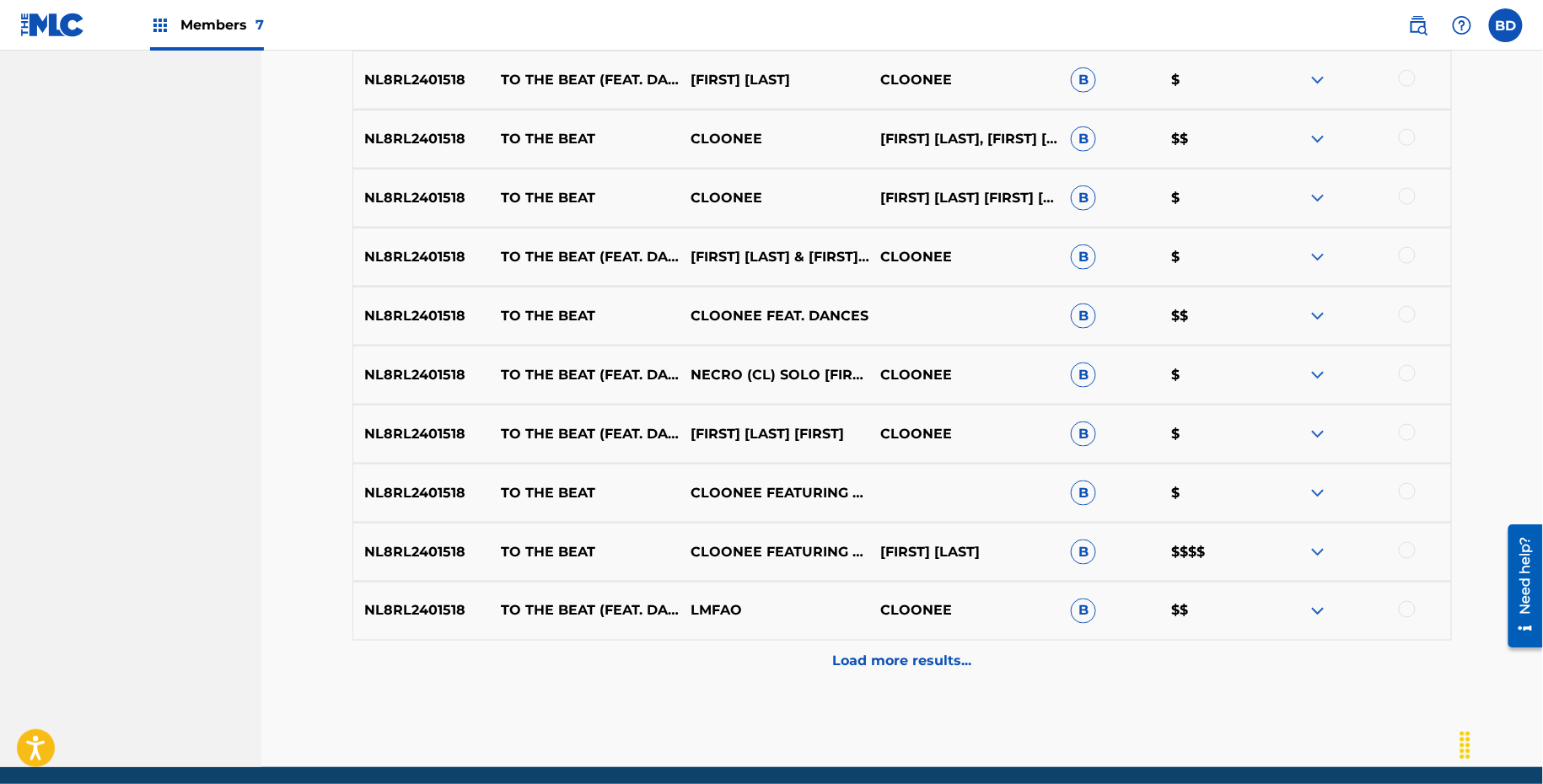scroll, scrollTop: 704, scrollLeft: 0, axis: vertical 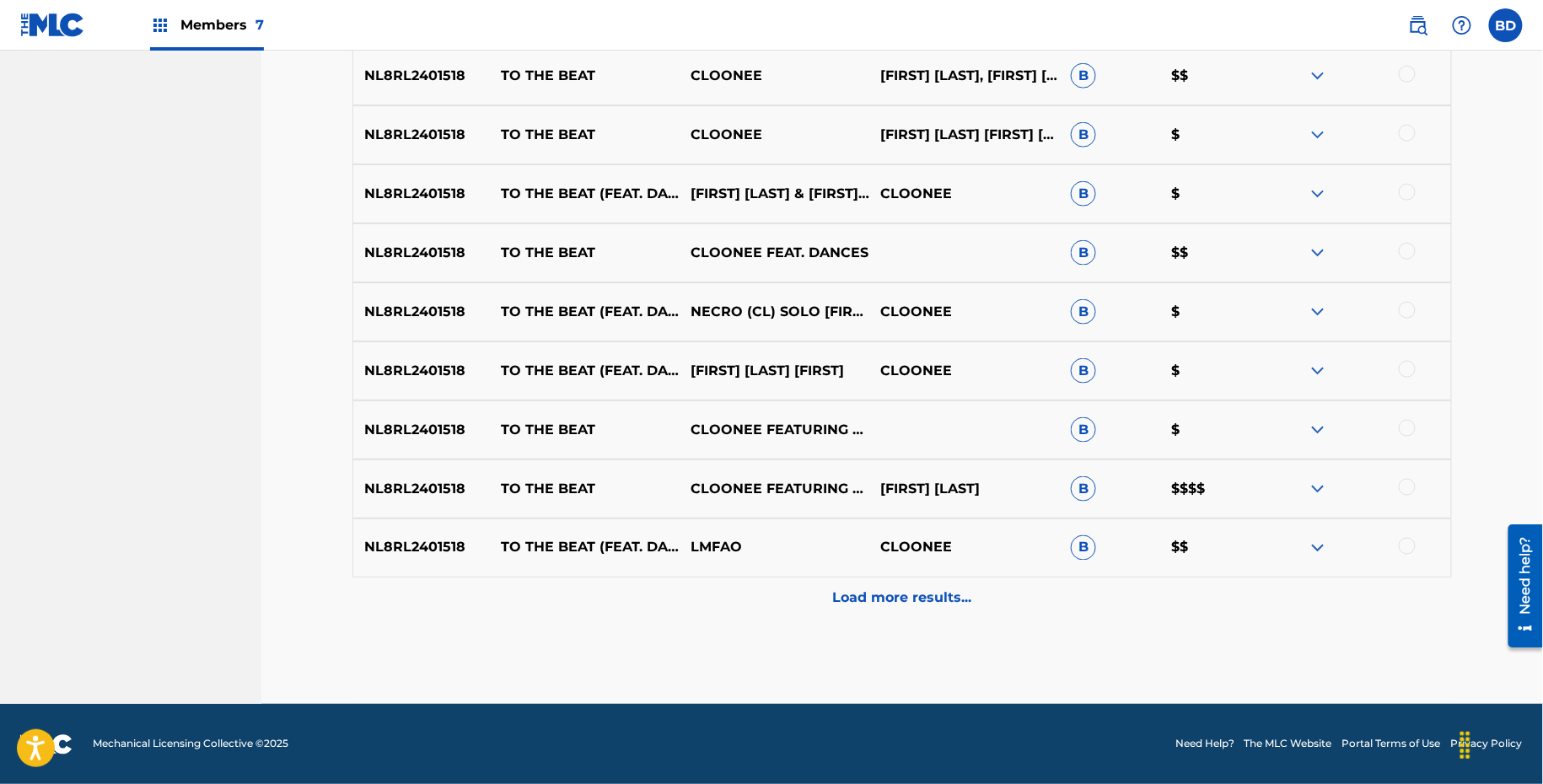 click on "Load more results..." at bounding box center (902, 599) 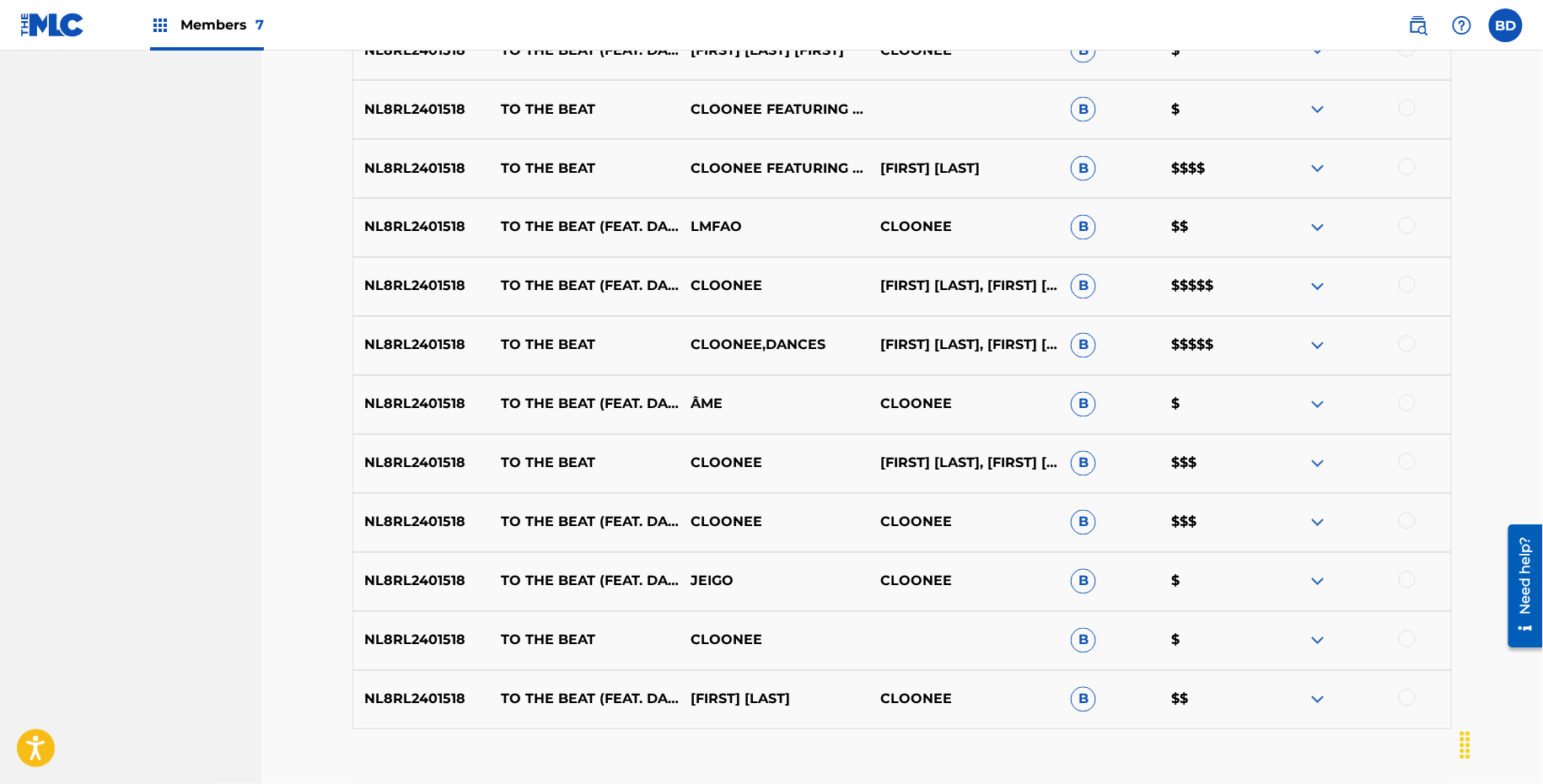 scroll, scrollTop: 1134, scrollLeft: 0, axis: vertical 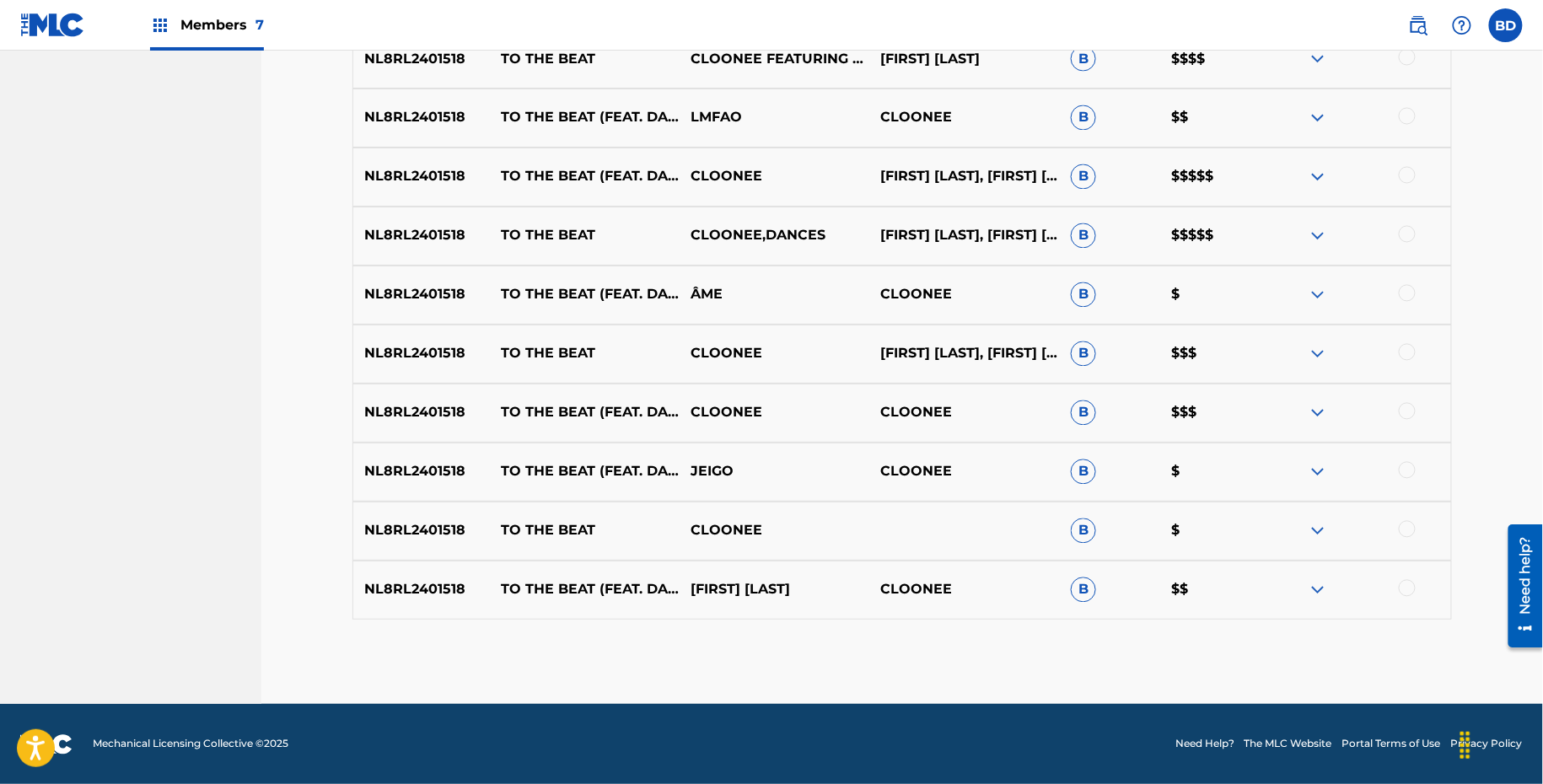 click on "TO THE BEAT" at bounding box center [584, 531] 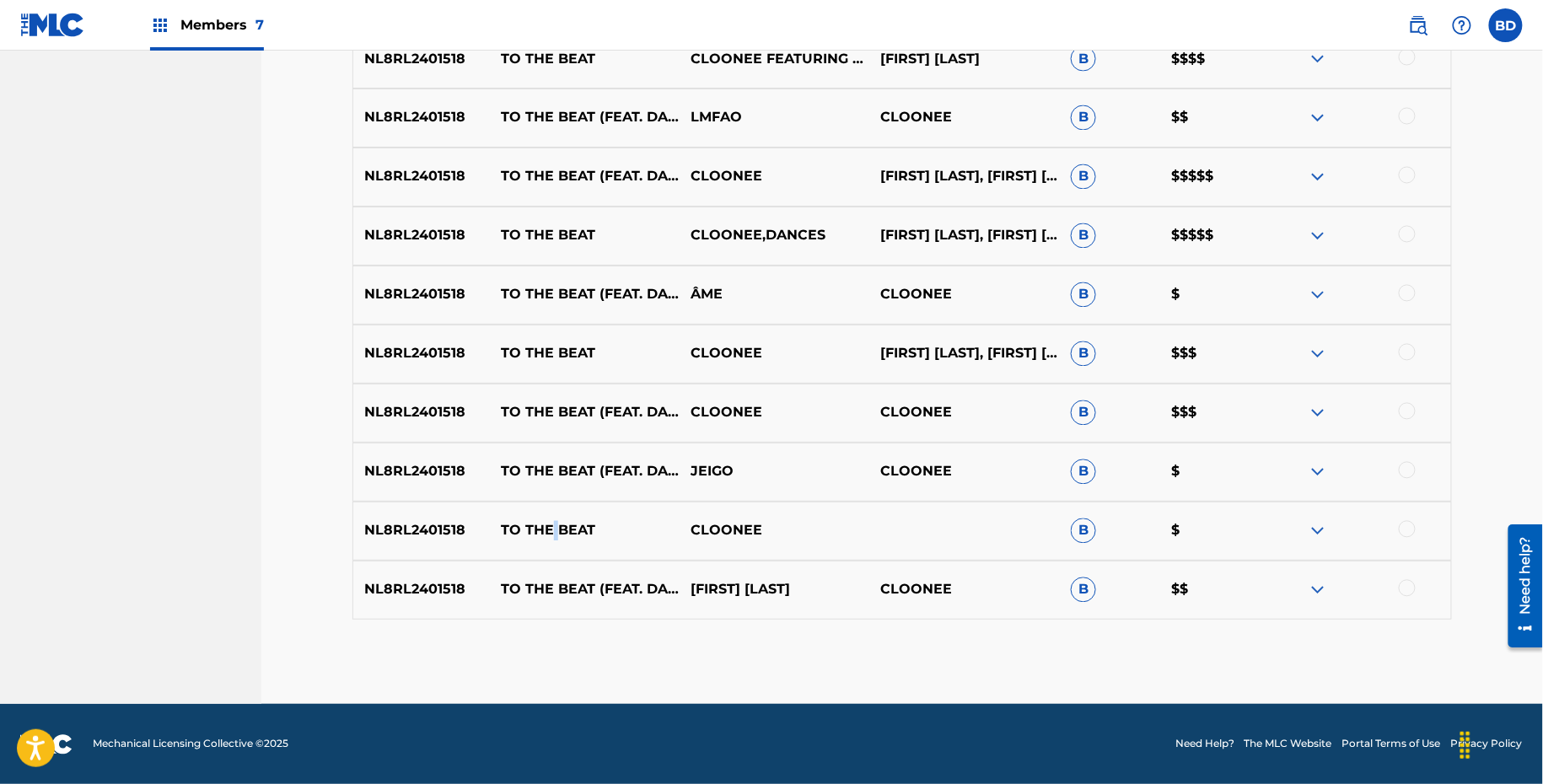 click on "TO THE BEAT" at bounding box center (584, 531) 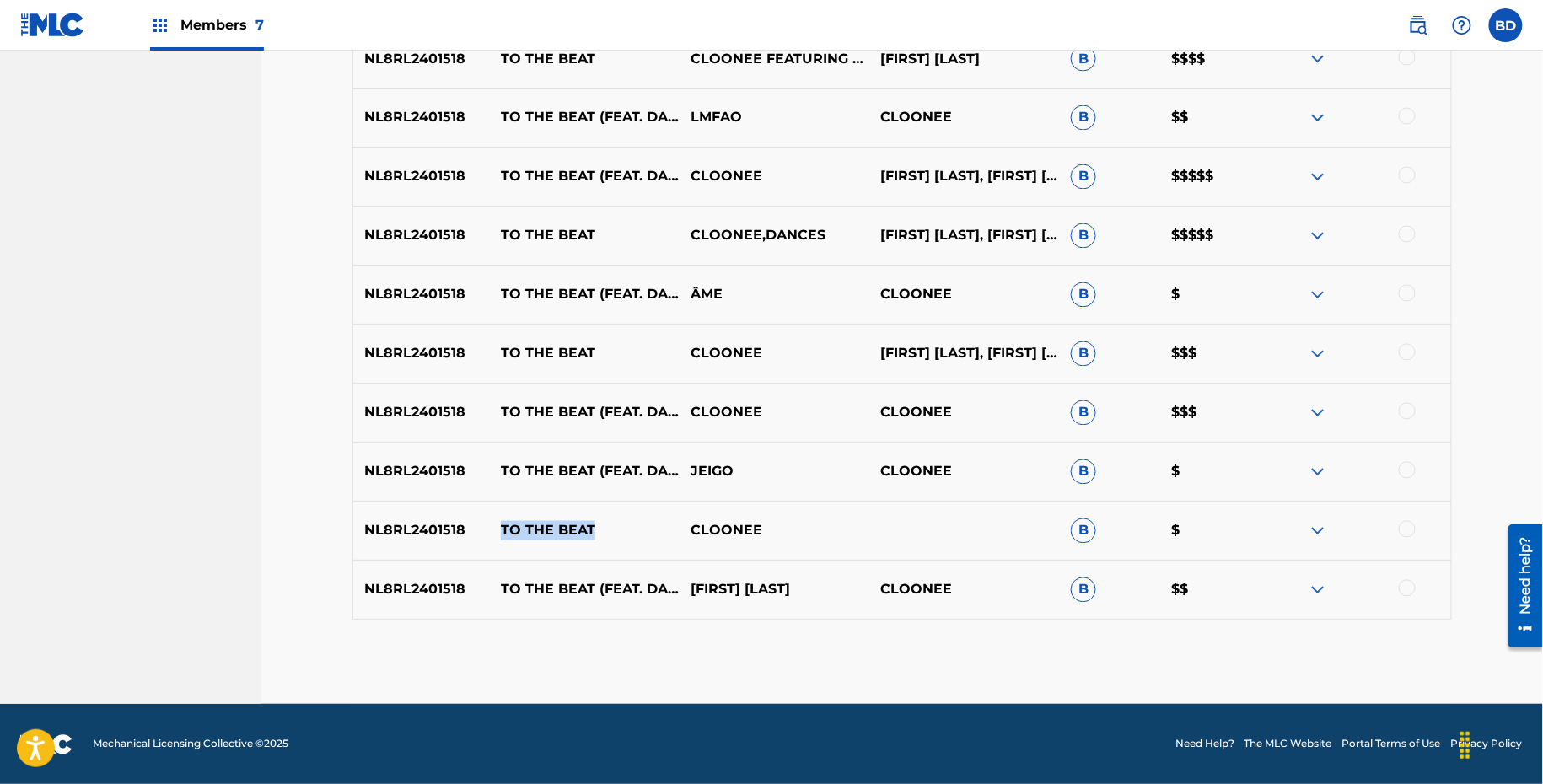 click on "TO THE BEAT" at bounding box center (584, 531) 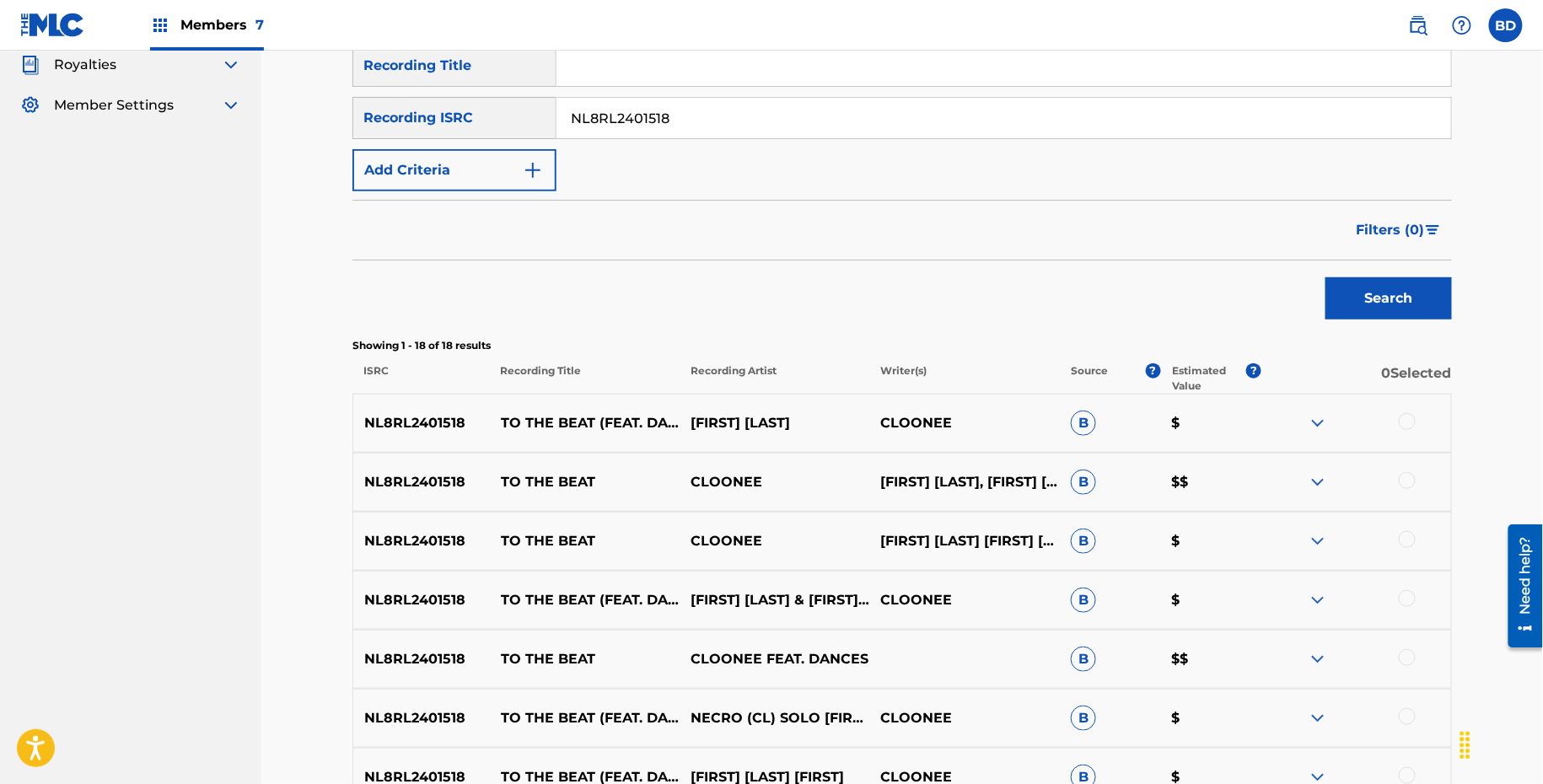 click on "NL8RL2401518" at bounding box center [1003, 118] 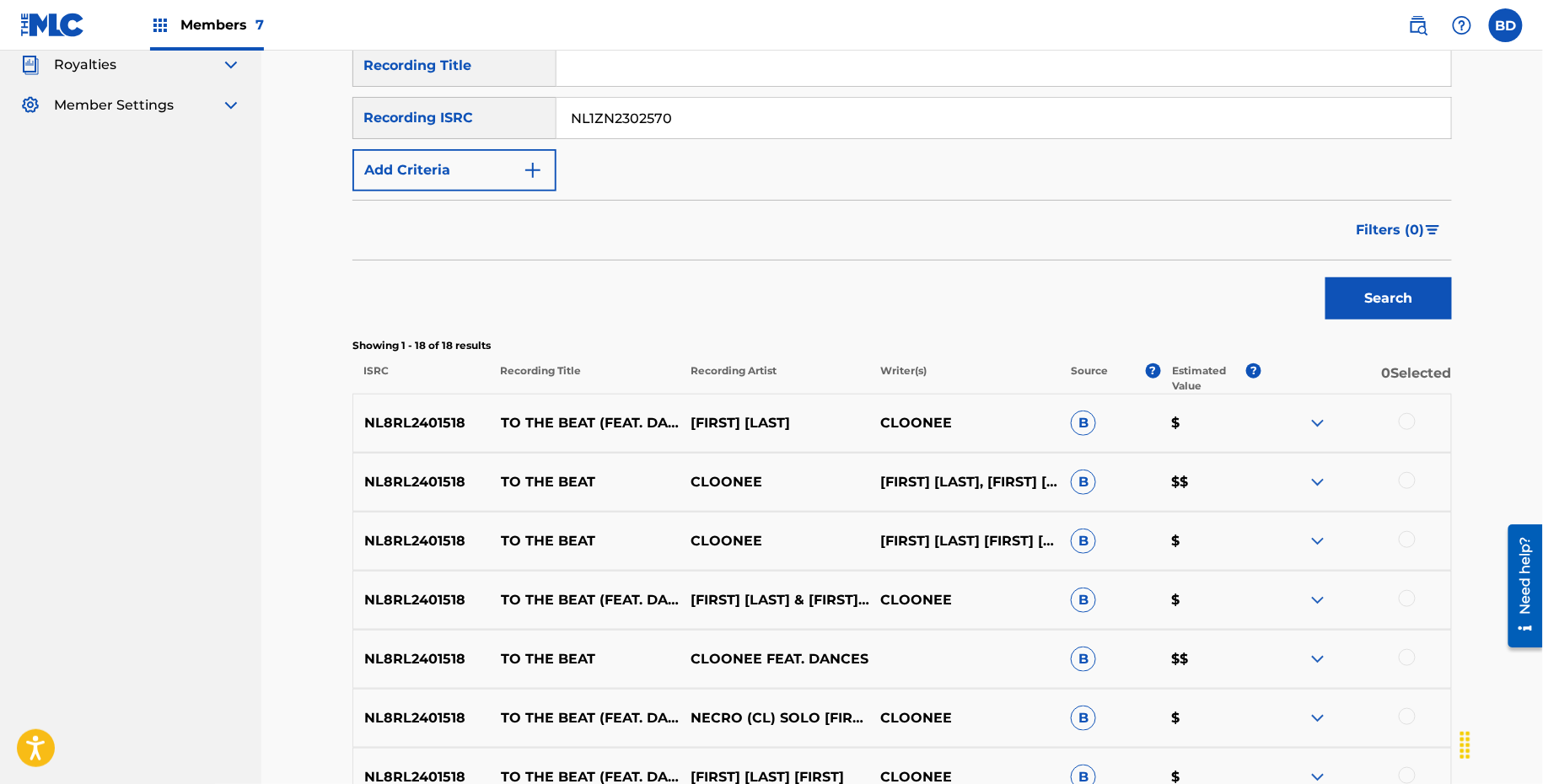 click on "Search" at bounding box center (1389, 298) 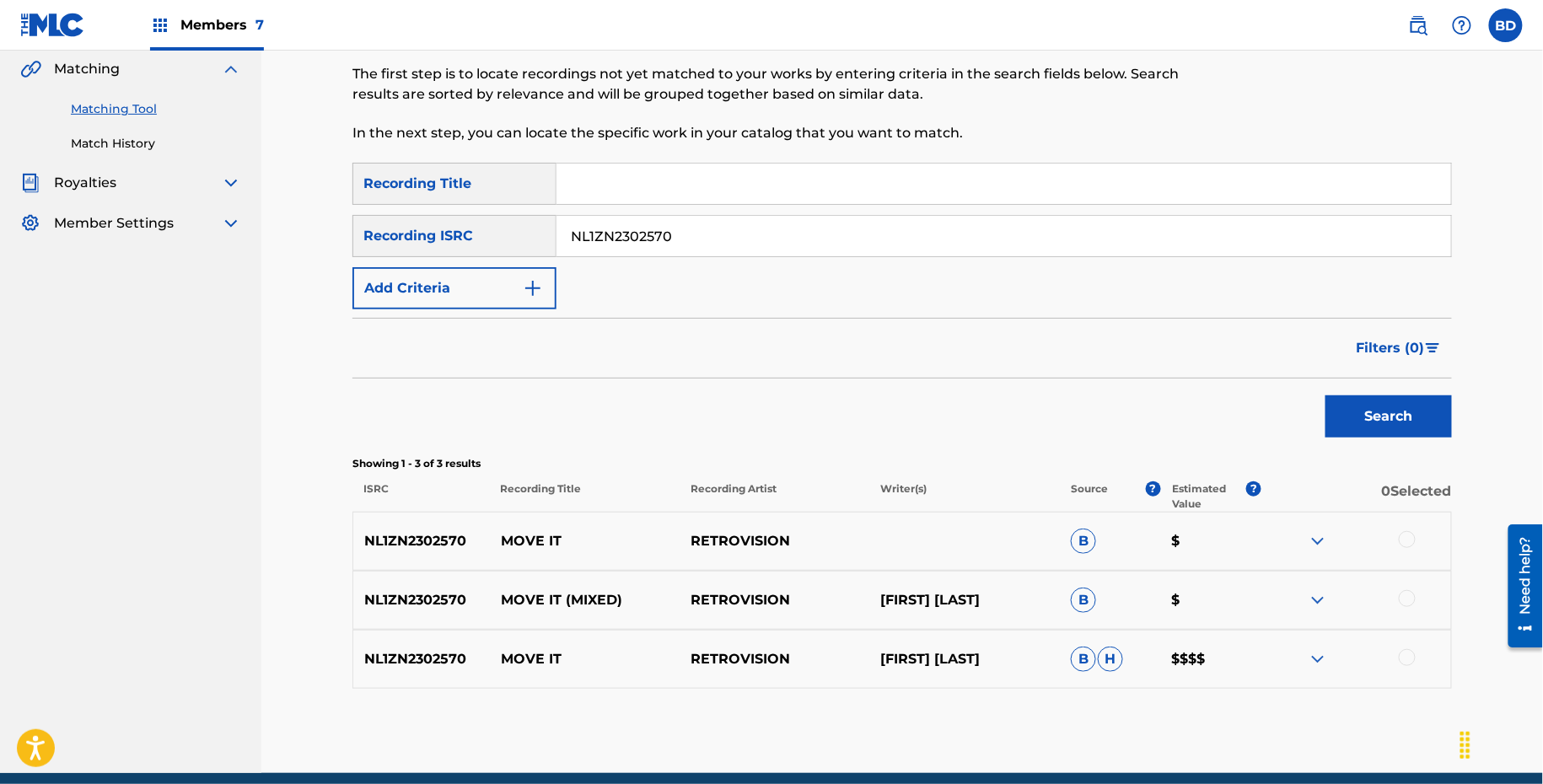 scroll, scrollTop: 249, scrollLeft: 0, axis: vertical 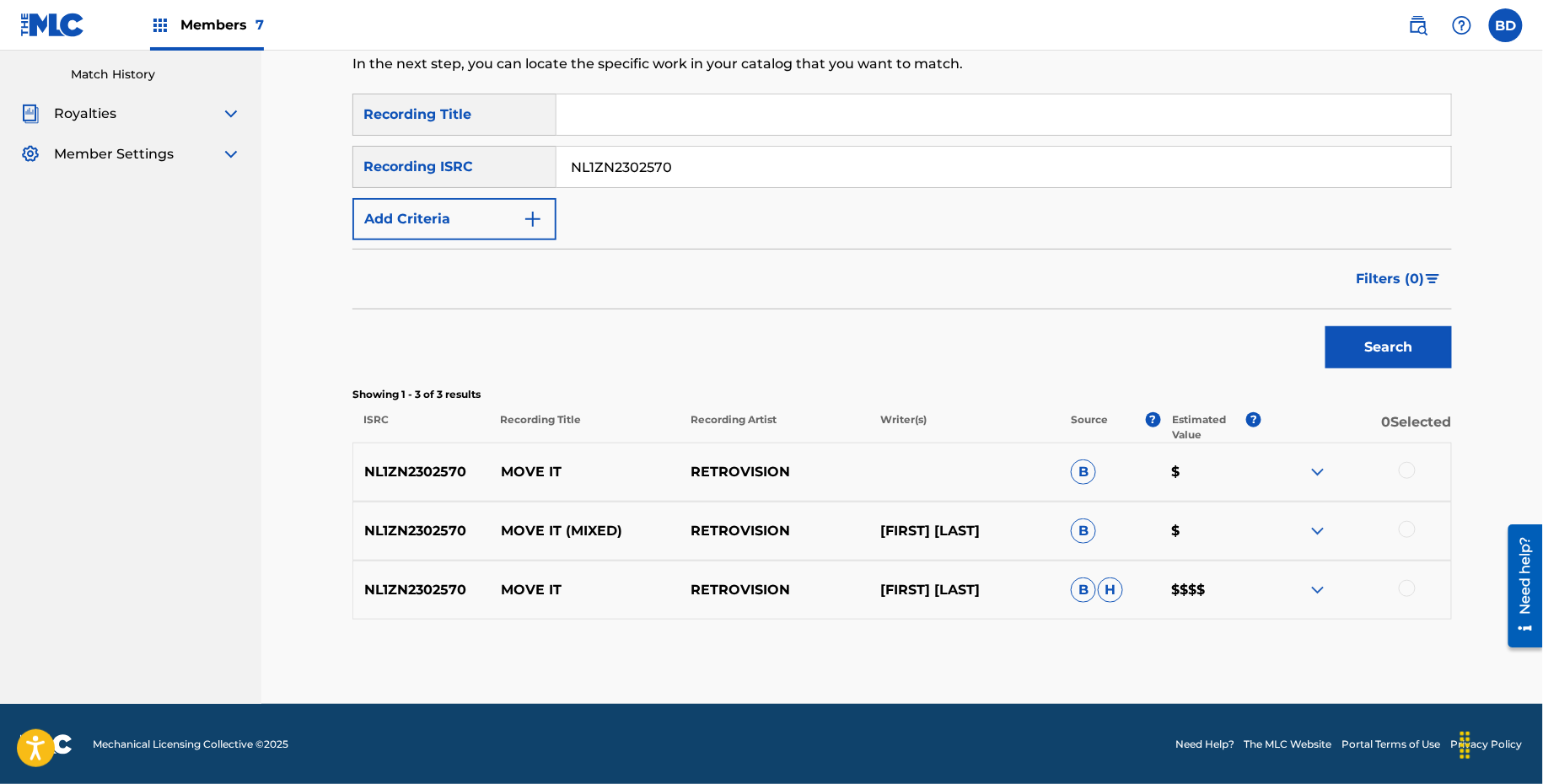 click at bounding box center (1318, 590) 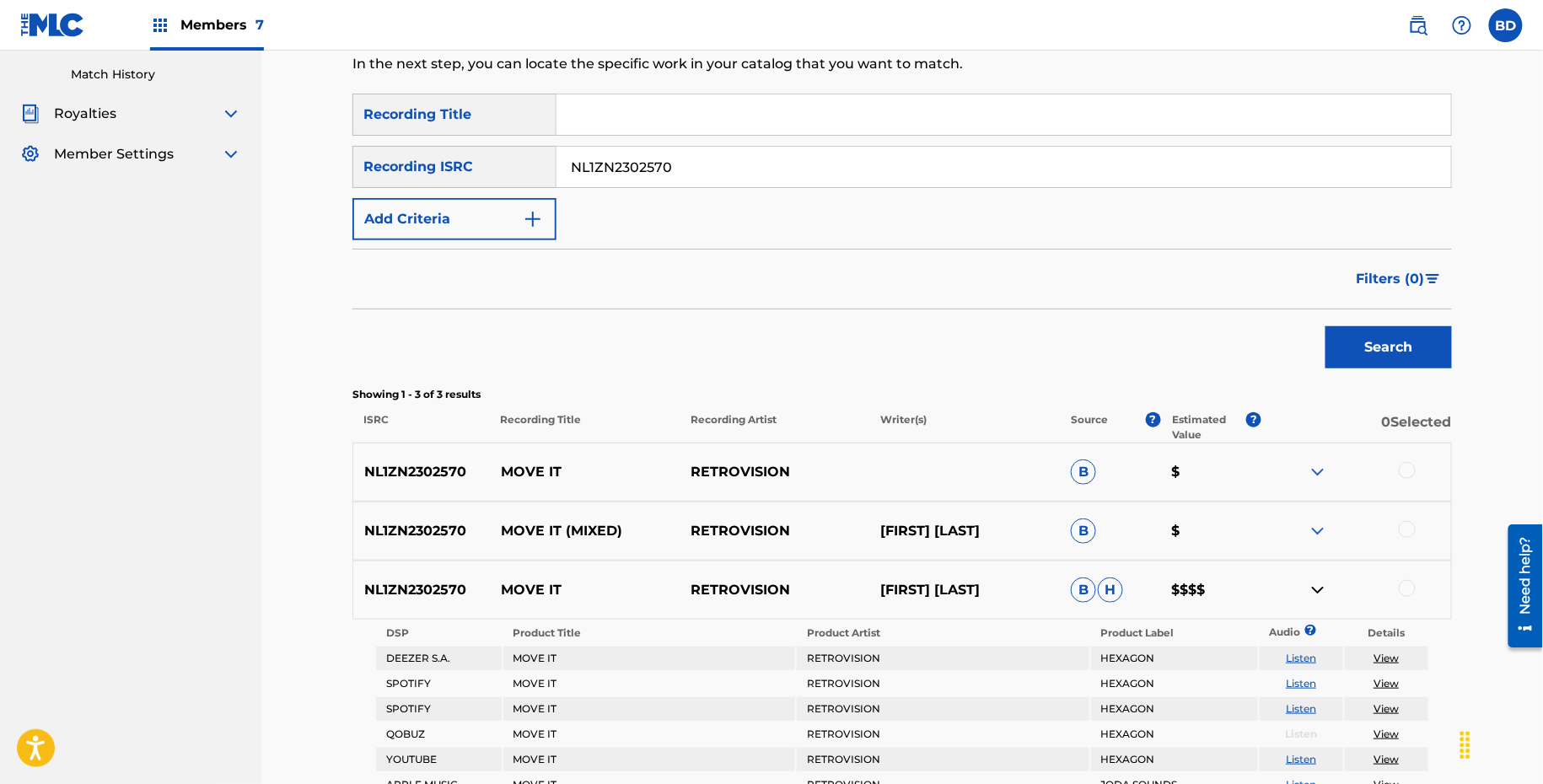 click on "NL1ZN2302570 MOVE IT (MIXED) RETROVISION MATHIEU ARNAUD B $" at bounding box center [902, 531] 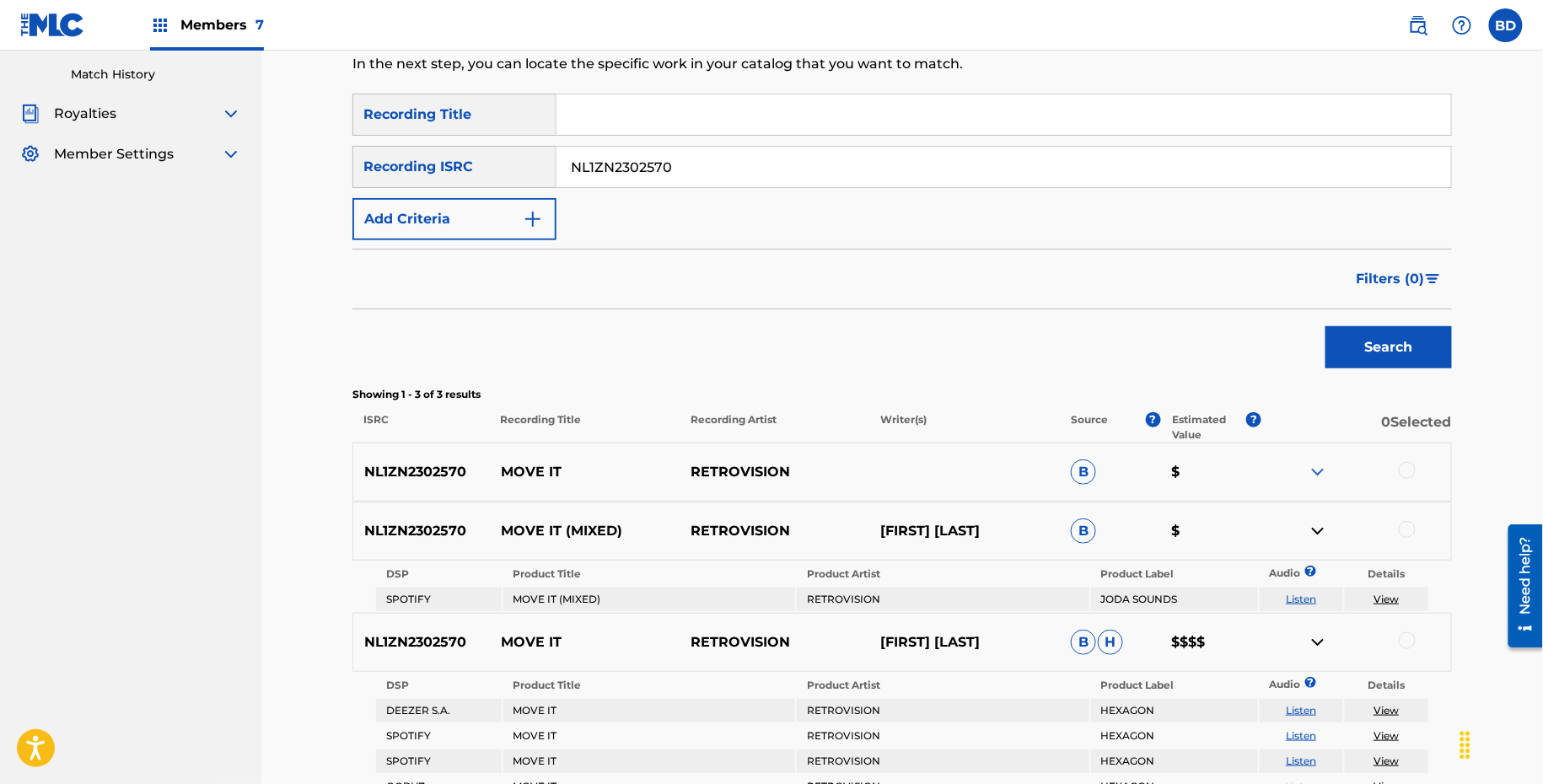 click on "NL1ZN2302570 MOVE IT RETROVISION B $" at bounding box center [902, 472] 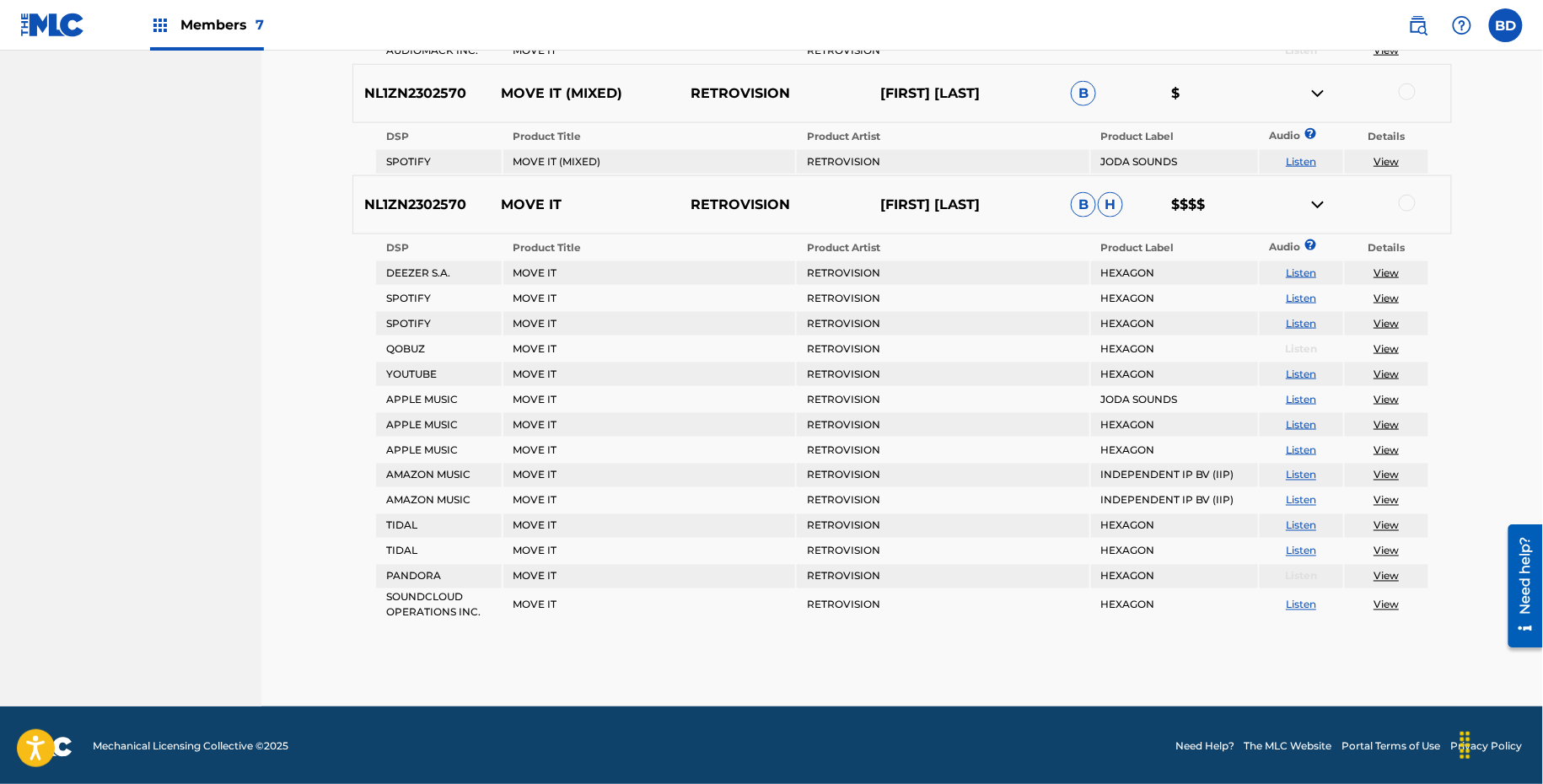 scroll, scrollTop: 633, scrollLeft: 0, axis: vertical 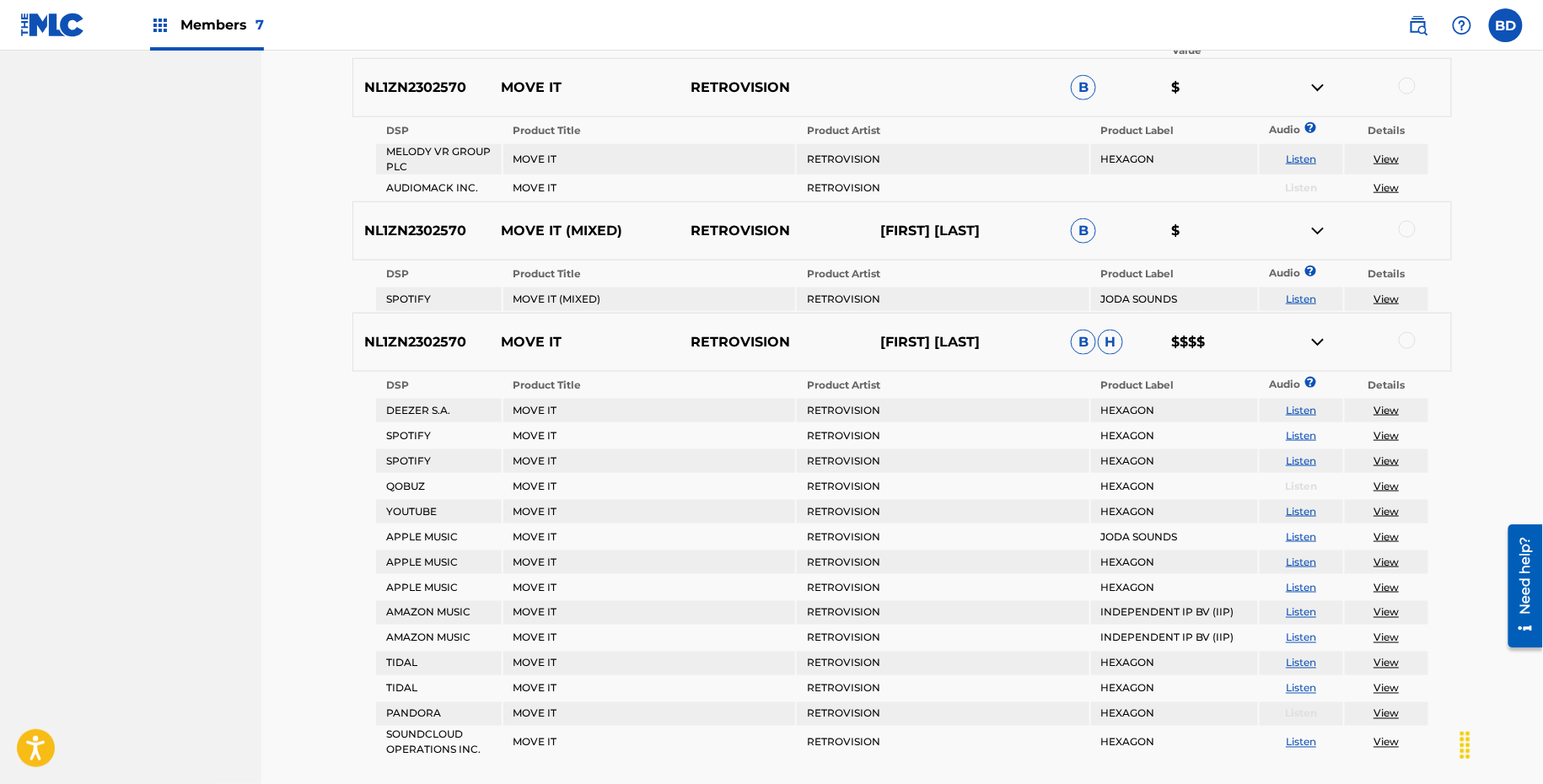 click on "MOVE IT" at bounding box center (584, 342) 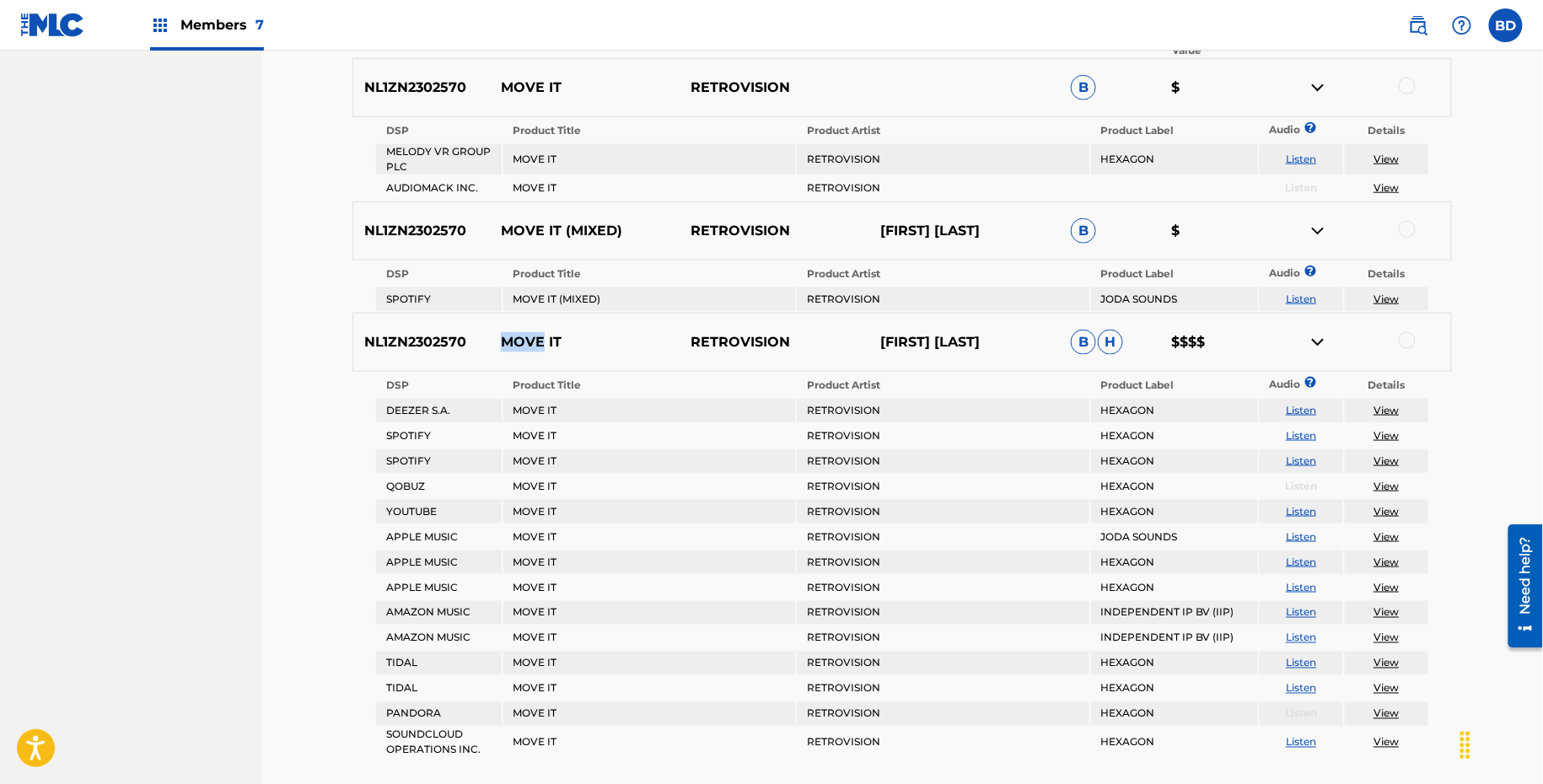 click on "MOVE IT" at bounding box center [584, 342] 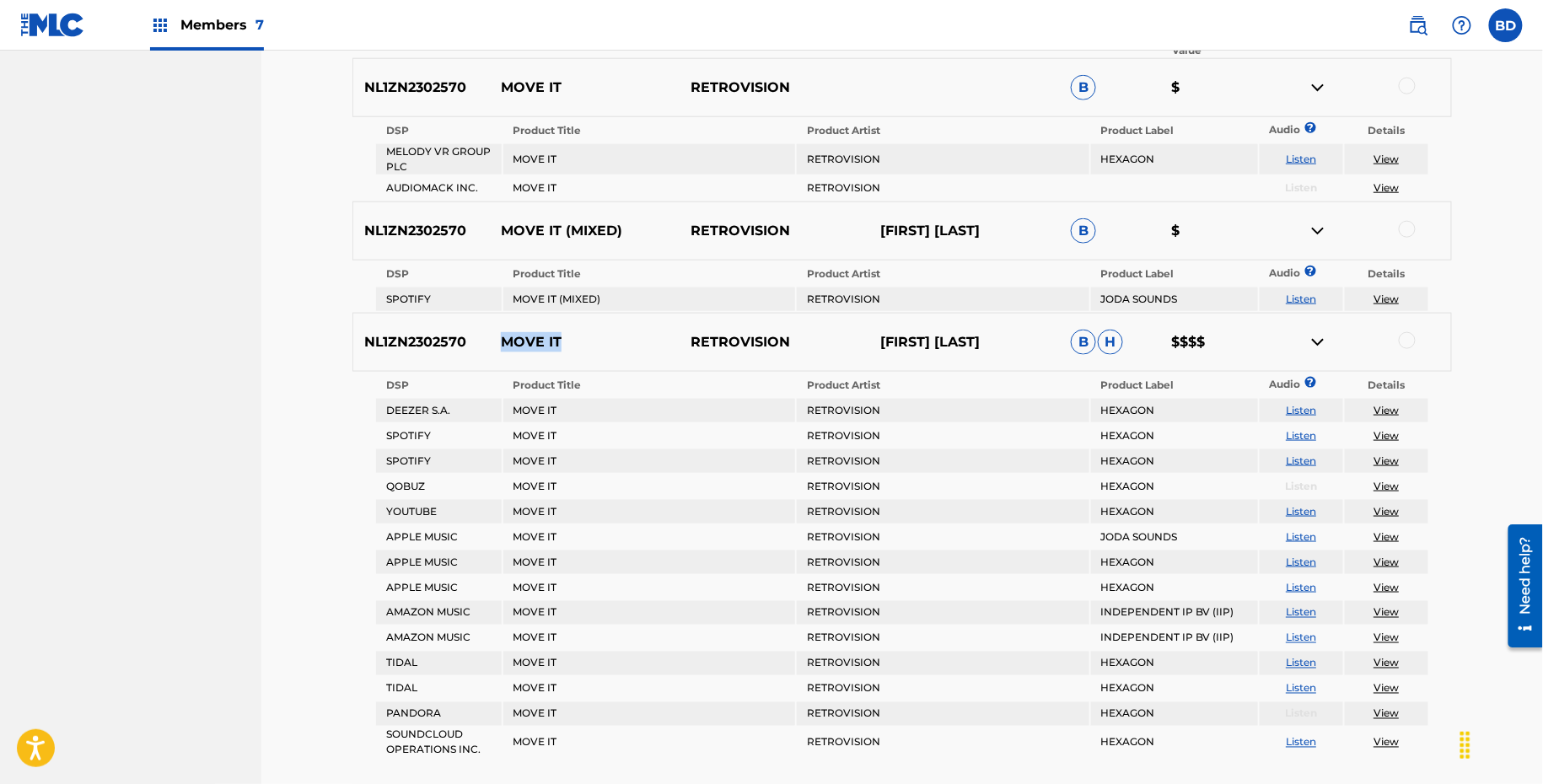 click on "MOVE IT" at bounding box center (584, 342) 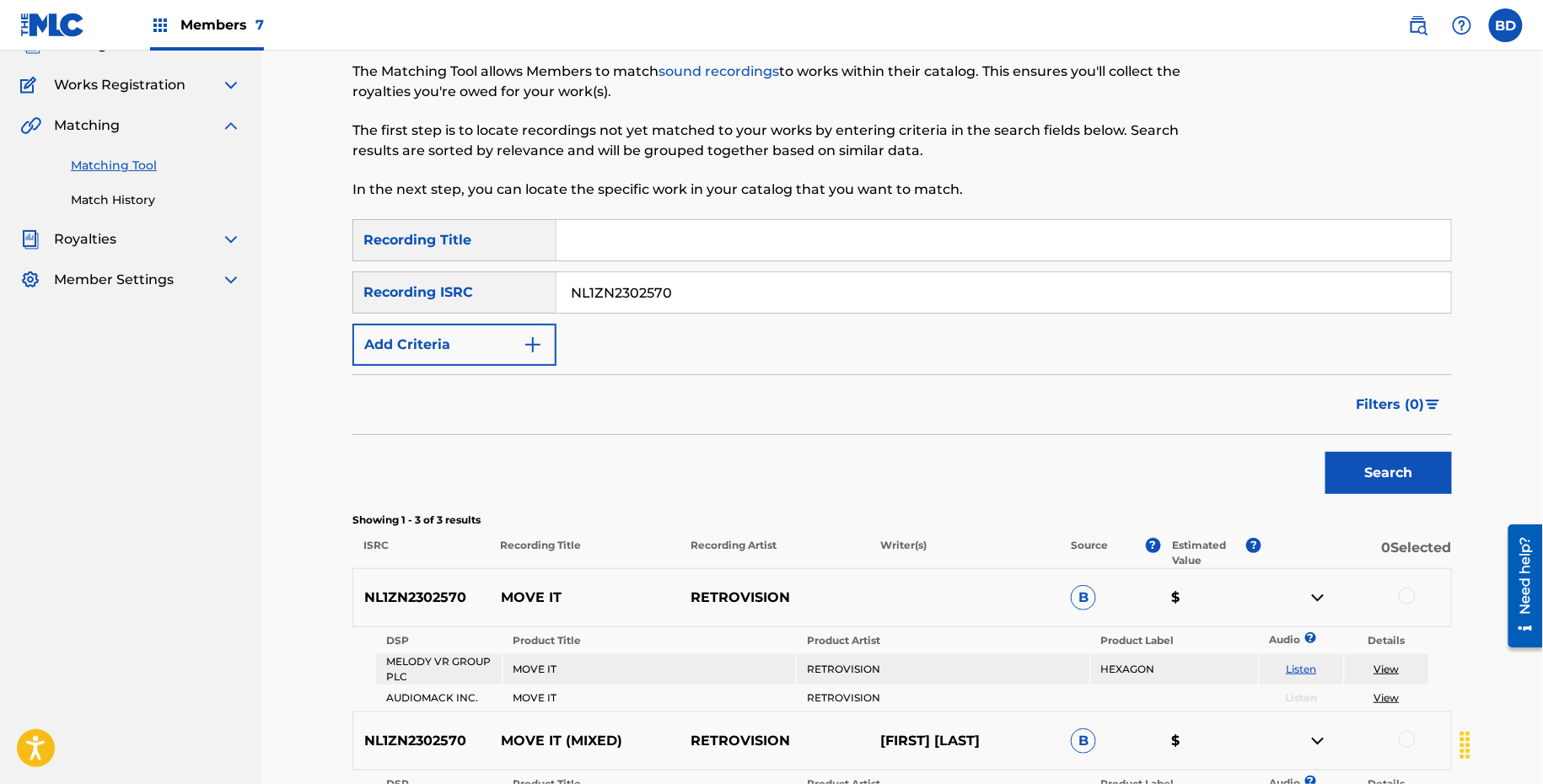 click on "SearchWithCriteria8fc4ec7e-ad41-4465-b6e1-0799a3ca48f7 Recording Title SearchWithCriteria4d3eb816-fcba-4dd5-be6e-2f787dfa6854 Recording ISRC NL1ZN2302570 Add Criteria" at bounding box center [902, 293] 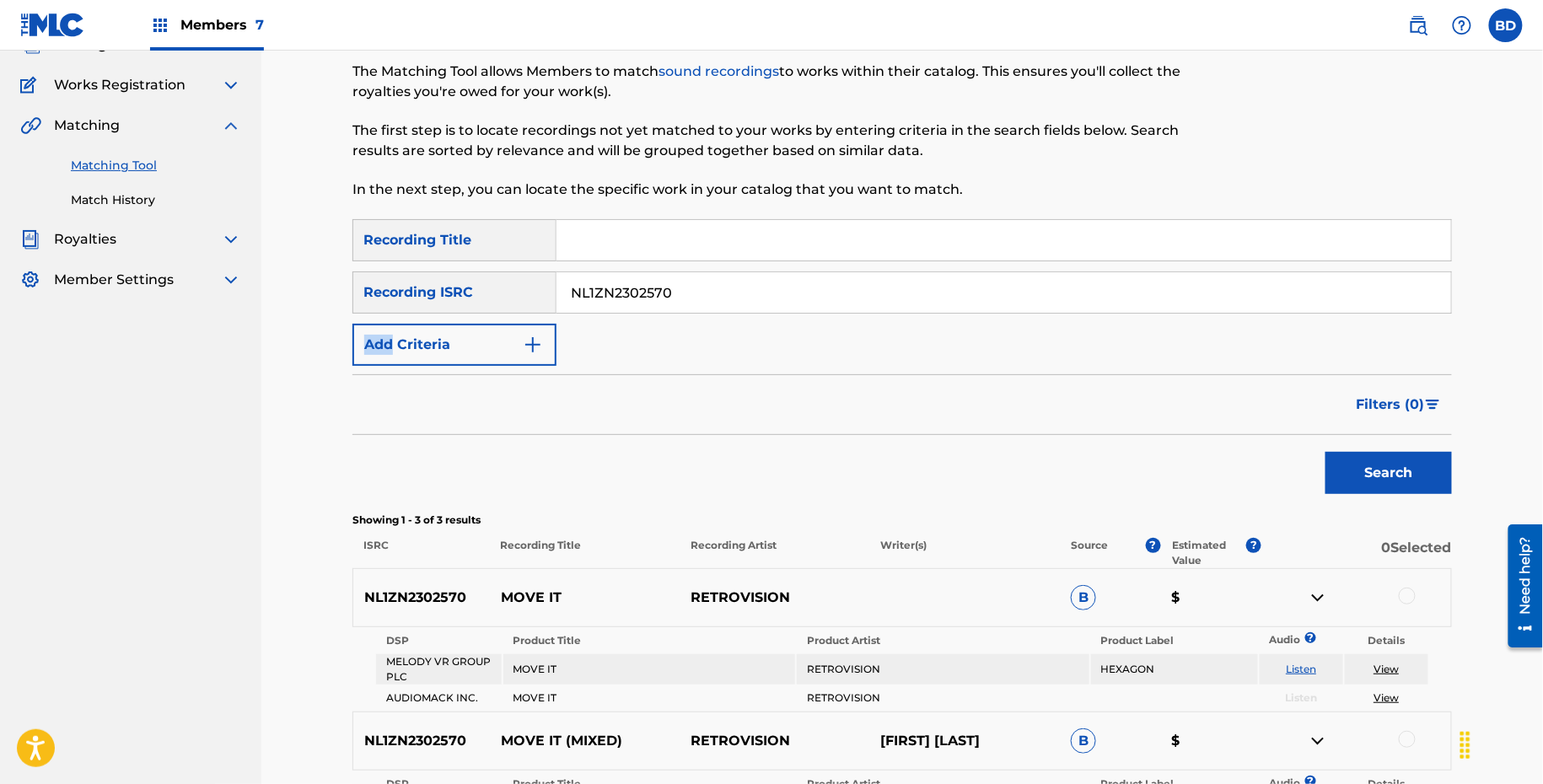 click on "SearchWithCriteria8fc4ec7e-ad41-4465-b6e1-0799a3ca48f7 Recording Title SearchWithCriteria4d3eb816-fcba-4dd5-be6e-2f787dfa6854 Recording ISRC NL1ZN2302570 Add Criteria" at bounding box center [902, 293] 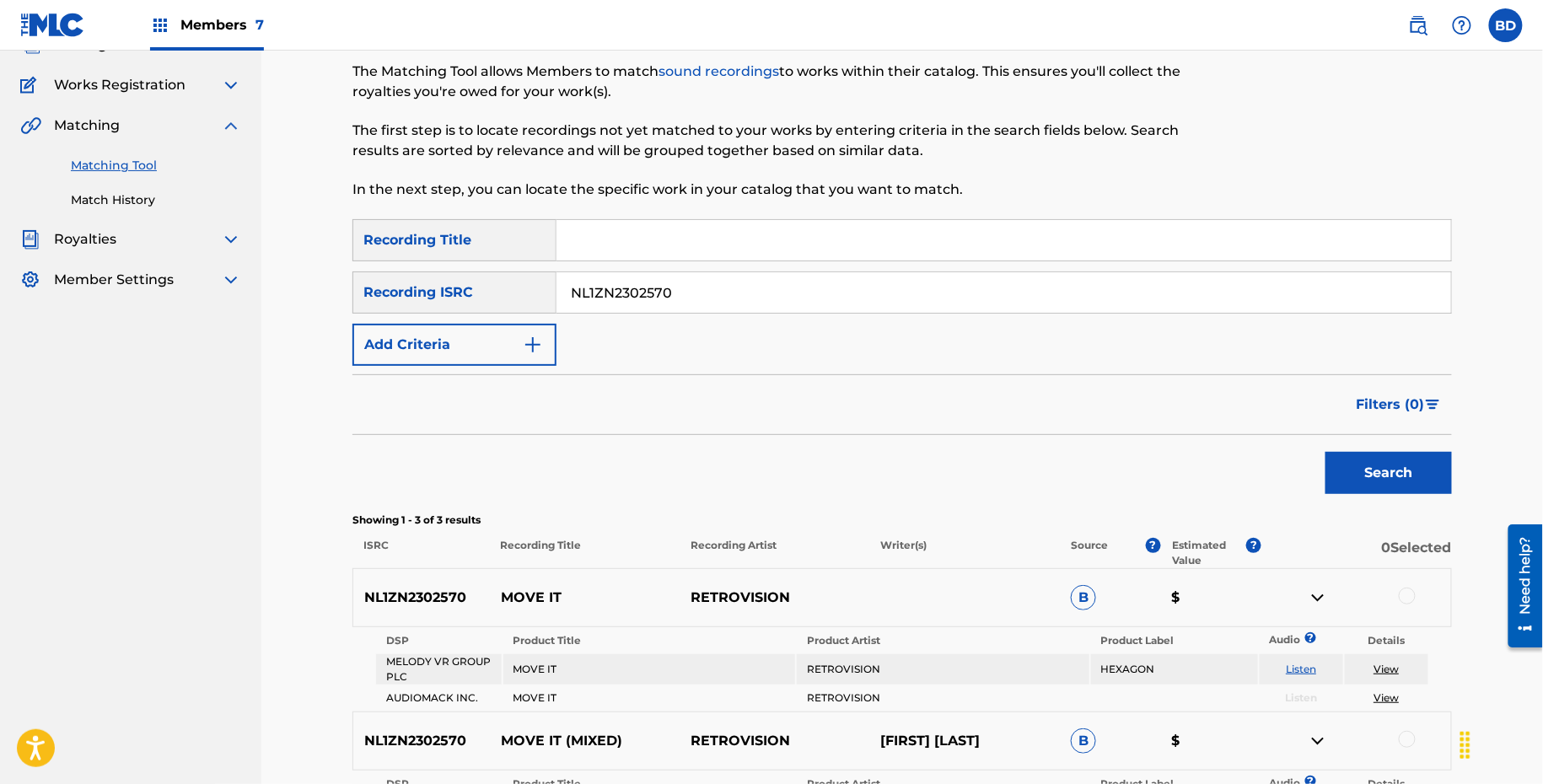 click on "NL1ZN2302570" at bounding box center (1003, 293) 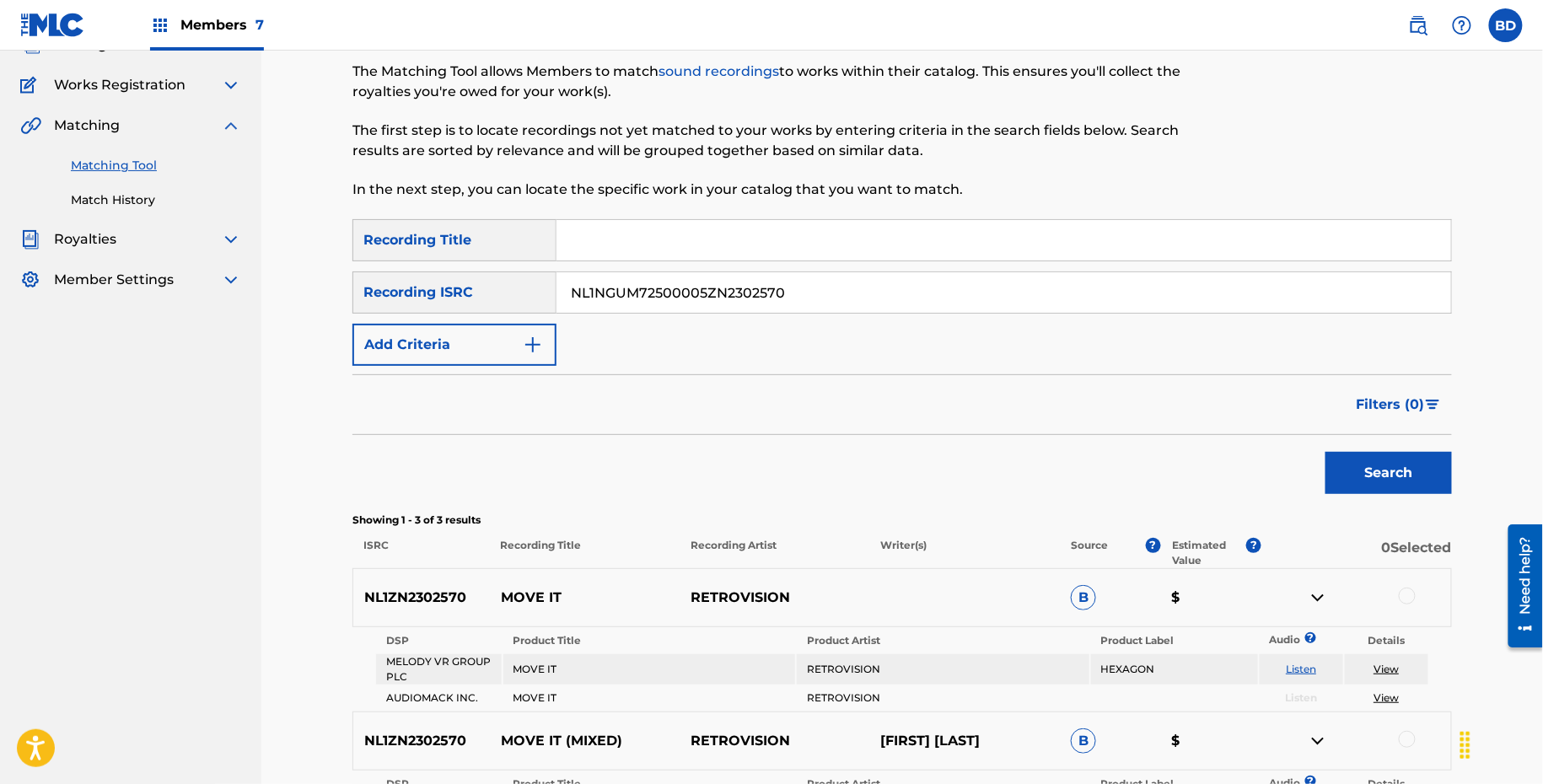 click on "NL1NGUM72500005ZN2302570" at bounding box center [1003, 293] 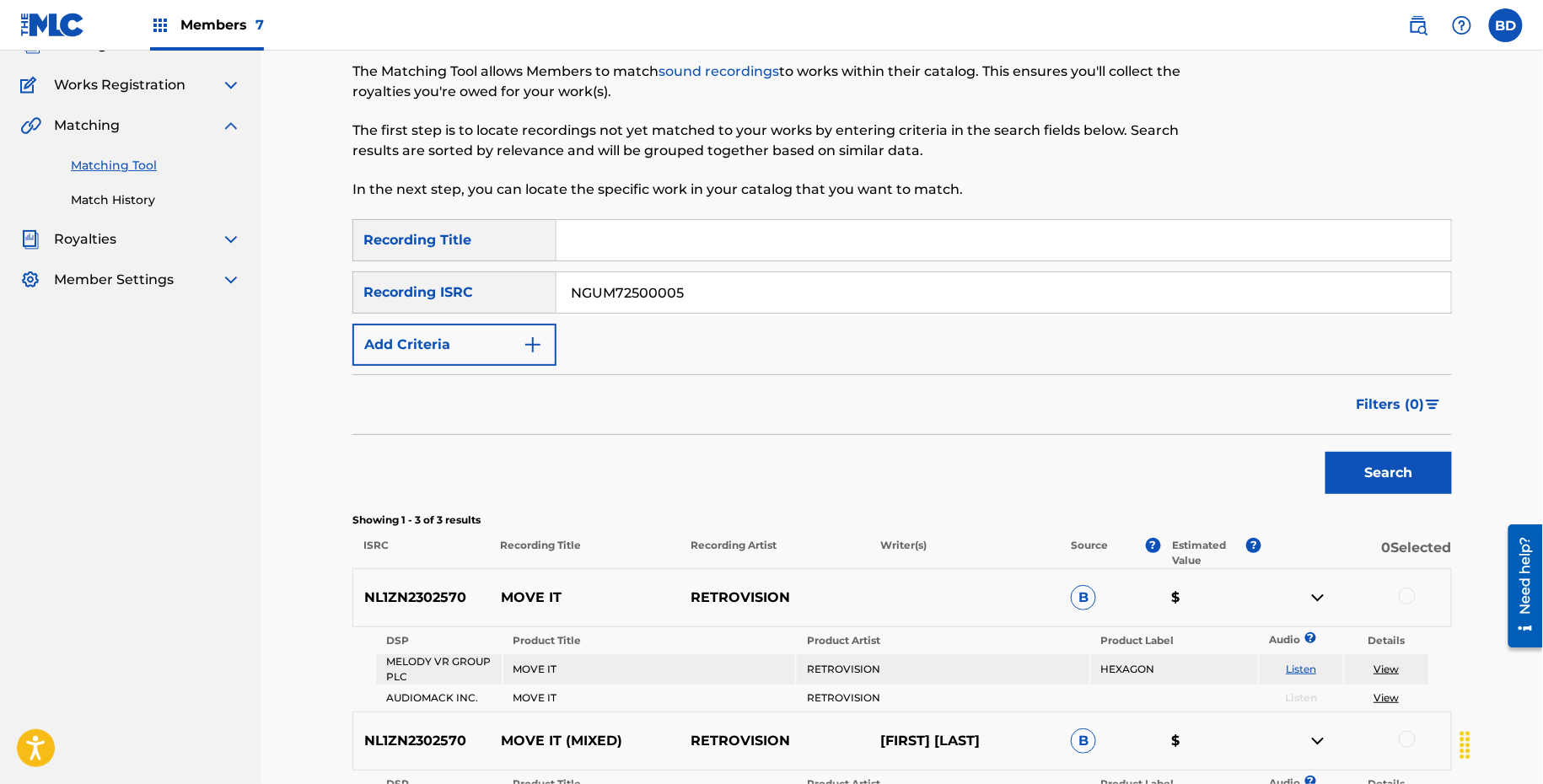 click on "Search" at bounding box center (1389, 473) 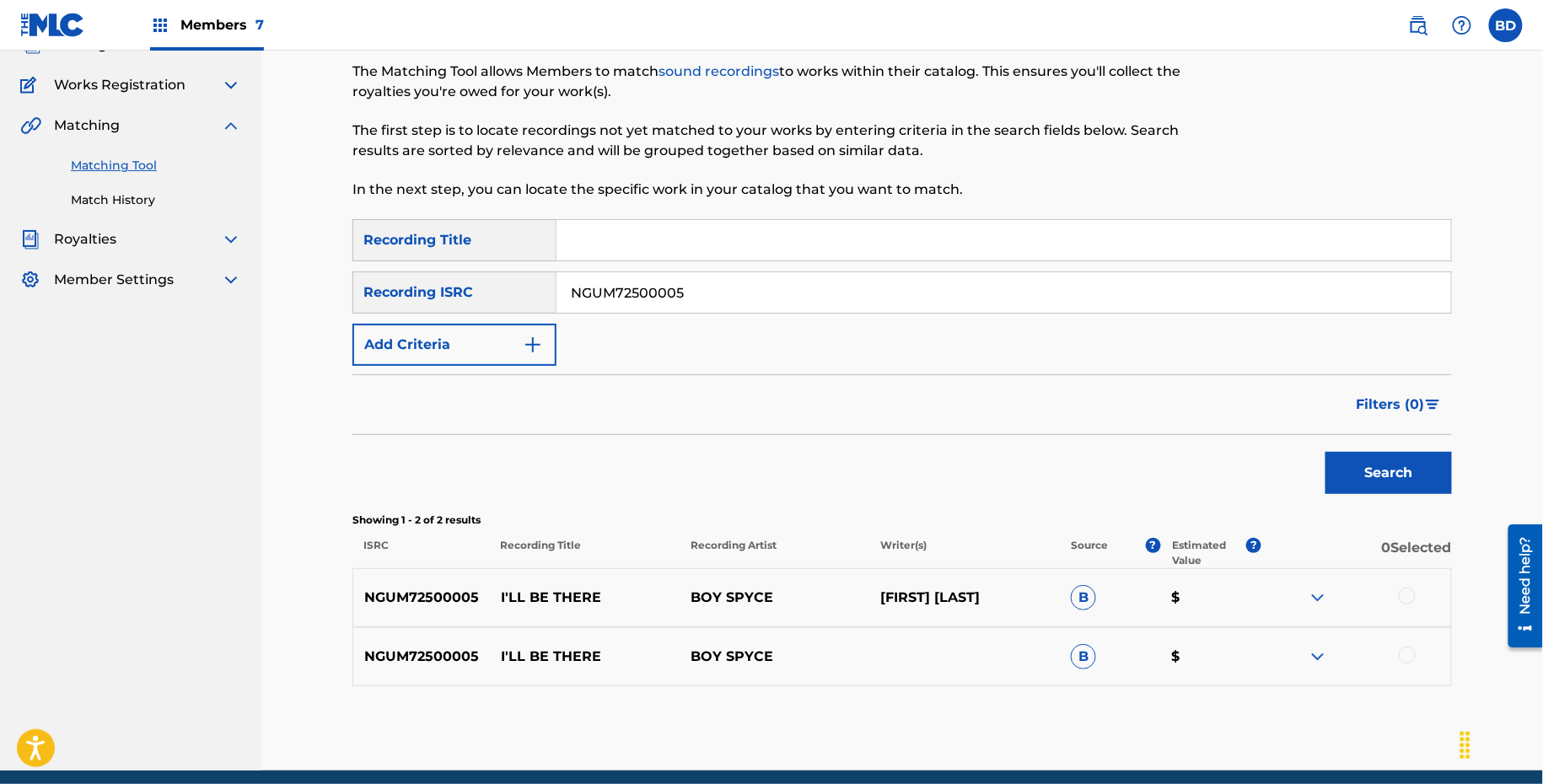 click at bounding box center [1318, 657] 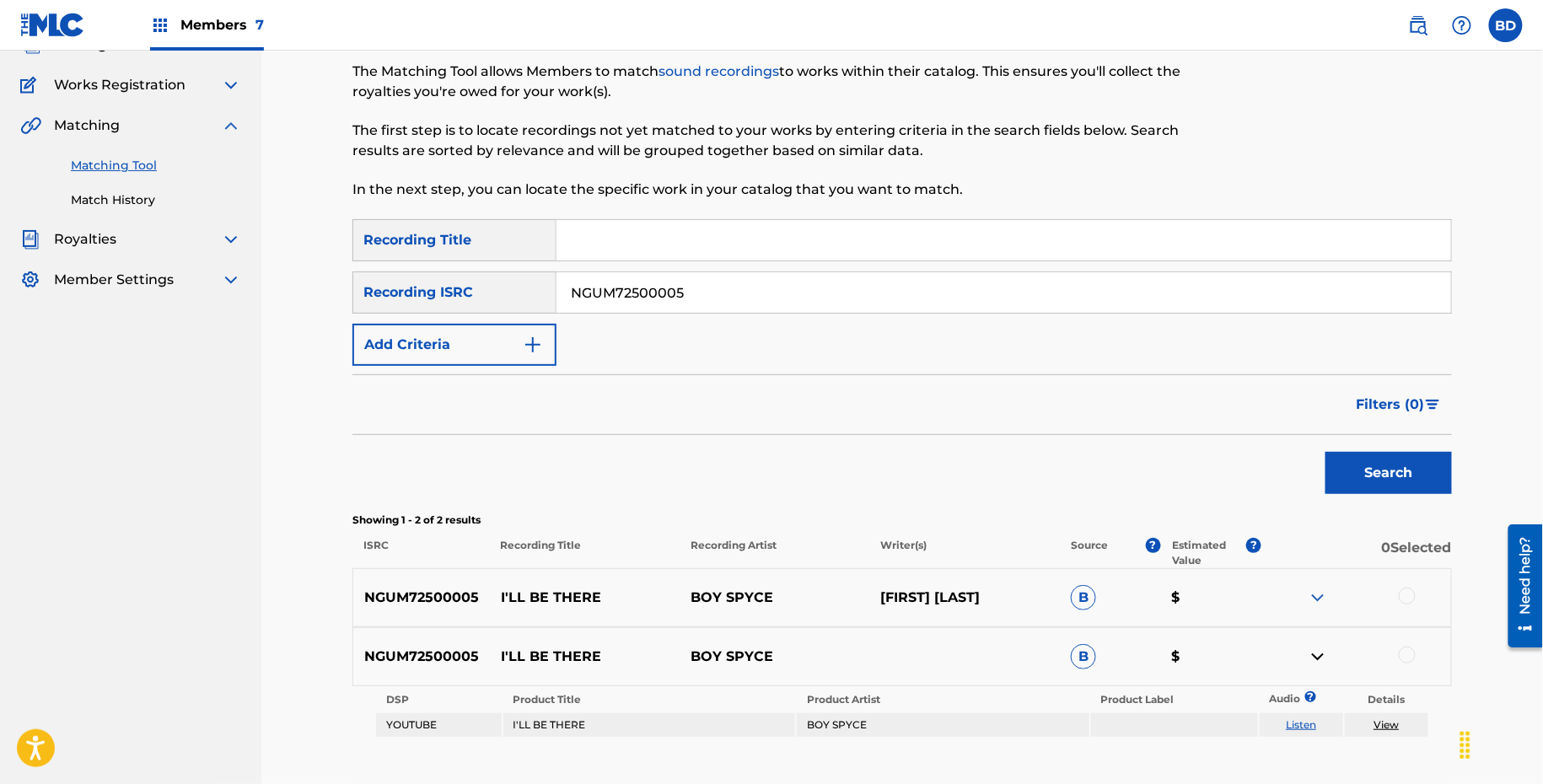 click on "NGUM72500005 I'LL BE THERE BOY SPYCE KEHINDE ALABI B $" at bounding box center (902, 598) 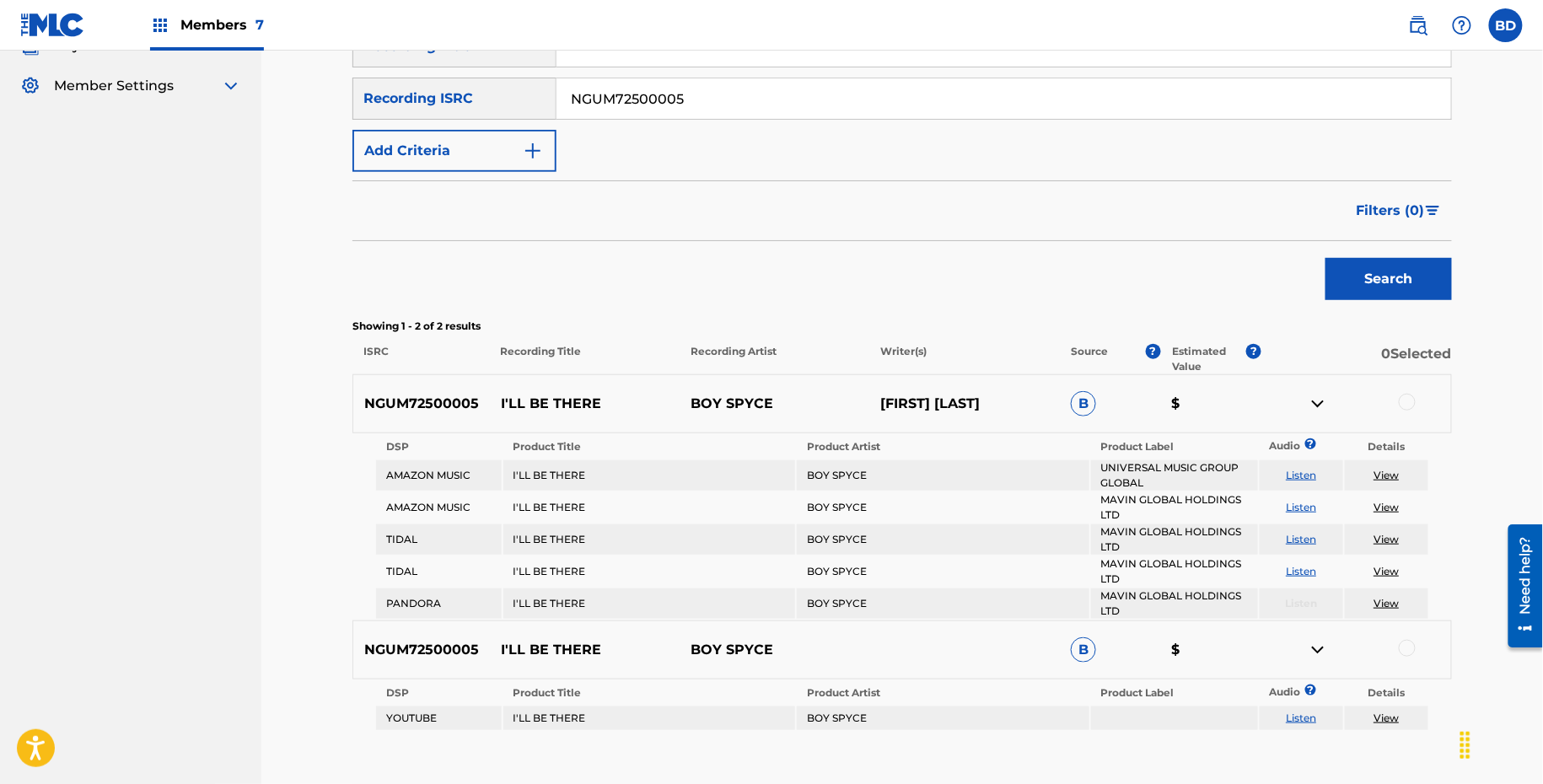 scroll, scrollTop: 428, scrollLeft: 0, axis: vertical 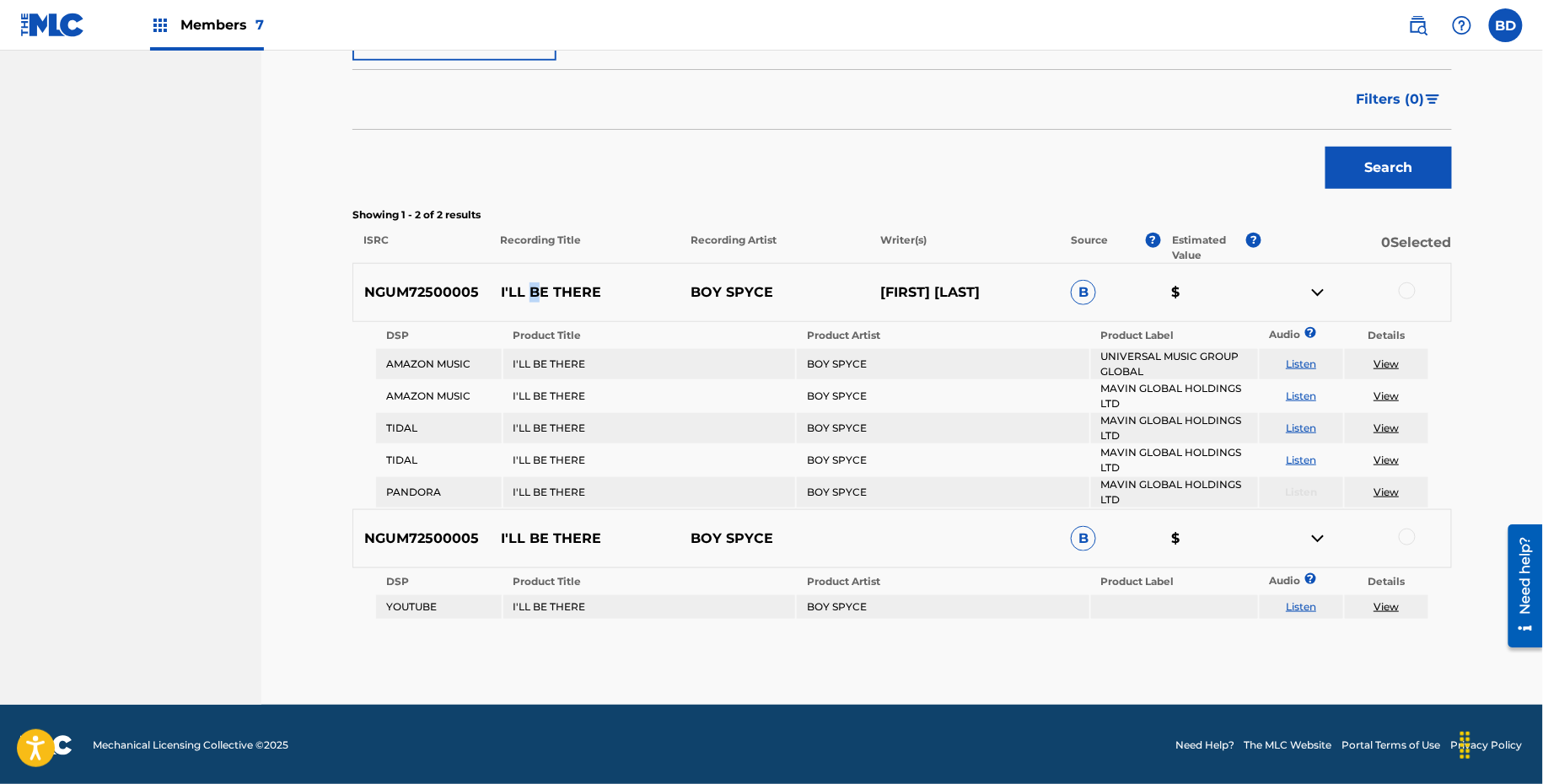 click on "I'LL BE THERE" at bounding box center [584, 293] 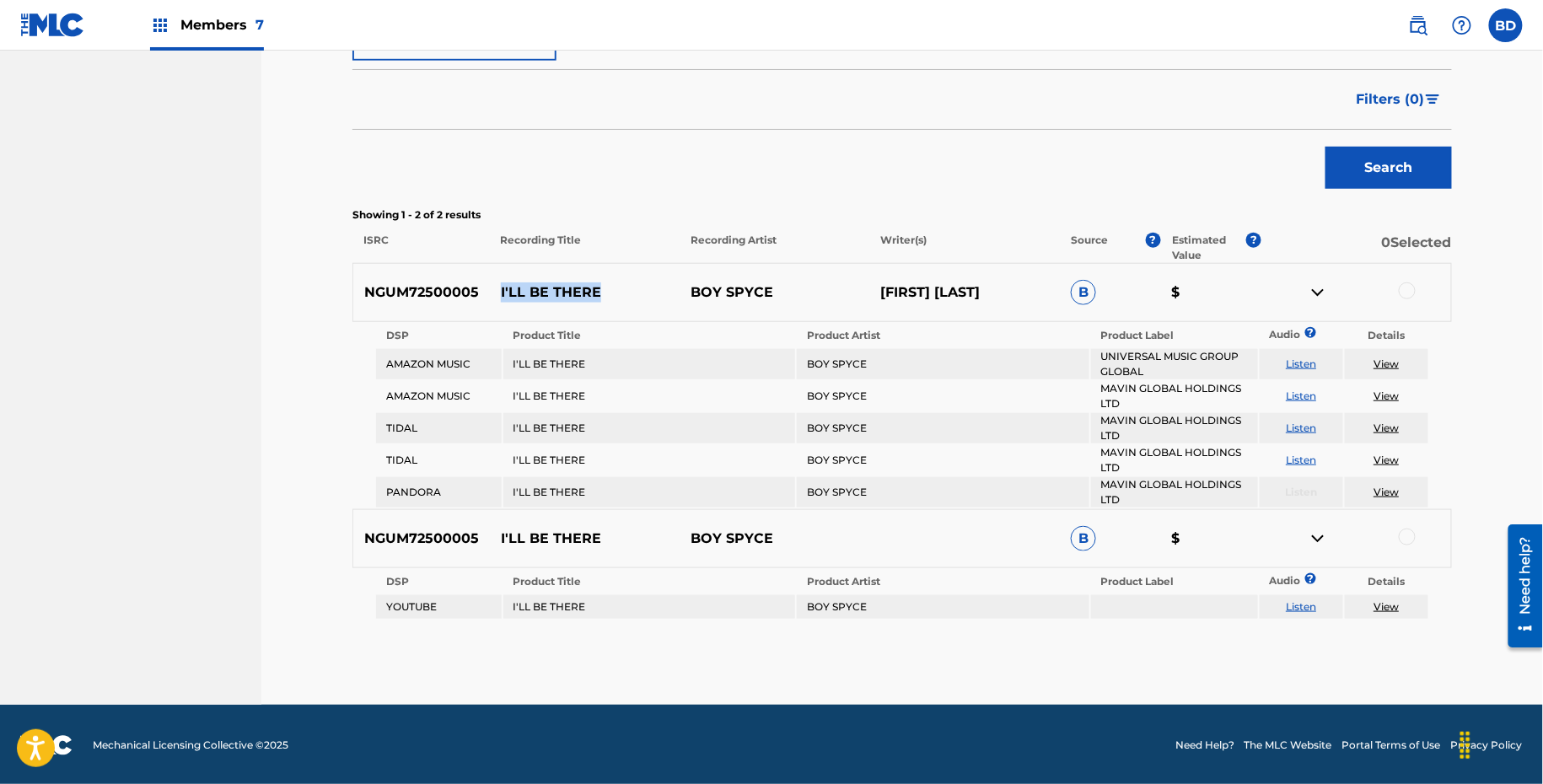 click on "I'LL BE THERE" at bounding box center (584, 293) 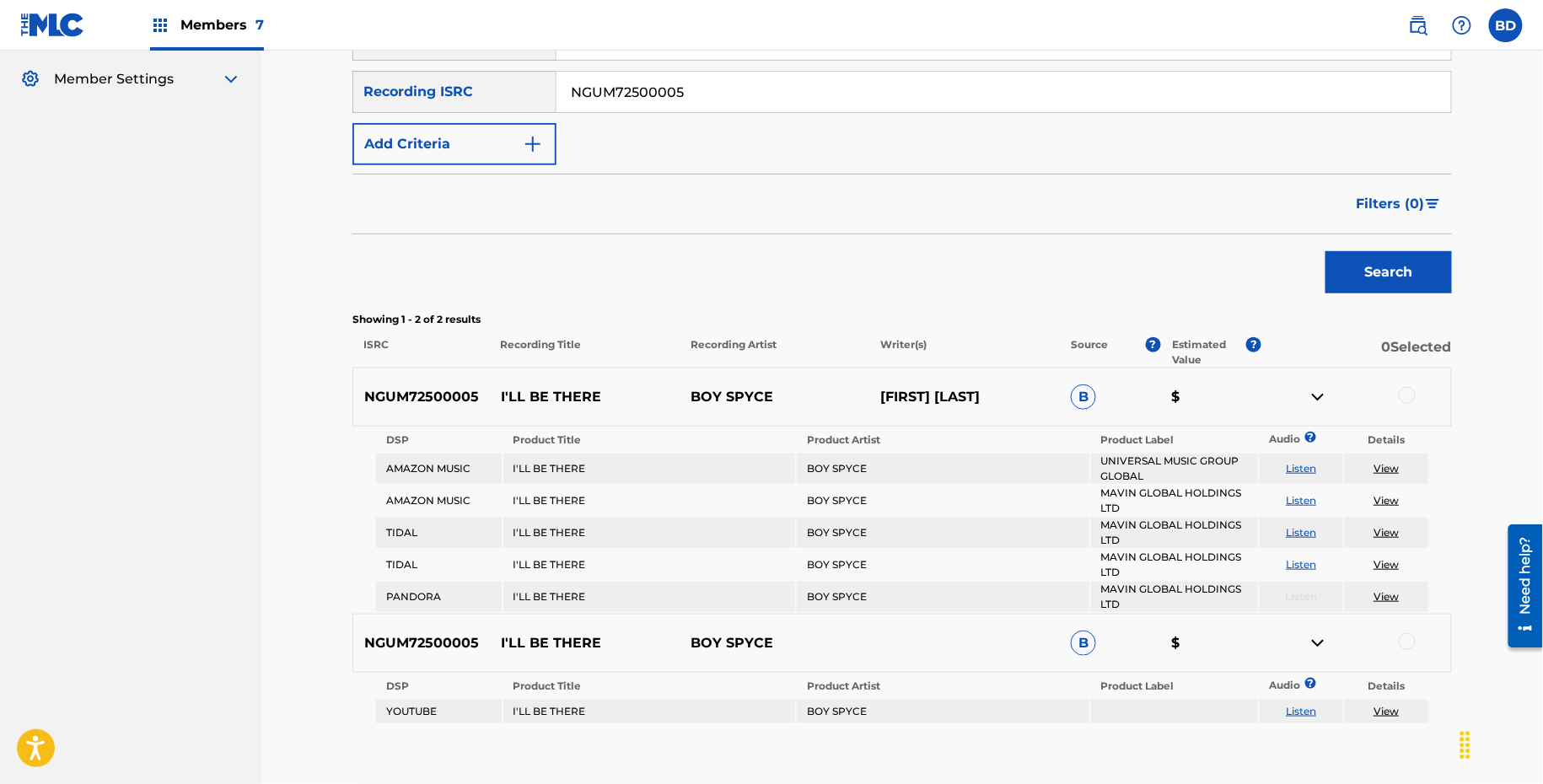 click on "NGUM72500005" at bounding box center (1003, 92) 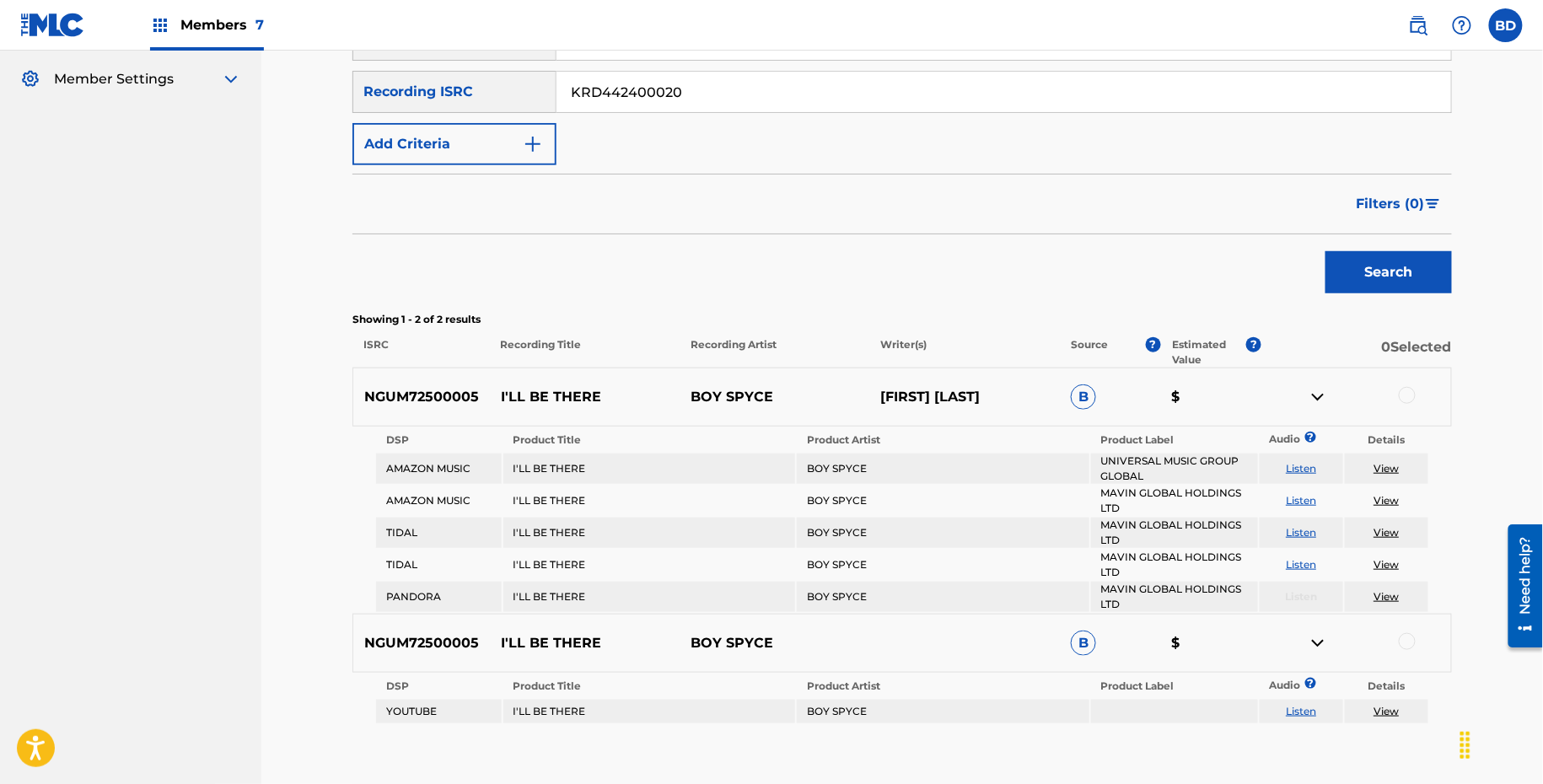 click on "Search" at bounding box center [1389, 272] 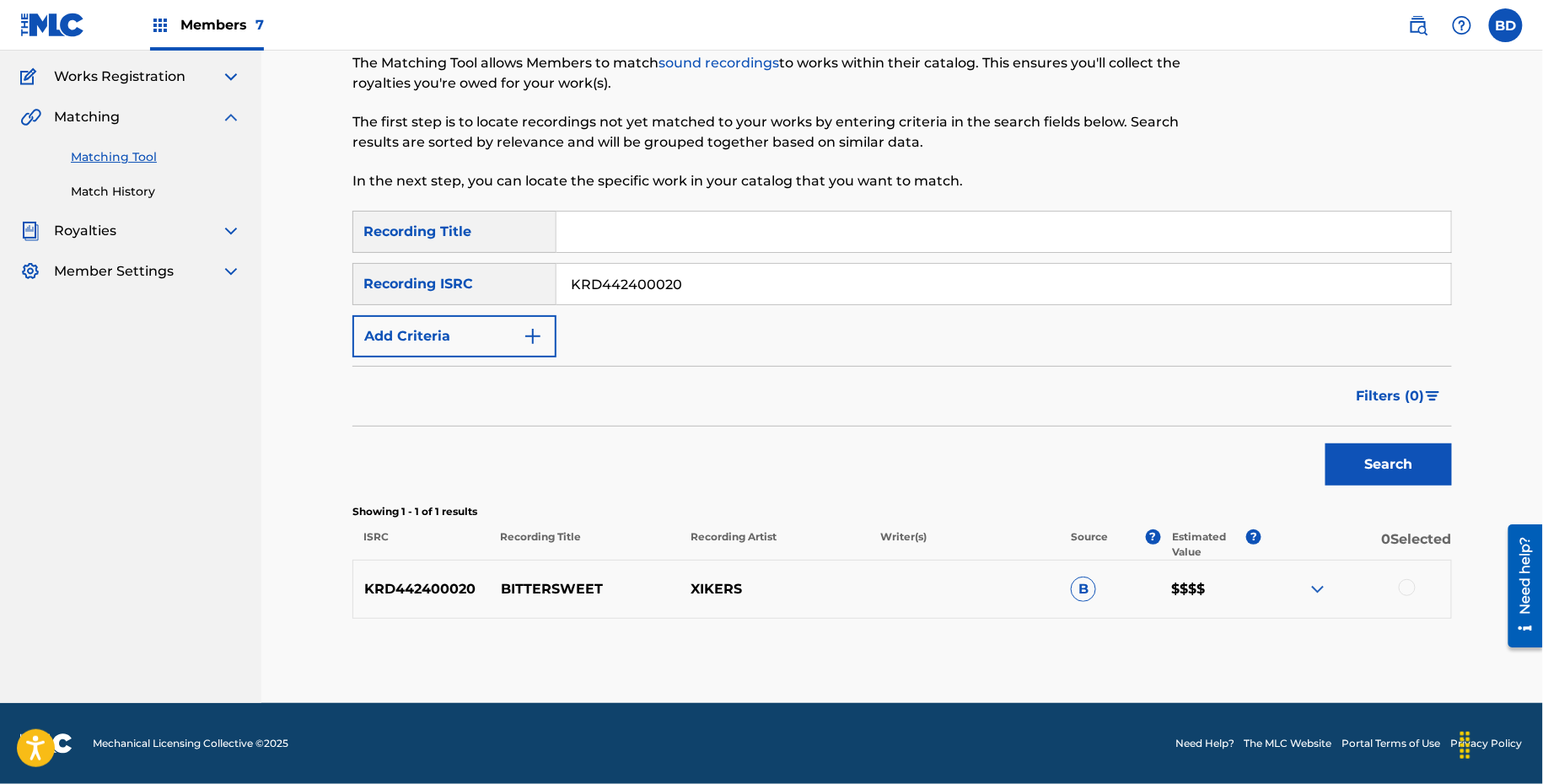 scroll, scrollTop: 131, scrollLeft: 0, axis: vertical 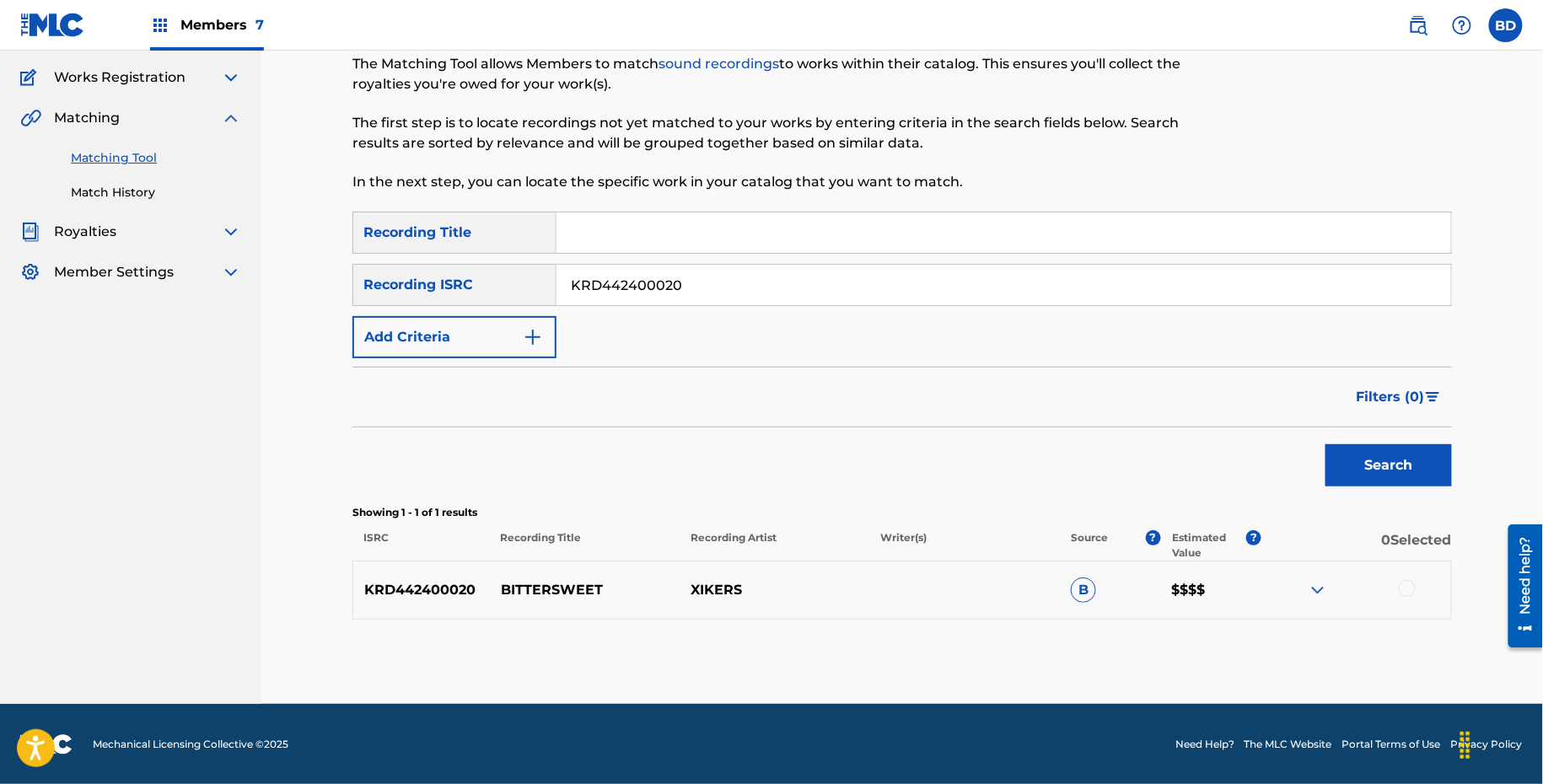 click at bounding box center [1318, 590] 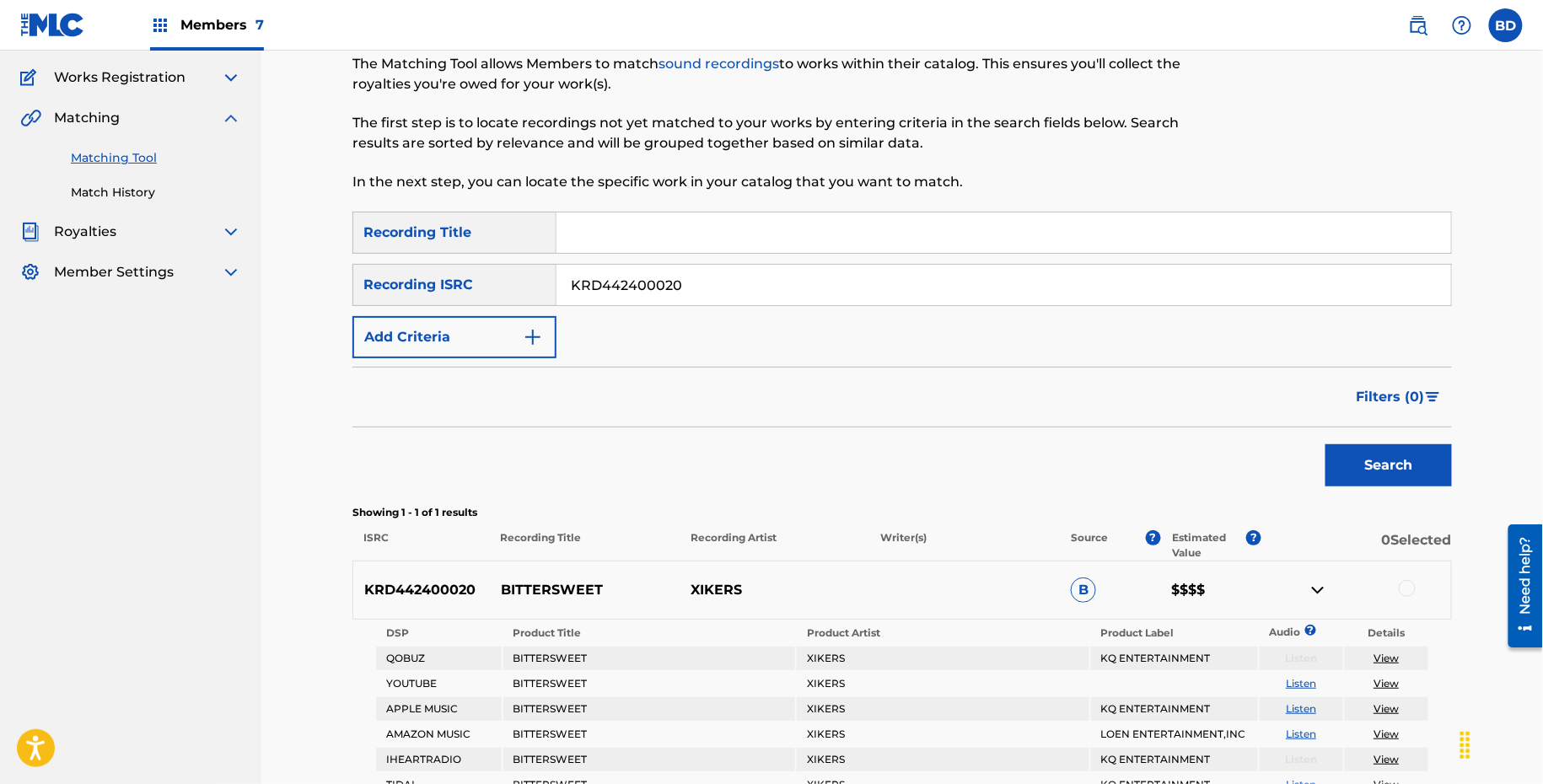 click on "KRD442400020 BITTERSWEET XIKERS B $$$$" at bounding box center (902, 590) 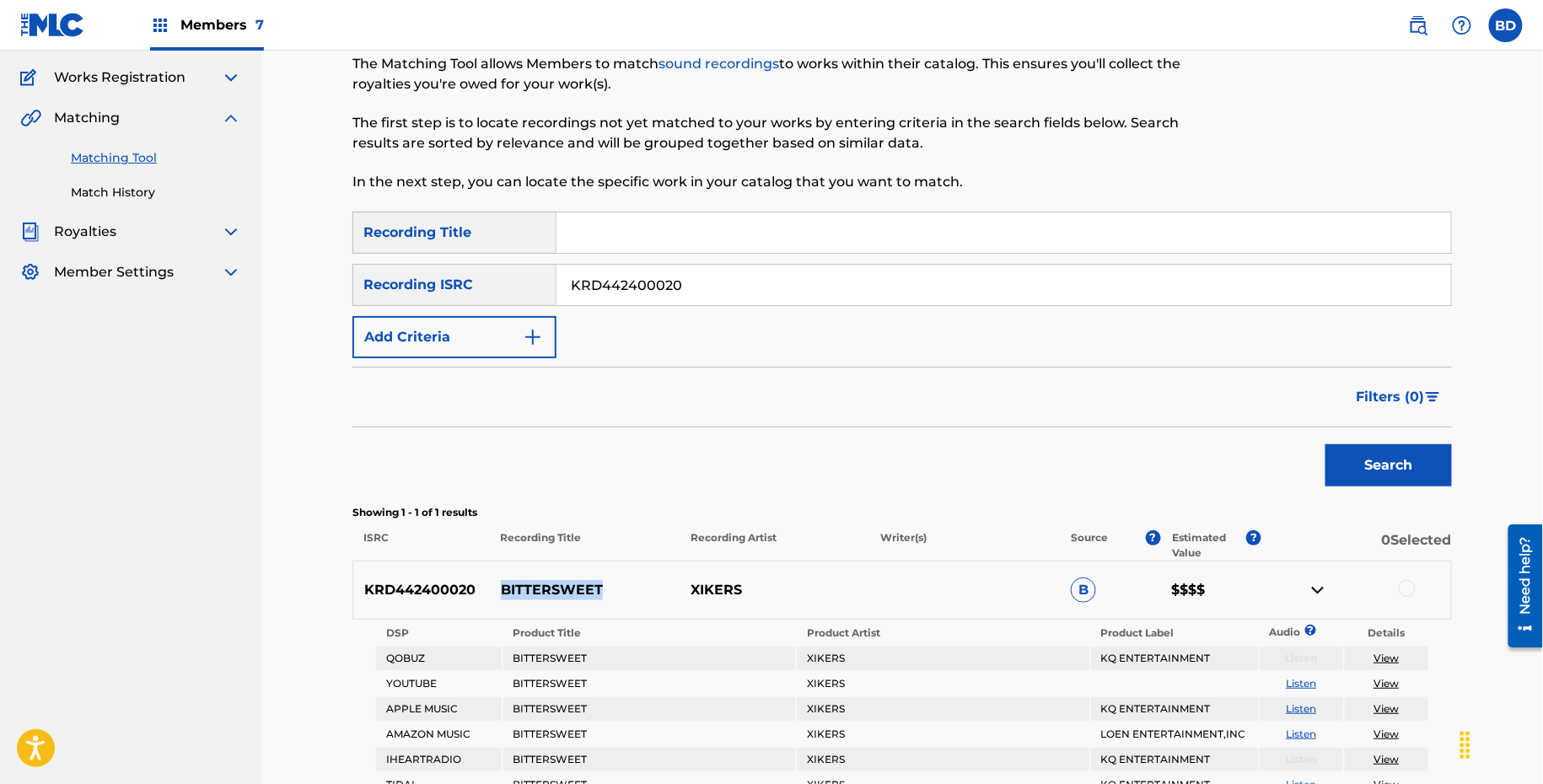 click on "KRD442400020 BITTERSWEET XIKERS B $$$$" at bounding box center (902, 590) 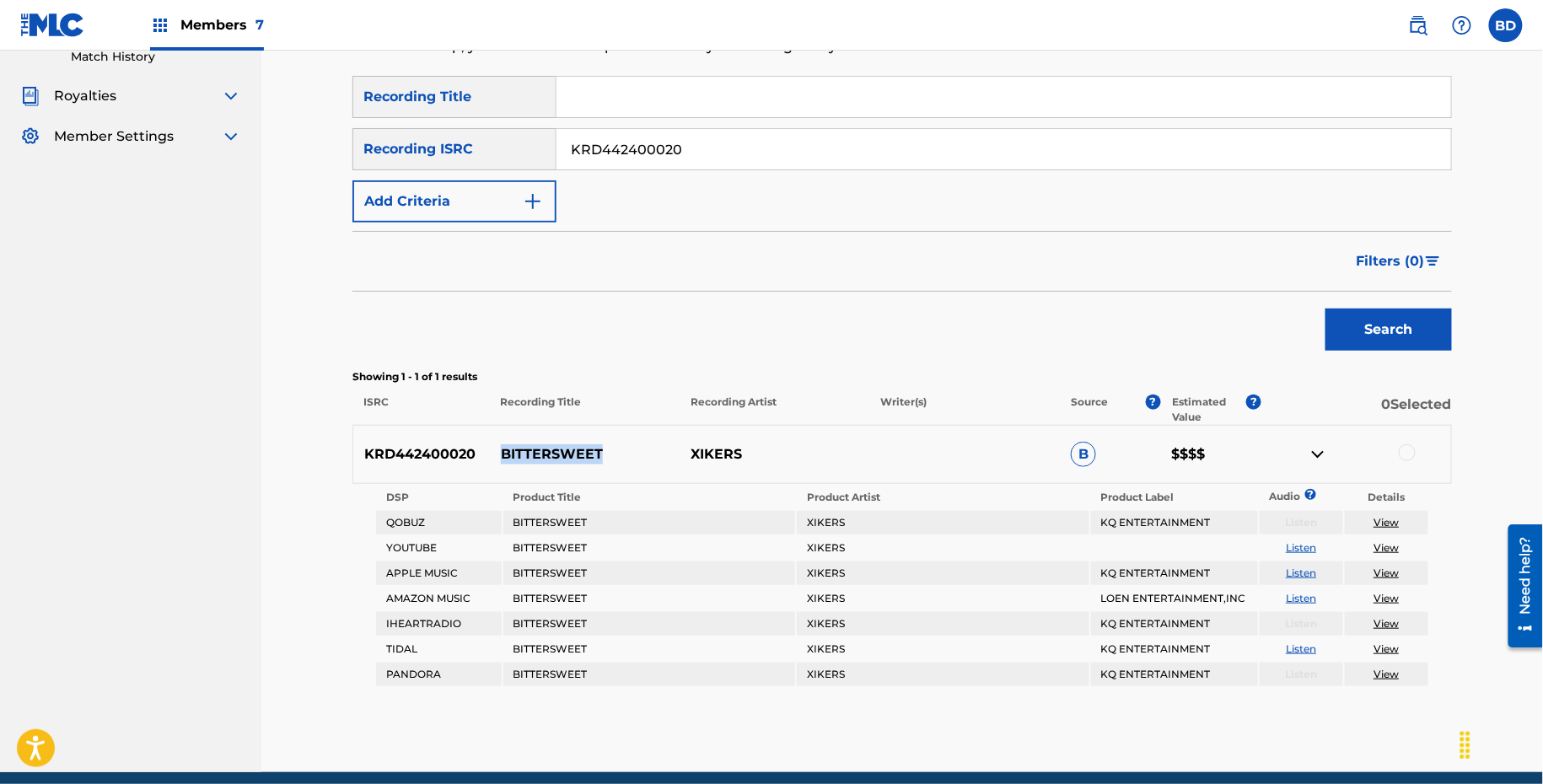 scroll, scrollTop: 334, scrollLeft: 0, axis: vertical 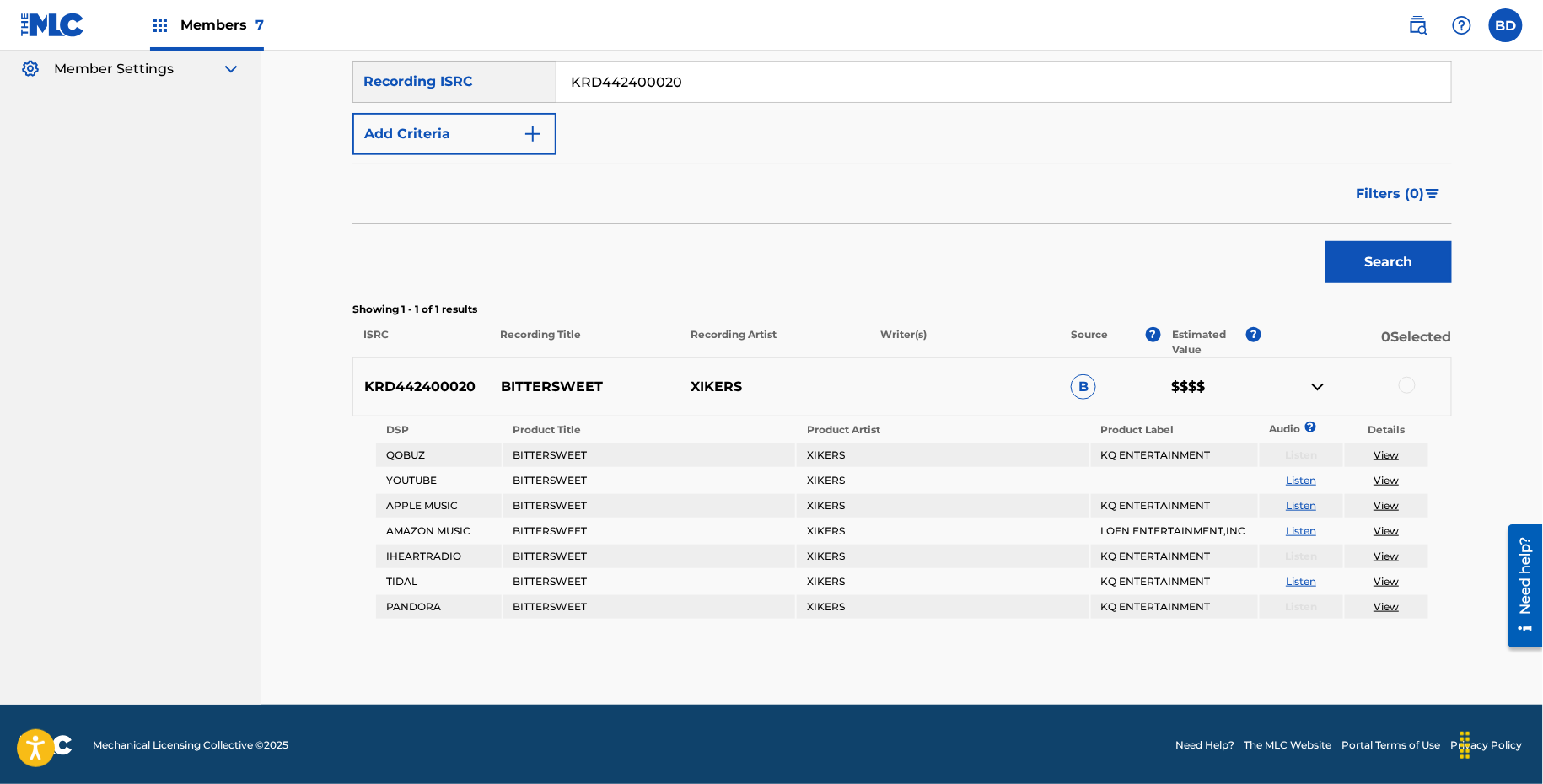 click on "KRD442400020" at bounding box center [1003, 82] 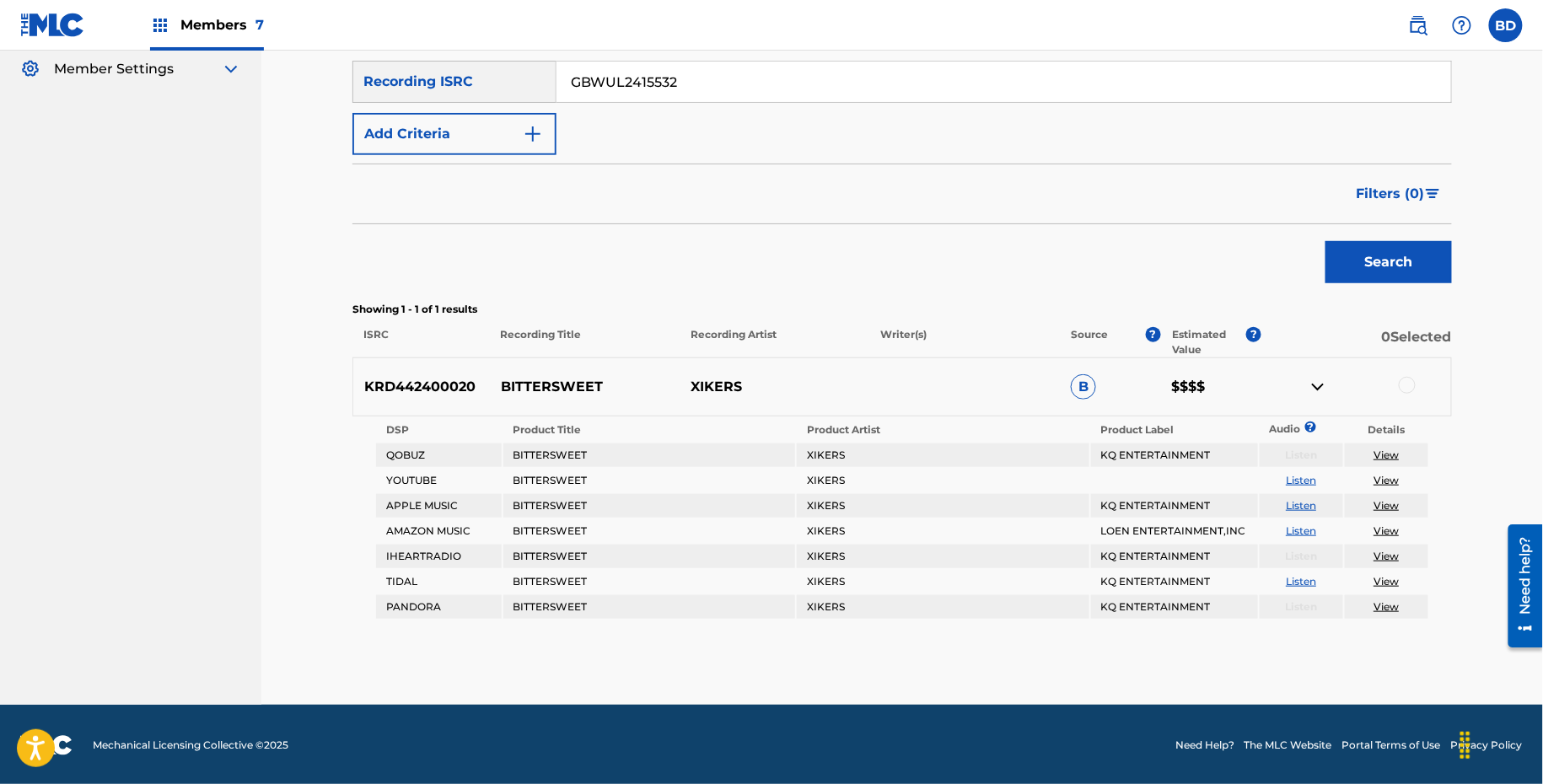 click on "Search" at bounding box center (1389, 262) 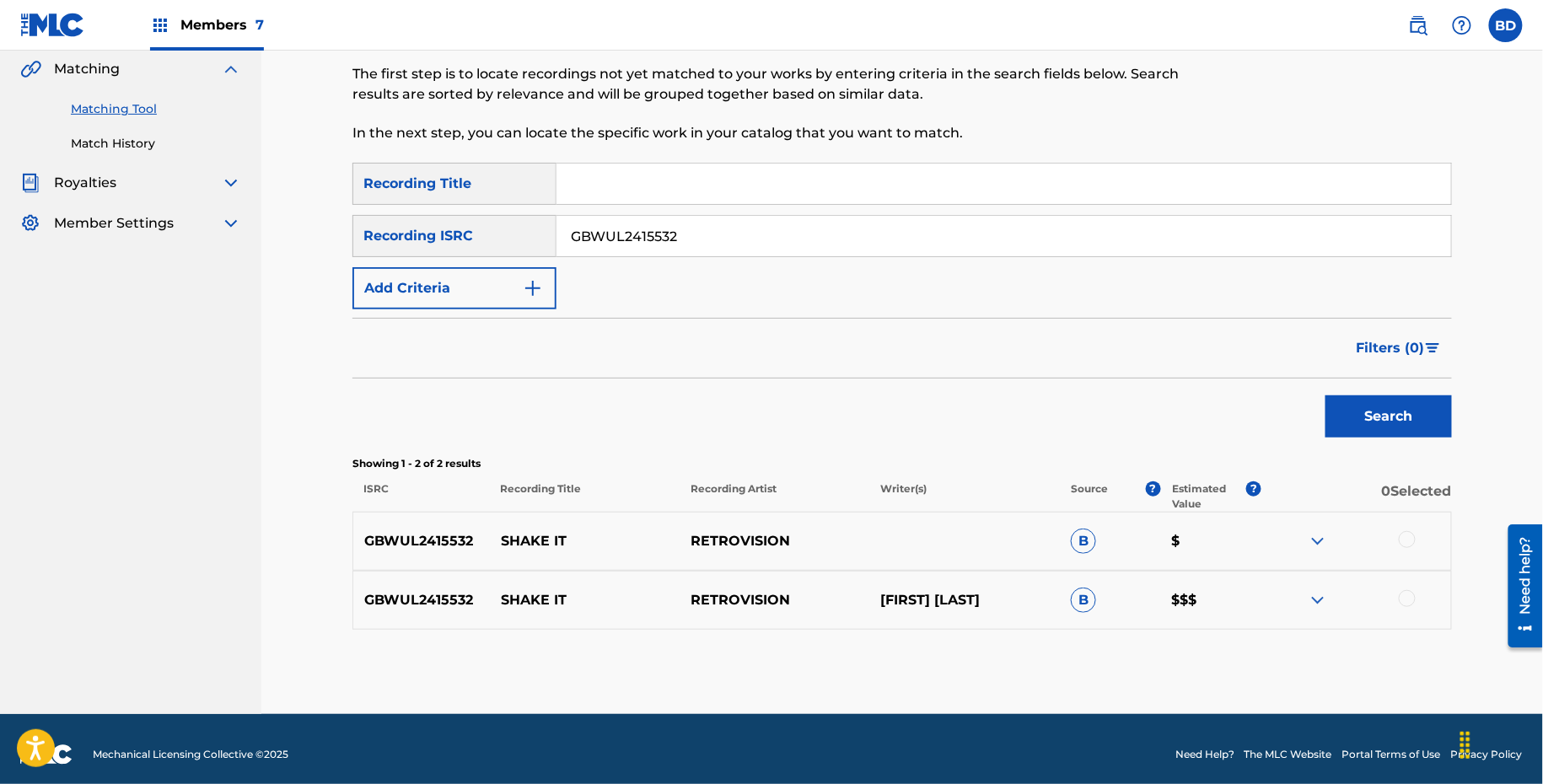 scroll, scrollTop: 190, scrollLeft: 0, axis: vertical 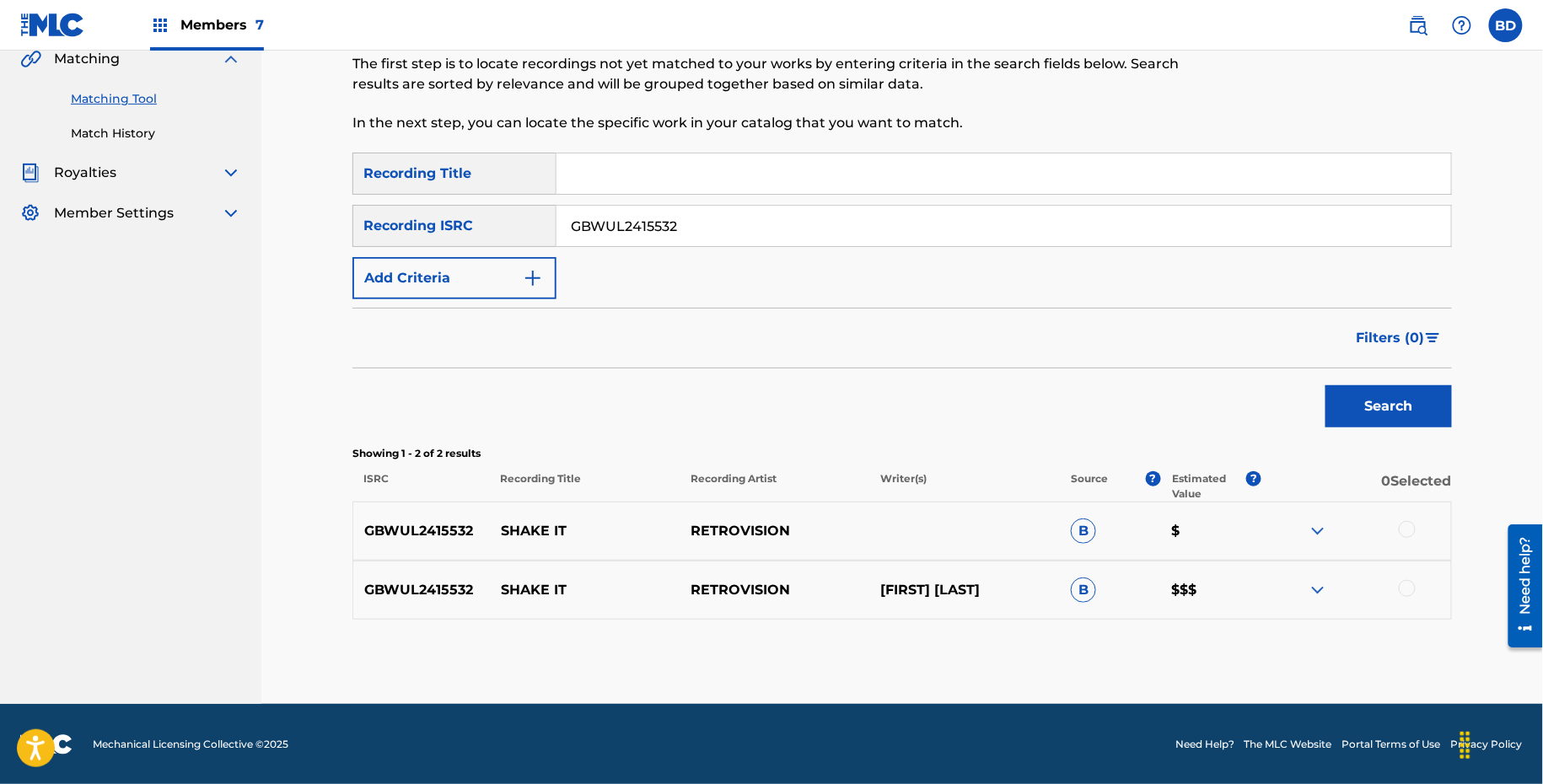 click at bounding box center (1318, 590) 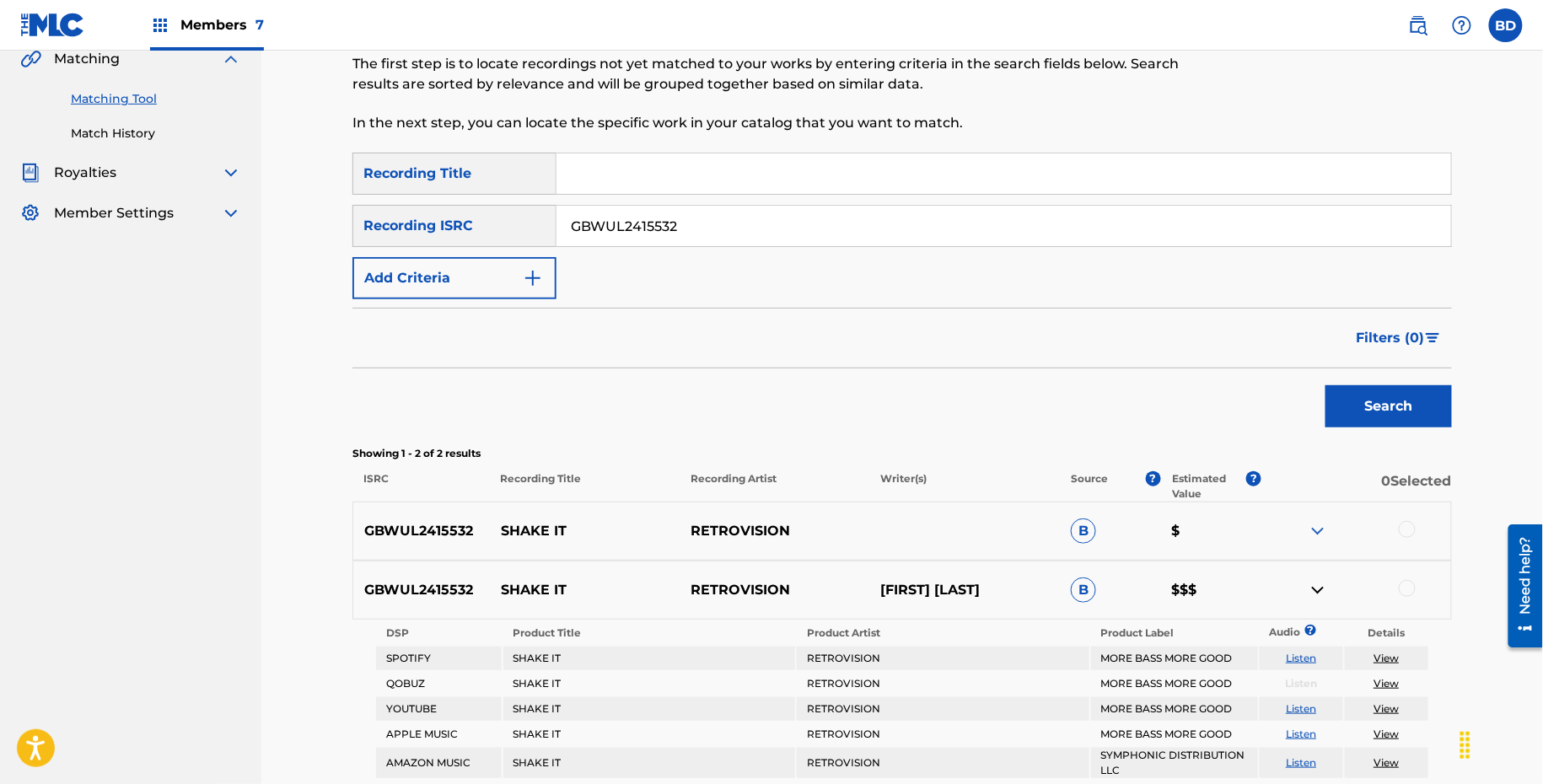 click at bounding box center [1318, 531] 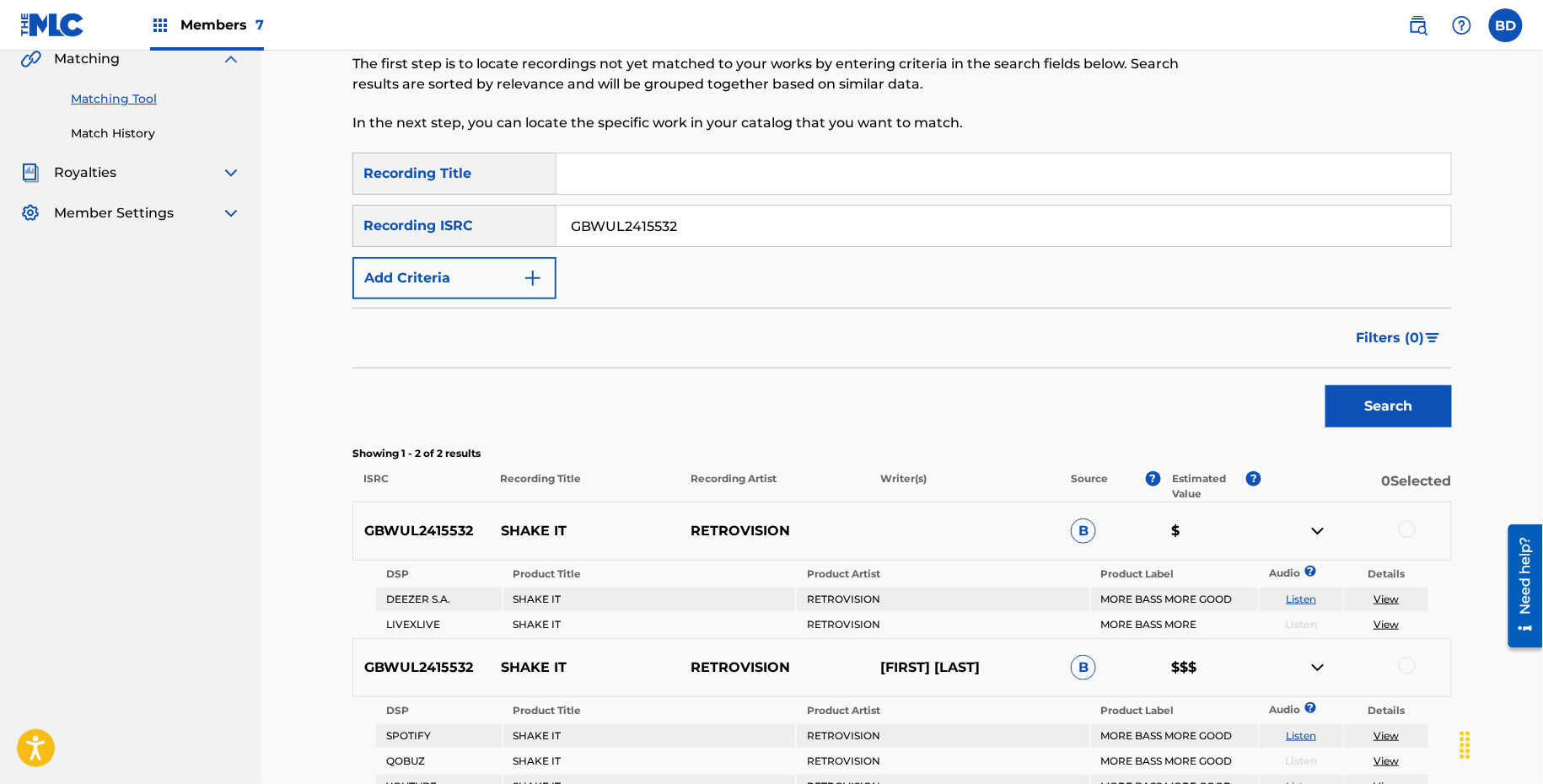 click on "SHAKE IT" at bounding box center [584, 531] 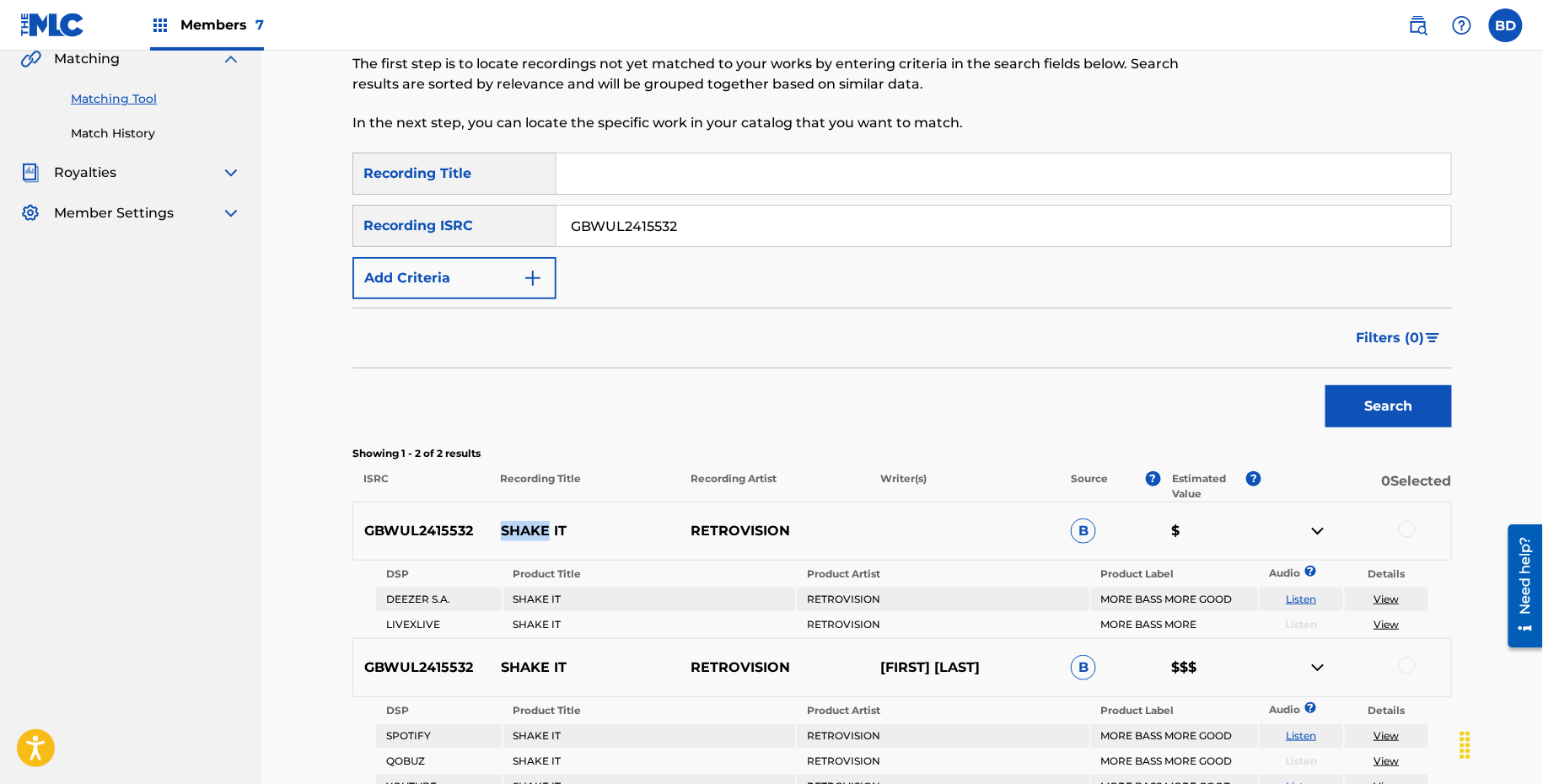 click on "SHAKE IT" at bounding box center (584, 531) 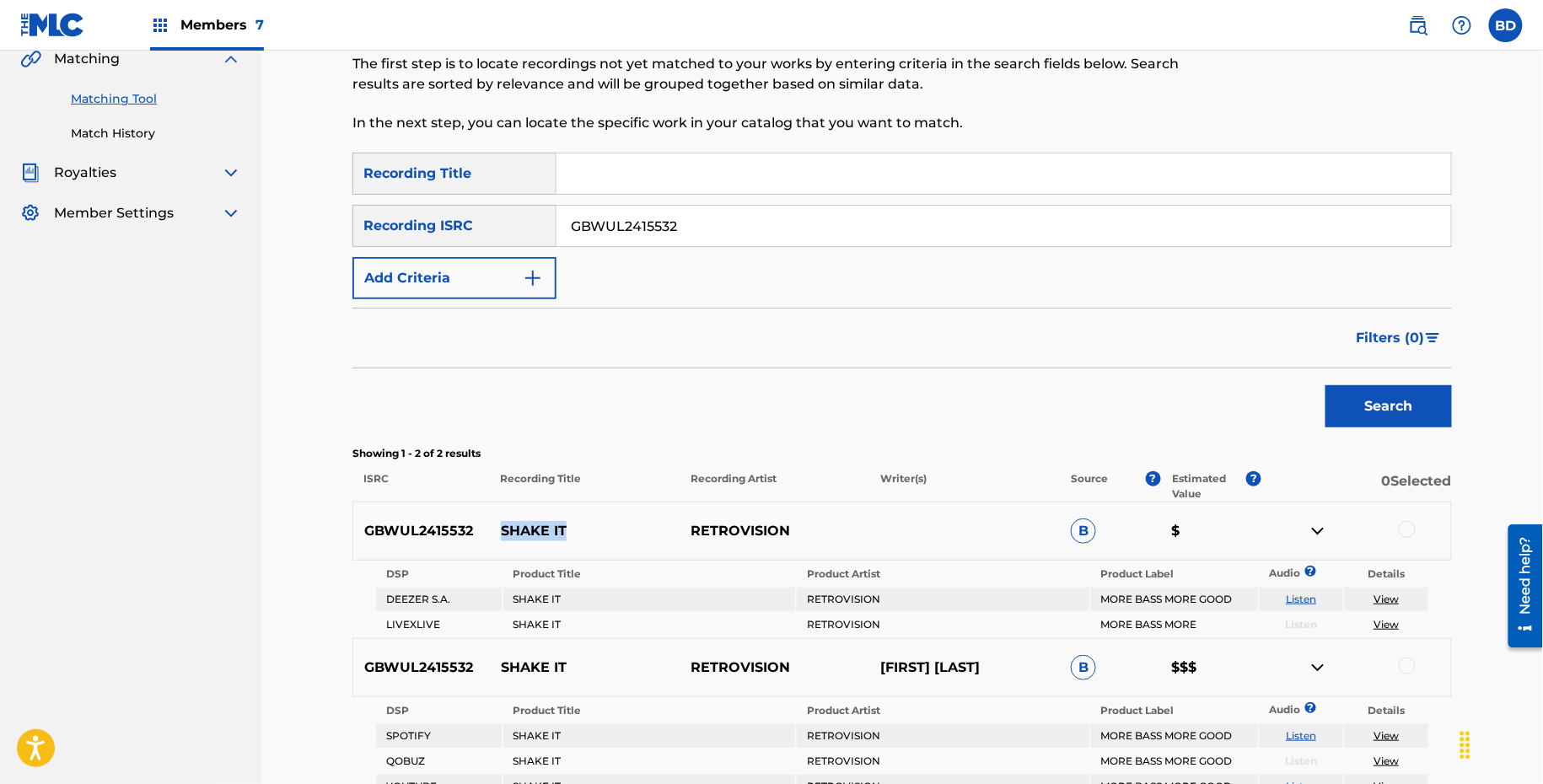 click on "SHAKE IT" at bounding box center (584, 531) 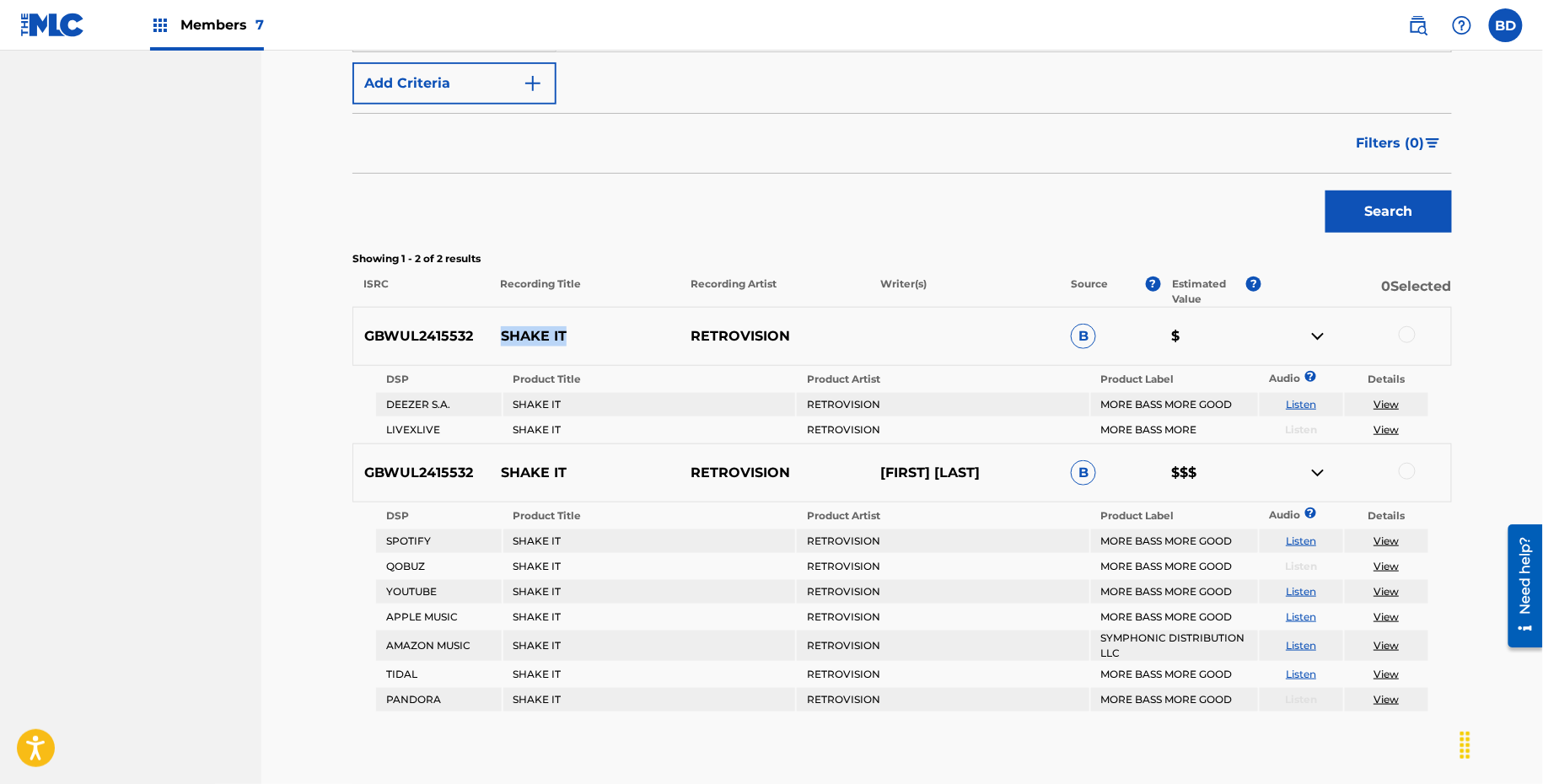 scroll, scrollTop: 403, scrollLeft: 0, axis: vertical 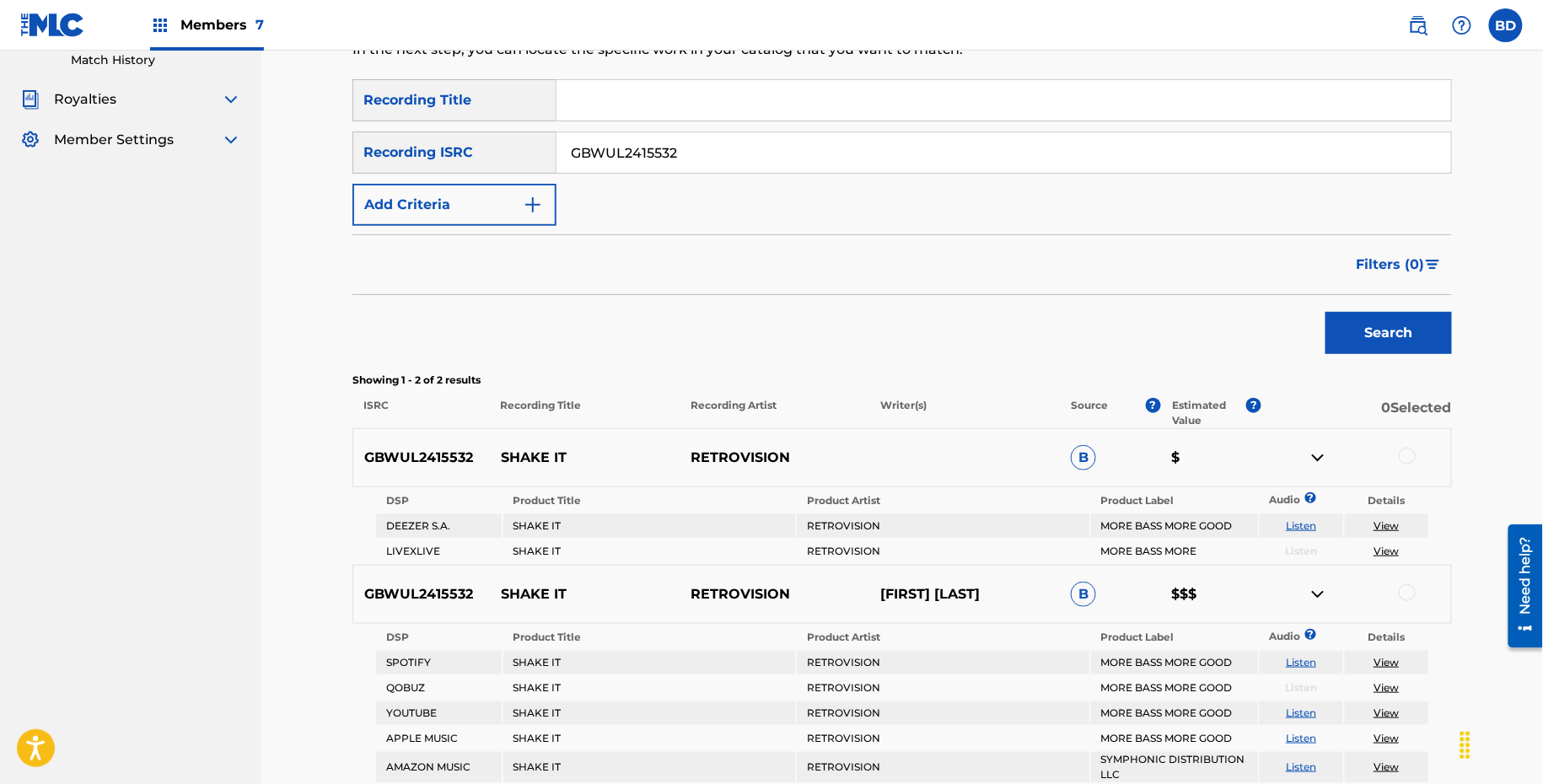 click on "GBWUL2415532" at bounding box center [1003, 153] 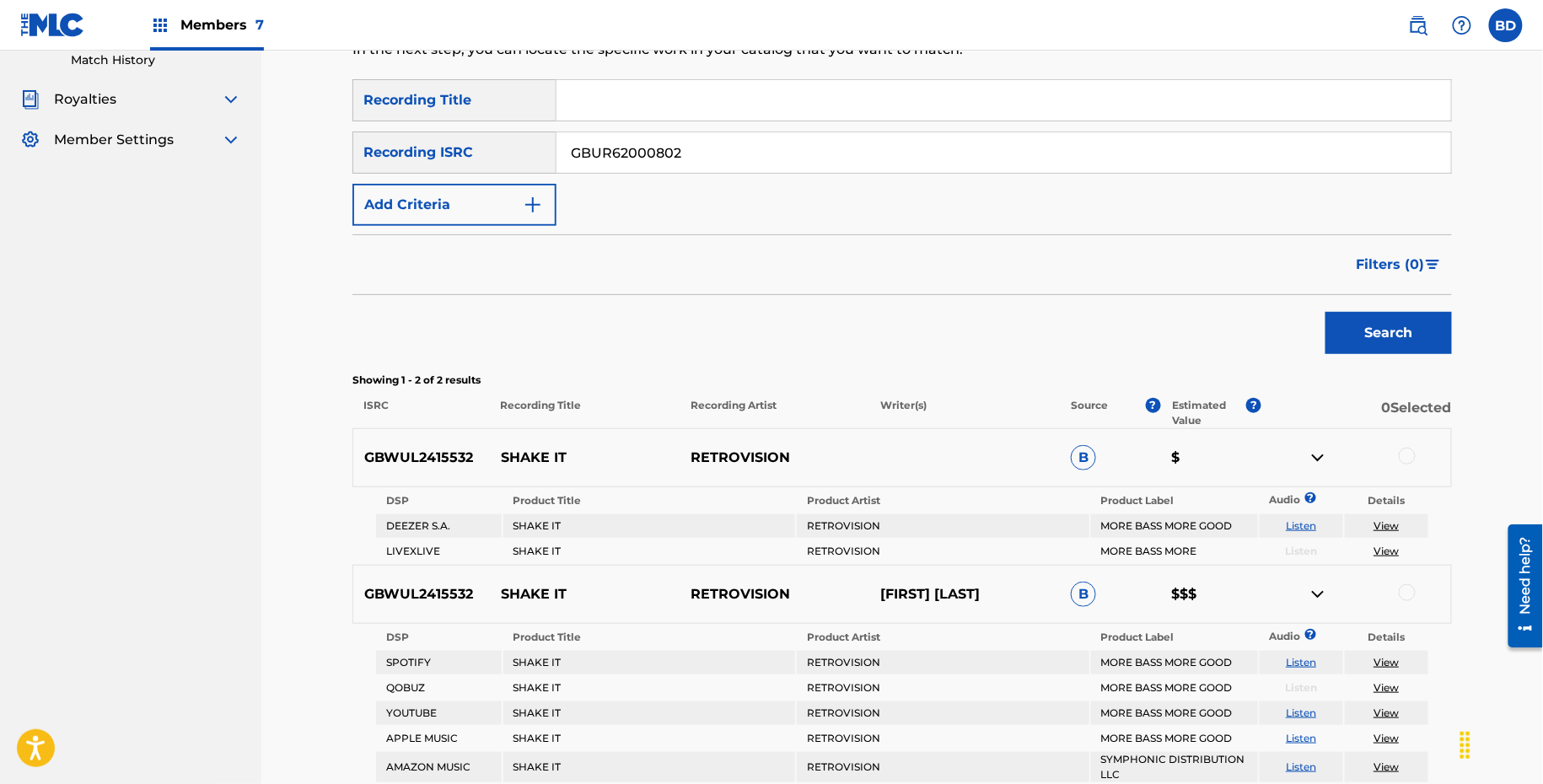 click on "Search" at bounding box center (1389, 333) 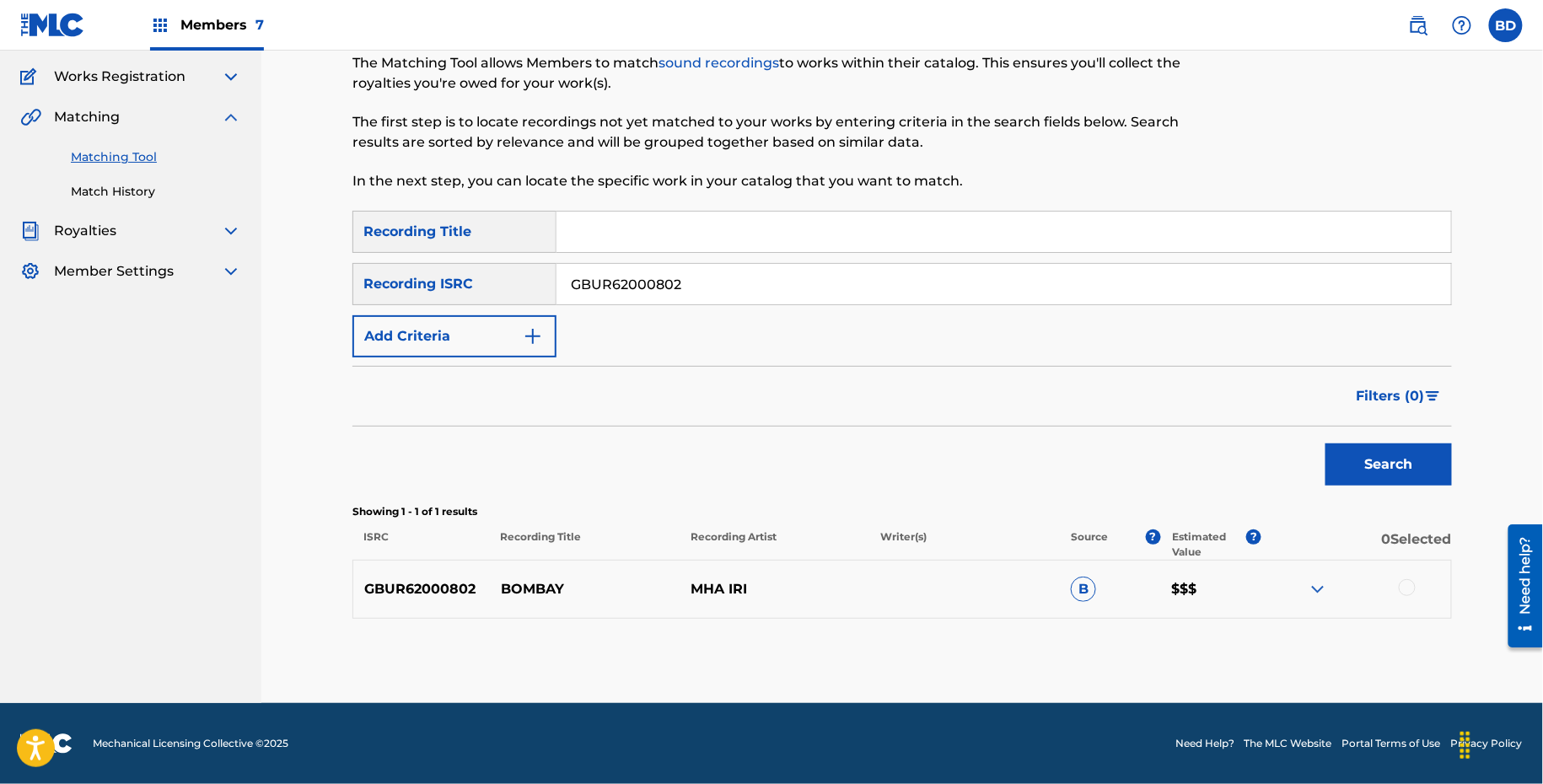 scroll, scrollTop: 131, scrollLeft: 0, axis: vertical 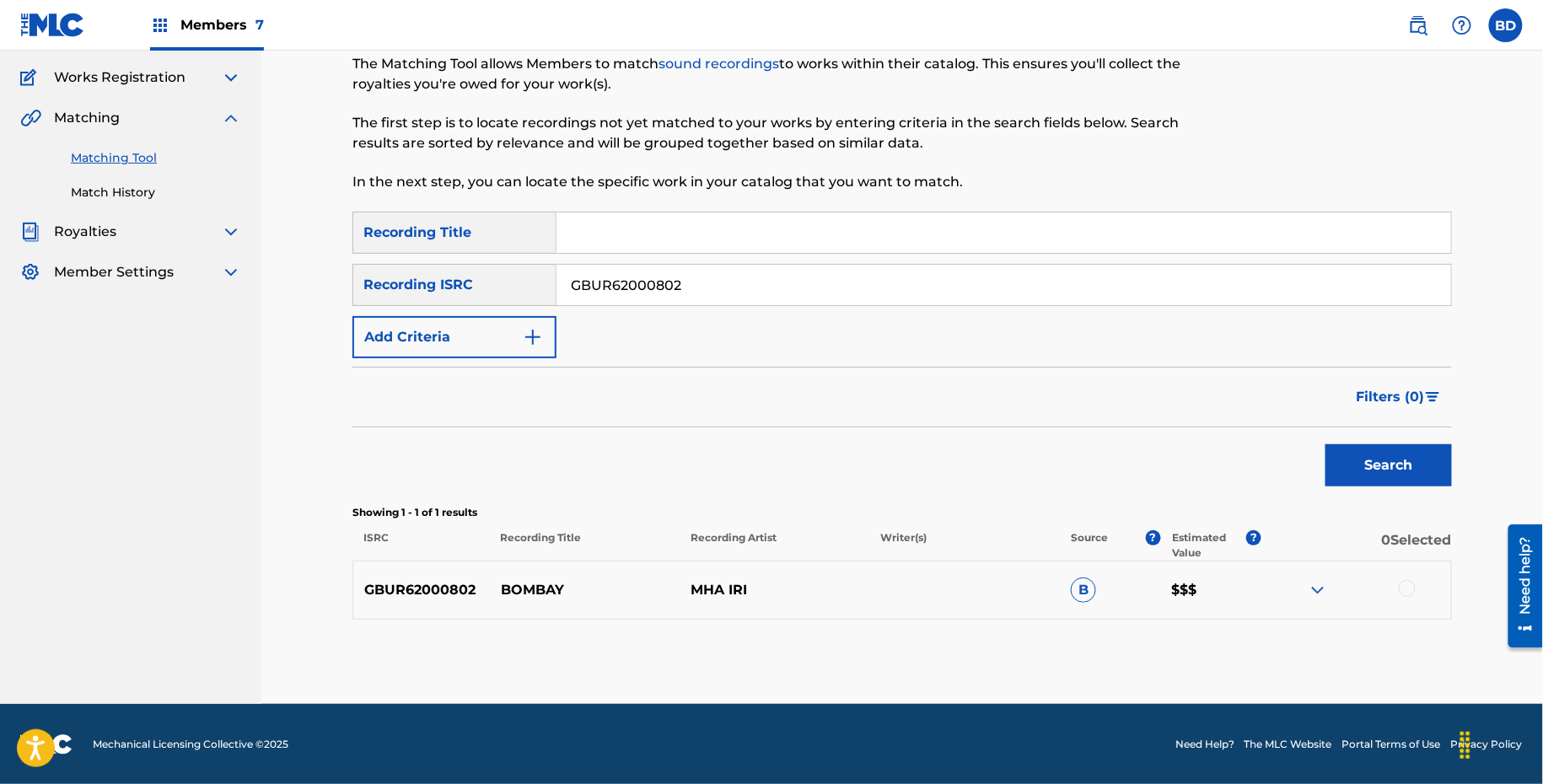 click at bounding box center (1318, 590) 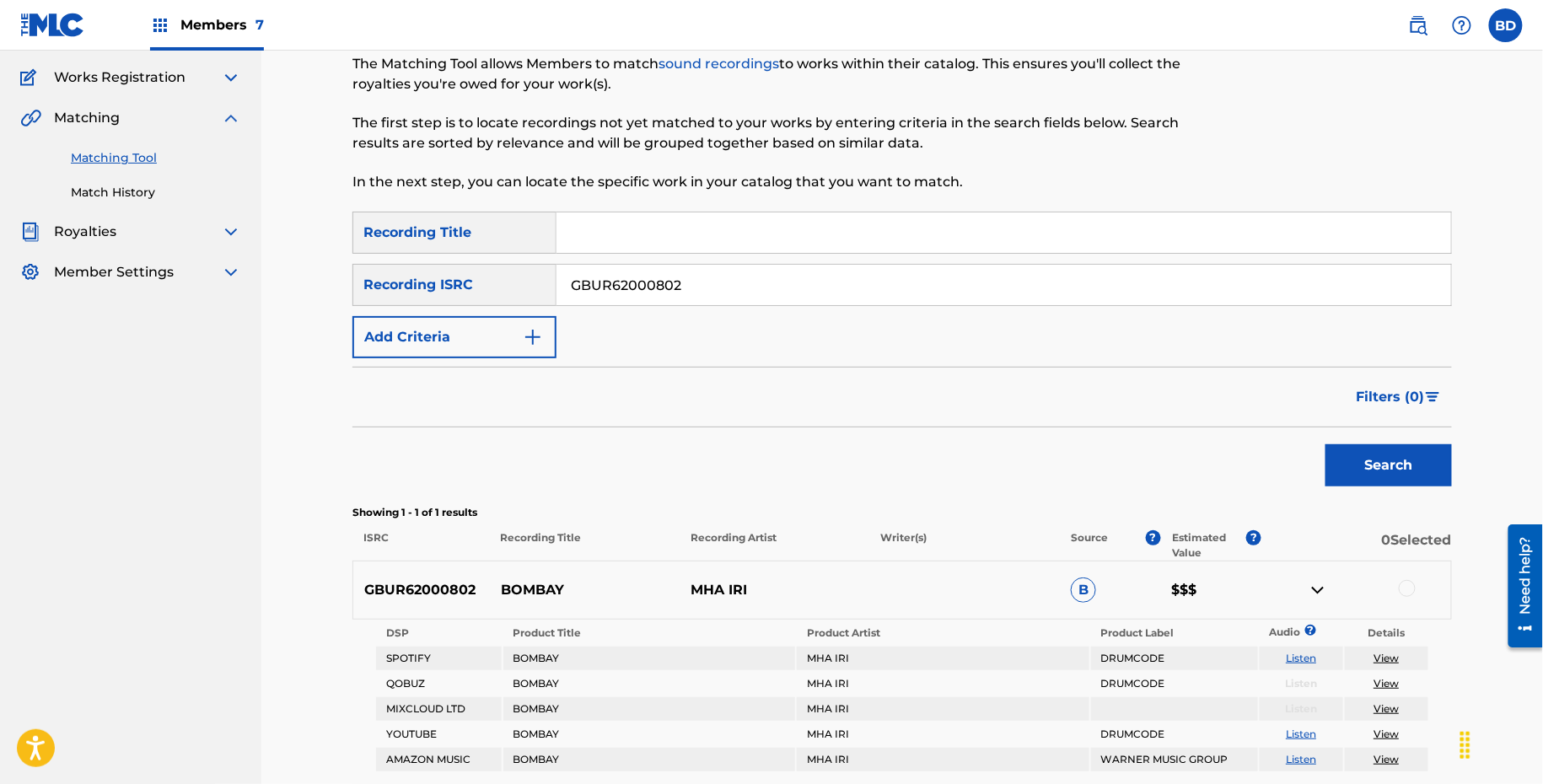 click on "BOMBAY" at bounding box center (584, 590) 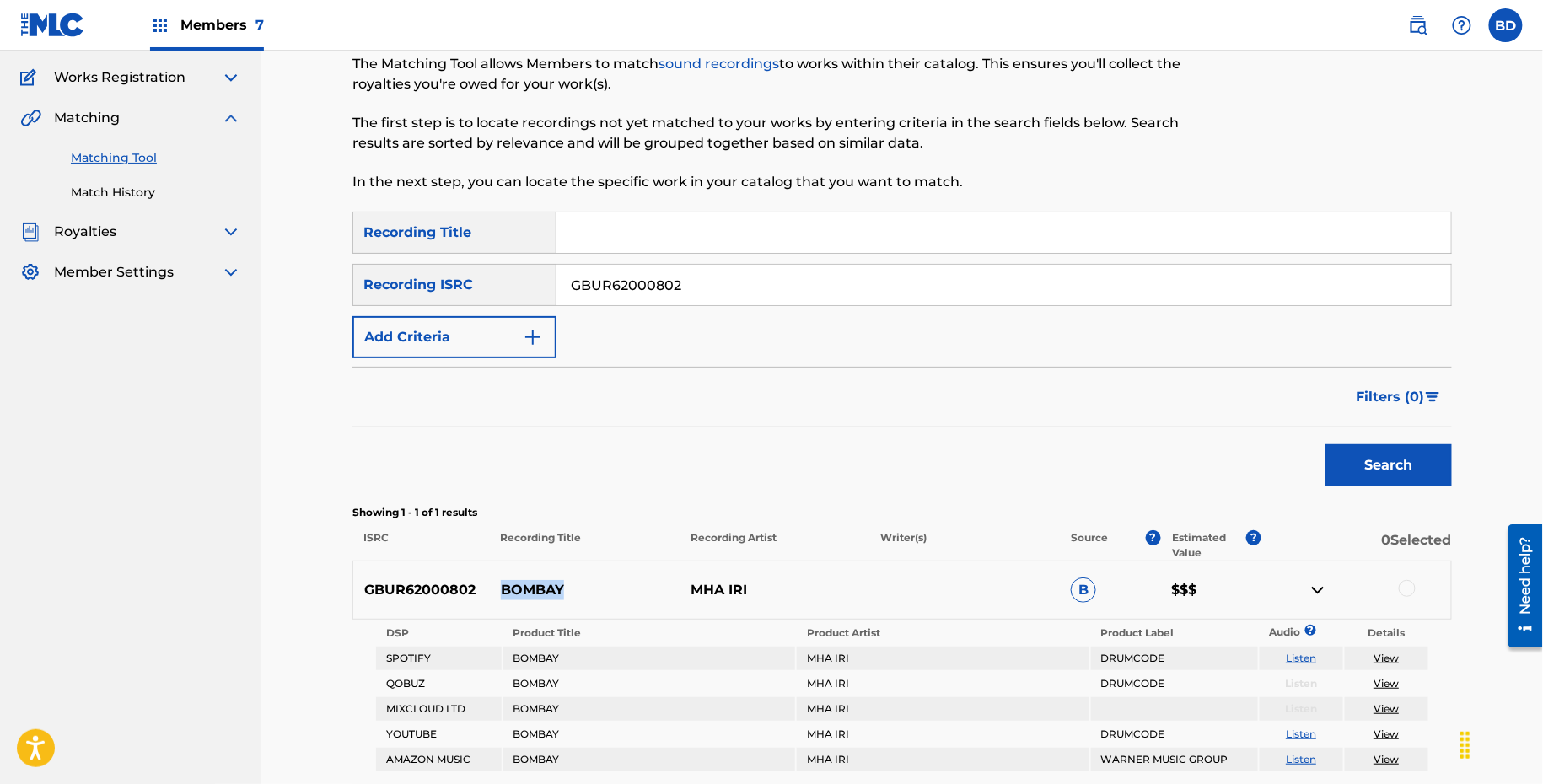 click on "BOMBAY" at bounding box center (584, 590) 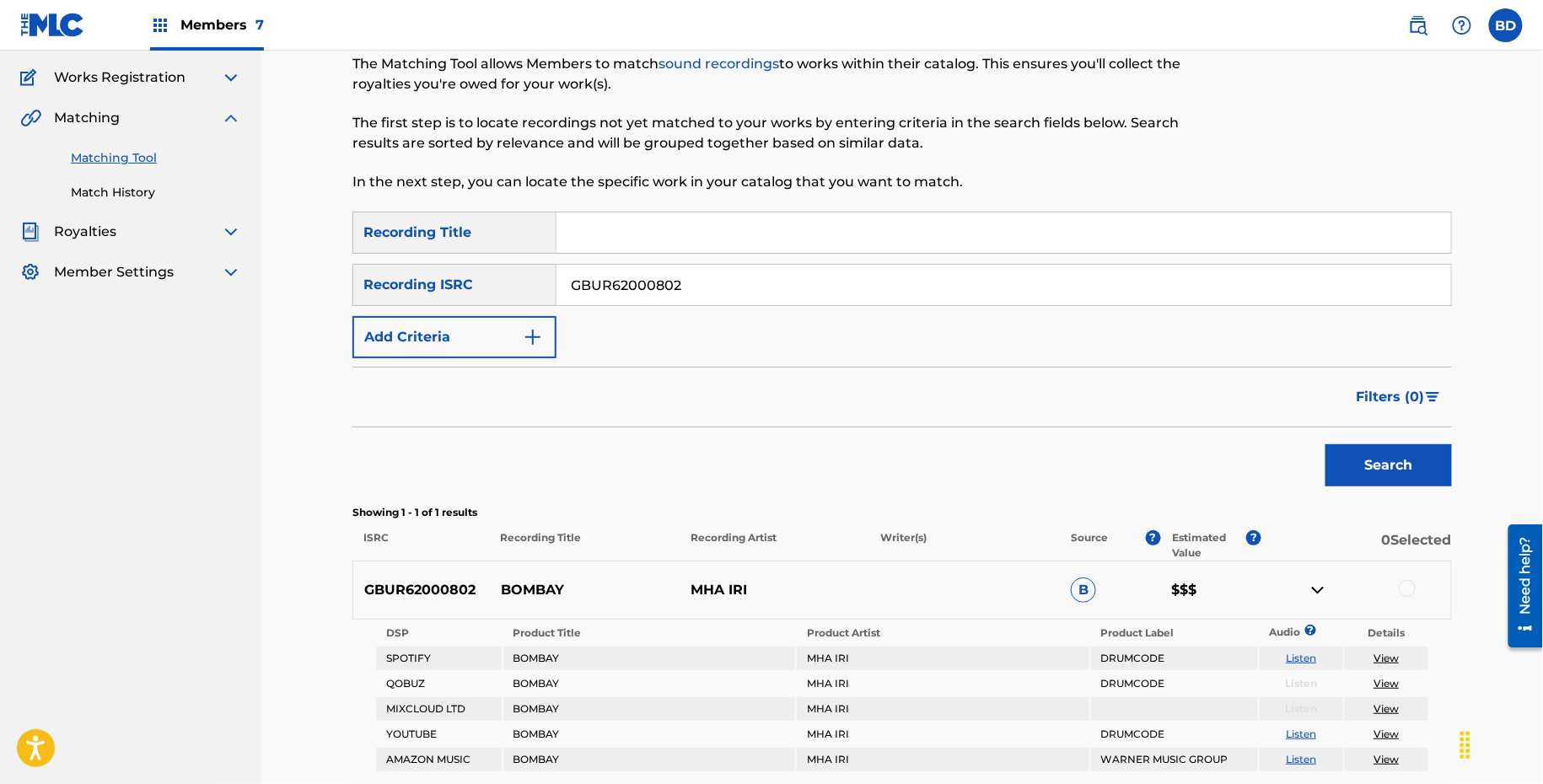 click on "GBUR62000802" at bounding box center (1003, 285) 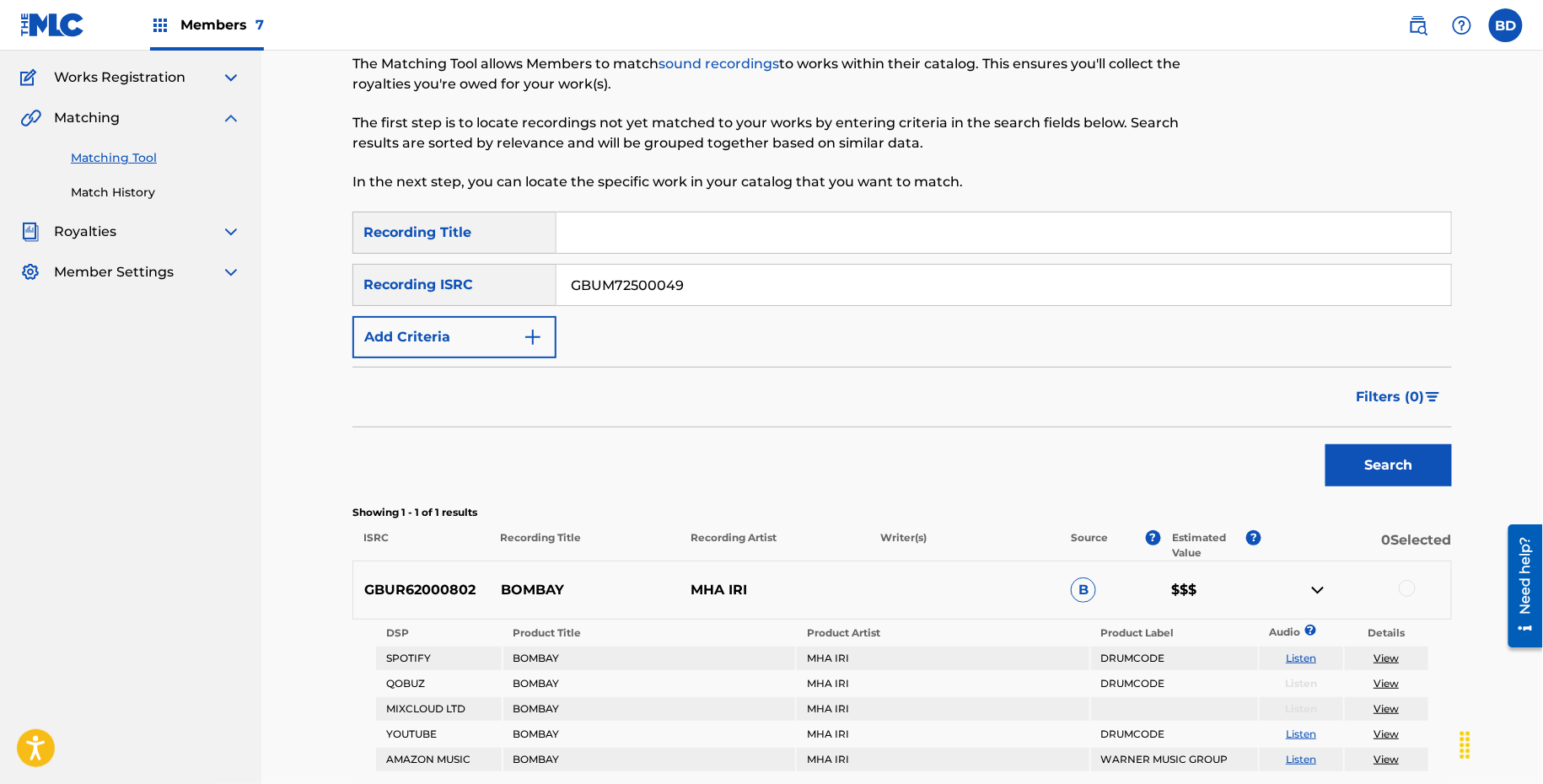 click on "Search" at bounding box center (1389, 465) 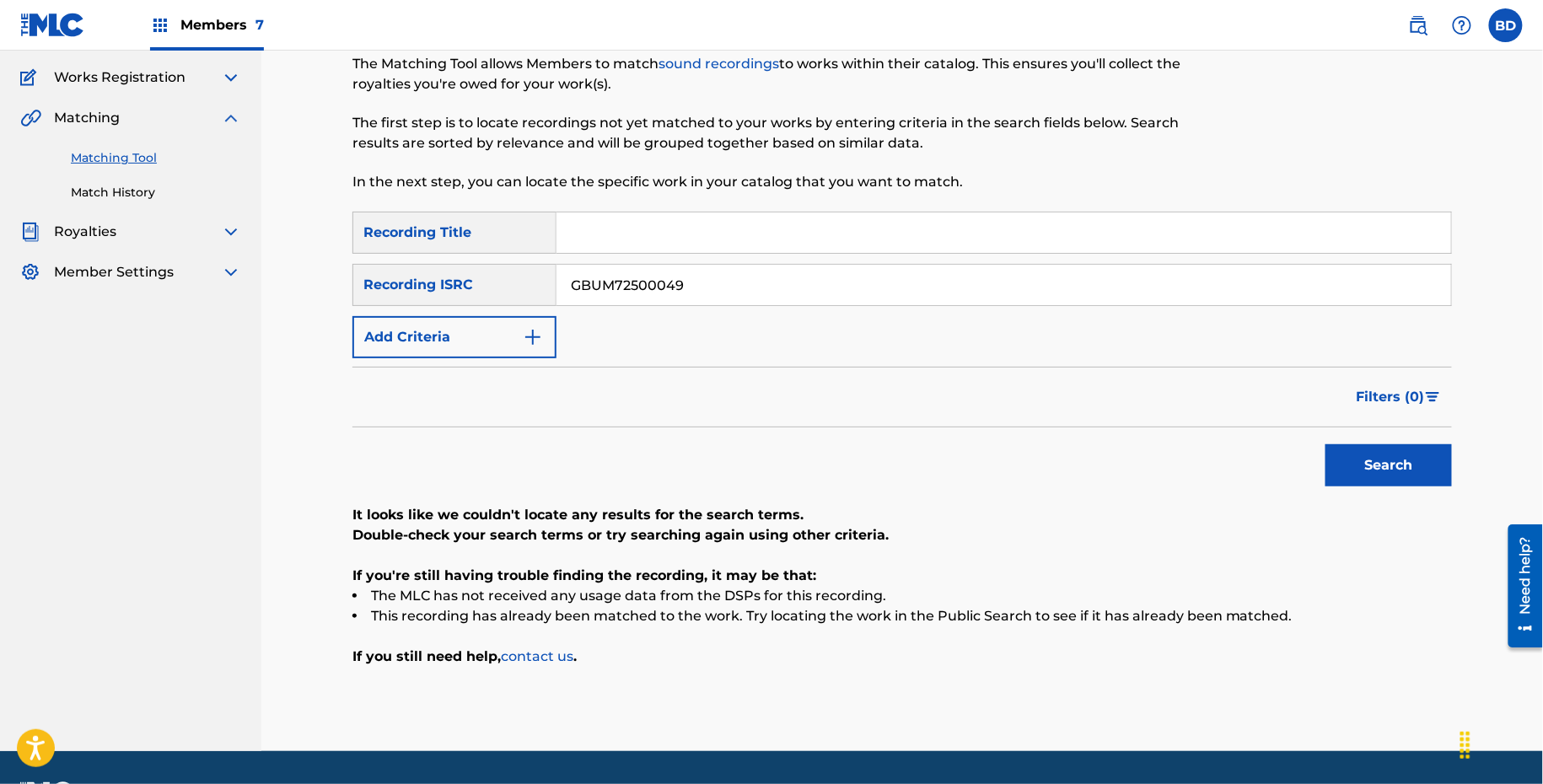 click on "SearchWithCriteria8fc4ec7e-ad41-4465-b6e1-0799a3ca48f7 Recording Title SearchWithCriteria4d3eb816-fcba-4dd5-be6e-2f787dfa6854 Recording ISRC GBUM72500049 Add Criteria" at bounding box center (902, 285) 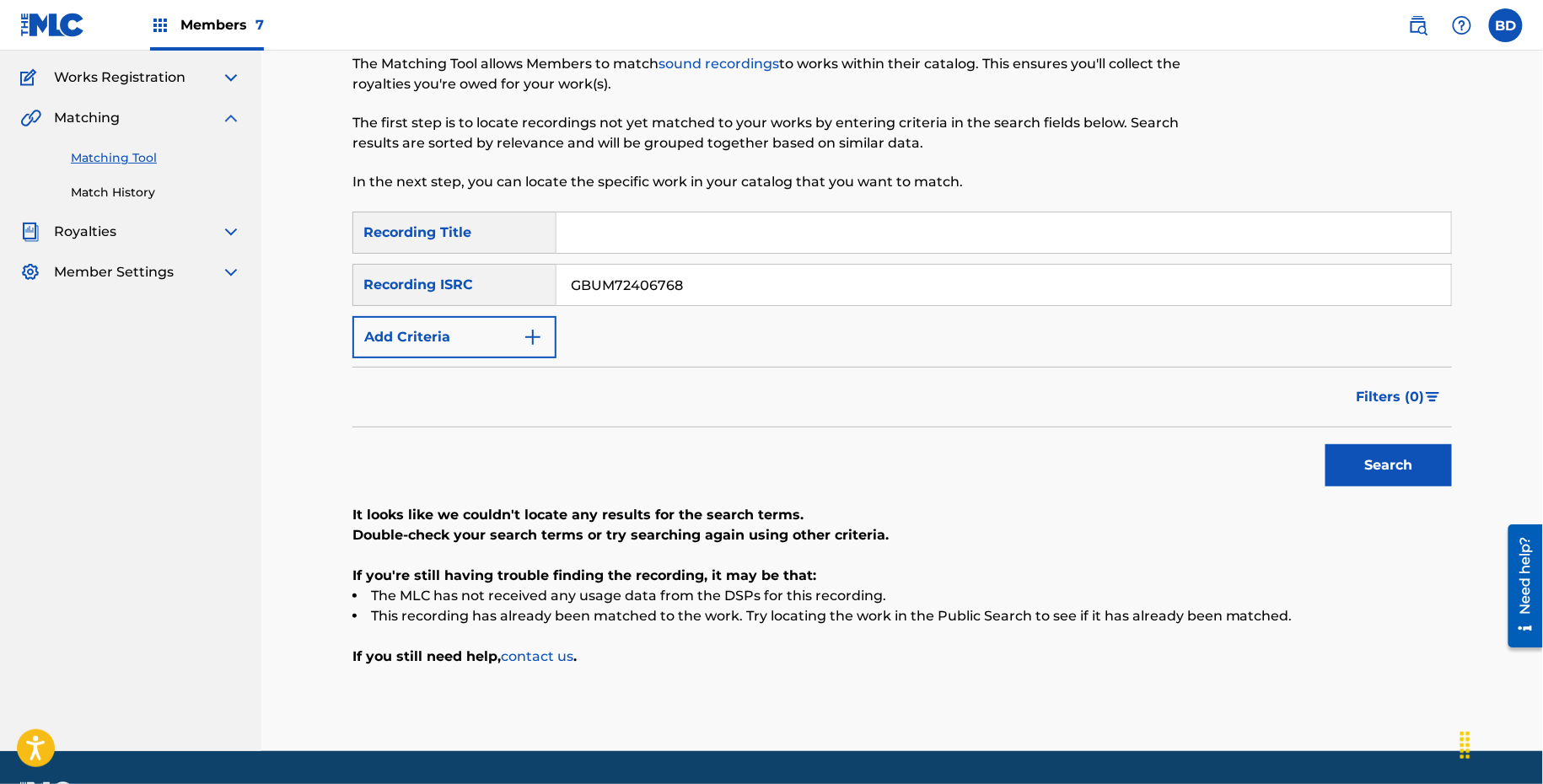 click on "Search" at bounding box center [1389, 465] 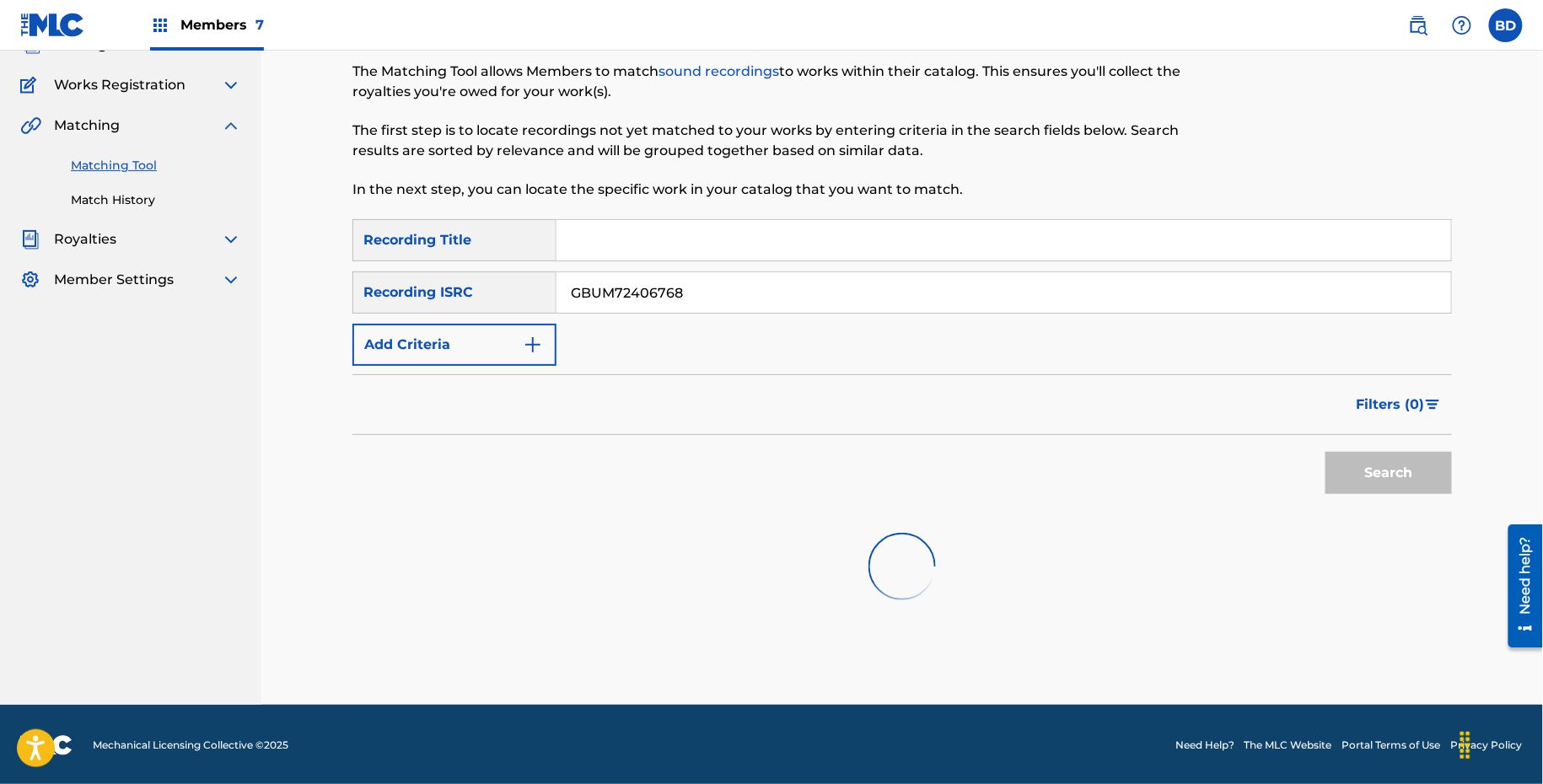 scroll, scrollTop: 131, scrollLeft: 0, axis: vertical 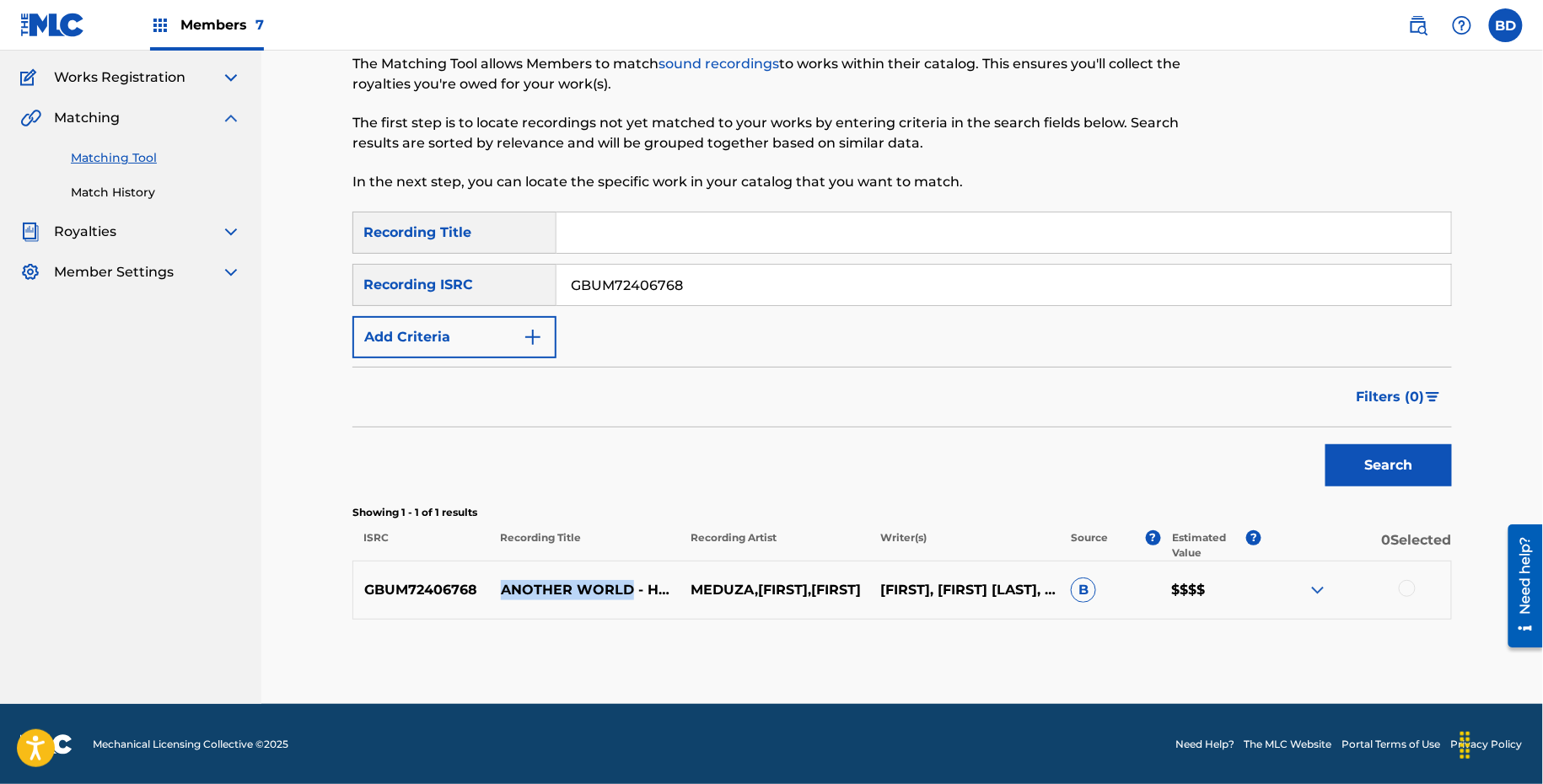 drag, startPoint x: 504, startPoint y: 579, endPoint x: 630, endPoint y: 580, distance: 126.00397 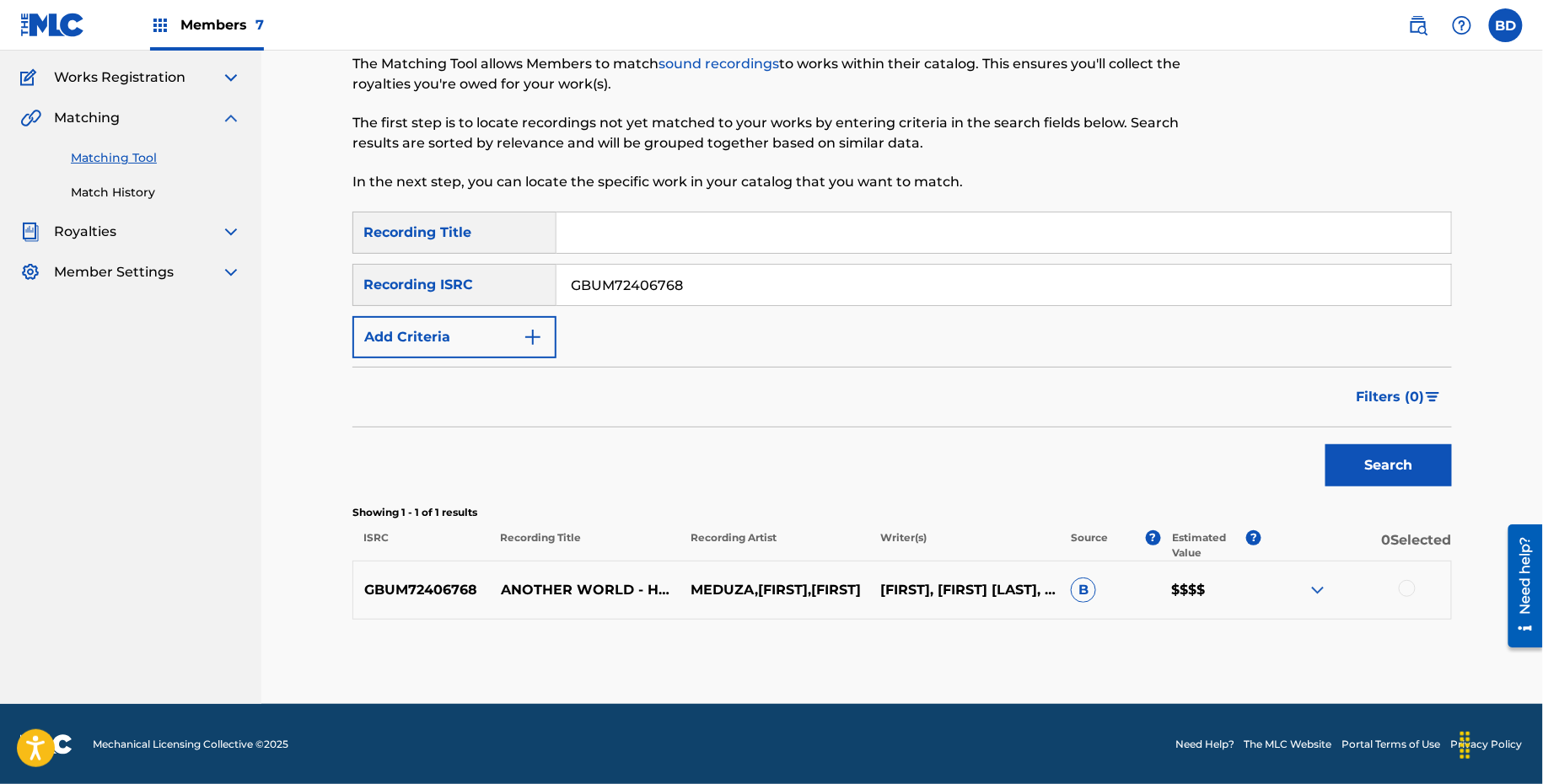 click at bounding box center [1356, 590] 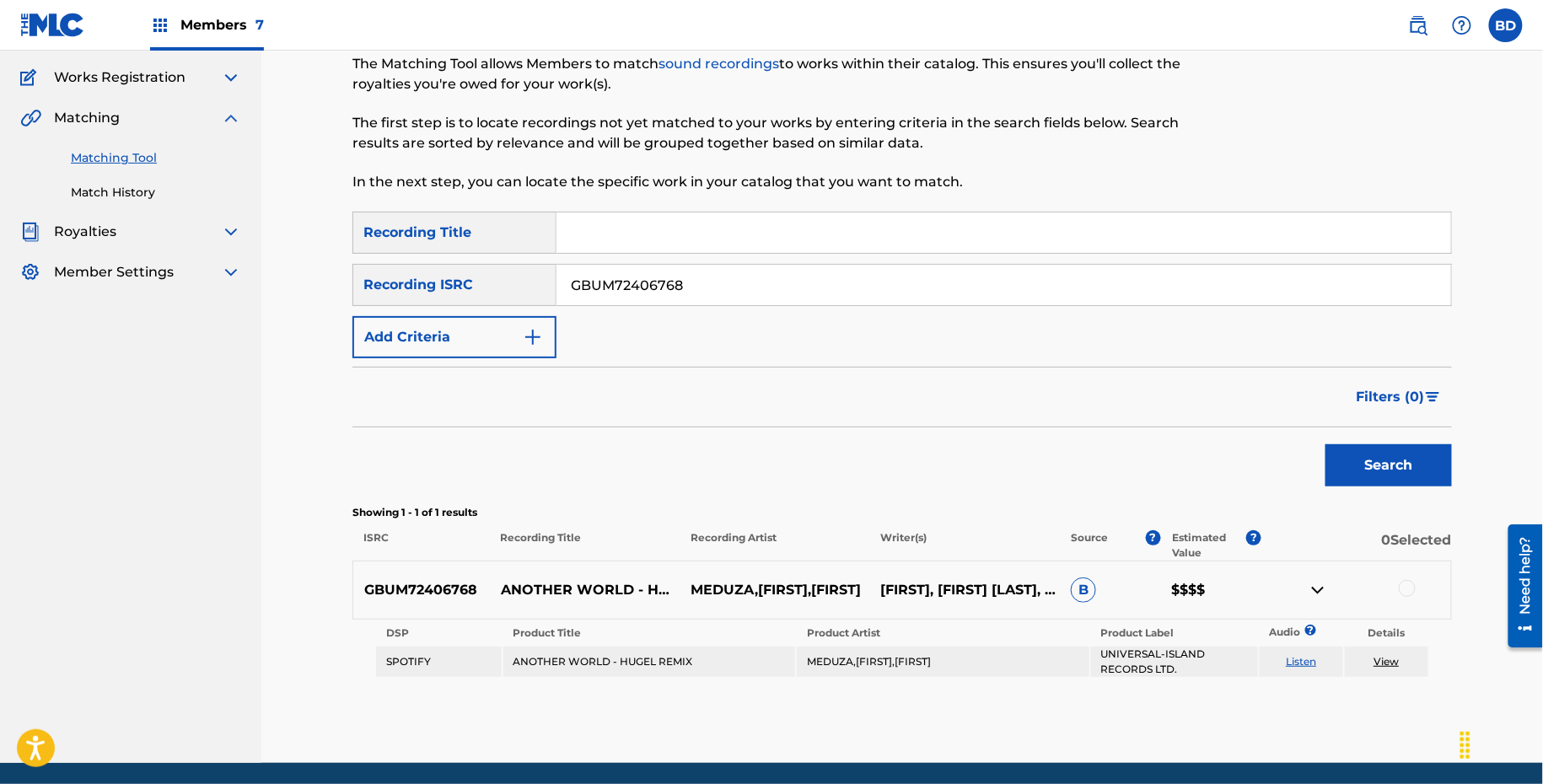 click on "GBUM72406768" at bounding box center [1003, 285] 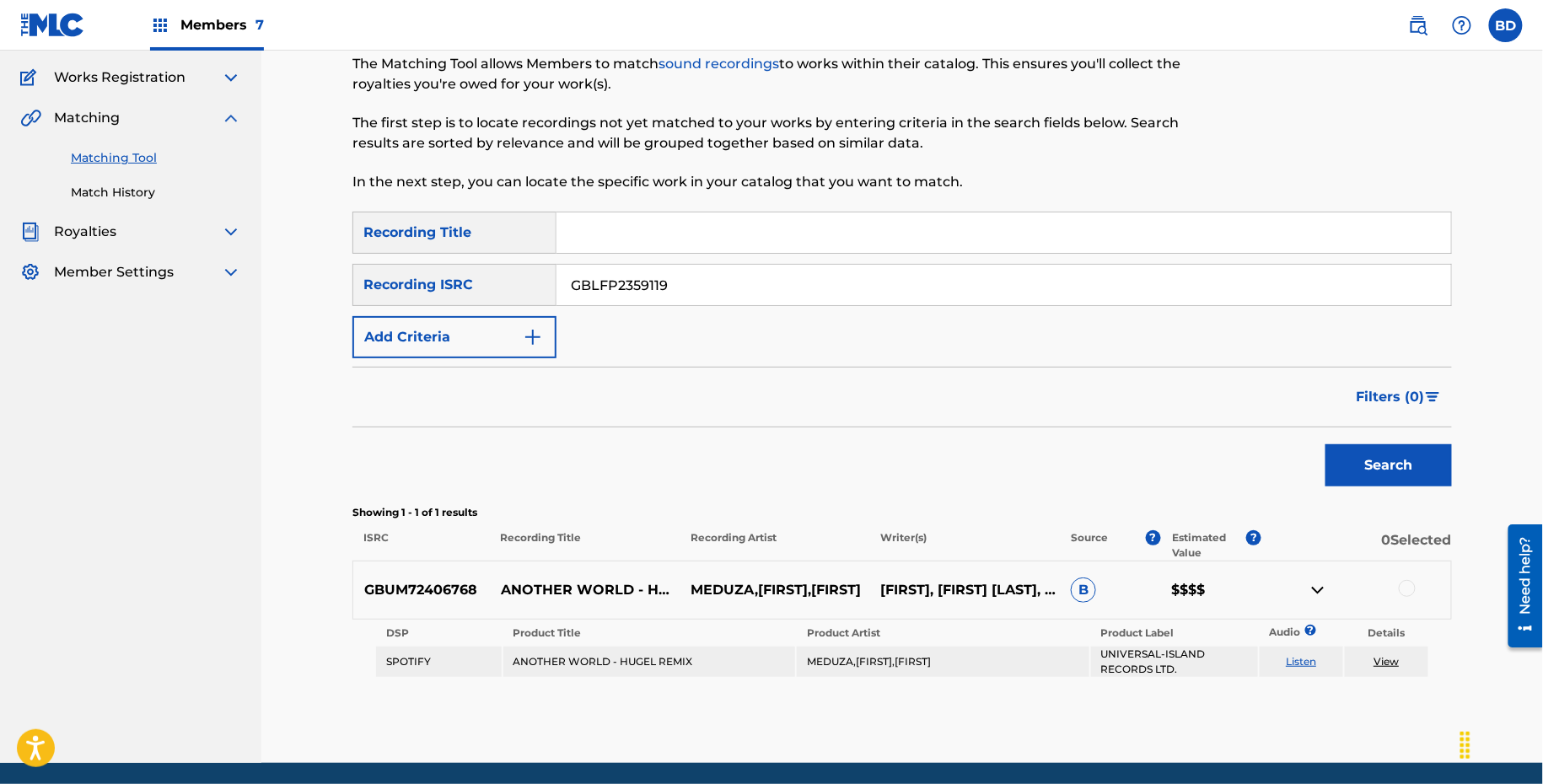 click on "Search" at bounding box center [1389, 465] 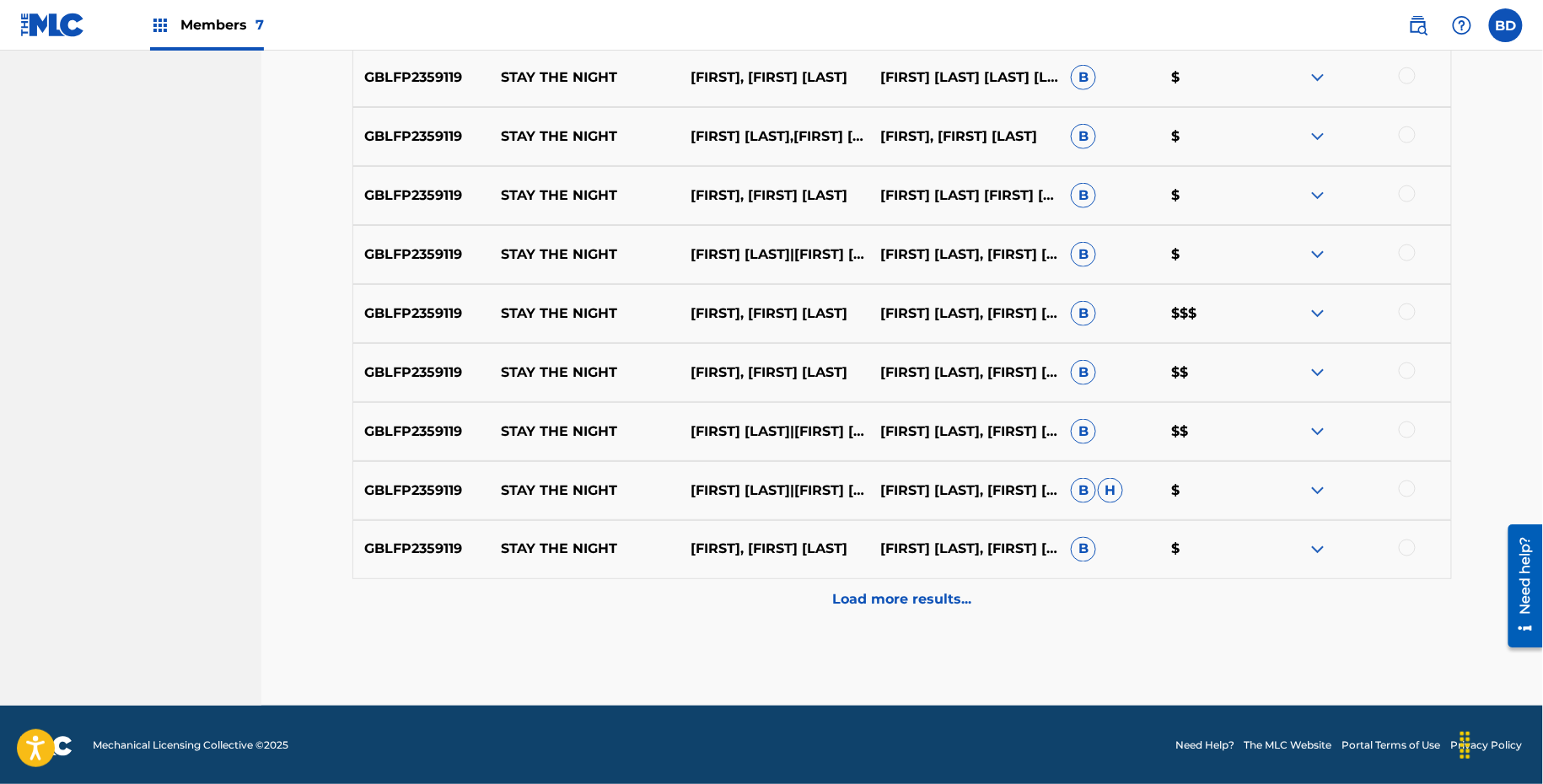 click on "Load more results..." at bounding box center [902, 600] 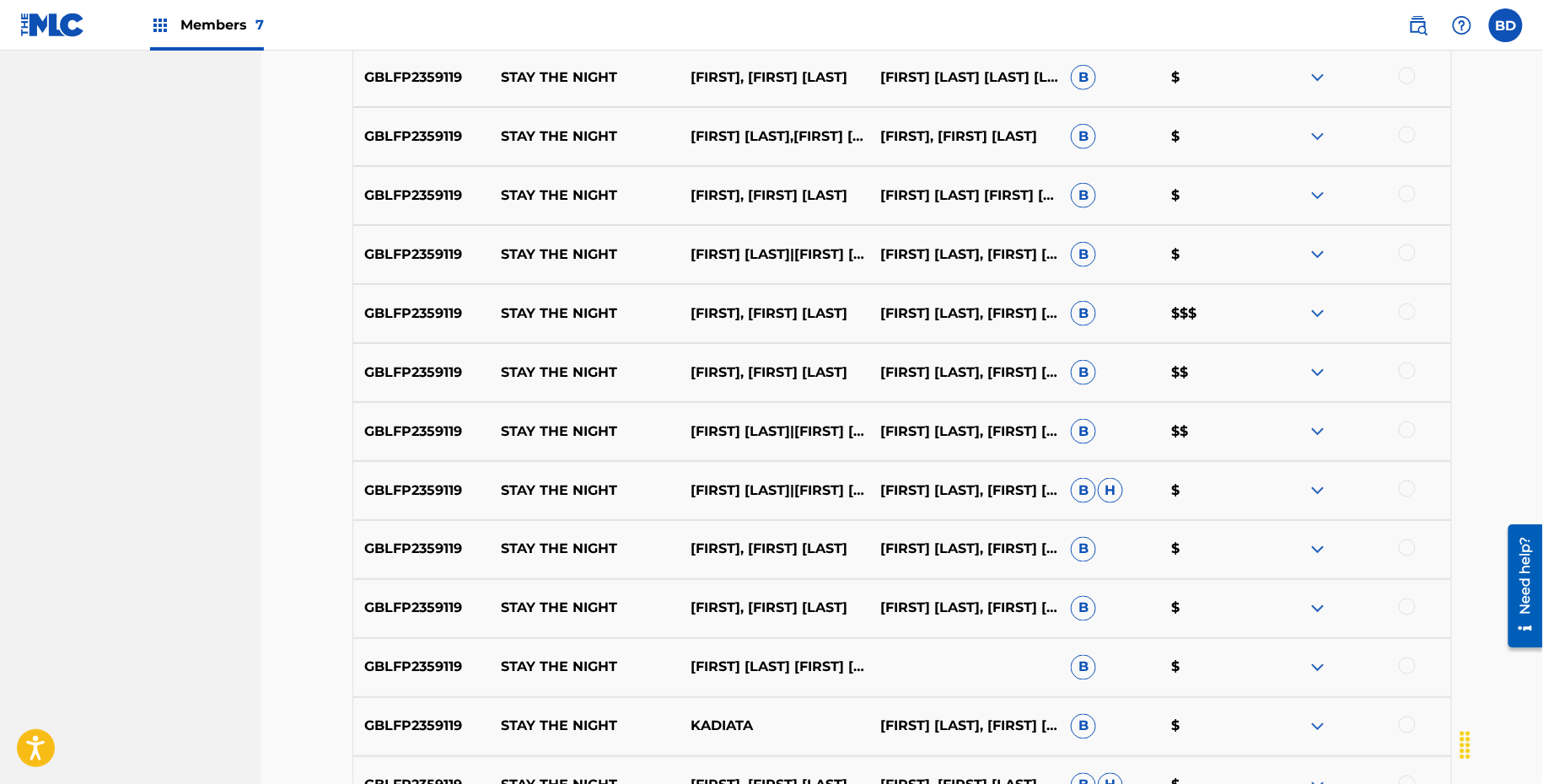 scroll, scrollTop: 898, scrollLeft: 0, axis: vertical 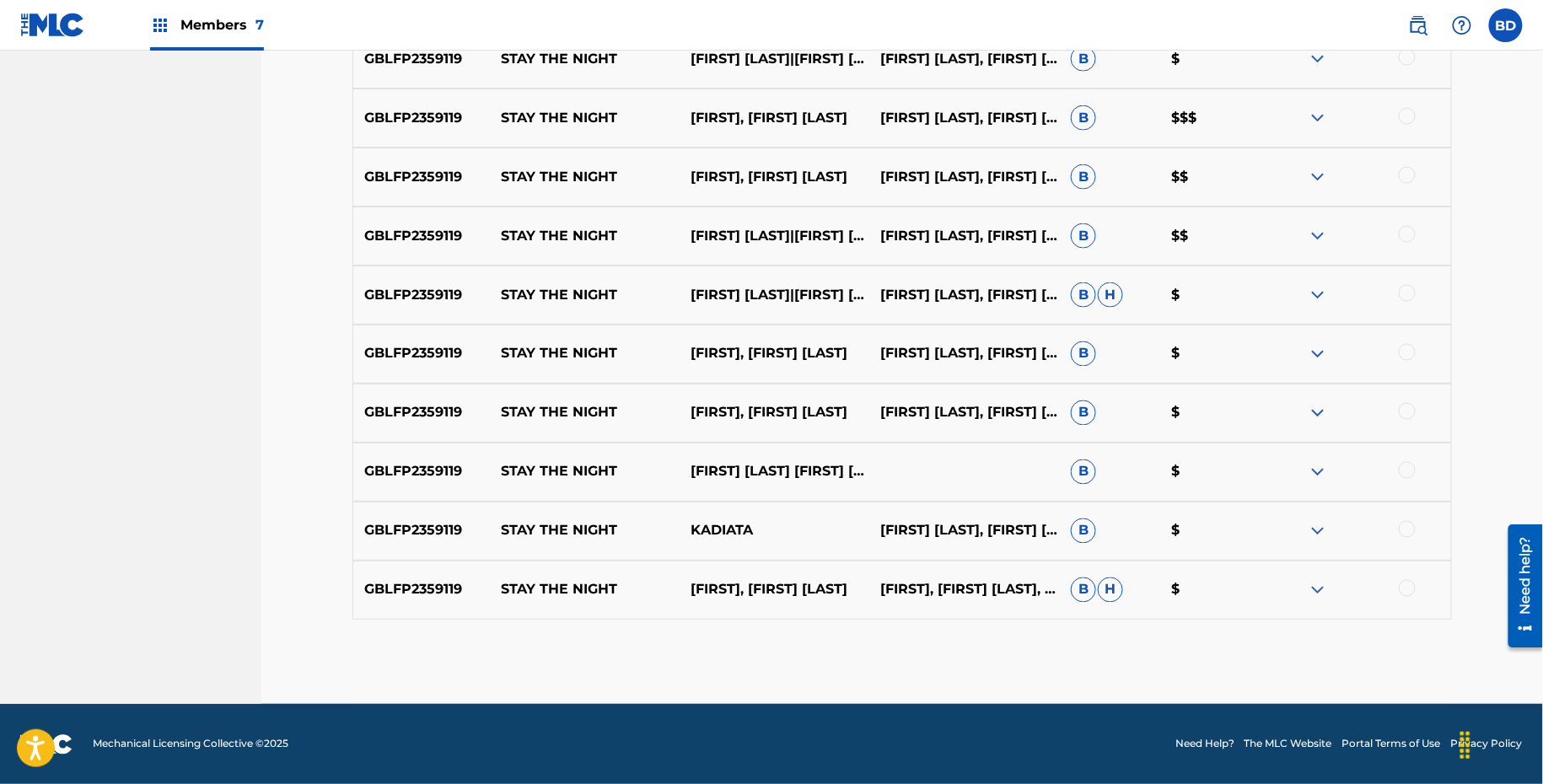 click at bounding box center [1318, 590] 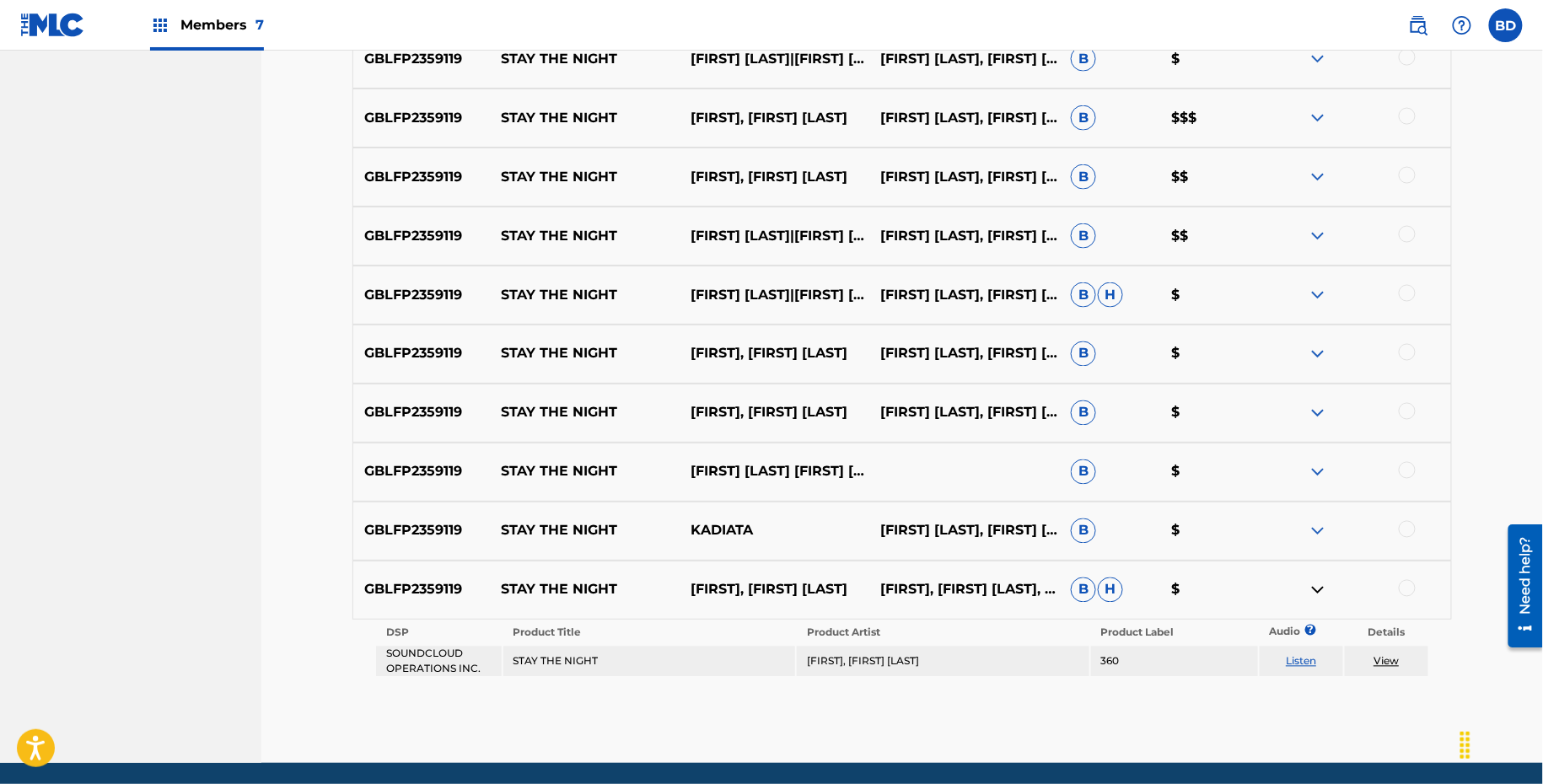click at bounding box center [1318, 531] 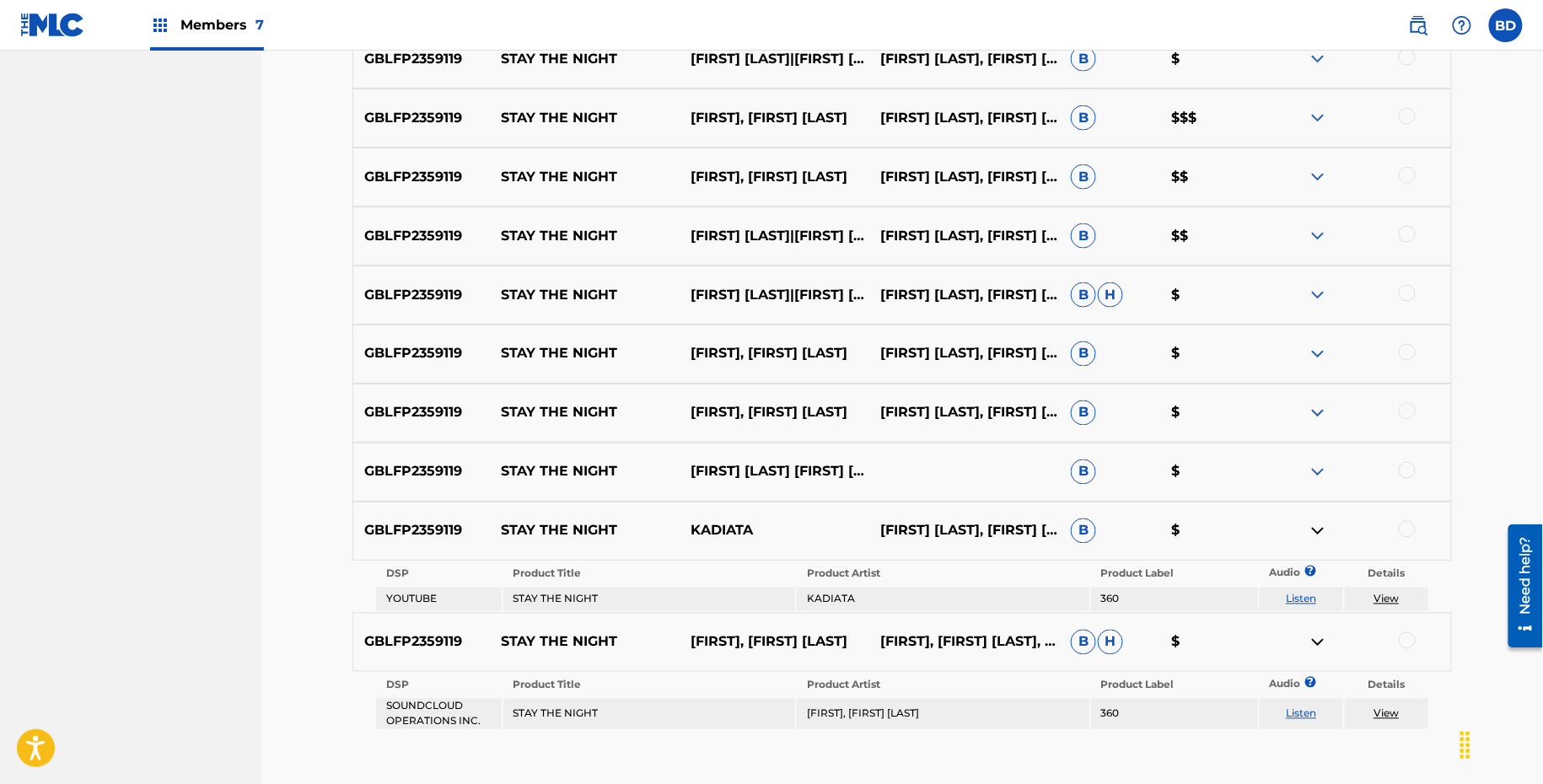 click at bounding box center [1318, 472] 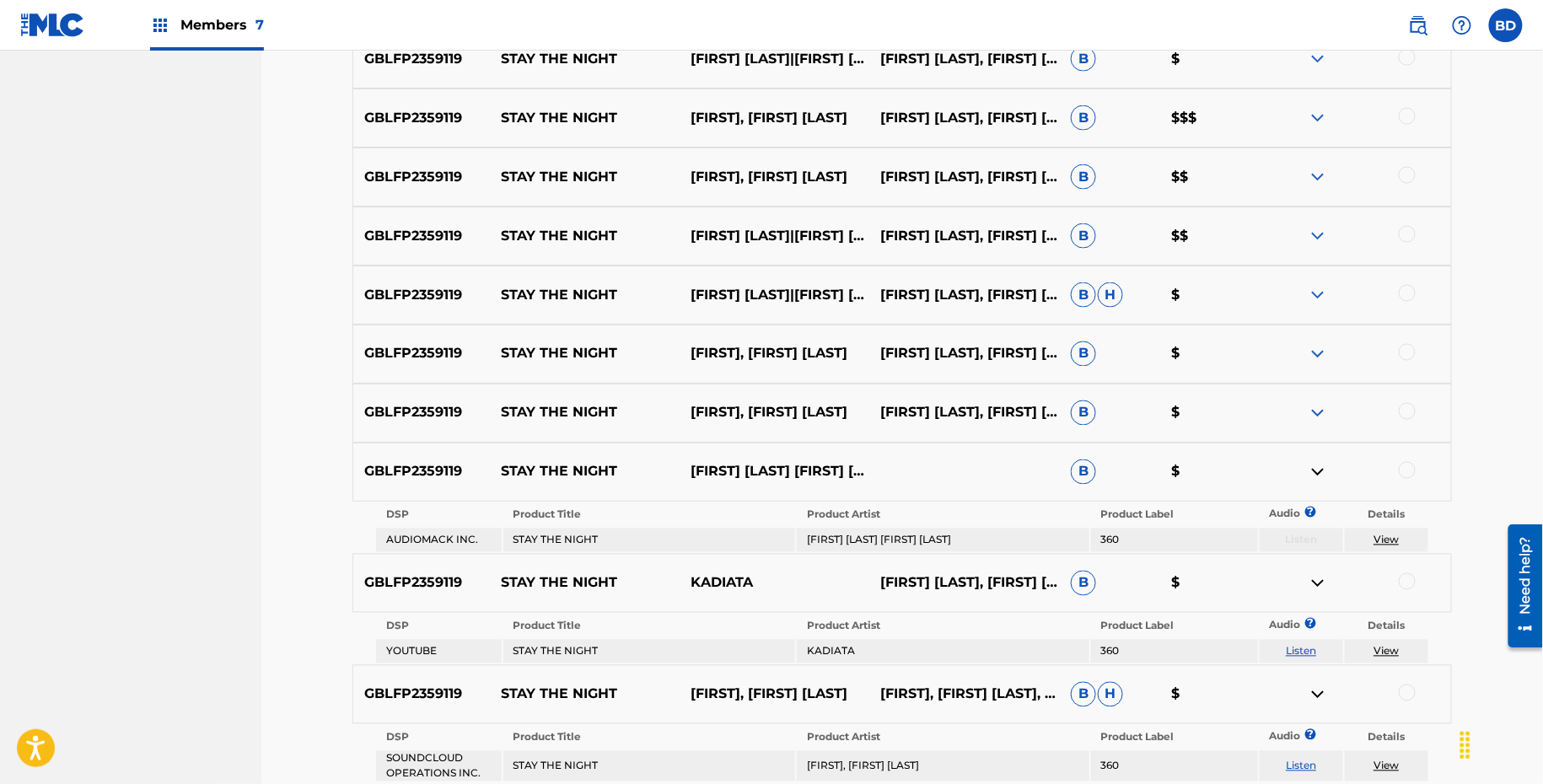 click on "GBLFP2359119 STAY THE NIGHT KADIATA,SAM WISE 4STRINGSZ, BELLA BAND, KADIATA, MICHELIN SHIN, SAM WISE B $" at bounding box center (902, 413) 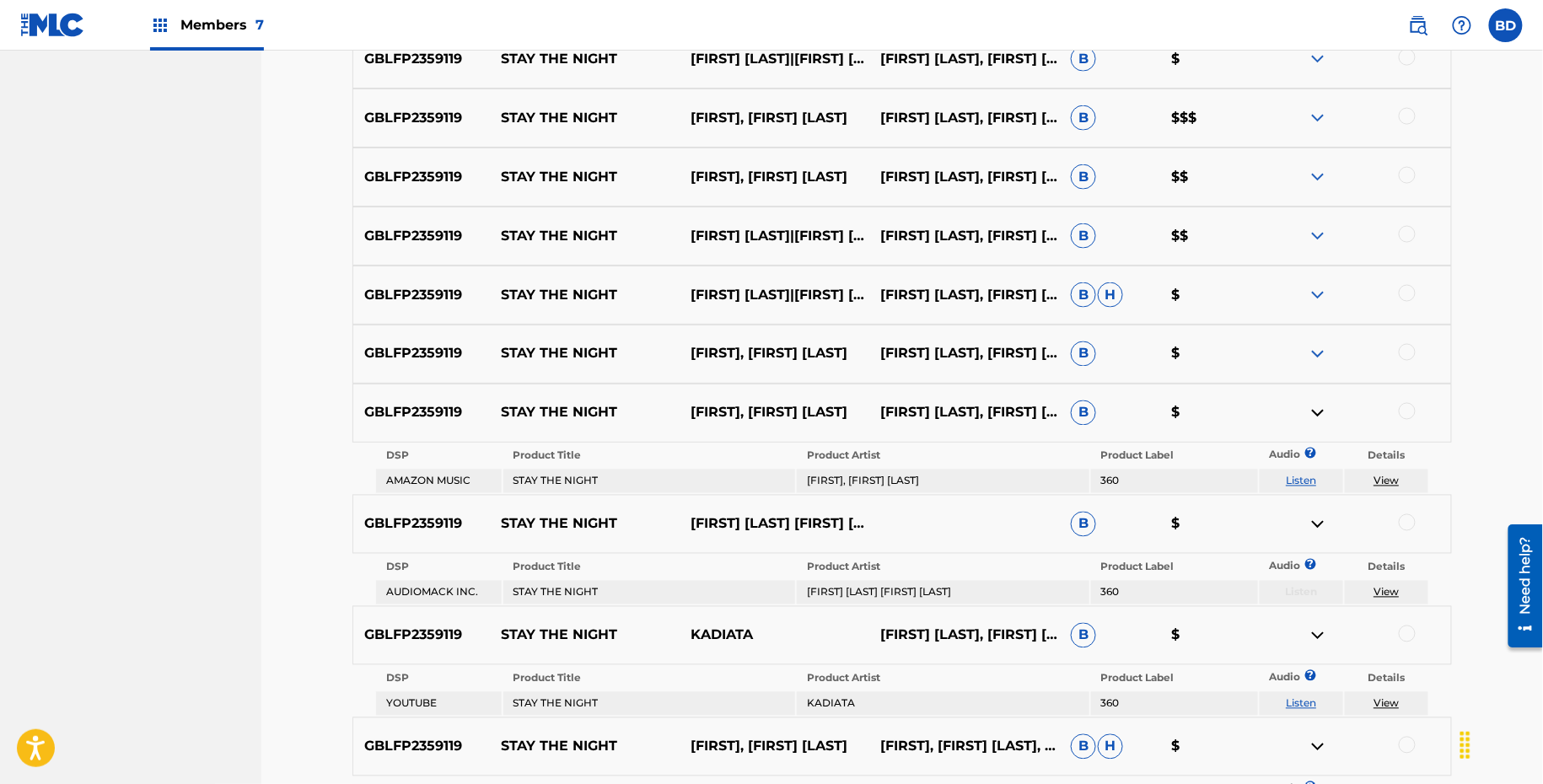 click at bounding box center [1318, 354] 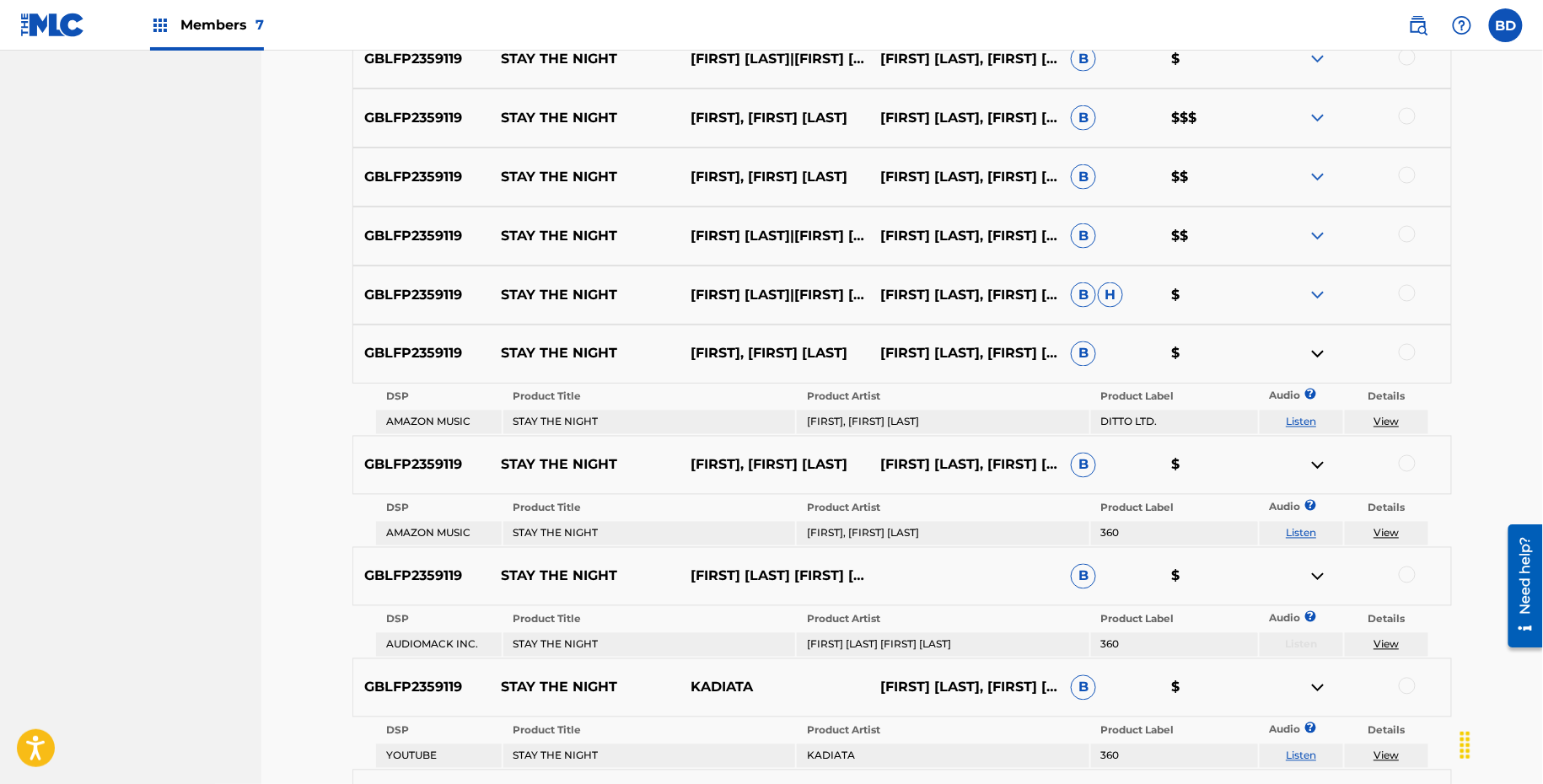 click at bounding box center (1318, 295) 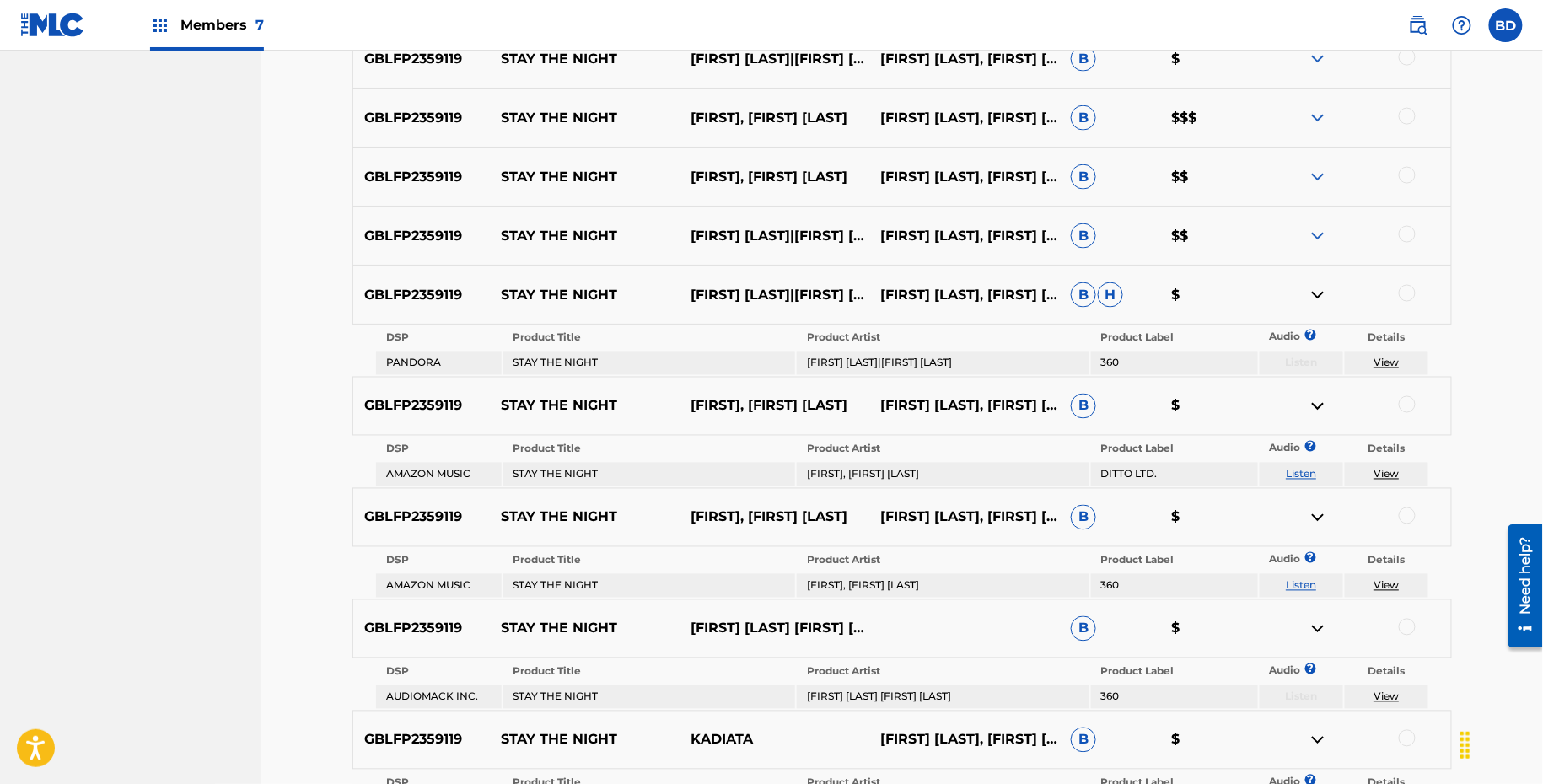 click at bounding box center (1318, 236) 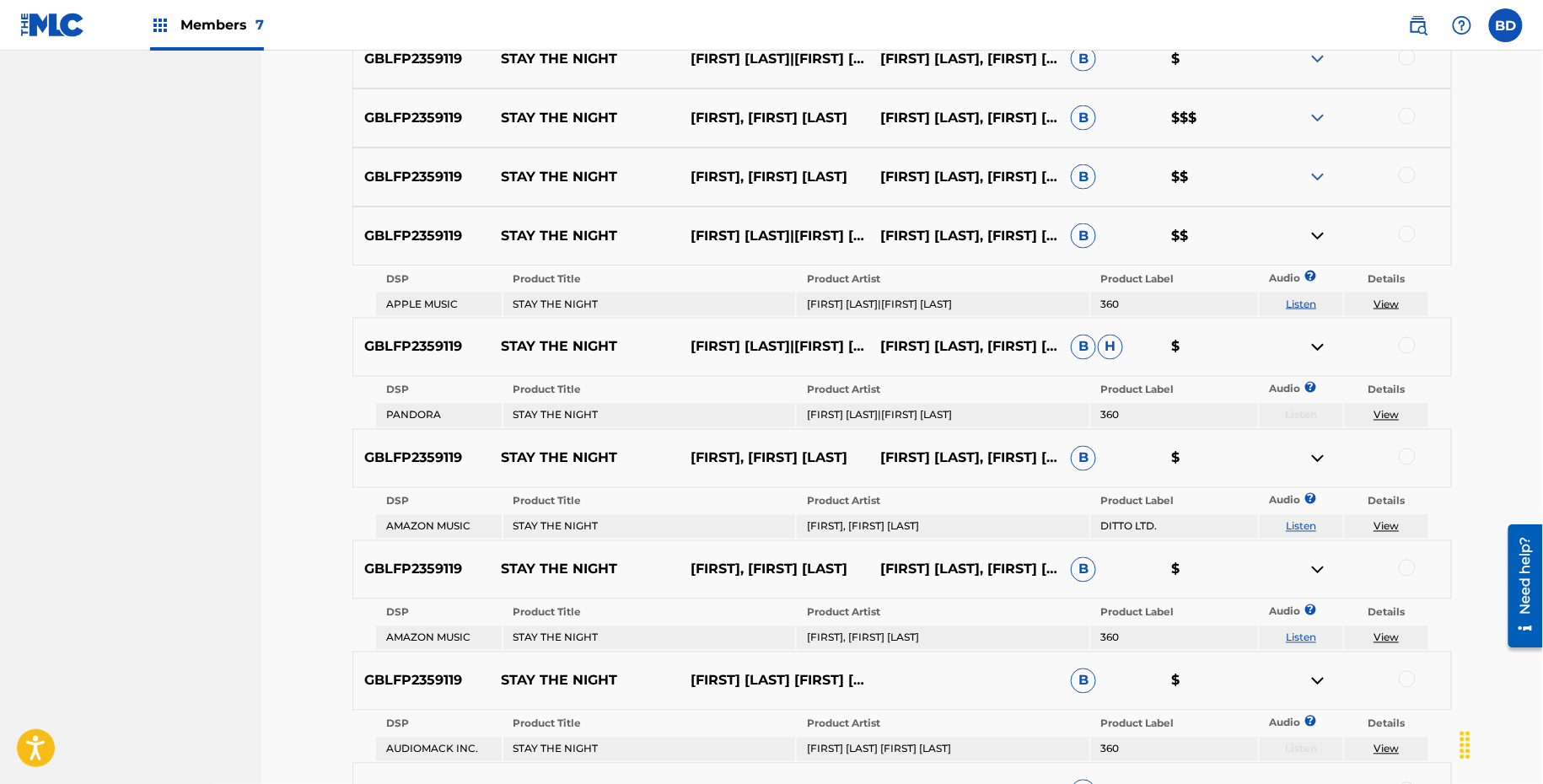 click on "GBLFP2359119 STAY THE NIGHT KADIATA,SAM WISE KADIATA, MICHELIN SHIN, NIKITA, SAM WISE B $$" at bounding box center (902, 177) 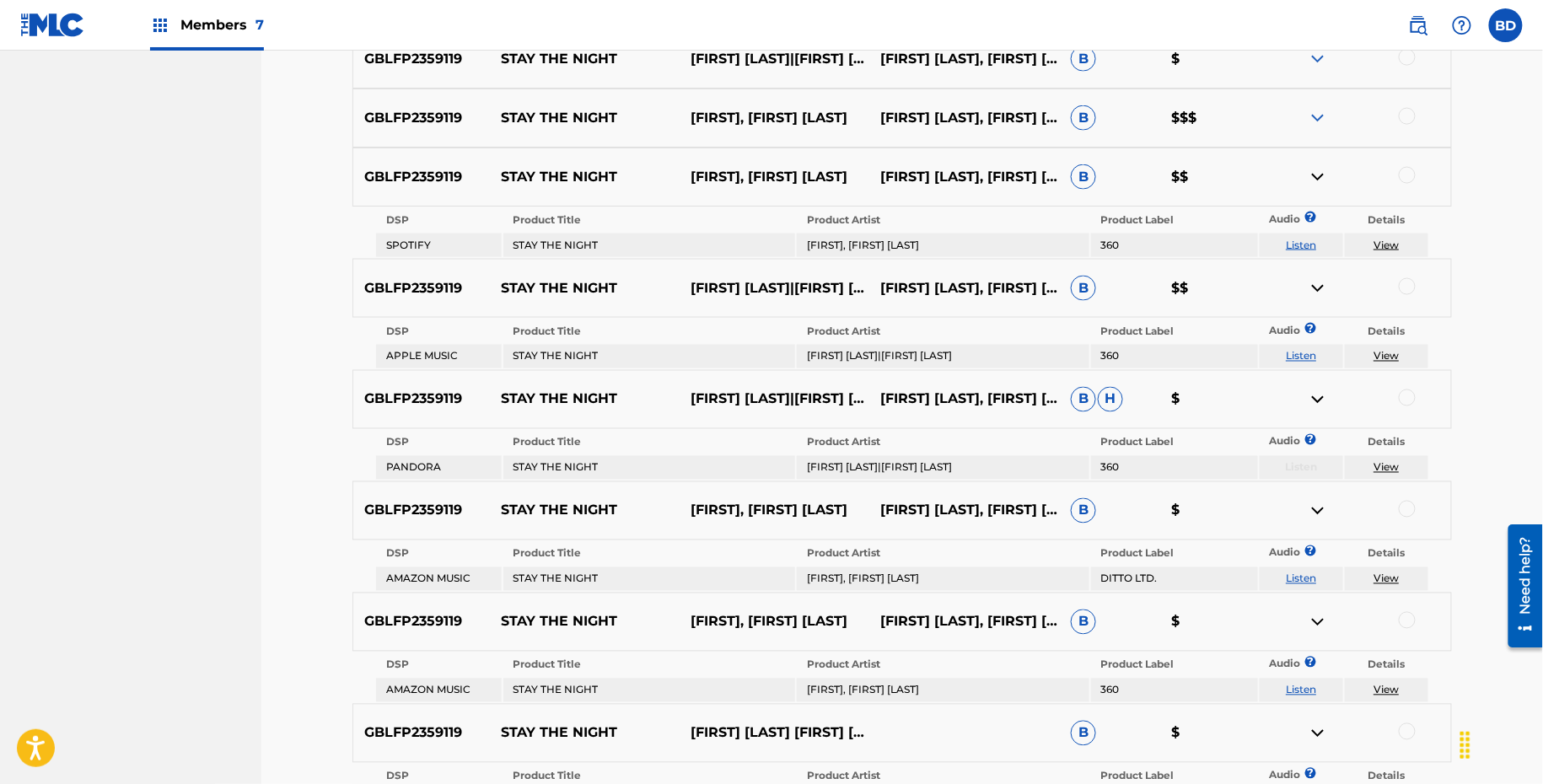 click at bounding box center (1318, 118) 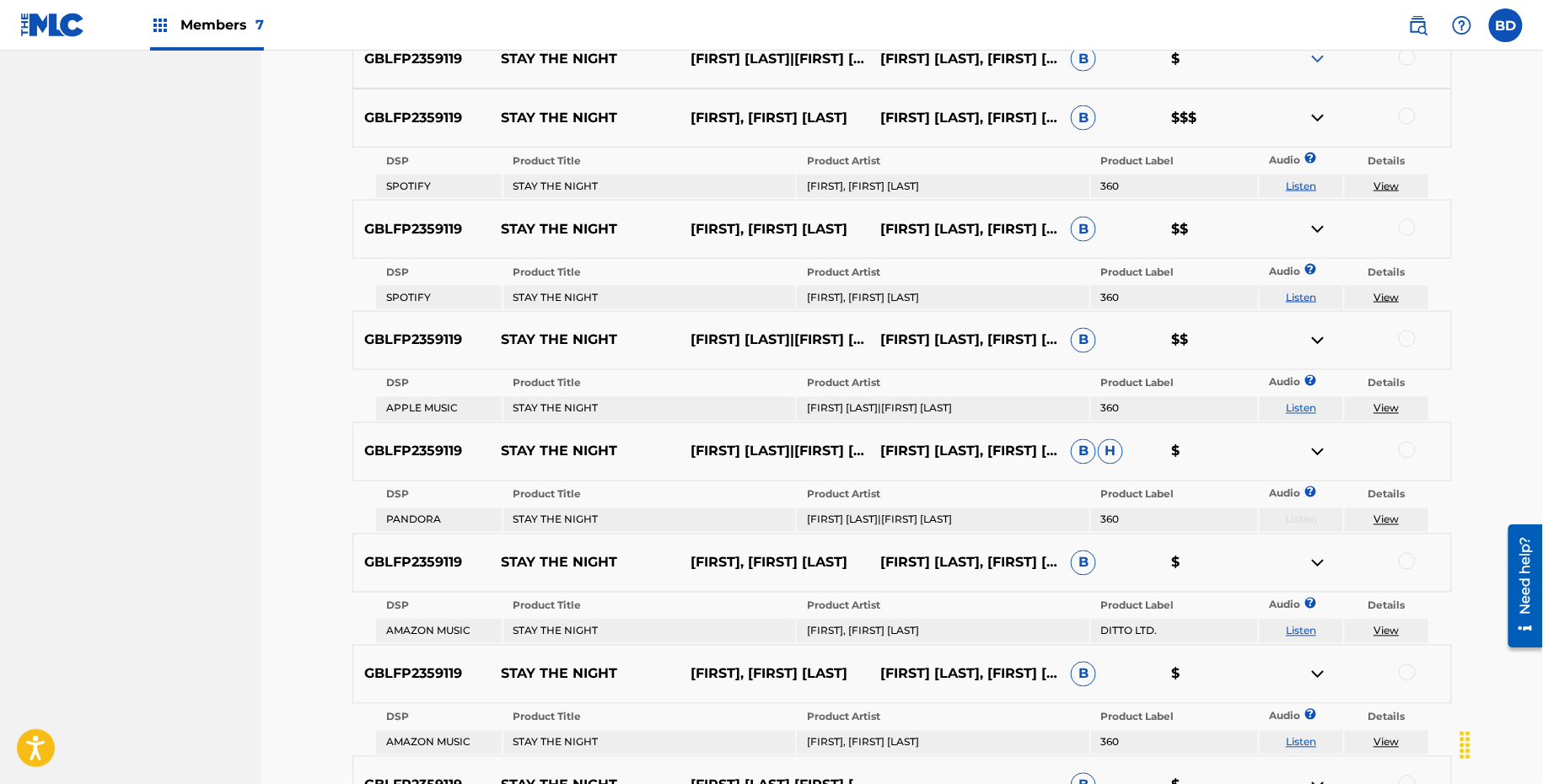 click at bounding box center [1318, 59] 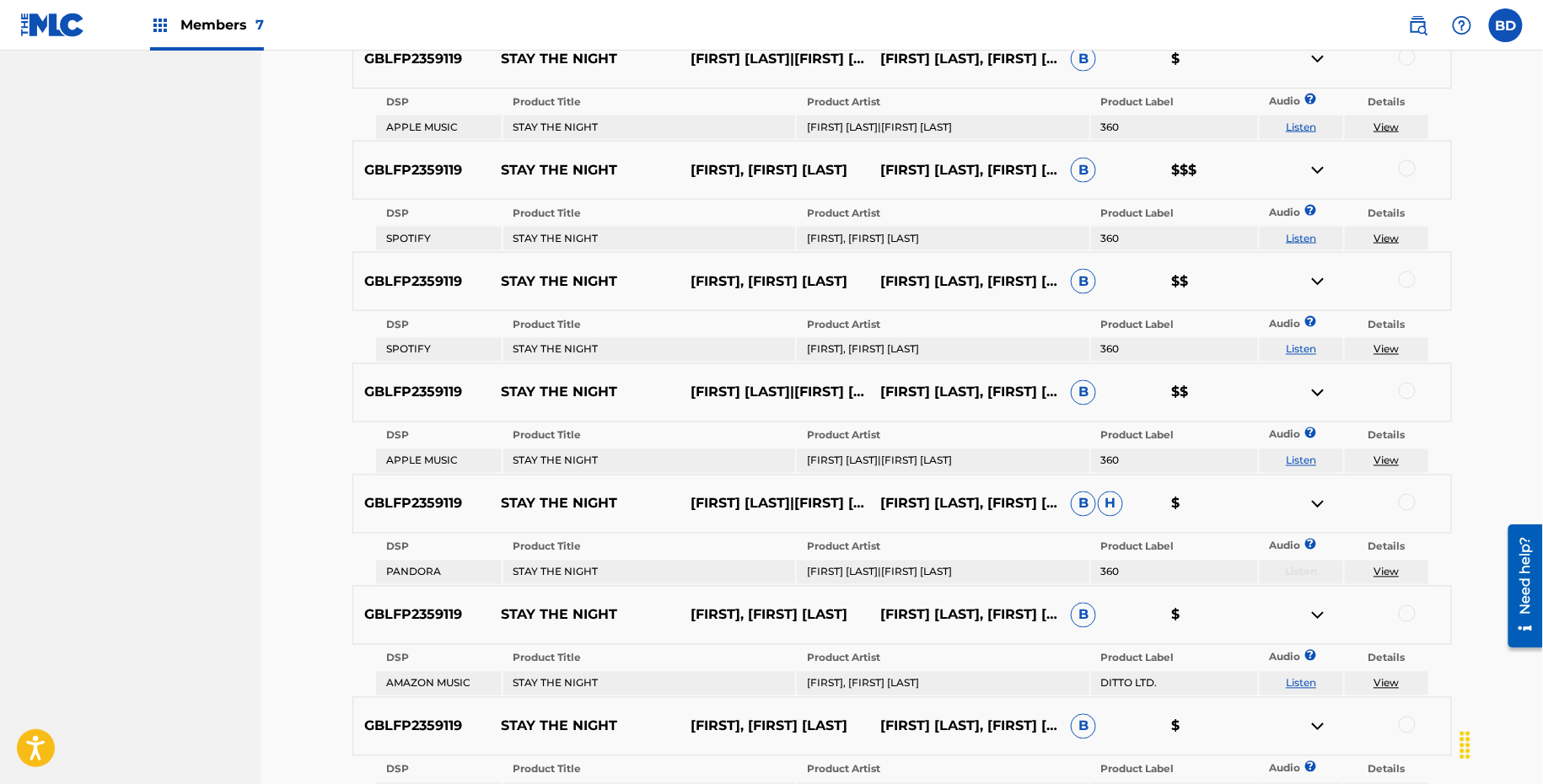 scroll, scrollTop: 667, scrollLeft: 0, axis: vertical 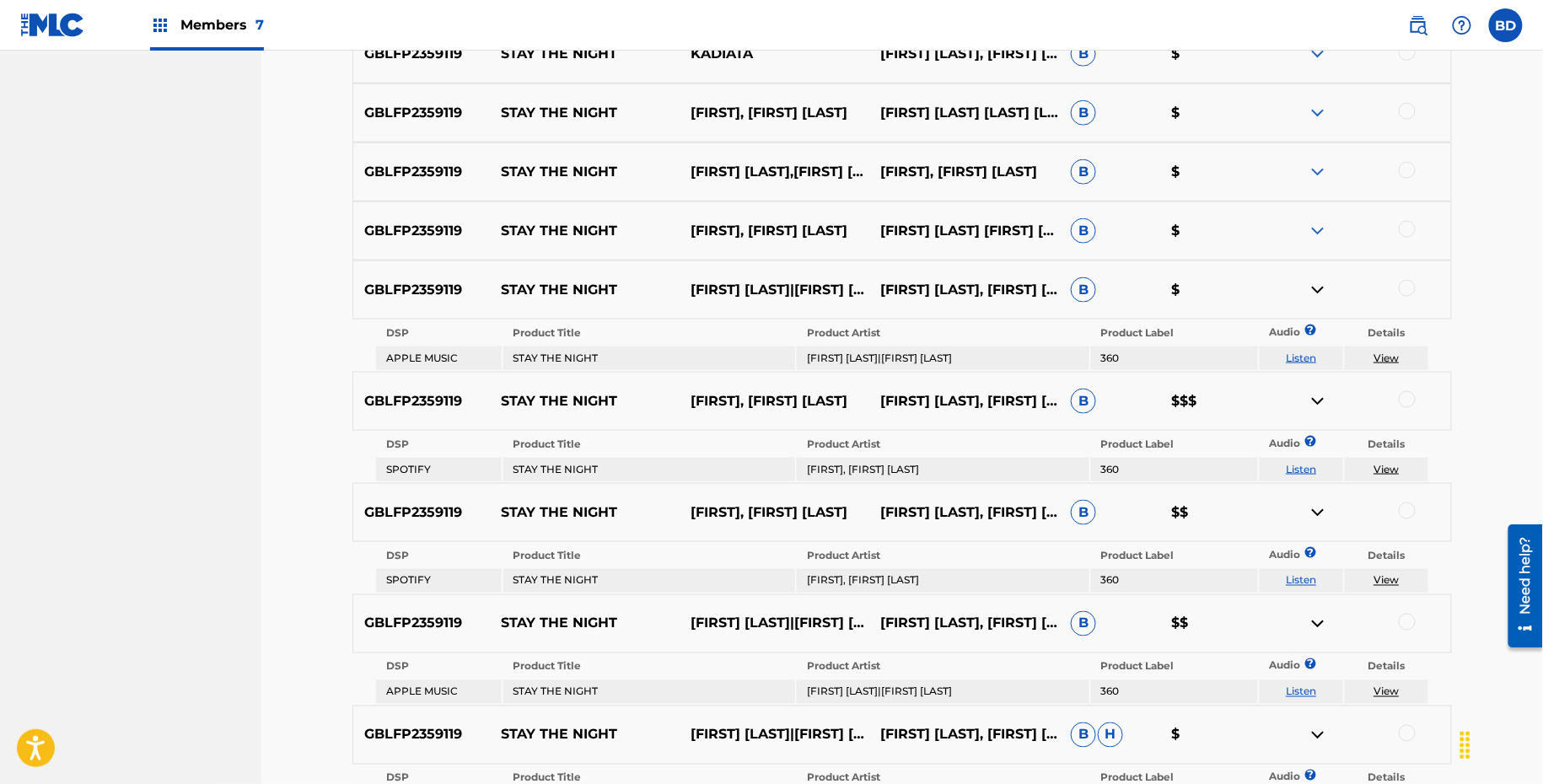 click at bounding box center [1318, 172] 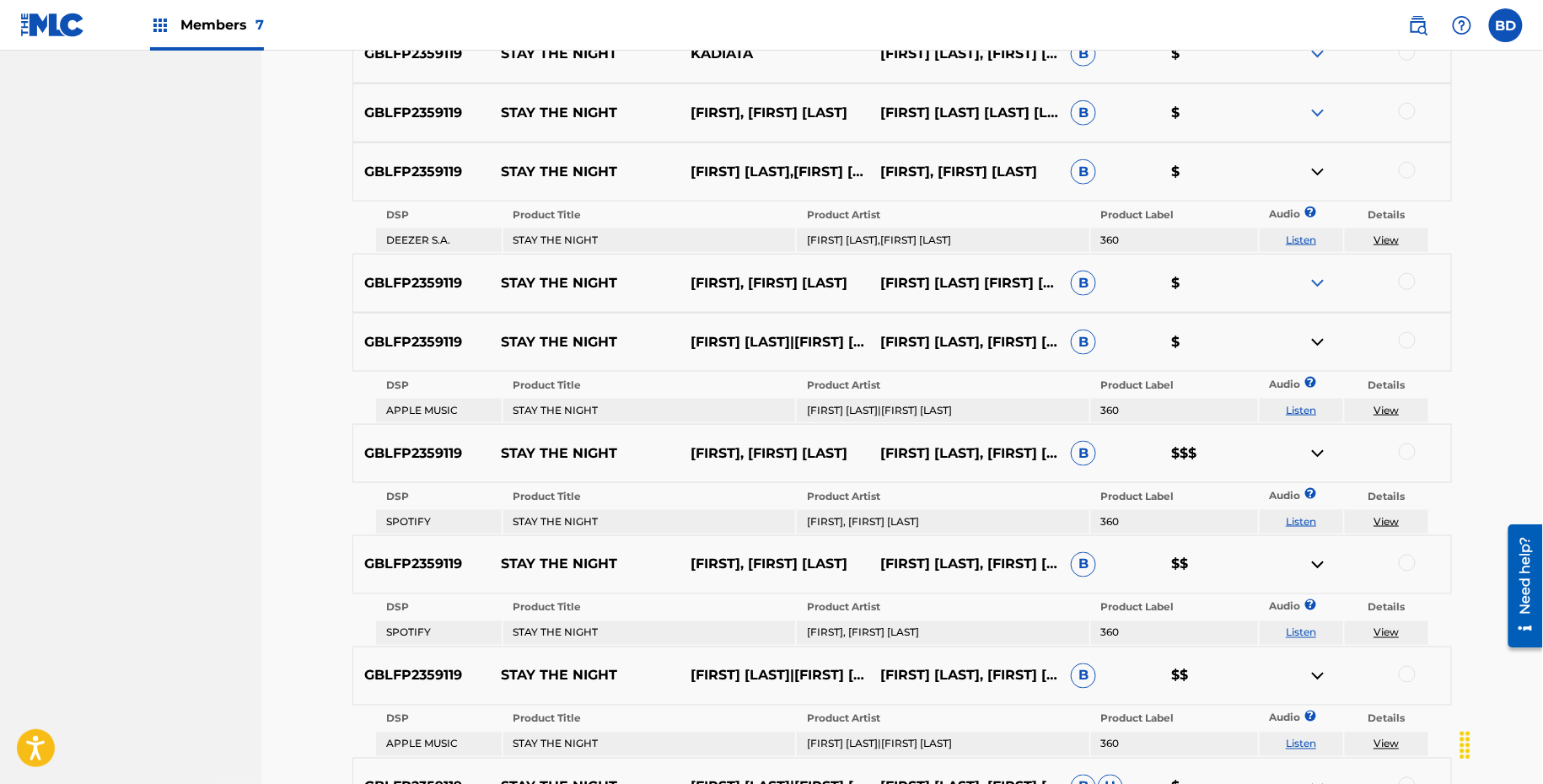 click at bounding box center (1318, 283) 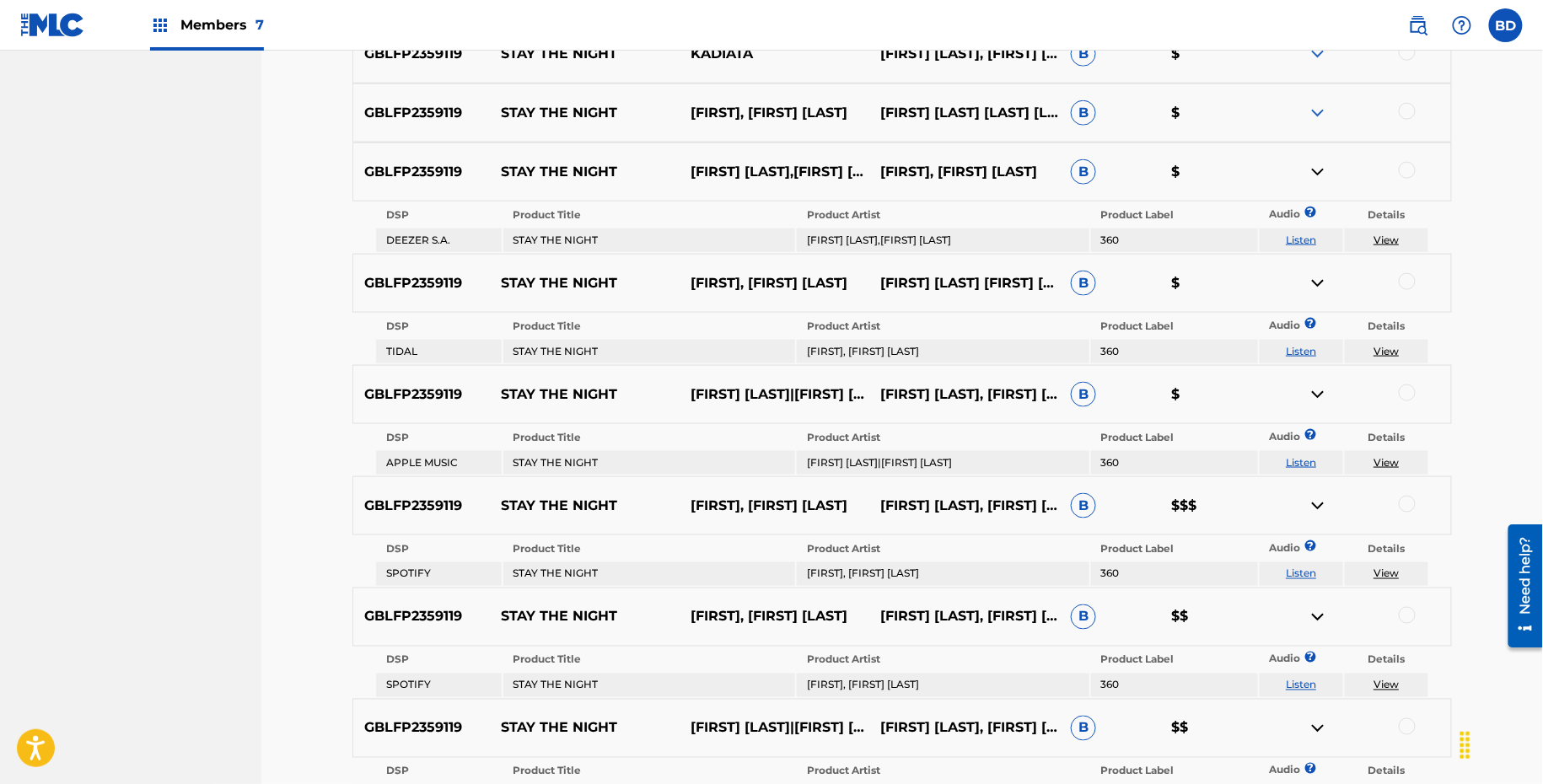 click at bounding box center [1318, 113] 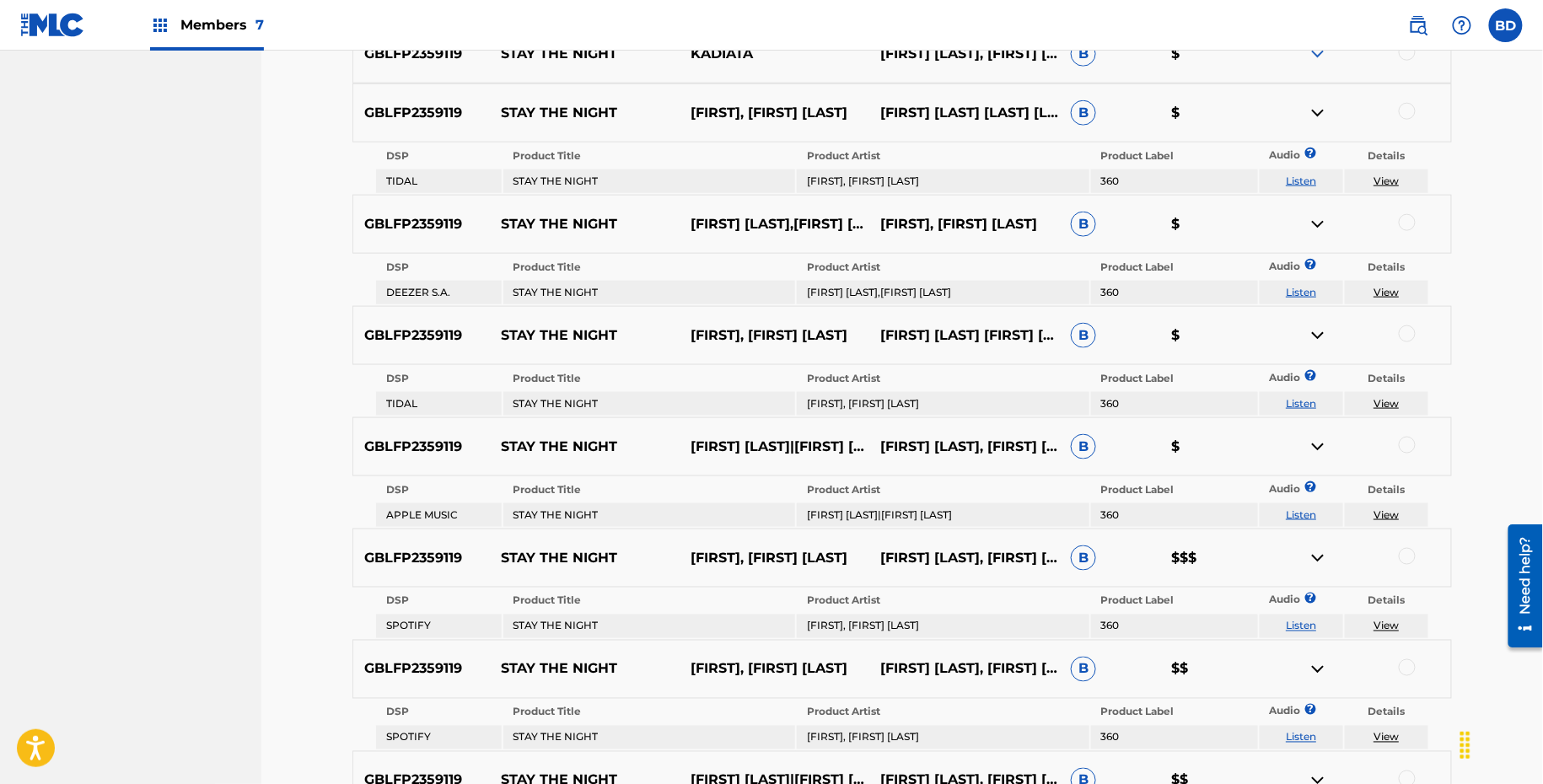 click on "GBLFP2359119 STAY THE NIGHT KADIATA 4STRINGSZ, BELLA BAND, KADIATA, MICHELIN SHIN, SAM WISE B $" at bounding box center [902, 54] 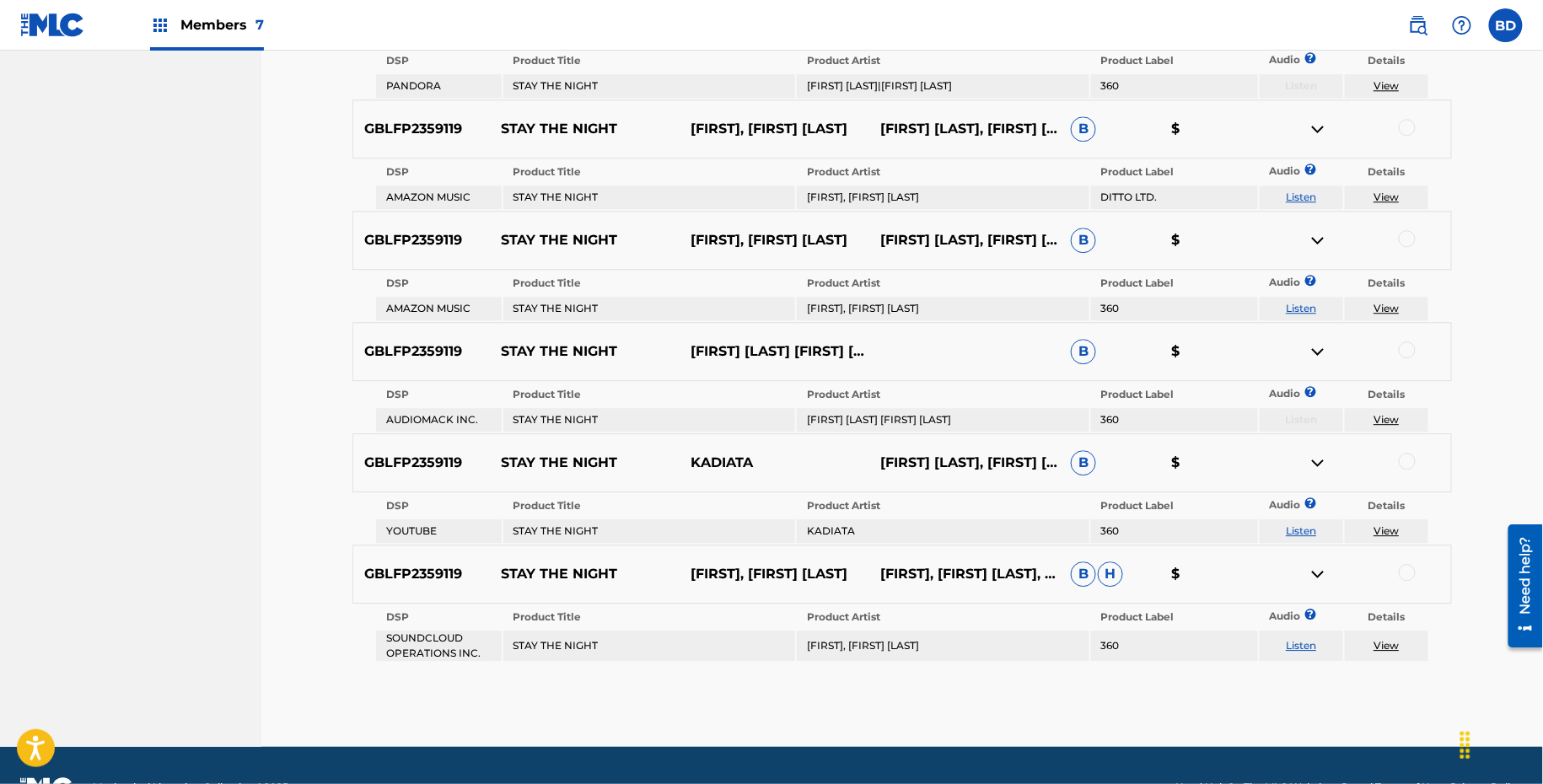 scroll, scrollTop: 1549, scrollLeft: 0, axis: vertical 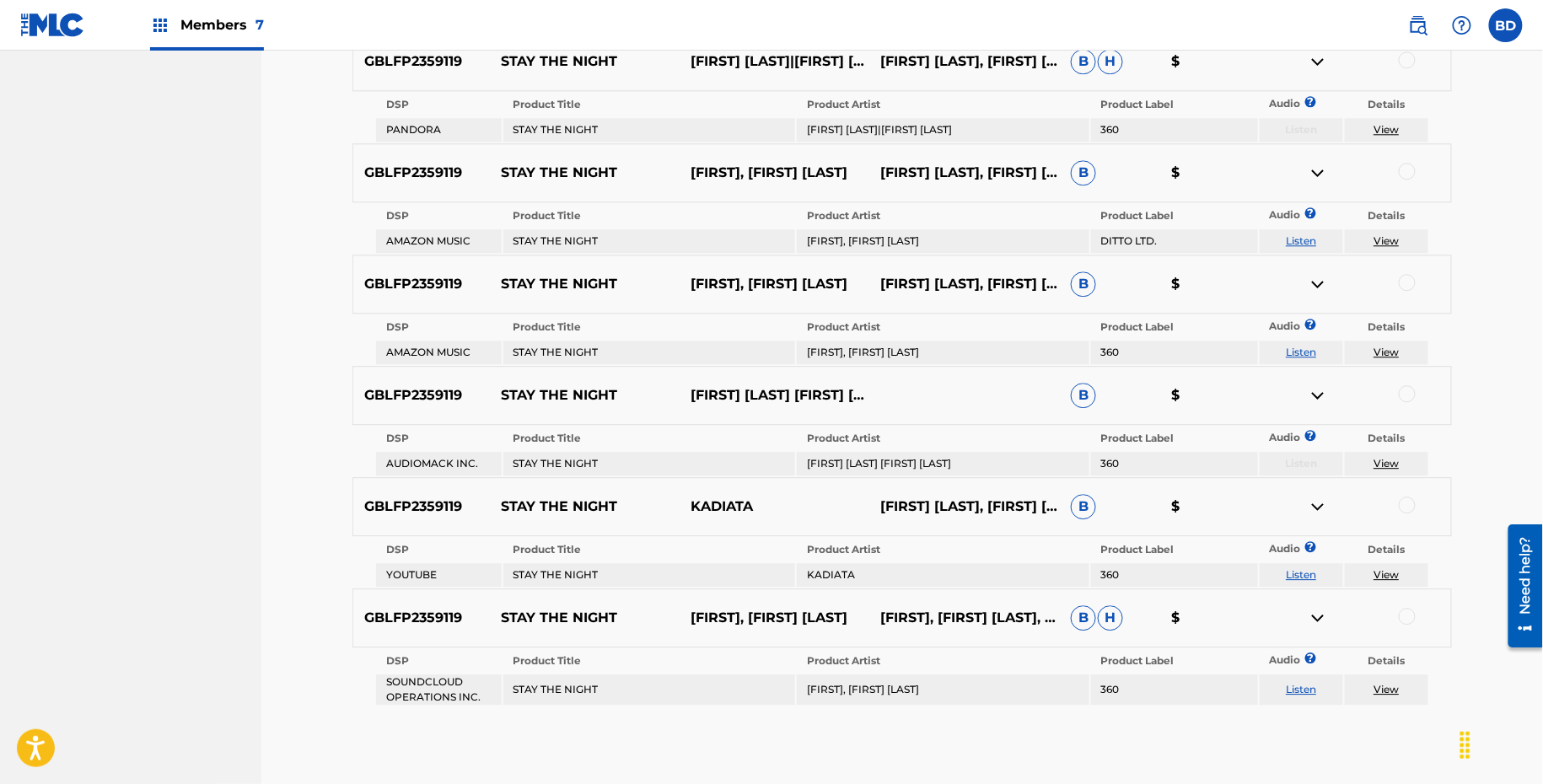 click on "STAY THE NIGHT" at bounding box center (584, 284) 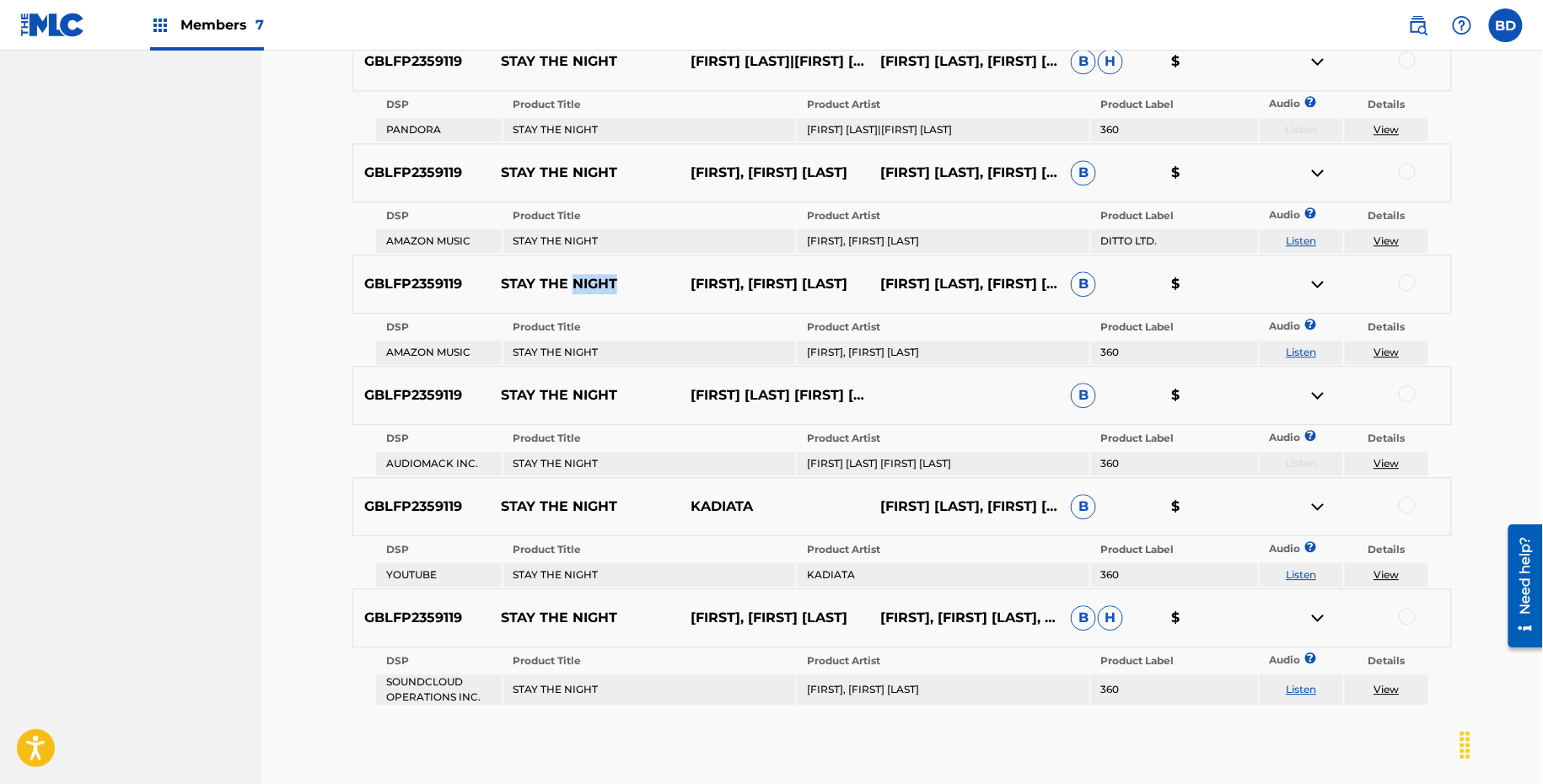 click on "STAY THE NIGHT" at bounding box center [584, 284] 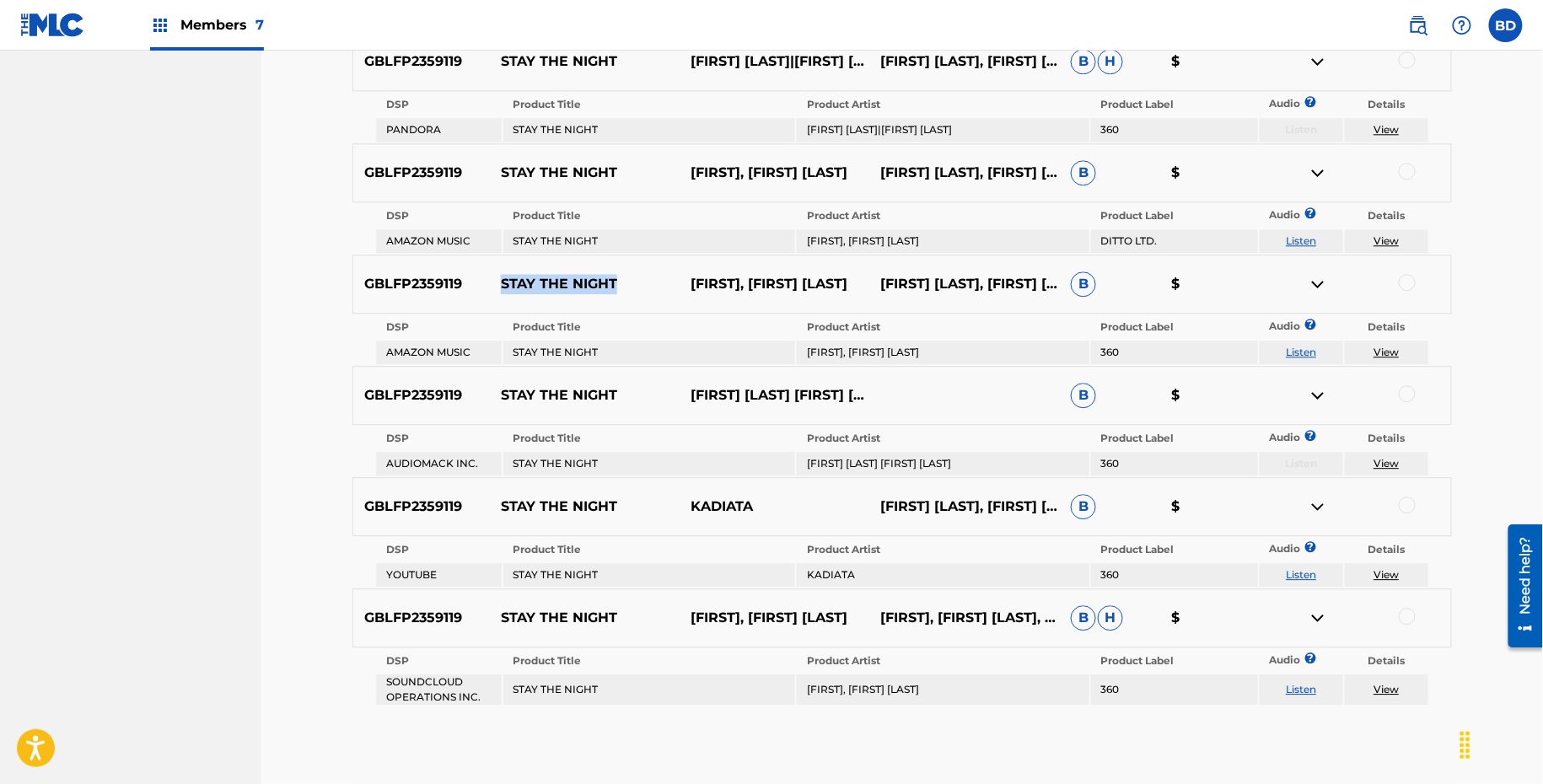 click on "STAY THE NIGHT" at bounding box center (584, 284) 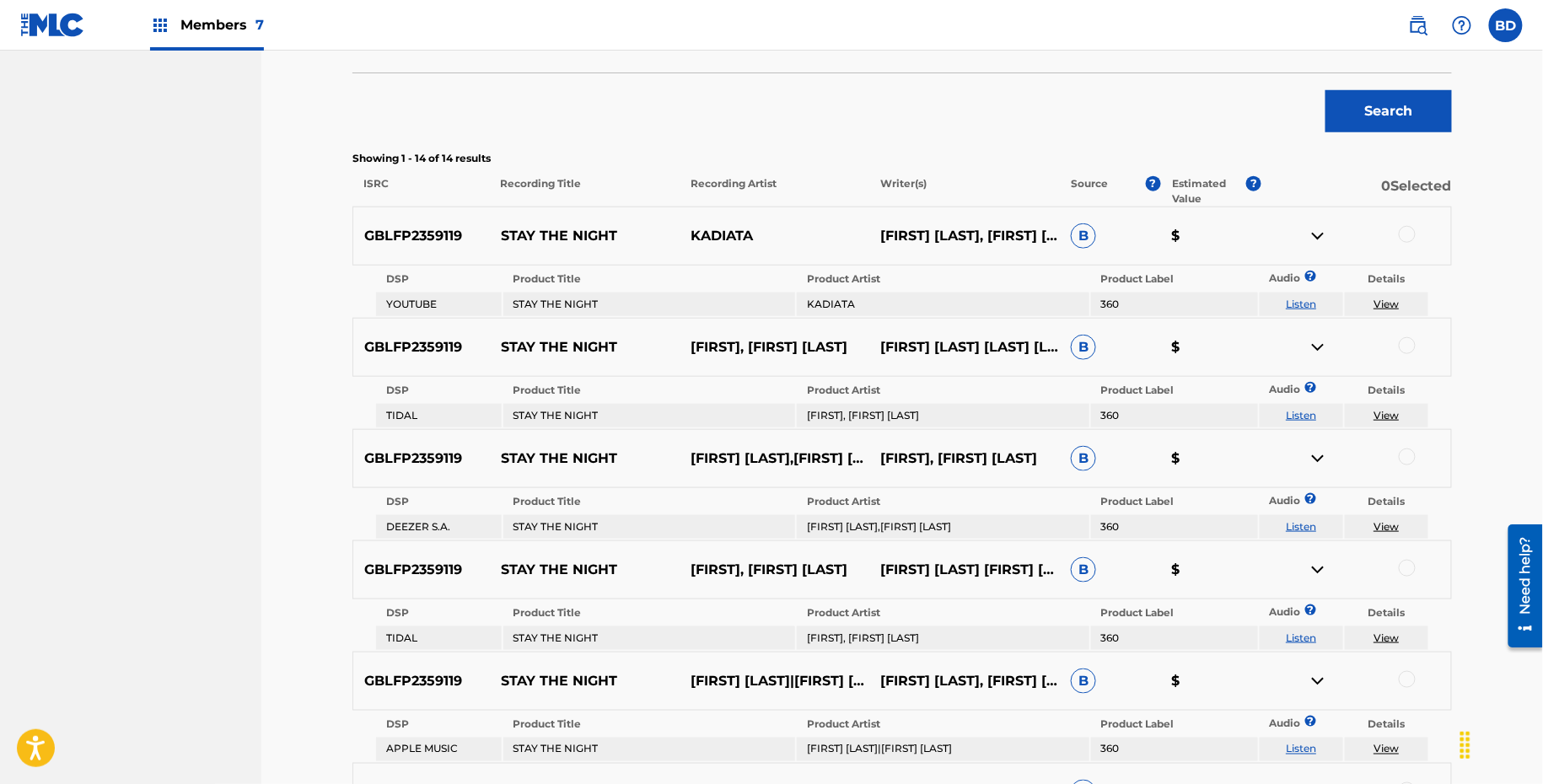 scroll, scrollTop: 330, scrollLeft: 0, axis: vertical 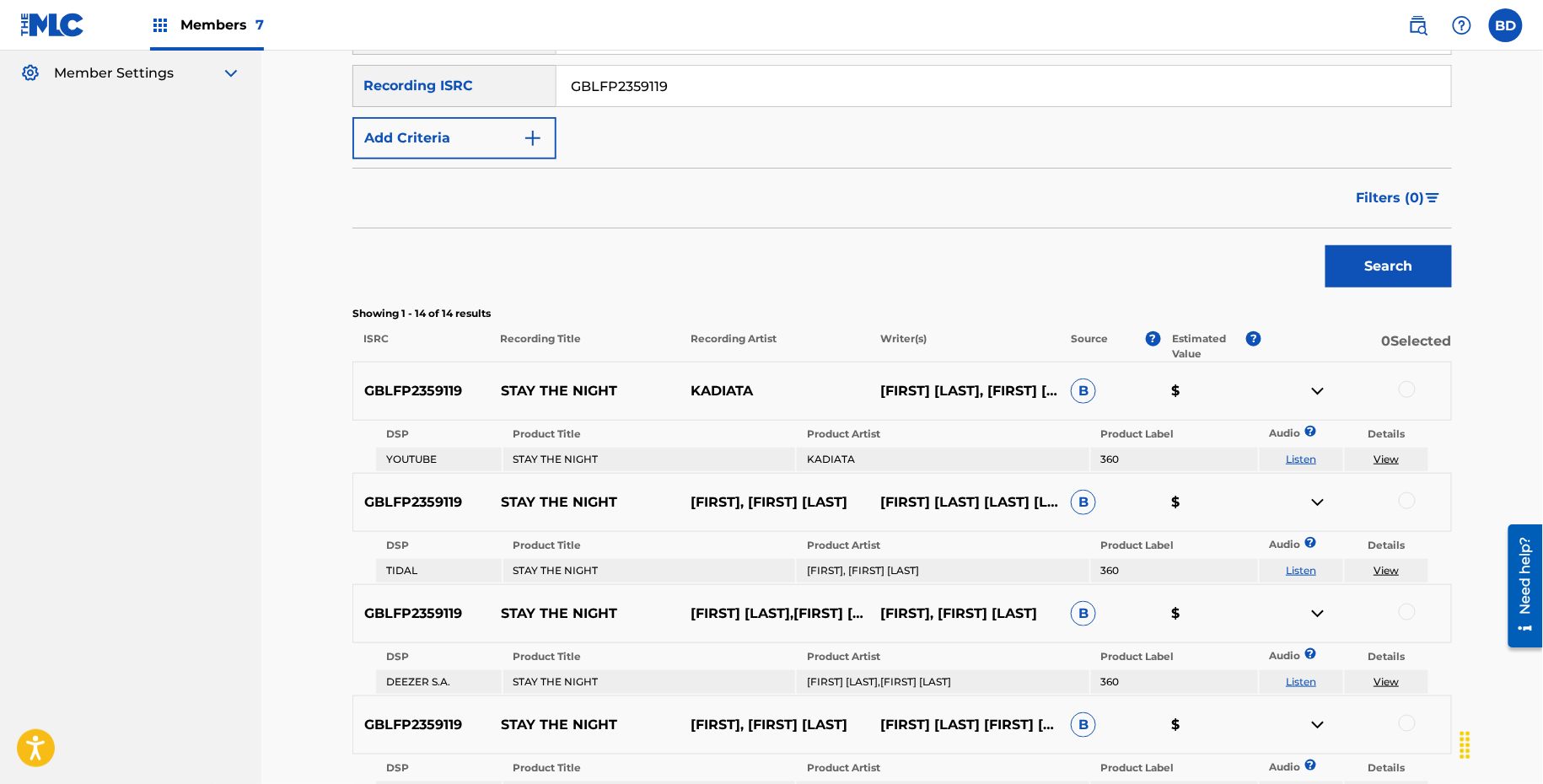 click on "SearchWithCriteria8fc4ec7e-ad41-4465-b6e1-0799a3ca48f7 Recording Title SearchWithCriteria4d3eb816-fcba-4dd5-be6e-2f787dfa6854 Recording ISRC GBLFP2359119 Add Criteria" at bounding box center (902, 86) 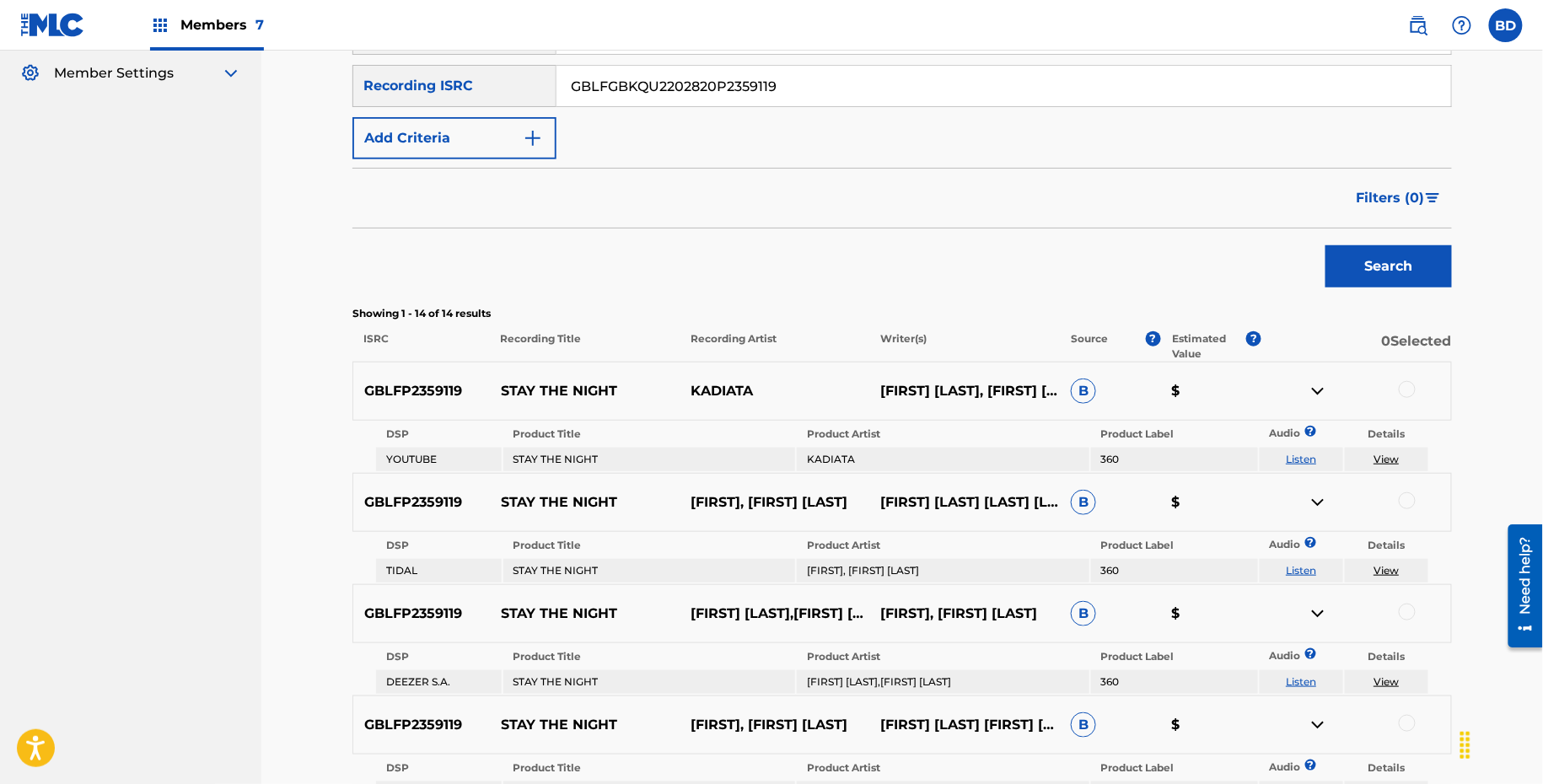 click on "GBLFGBKQU2202820P2359119" at bounding box center [1003, 86] 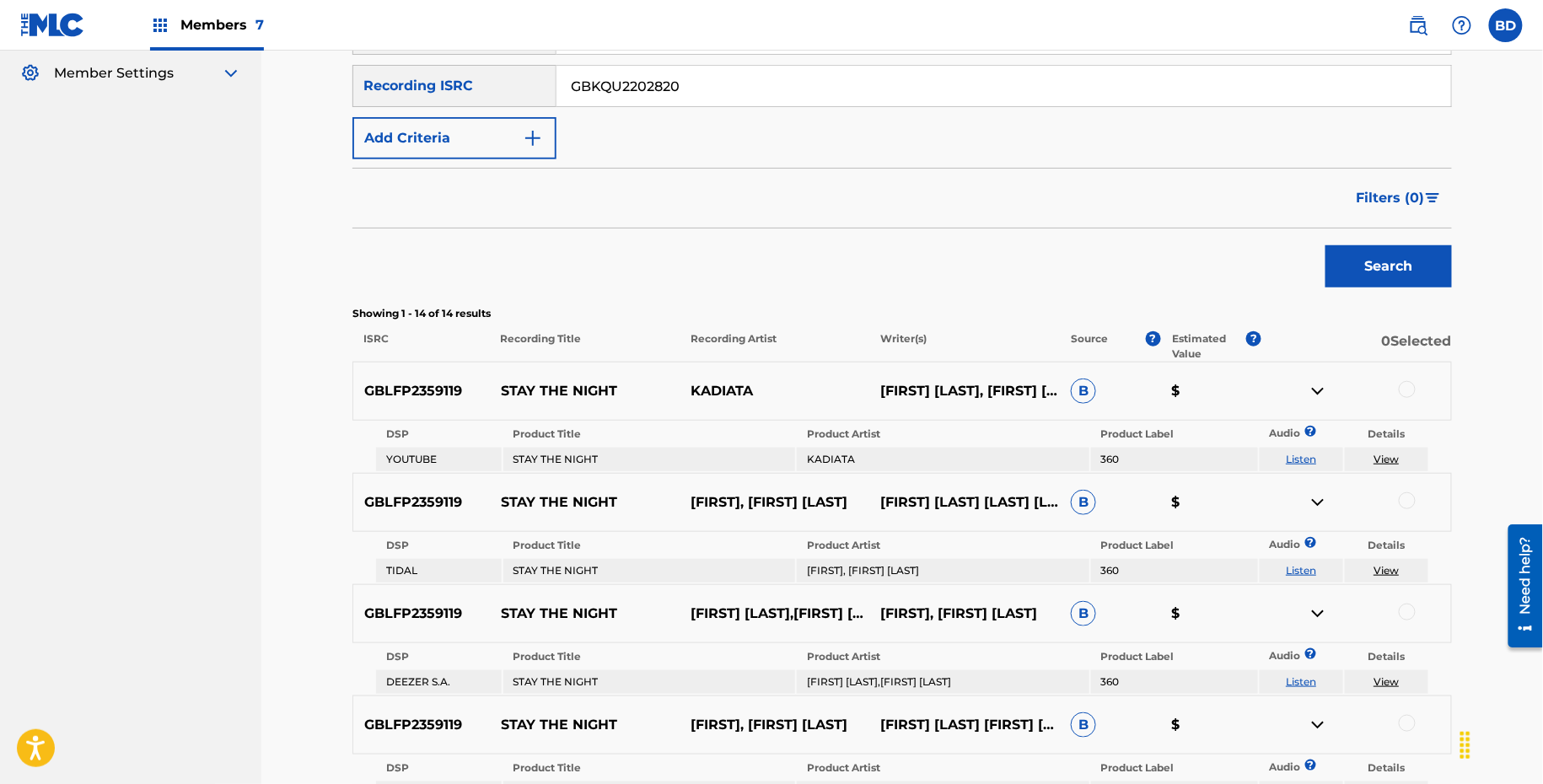 type on "GBKQU2202820" 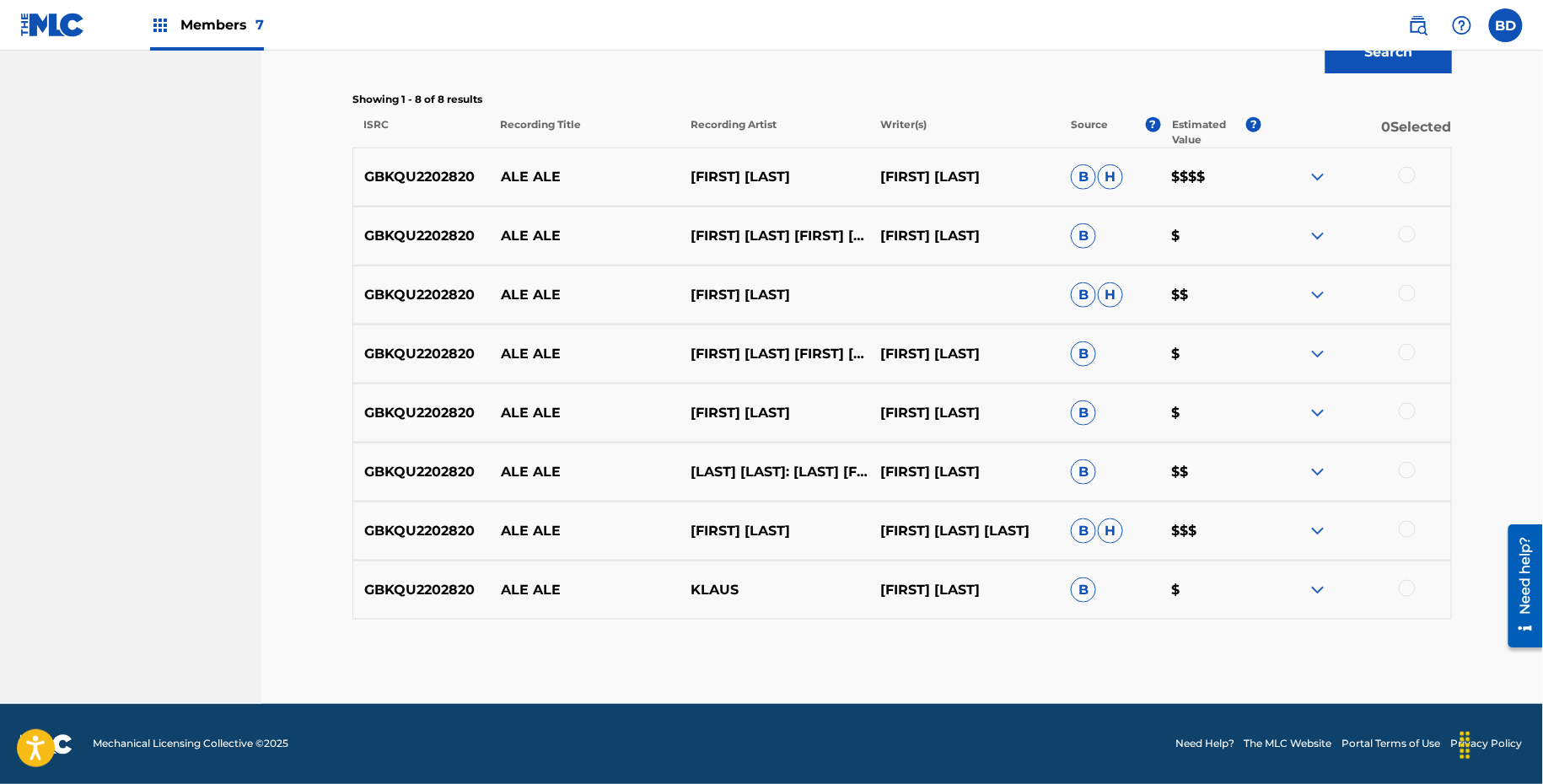 scroll, scrollTop: 439, scrollLeft: 0, axis: vertical 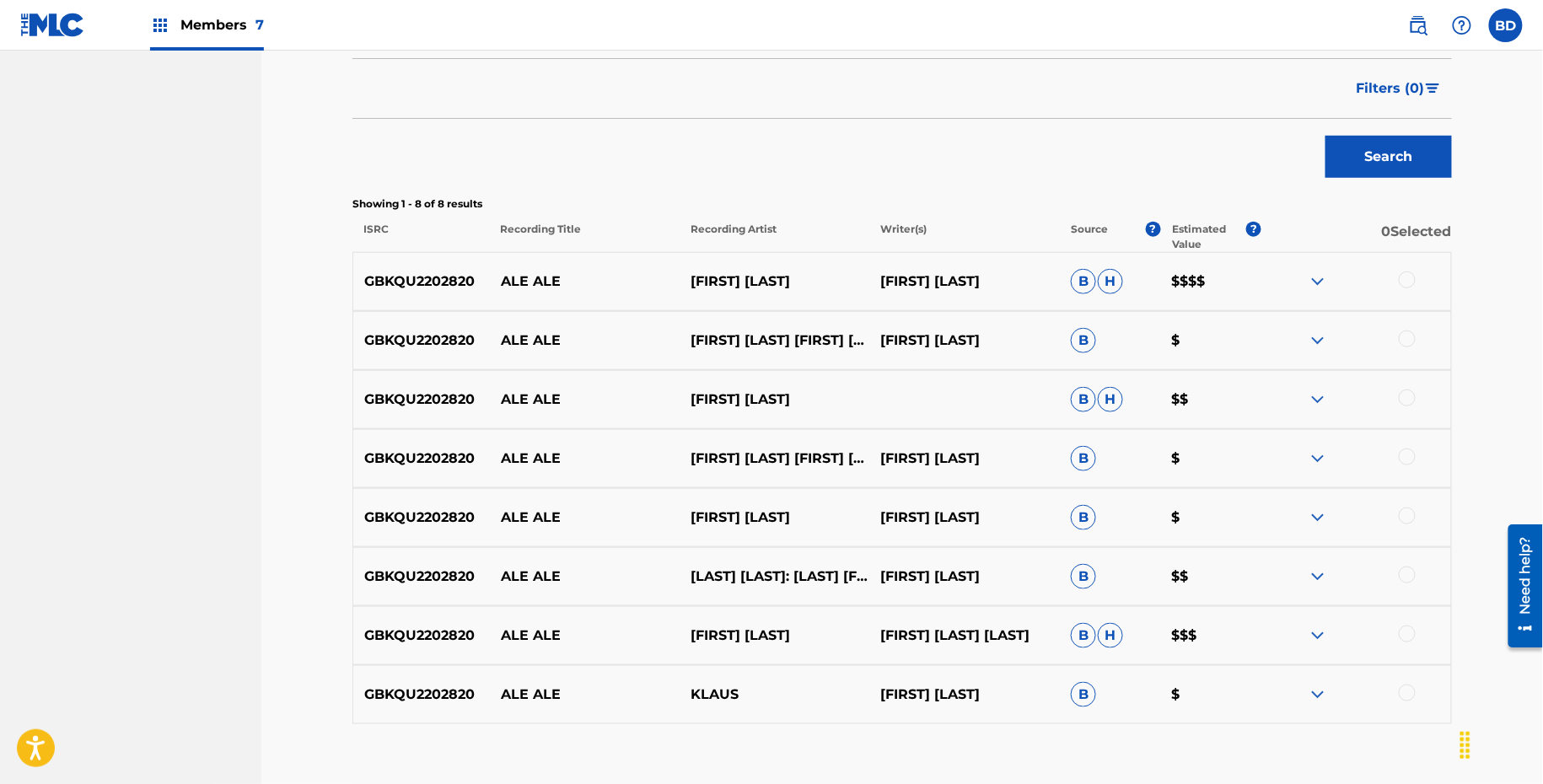 click at bounding box center [1318, 695] 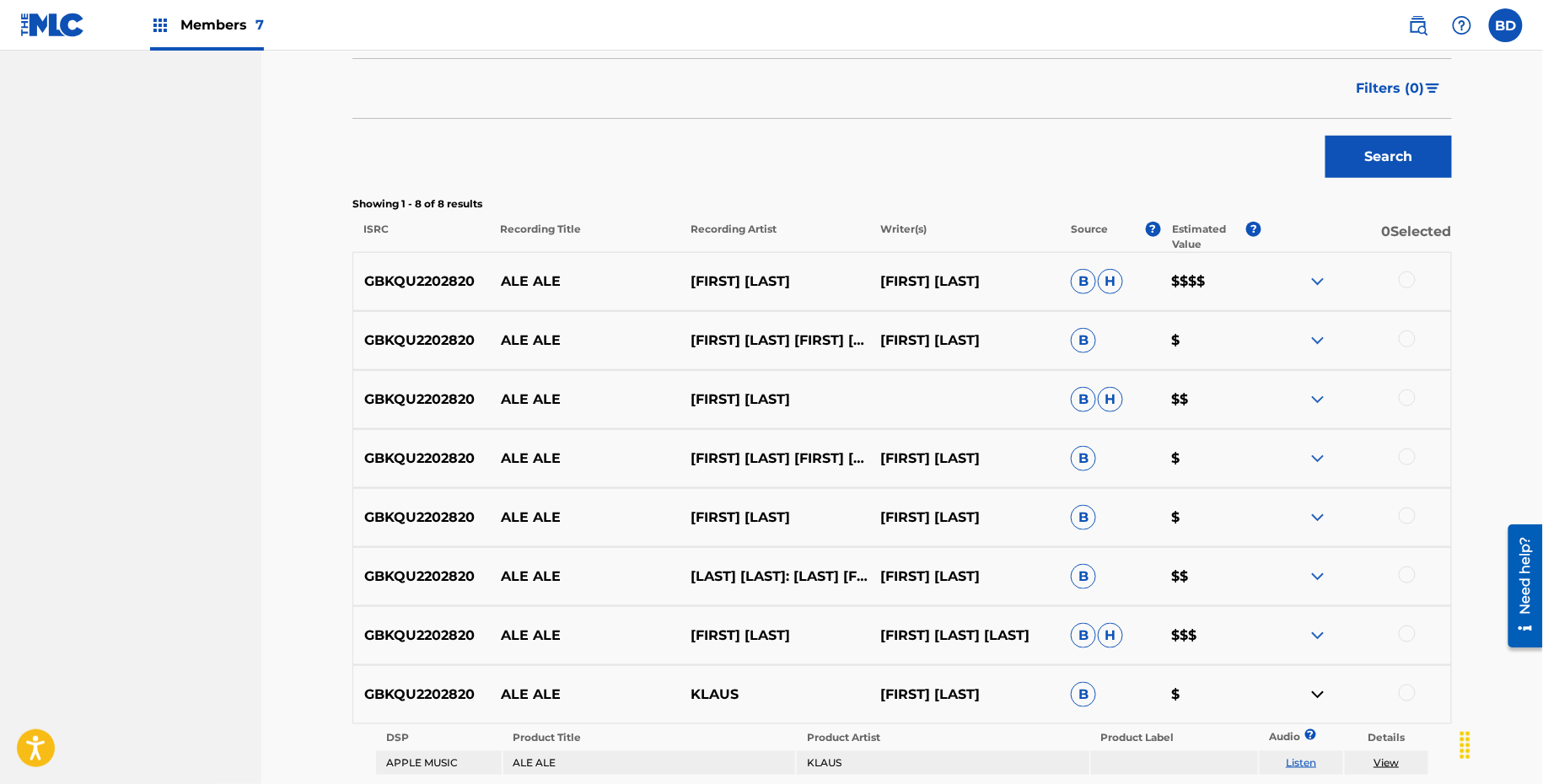 click at bounding box center [1318, 636] 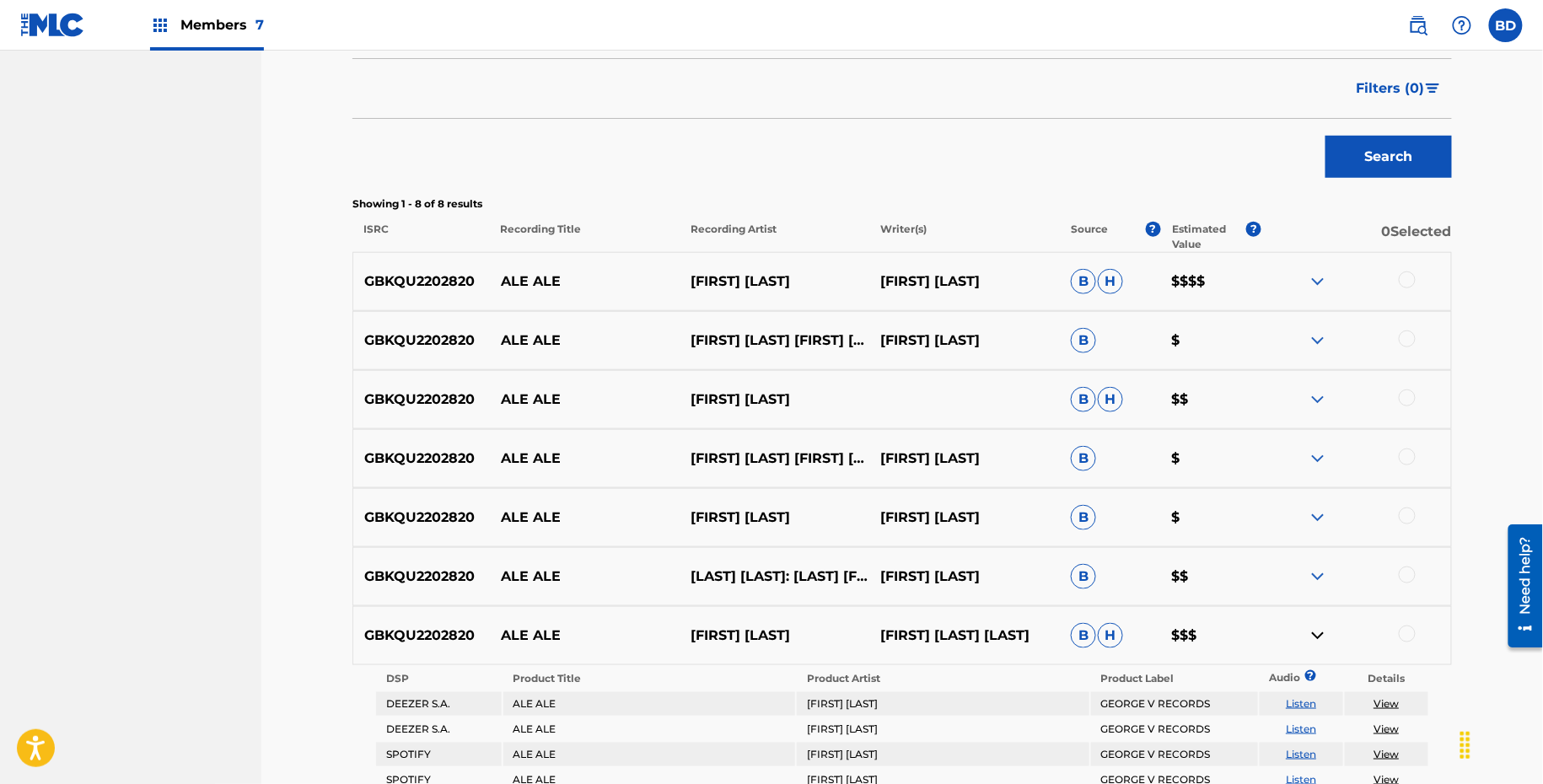 click on "GBKQU2202820 ALE ALE MALÓNE BLOND:ISH KIMONOS ERAN HERSH B $$" at bounding box center (902, 577) 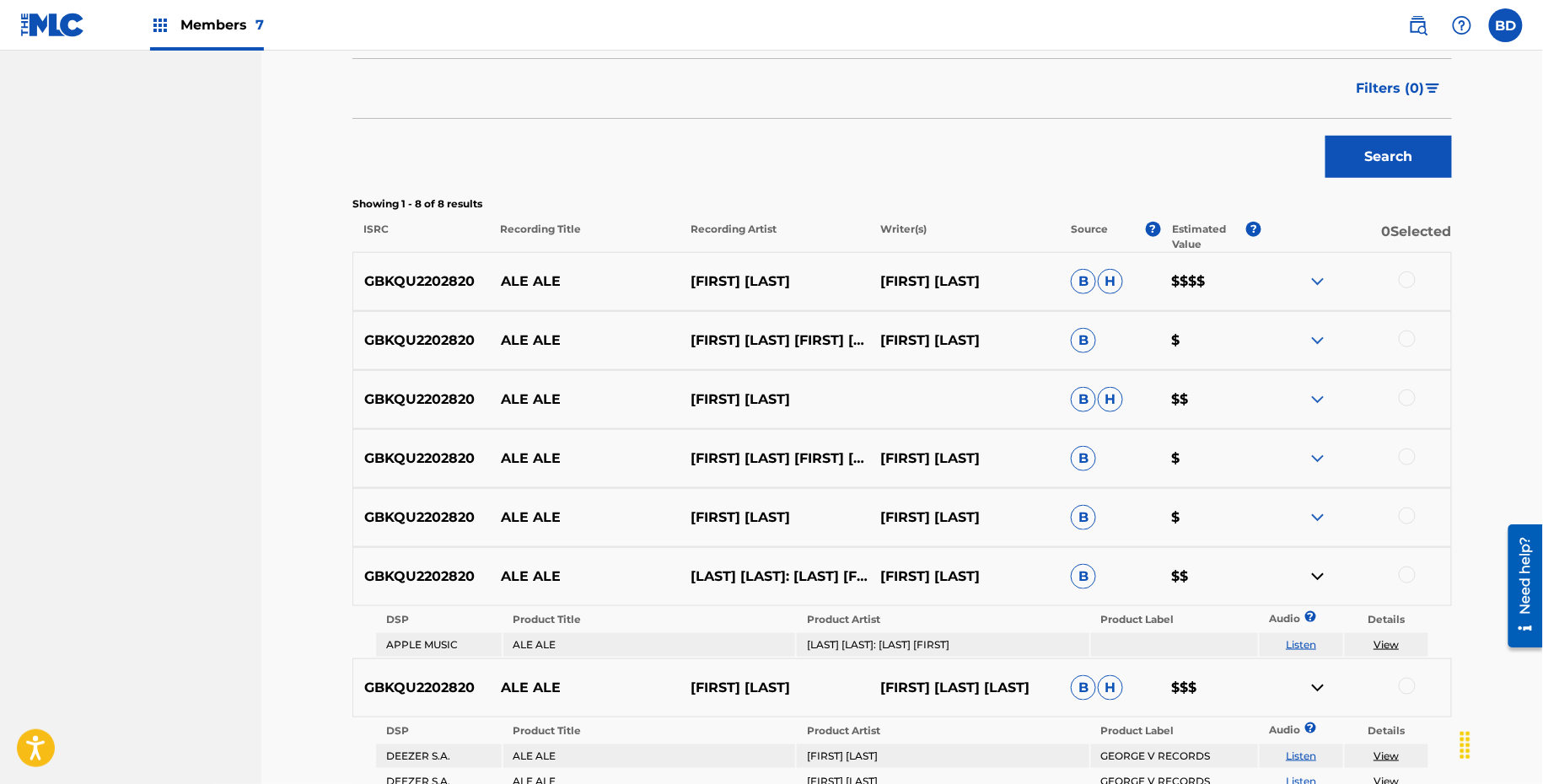 click at bounding box center [1318, 518] 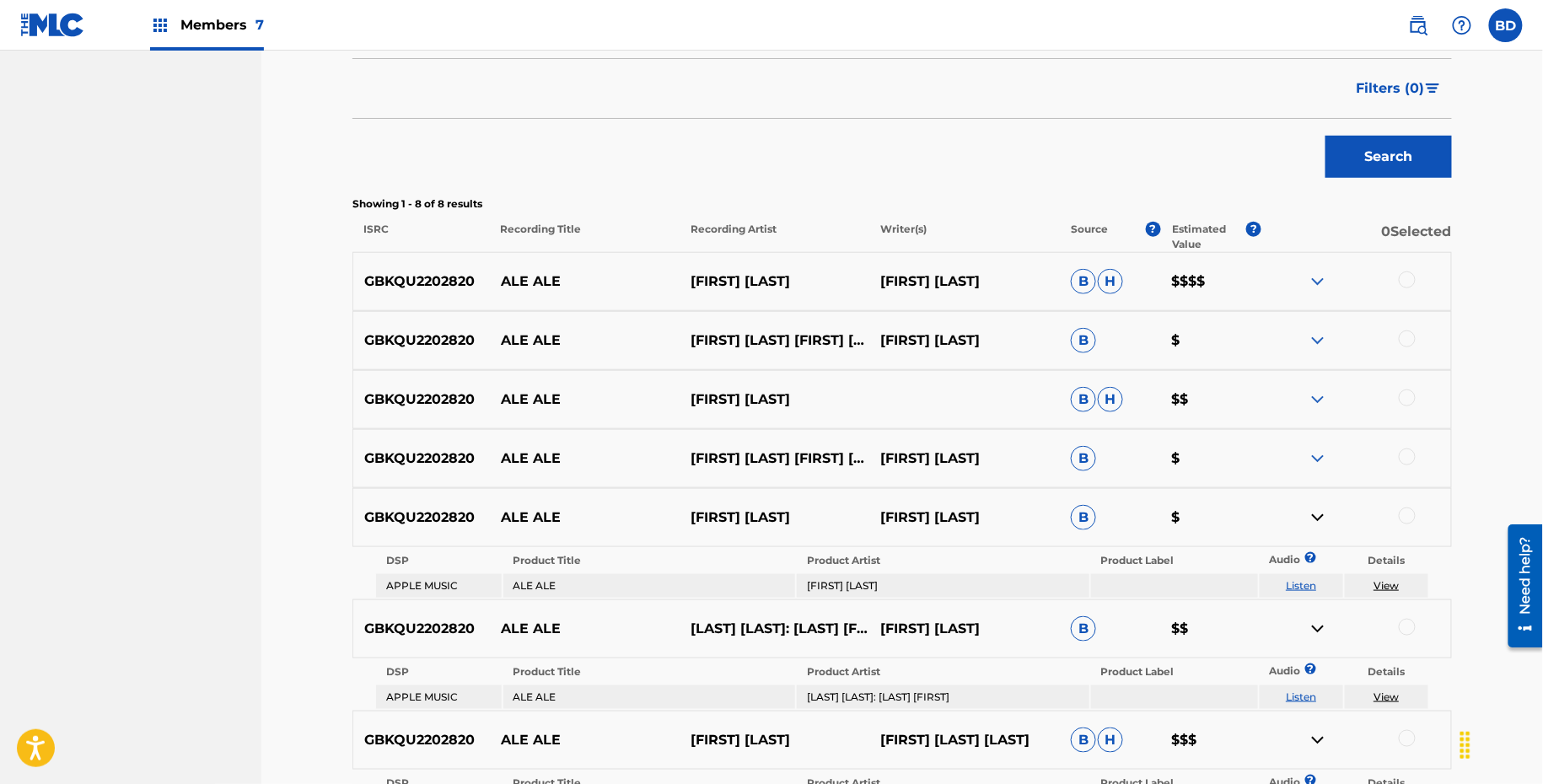 click at bounding box center (1318, 459) 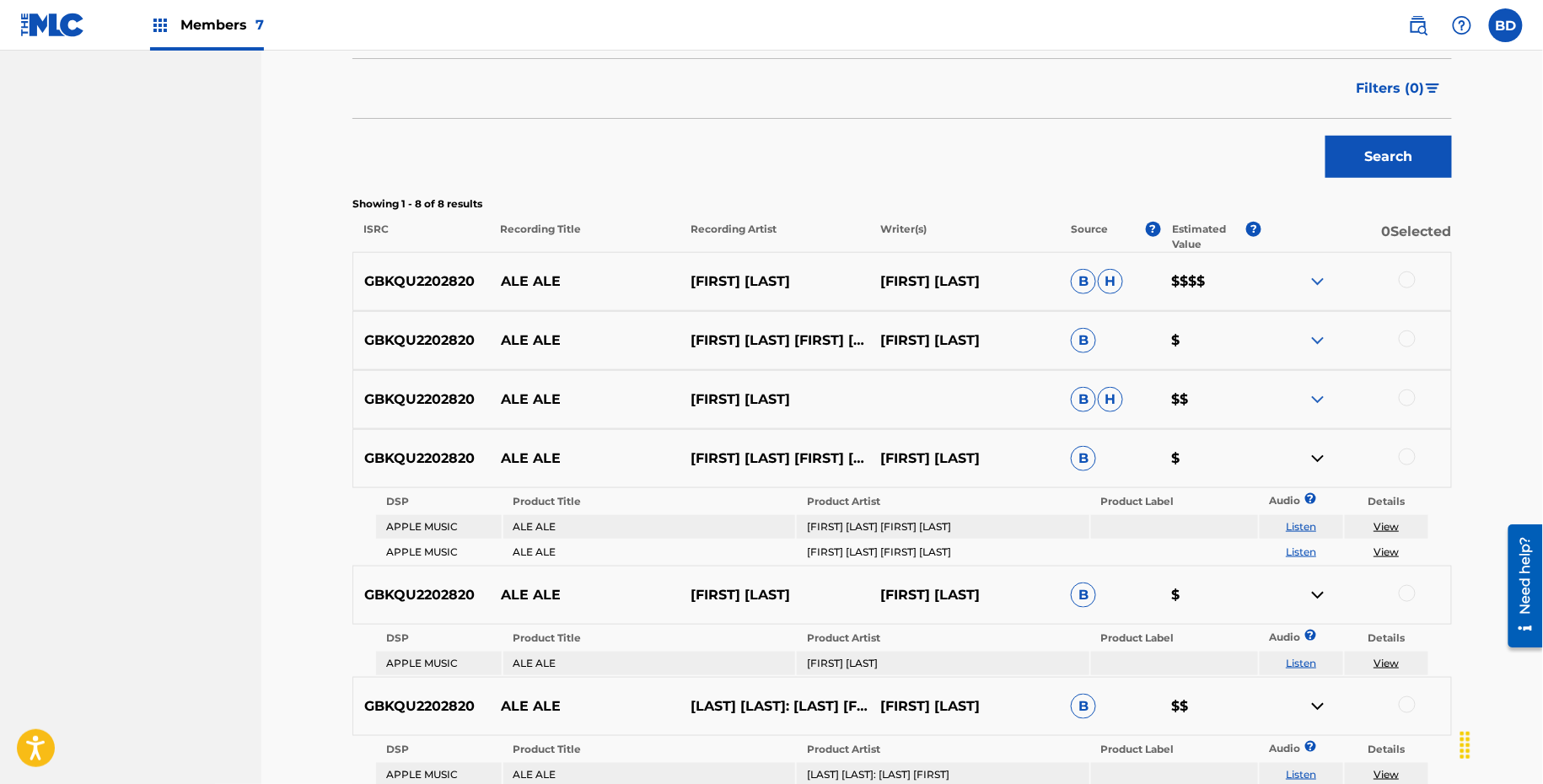 click at bounding box center (1318, 400) 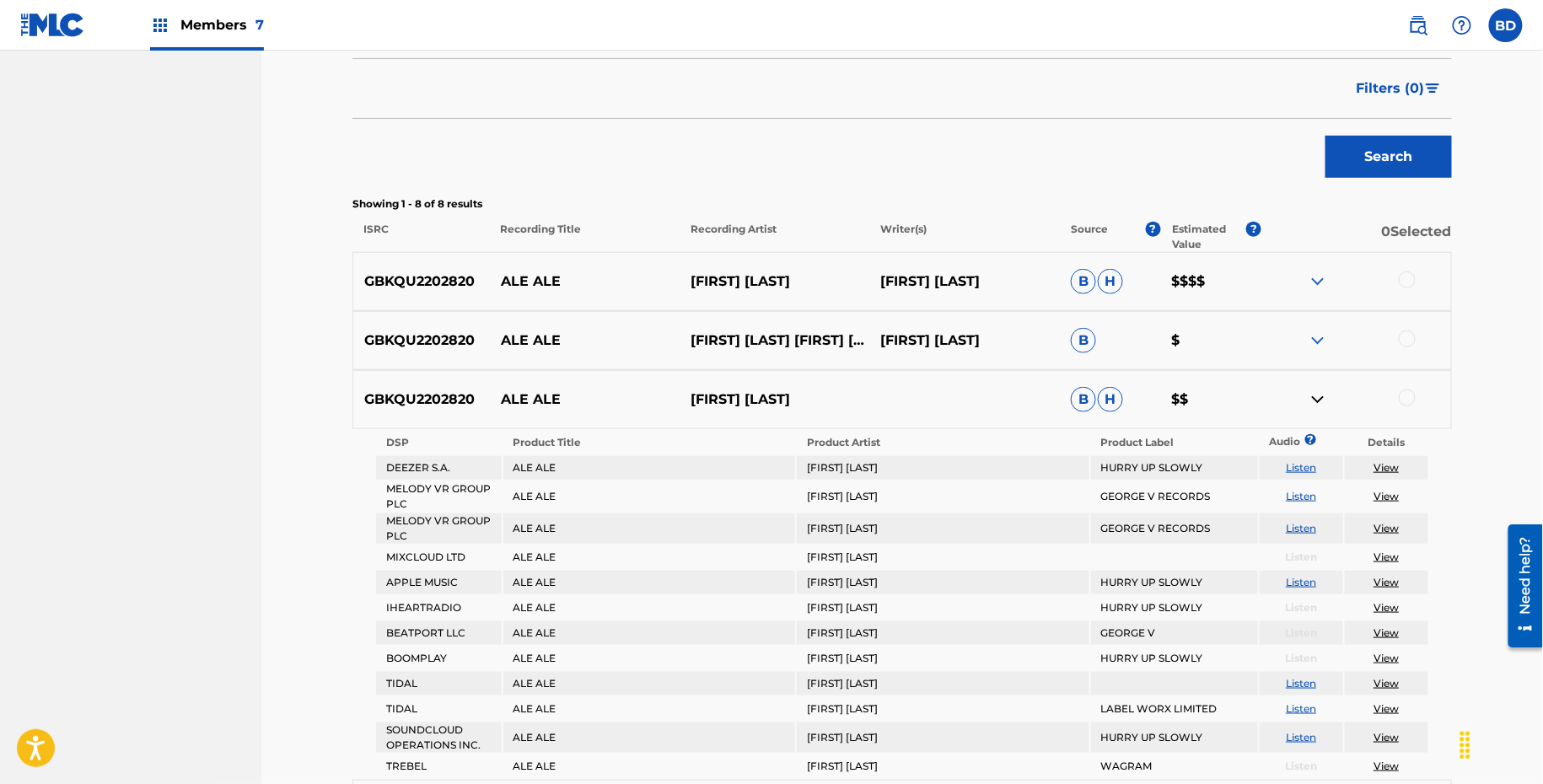 click on "GBKQU2202820 ALE ALE INDIE ELEPHANT KOLE AUDRO VLAD STARQUE ERAN HERSH B $" at bounding box center [902, 341] 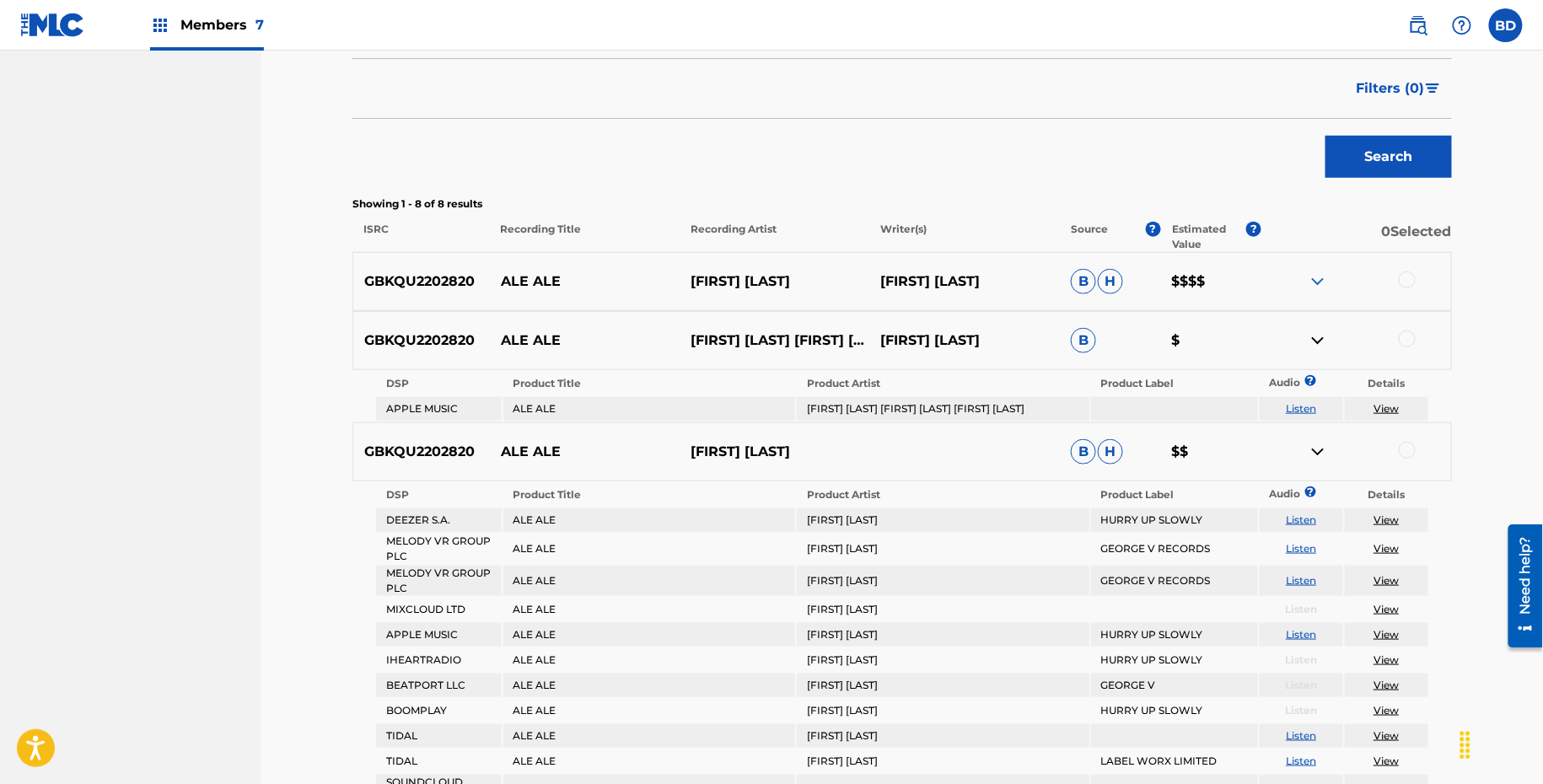 click at bounding box center (1318, 282) 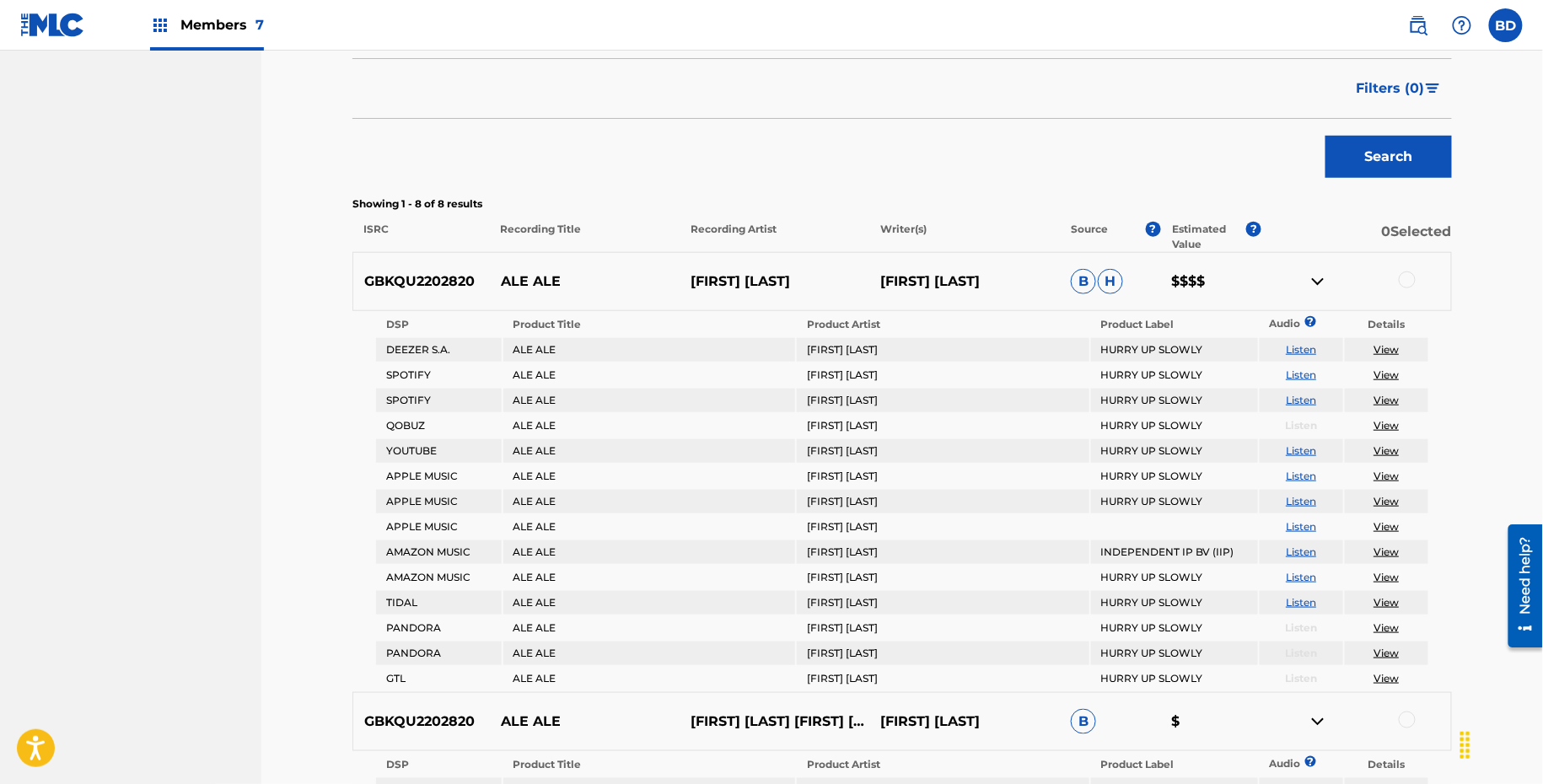 click on "ALE ALE" at bounding box center [584, 282] 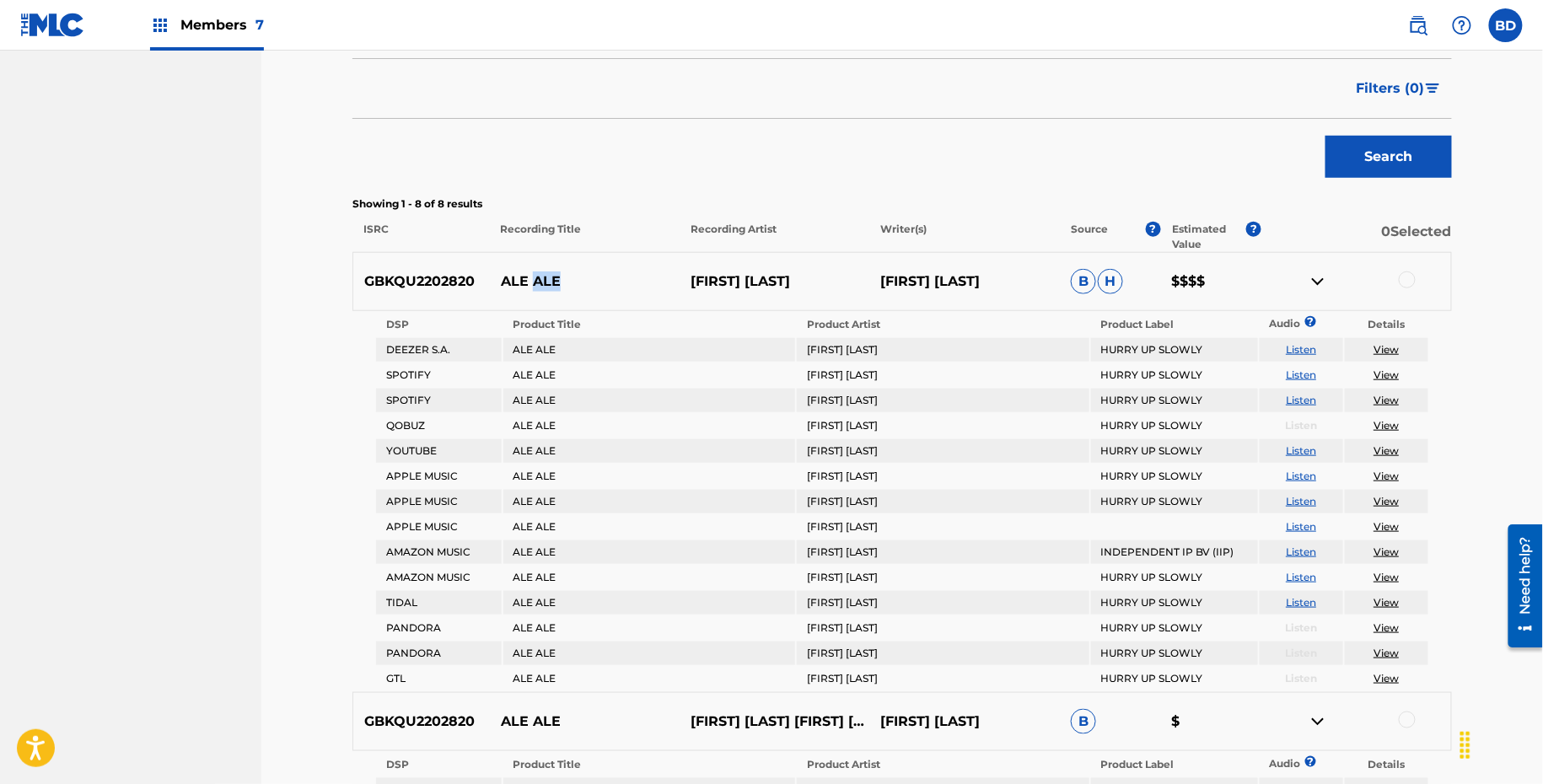 click on "ALE ALE" at bounding box center (584, 282) 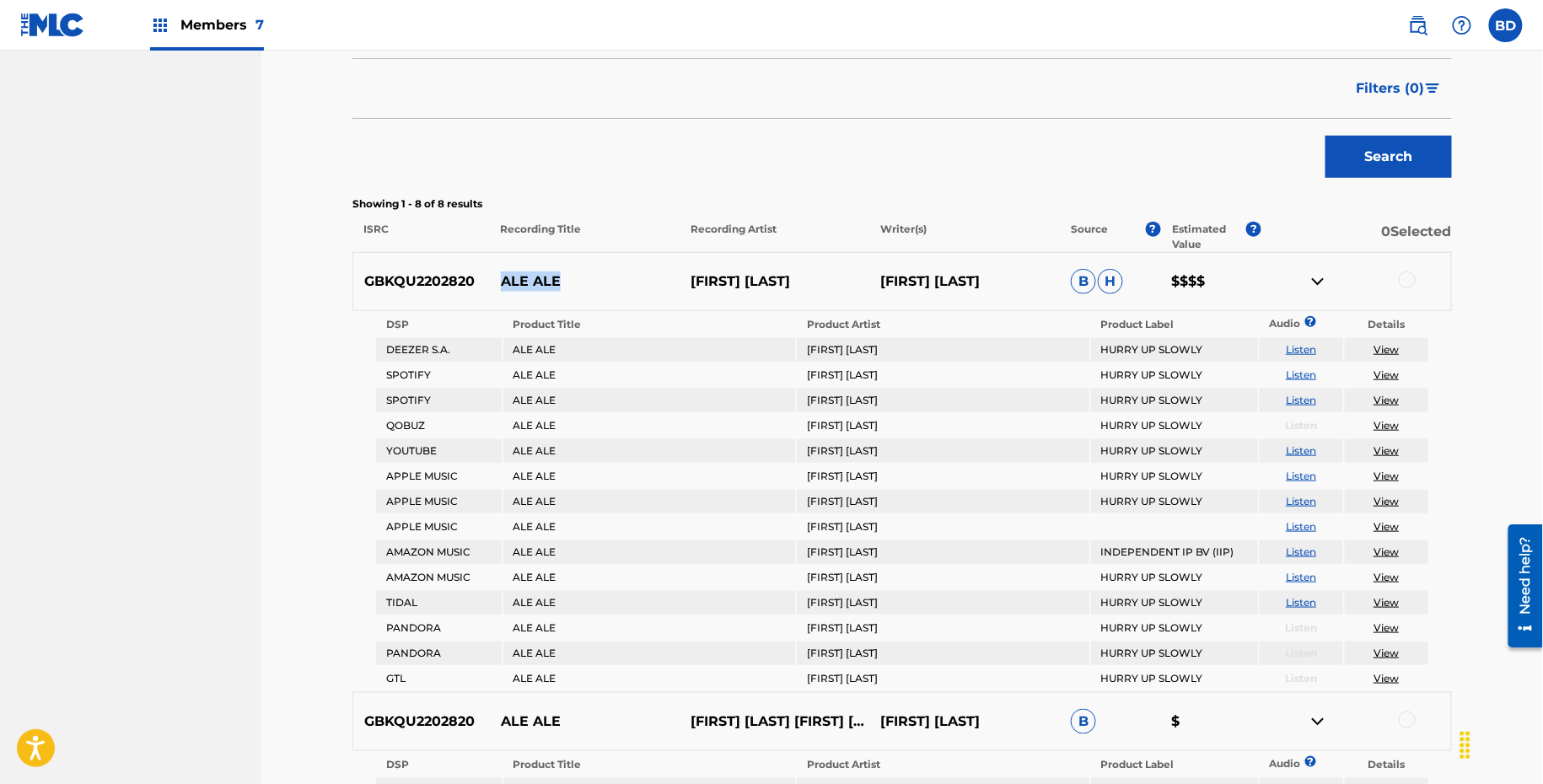 click on "ALE ALE" at bounding box center (584, 282) 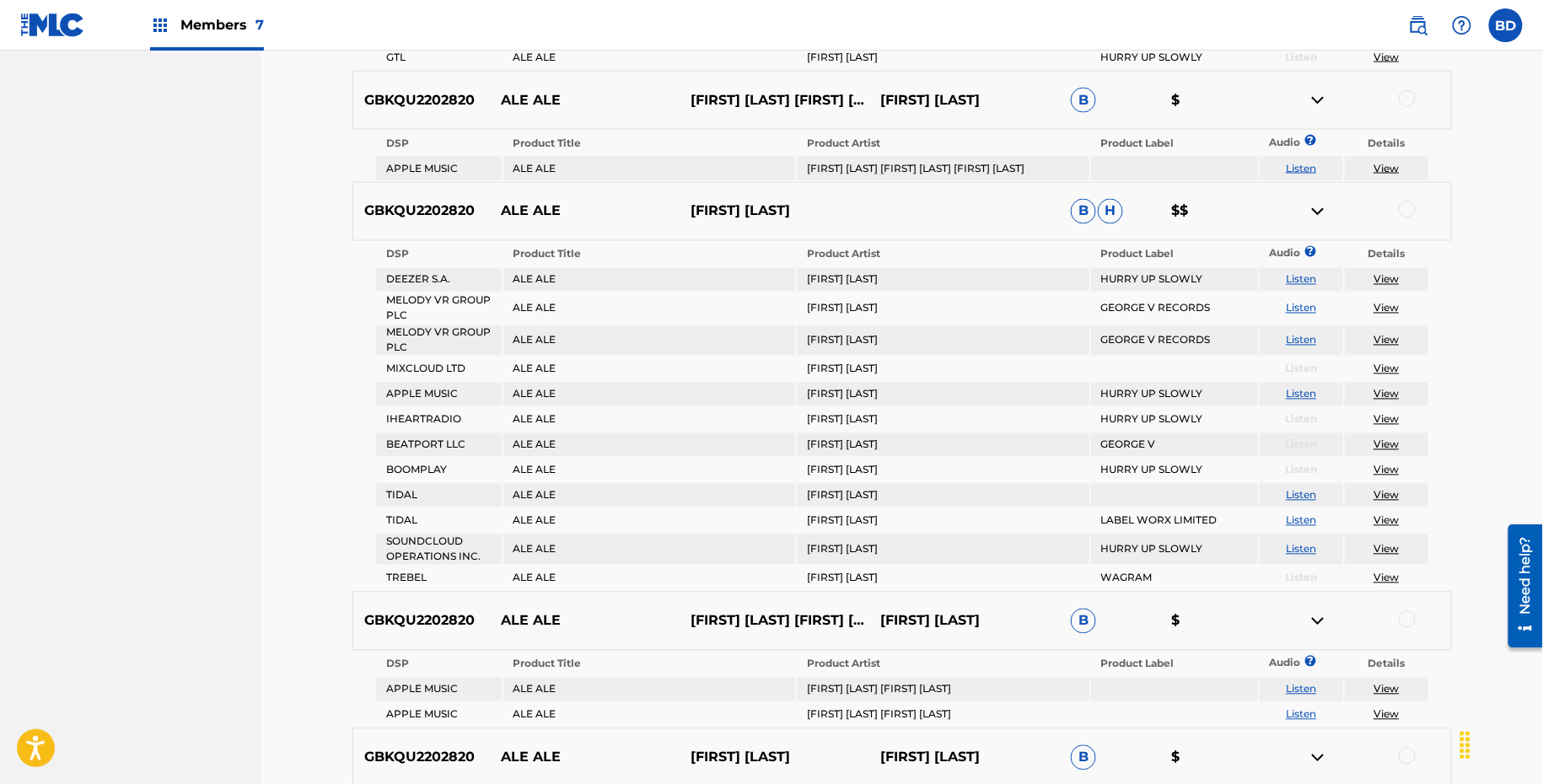 scroll, scrollTop: 1086, scrollLeft: 0, axis: vertical 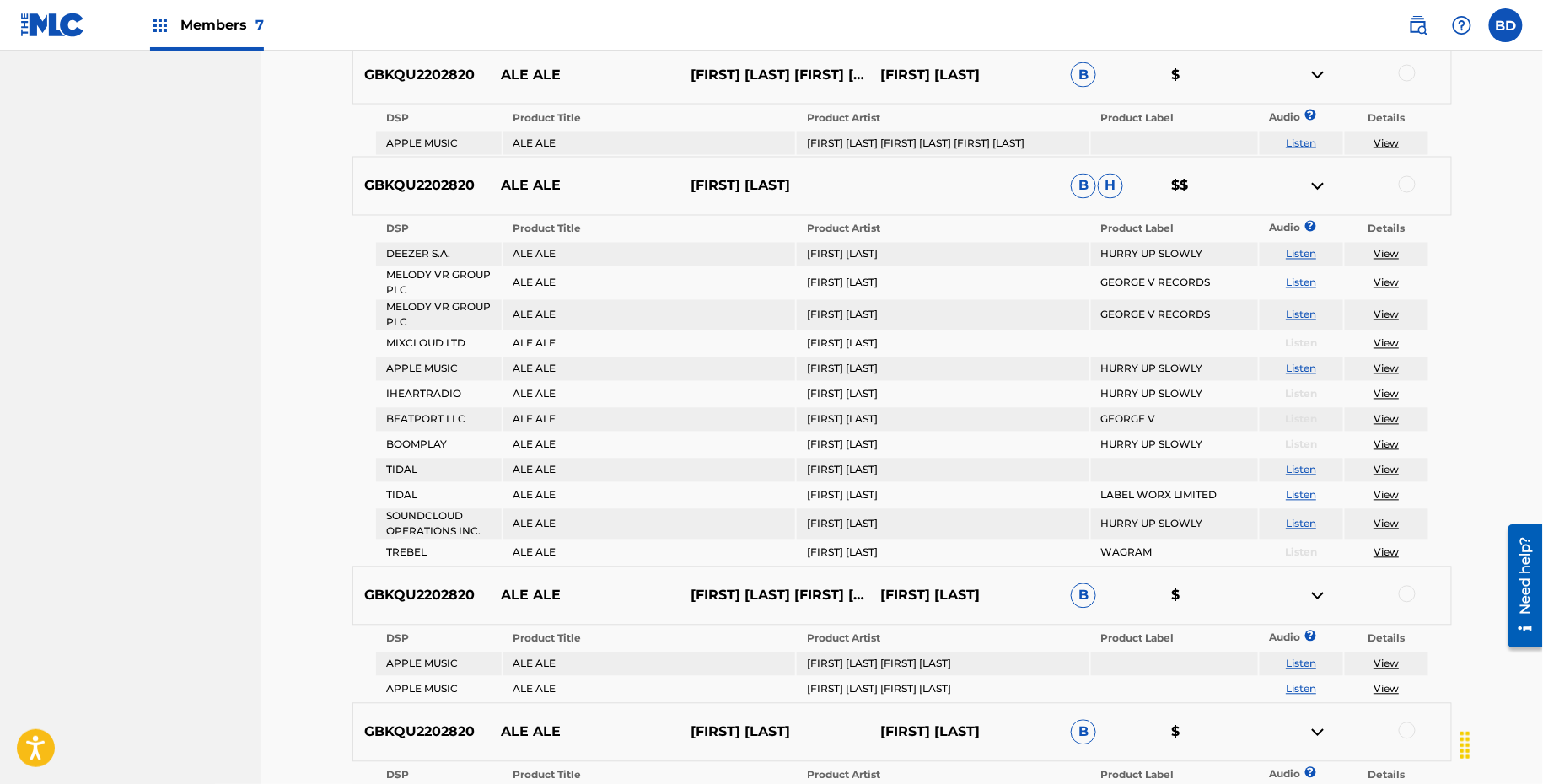 click at bounding box center [1407, 73] 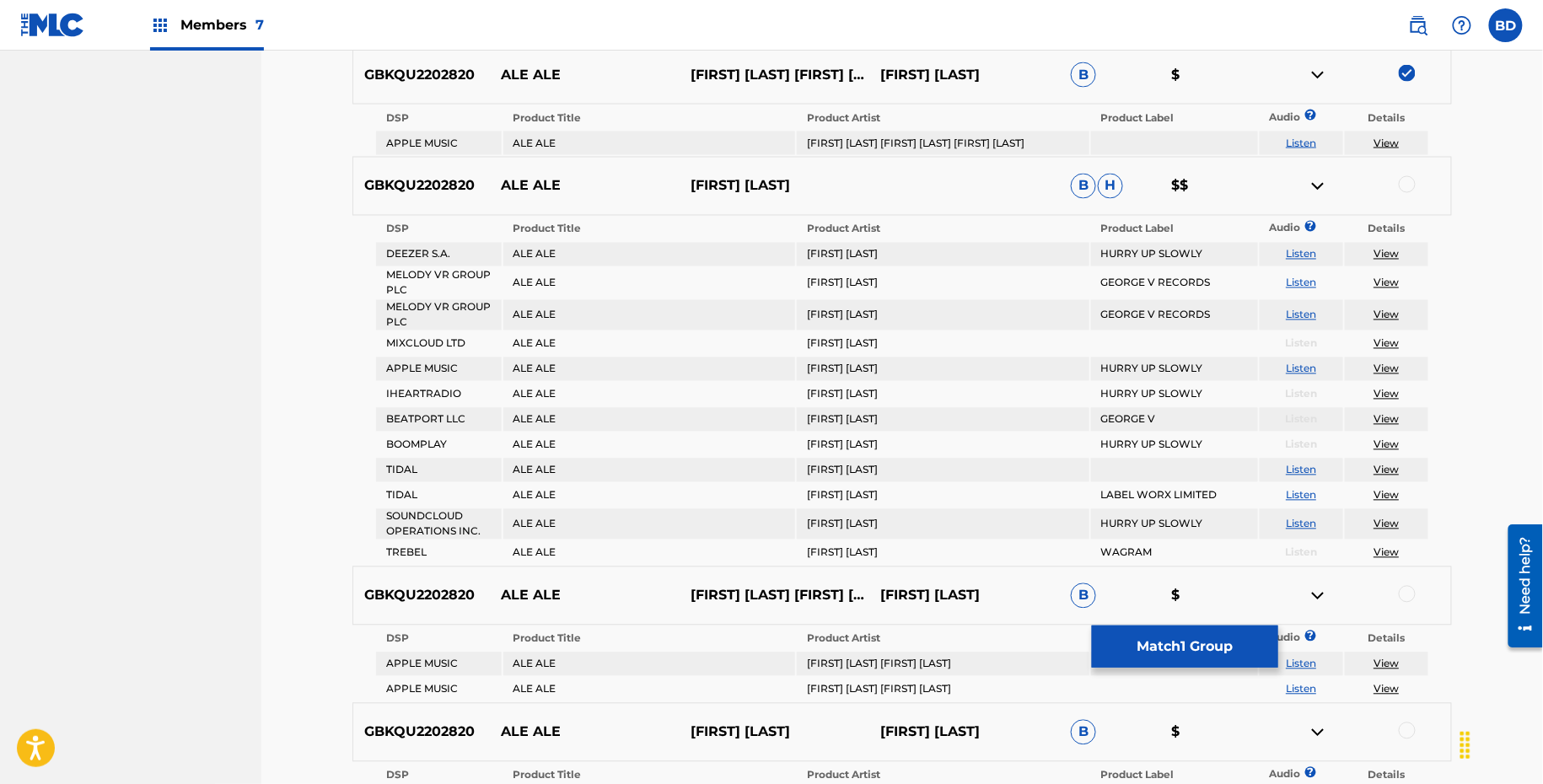 click at bounding box center (1356, 75) 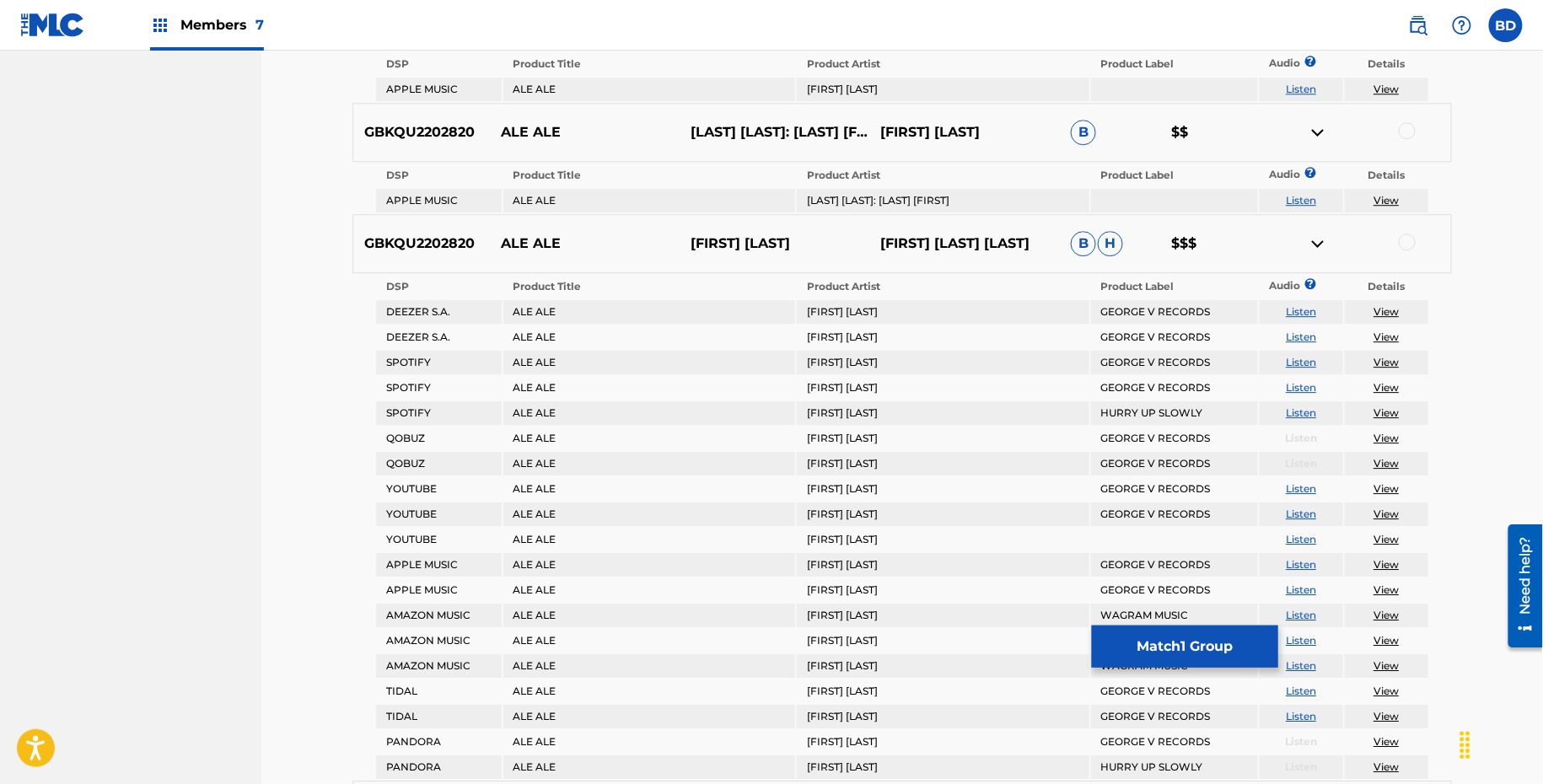 scroll, scrollTop: 1644, scrollLeft: 0, axis: vertical 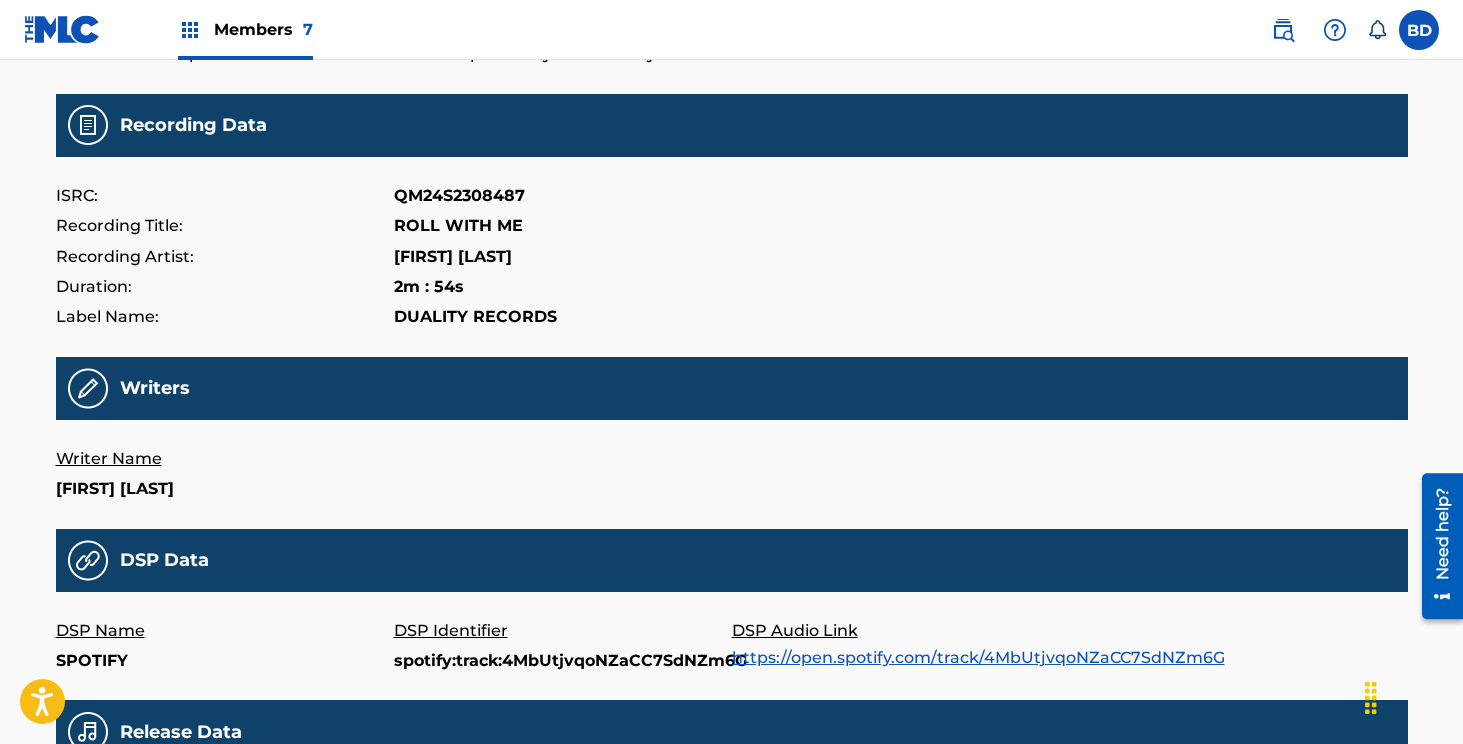 click on "spotify:track:4MbUtjvqoNZaCC7SdNZm6G" at bounding box center [563, 661] 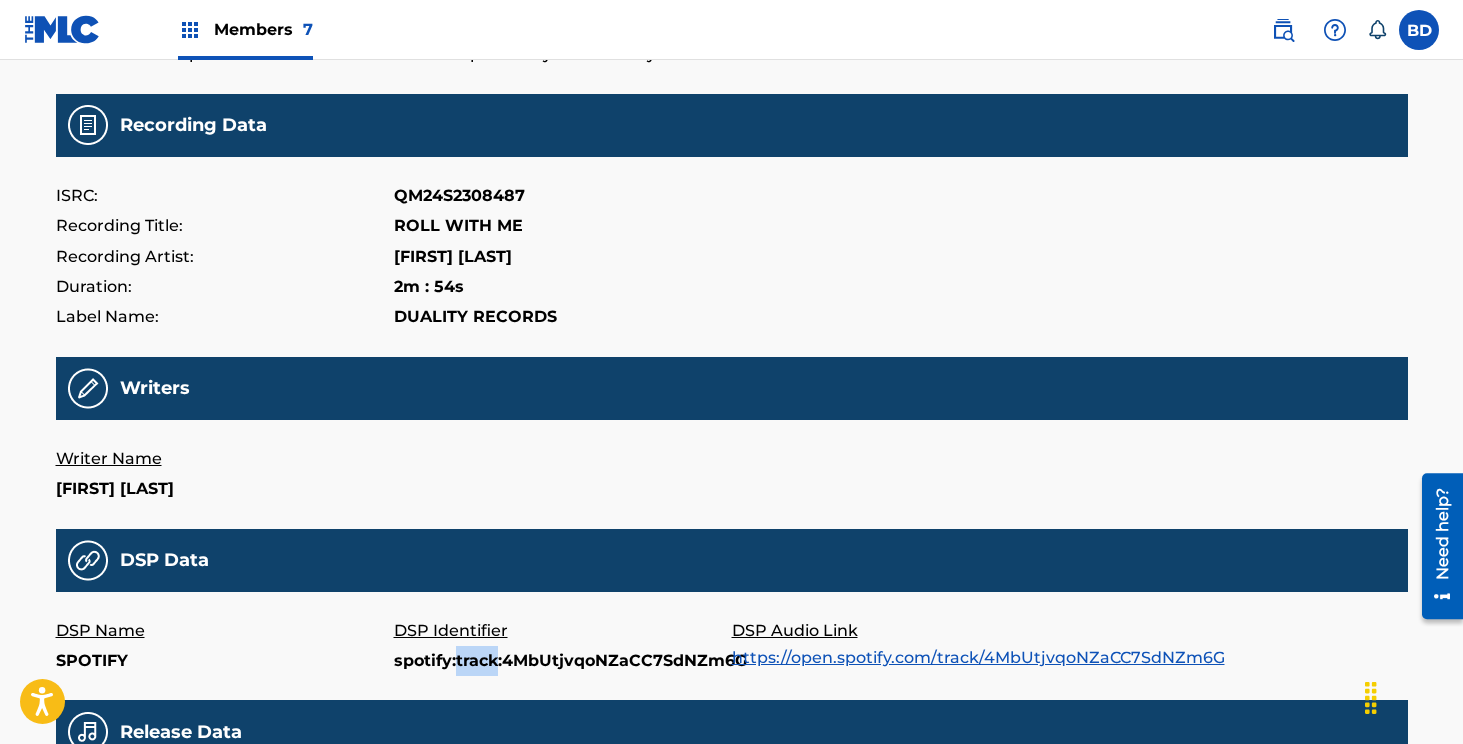 click on "spotify:track:4MbUtjvqoNZaCC7SdNZm6G" at bounding box center [563, 661] 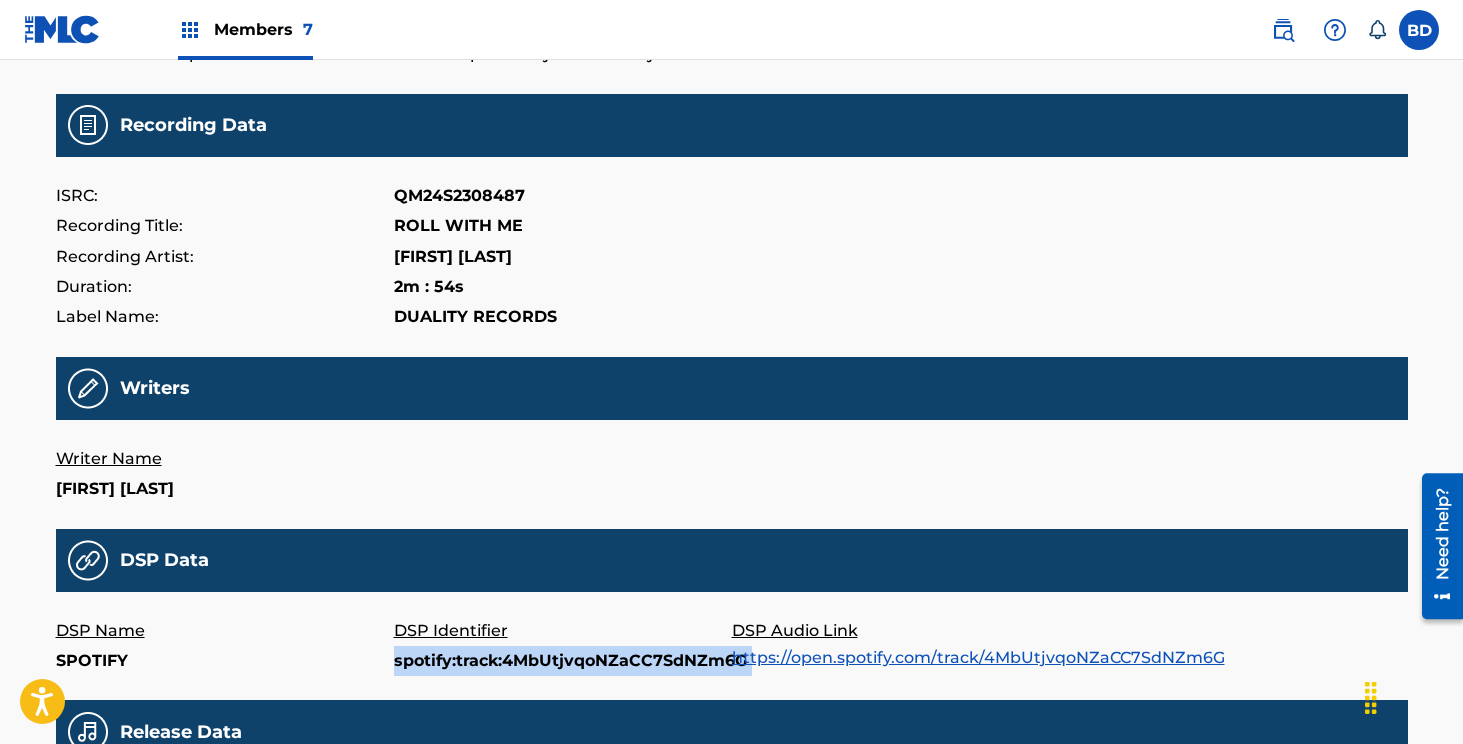 click on "spotify:track:4MbUtjvqoNZaCC7SdNZm6G" at bounding box center (563, 661) 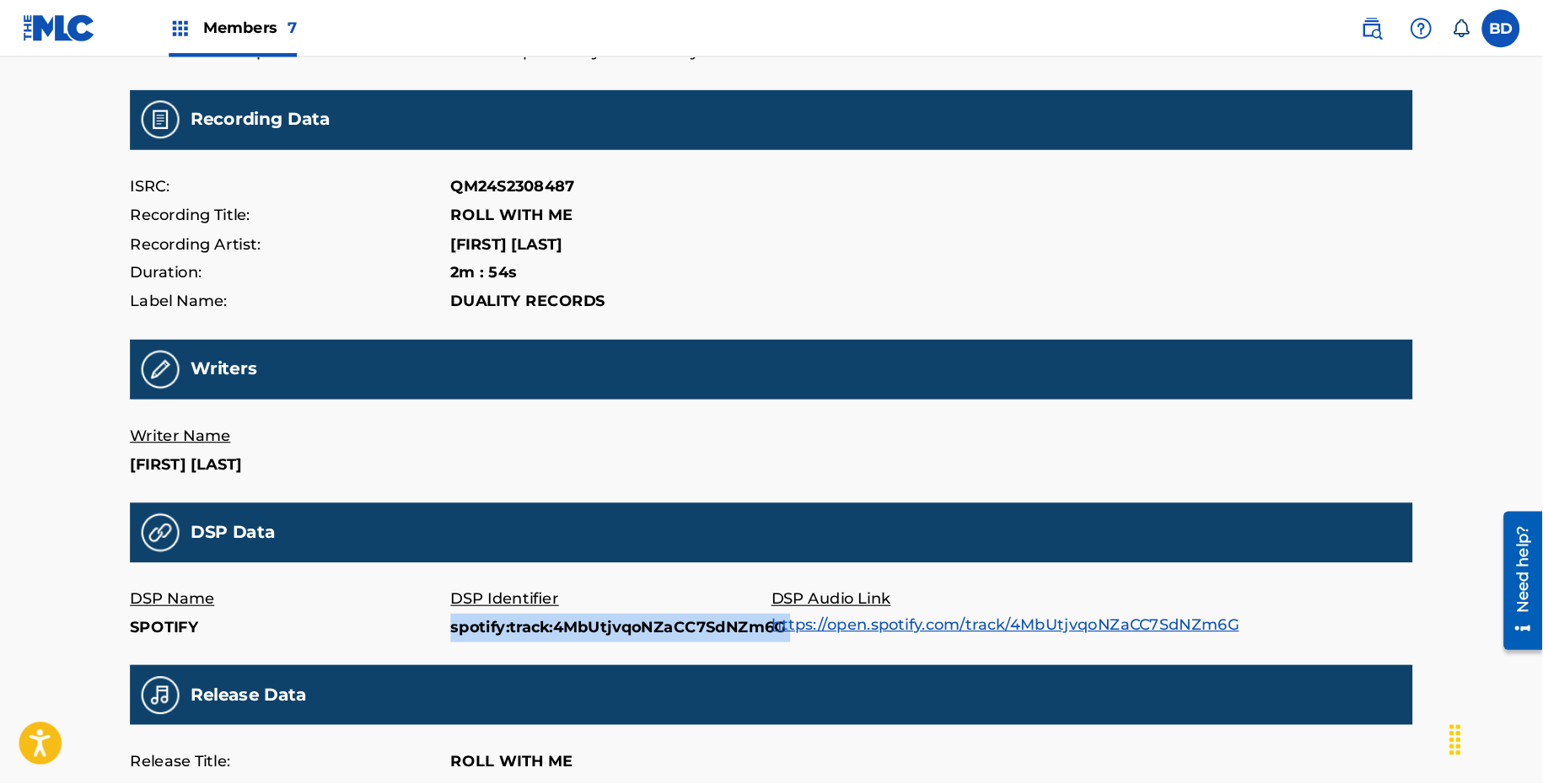 scroll, scrollTop: 154, scrollLeft: 0, axis: vertical 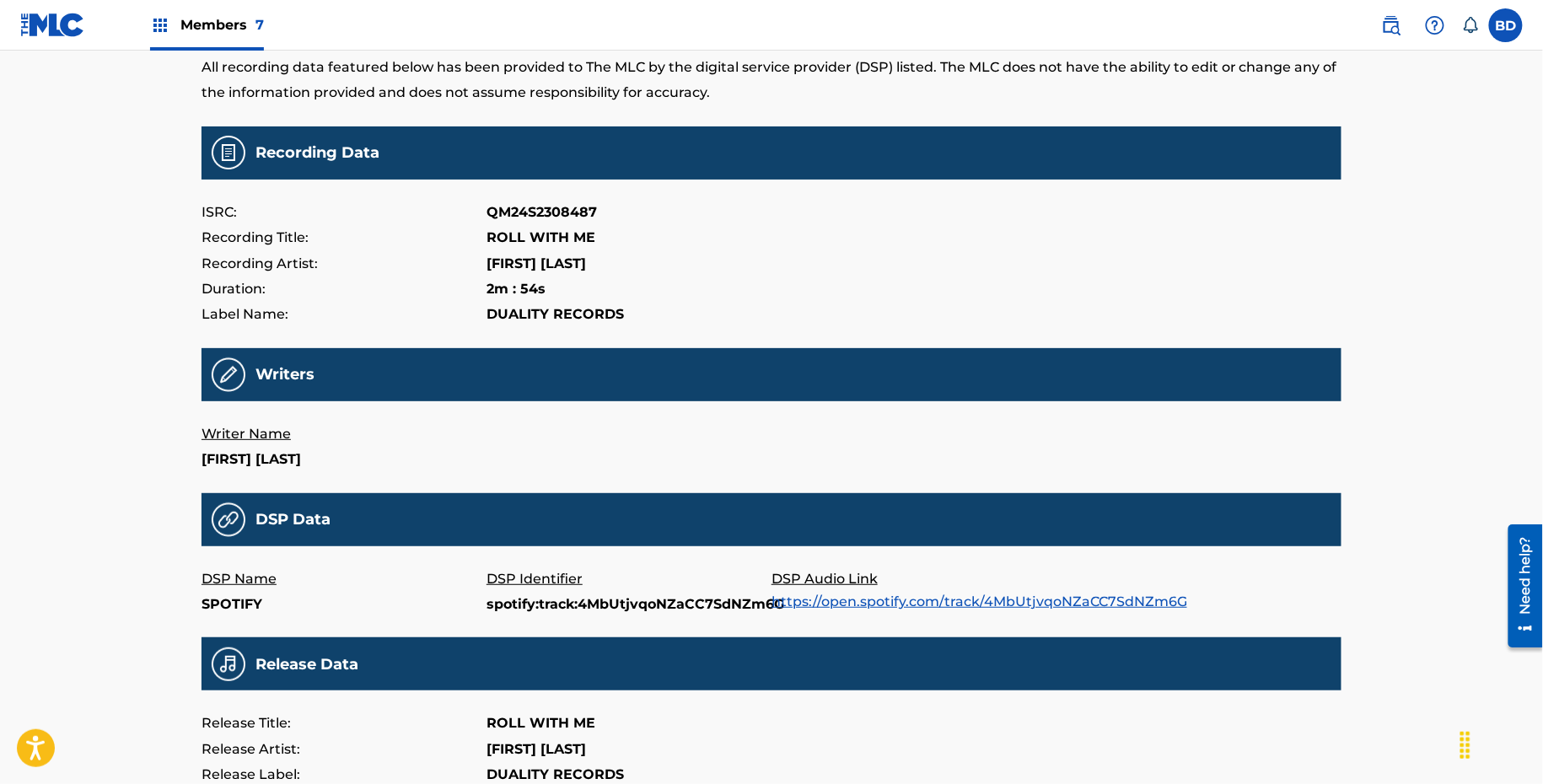 click on "spotify:track:4MbUtjvqoNZaCC7SdNZm6G" at bounding box center (629, 604) 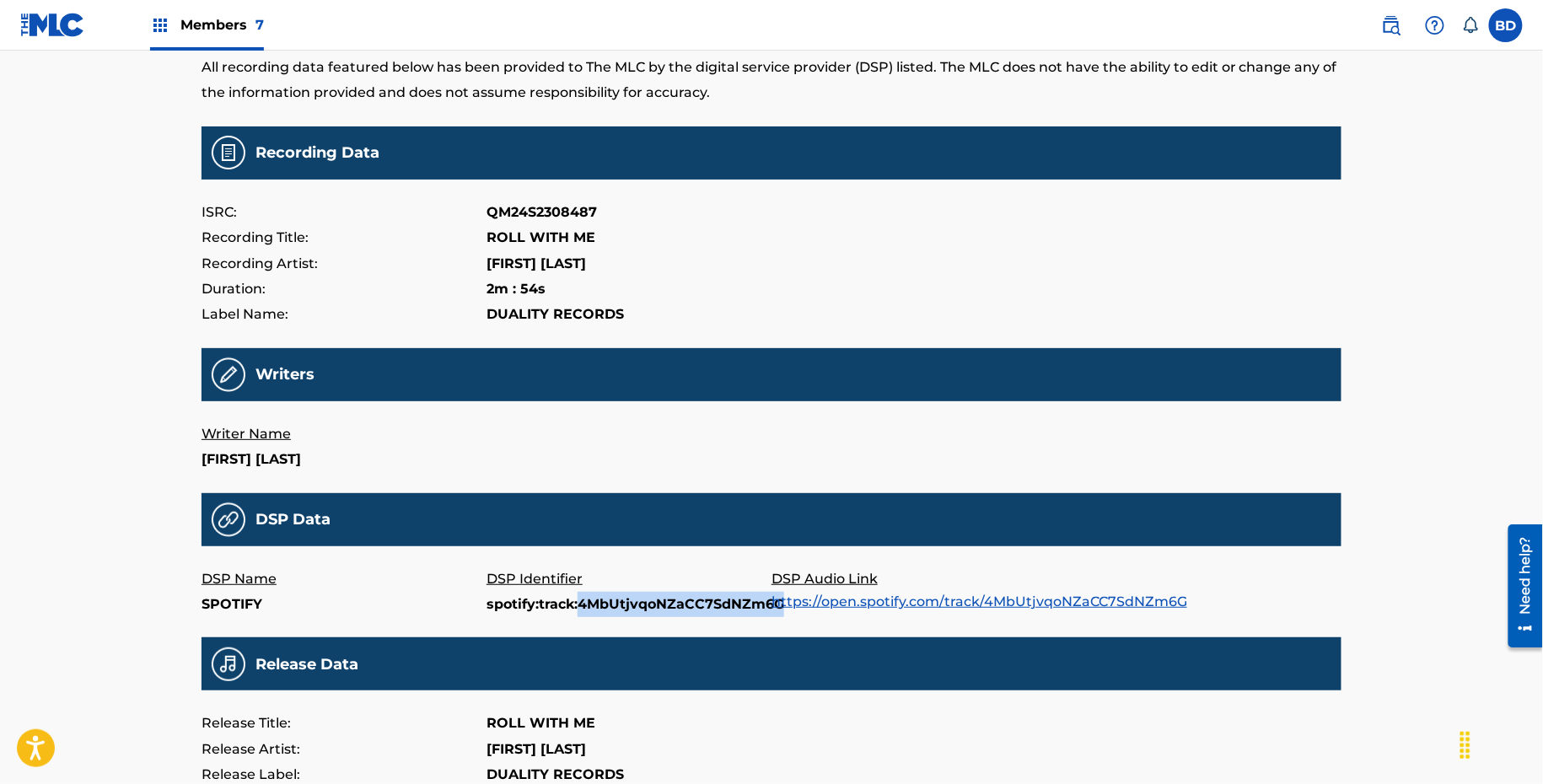 click on "spotify:track:4MbUtjvqoNZaCC7SdNZm6G" at bounding box center (629, 604) 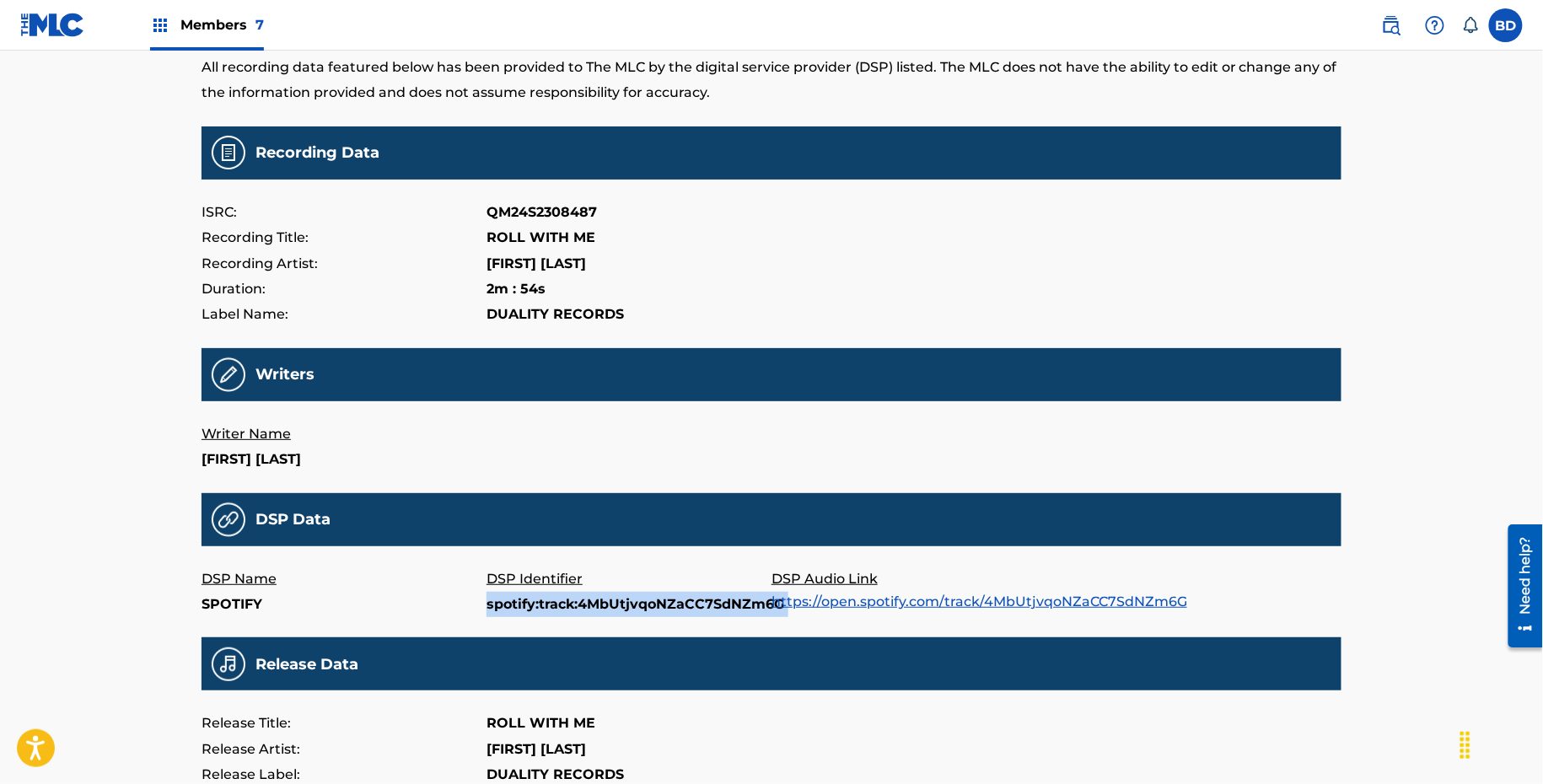 click on "spotify:track:4MbUtjvqoNZaCC7SdNZm6G" at bounding box center [629, 604] 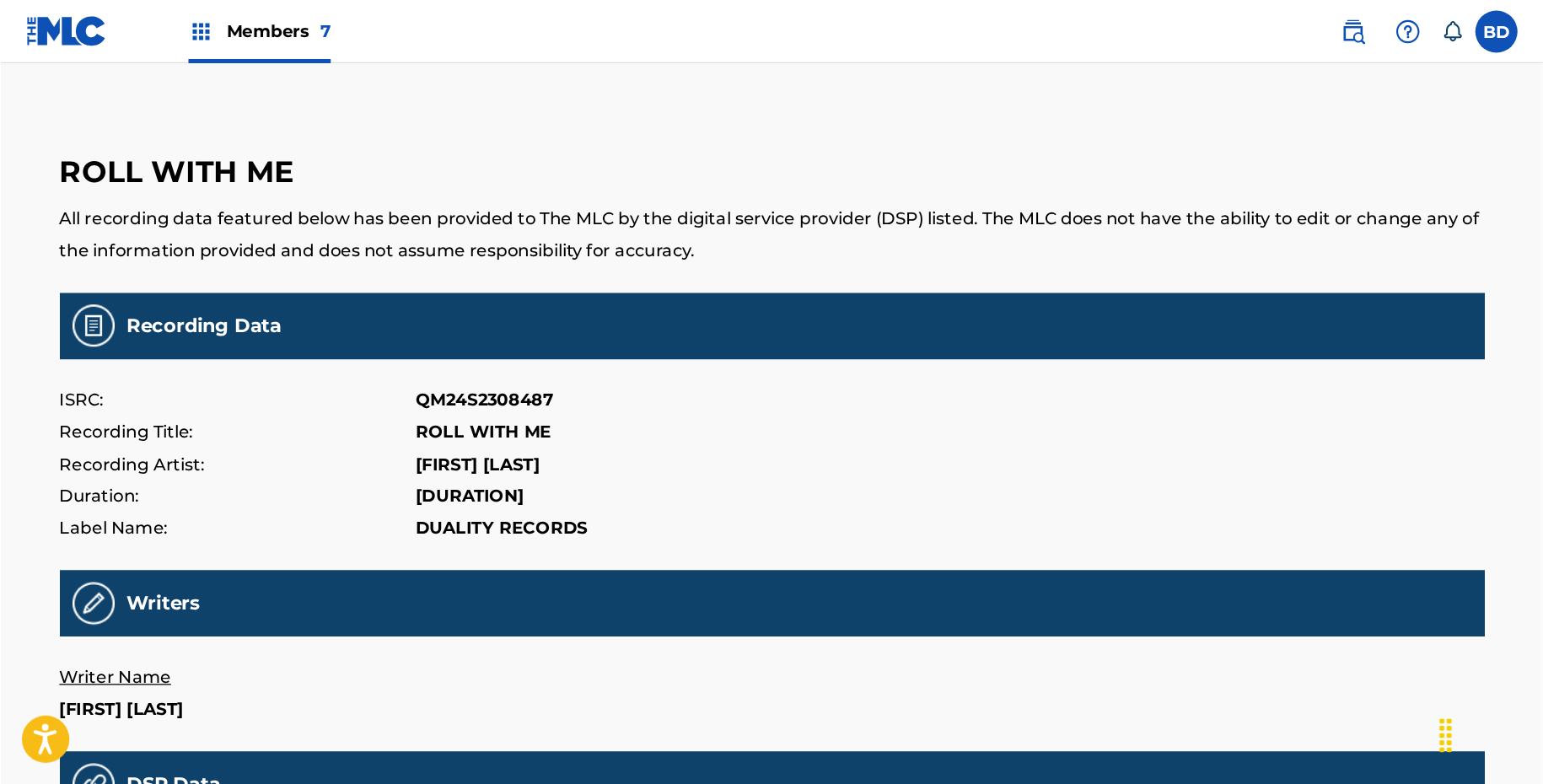 scroll, scrollTop: 0, scrollLeft: 0, axis: both 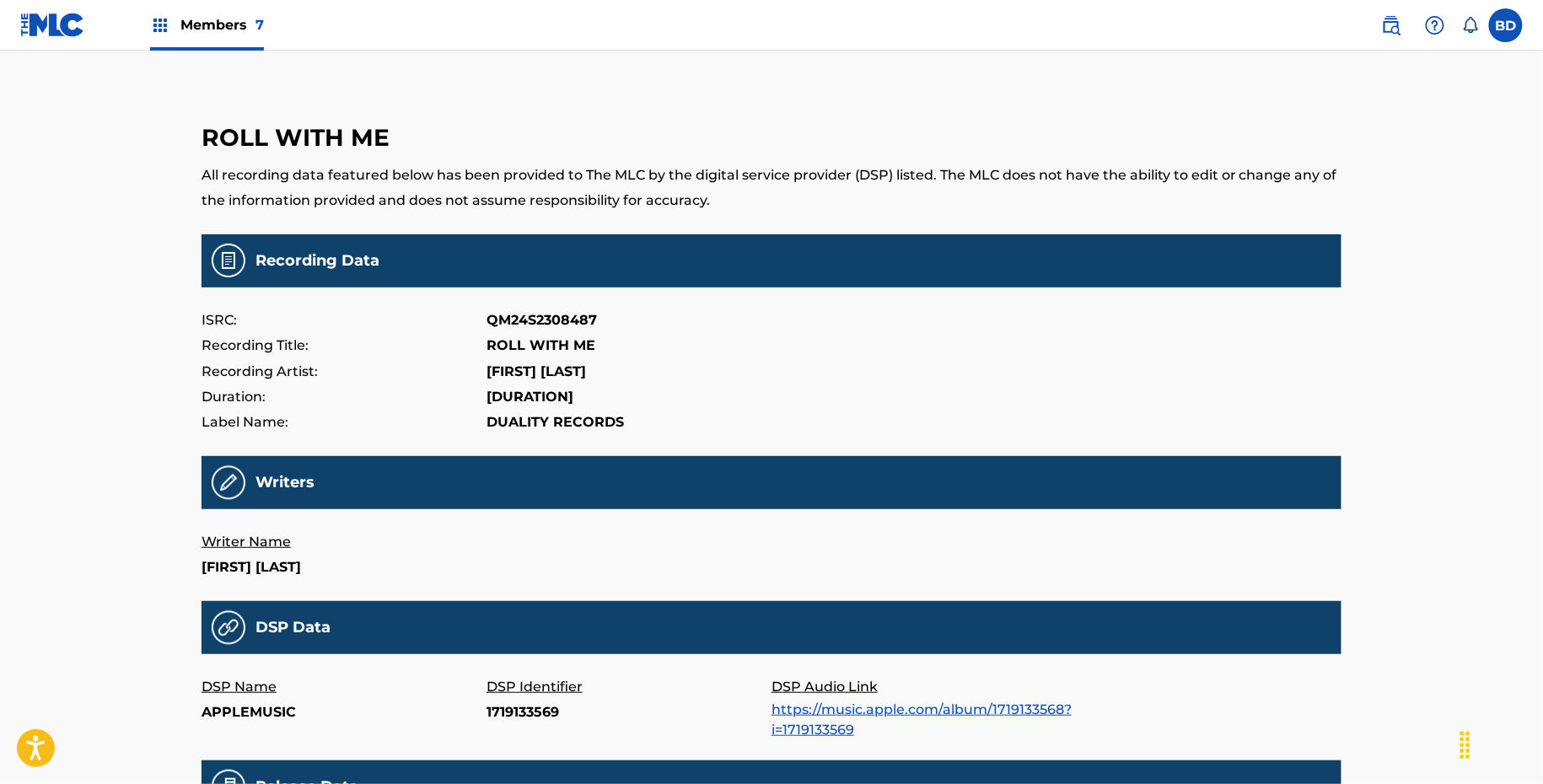 click on "DSP Identifier" at bounding box center (629, 687) 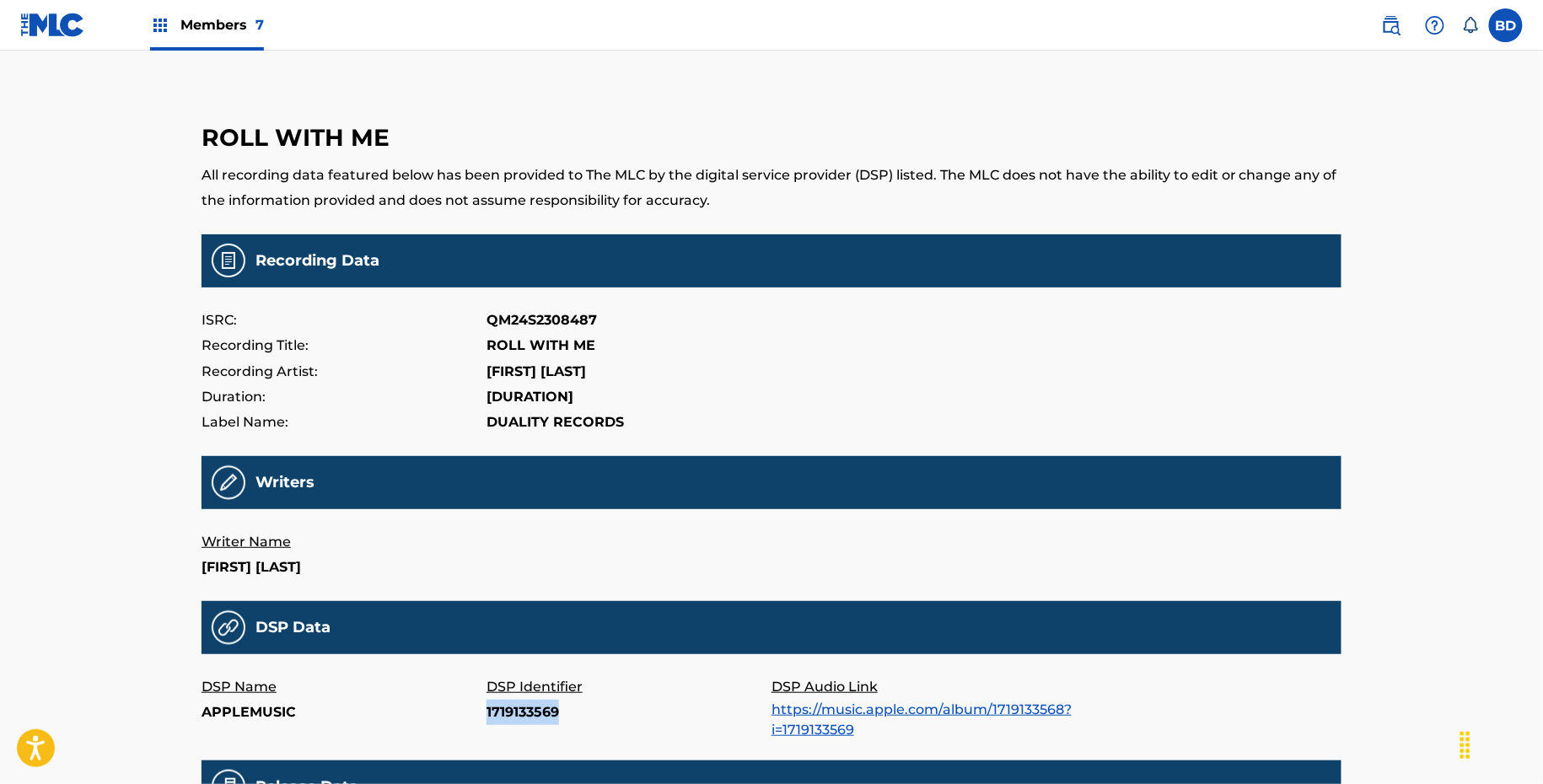 click on "1719133569" at bounding box center [629, 712] 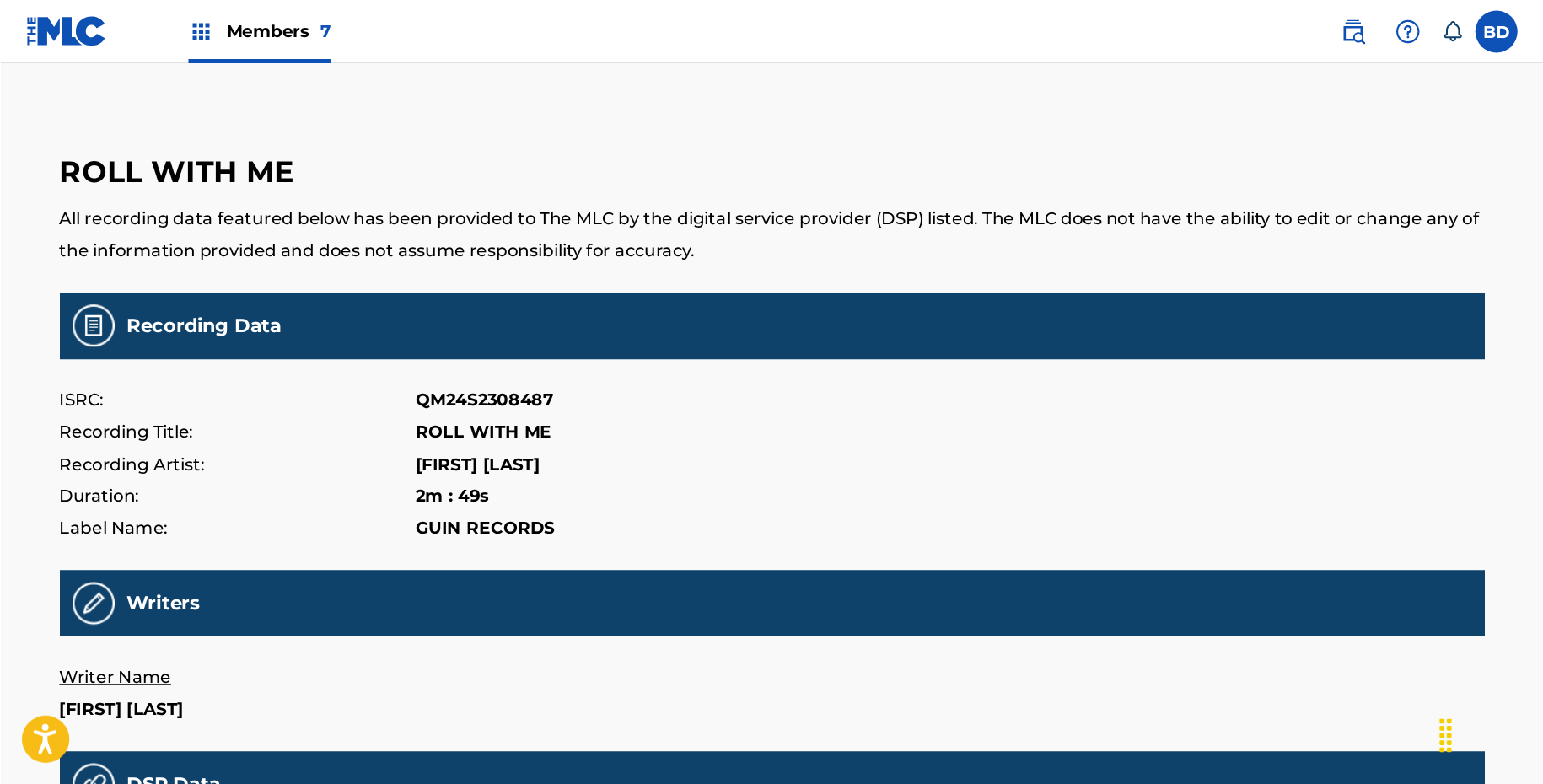 scroll, scrollTop: 0, scrollLeft: 0, axis: both 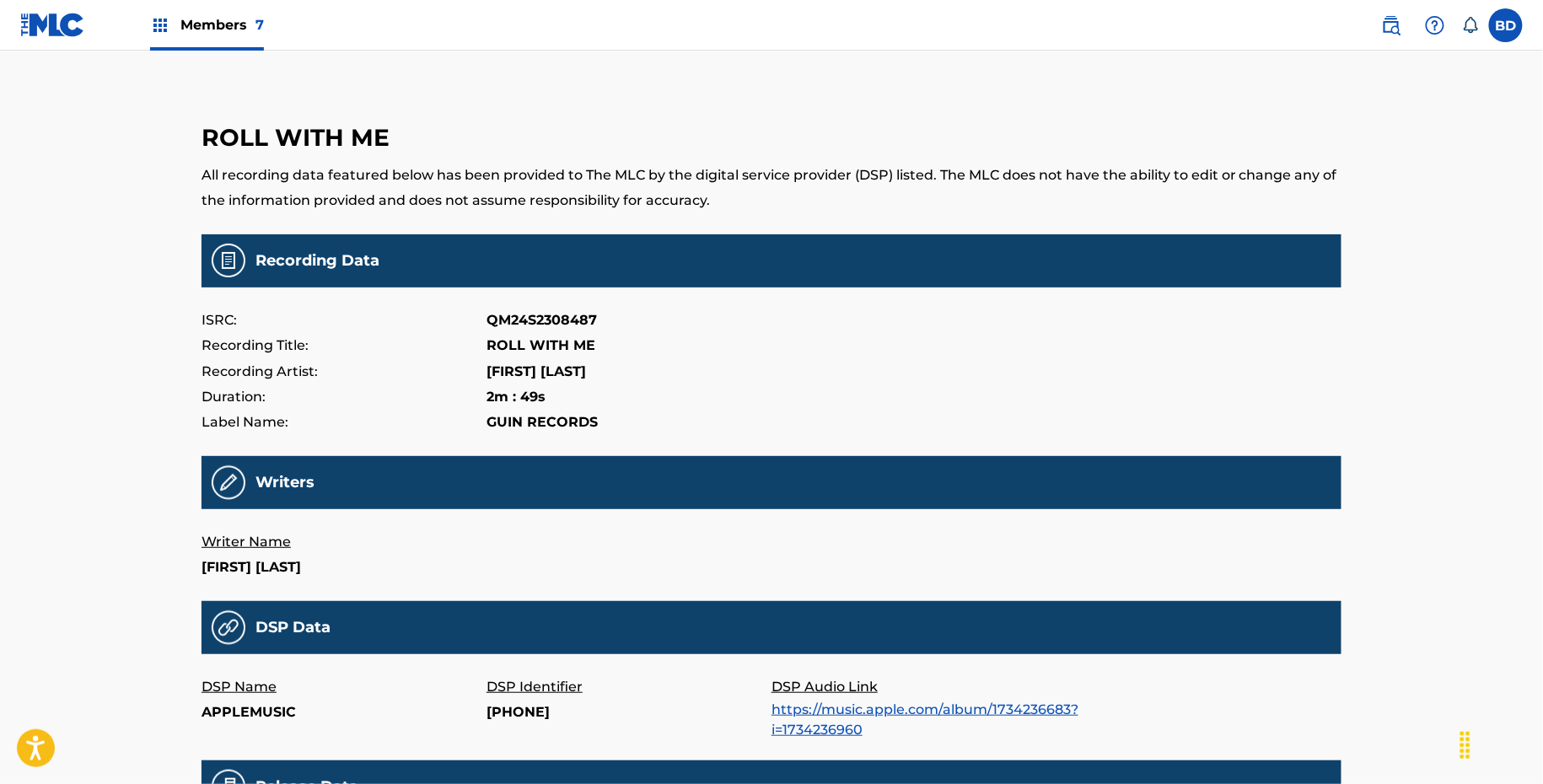 click on "[PHONE]" at bounding box center (629, 712) 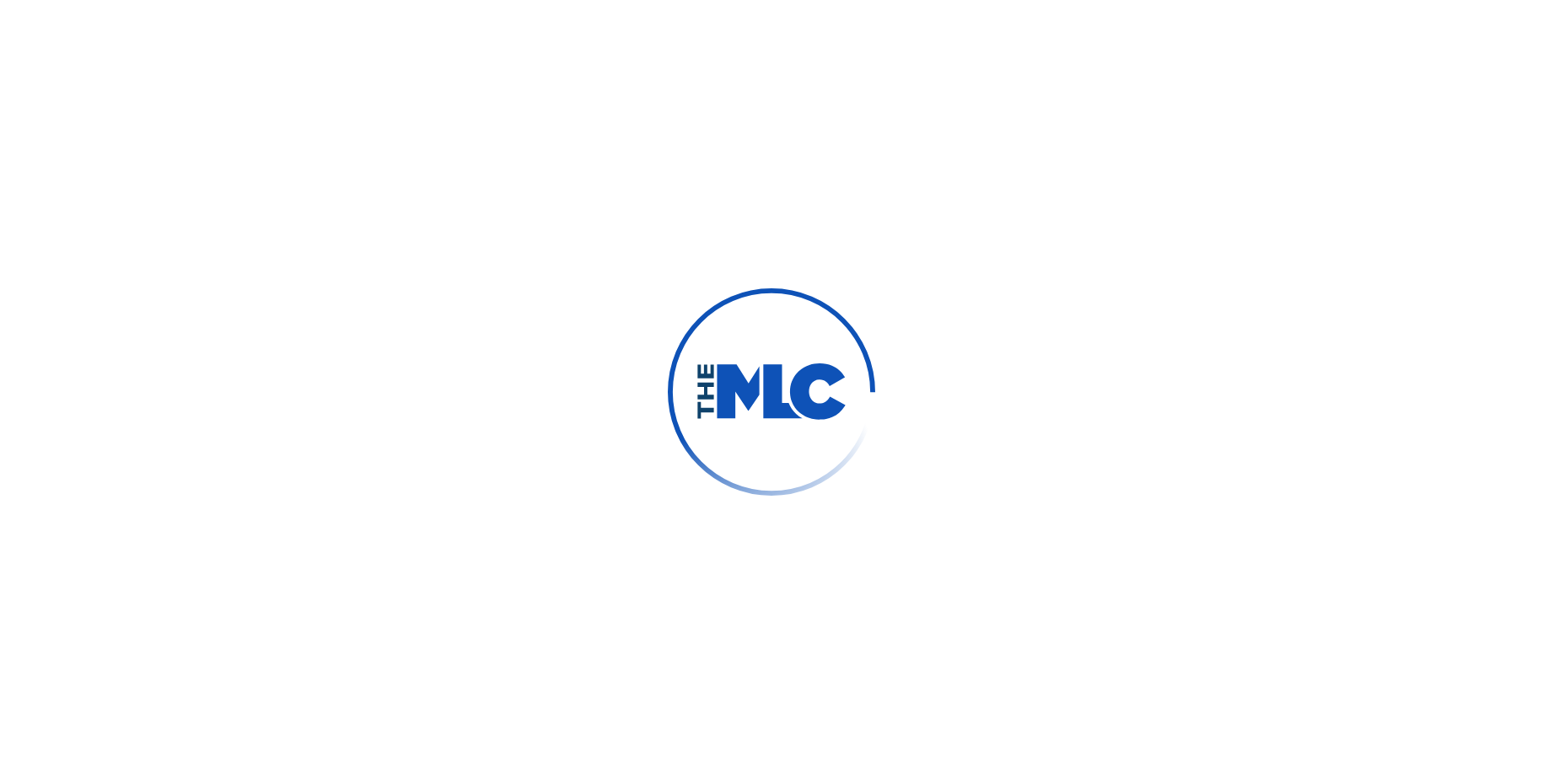 scroll, scrollTop: 0, scrollLeft: 0, axis: both 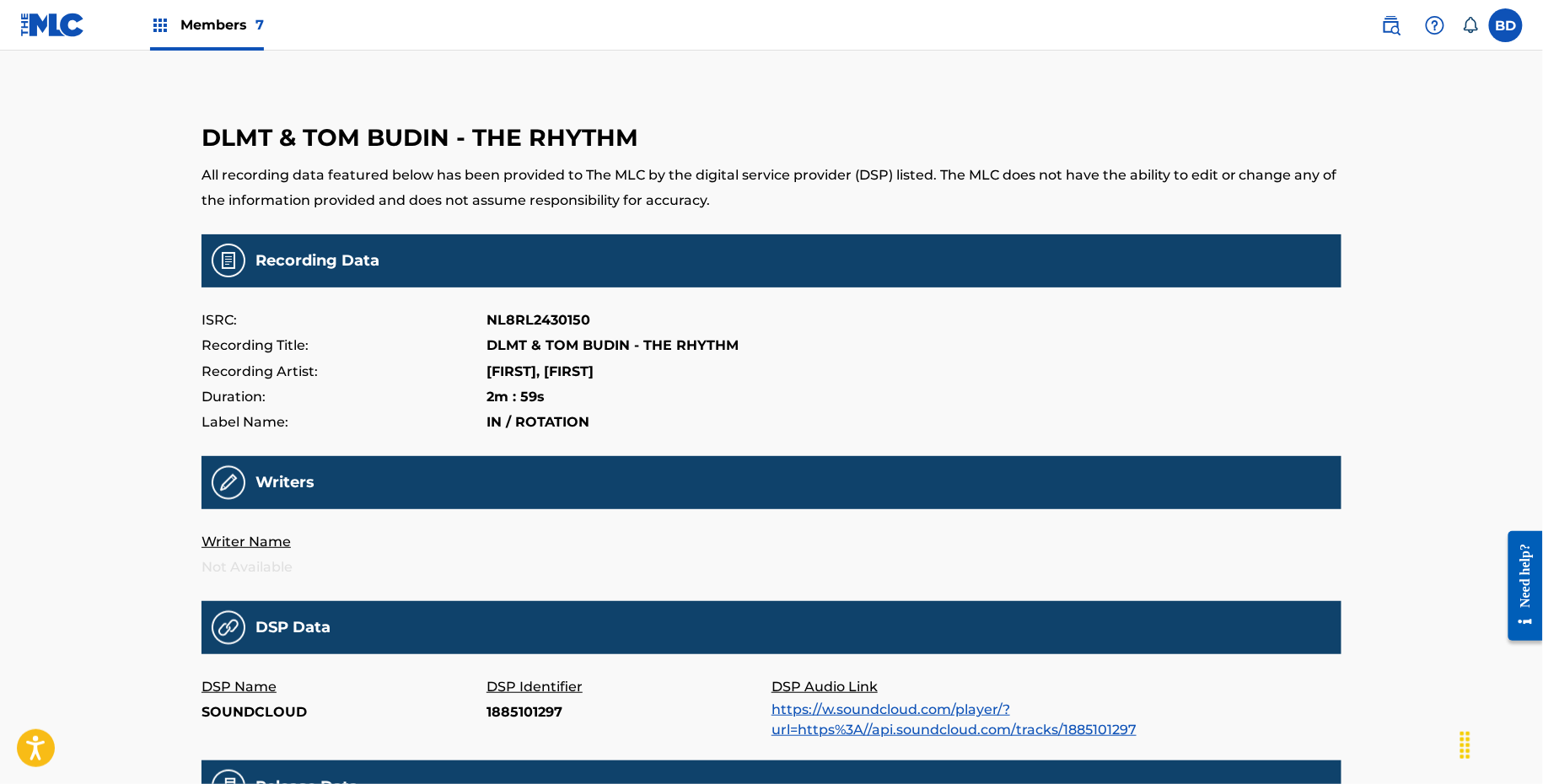 click on "1885101297" at bounding box center (629, 712) 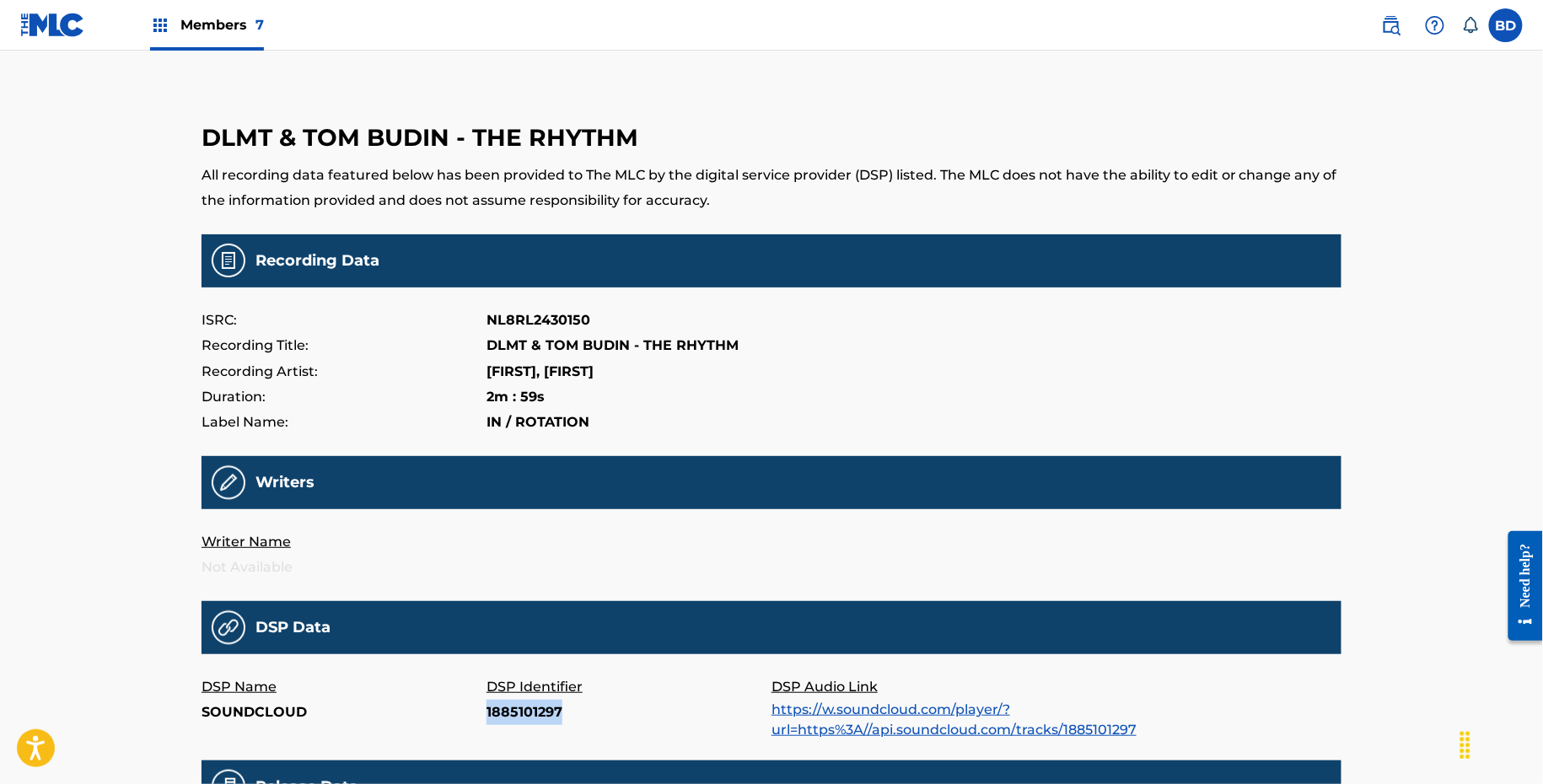 click on "1885101297" at bounding box center (629, 712) 